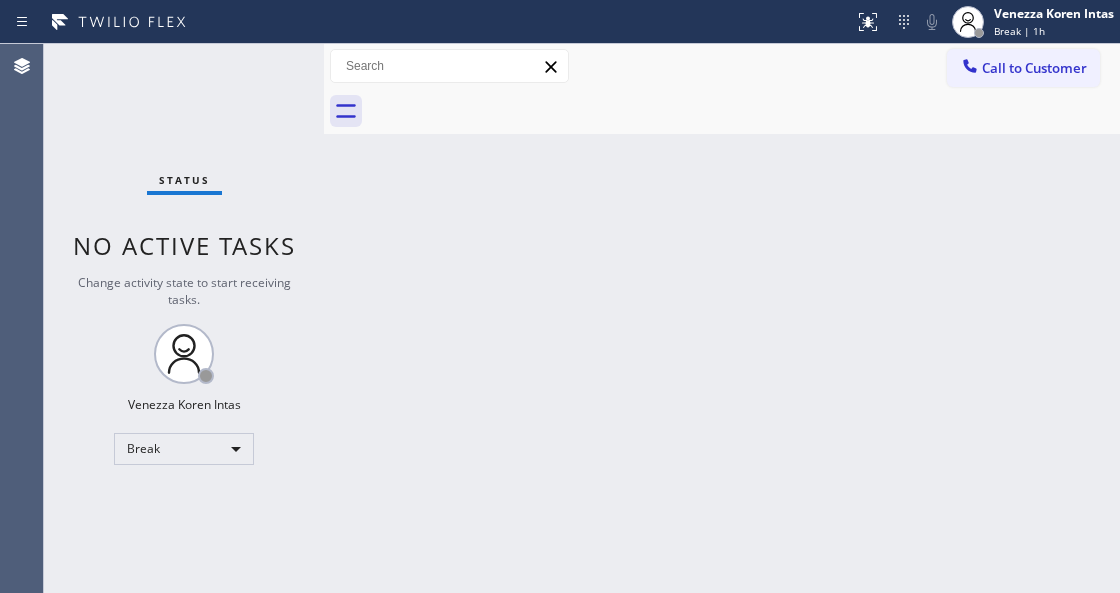 scroll, scrollTop: 0, scrollLeft: 0, axis: both 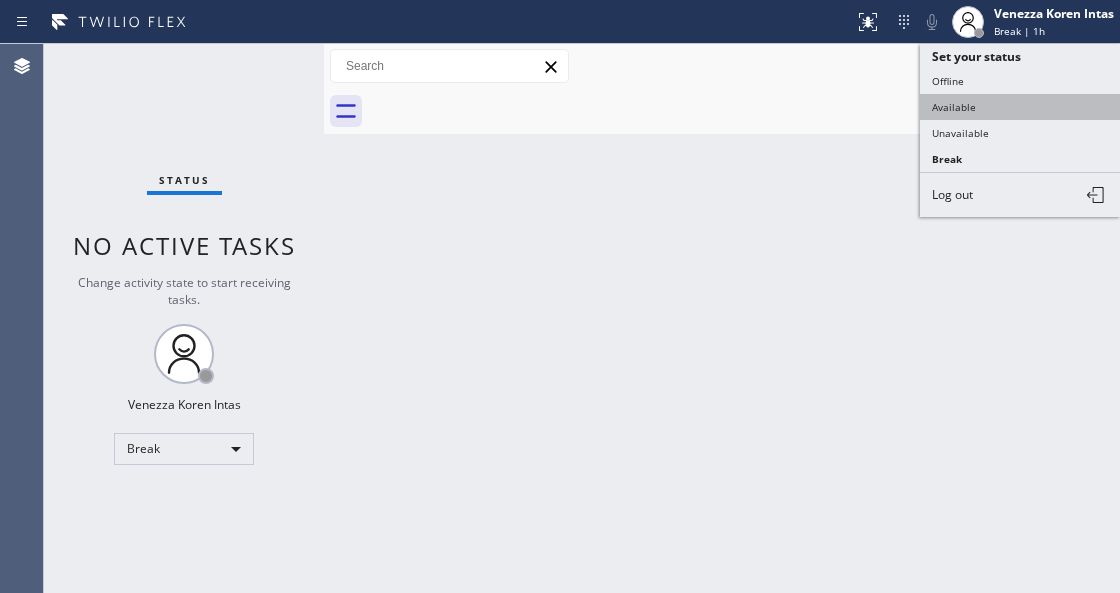 click on "Available" at bounding box center (1020, 107) 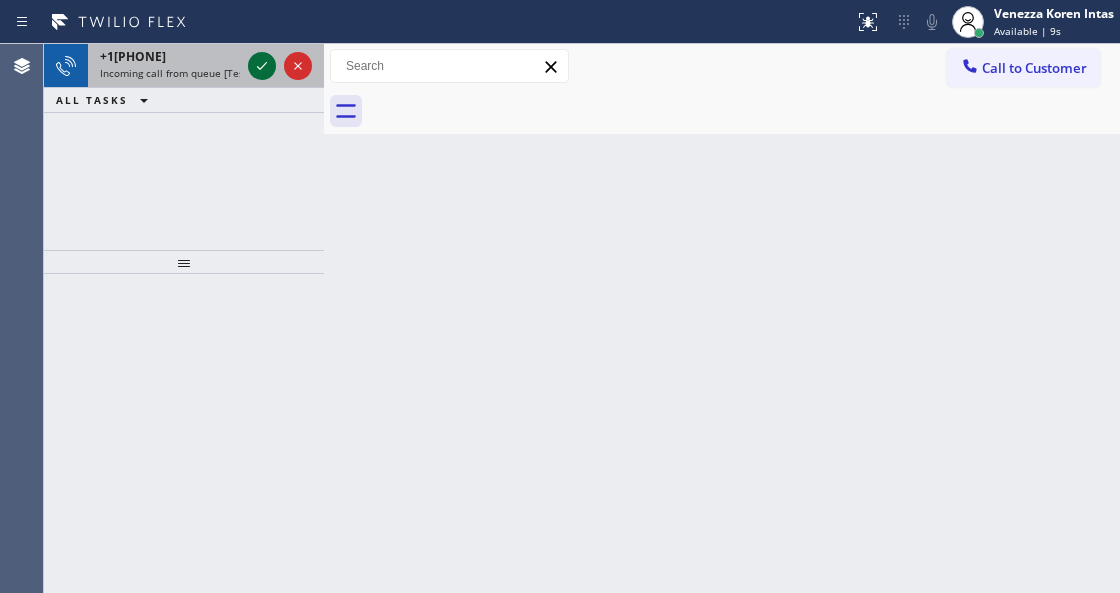 click 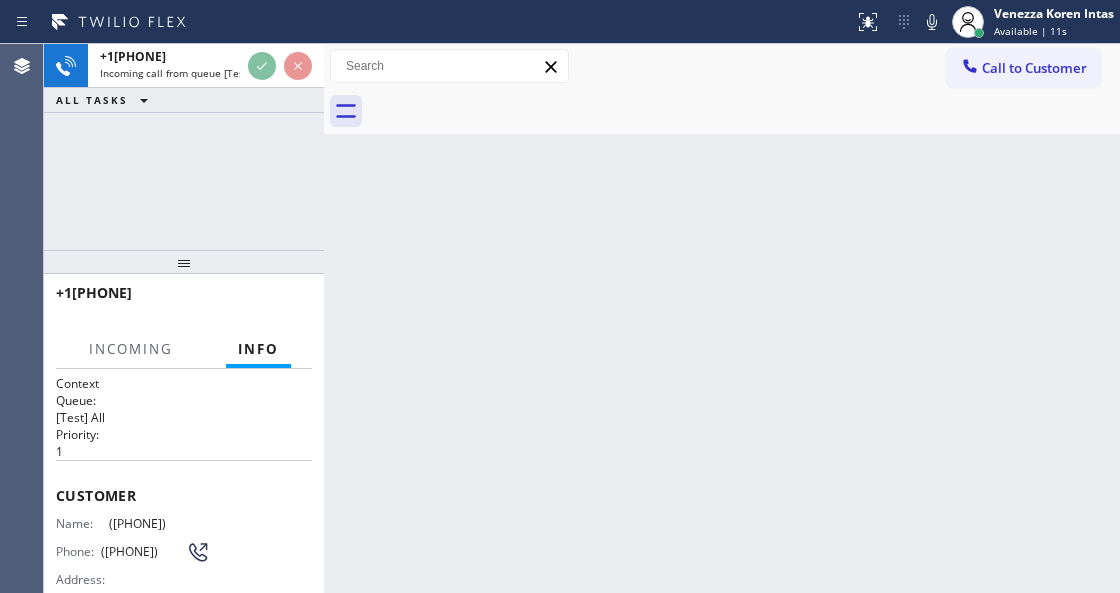 scroll, scrollTop: 133, scrollLeft: 0, axis: vertical 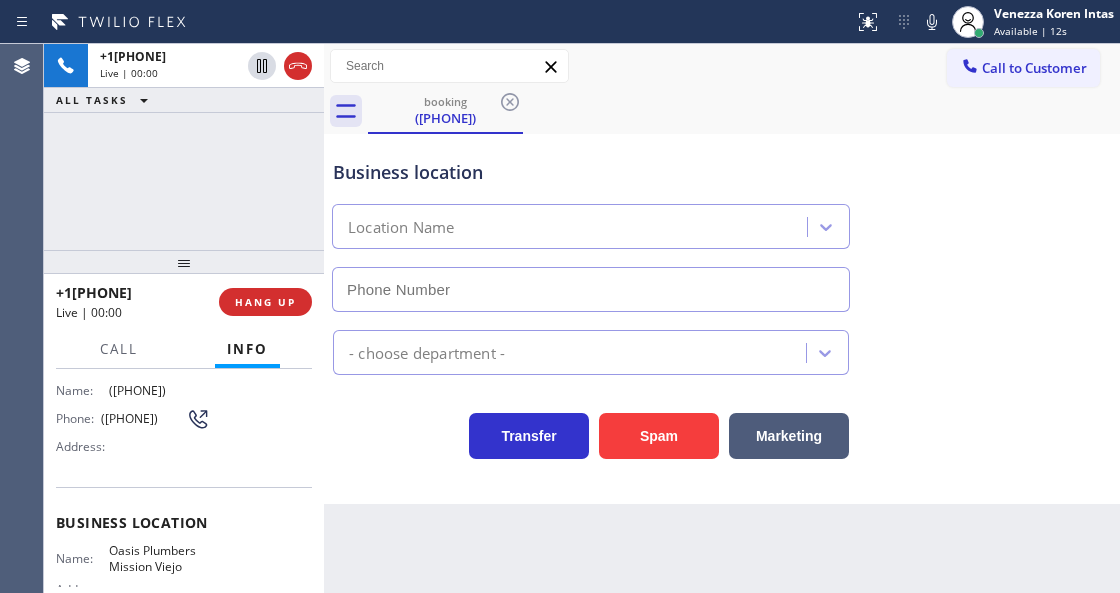 type on "([PHONE]) [PHONE]" 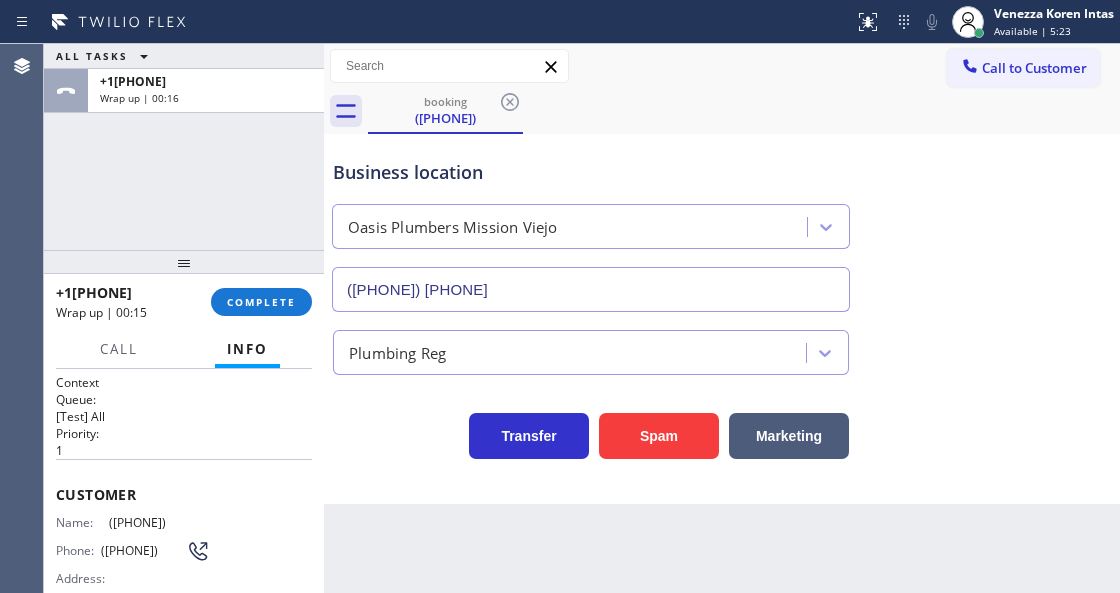 scroll, scrollTop: 0, scrollLeft: 0, axis: both 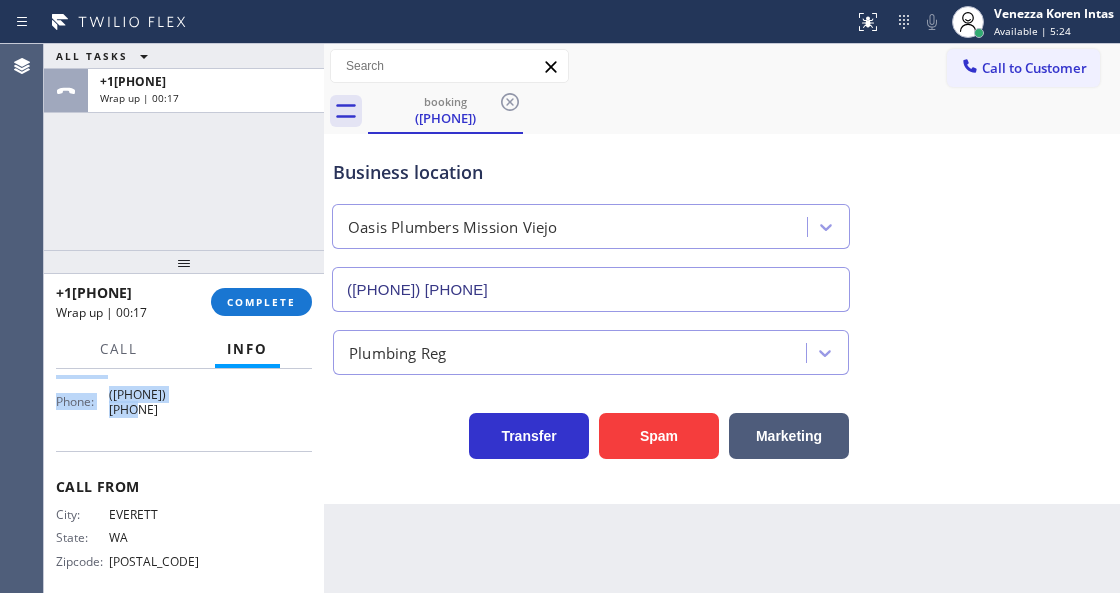 drag, startPoint x: 57, startPoint y: 490, endPoint x: 242, endPoint y: 427, distance: 195.43285 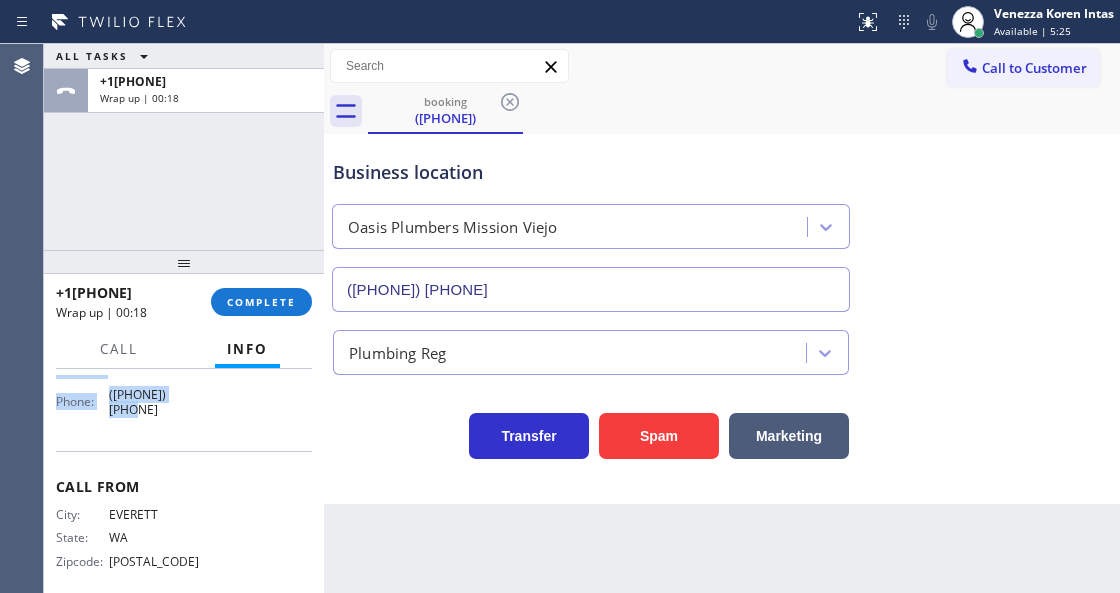 copy on "Customer Name: ([PHONE]) Phone: ([PHONE]) Address: Business location Name: Oasis Plumbers Mission Viejo Address:   Phone: ([PHONE])" 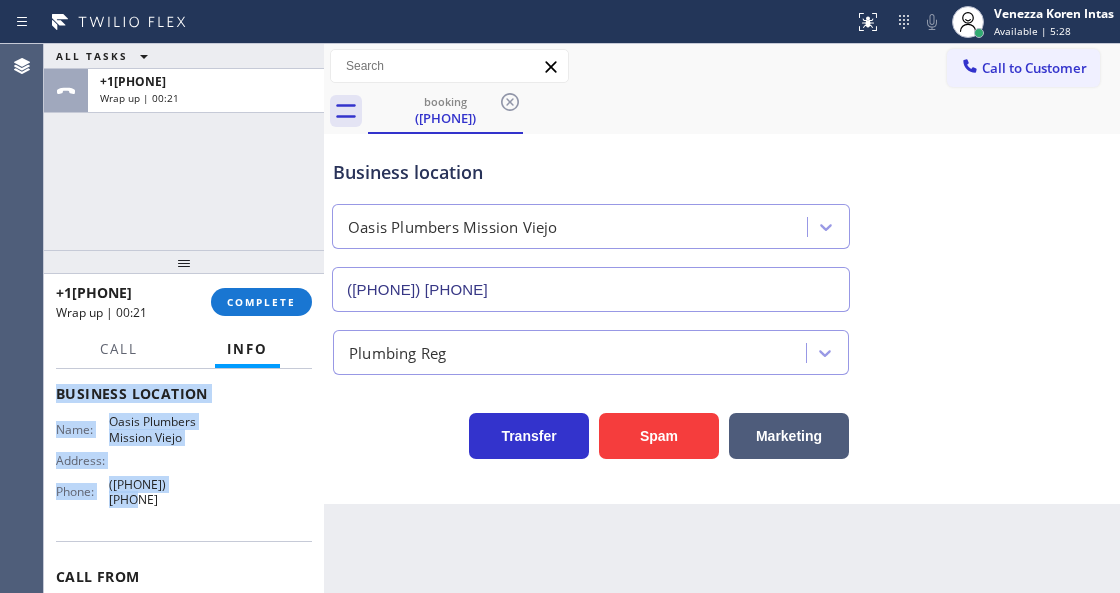 scroll, scrollTop: 285, scrollLeft: 0, axis: vertical 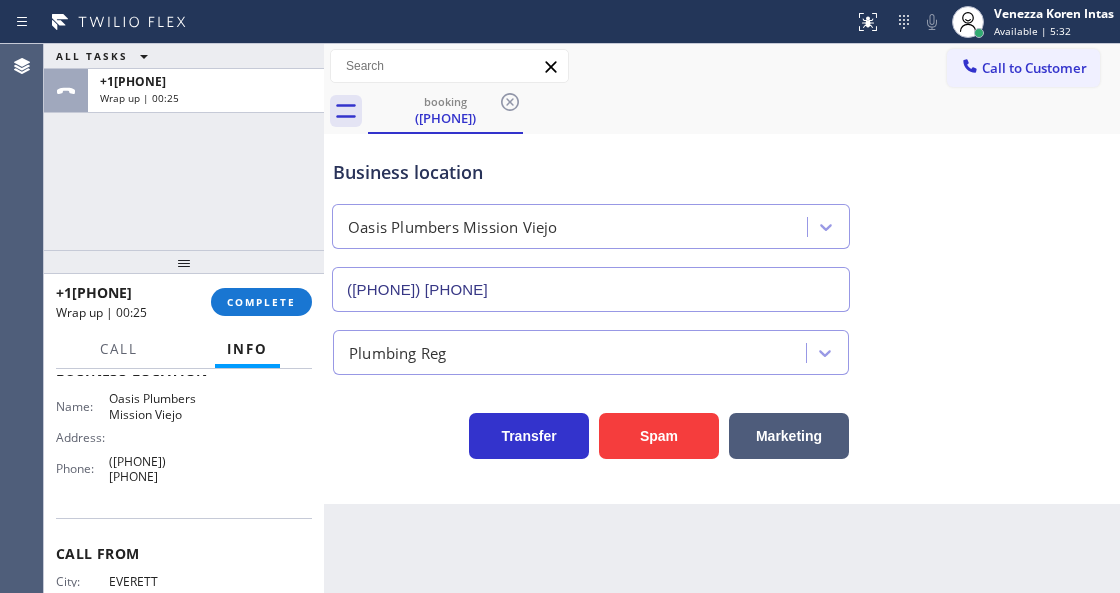 click on "[PHONE] Wrap up | 00:25 COMPLETE" at bounding box center [184, 302] 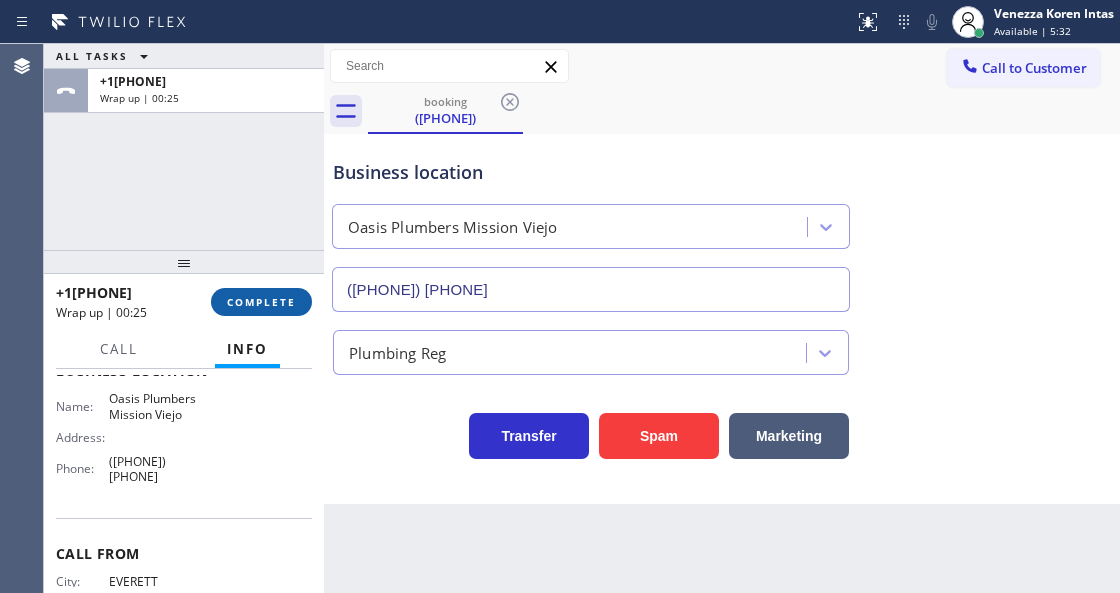 click on "COMPLETE" at bounding box center [261, 302] 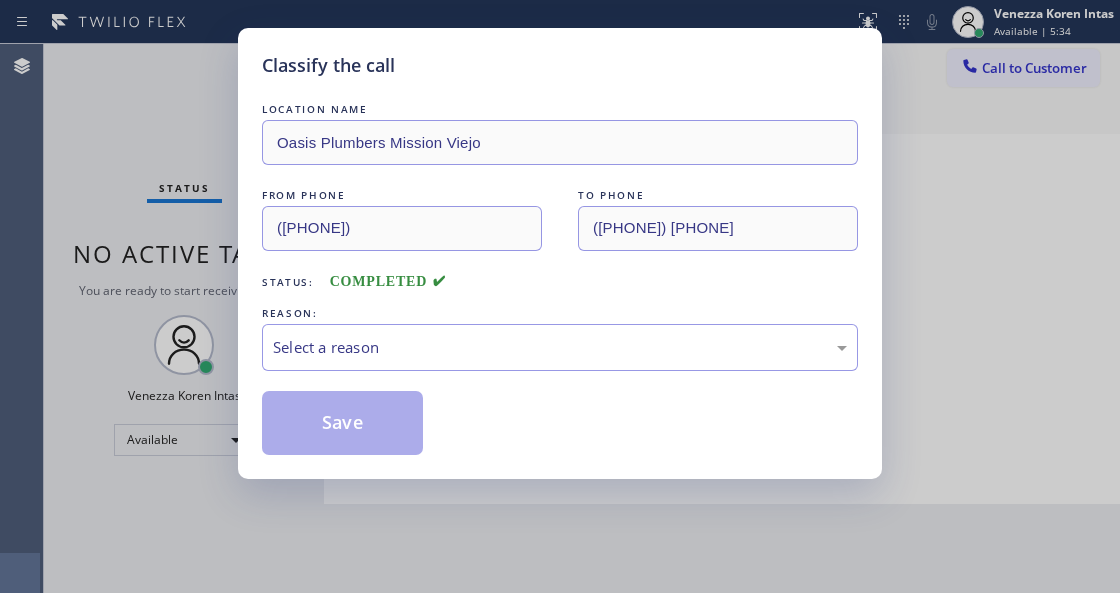 click on "Select a reason" at bounding box center (560, 347) 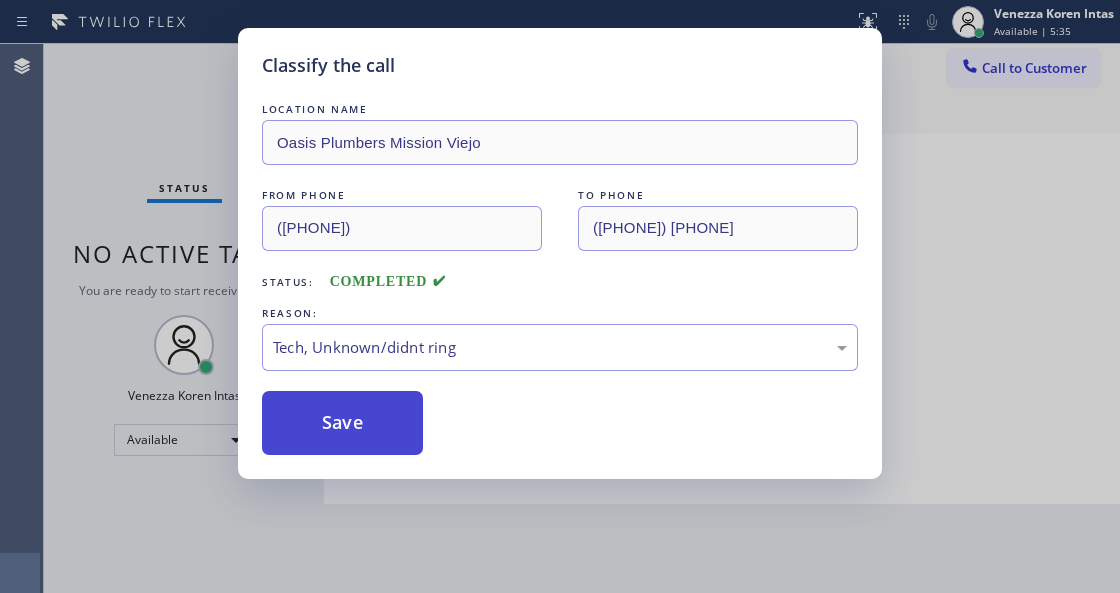 click on "Save" at bounding box center (342, 423) 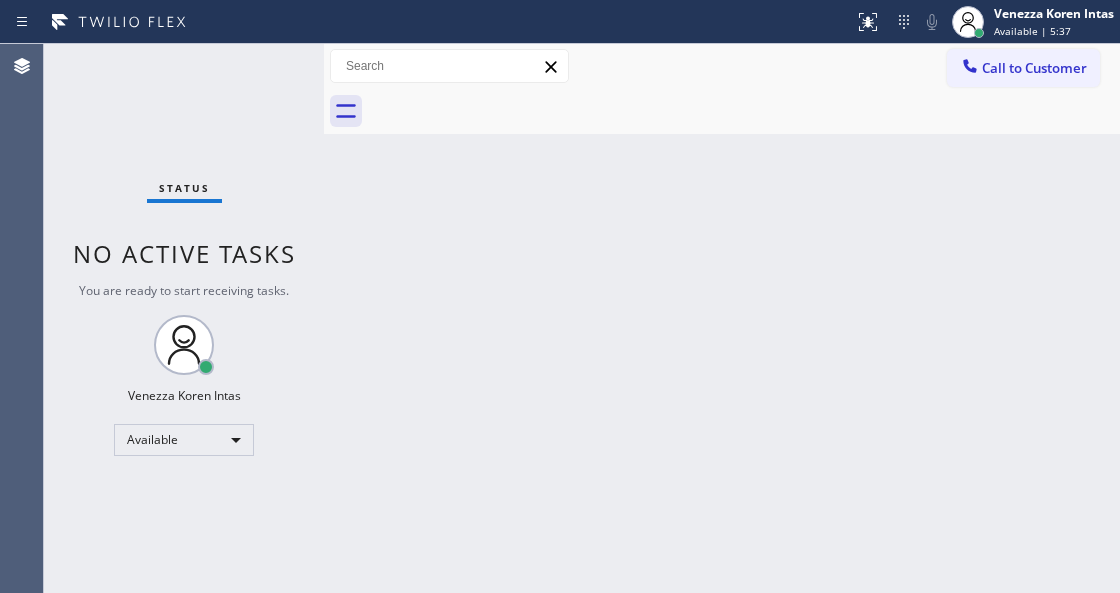 click on "Status   No active tasks     You are ready to start receiving tasks.   [FIRST] [LAST] Available" at bounding box center (184, 318) 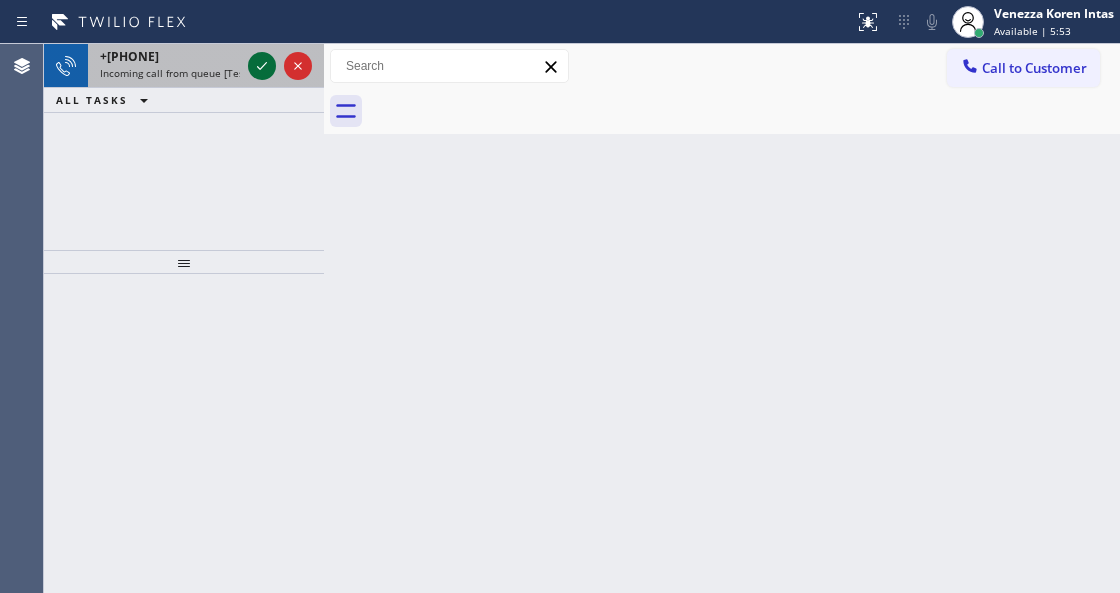 click 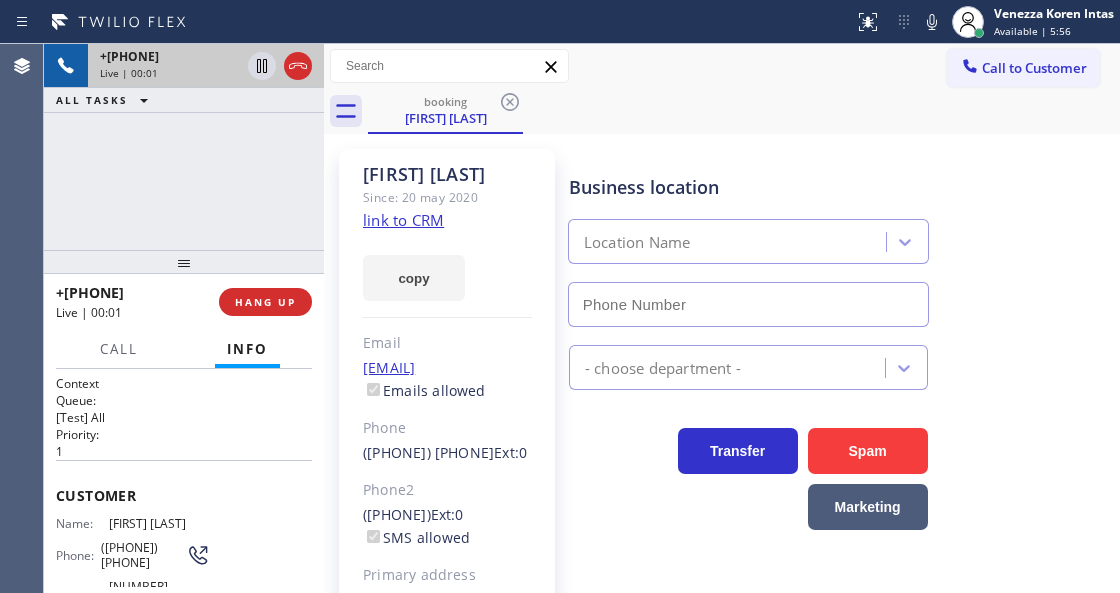 type on "([PHONE])" 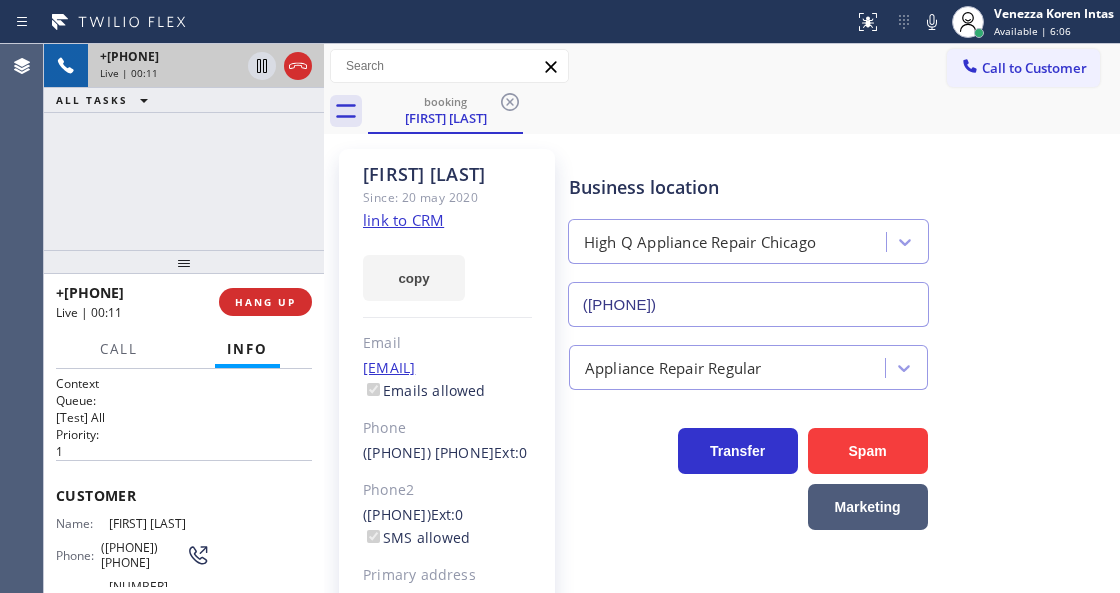 click on "link to CRM" 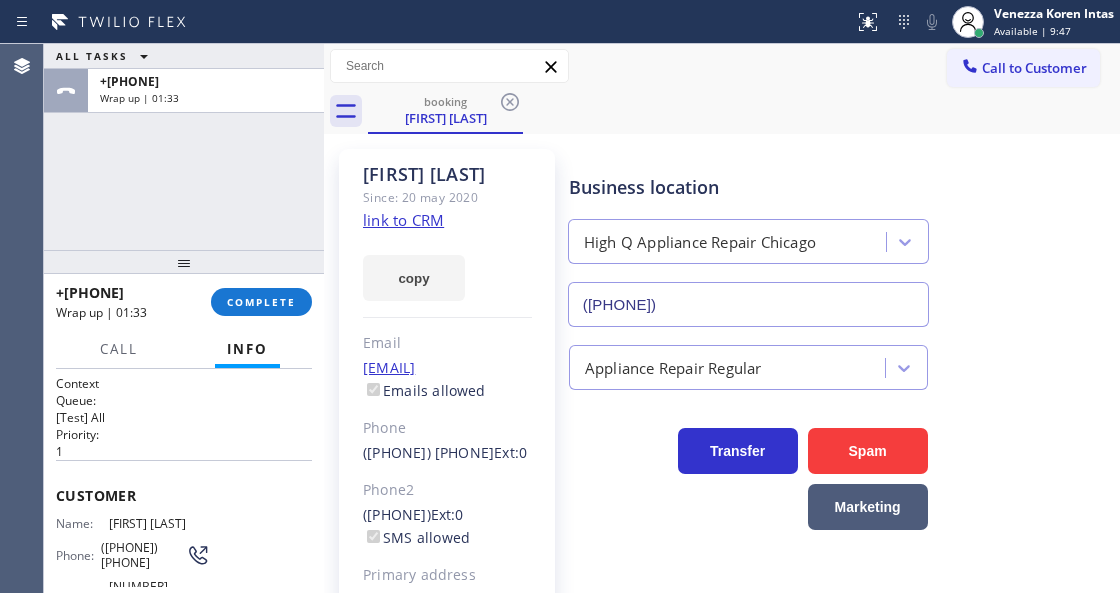 click on "+1[PHONE] Wrap up | 01:33 COMPLETE" at bounding box center [184, 302] 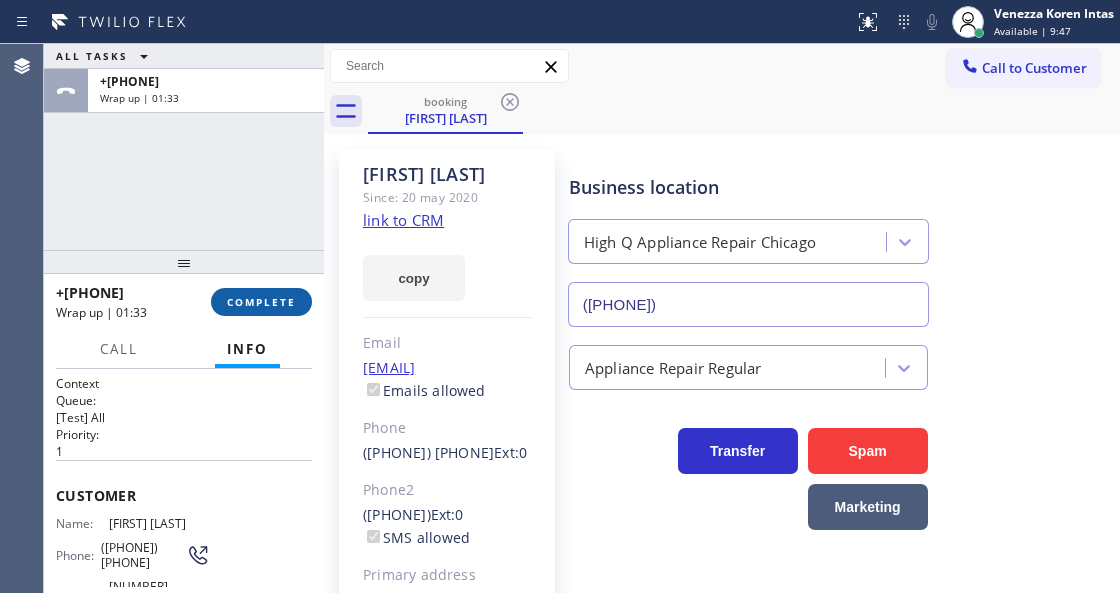 click on "COMPLETE" at bounding box center [261, 302] 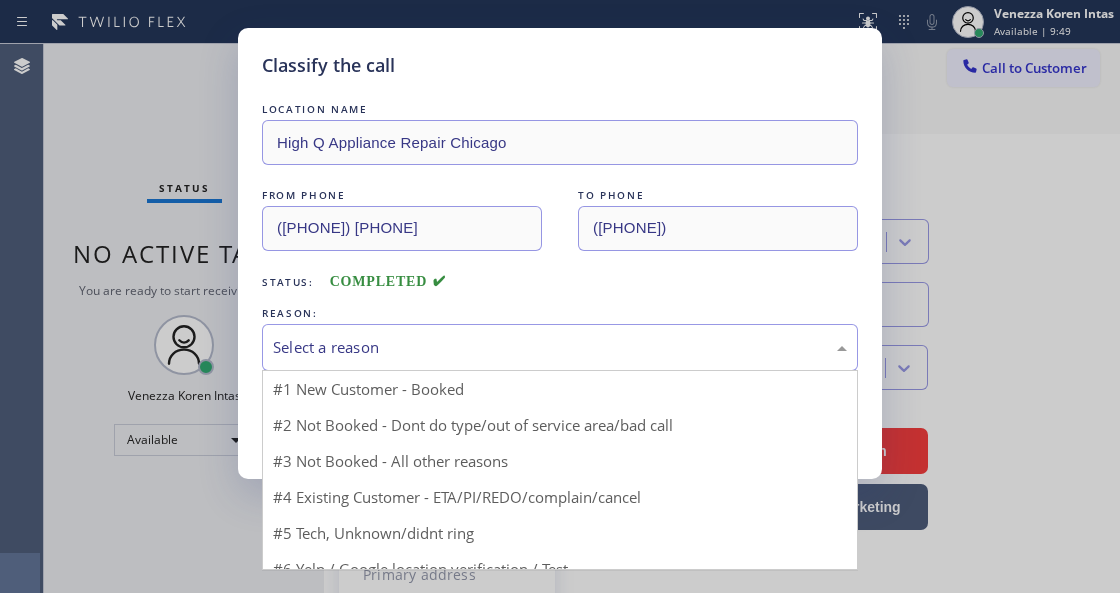 click on "Select a reason" at bounding box center [560, 347] 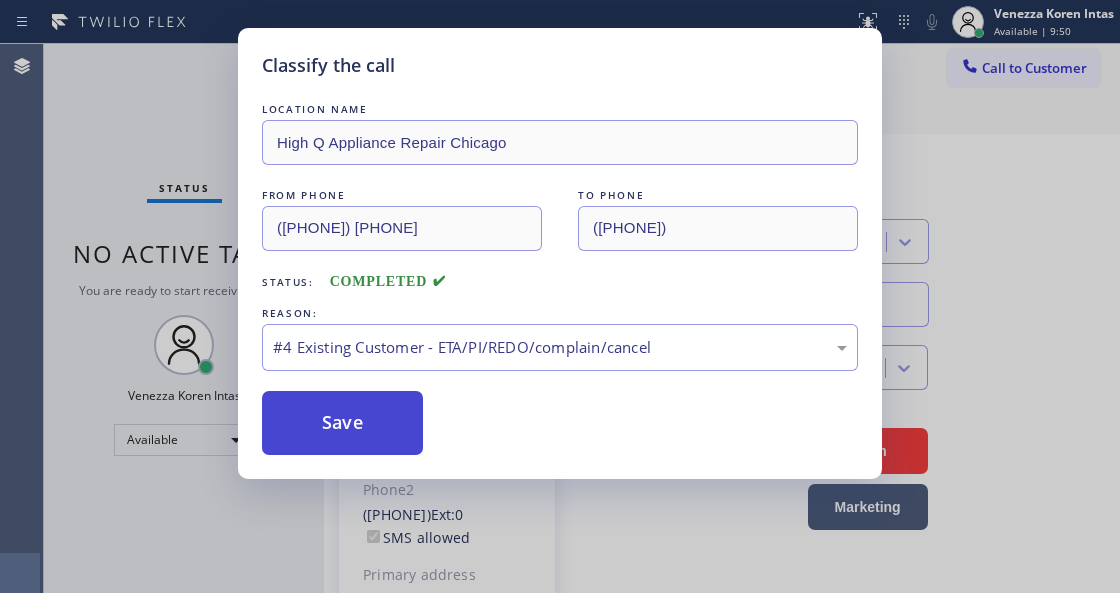 click on "Save" at bounding box center [342, 423] 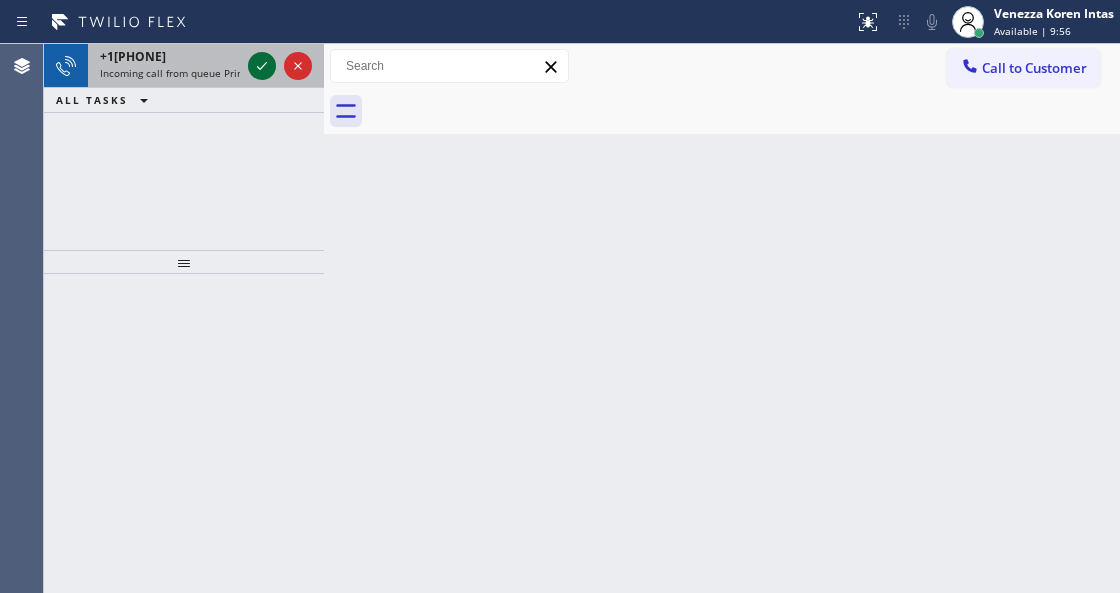 click 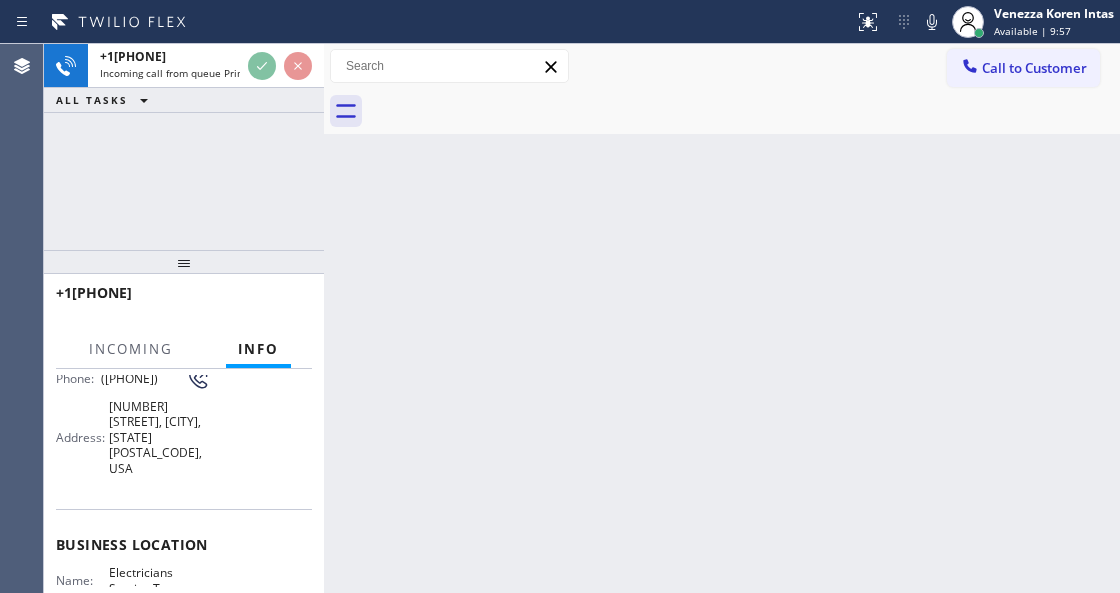 scroll, scrollTop: 266, scrollLeft: 0, axis: vertical 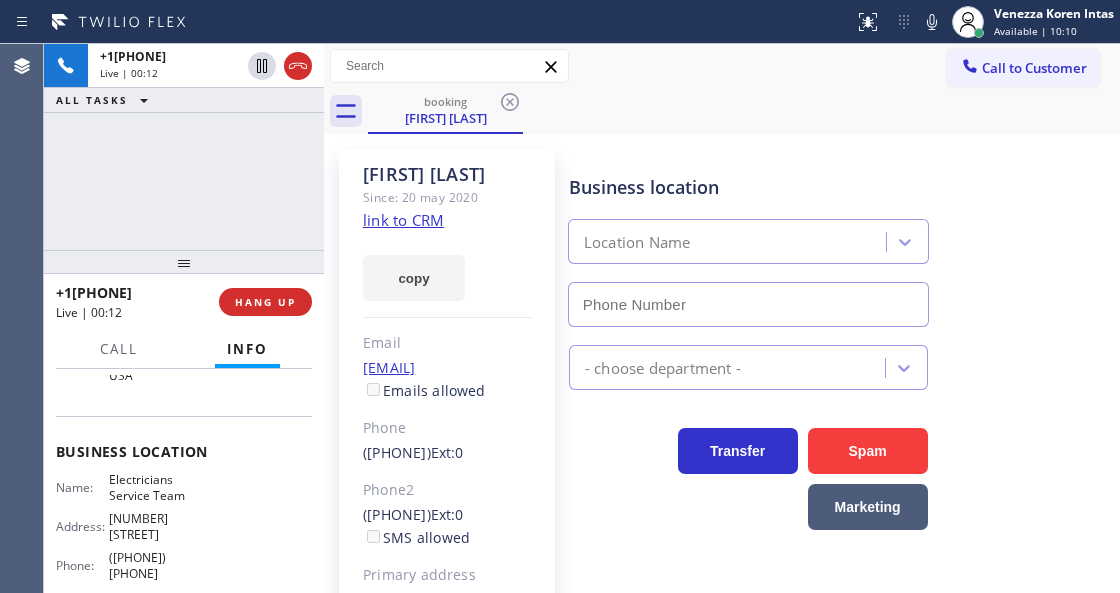 click on "link to CRM" 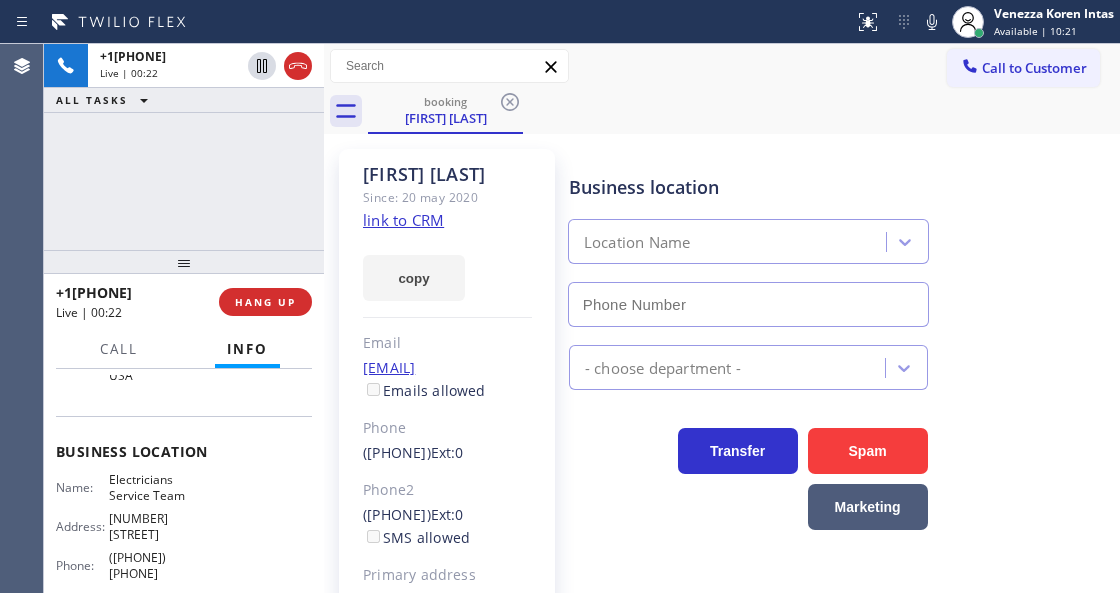 type on "([PHONE]) [PHONE]" 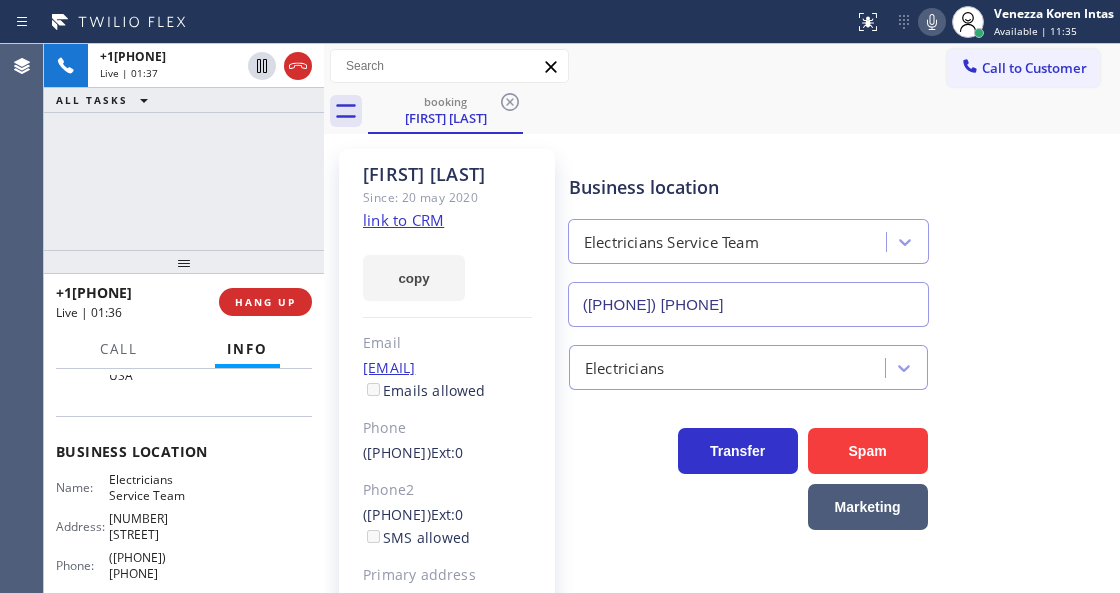 click at bounding box center [932, 22] 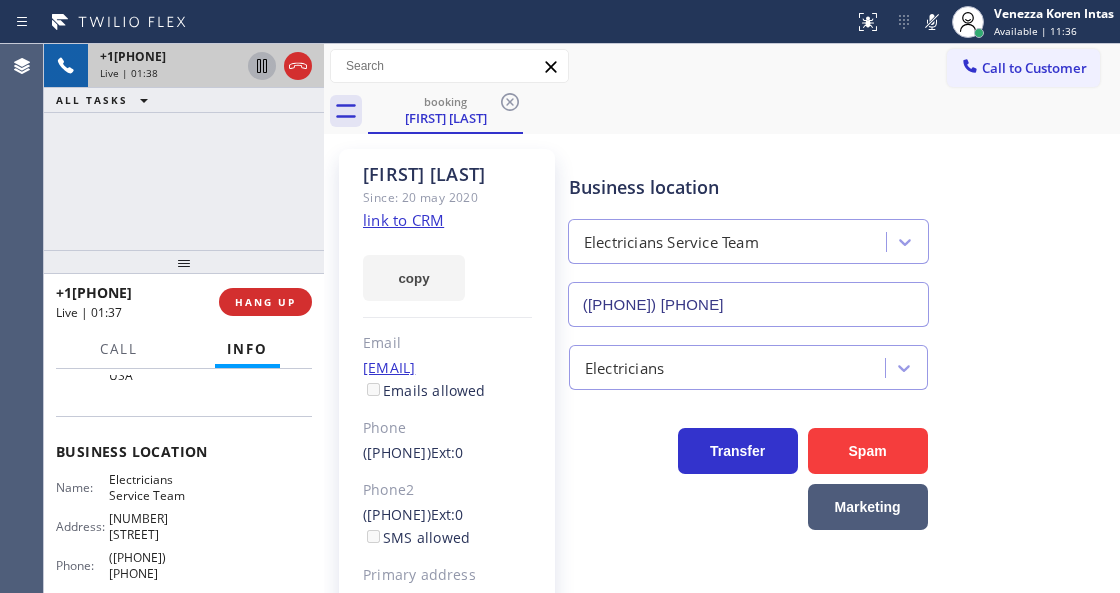click 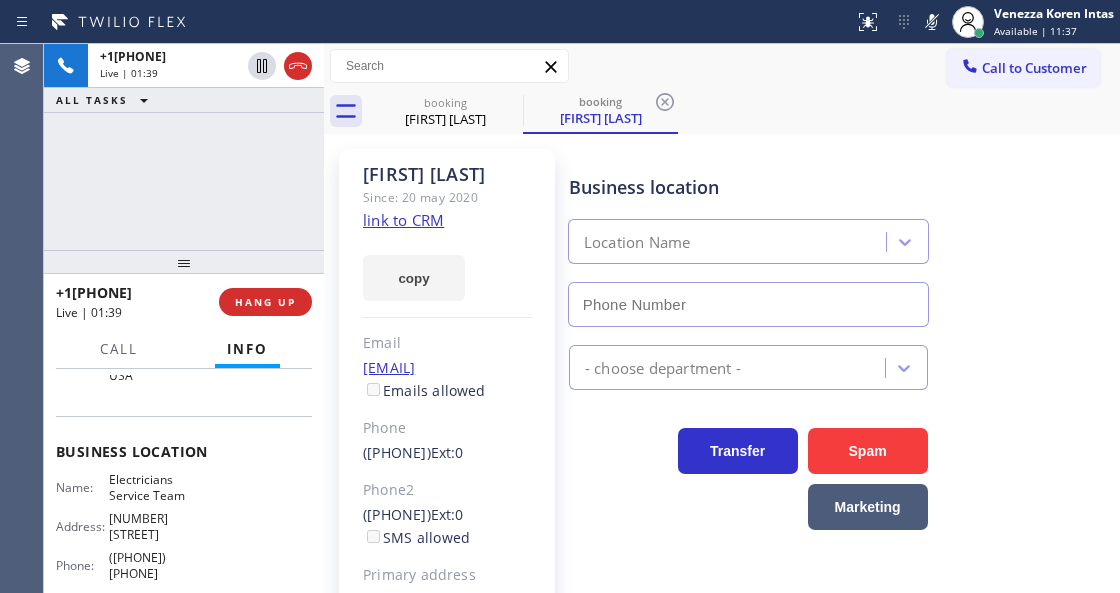 type on "([PHONE]) [PHONE]" 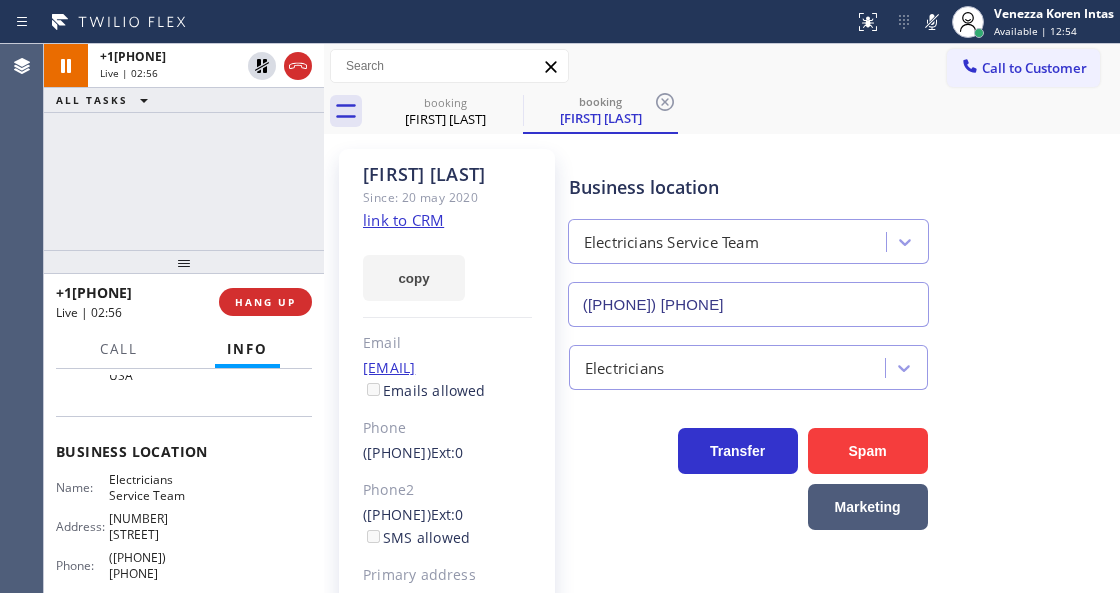 drag, startPoint x: 937, startPoint y: 22, endPoint x: 880, endPoint y: 115, distance: 109.07796 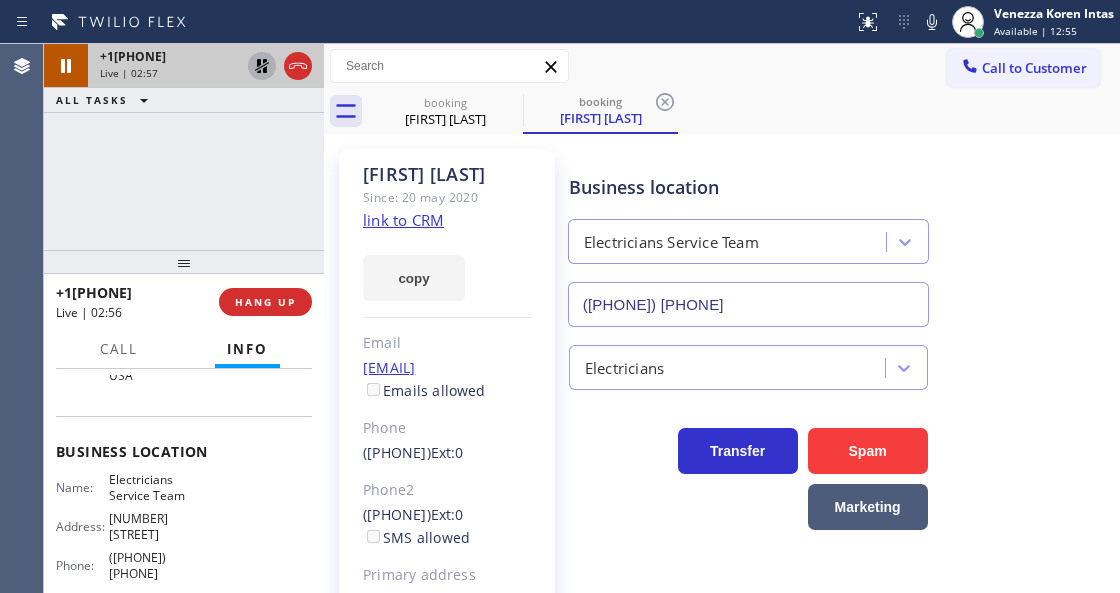 click 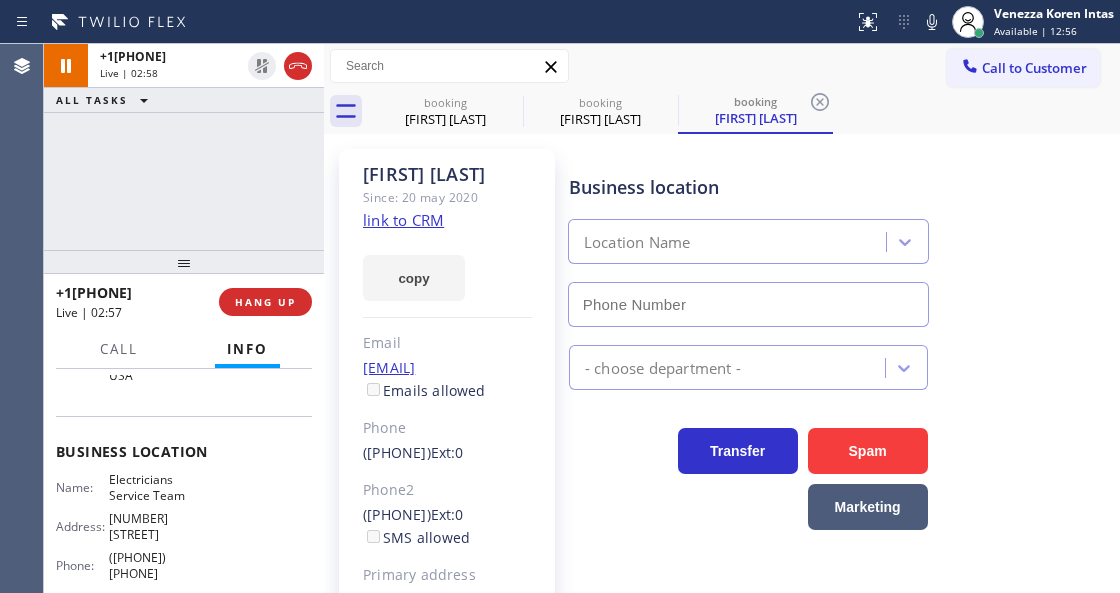 type on "([PHONE]) [PHONE]" 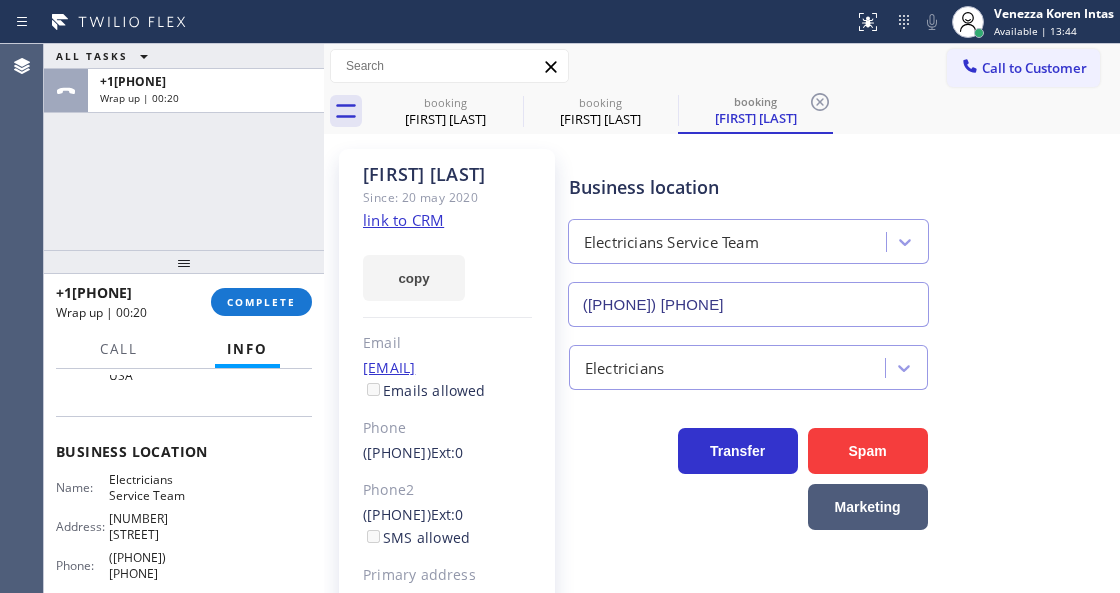 click on "[PHONE] Wrap up | 00:20 COMPLETE" at bounding box center [184, 302] 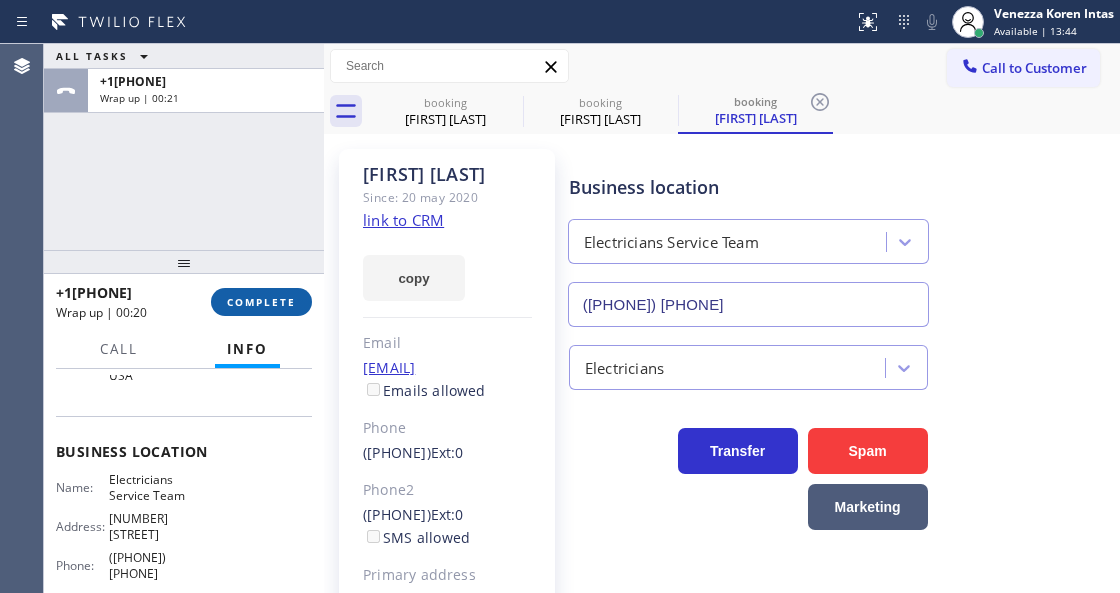 click on "COMPLETE" at bounding box center (261, 302) 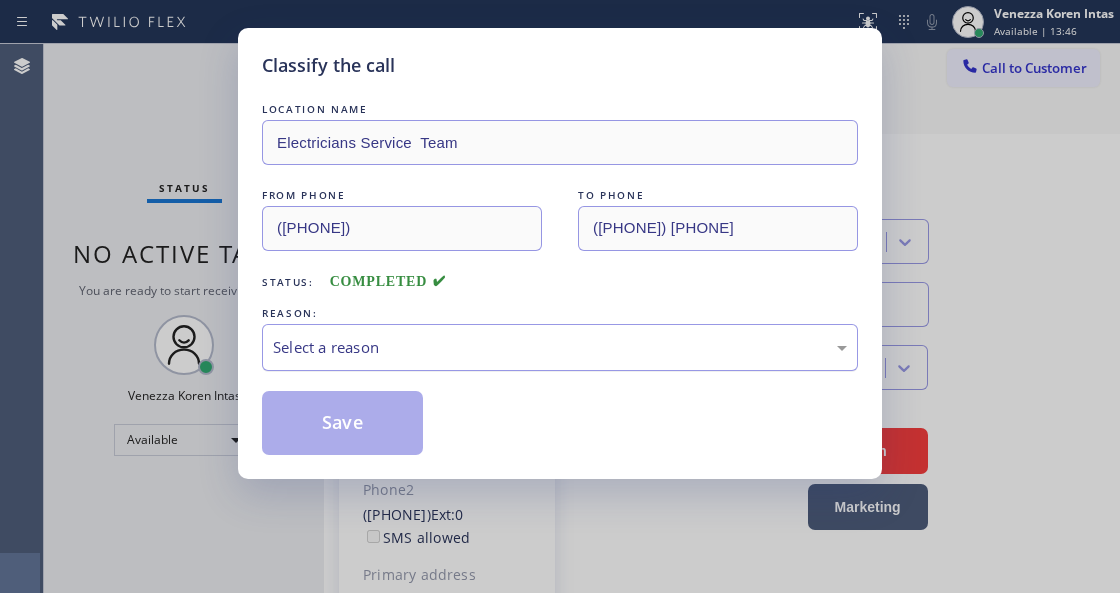 click on "Select a reason" at bounding box center (560, 347) 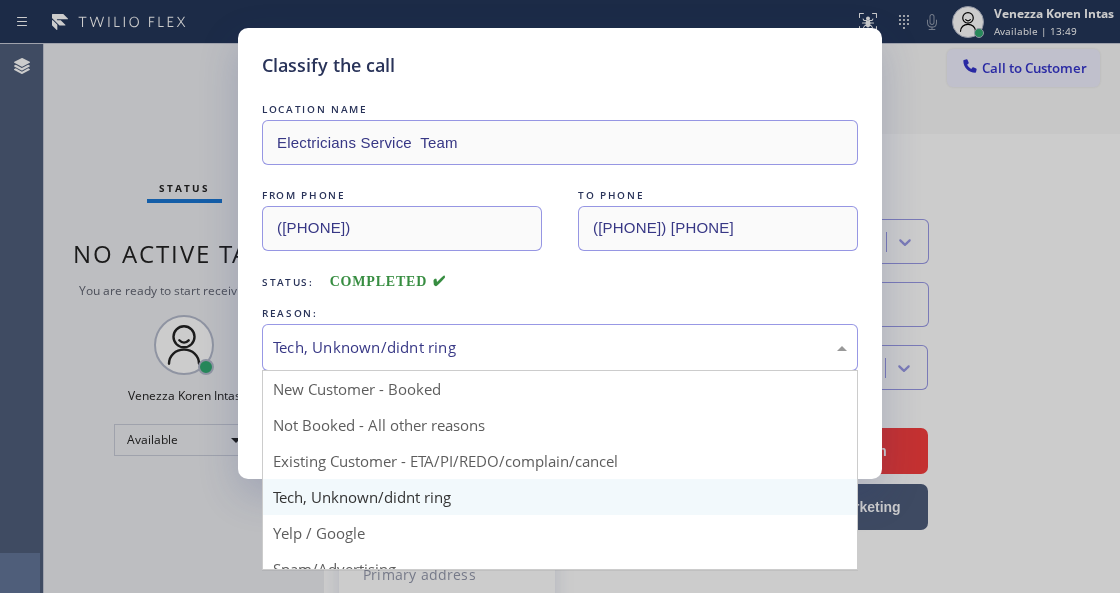 click on "Tech, Unknown/didnt ring" at bounding box center (560, 347) 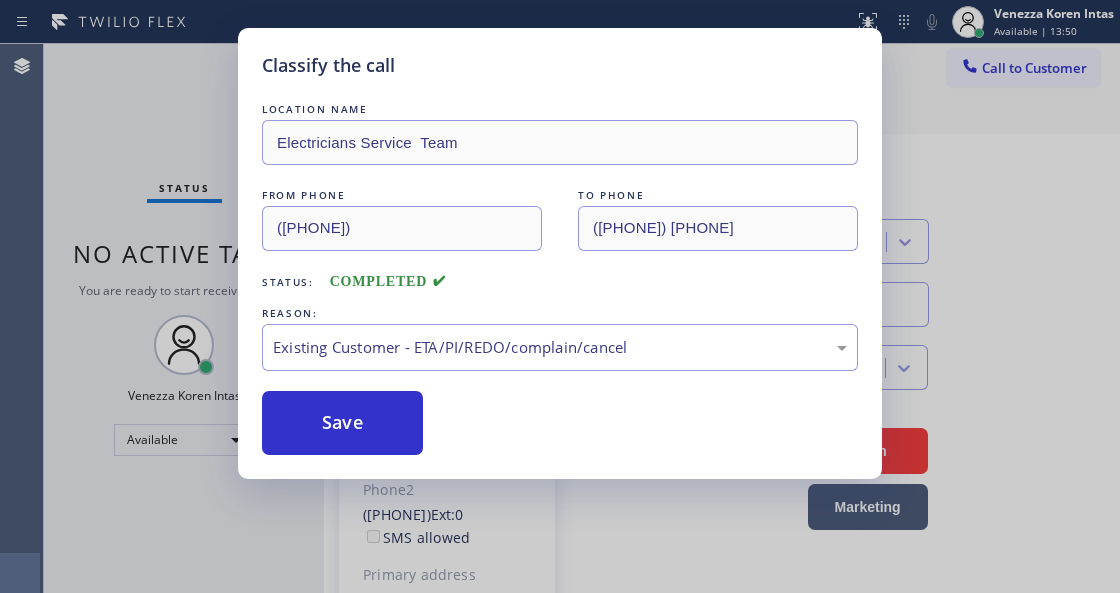 click on "Save" at bounding box center [342, 423] 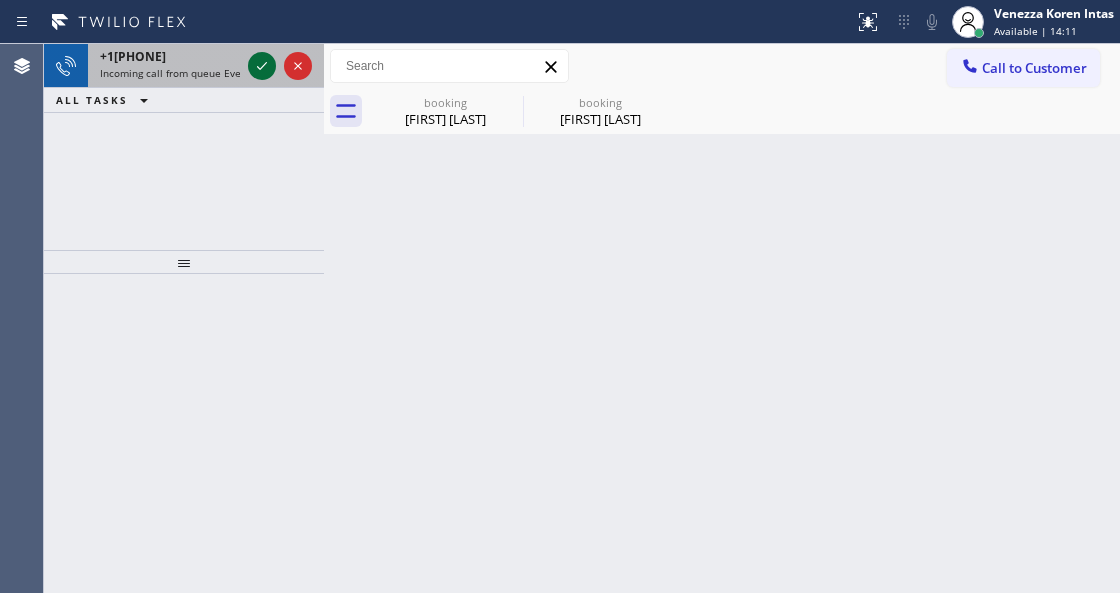 click 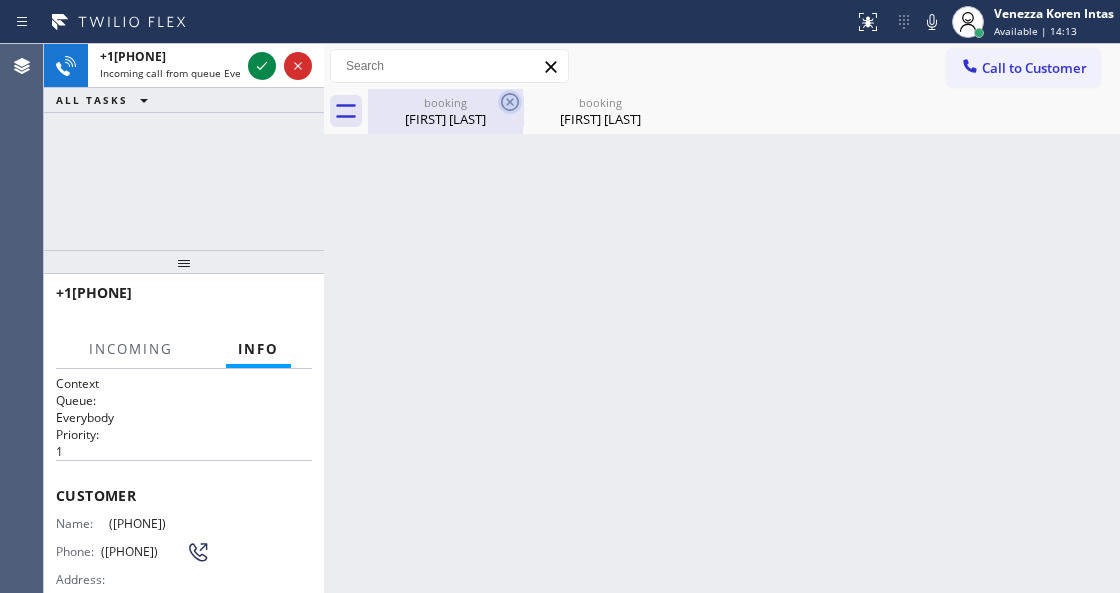 click 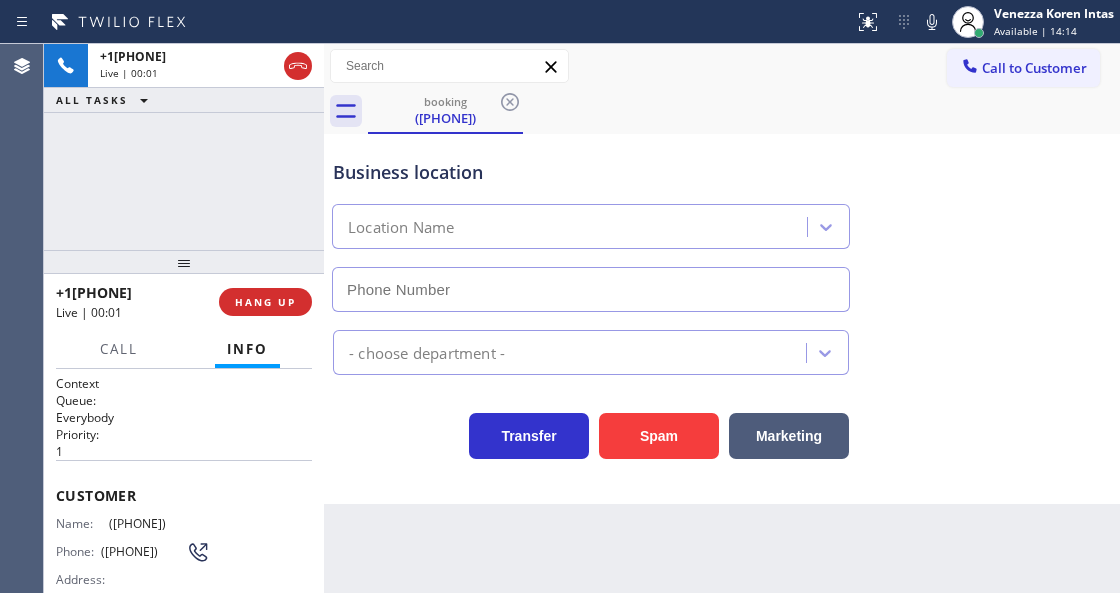 type on "(213) 205-0655" 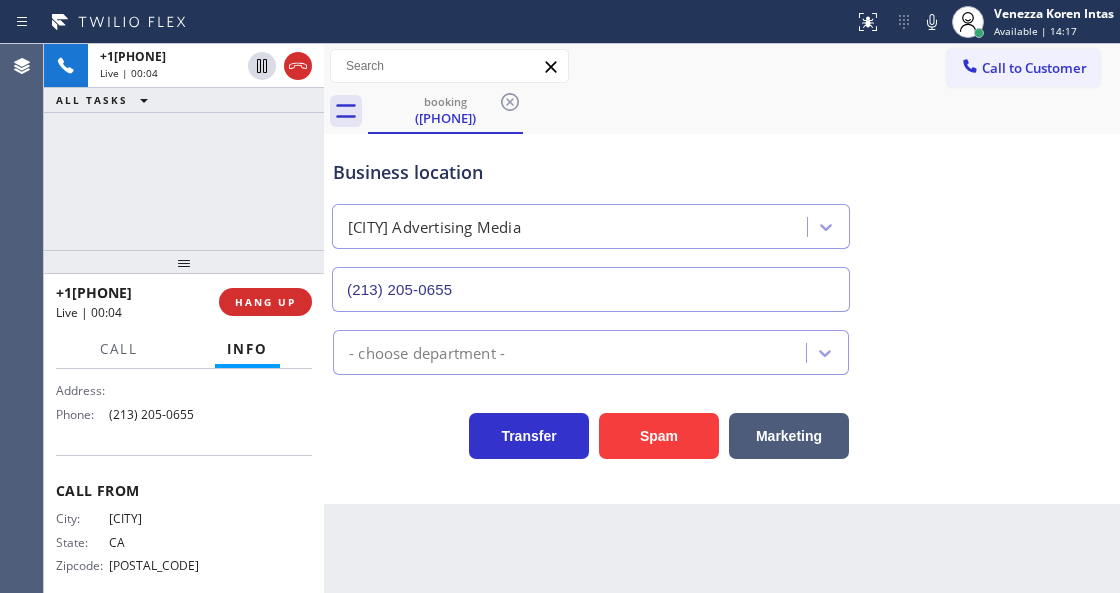 scroll, scrollTop: 333, scrollLeft: 0, axis: vertical 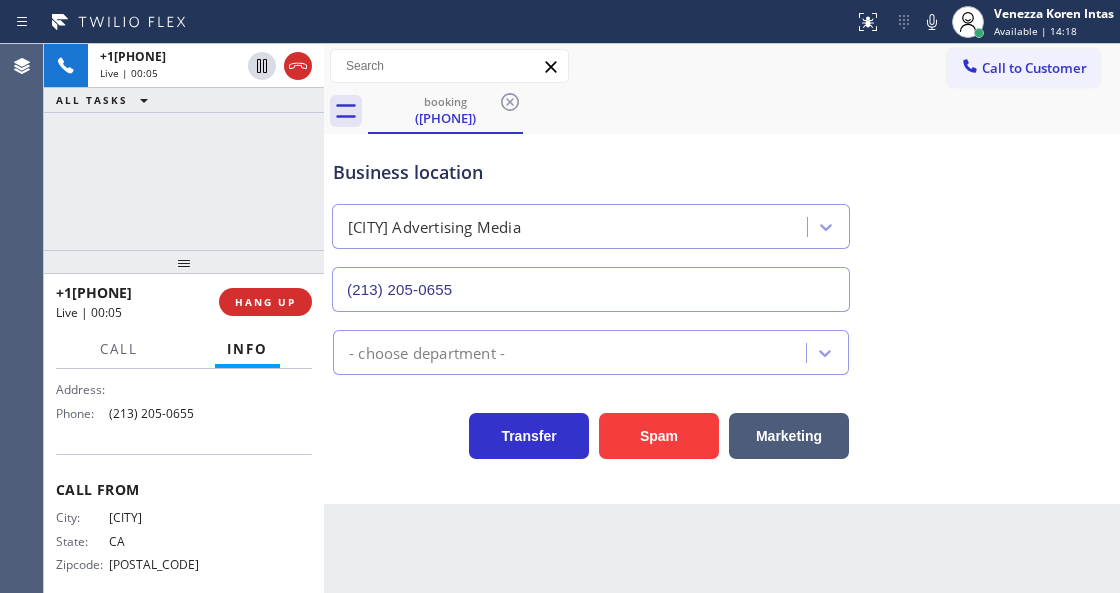 click on "Business location" at bounding box center (591, 172) 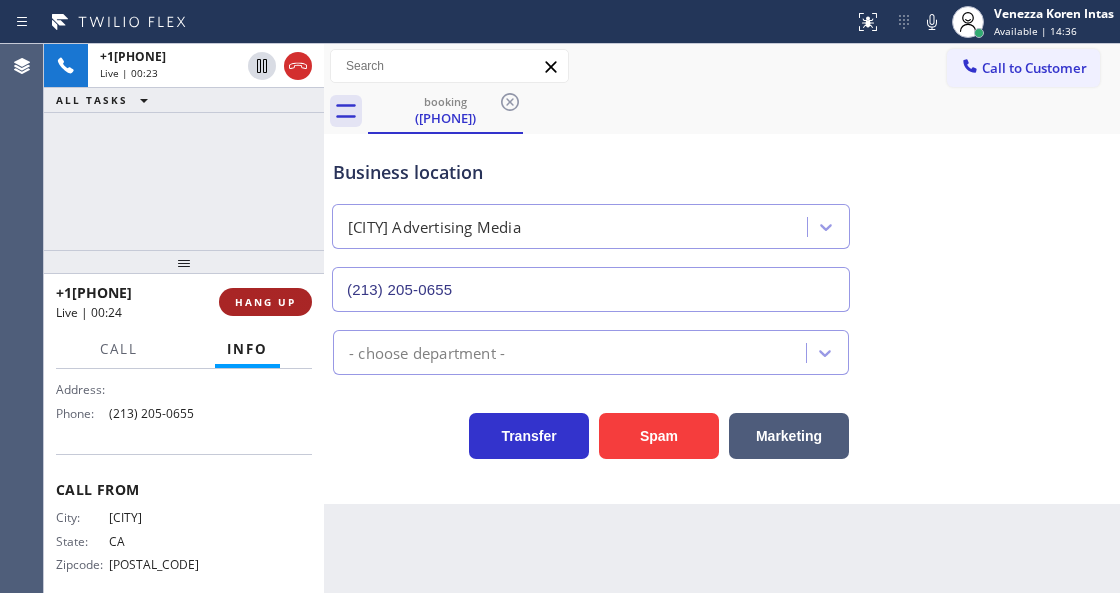 drag, startPoint x: 282, startPoint y: 278, endPoint x: 282, endPoint y: 300, distance: 22 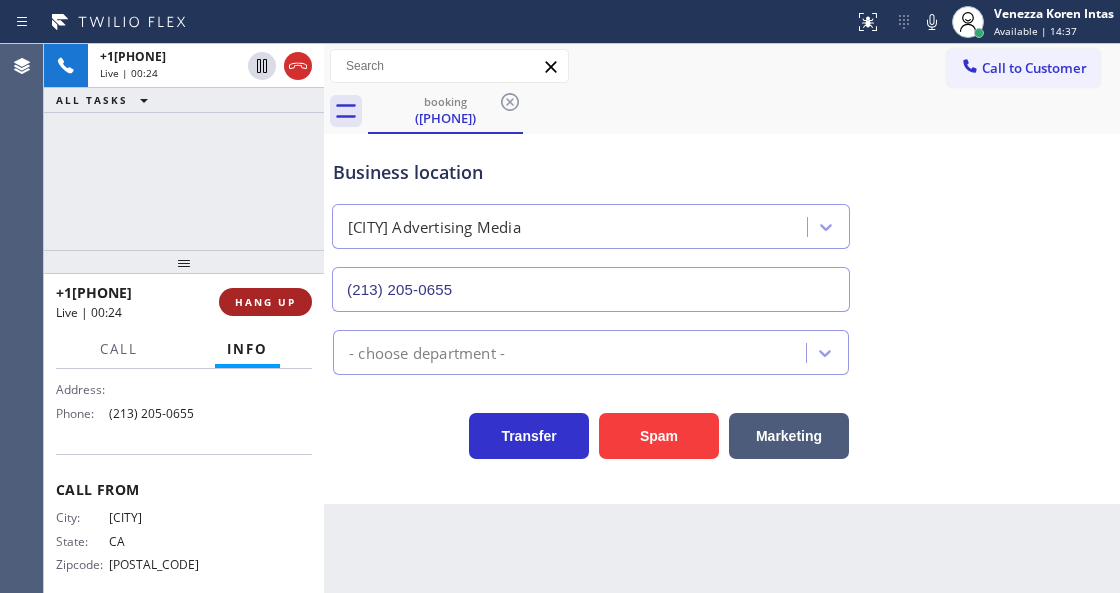 click on "HANG UP" at bounding box center (265, 302) 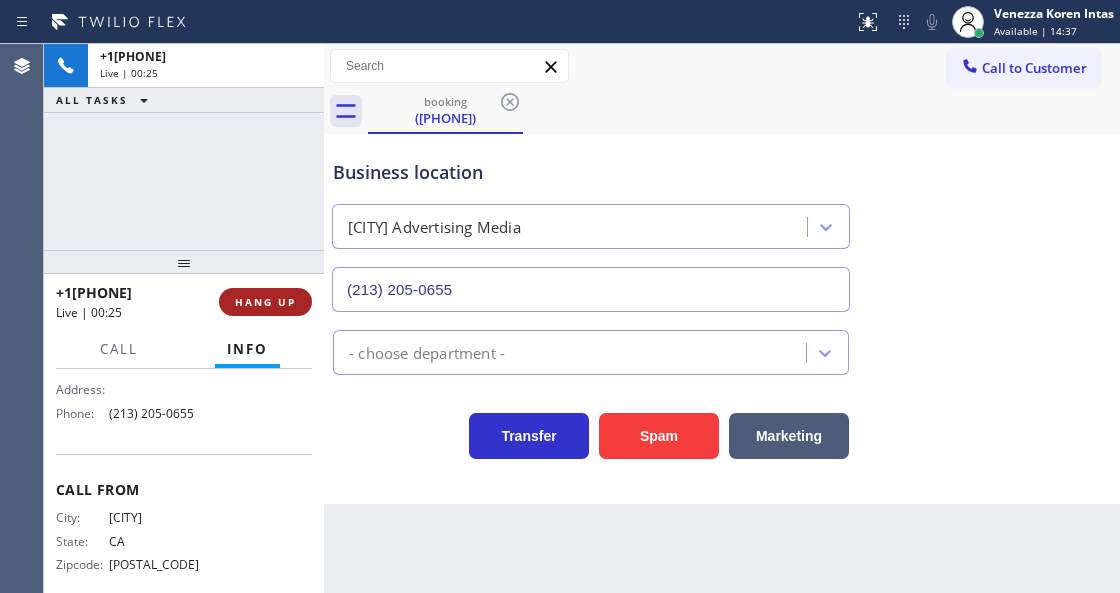 click on "HANG UP" at bounding box center (265, 302) 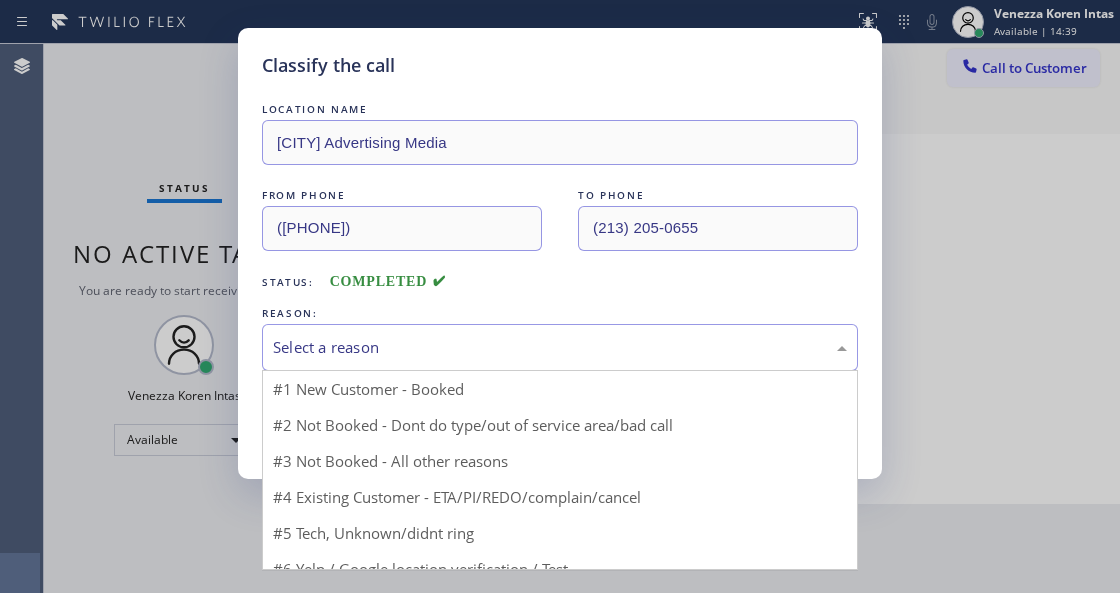 click on "Select a reason" at bounding box center [560, 347] 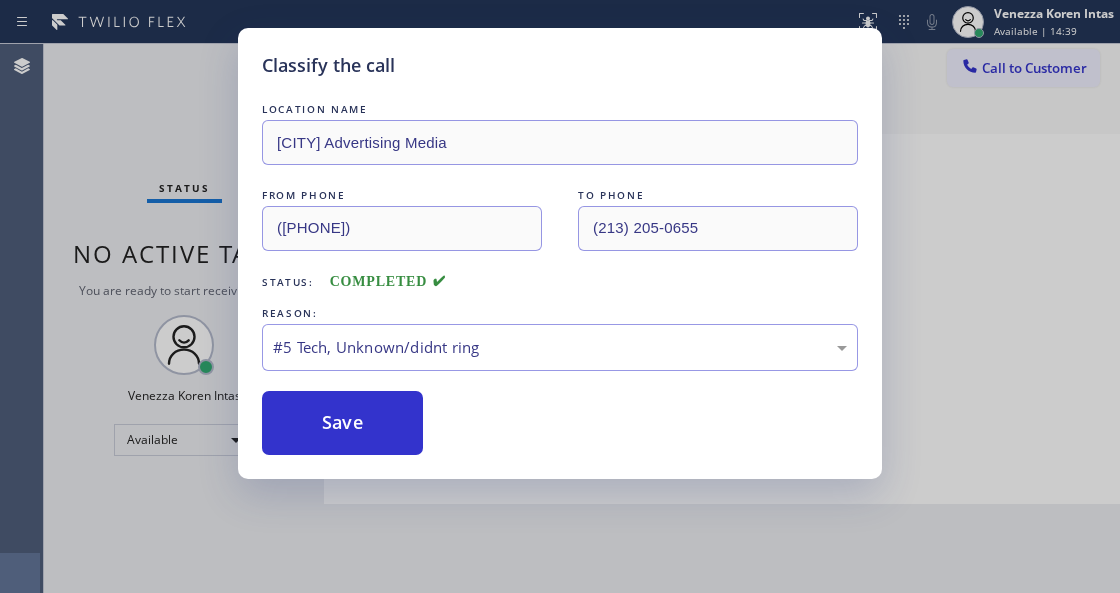 click on "Save" at bounding box center (342, 423) 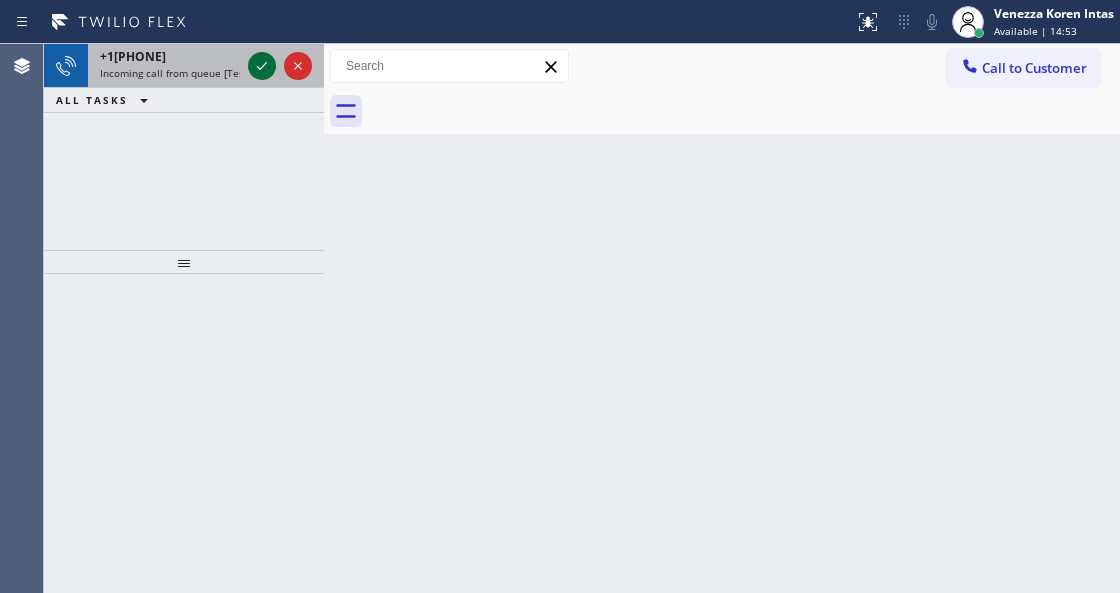 click 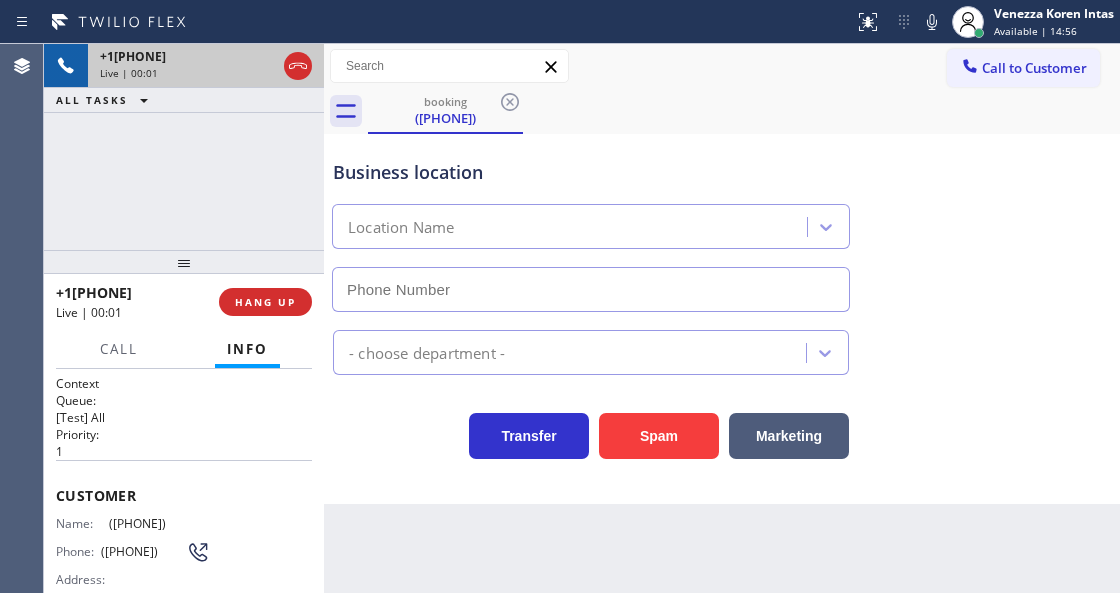 type on "([PHONE])" 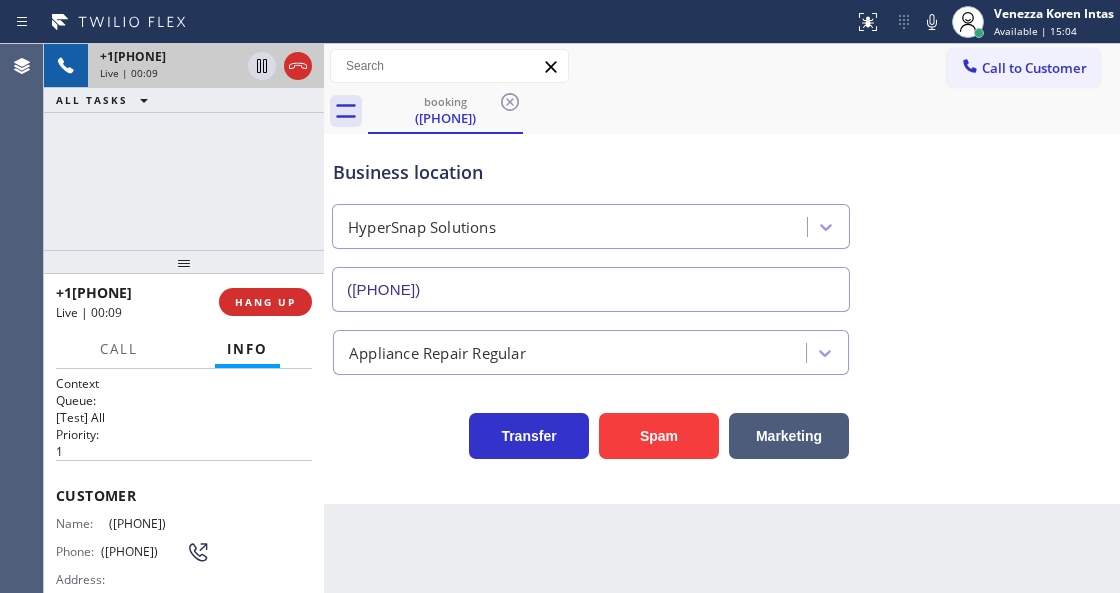 click on "Transfer Spam Marketing" at bounding box center [591, 431] 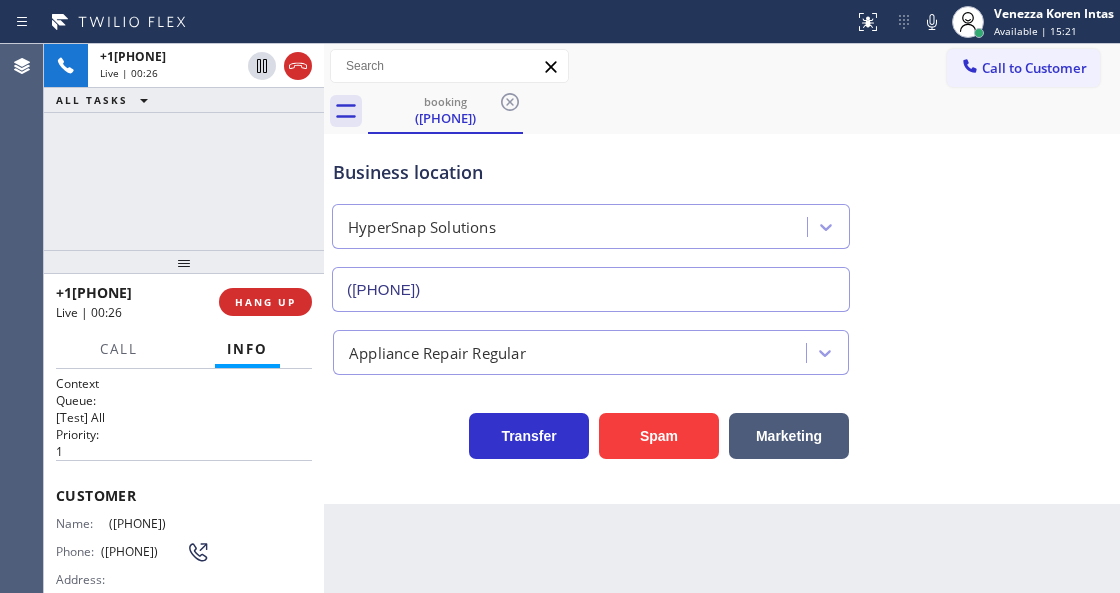 drag, startPoint x: 294, startPoint y: 72, endPoint x: 294, endPoint y: 282, distance: 210 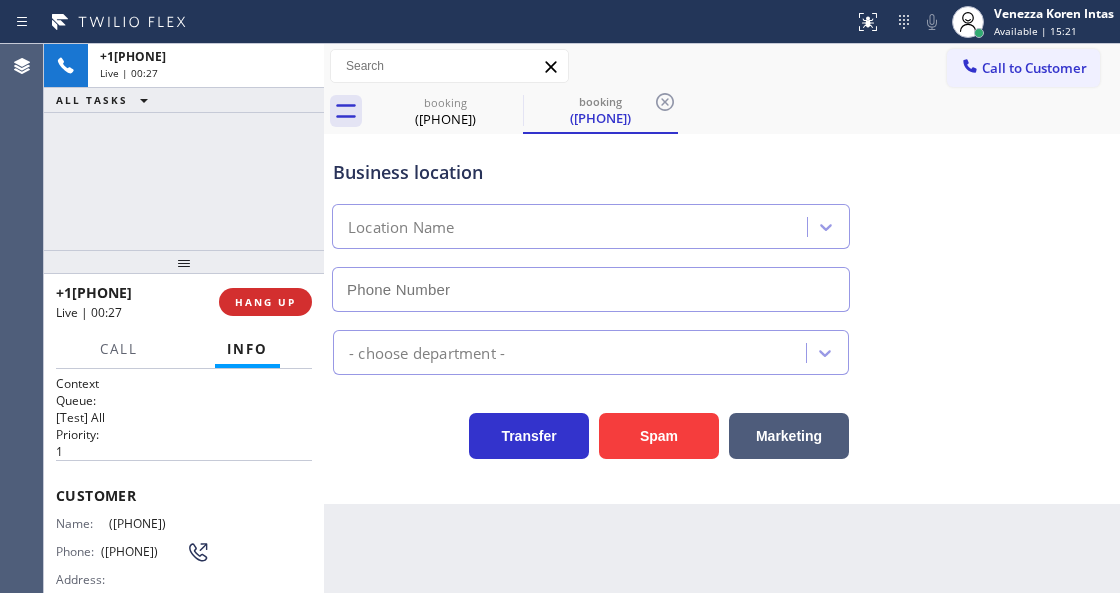 click on "+1[PHONE] Live | 00:27 HANG UP" at bounding box center [184, 302] 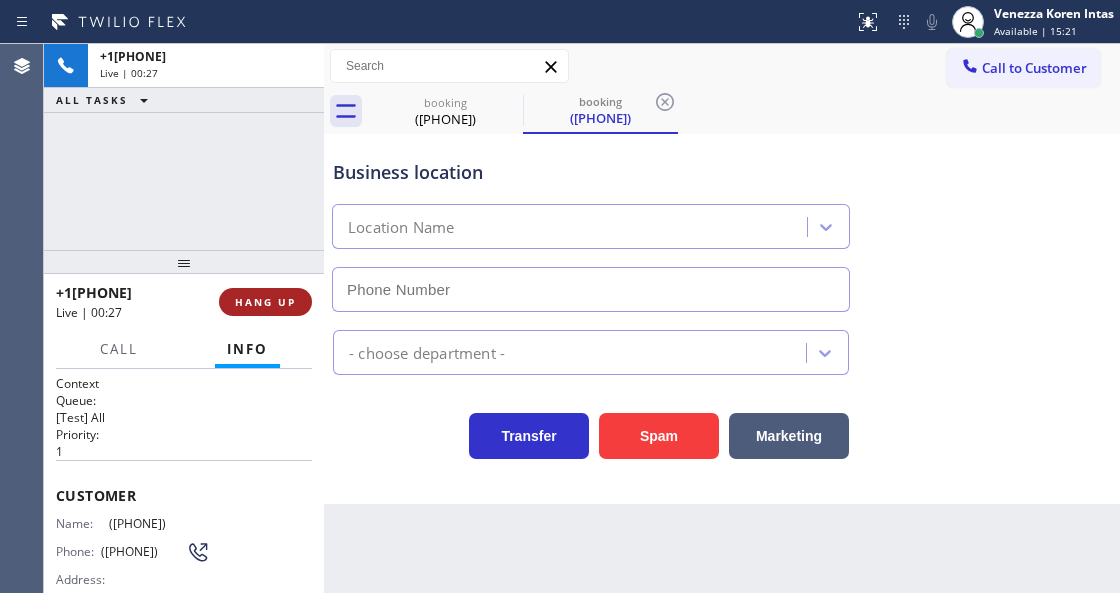 type on "([PHONE])" 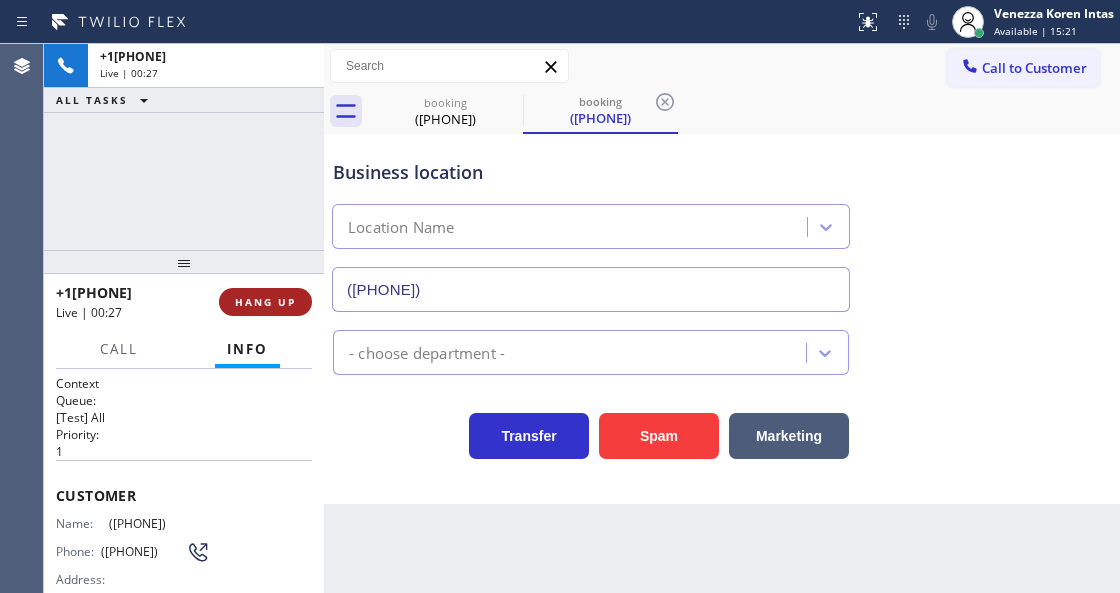 click on "HANG UP" at bounding box center [265, 302] 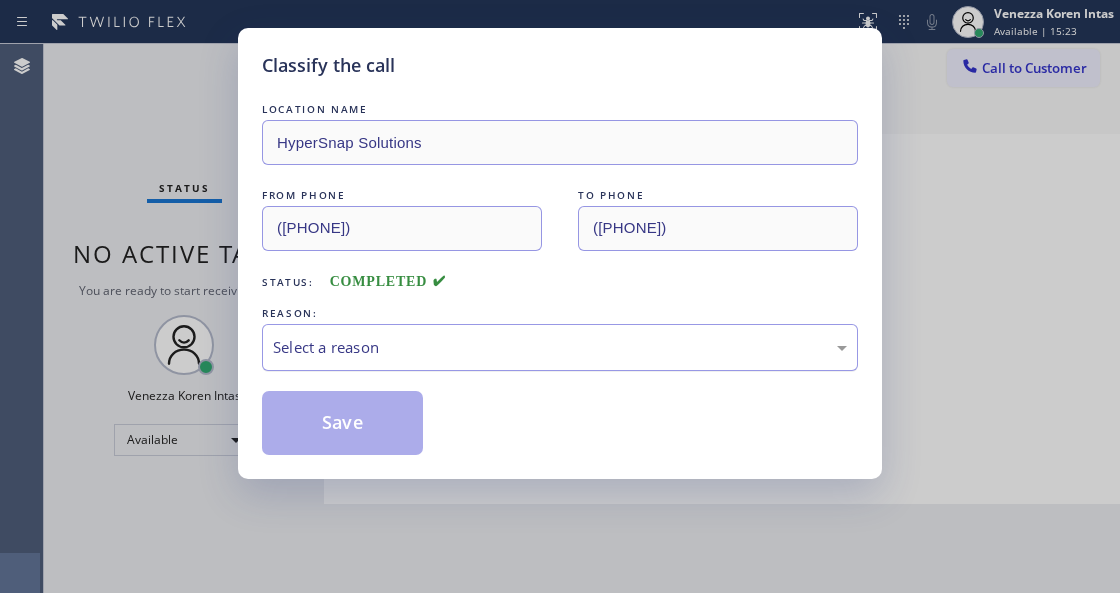 click on "Select a reason" at bounding box center [560, 347] 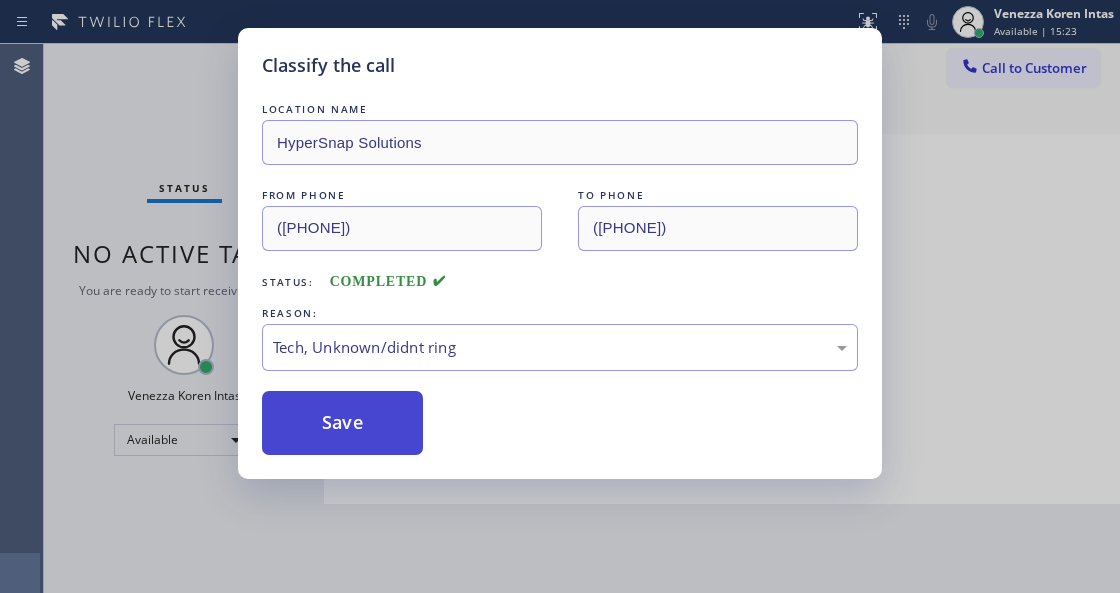 click on "Save" at bounding box center [342, 423] 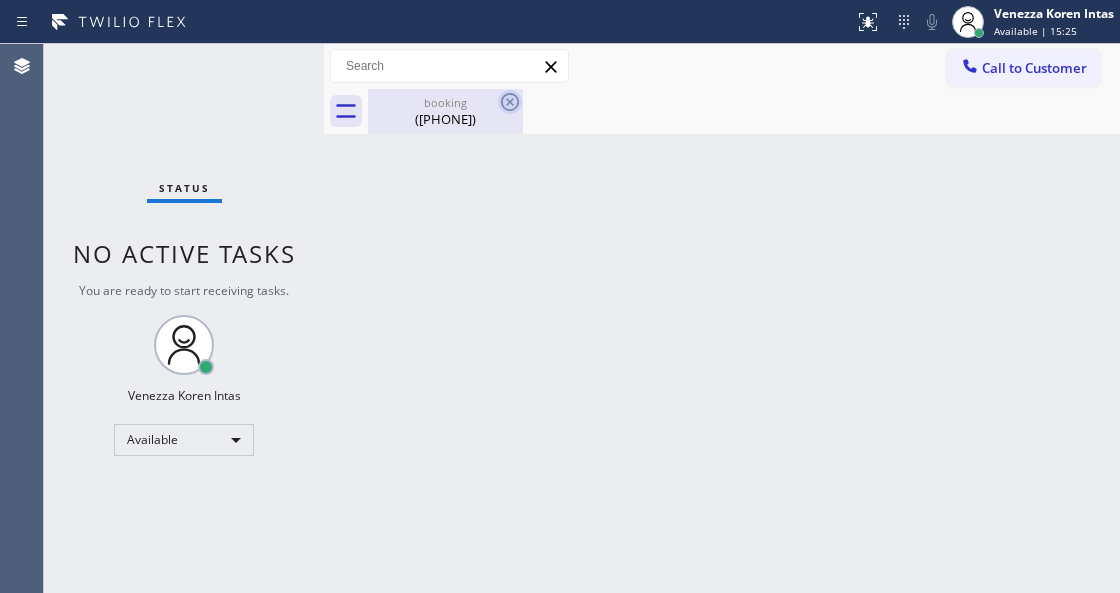click 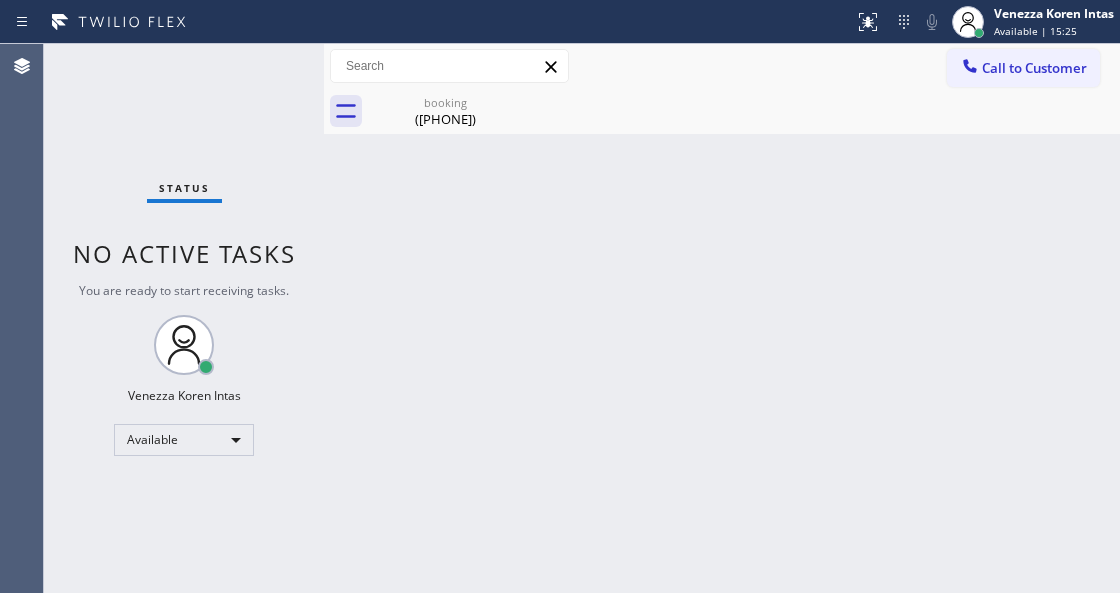 click on "Back to Dashboard Change Sender ID Customers Technicians Select a contact Outbound call Technician Search Technician Your caller id phone number Your caller id phone number Call Technician info Name   Phone none Address none Change Sender ID HVAC +[PHONE] 5 Star Appliance +[PHONE] Appliance Repair +[PHONE] Plumbing +[PHONE] Air Duct Cleaning +[PHONE]  Electricians +[PHONE] Cancel Change Check personal SMS Reset Change booking ([PHONE]) Call to Customer Outbound call Location Search location Your caller id phone number Customer number Call Outbound call Technician Search Technician Your caller id phone number Your caller id phone number Call booking ([PHONE])" at bounding box center [722, 318] 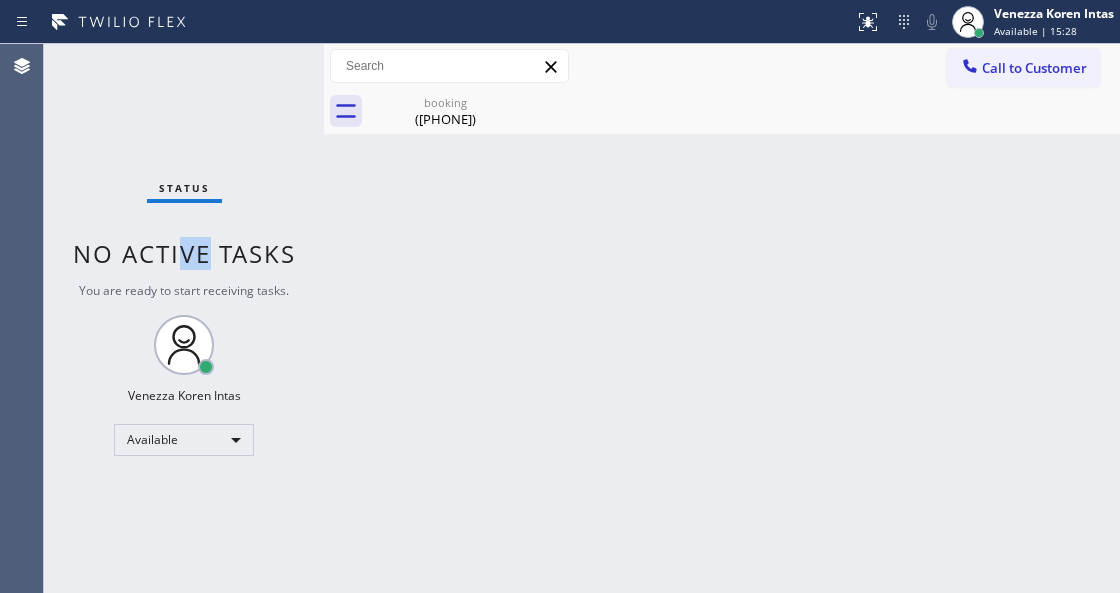 drag, startPoint x: 202, startPoint y: 250, endPoint x: 491, endPoint y: 591, distance: 446.99216 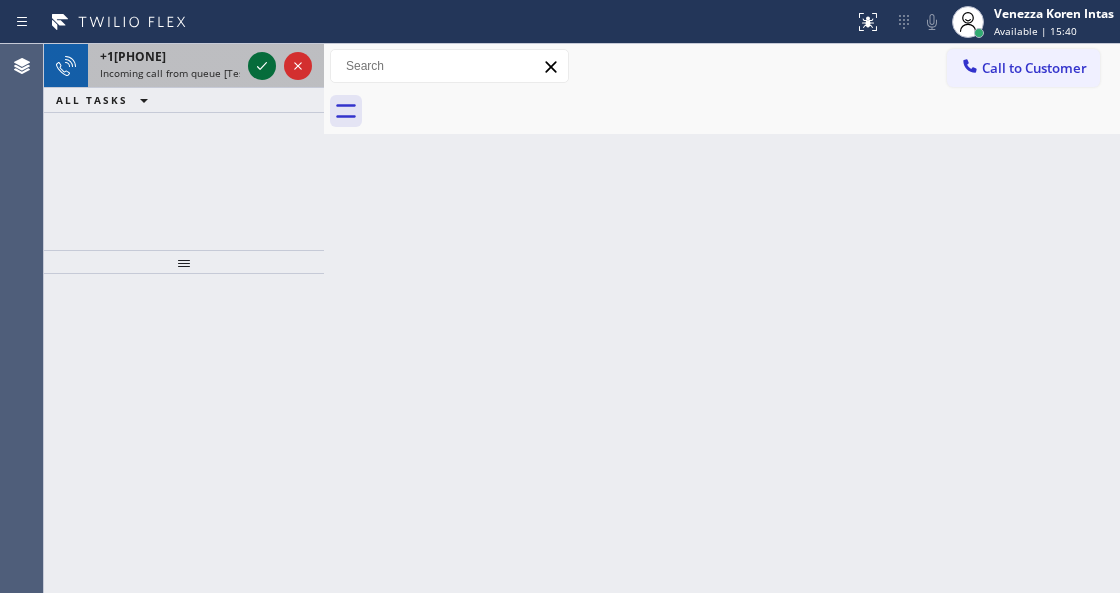click 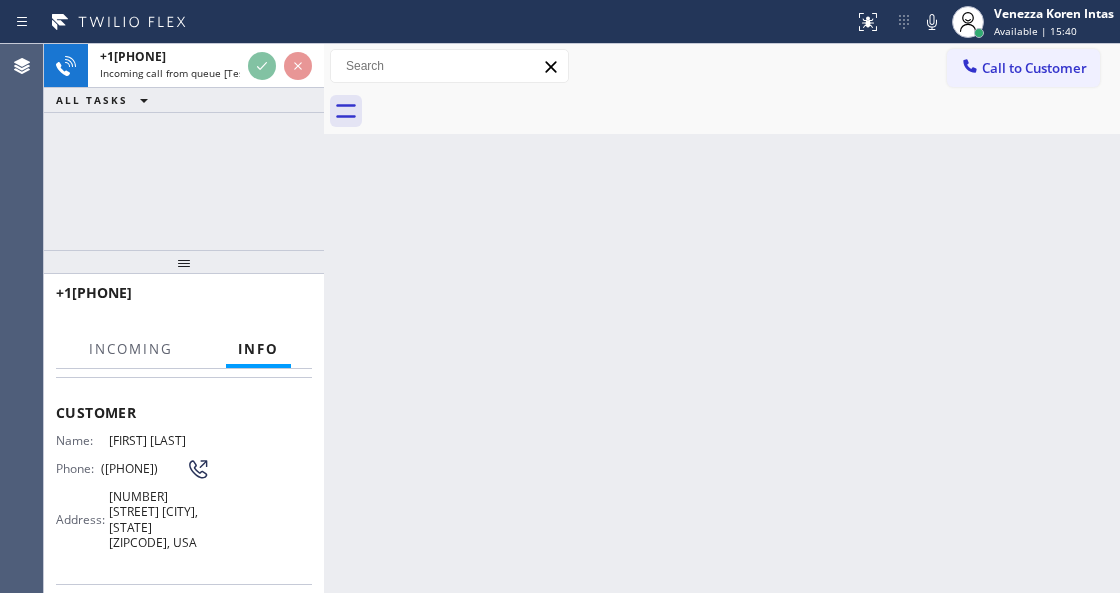 scroll, scrollTop: 200, scrollLeft: 0, axis: vertical 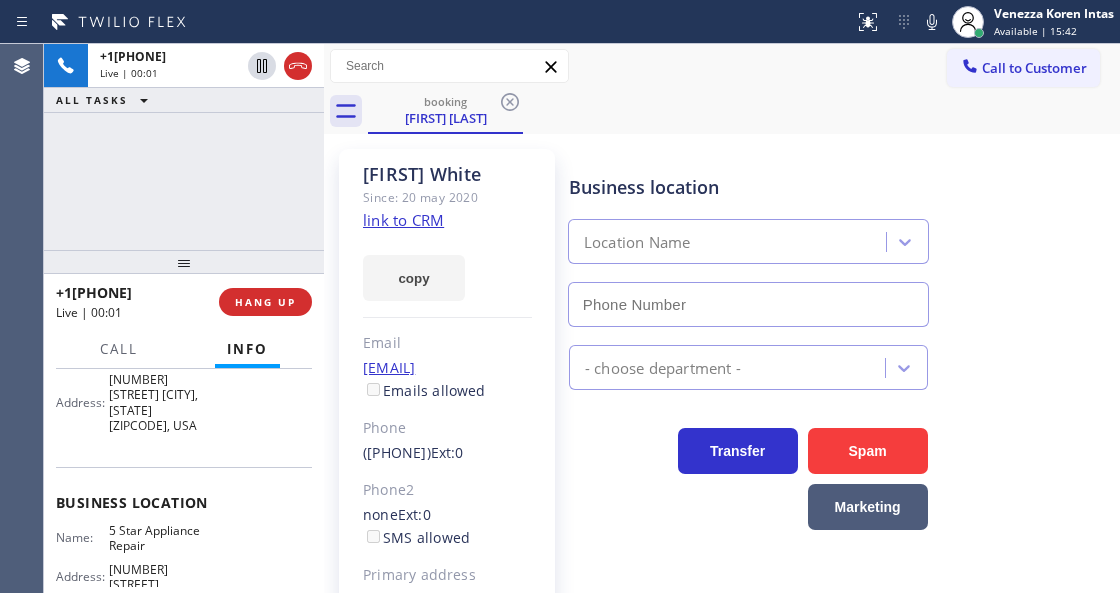 type on "([PHONE]) [PHONE]" 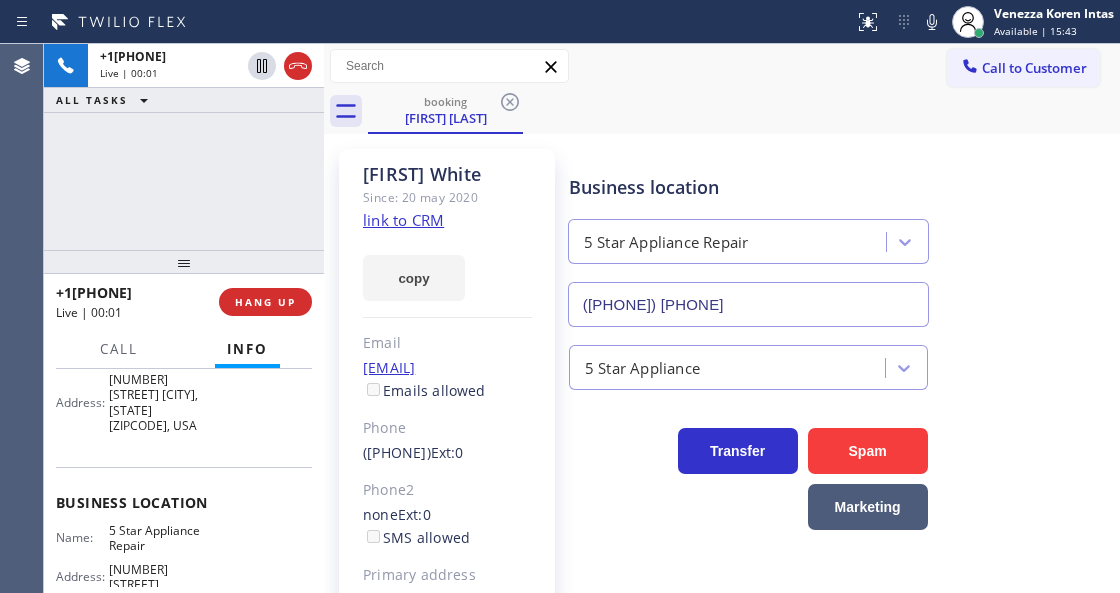 click on "link to CRM" 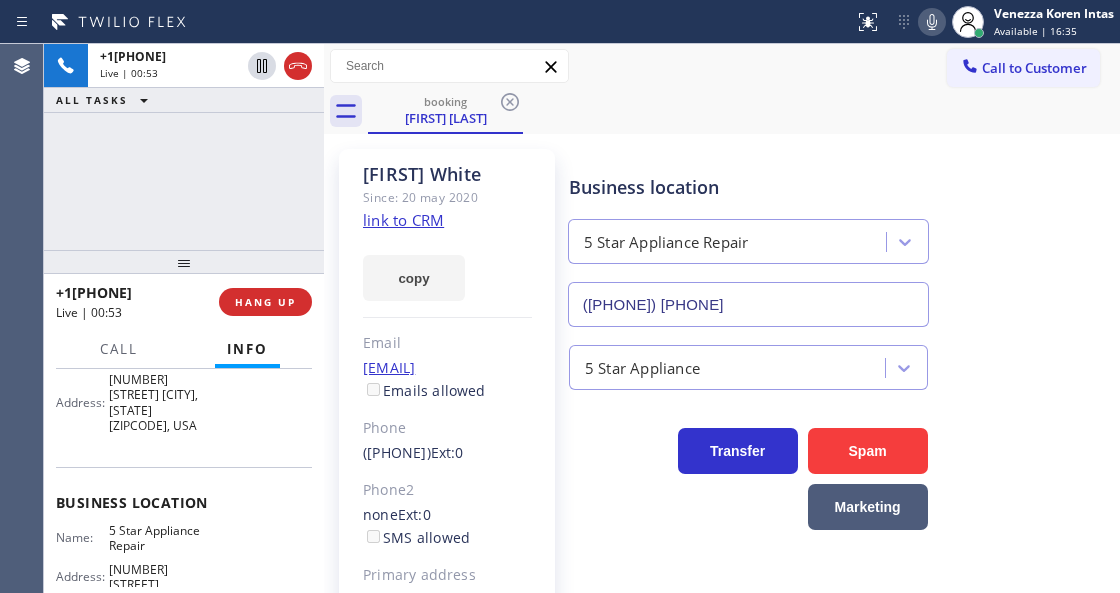 click 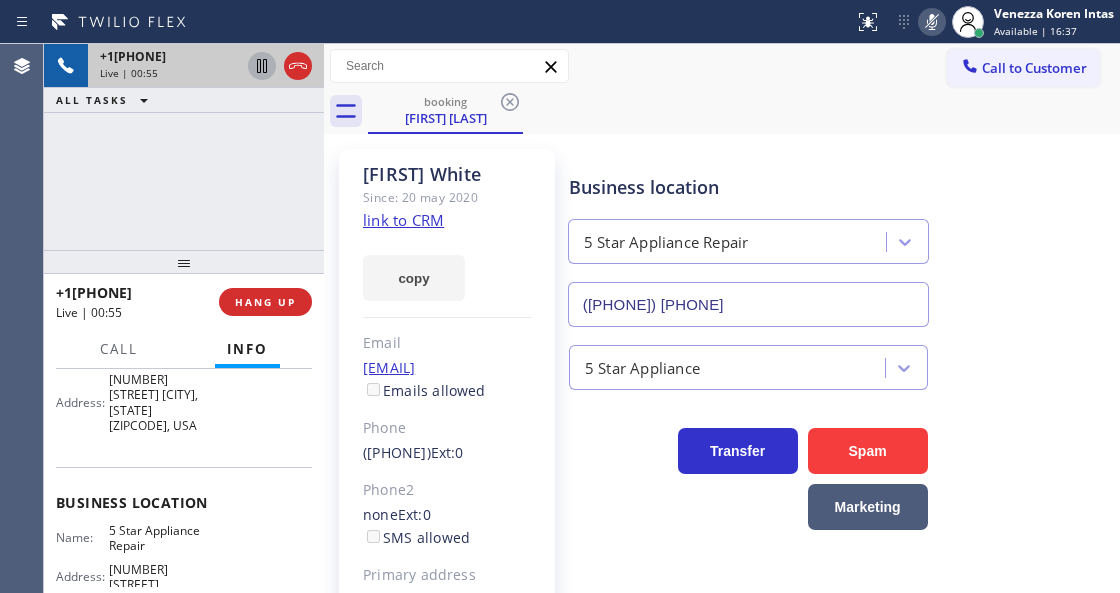 click 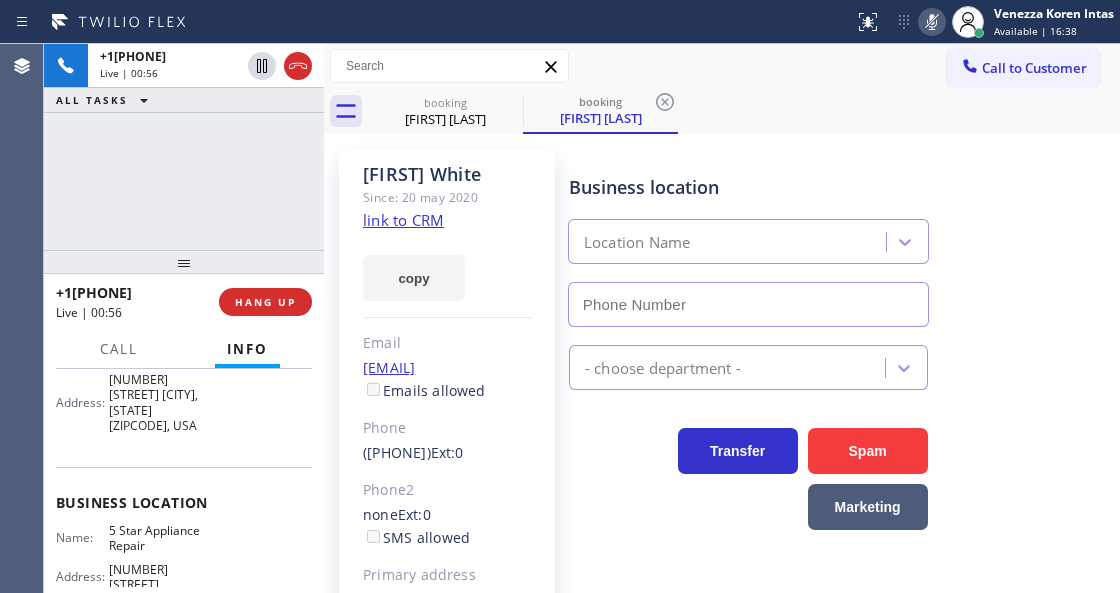 type on "([PHONE]) [PHONE]" 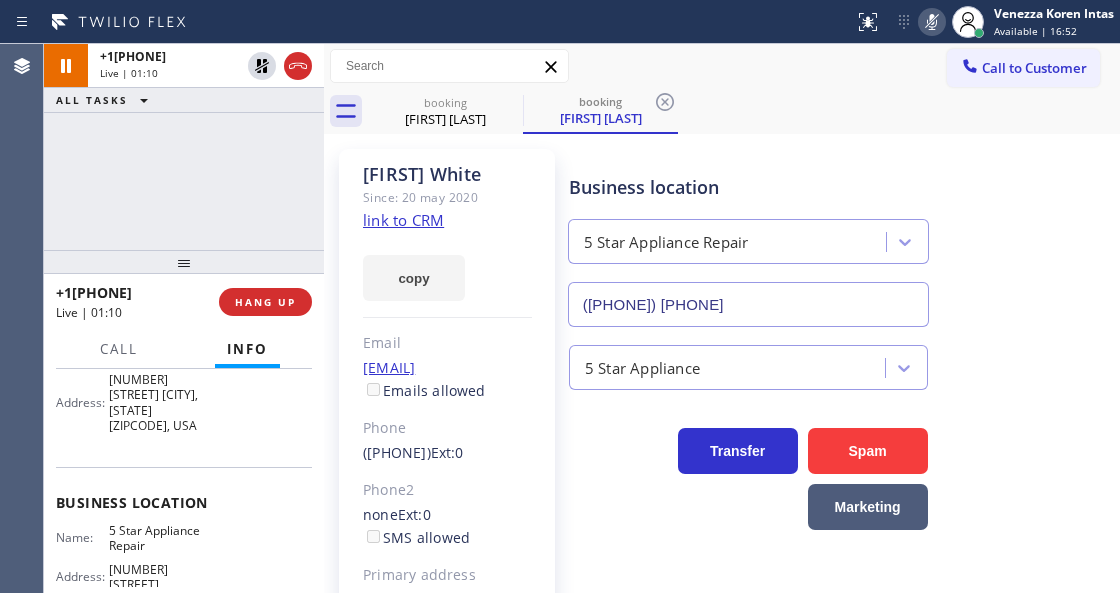 click 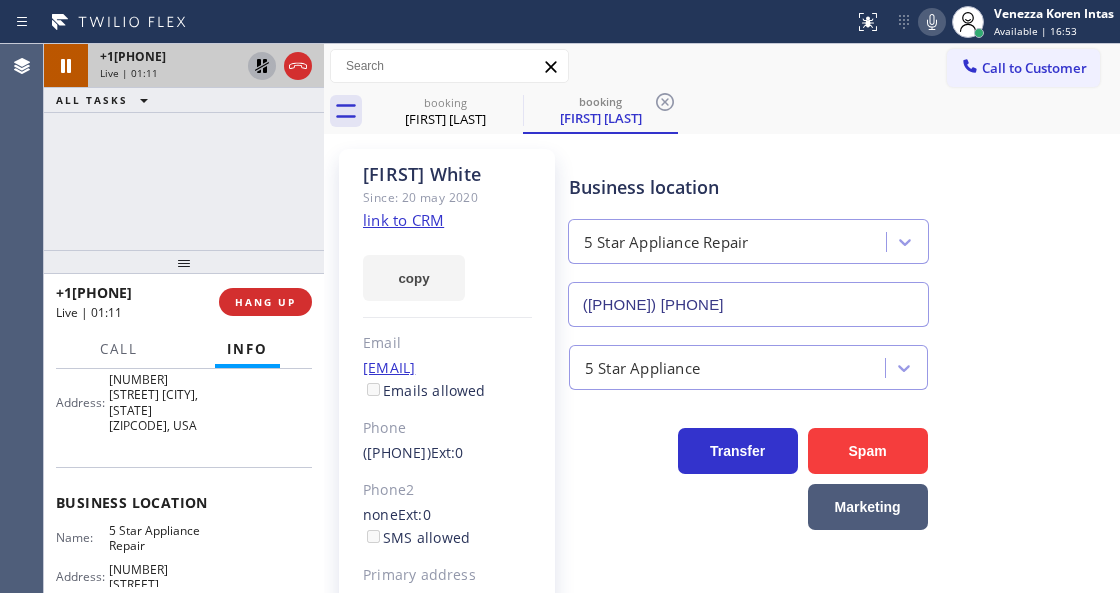 click 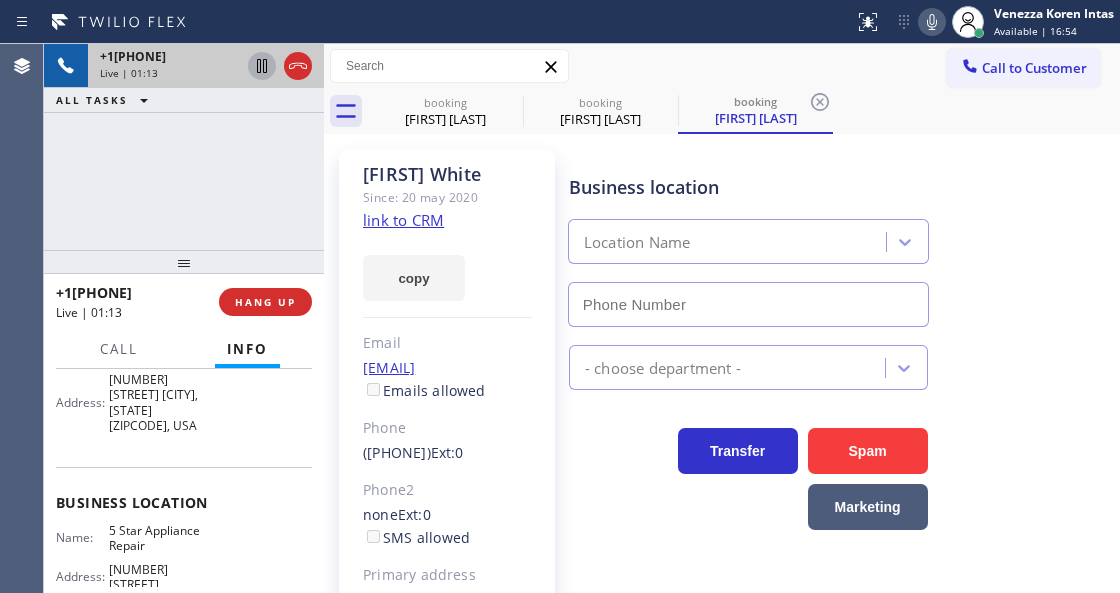 type on "([PHONE]) [PHONE]" 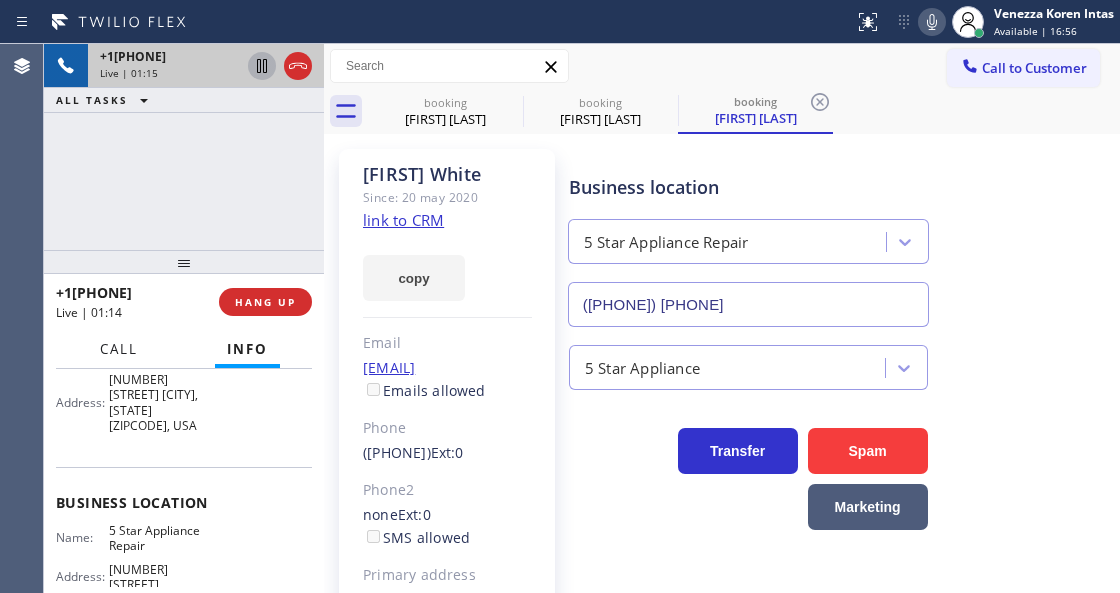 click on "Call" at bounding box center (119, 349) 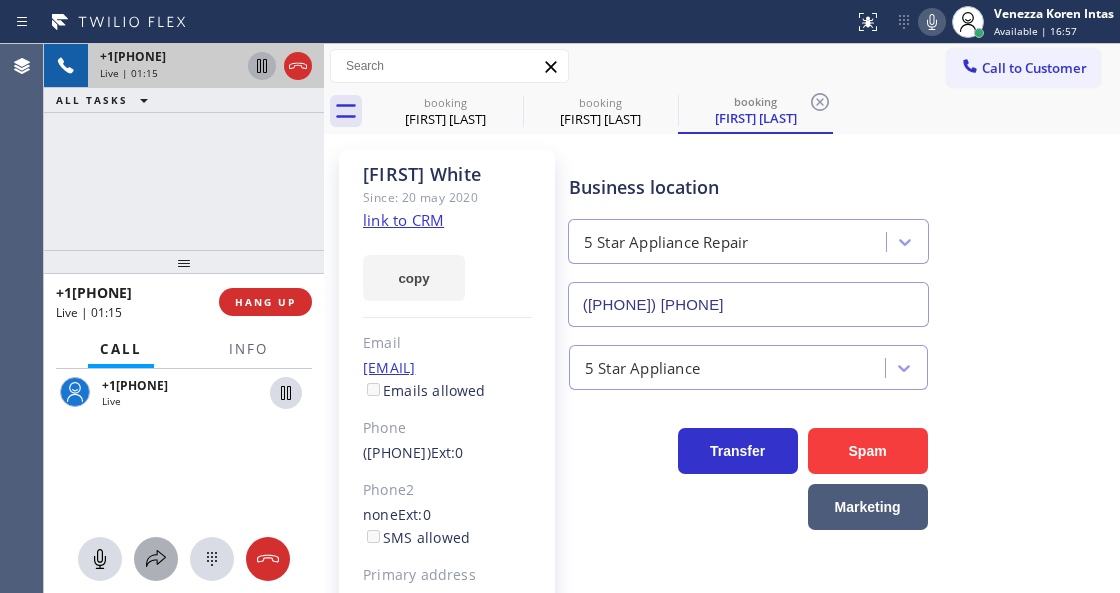 click 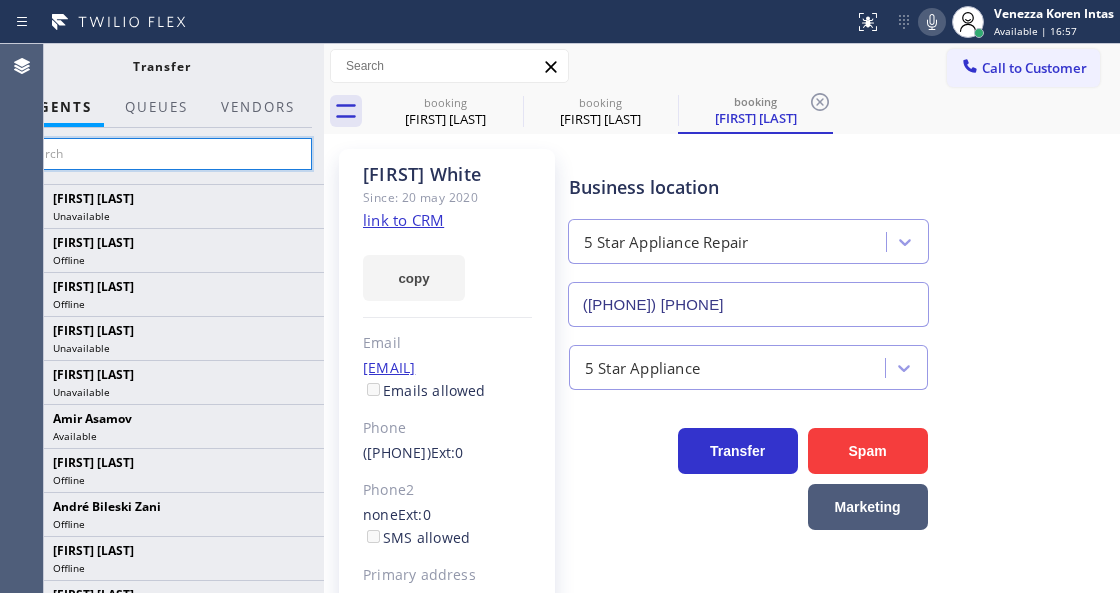 click at bounding box center (161, 154) 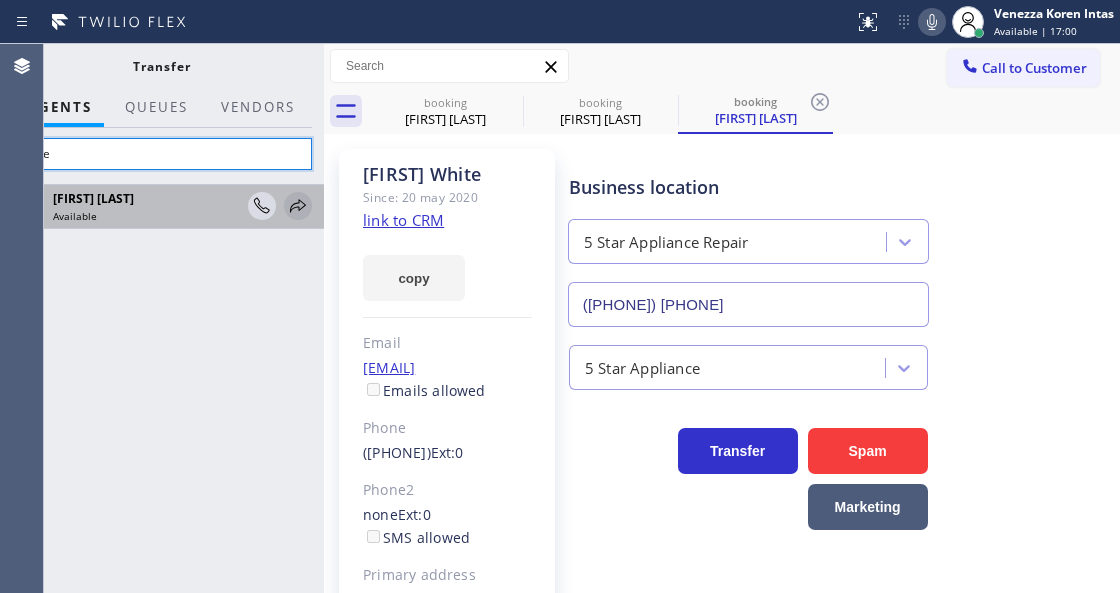 type on "nere" 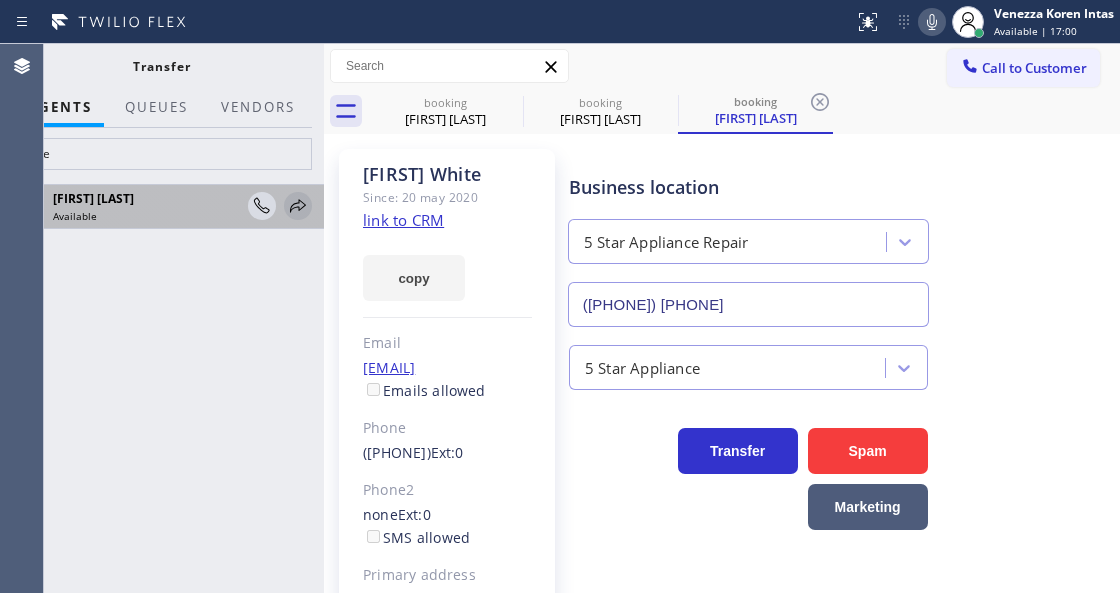 click 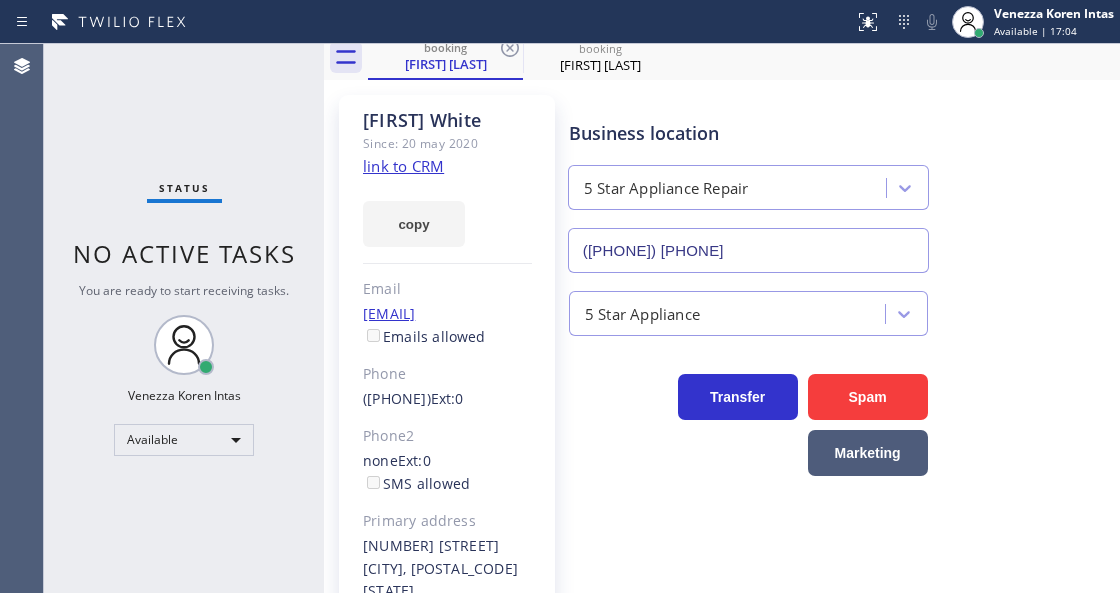 scroll, scrollTop: 166, scrollLeft: 0, axis: vertical 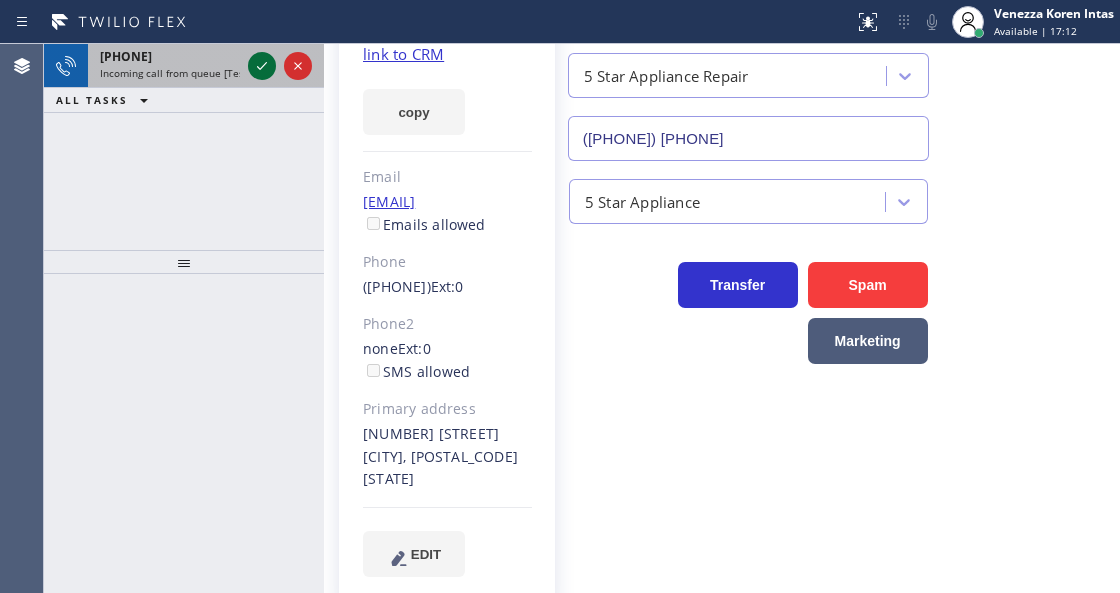 click 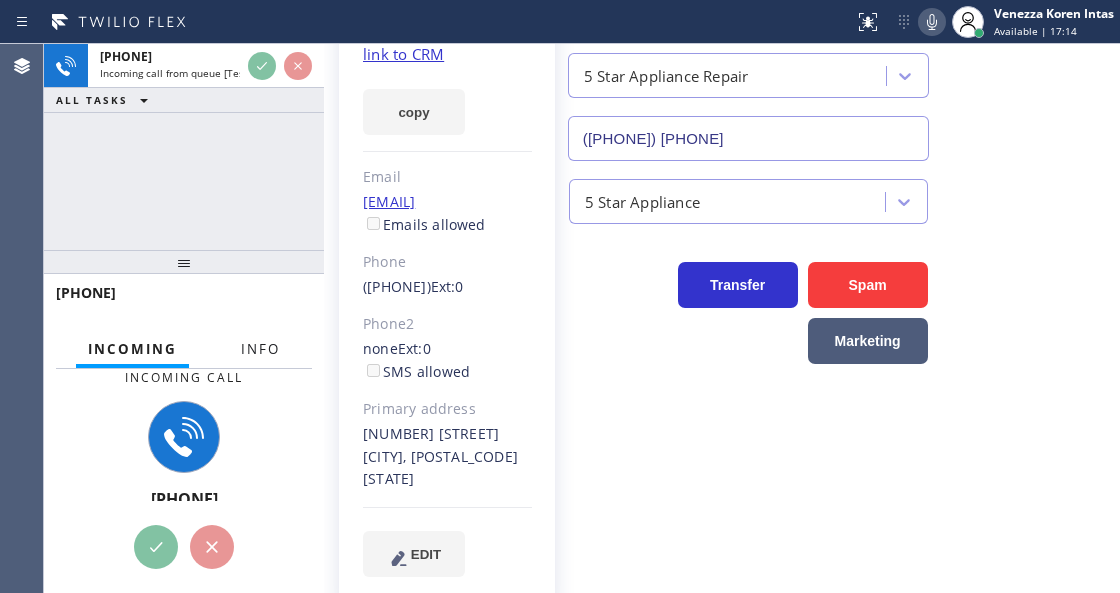 click on "Info" at bounding box center [260, 349] 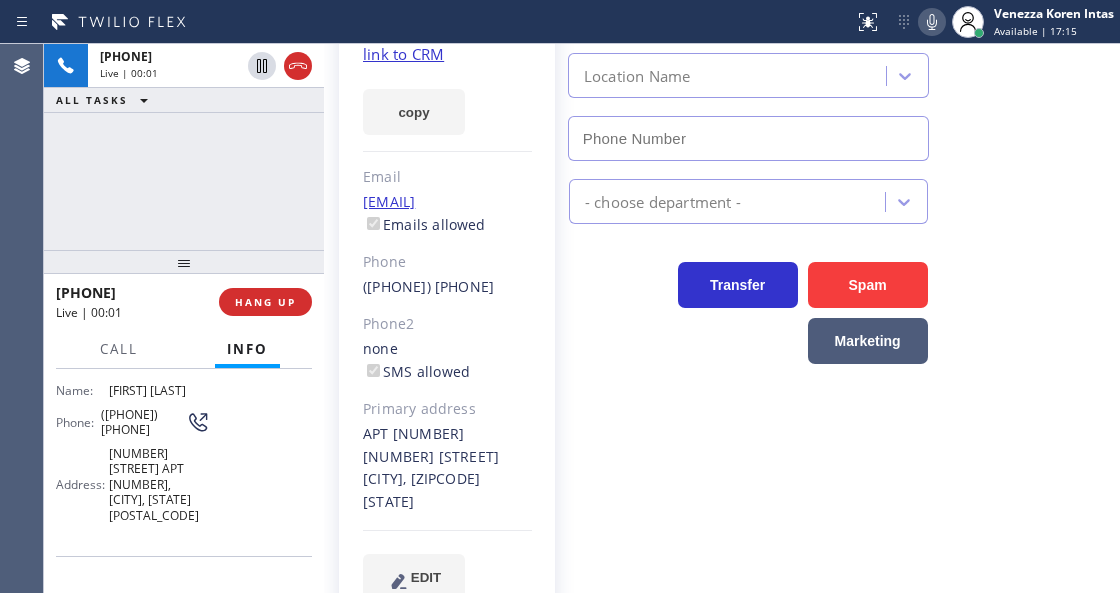 type on "([PHONE])" 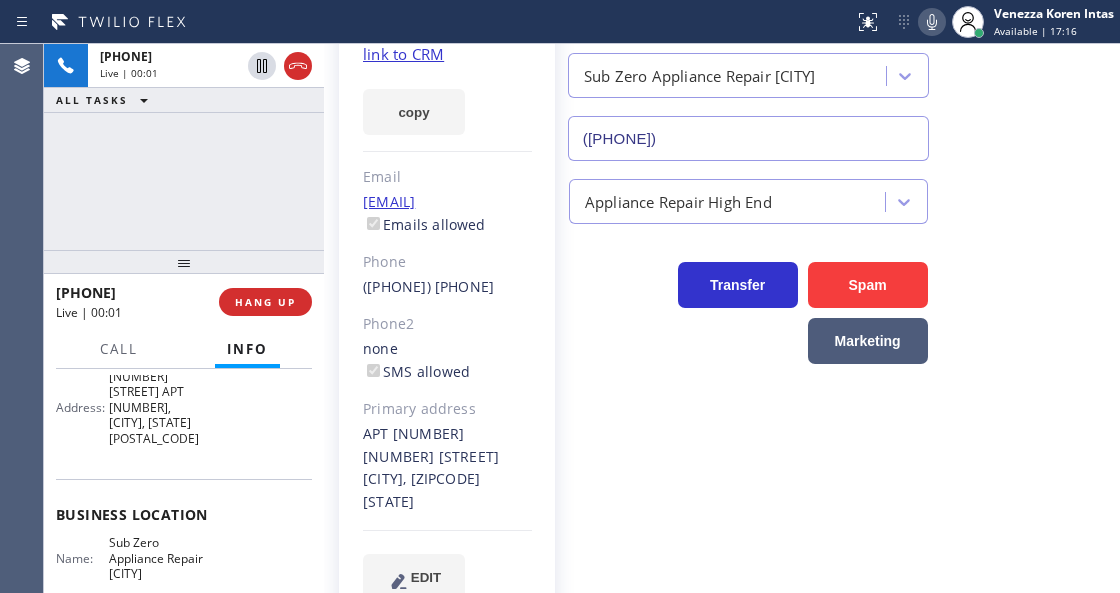 scroll, scrollTop: 333, scrollLeft: 0, axis: vertical 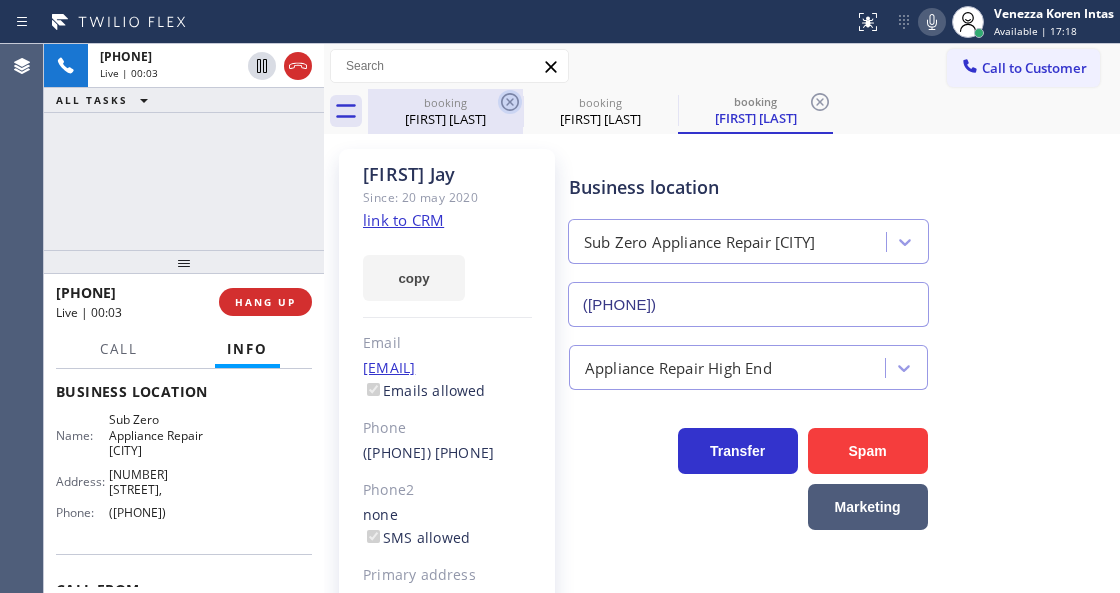 click 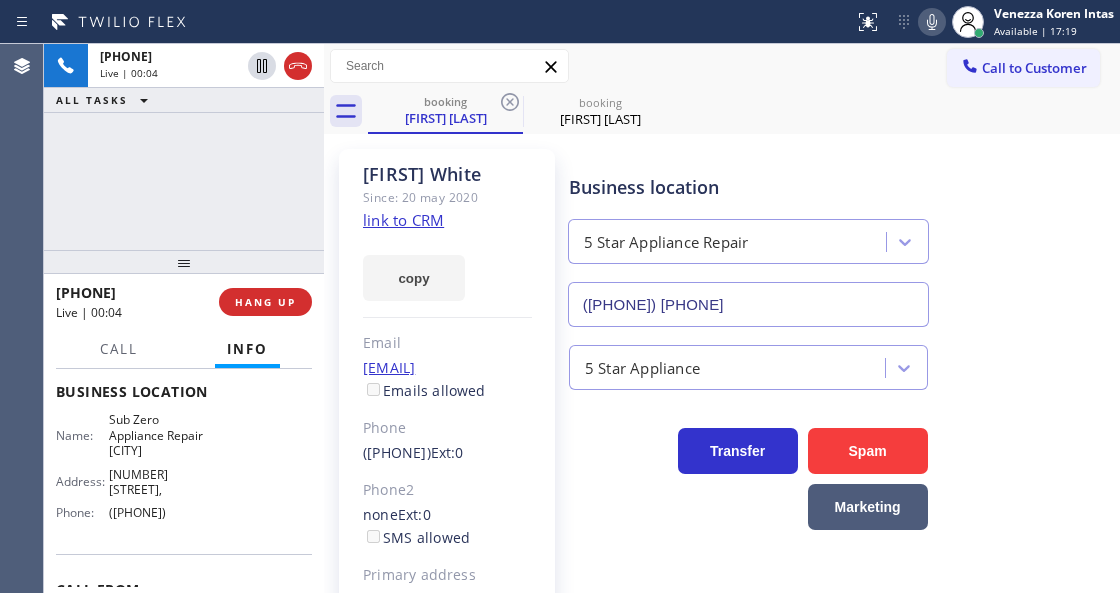 click 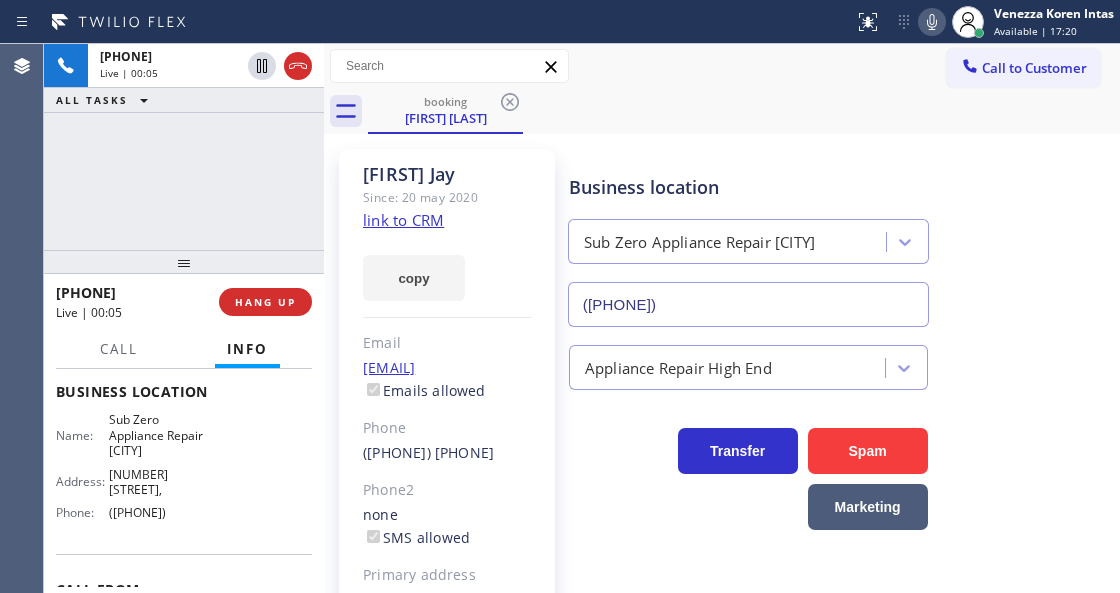 click on "link to CRM" 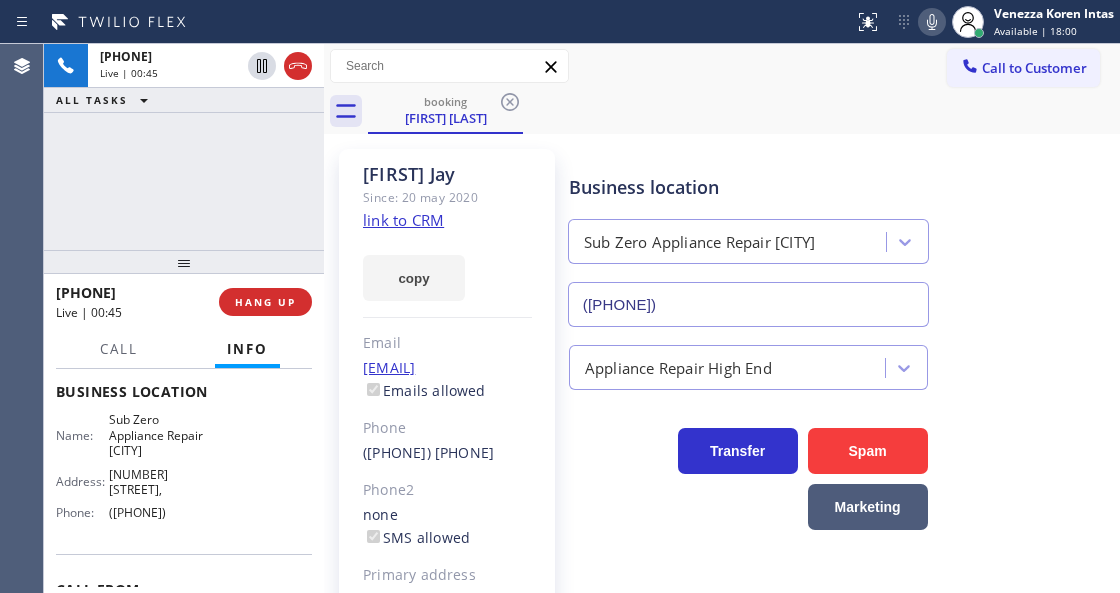 click 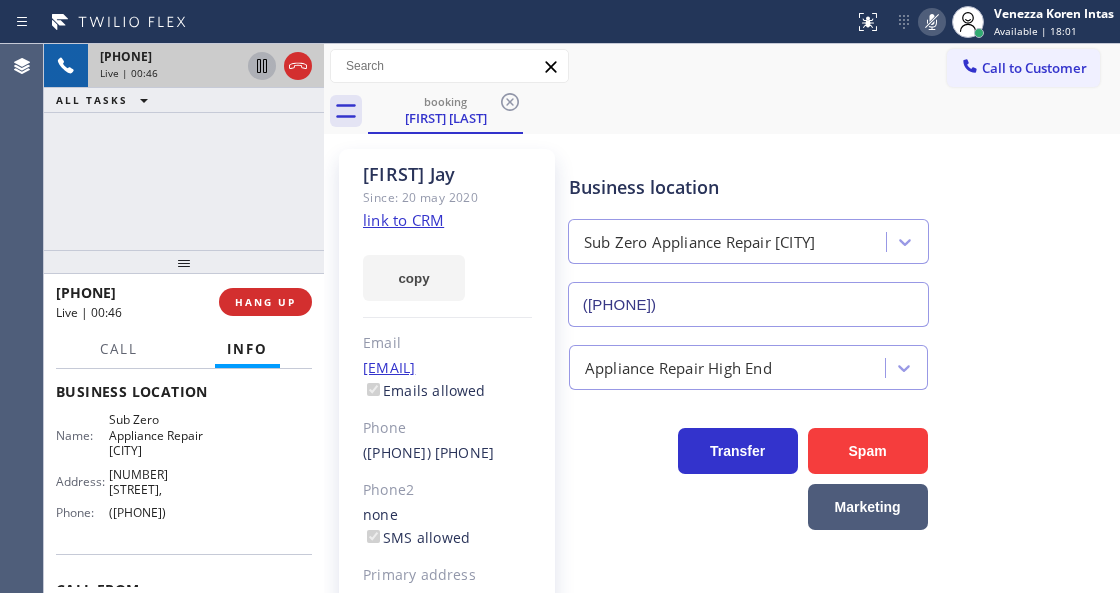 click 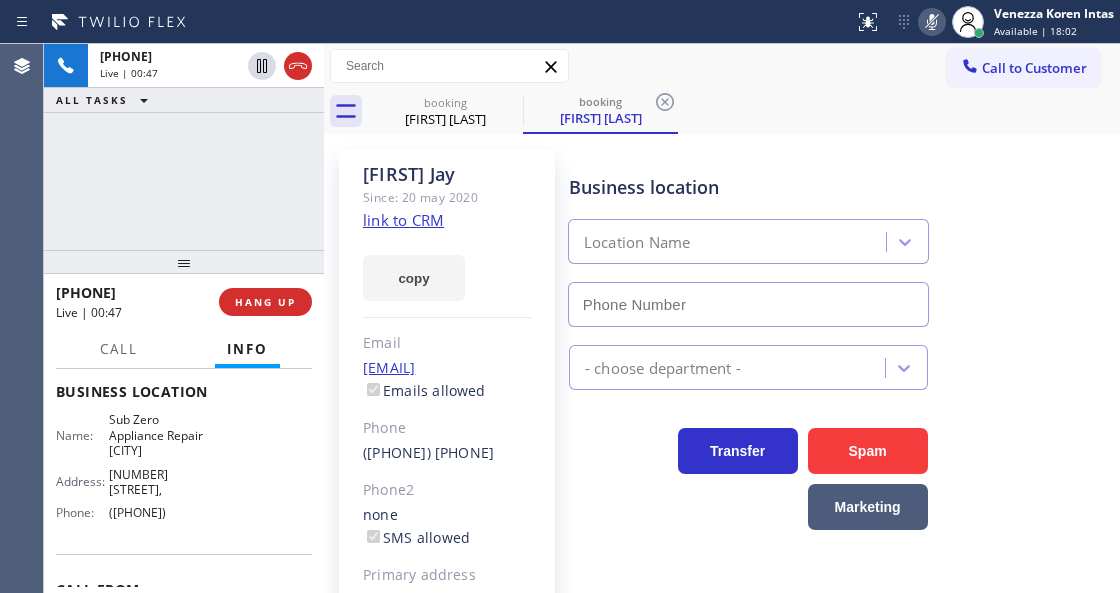 type on "([PHONE])" 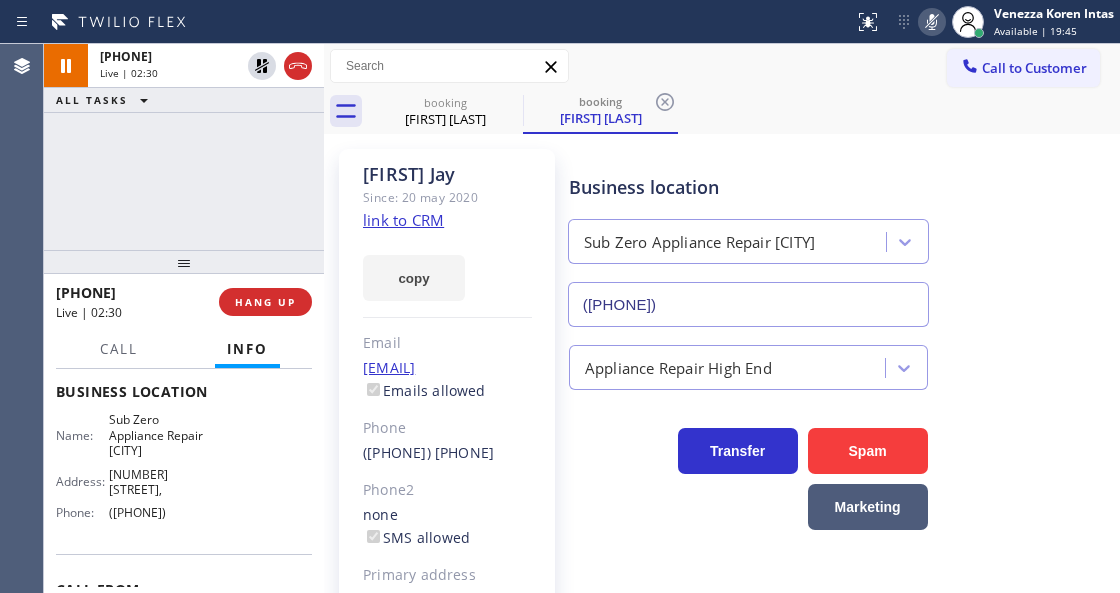 click on "+1[PHONE] Live | 02:30 ALL TASKS ALL TASKS ACTIVE TASKS TASKS IN WRAP UP" at bounding box center [184, 147] 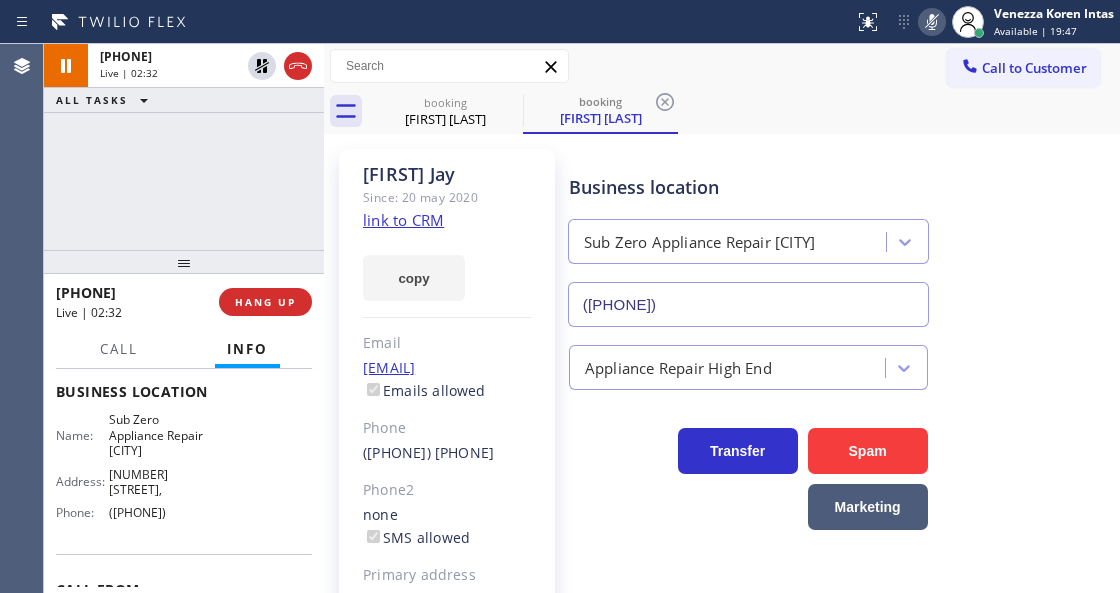 click on "+1[PHONE] Live | 02:32 ALL TASKS ALL TASKS ACTIVE TASKS TASKS IN WRAP UP" at bounding box center (184, 147) 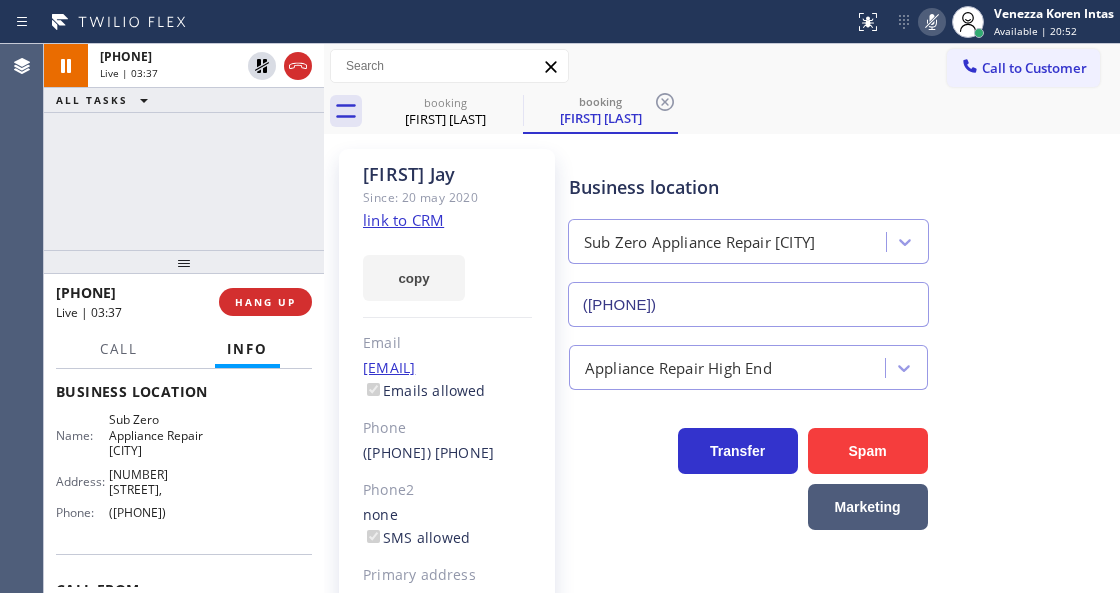 click at bounding box center [932, 22] 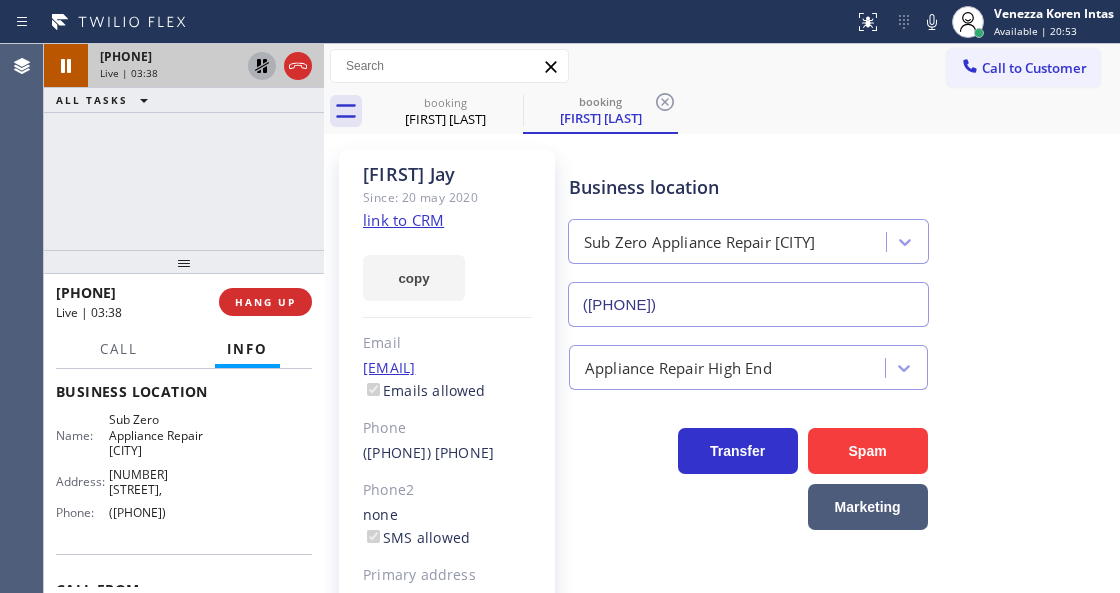 click 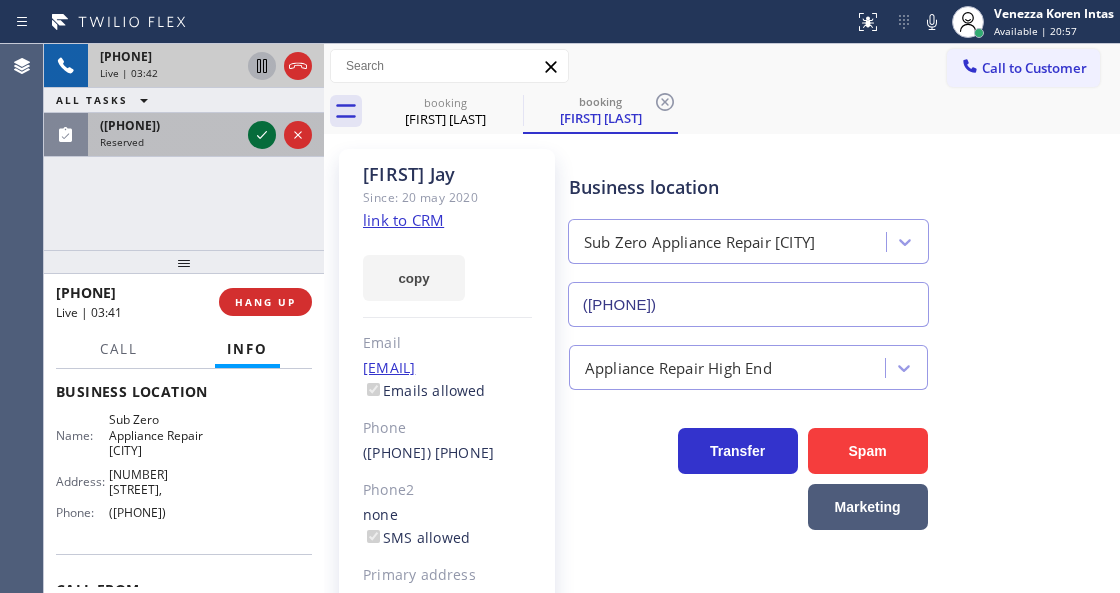 click 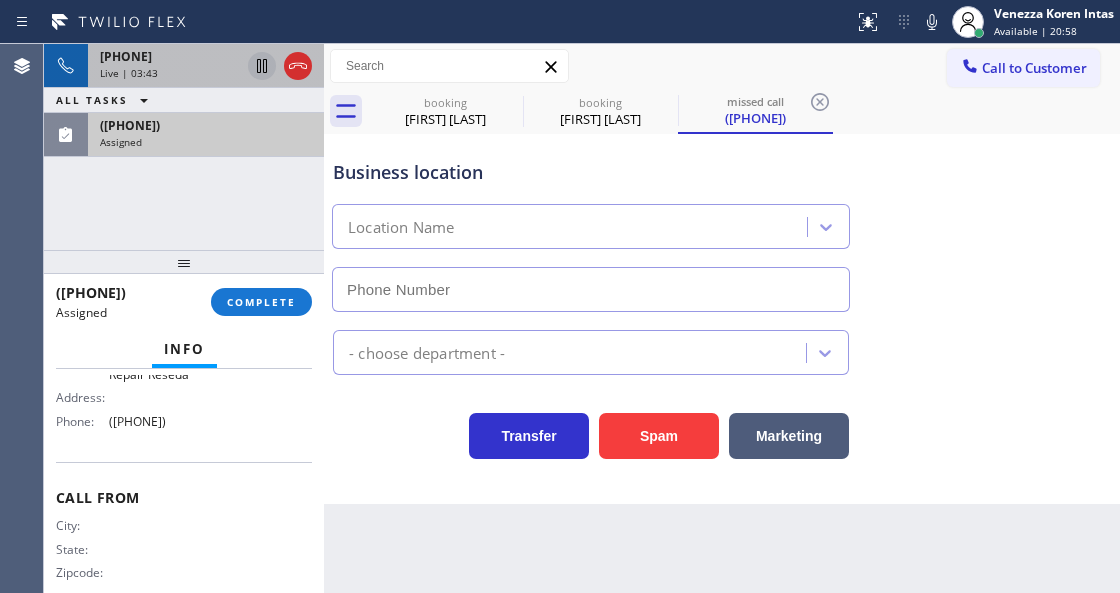 scroll, scrollTop: 384, scrollLeft: 0, axis: vertical 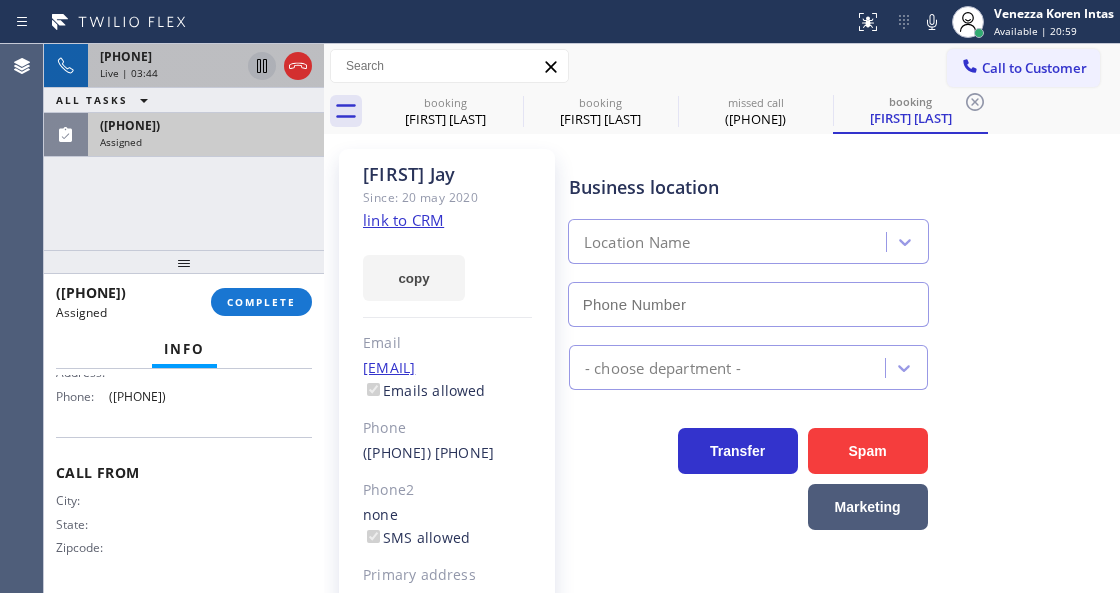 click on "Assigned" at bounding box center (206, 142) 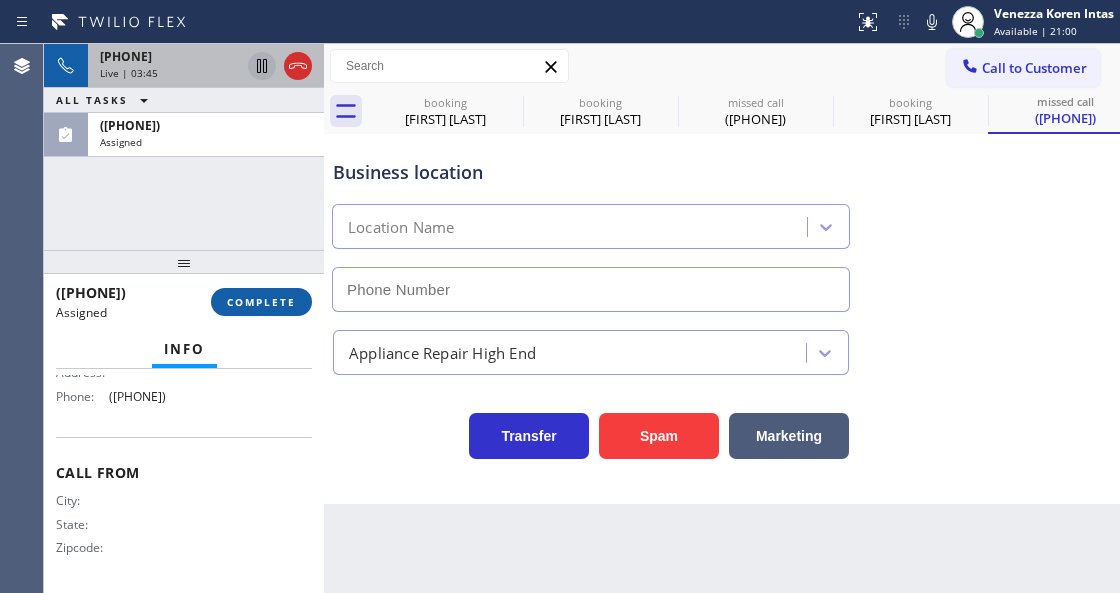 click on "COMPLETE" at bounding box center (261, 302) 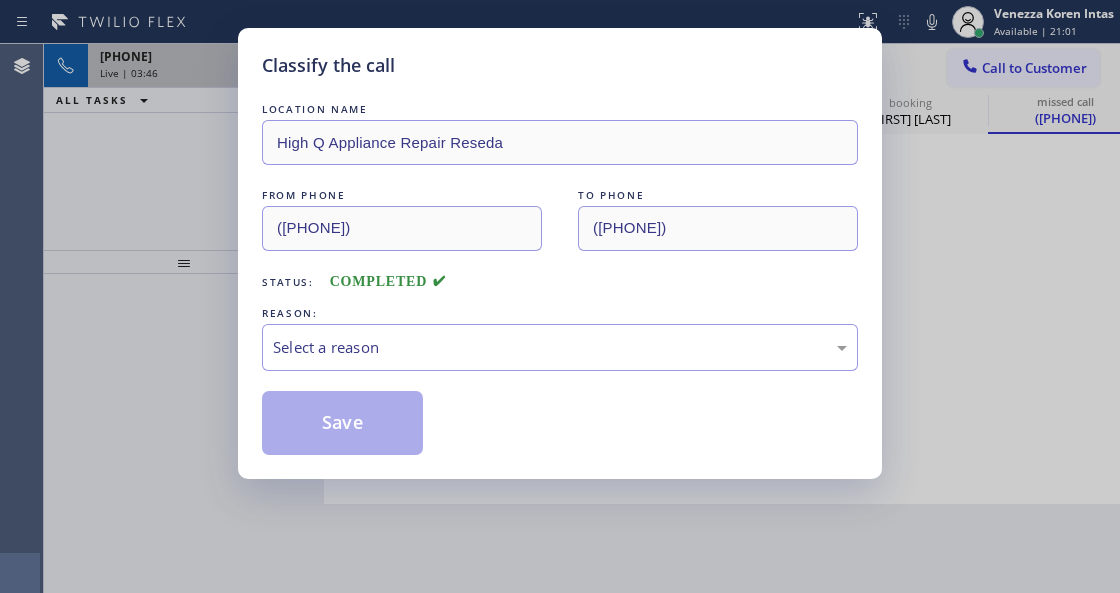 click on "Select a reason" at bounding box center [560, 347] 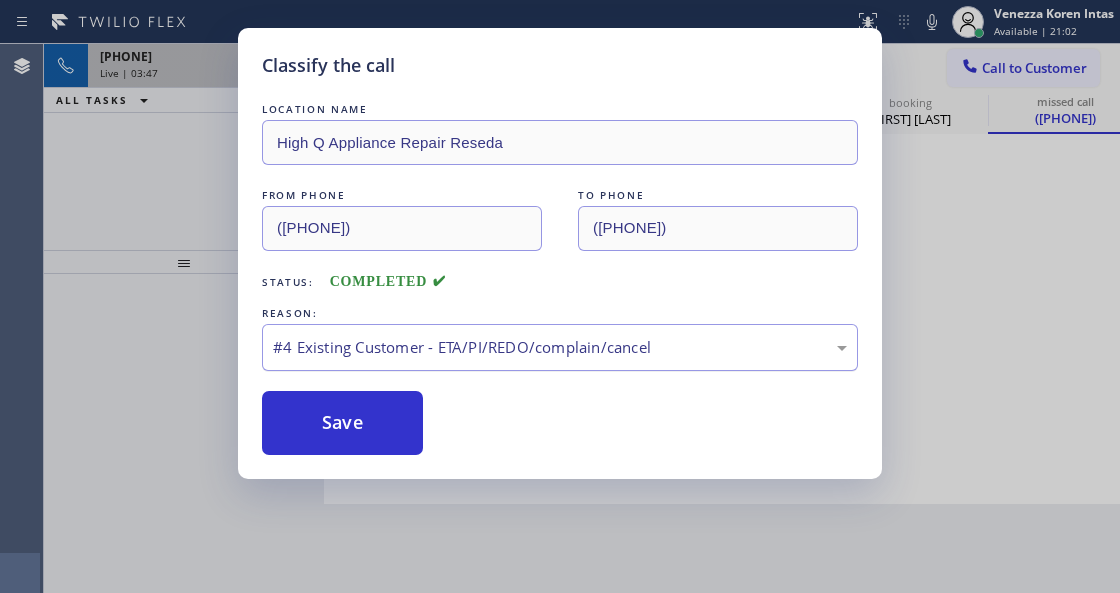 type on "([PHONE])" 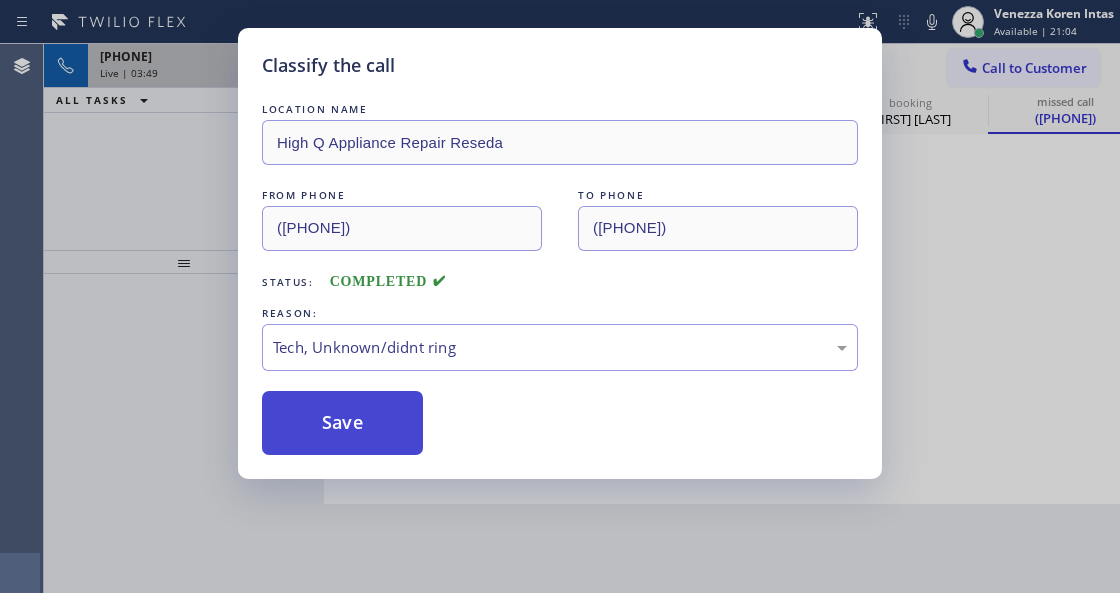 click on "Save" at bounding box center (342, 423) 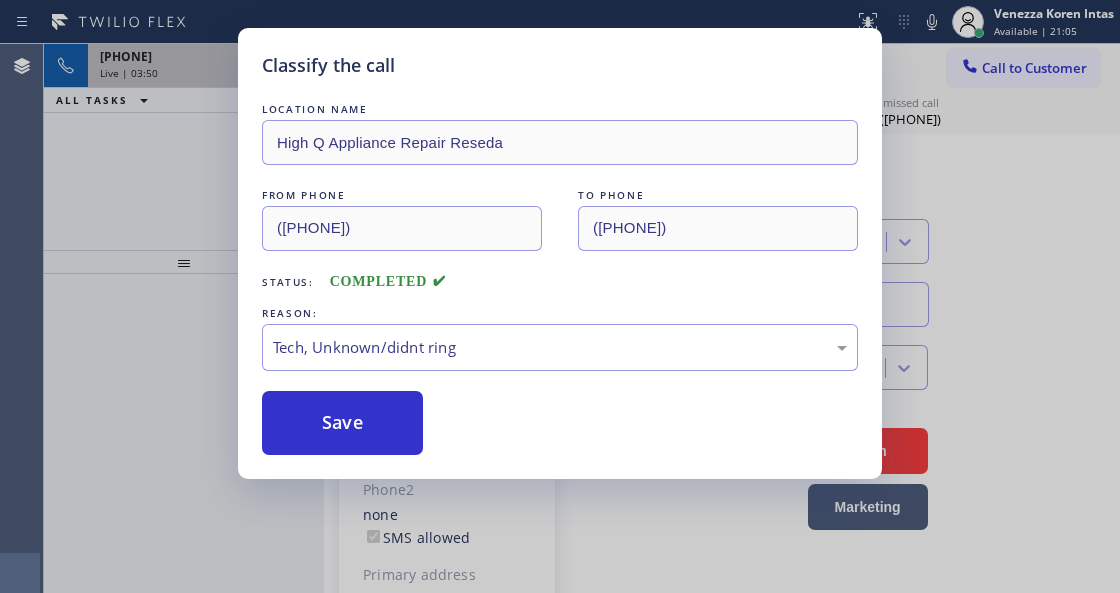 click on "Classify the call LOCATION NAME Local Trusted Electricians La Habra FROM PHONE ([PHONE]) TO PHONE ([PHONE]) Status: COMPLETED REASON: Tech, Unknown/didnt ring Save Classify the call LOCATION NAME Top Rated Electric Warren(Aros Electric) FROM PHONE ([PHONE]) TO PHONE ([PHONE]) Status: COMPLETED REASON: Tech, Unknown/didnt ring Save Classify the call LOCATION NAME Best HVAC Repair FROM PHONE ([PHONE]) TO PHONE ([PHONE]) Status: COMPLETED REASON: Tech, Unknown/didnt ring Save Classify the call LOCATION NAME Fix It Felix Crew FROM PHONE ([PHONE]) TO PHONE ([PHONE]) Status: COMPLETED REASON: Tech, Unknown/didnt ring Save Classify the call LOCATION NAME Home Alliance FROM PHONE ([PHONE]) TO PHONE ([PHONE]) Status: COMPLETED REASON: Tech, Unknown/didnt ring Save Classify the call LOCATION NAME Fast Water Heater FROM PHONE ([PHONE]) TO PHONE ([PHONE]) Status: COMPLETED REASON: Tech, Unknown/didnt ring Save Classify the call LOCATION NAME FROM PHONE TO PHONE" at bounding box center (582, 318) 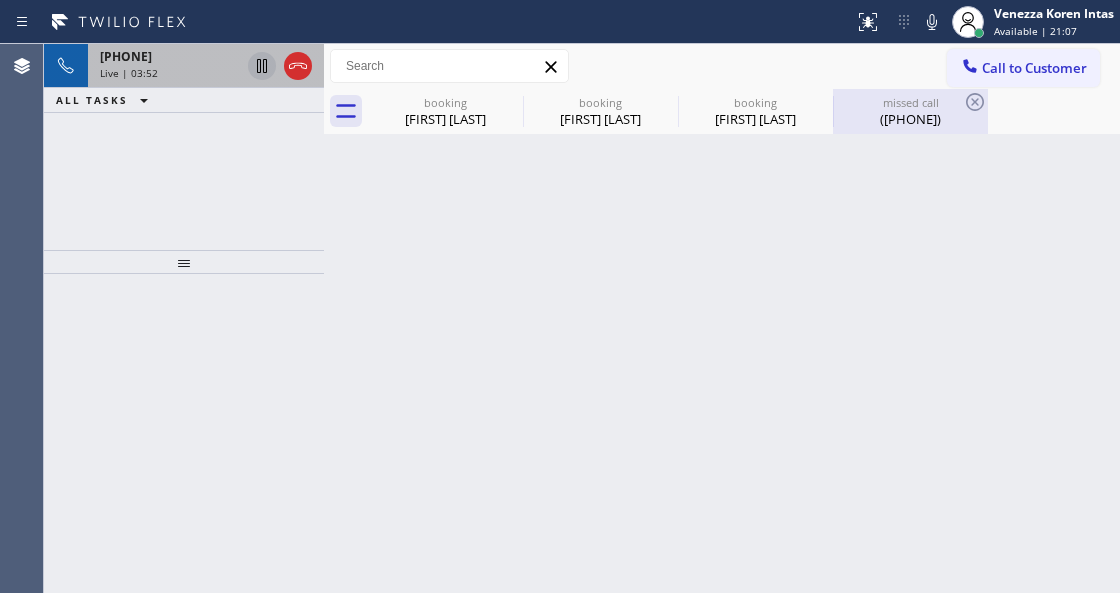 click on "missed call" at bounding box center [910, 102] 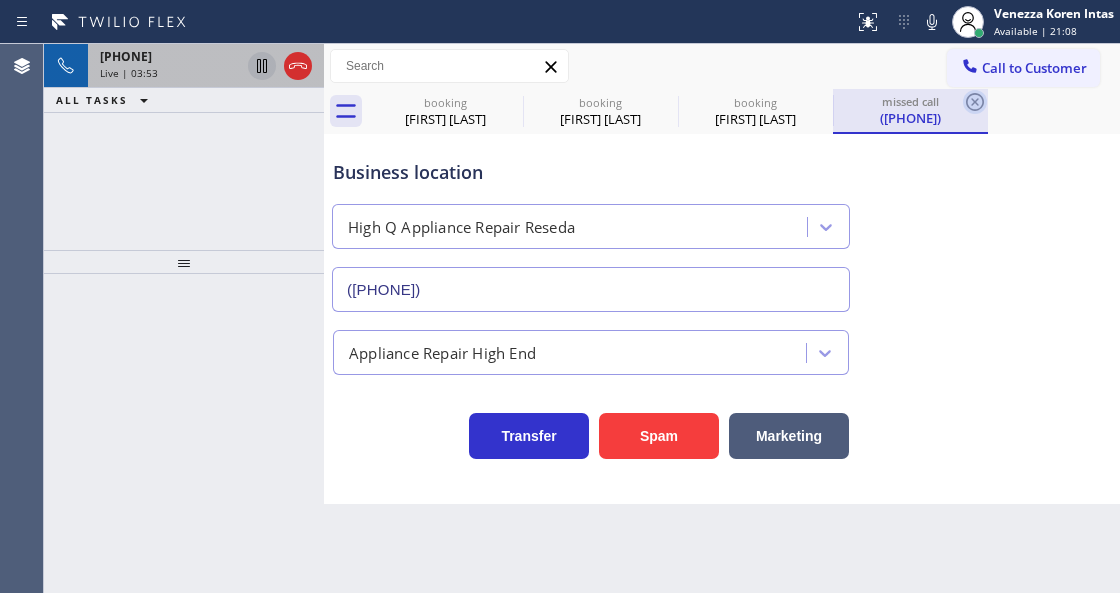 click 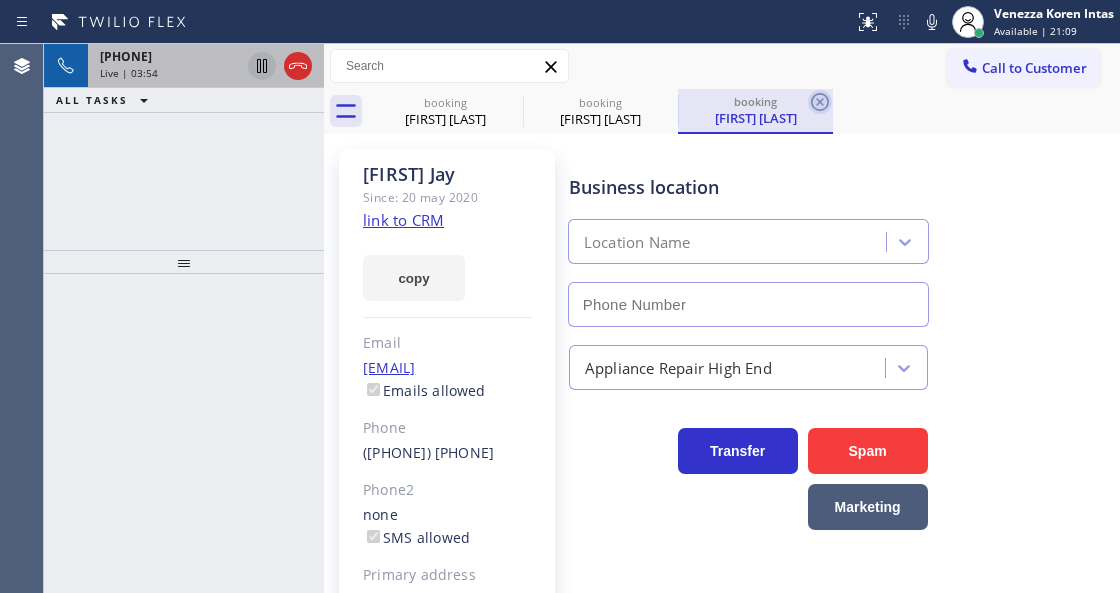 click 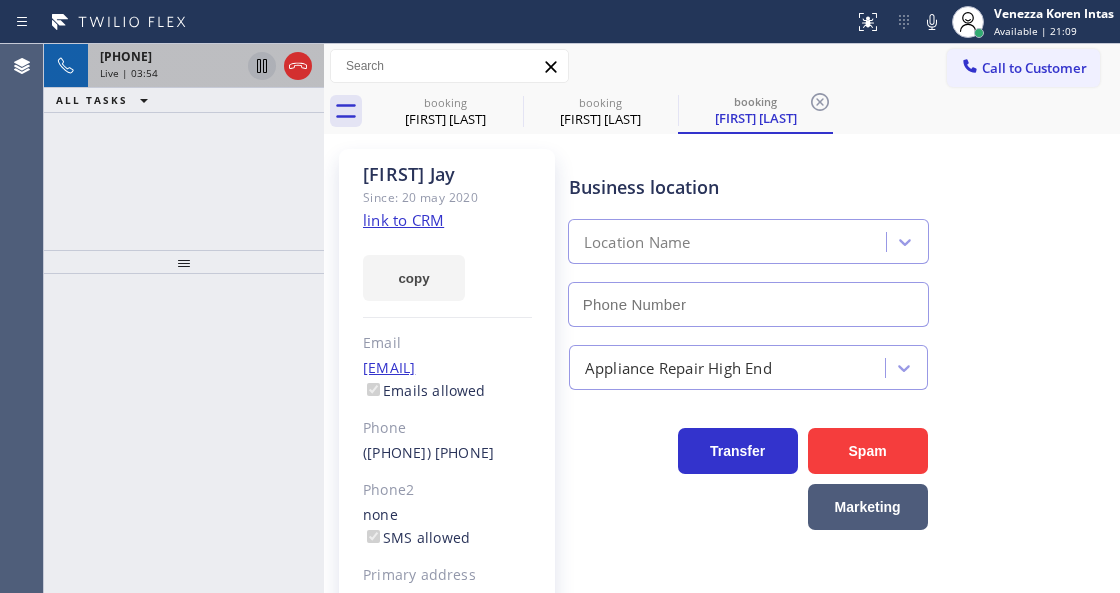type on "([PHONE])" 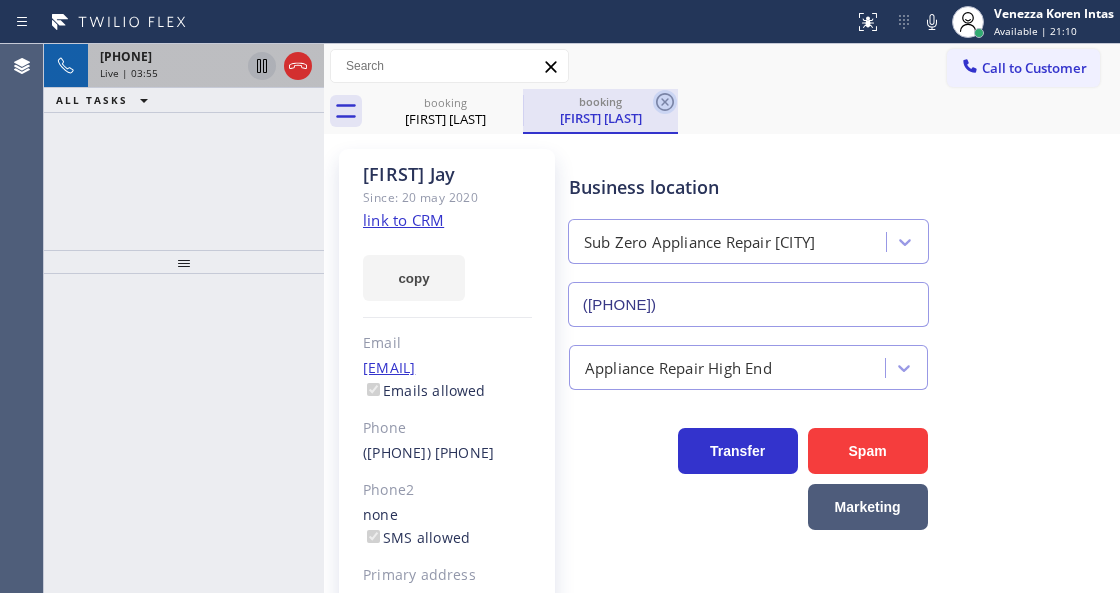 click 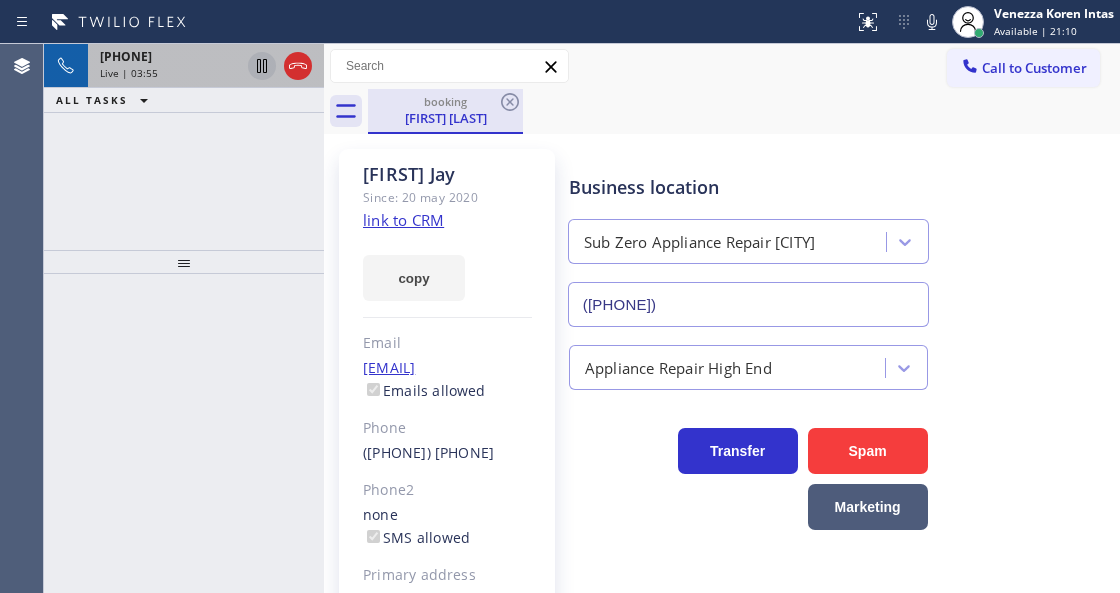 click on "[FIRST] [LAST]" at bounding box center (445, 118) 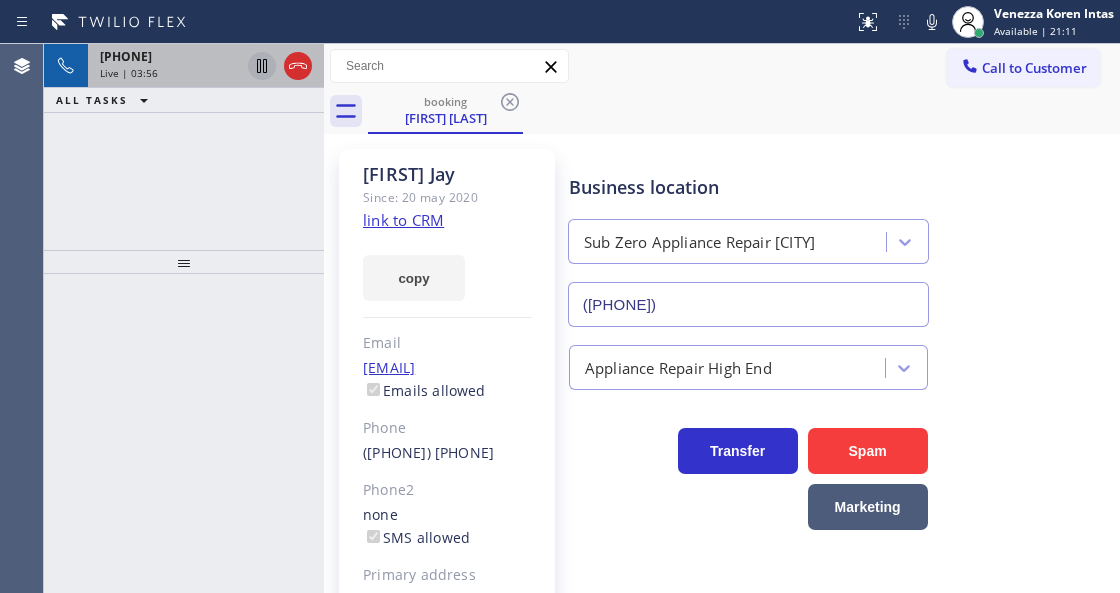 click on "Live | 03:56" at bounding box center [170, 73] 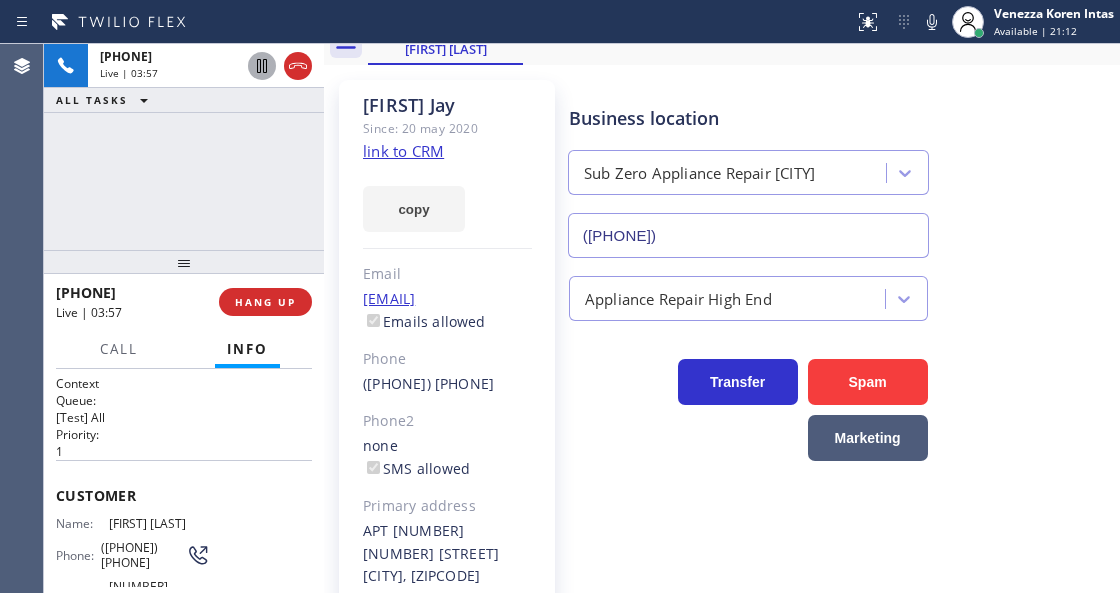 scroll, scrollTop: 166, scrollLeft: 0, axis: vertical 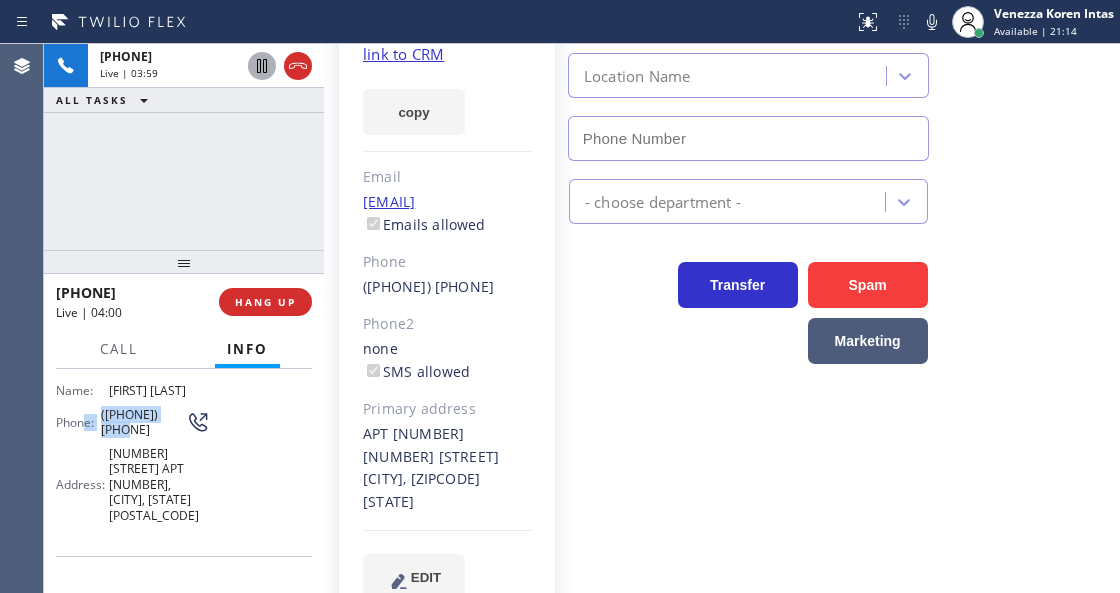drag, startPoint x: 137, startPoint y: 426, endPoint x: 92, endPoint y: 414, distance: 46.572525 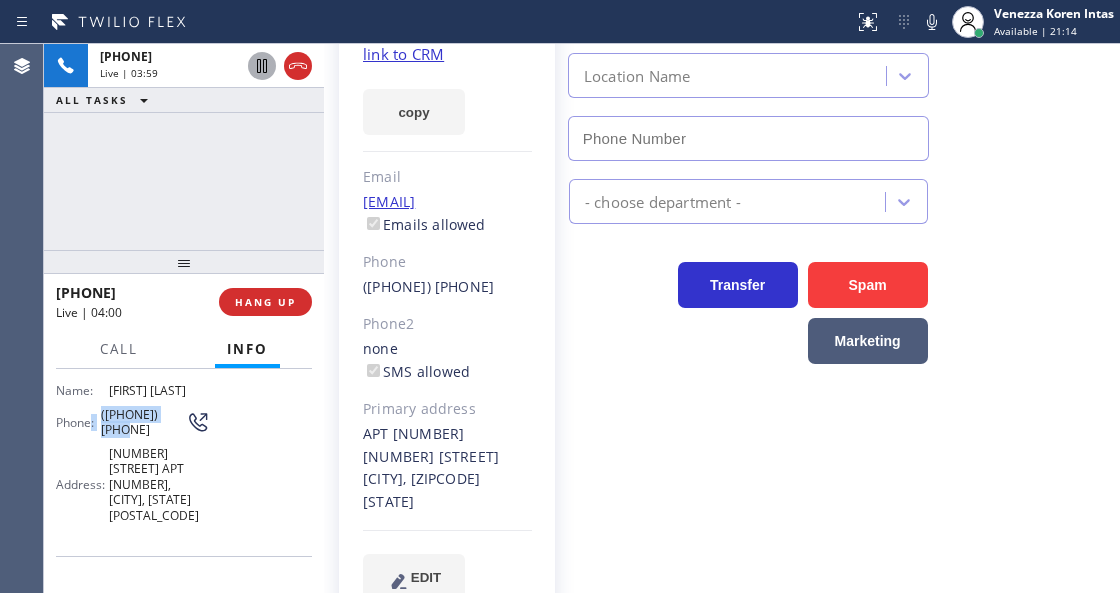 click on "Phone:" at bounding box center [78, 422] 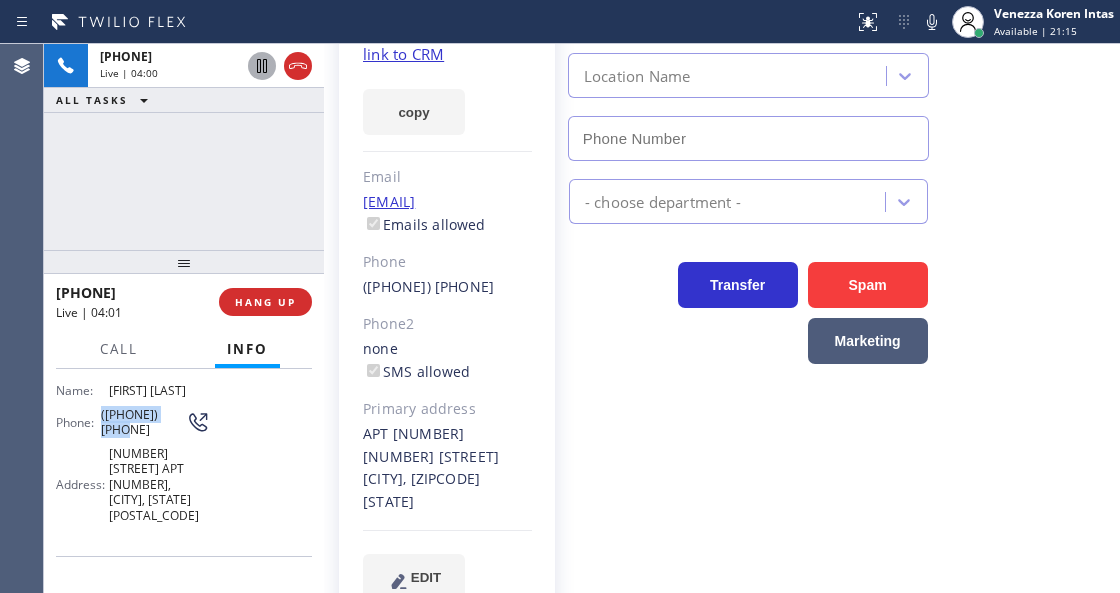 drag, startPoint x: 97, startPoint y: 404, endPoint x: 128, endPoint y: 424, distance: 36.891735 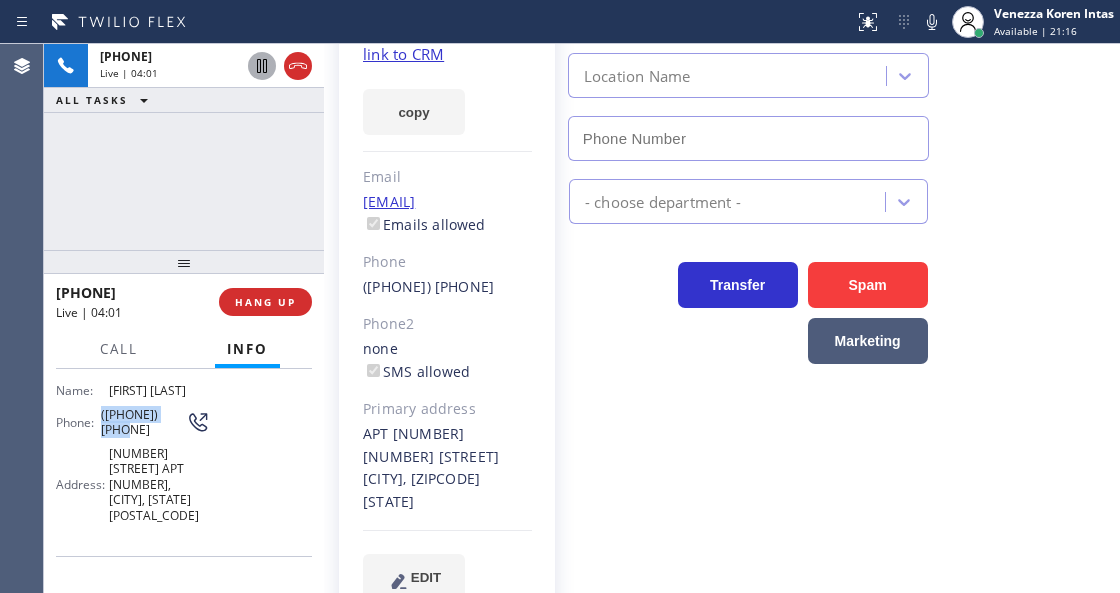 copy on "([PHONE]) [PHONE]" 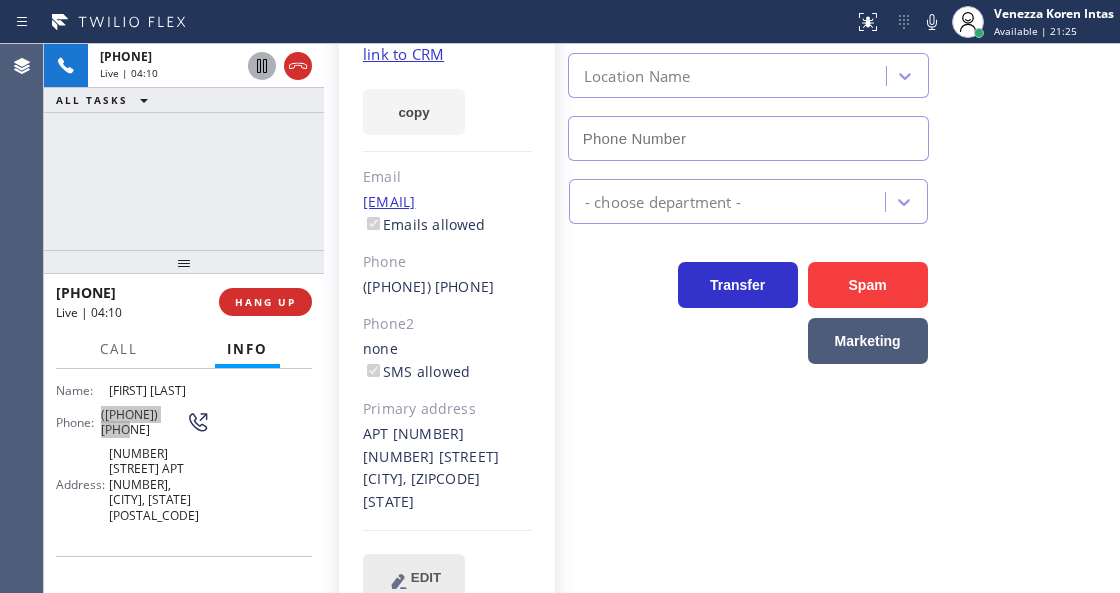 type on "([PHONE])" 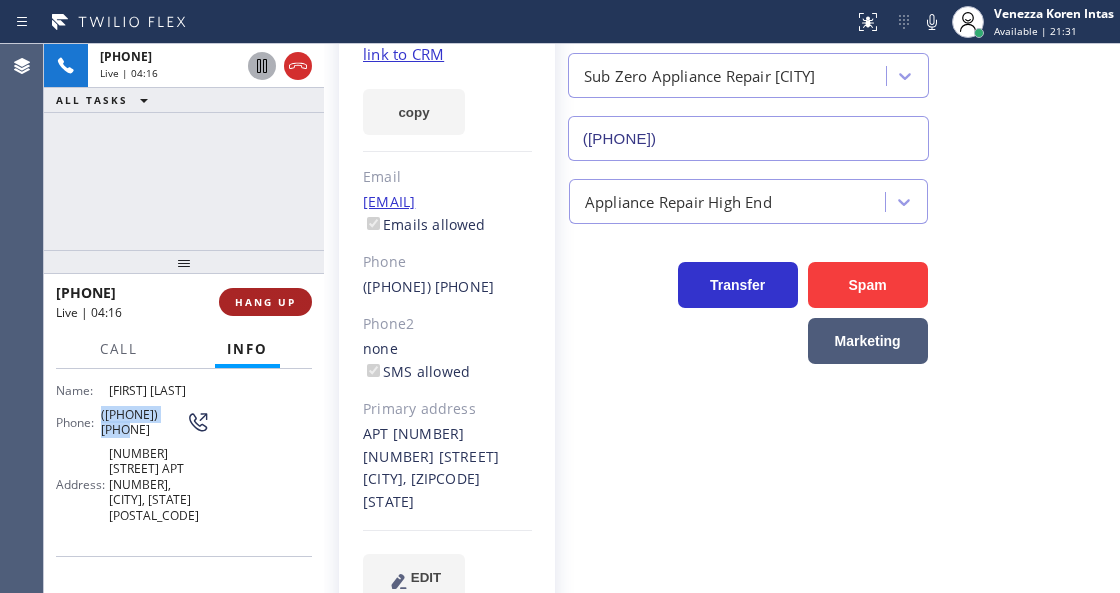 drag, startPoint x: 295, startPoint y: 70, endPoint x: 301, endPoint y: 293, distance: 223.0807 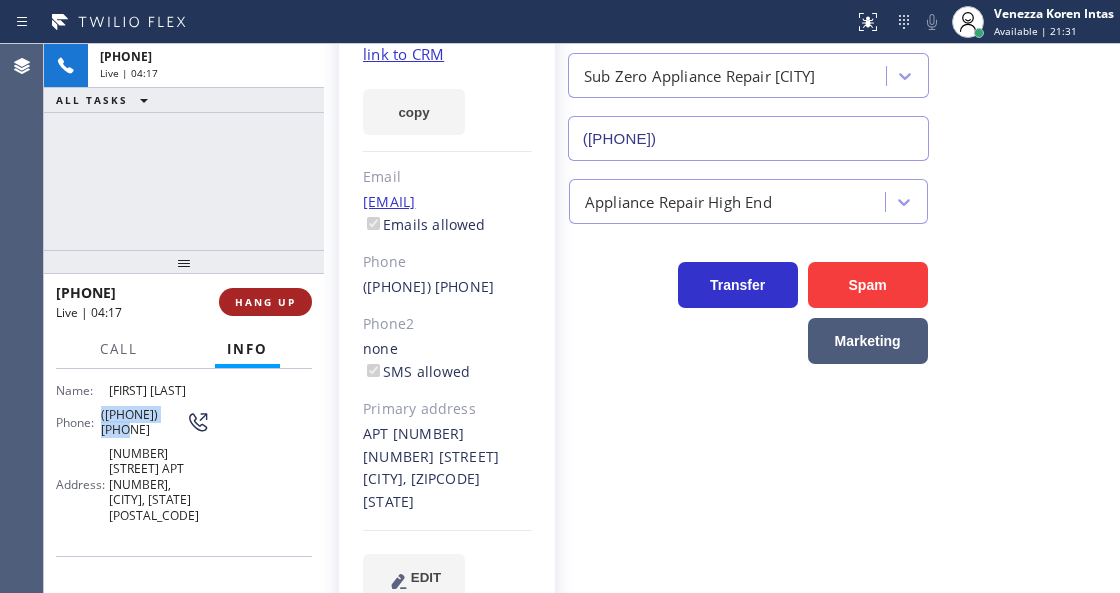 click on "HANG UP" at bounding box center [265, 302] 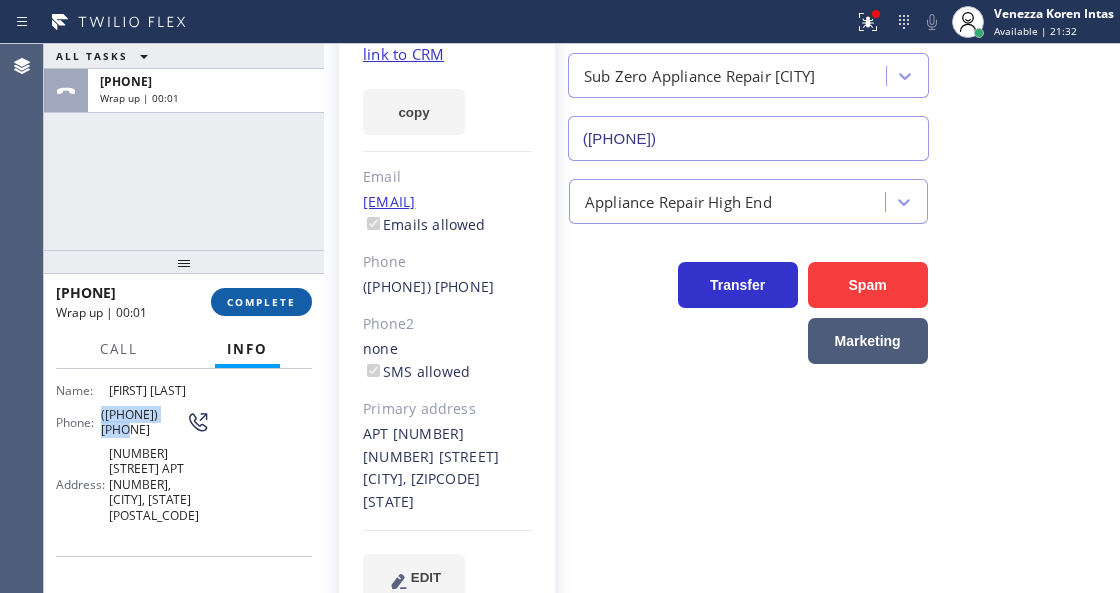 click on "COMPLETE" at bounding box center (261, 302) 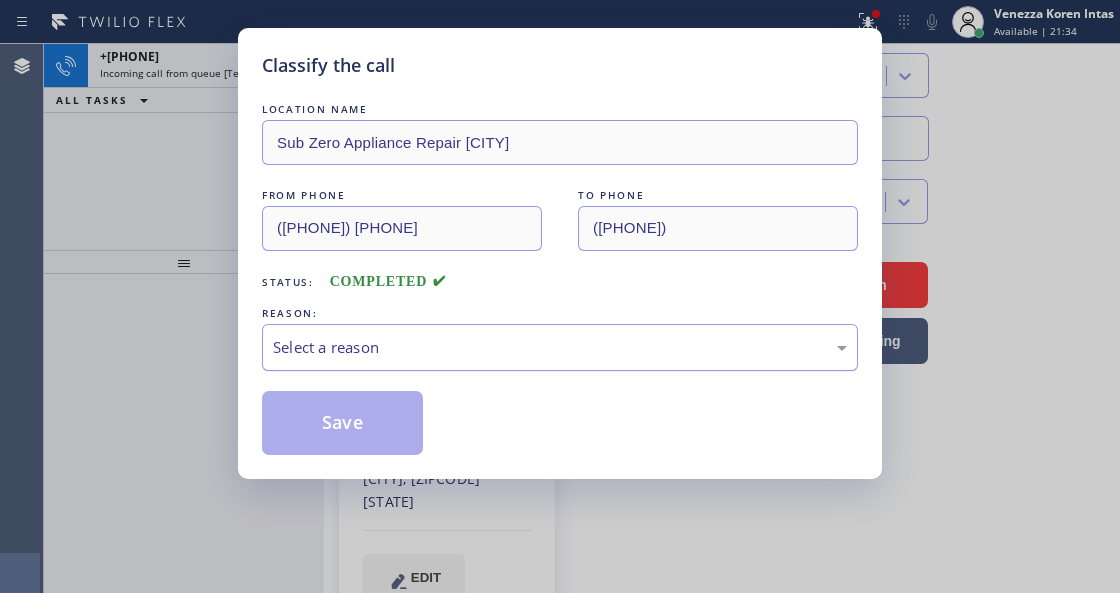 click on "Select a reason" at bounding box center [560, 347] 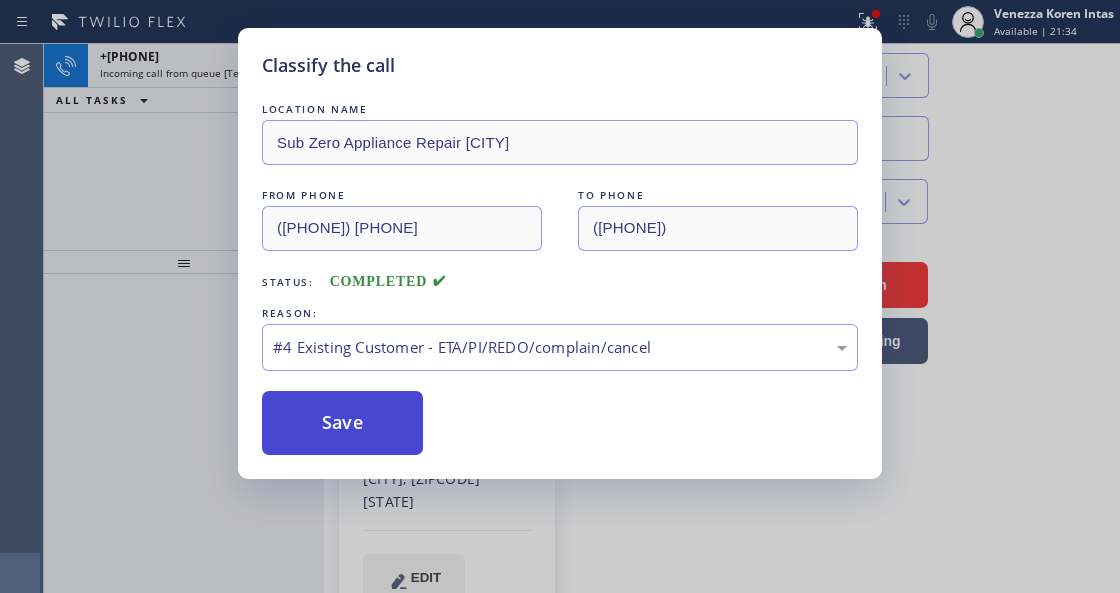 click on "Save" at bounding box center (342, 423) 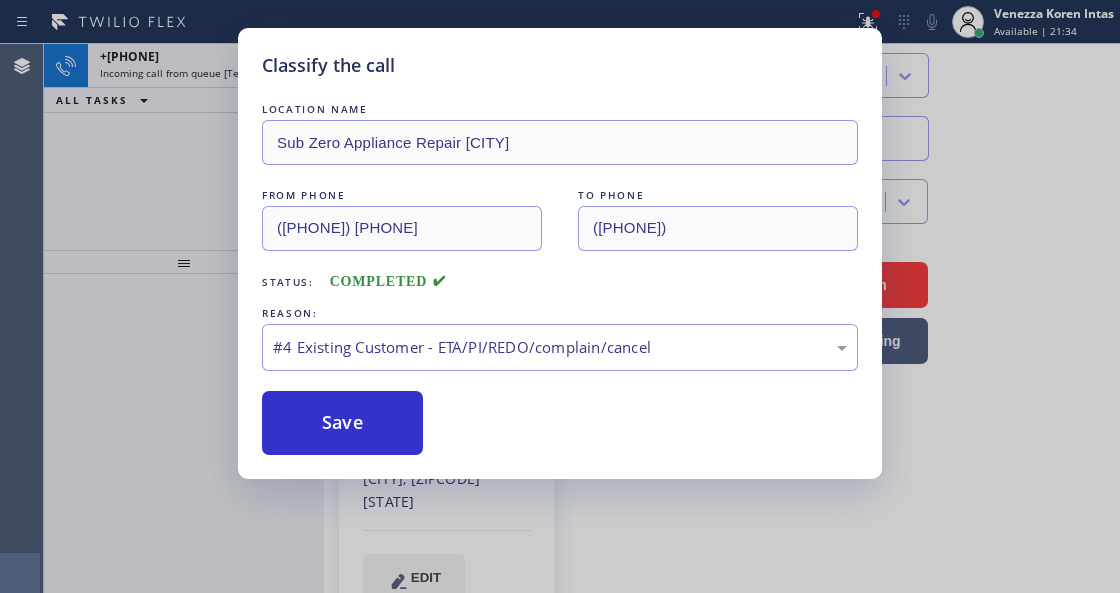 click on "Save" at bounding box center (342, 423) 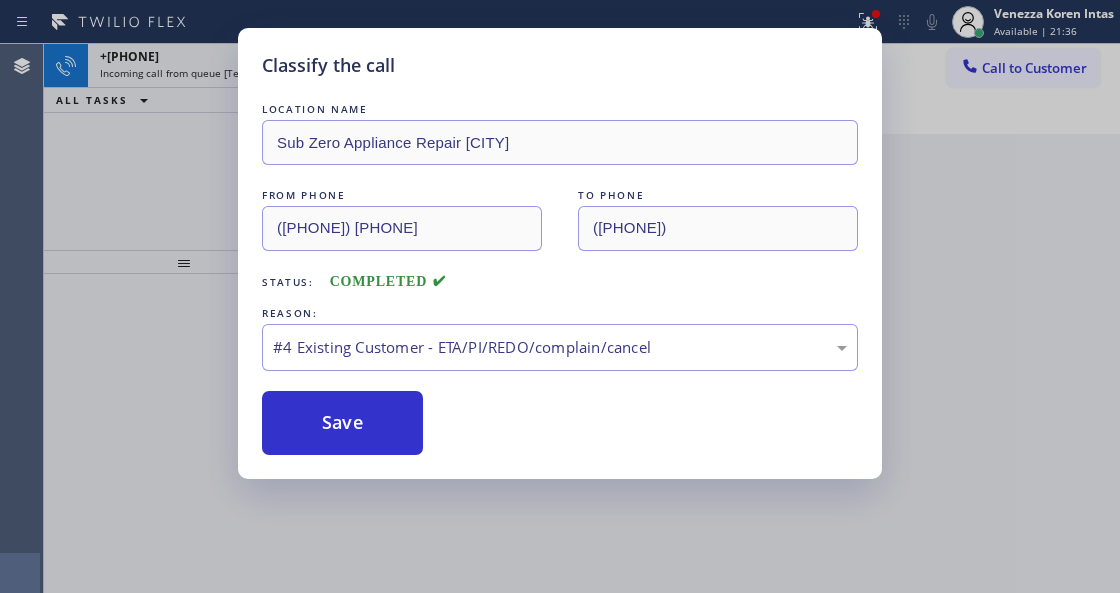 scroll, scrollTop: 0, scrollLeft: 0, axis: both 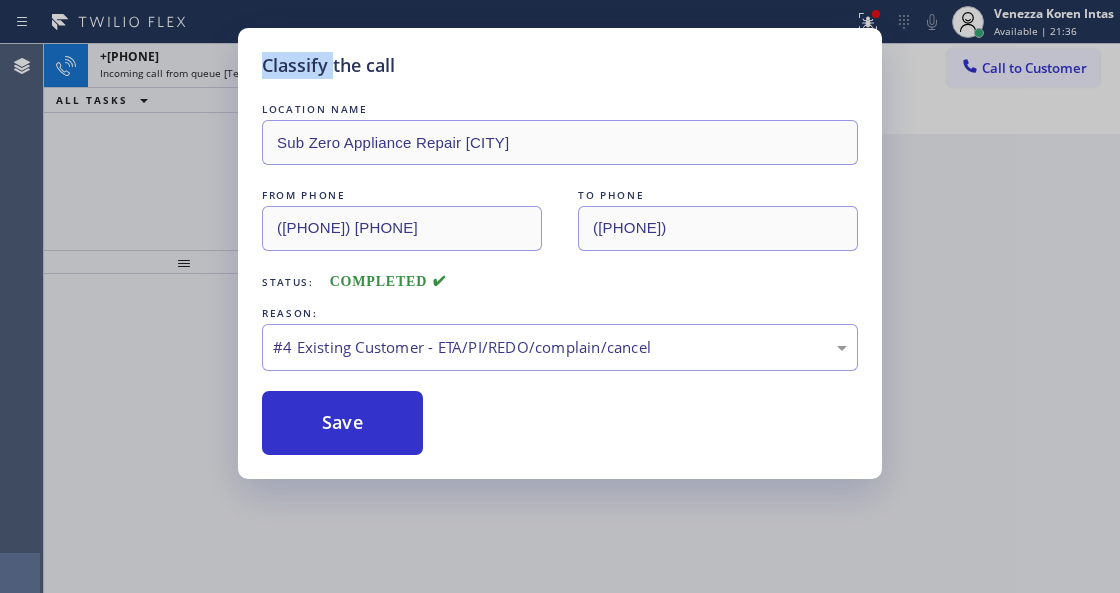 click on "Classify the call LOCATION NAME Sub Zero Appliance Repair [CITY] FROM PHONE ([PHONE]) [PHONE] TO PHONE ([PHONE]) [PHONE] Status: COMPLETED REASON: #4 Existing Customer - ETA/PI/REDO/complain/cancel Save" at bounding box center [560, 253] 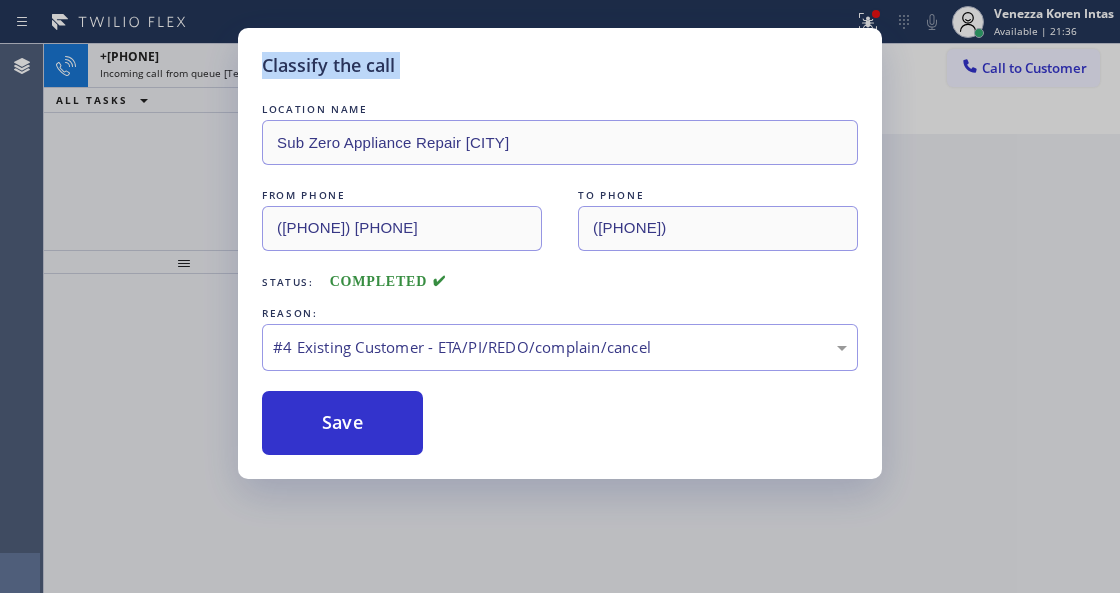 click on "Classify the call LOCATION NAME Sub Zero Appliance Repair [CITY] FROM PHONE ([PHONE]) [PHONE] TO PHONE ([PHONE]) [PHONE] Status: COMPLETED REASON: #4 Existing Customer - ETA/PI/REDO/complain/cancel Save" at bounding box center (560, 253) 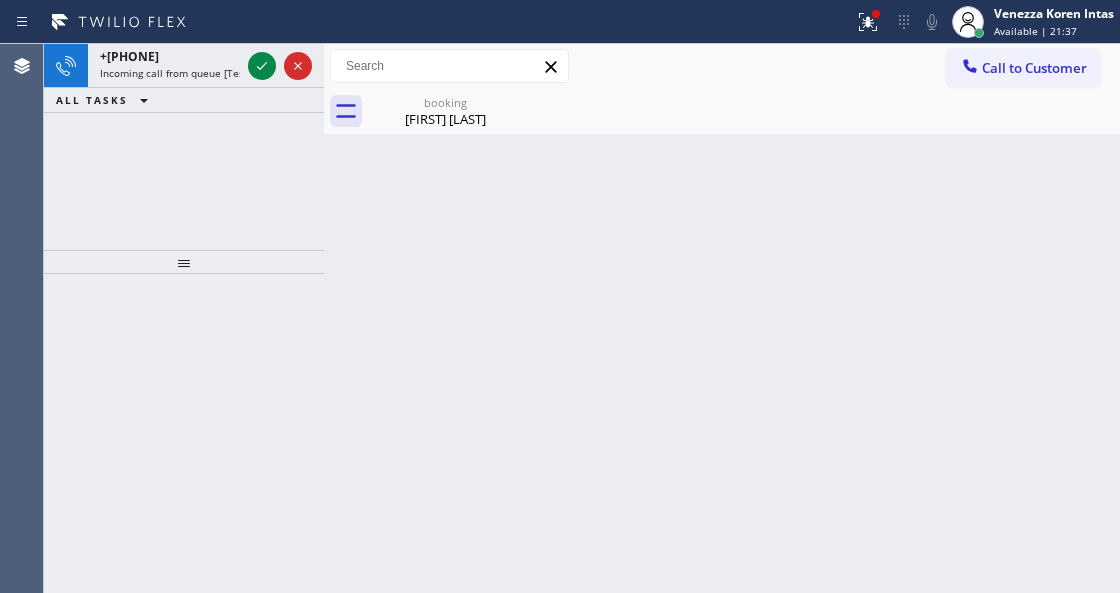 click at bounding box center (324, 318) 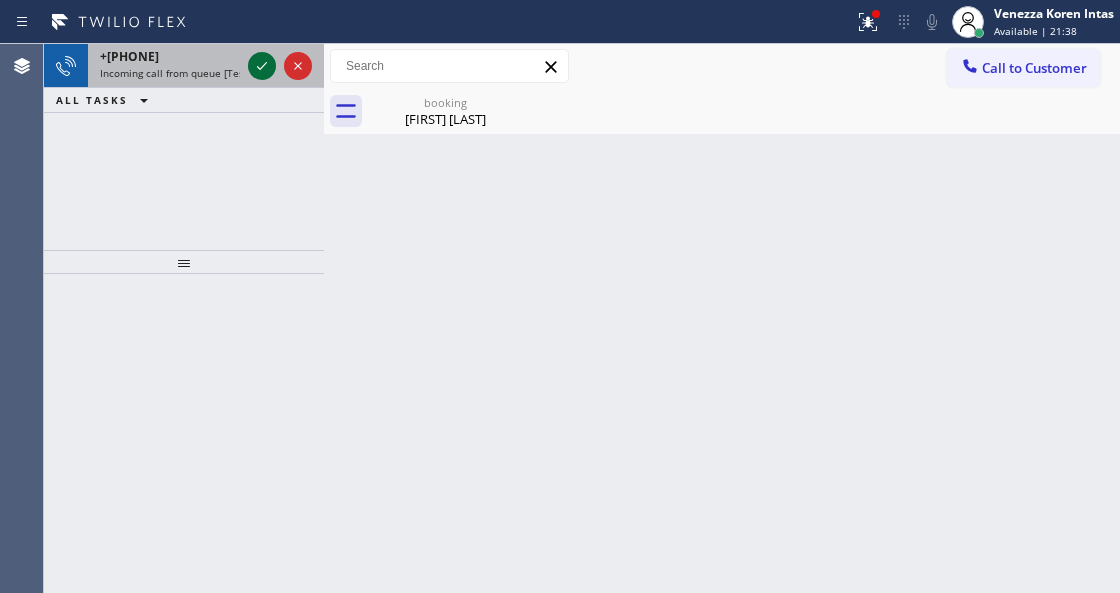 drag, startPoint x: 262, startPoint y: 77, endPoint x: 267, endPoint y: 64, distance: 13.928389 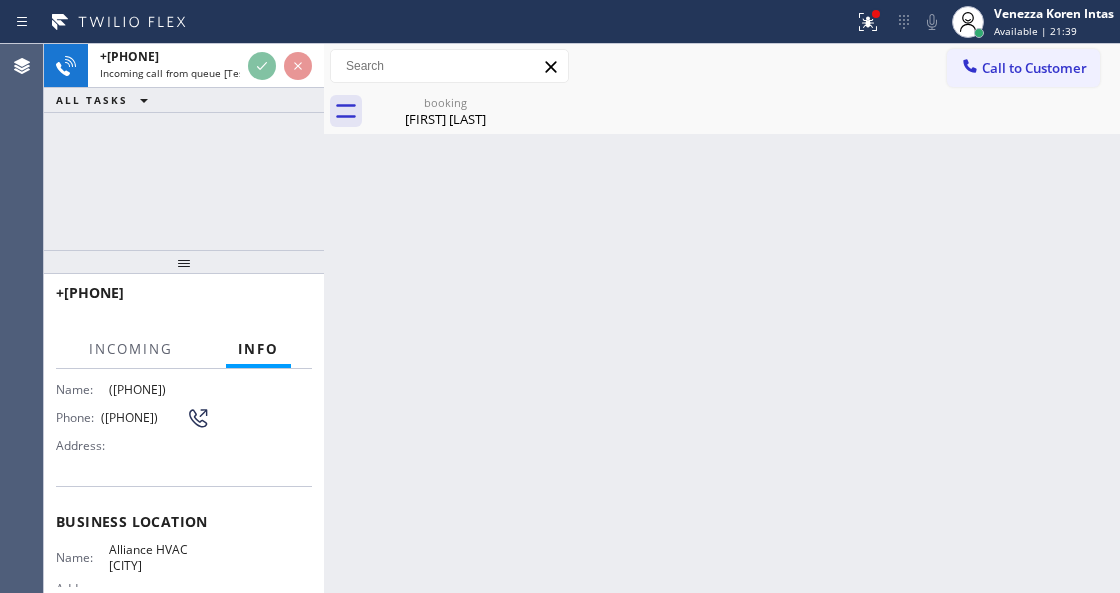 scroll, scrollTop: 200, scrollLeft: 0, axis: vertical 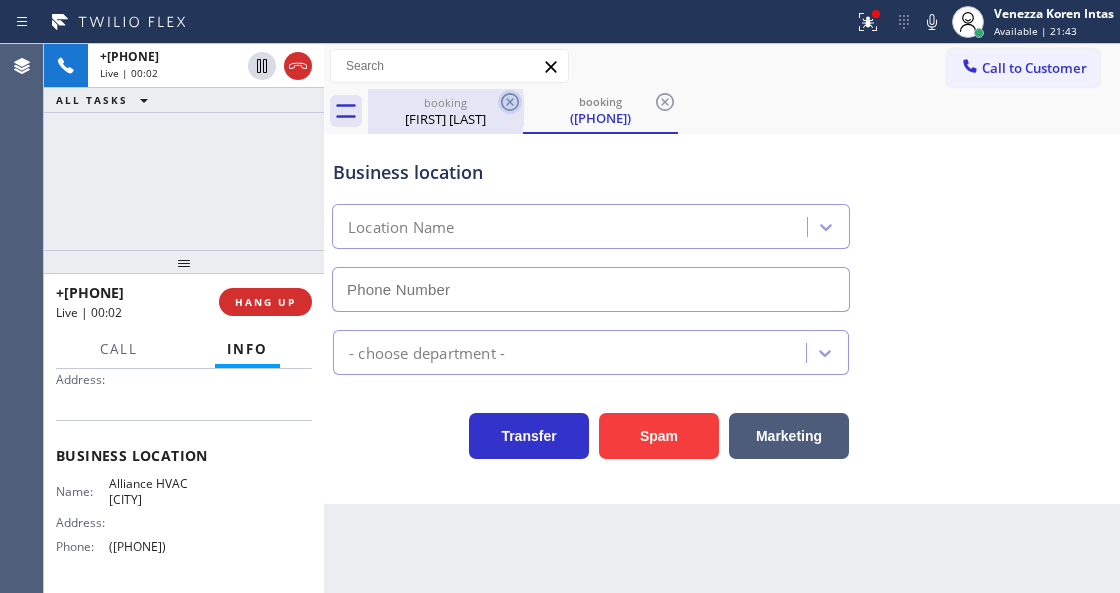 click 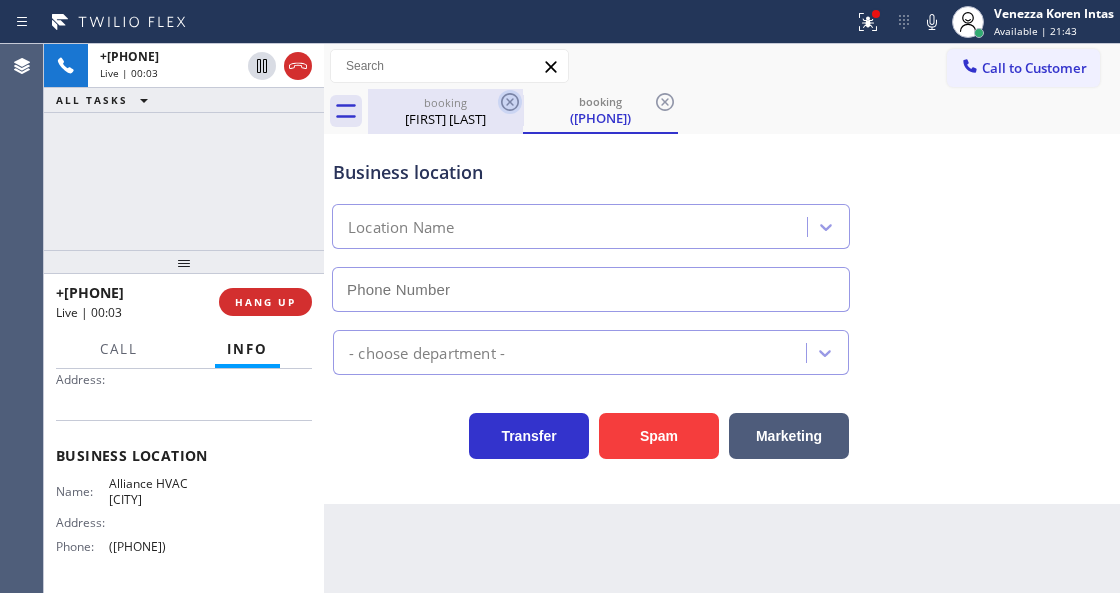 click 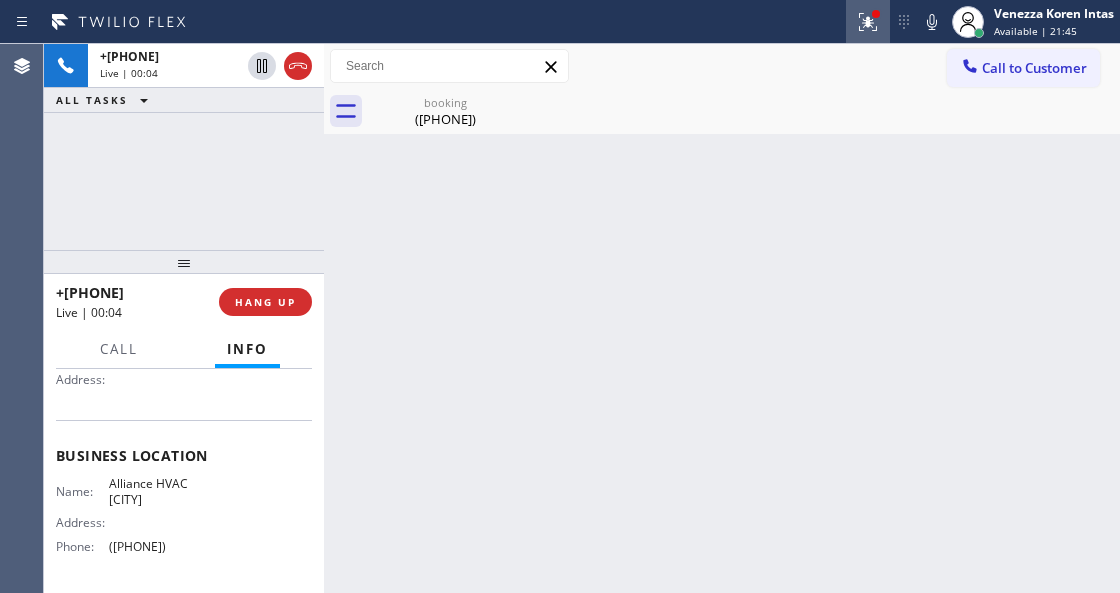 click 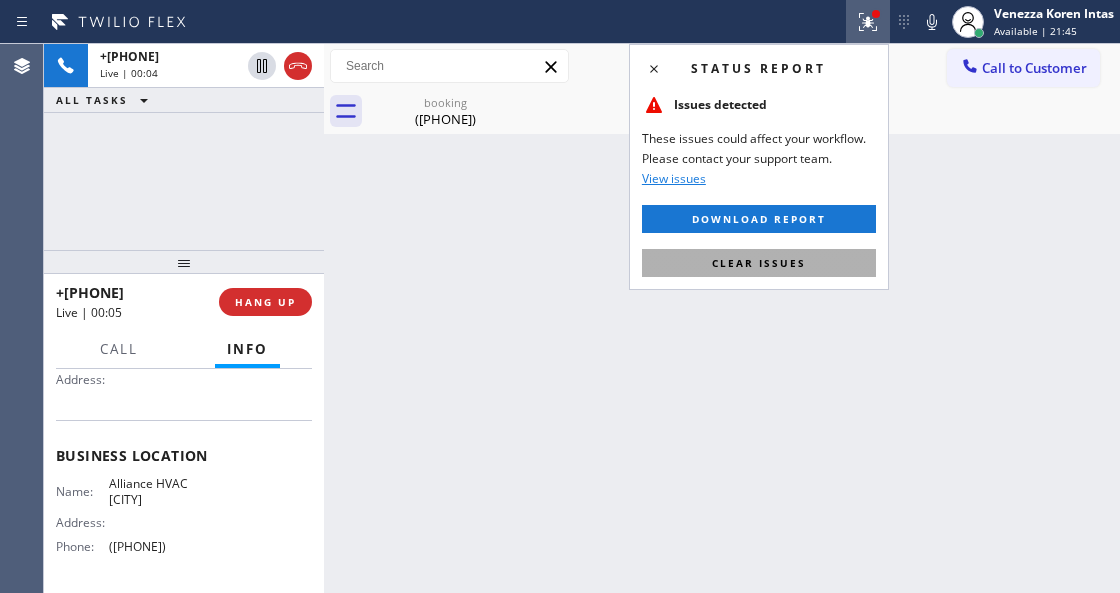 click on "Clear issues" at bounding box center [759, 263] 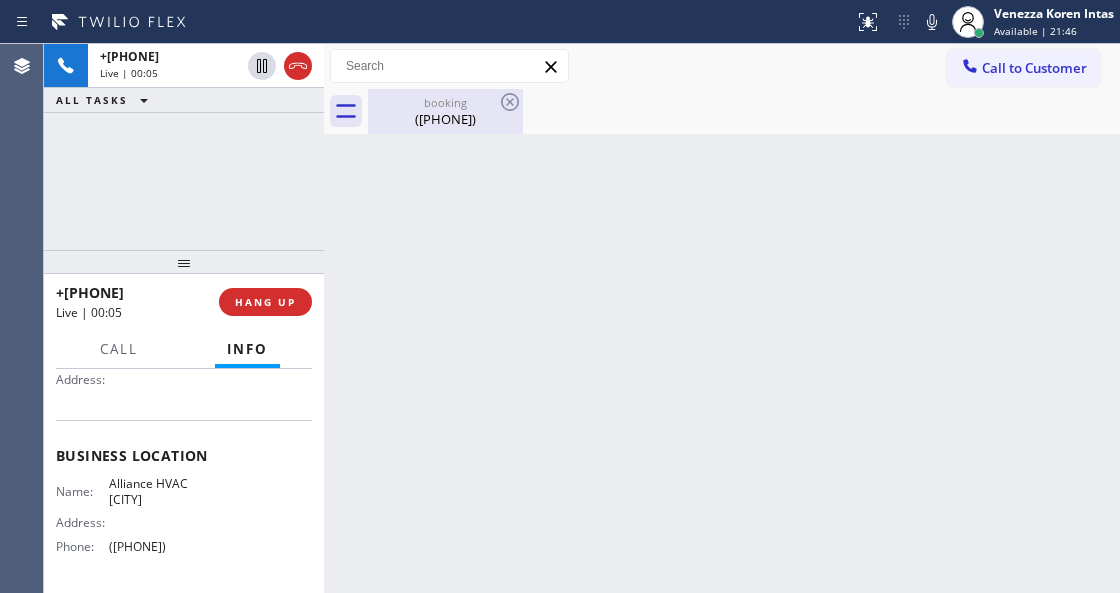 click on "booking" at bounding box center [445, 102] 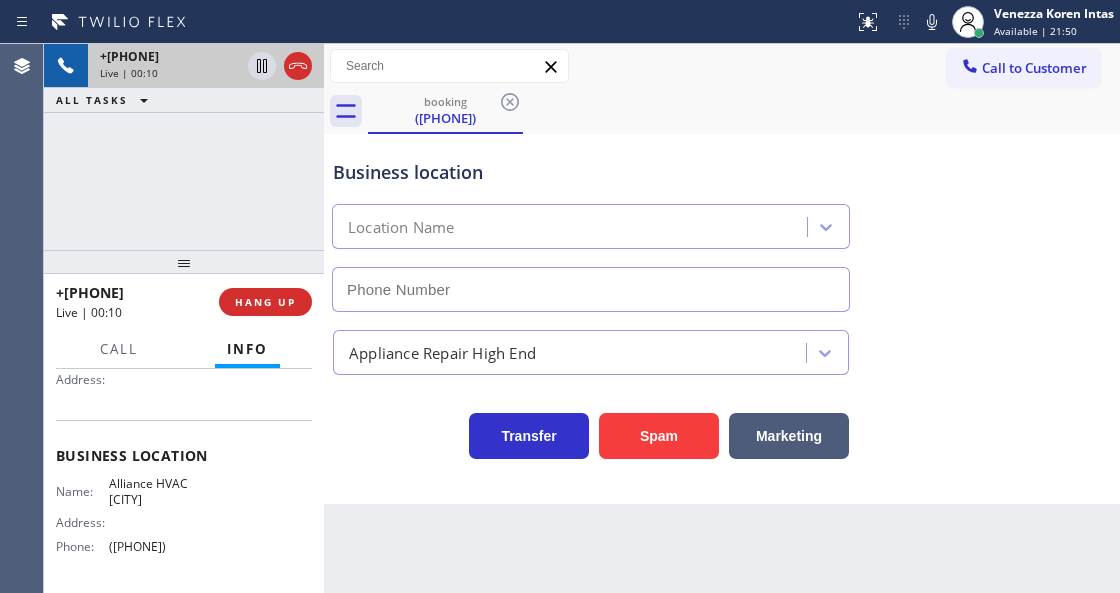 type on "([PHONE])" 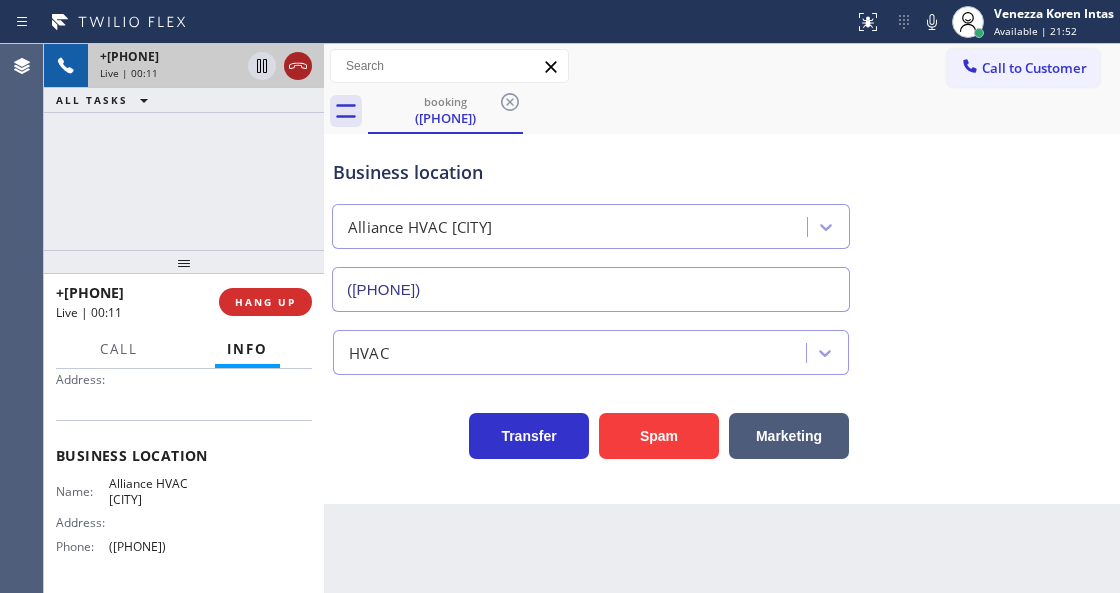 click 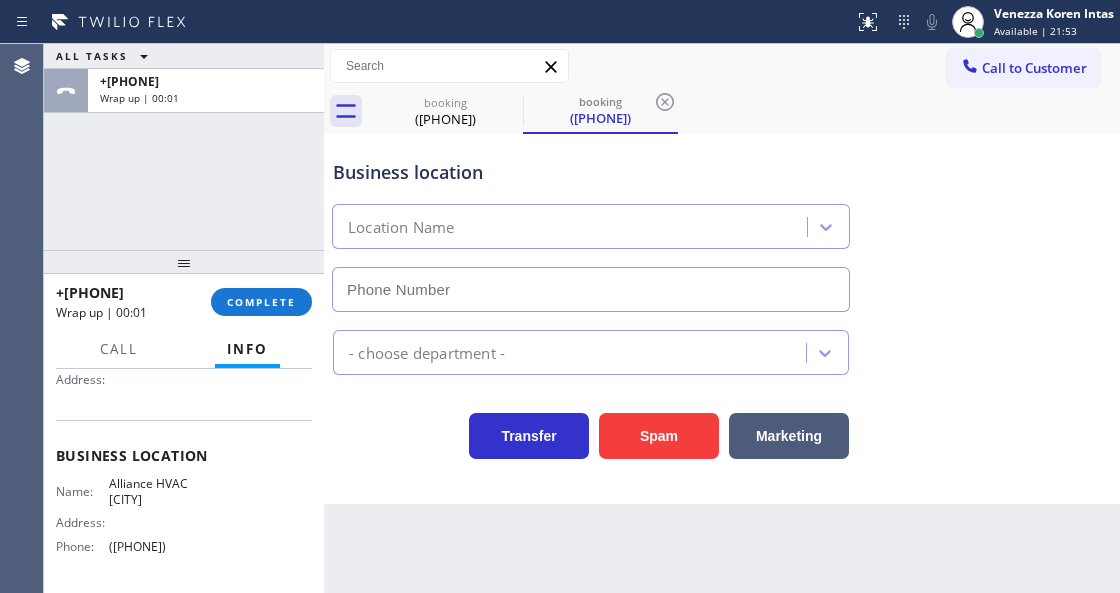 type on "([PHONE])" 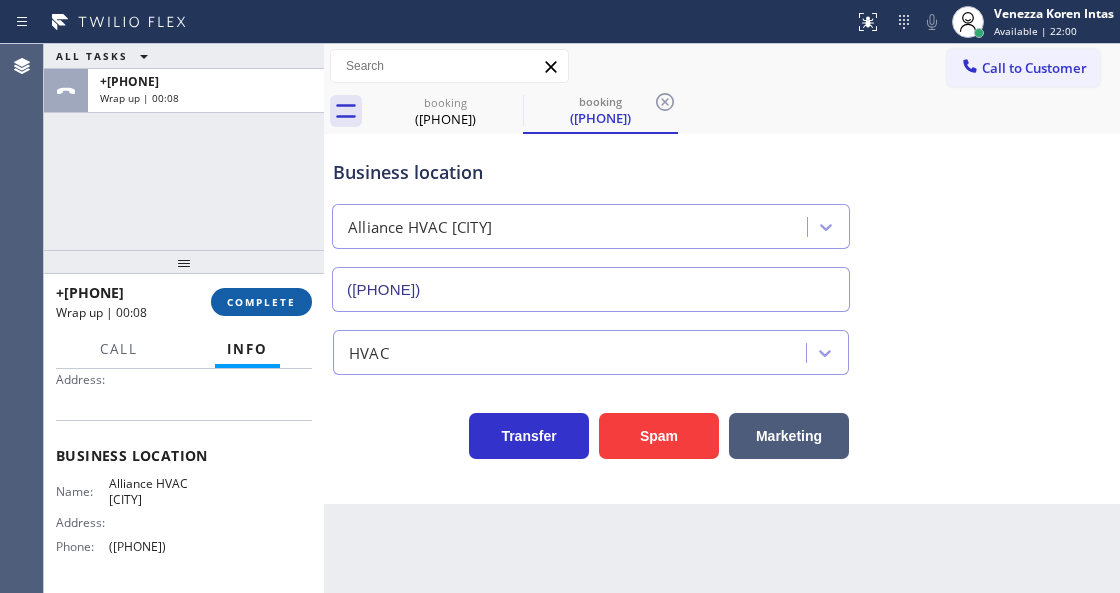 drag, startPoint x: 277, startPoint y: 300, endPoint x: 427, endPoint y: 306, distance: 150.11995 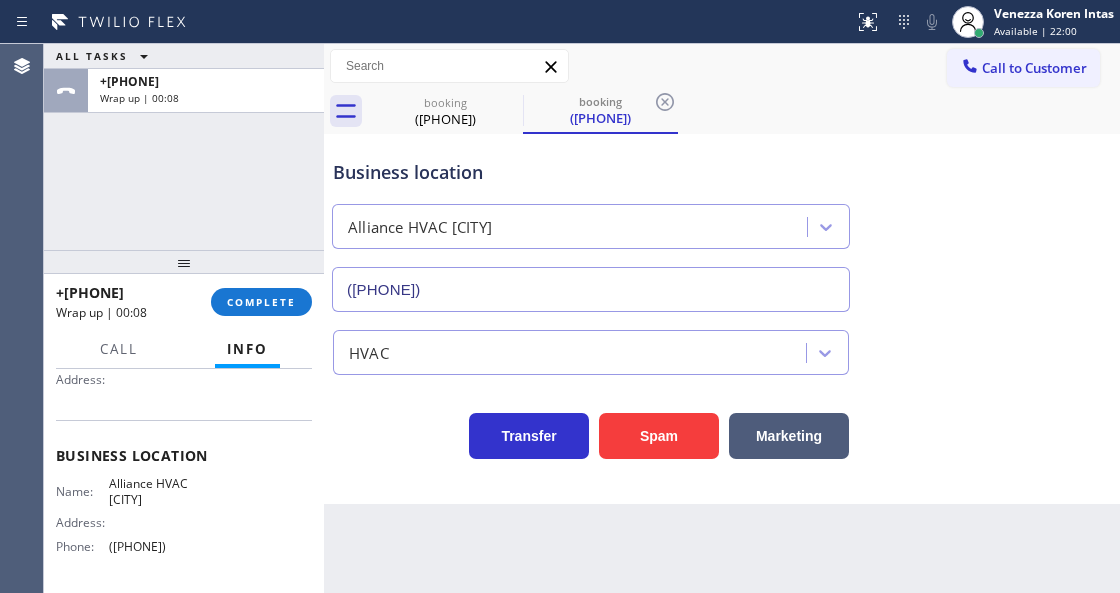 click on "COMPLETE" at bounding box center [261, 302] 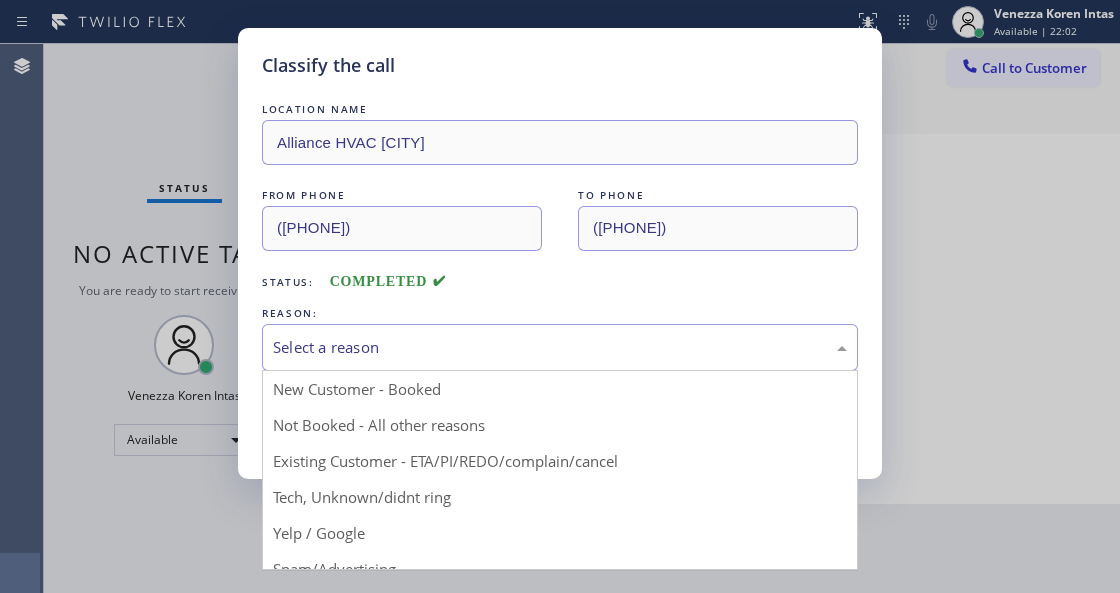 click on "Select a reason" at bounding box center [560, 347] 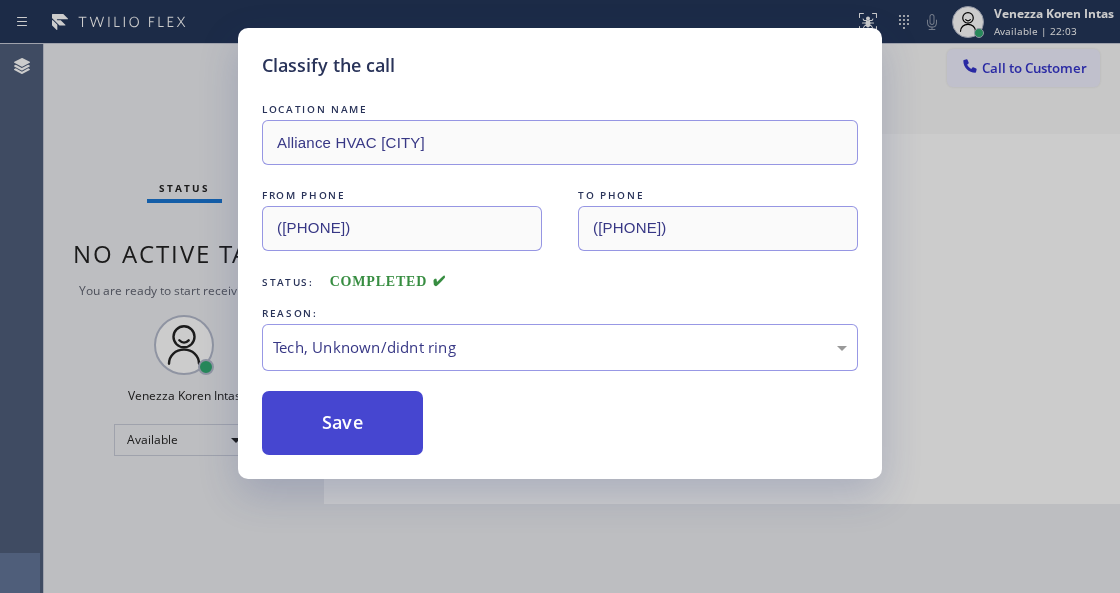 click on "Save" at bounding box center [342, 423] 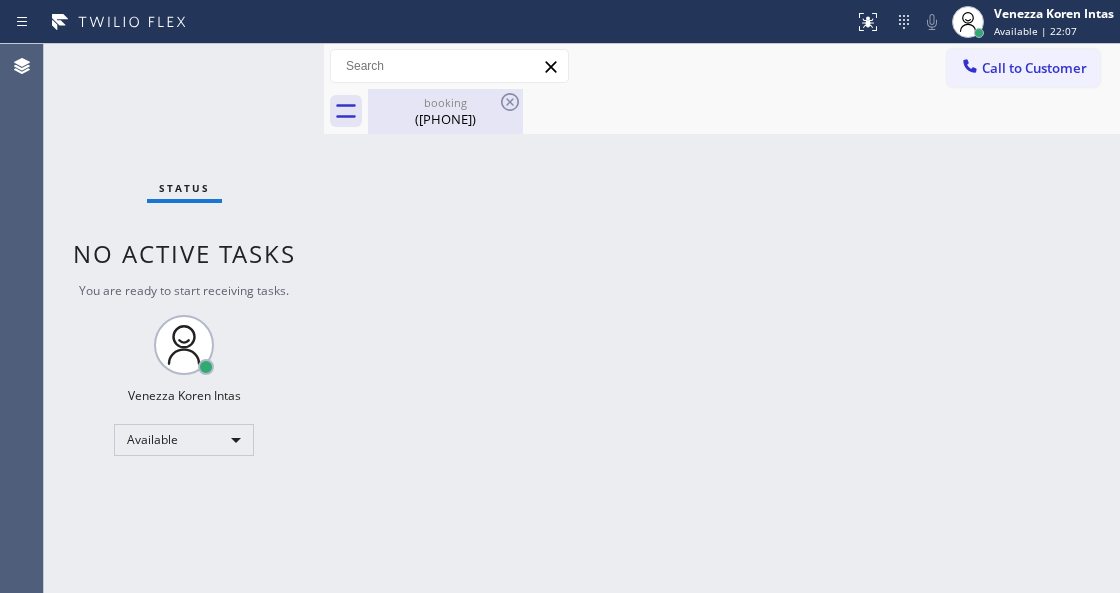 click on "([PHONE])" at bounding box center [445, 119] 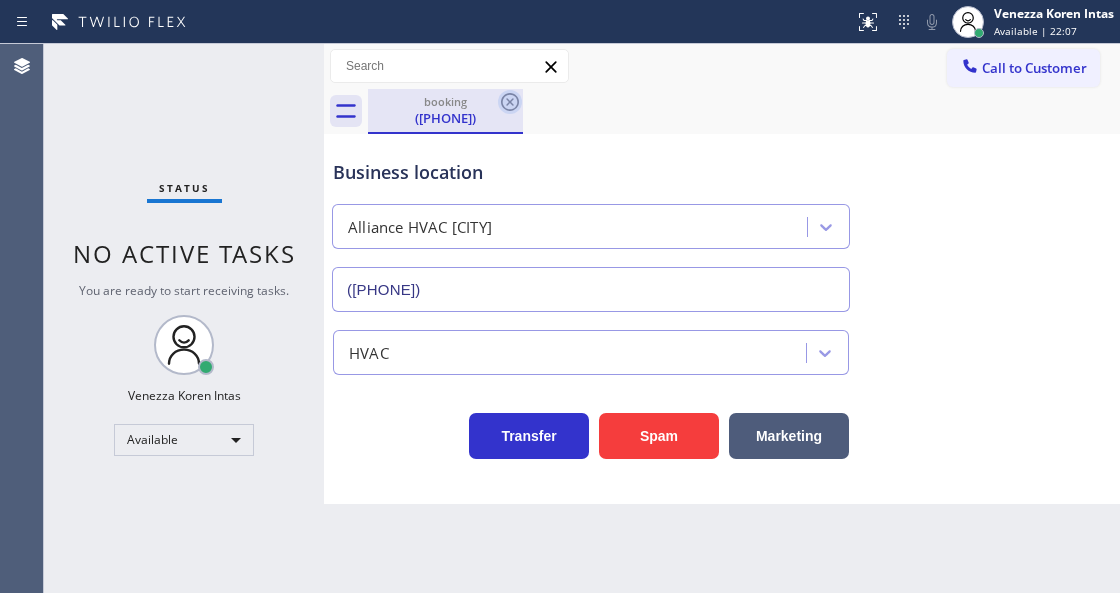 click 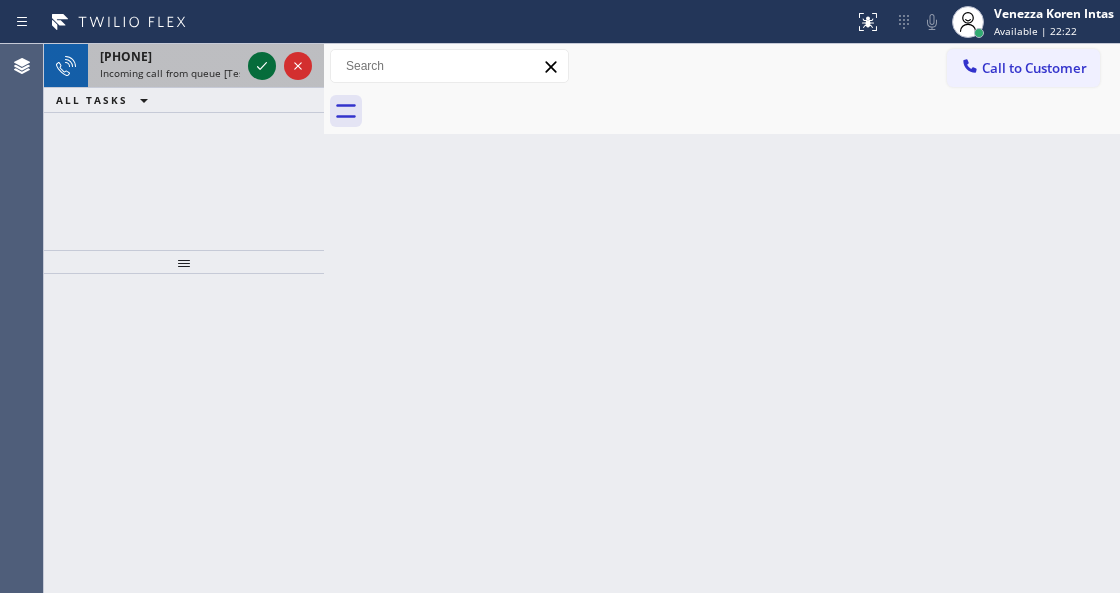 click 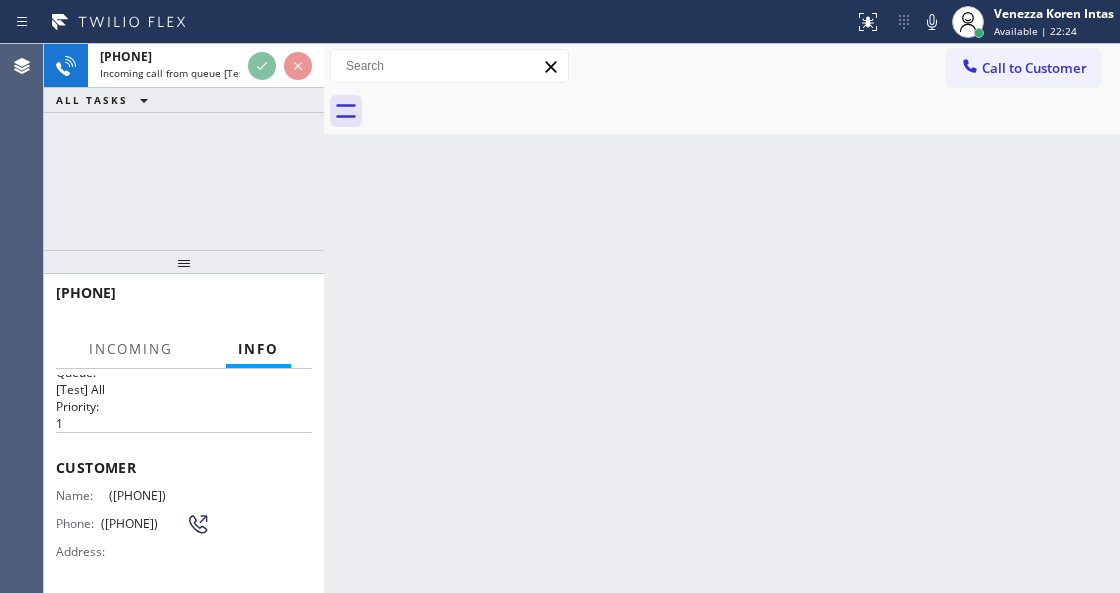 scroll, scrollTop: 200, scrollLeft: 0, axis: vertical 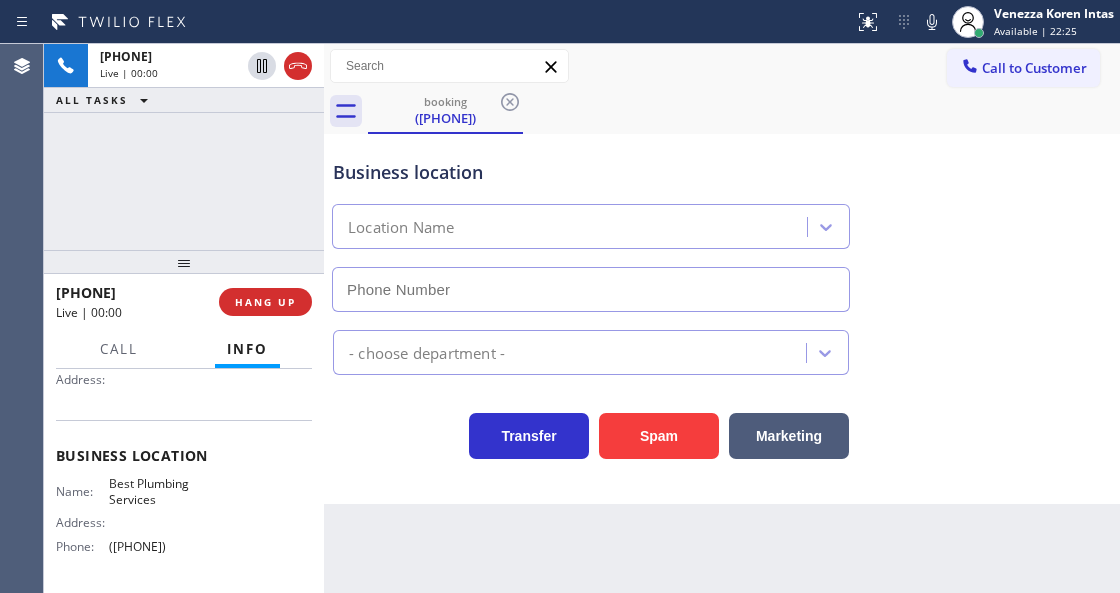 type on "([PHONE])" 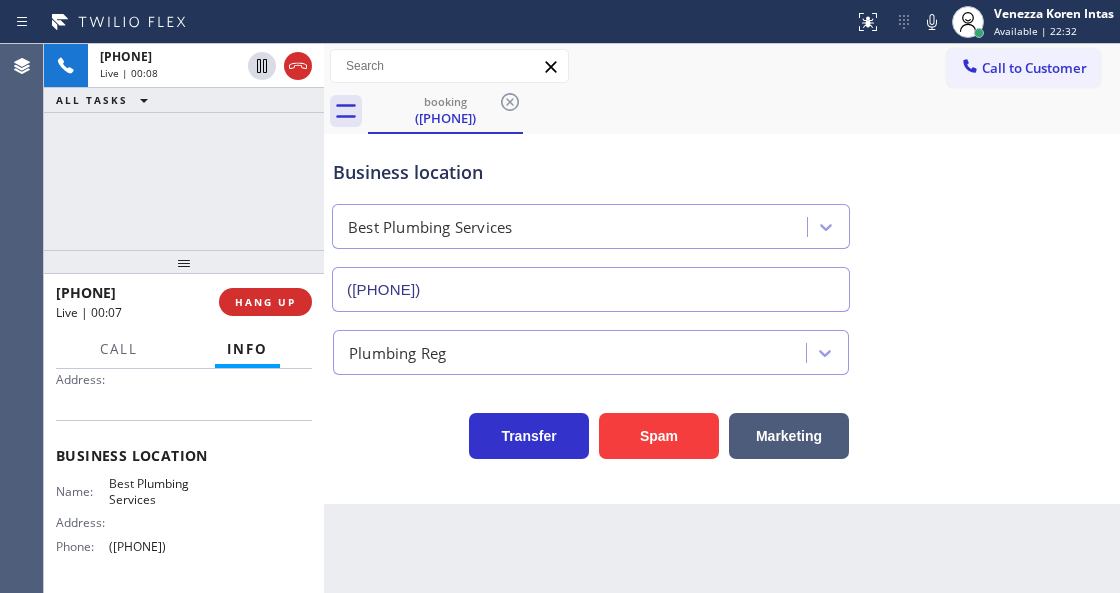 click on "Transfer Spam Marketing" at bounding box center [591, 431] 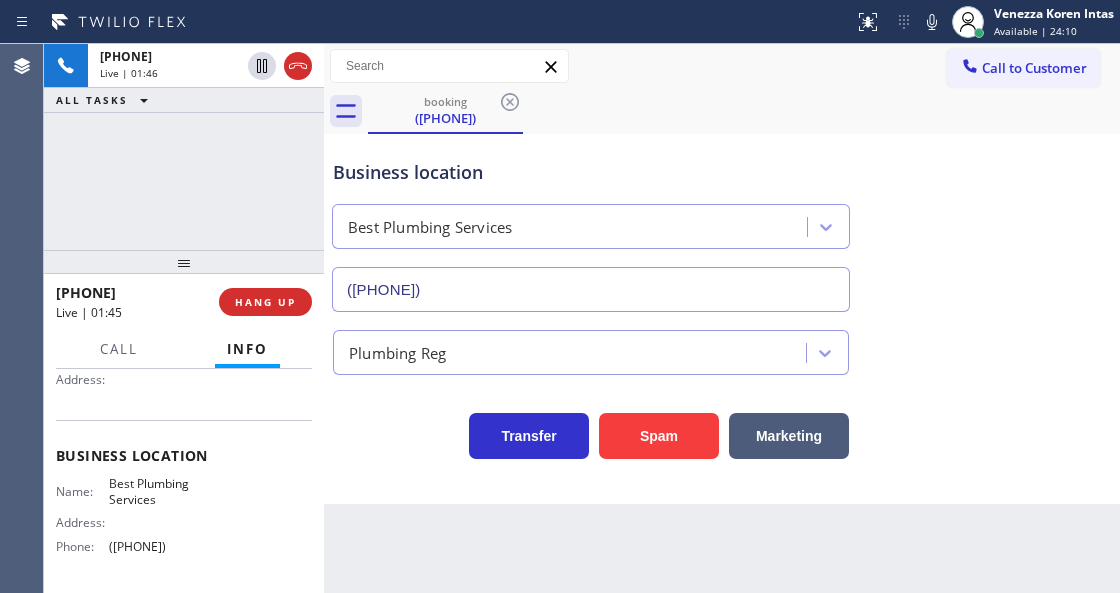 click 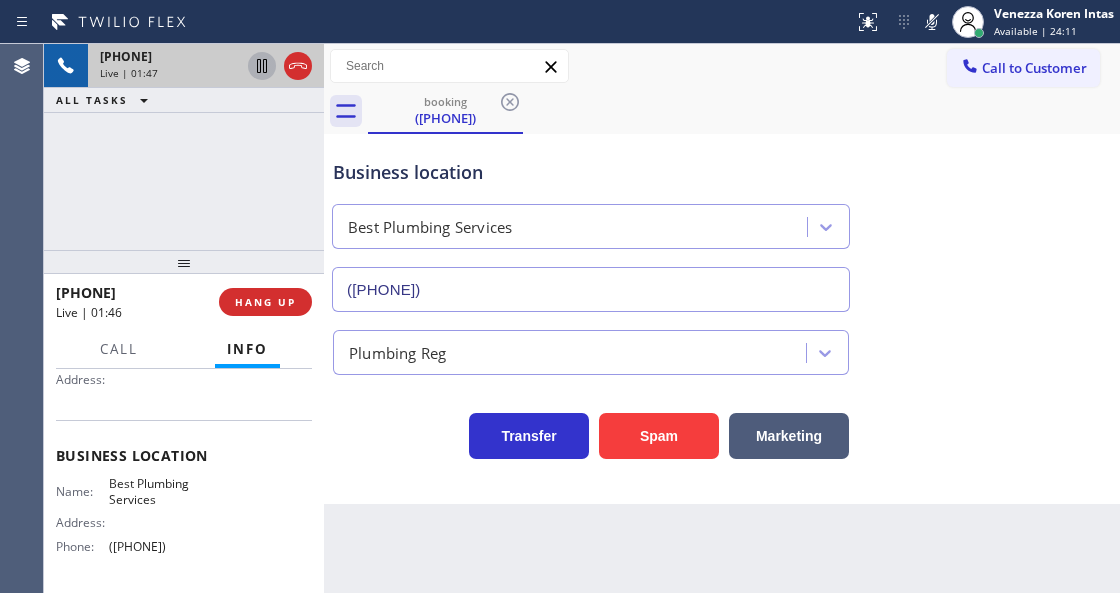 click 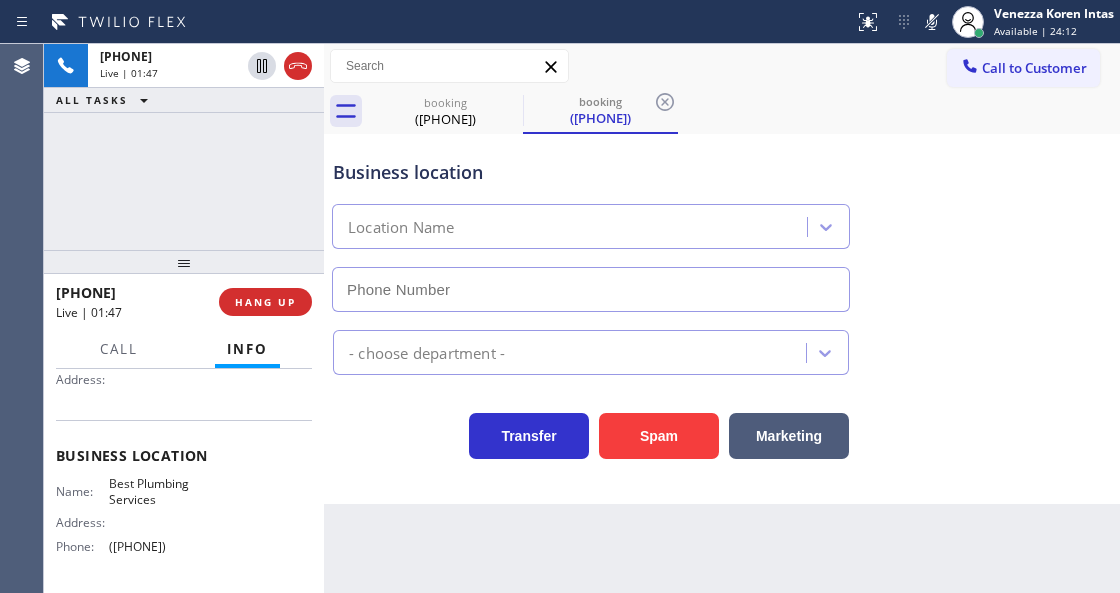 type on "([PHONE])" 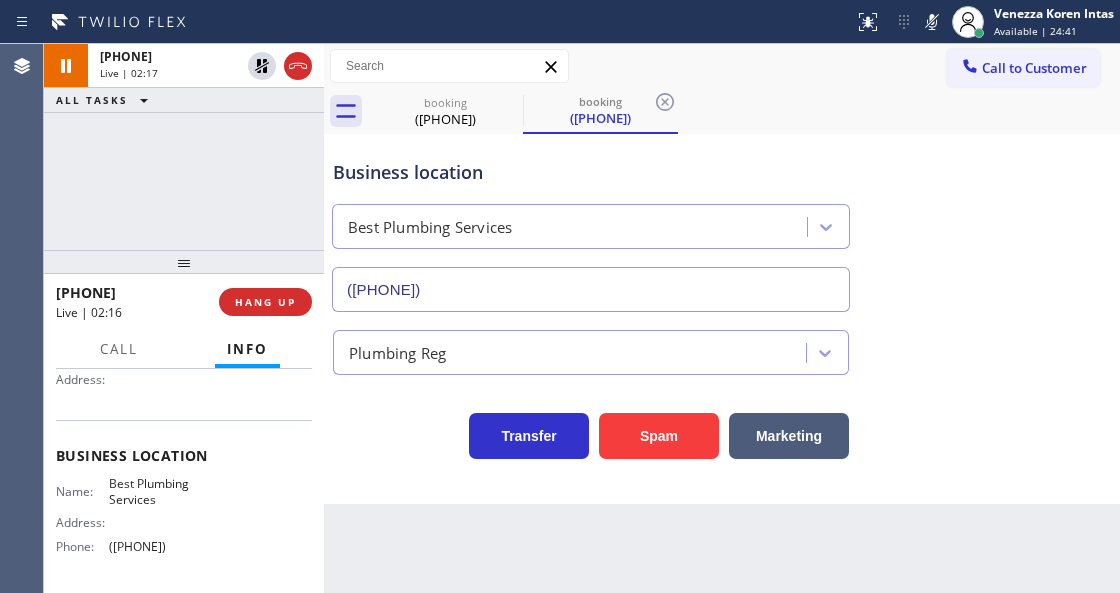 click 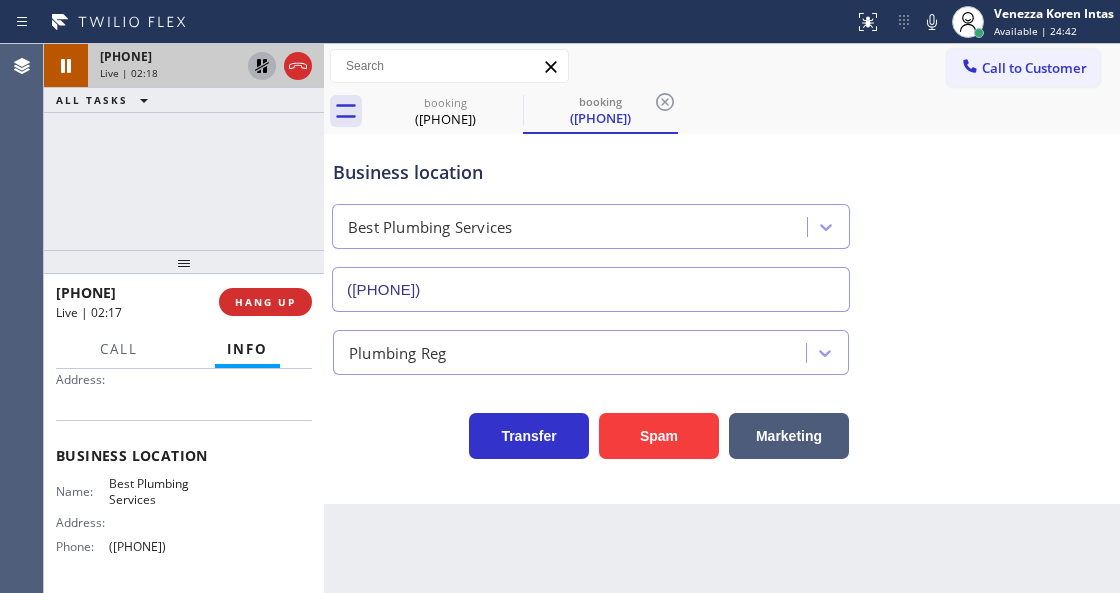 click 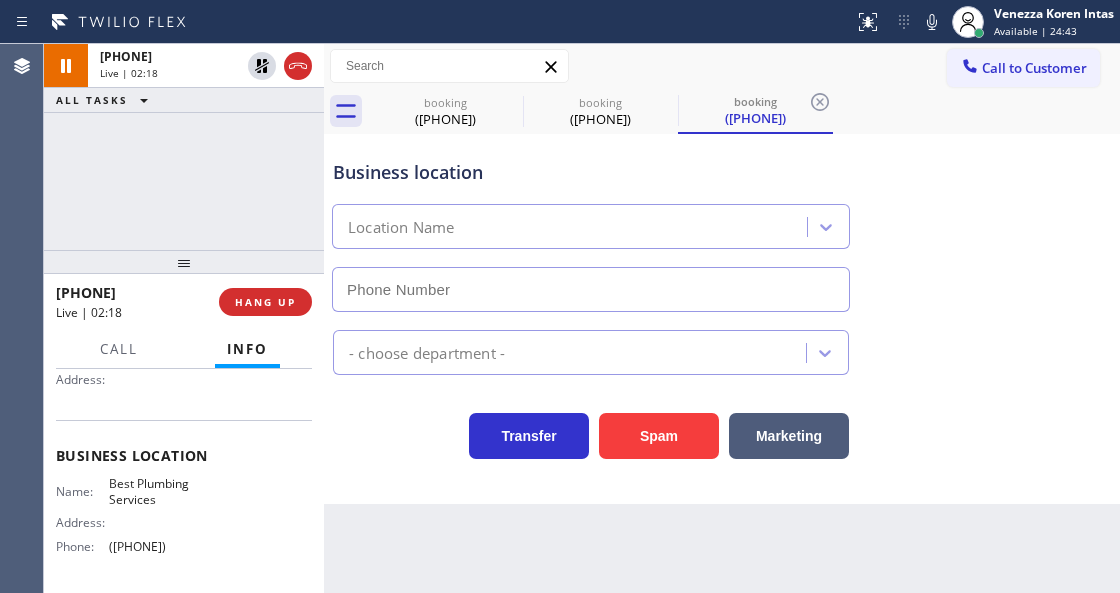 type on "([PHONE])" 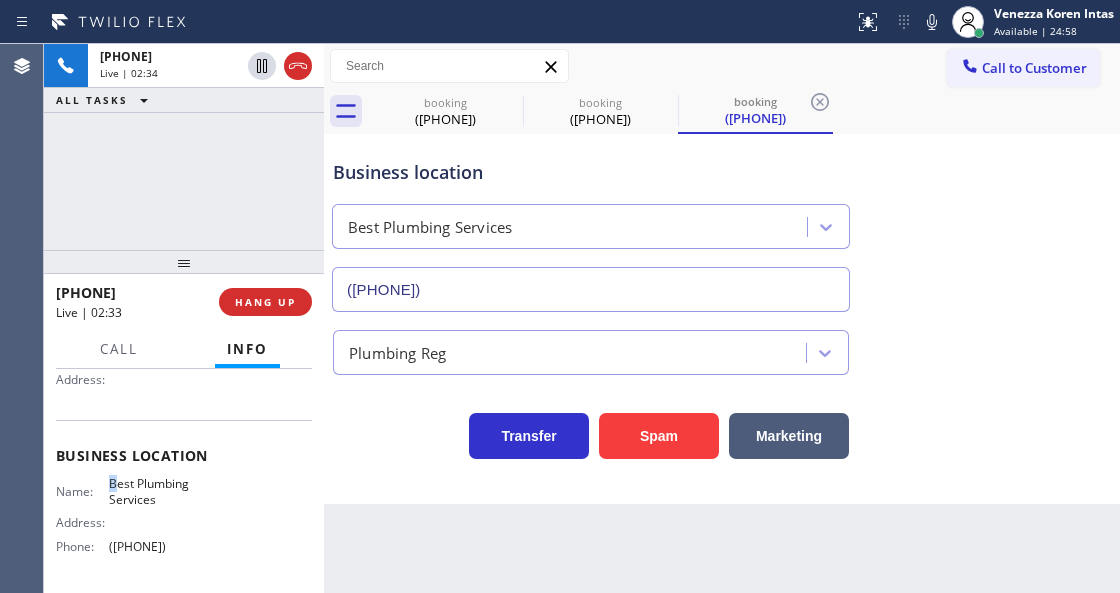 click on "Best Plumbing Services" at bounding box center (159, 491) 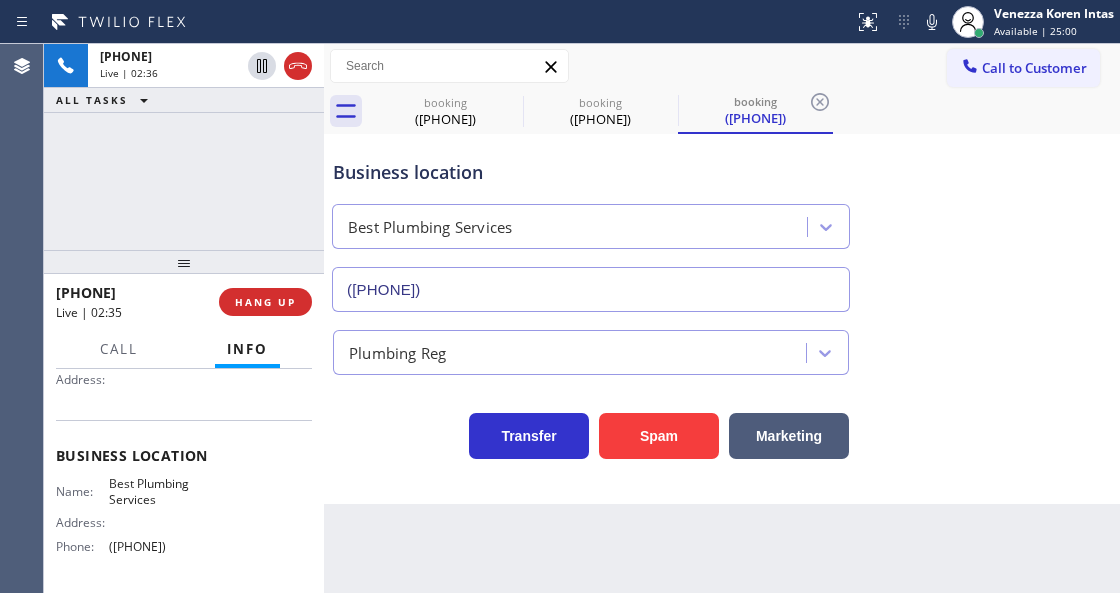 click on "Best Plumbing Services" at bounding box center [159, 491] 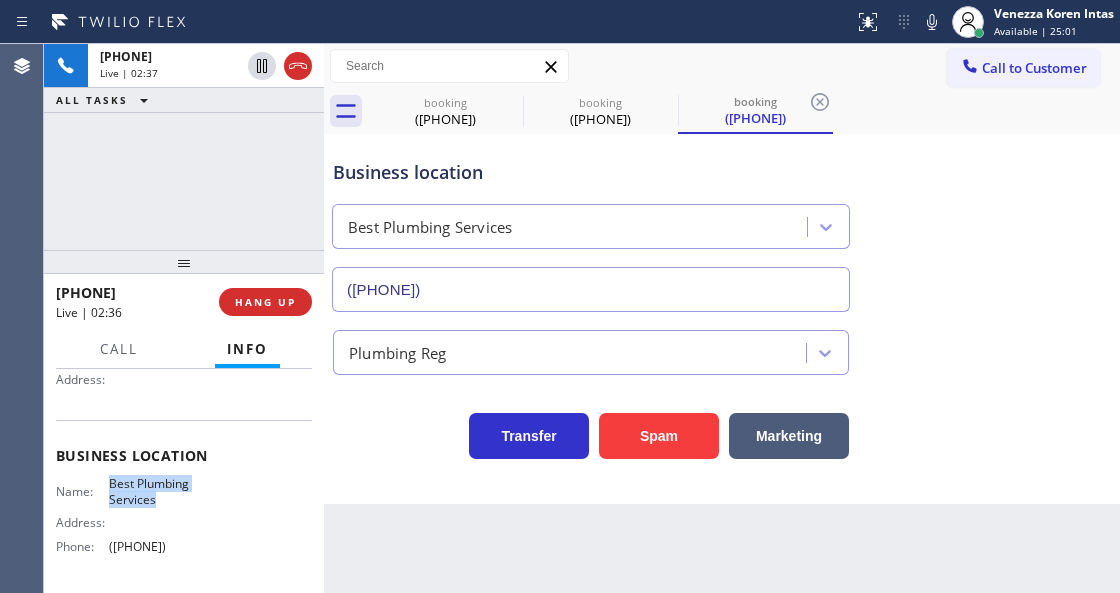 drag, startPoint x: 106, startPoint y: 480, endPoint x: 161, endPoint y: 498, distance: 57.870544 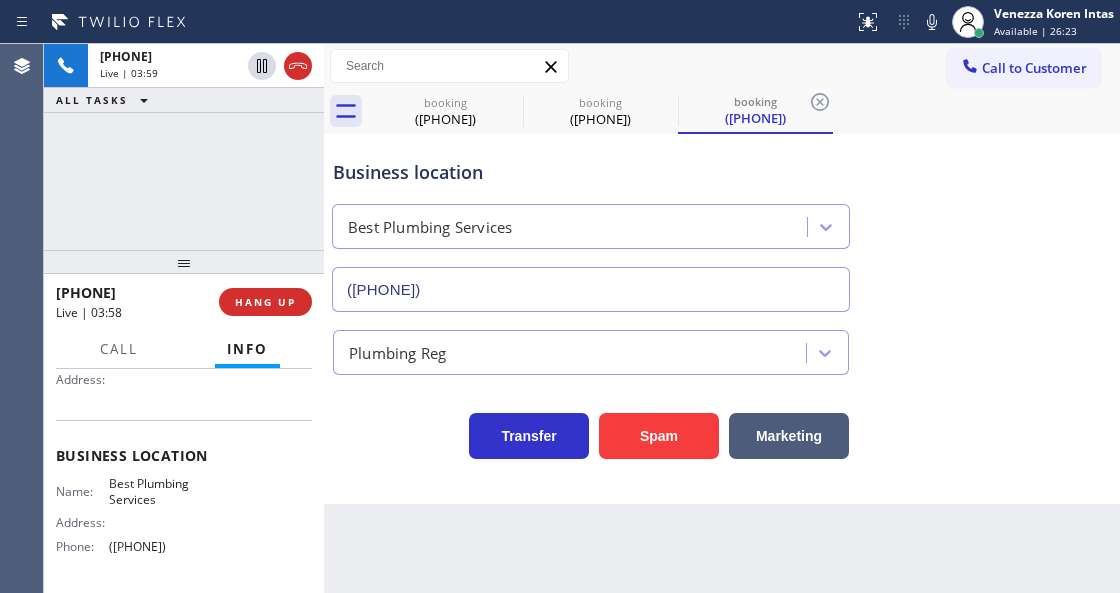 click on "Business location Best Plumbing Services ([PHONE])" at bounding box center [722, 221] 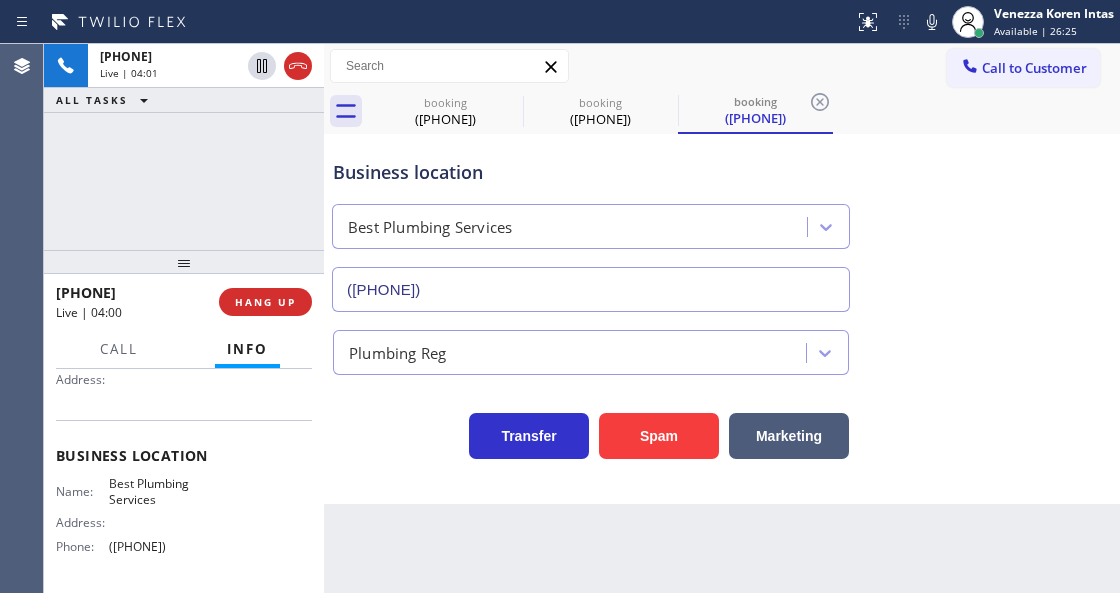click on "Best Plumbing Services" at bounding box center (591, 222) 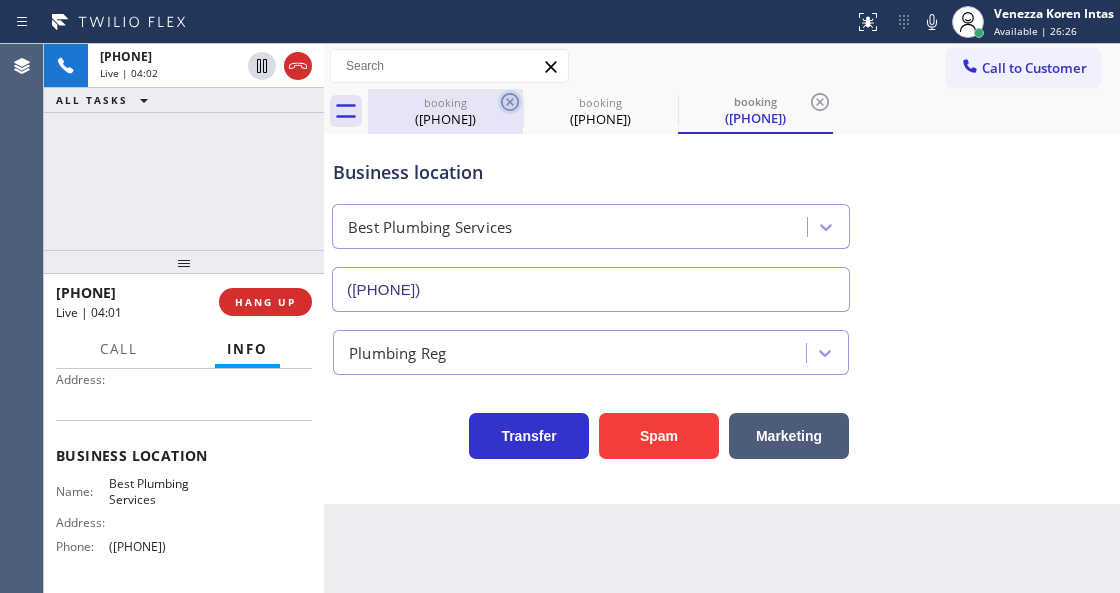 click 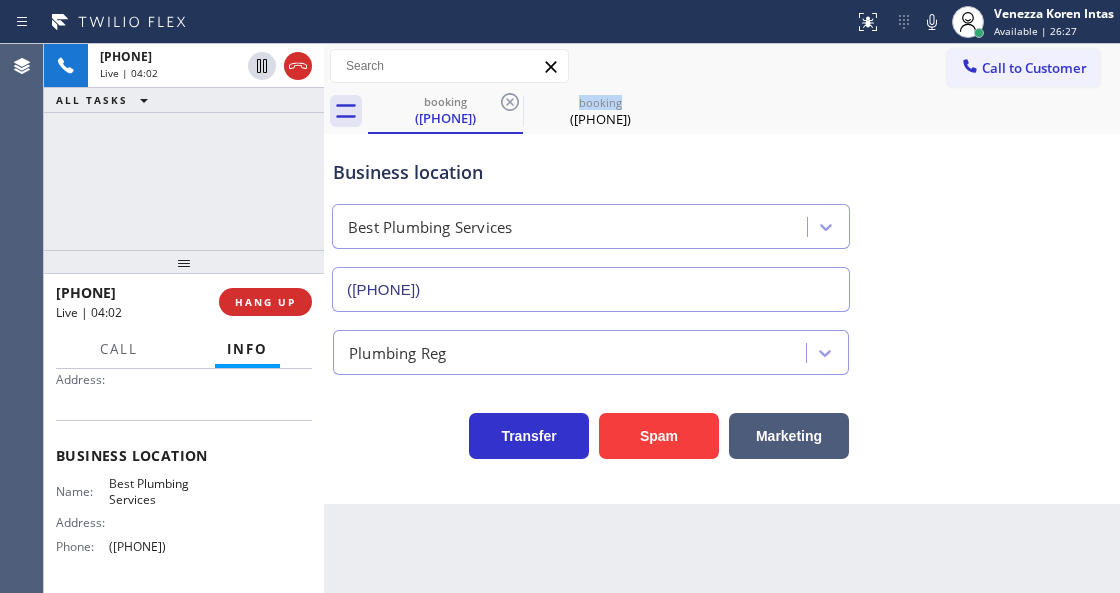 click 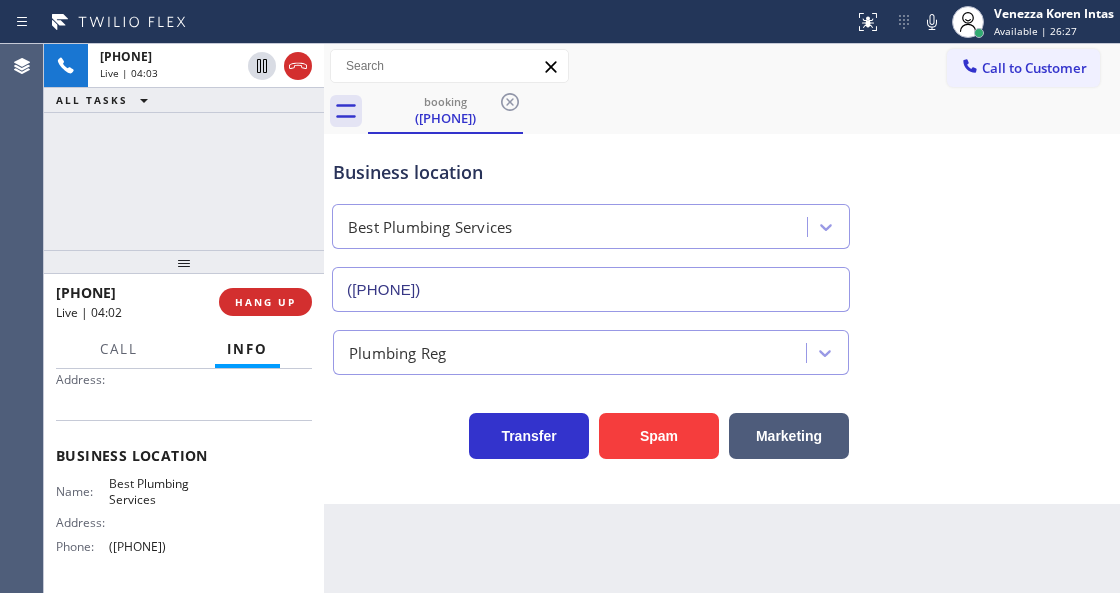 click 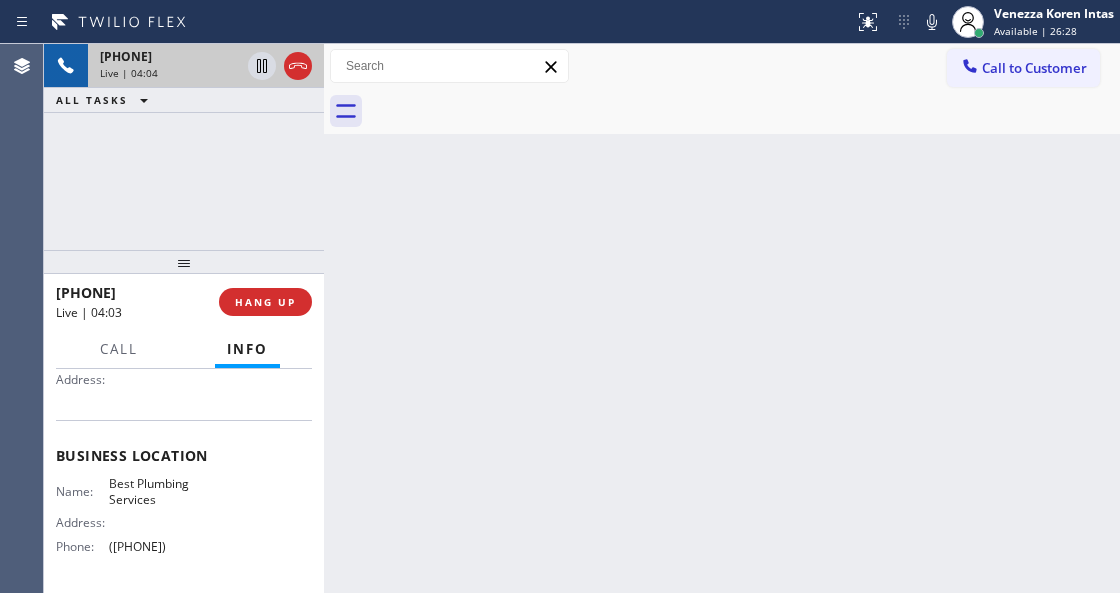 click on "[PHONE] Live | 04:04" at bounding box center [166, 66] 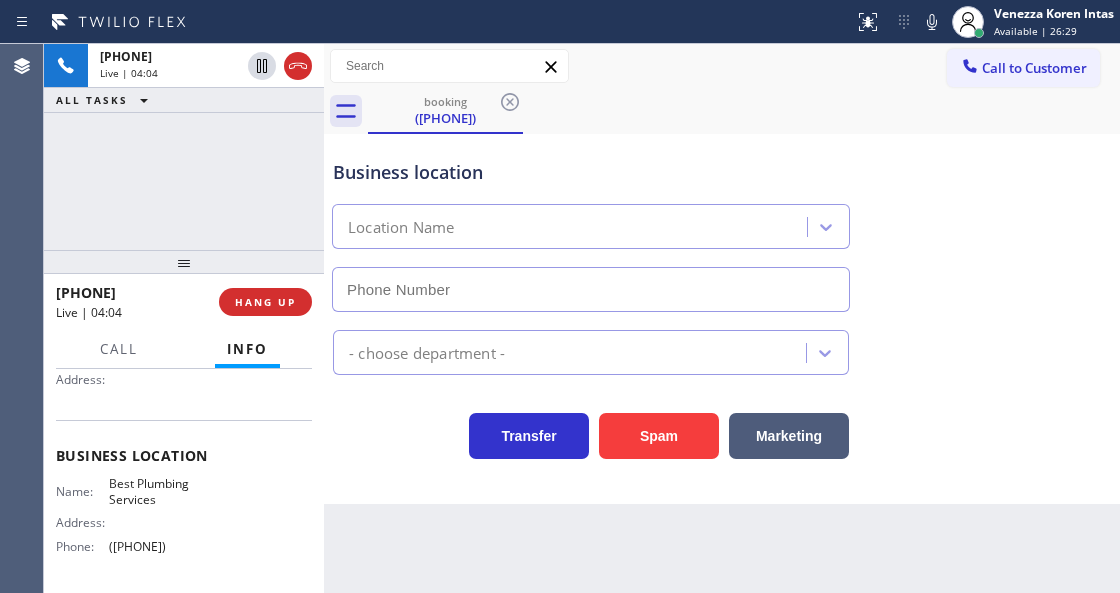 type on "([PHONE])" 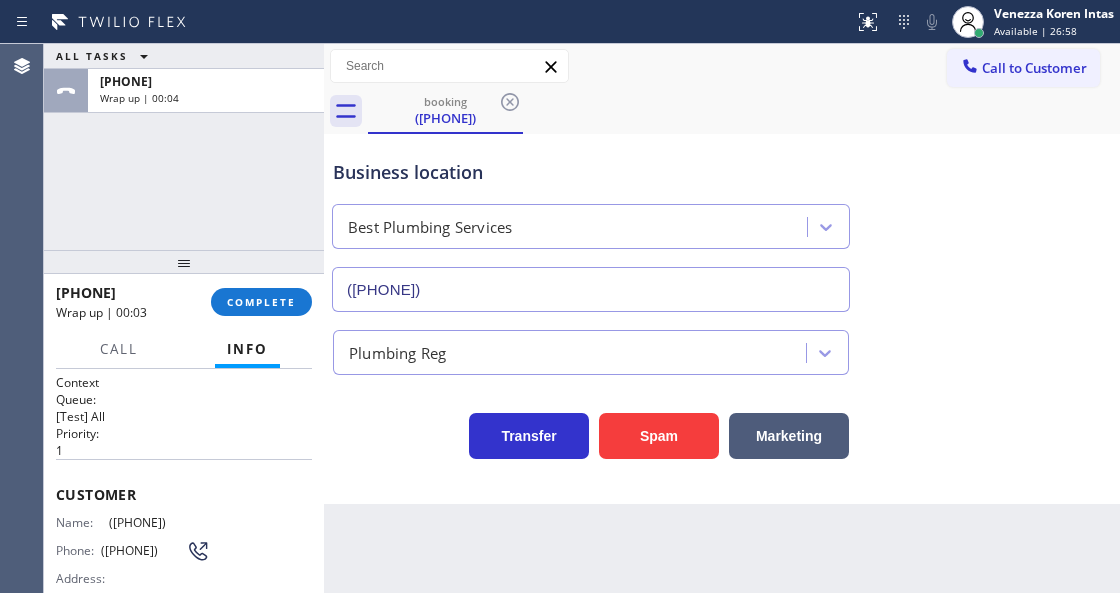 scroll, scrollTop: 0, scrollLeft: 0, axis: both 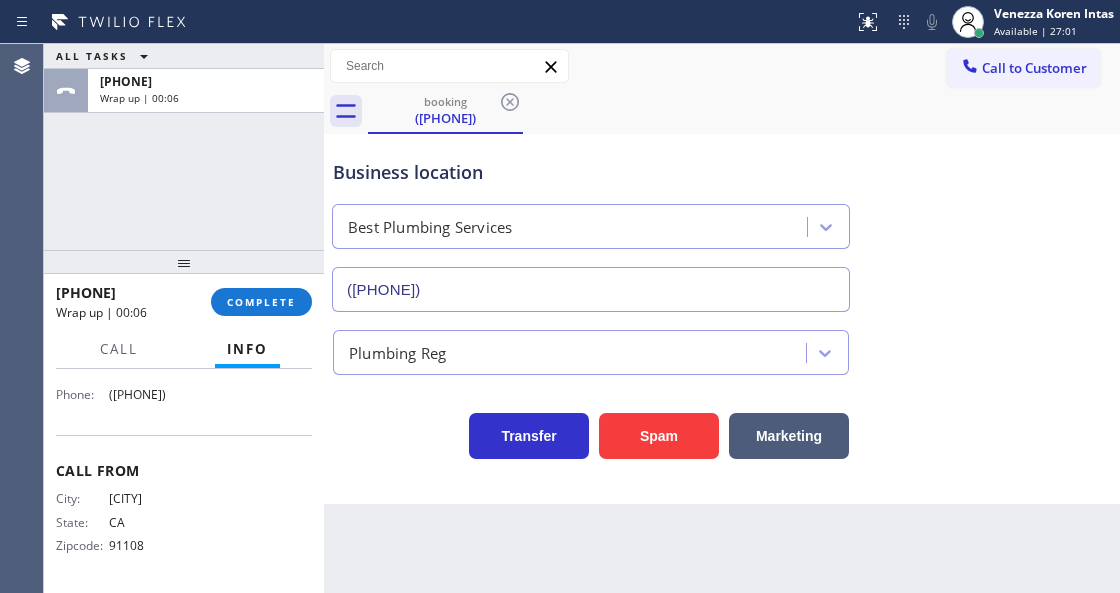 drag, startPoint x: 62, startPoint y: 492, endPoint x: 282, endPoint y: 408, distance: 235.49098 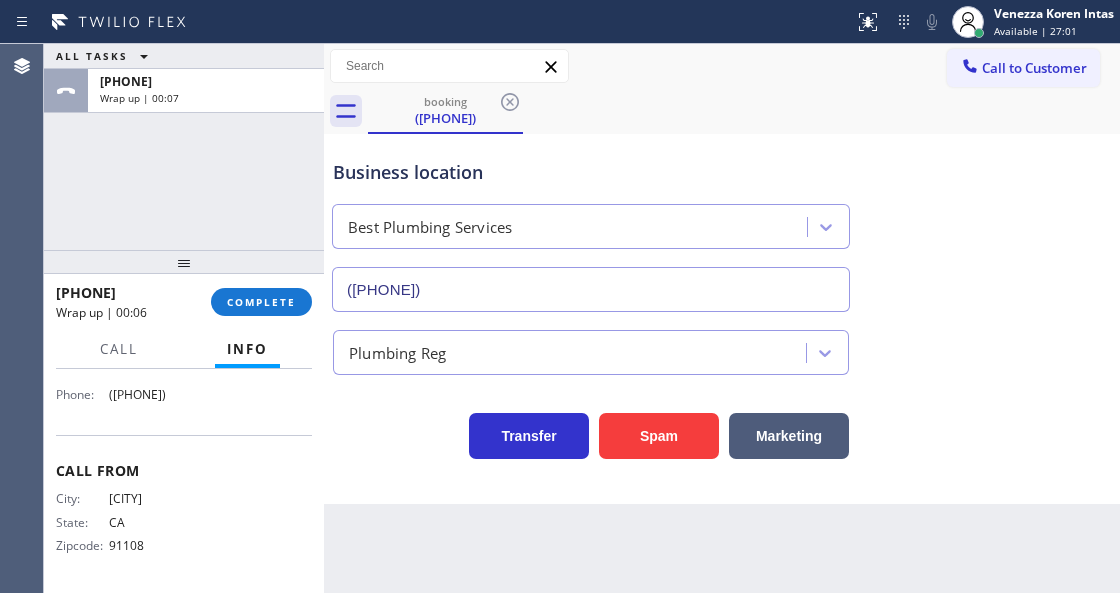 copy on "Customer Name: ([PHONE]) [PHONE] Phone: ([PHONE]) [PHONE] Address: Business location Name: Best Plumbing Services Address:   Phone: ([PHONE]) [PHONE]" 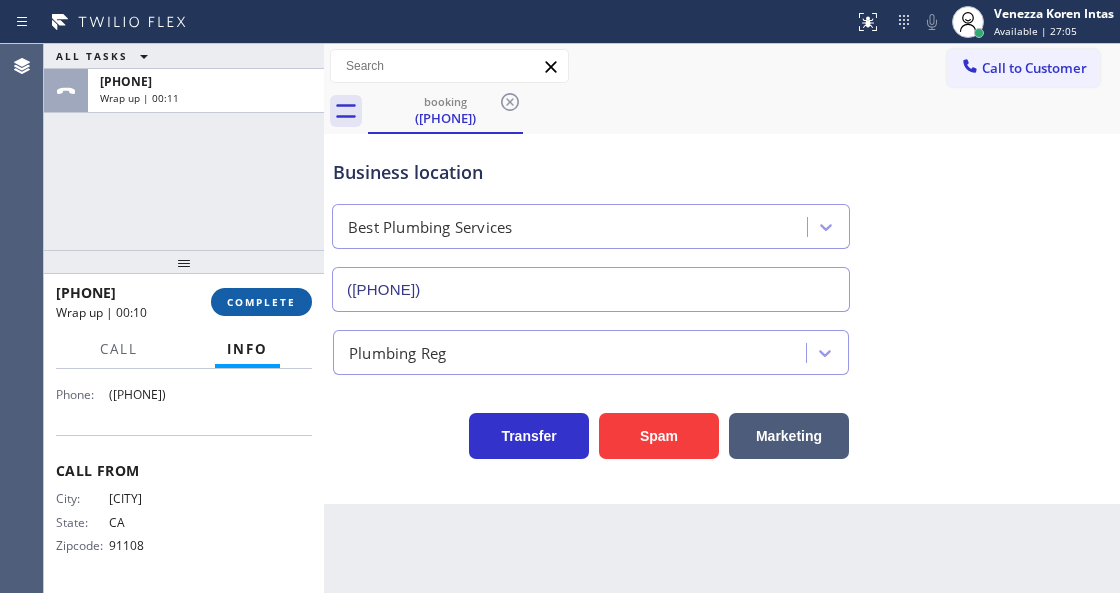 click on "COMPLETE" at bounding box center (261, 302) 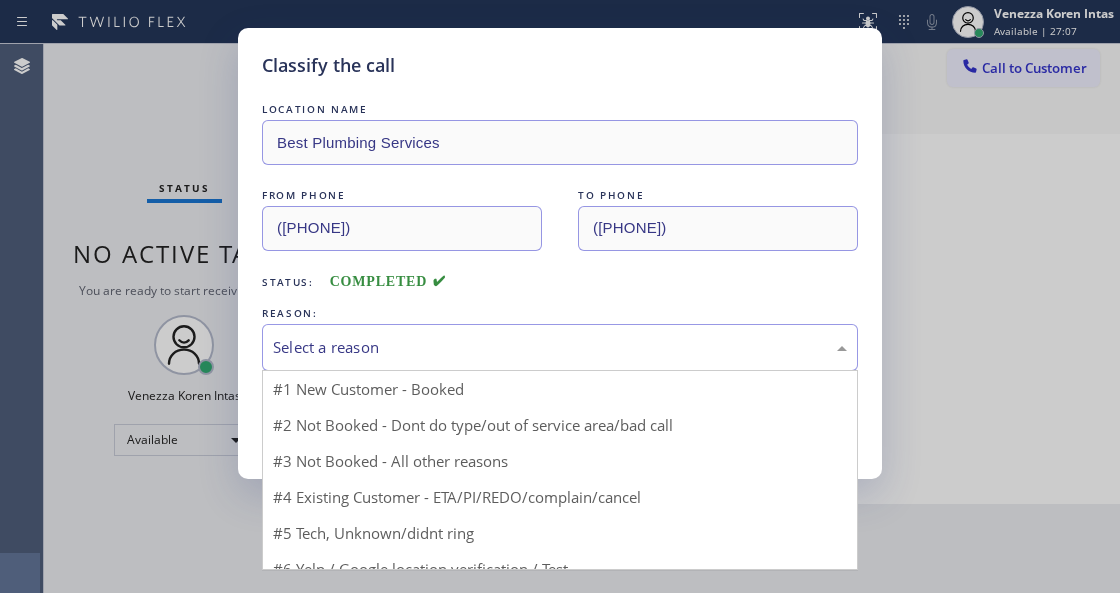 click on "Select a reason" at bounding box center [560, 347] 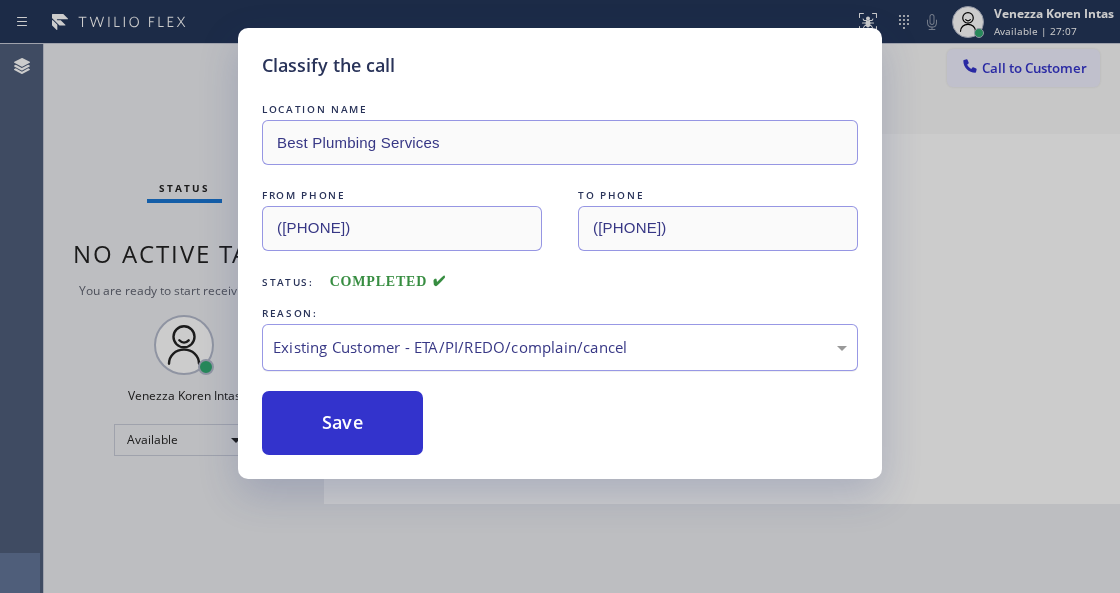 click on "Existing Customer - ETA/PI/REDO/complain/cancel" at bounding box center [560, 347] 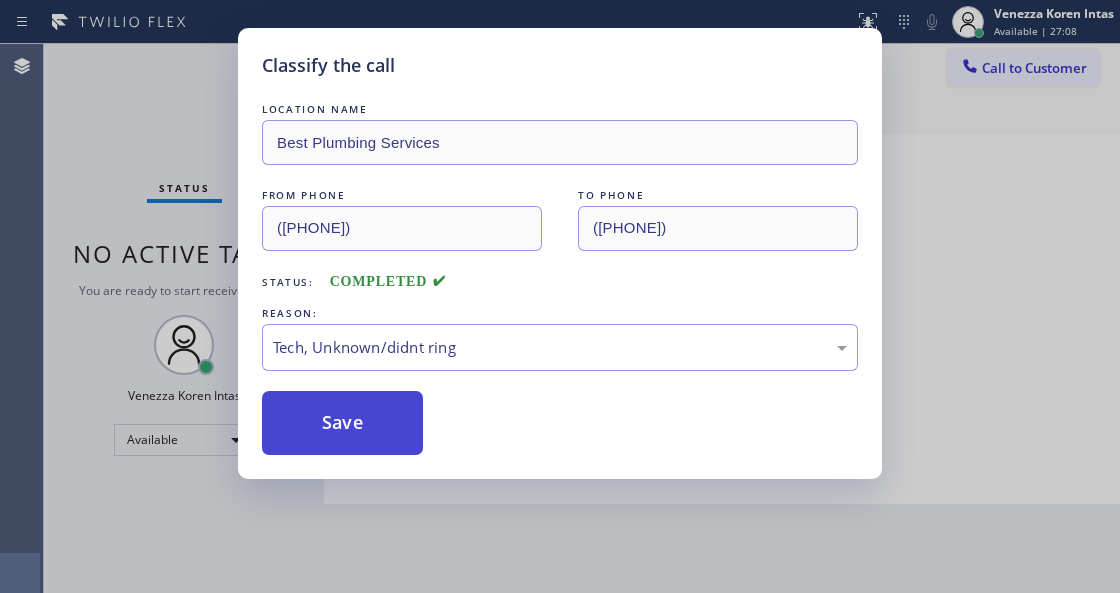 click on "Save" at bounding box center [342, 423] 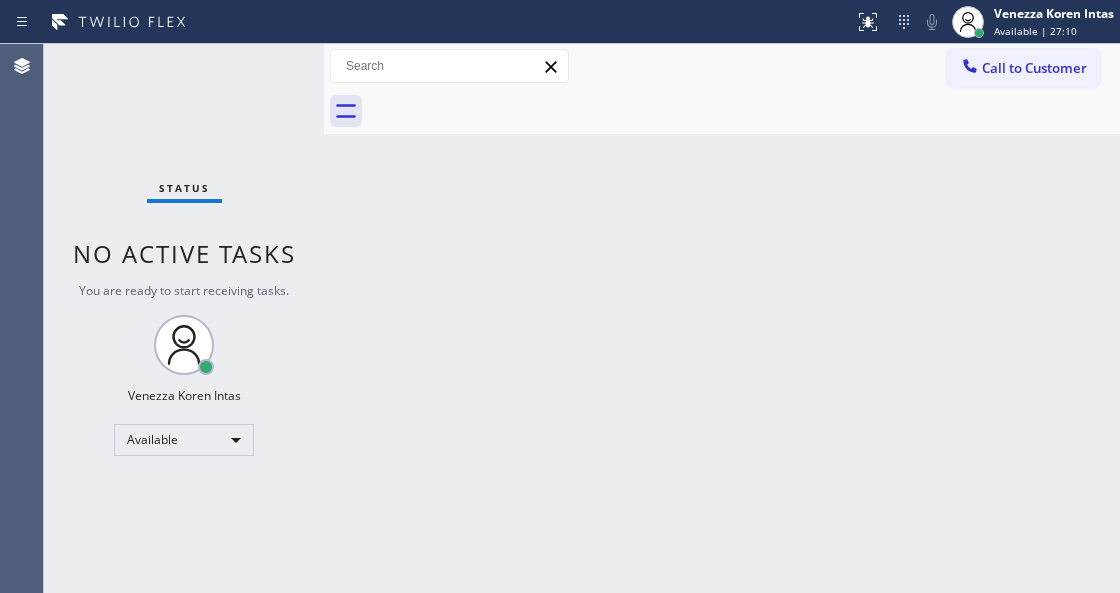 click on "[FIRST] [LAST] Available | 27:10" at bounding box center [1033, 22] 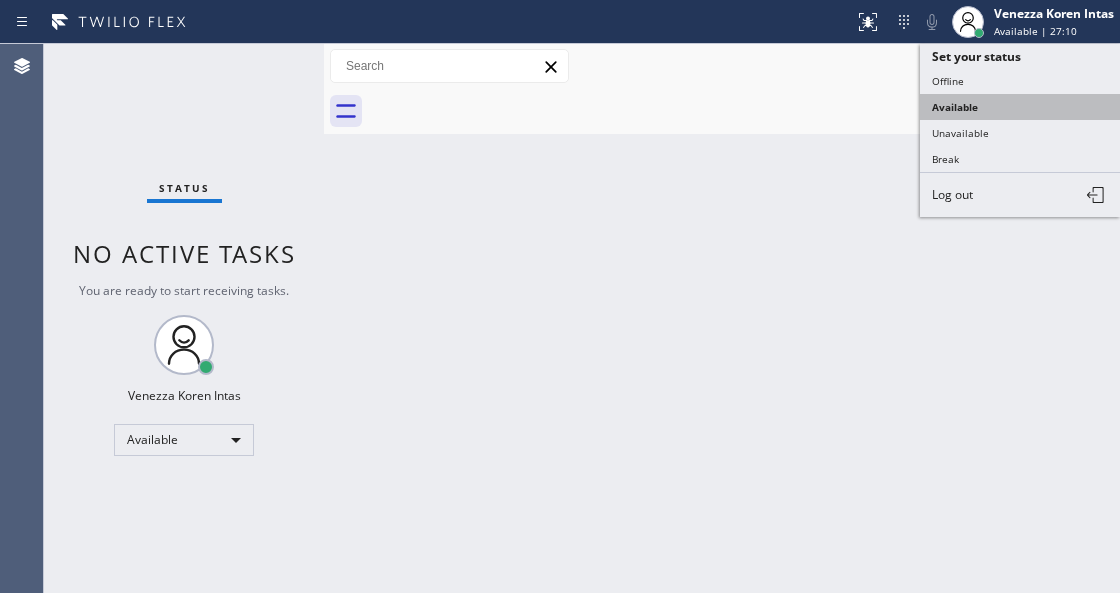 click on "Available" at bounding box center (1020, 107) 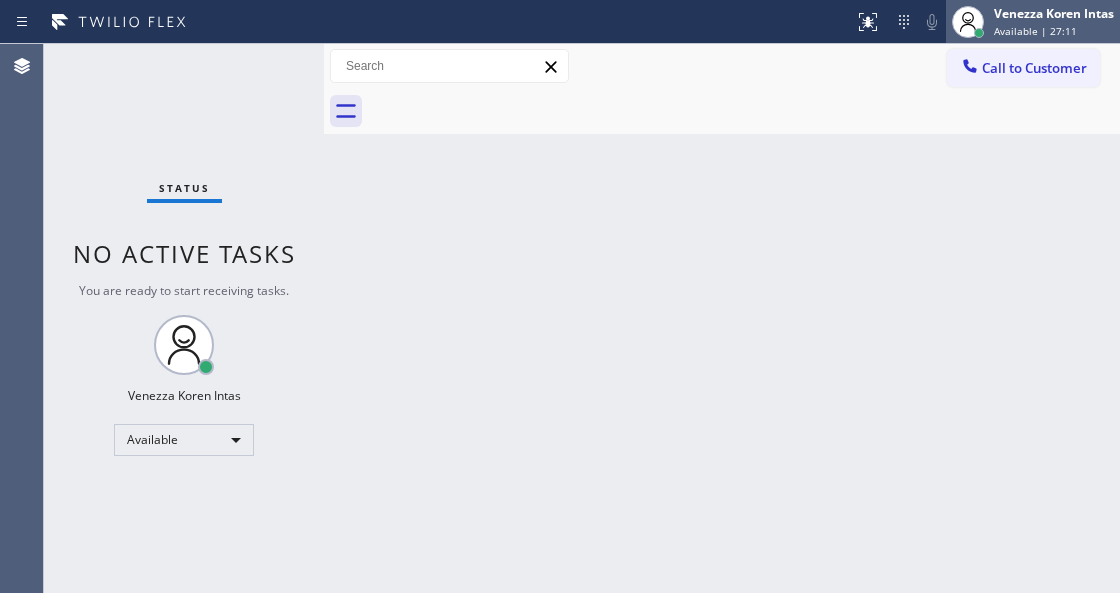 click on "Available | 27:11" at bounding box center (1035, 31) 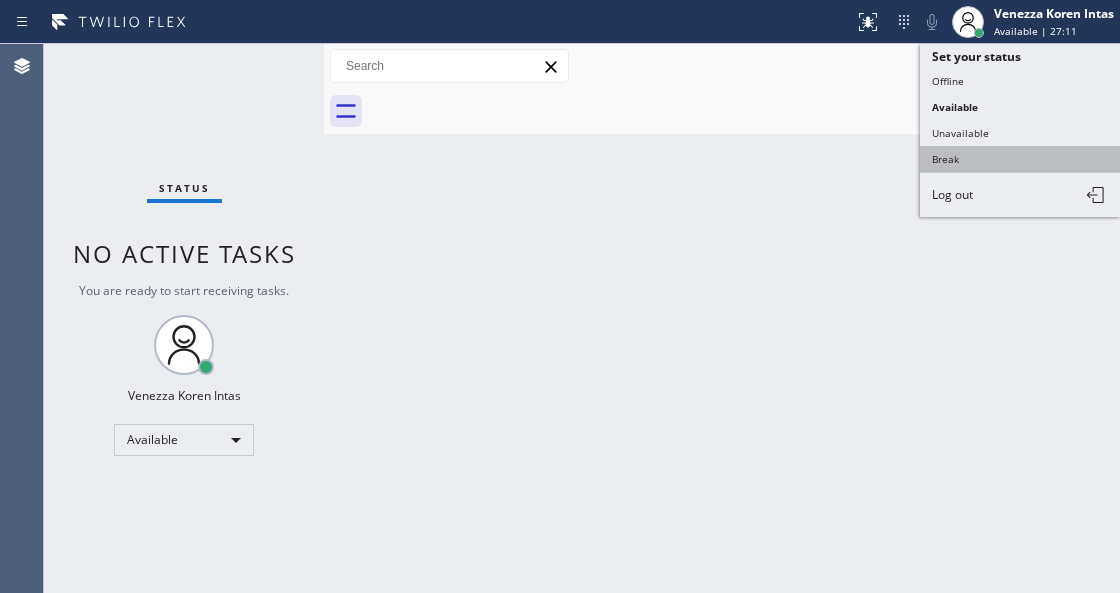 click on "Break" at bounding box center [1020, 159] 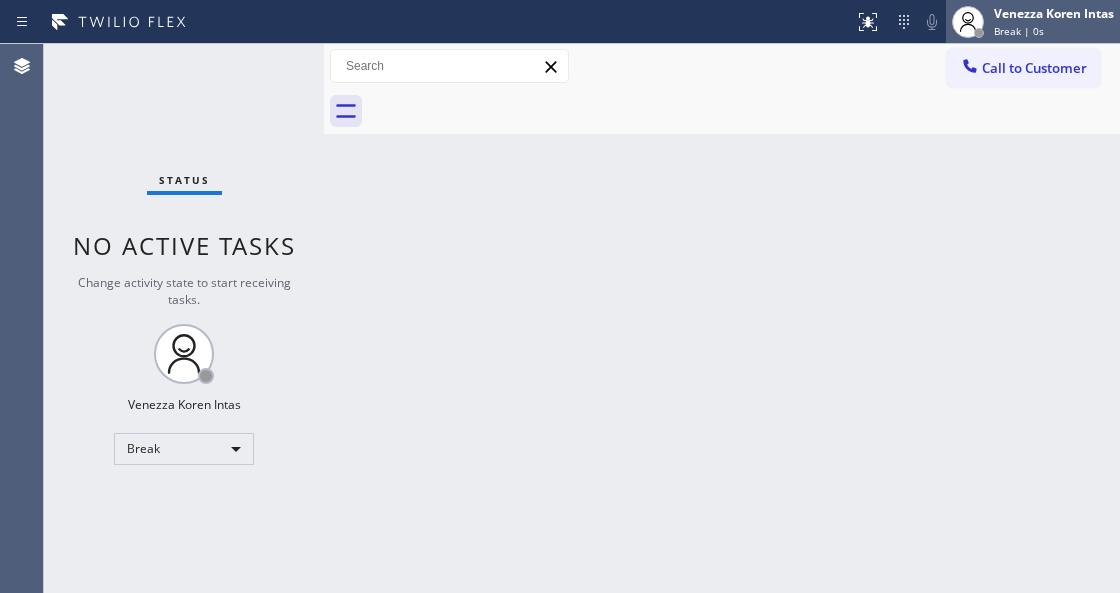 click on "Break | 0s" at bounding box center (1019, 31) 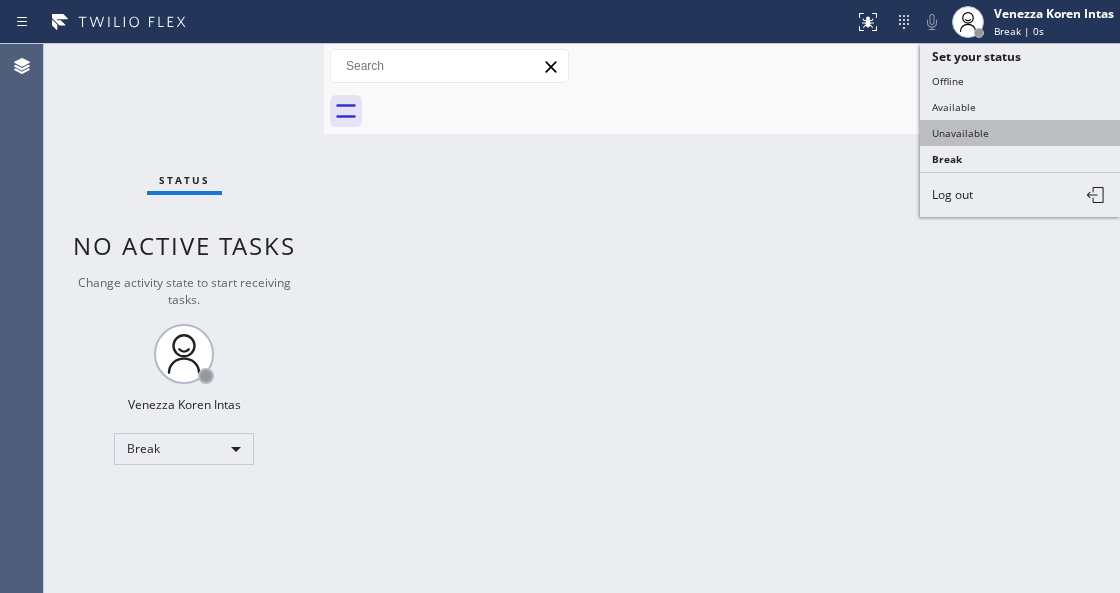 click on "Unavailable" at bounding box center (1020, 133) 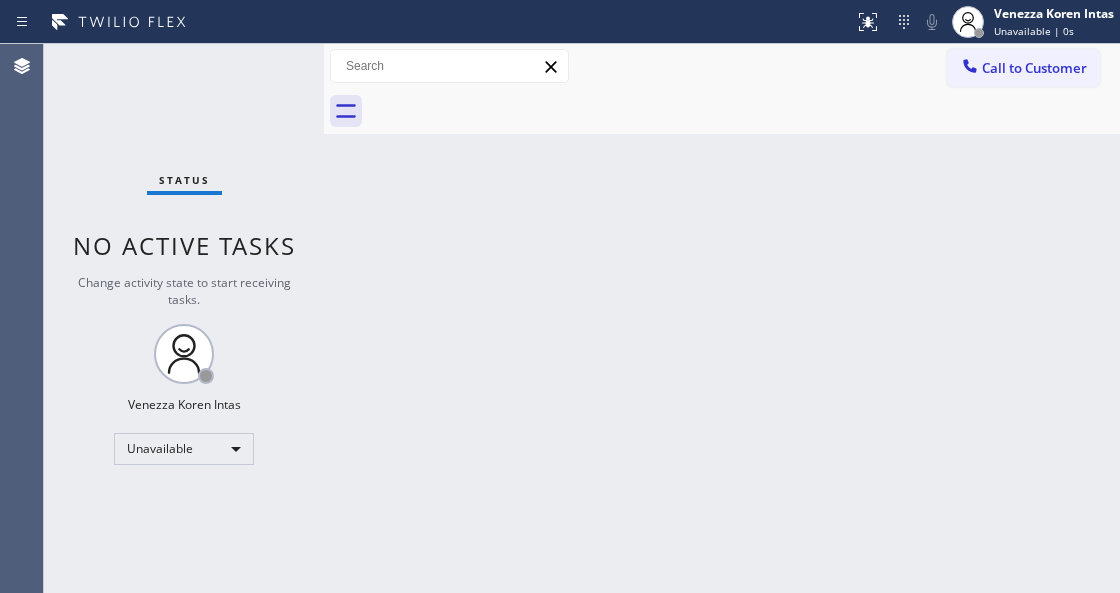 click on "Back to Dashboard Change Sender ID Customers Technicians Select a contact Outbound call Technician Search Technician Your caller id phone number Your caller id phone number Call Technician info Name   Phone none Address none Change Sender ID HVAC +18559994417 5 Star Appliance +18557314952 Appliance Repair +18554611149 Plumbing +18889090120 Air Duct Cleaning +18006865038  Electricians +18005688664 Cancel Change Check personal SMS Reset Change No tabs Call to Customer Outbound call Location Search location Your caller id phone number Customer number Call Outbound call Technician Search Technician Your caller id phone number Your caller id phone number Call" at bounding box center [722, 318] 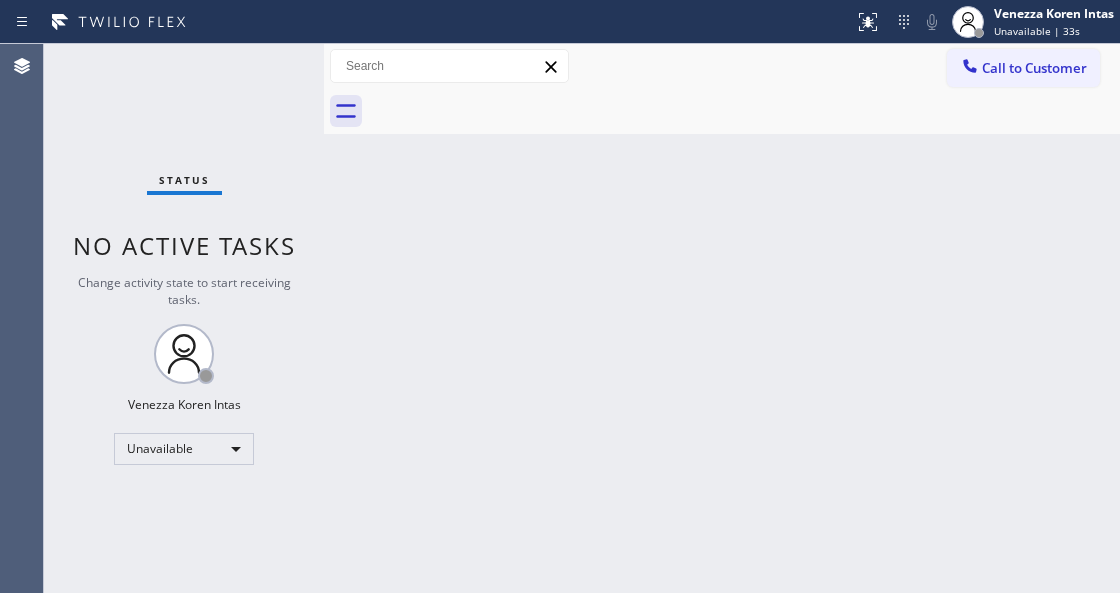 click on "Status   No active tasks     Change activity state to start receiving tasks.   [FIRST] [LAST] Unavailable" at bounding box center [184, 318] 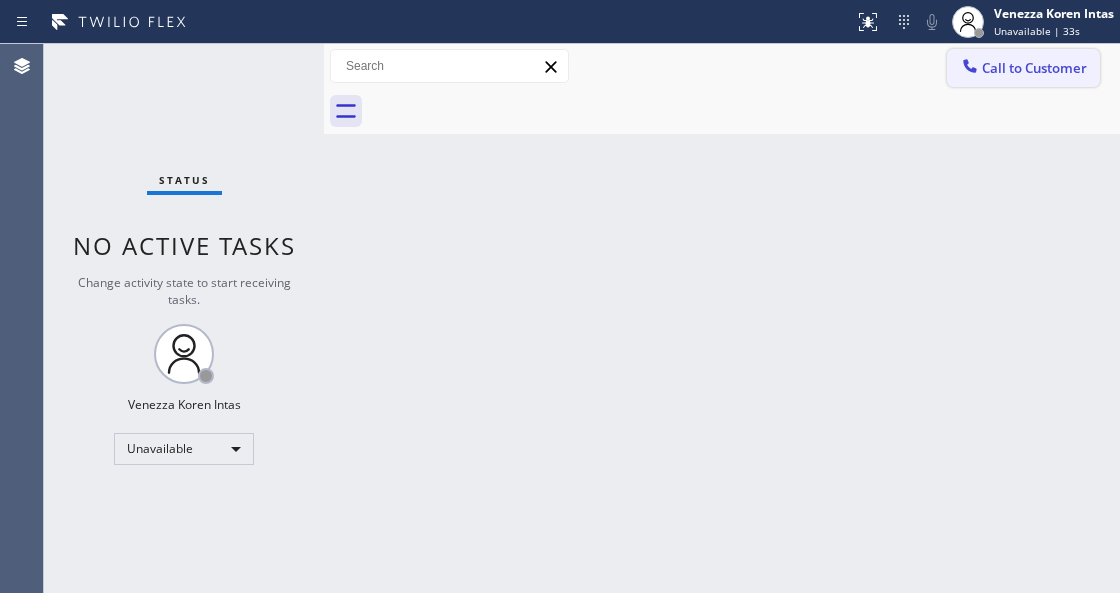 click on "Call to Customer" at bounding box center (1034, 68) 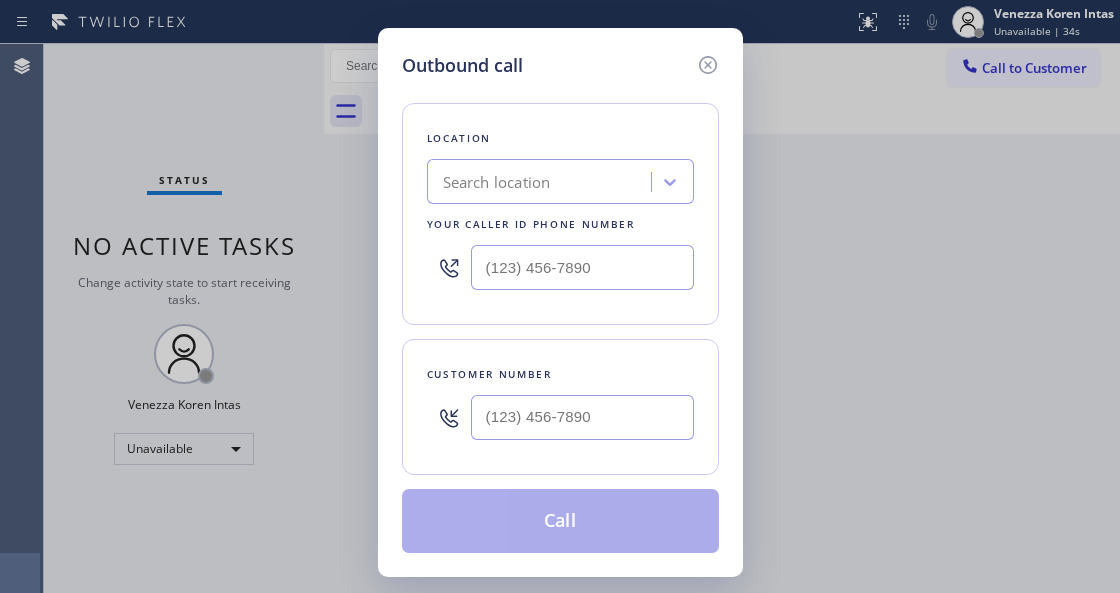 type on "(___) ___-____" 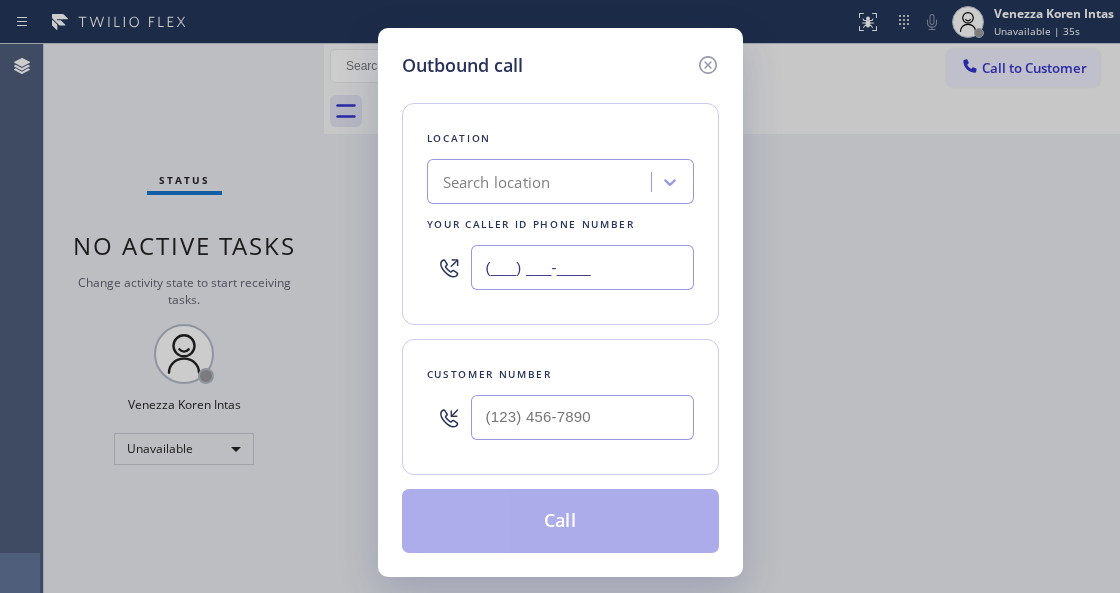 click on "(___) ___-____" at bounding box center (582, 267) 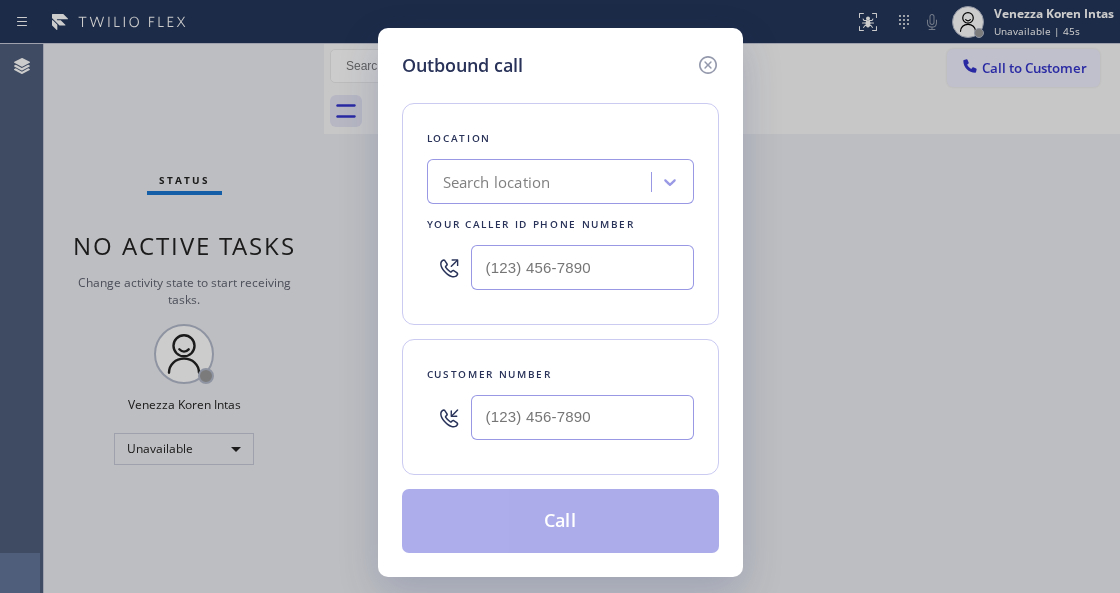click on "Location Search location Your caller id phone number" at bounding box center (560, 214) 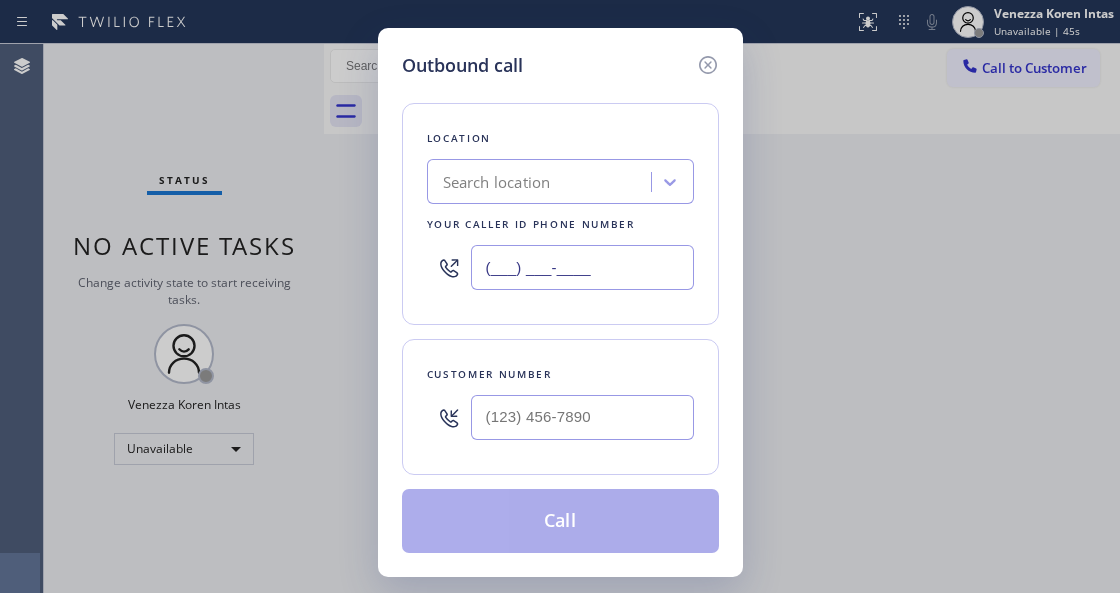 click on "(___) ___-____" at bounding box center (582, 267) 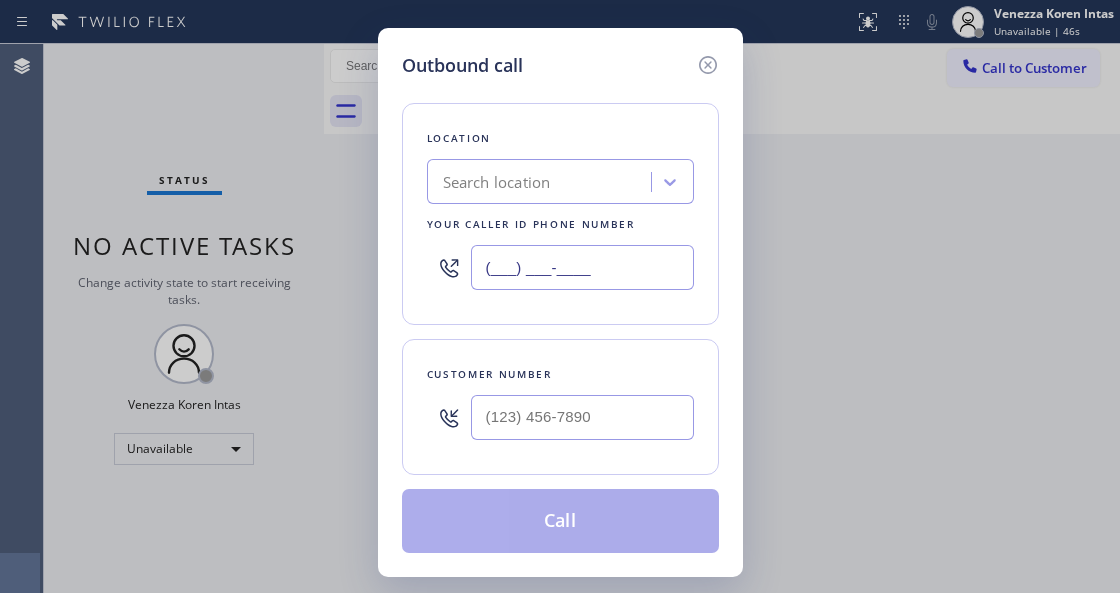 paste on "[PHONE]) [PHONE]" 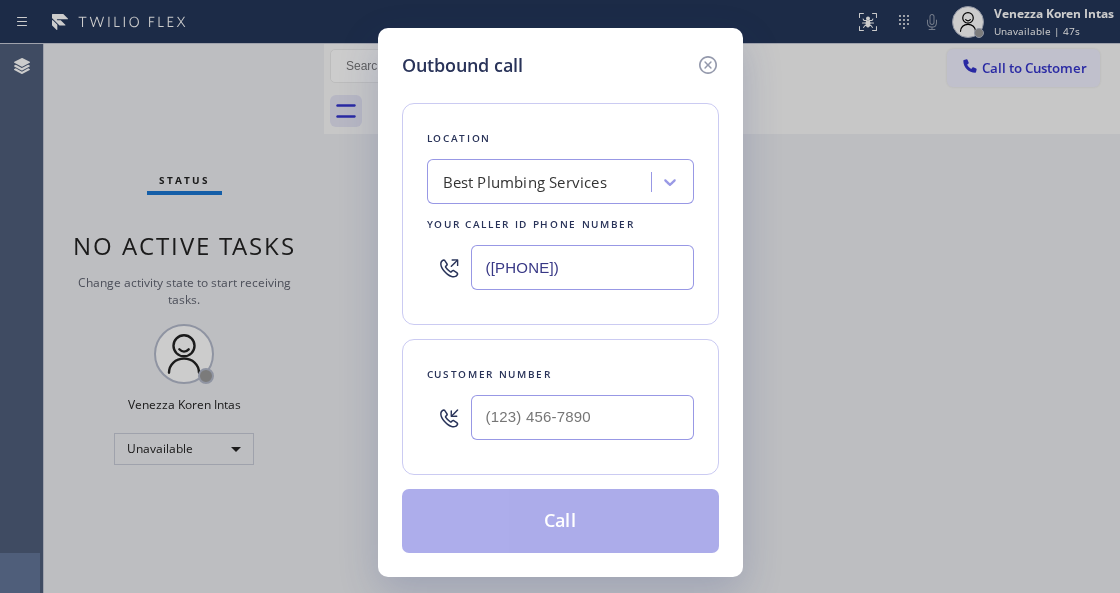type on "([PHONE])" 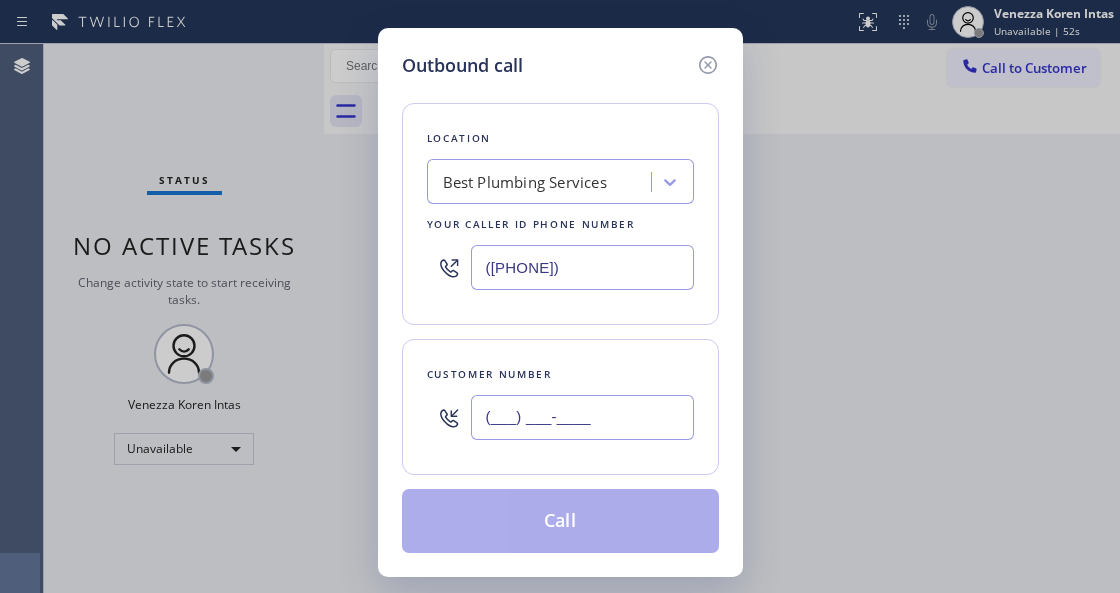 click on "(___) ___-____" at bounding box center [582, 417] 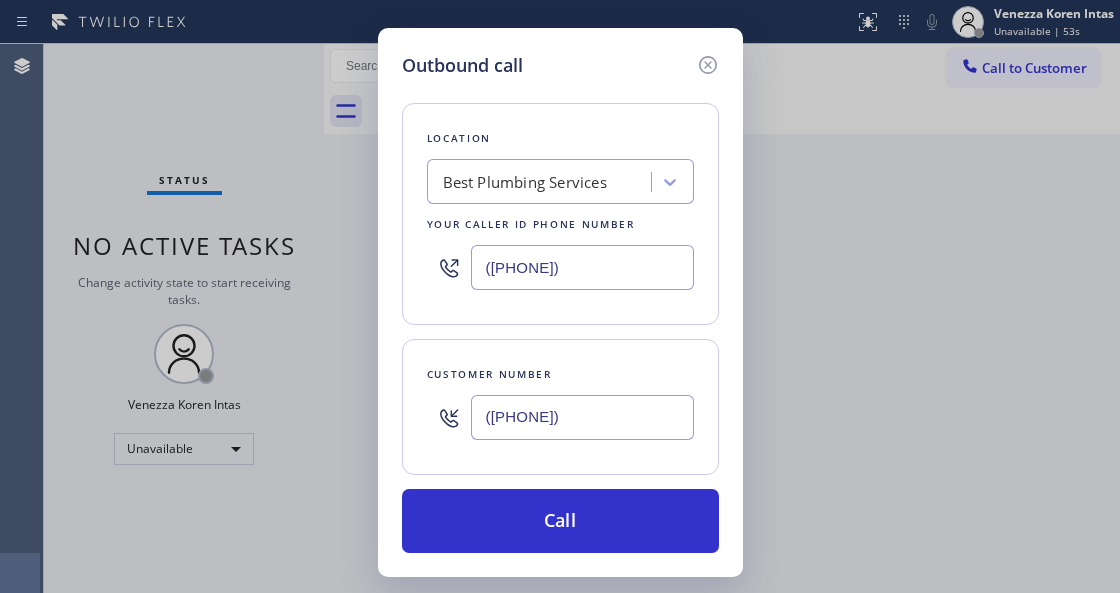 type on "([PHONE])" 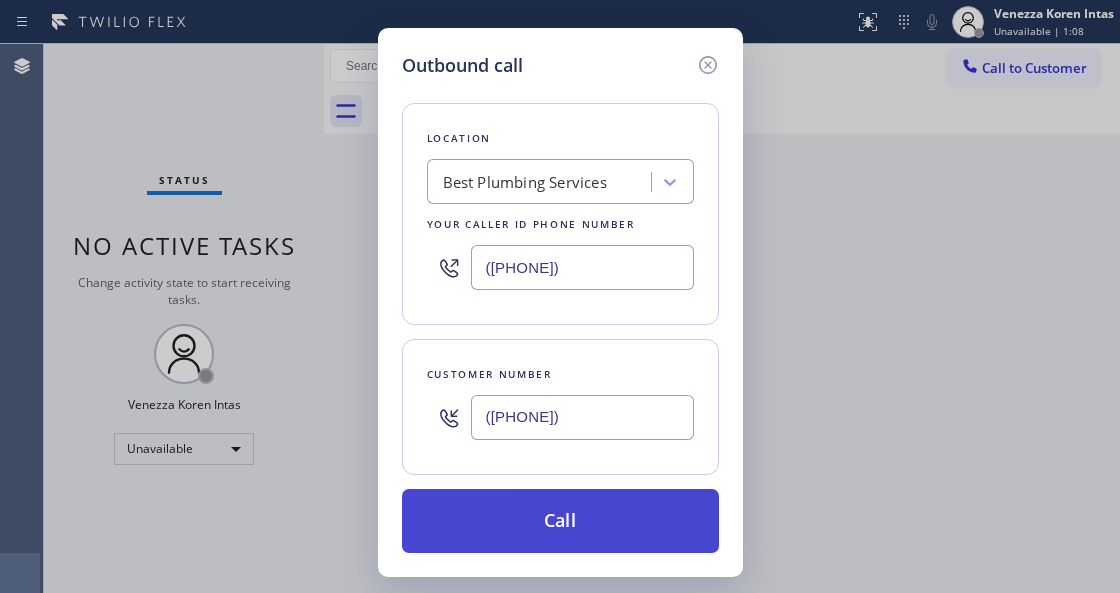 click on "Call" at bounding box center [560, 521] 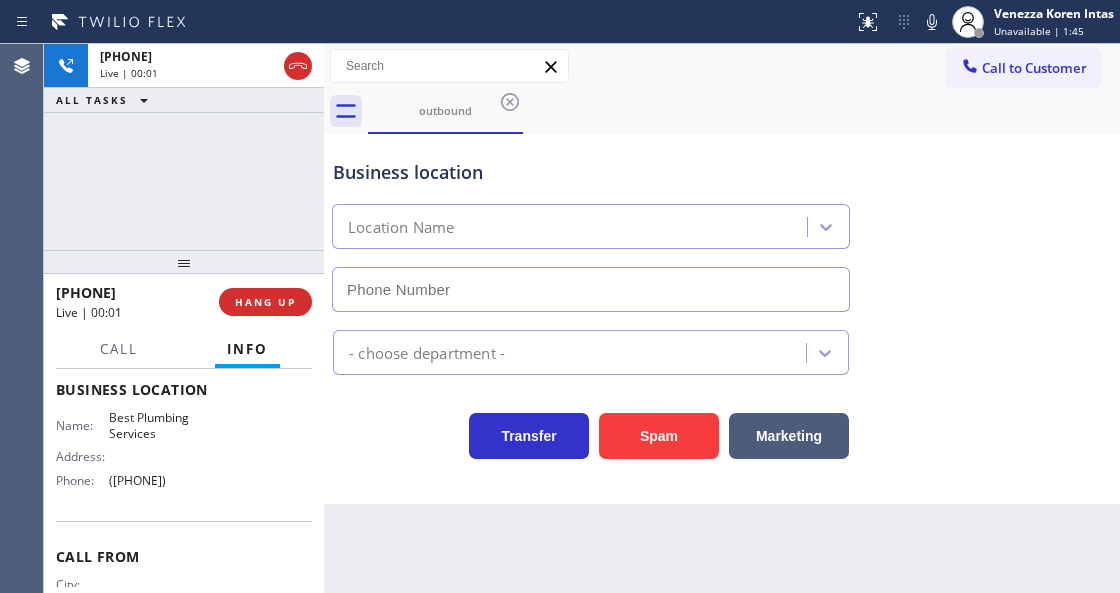 scroll, scrollTop: 133, scrollLeft: 0, axis: vertical 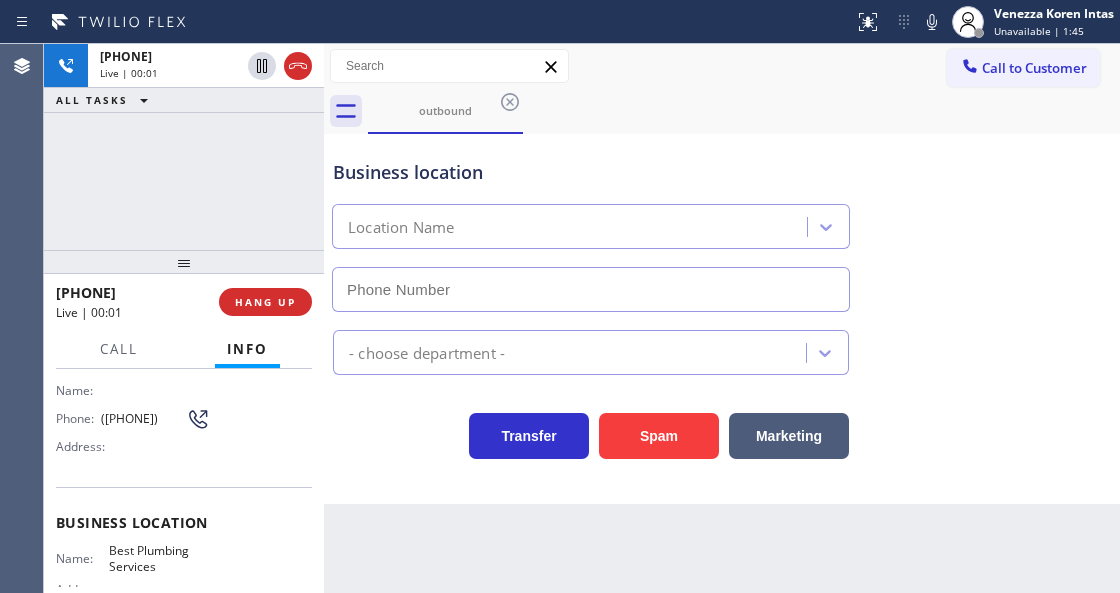 type on "([PHONE])" 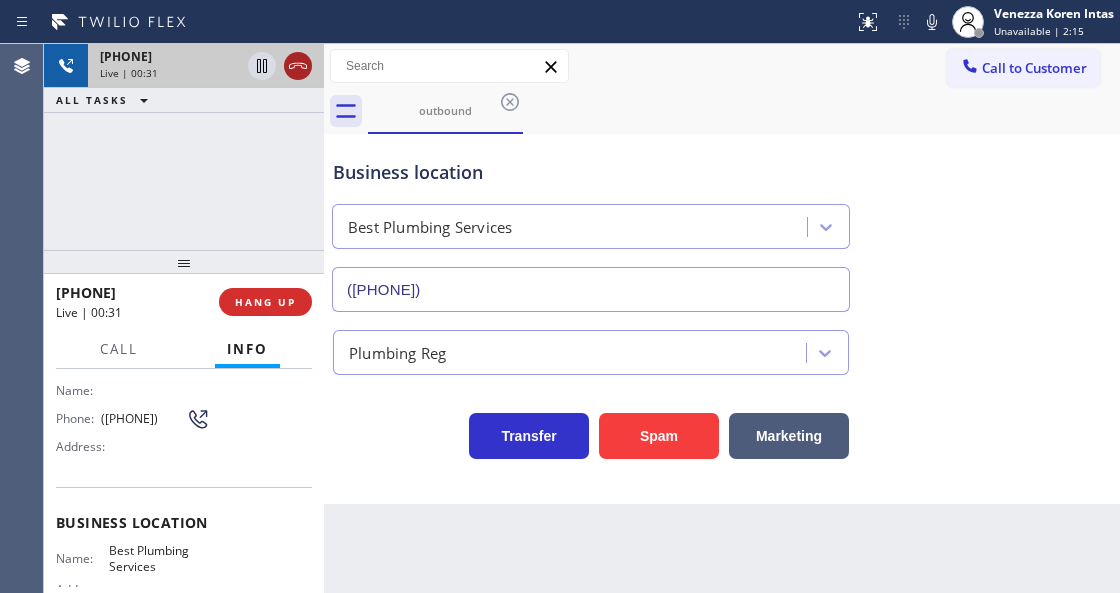 click 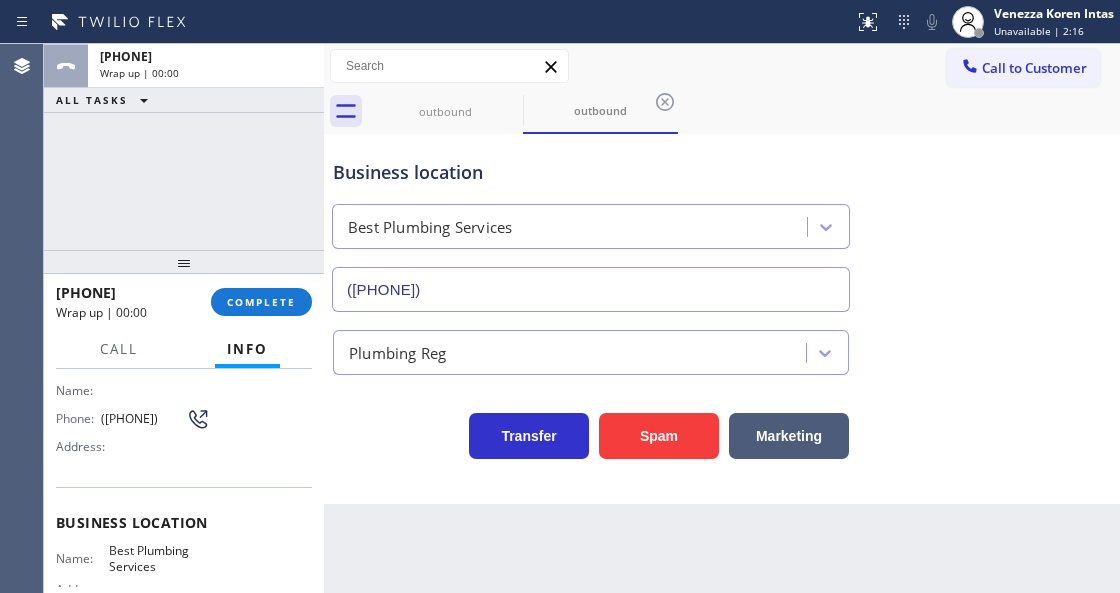 type on "([PHONE])" 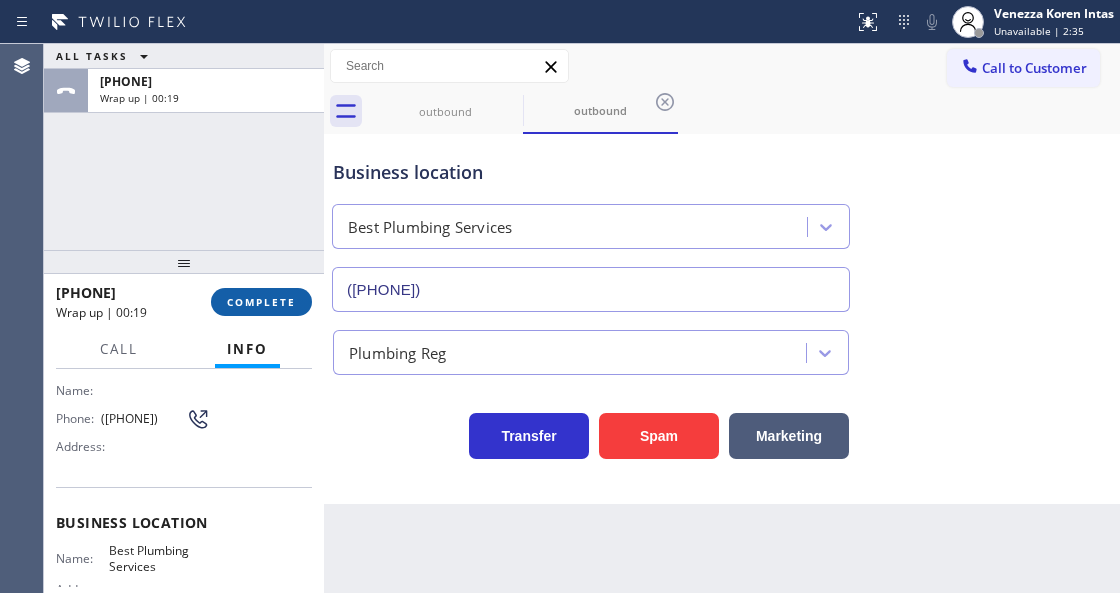 click on "COMPLETE" at bounding box center (261, 302) 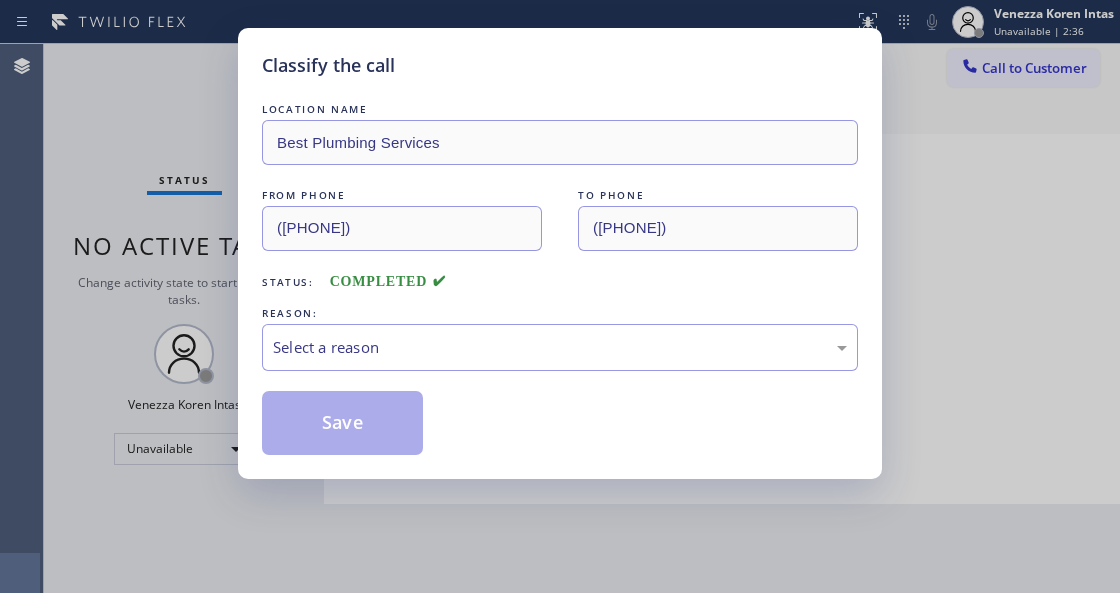 click on "Select a reason" at bounding box center [560, 347] 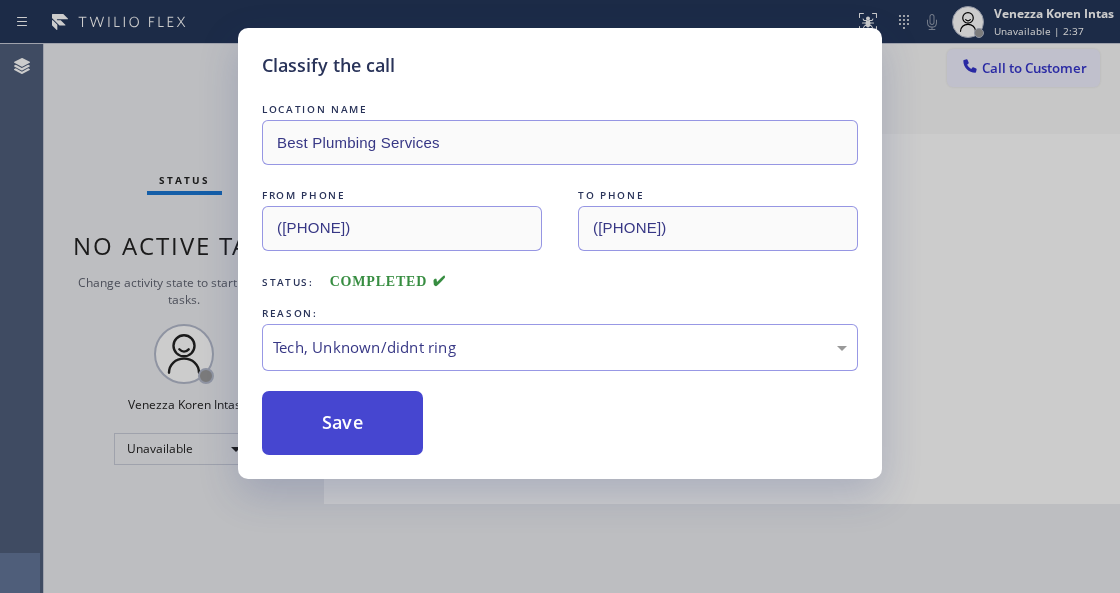 click on "Save" at bounding box center (342, 423) 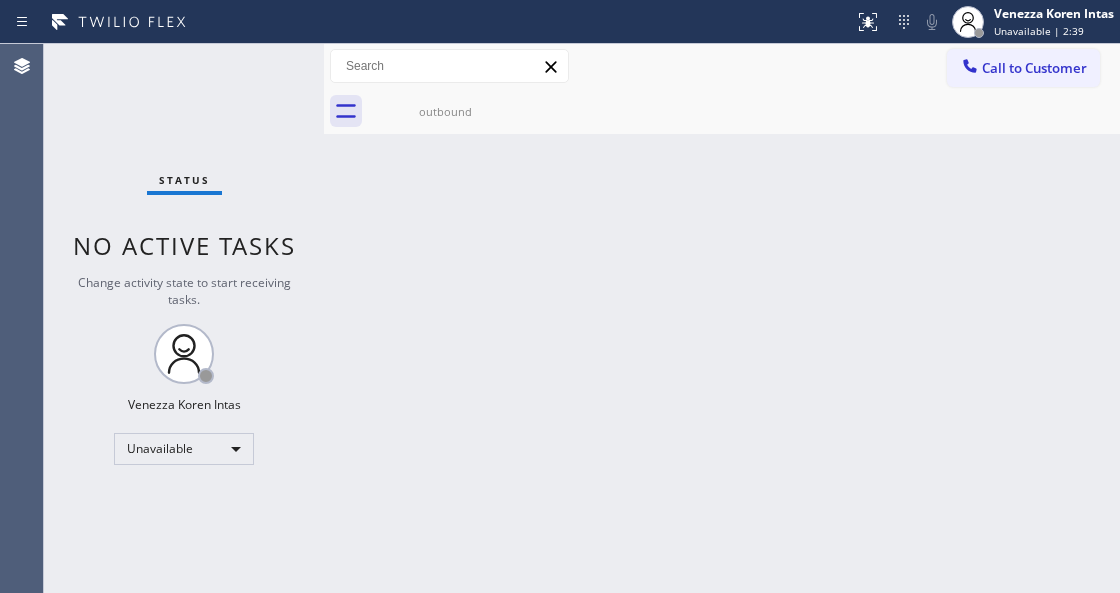 click on "Call to Customer" at bounding box center (1034, 68) 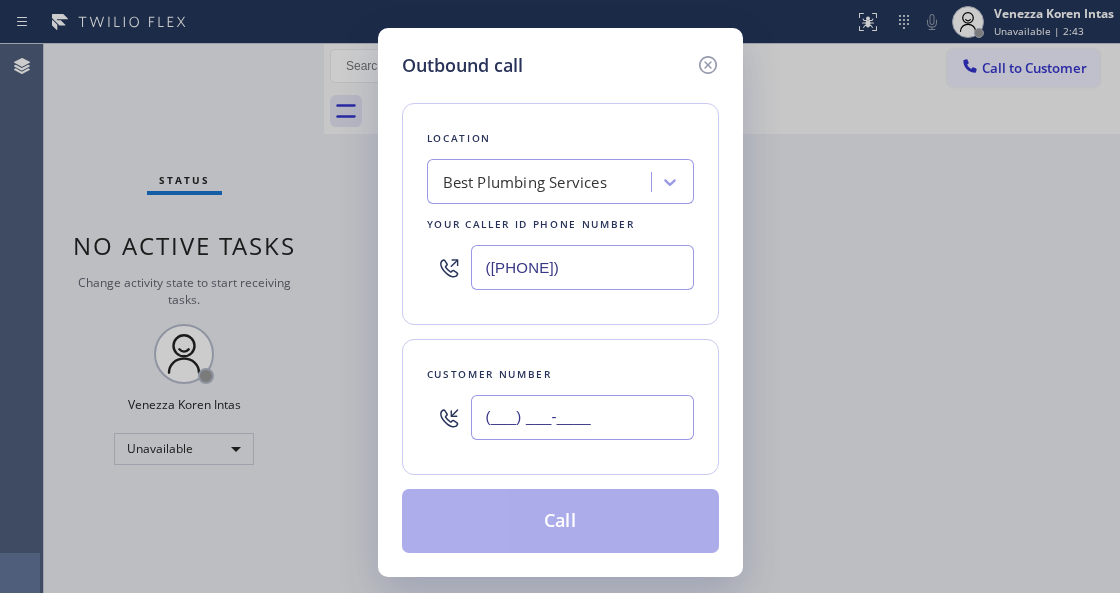 click on "(___) ___-____" at bounding box center [582, 417] 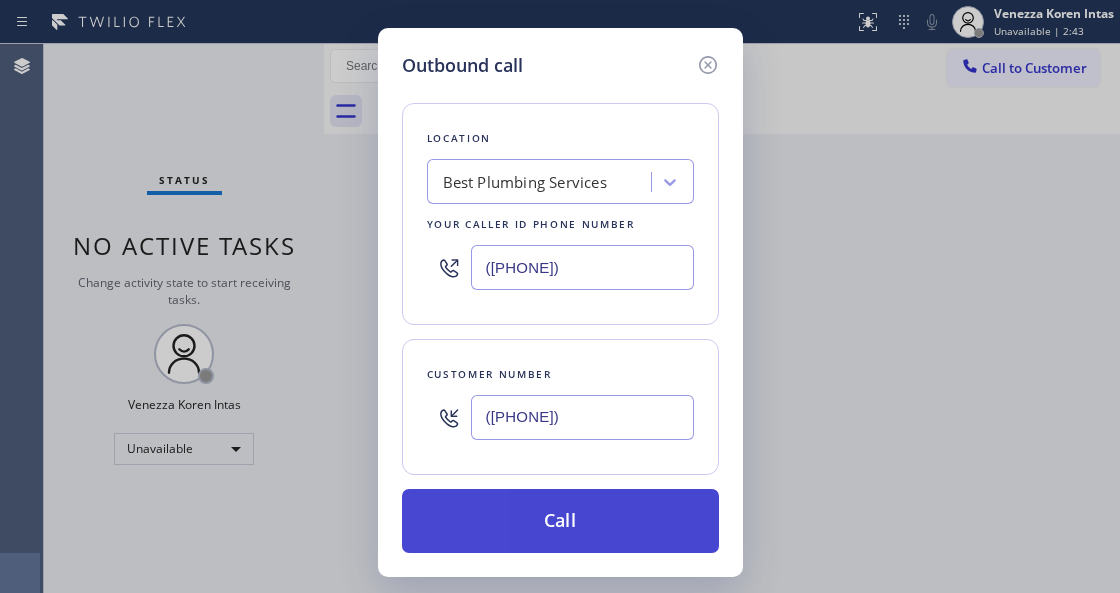 type on "([PHONE])" 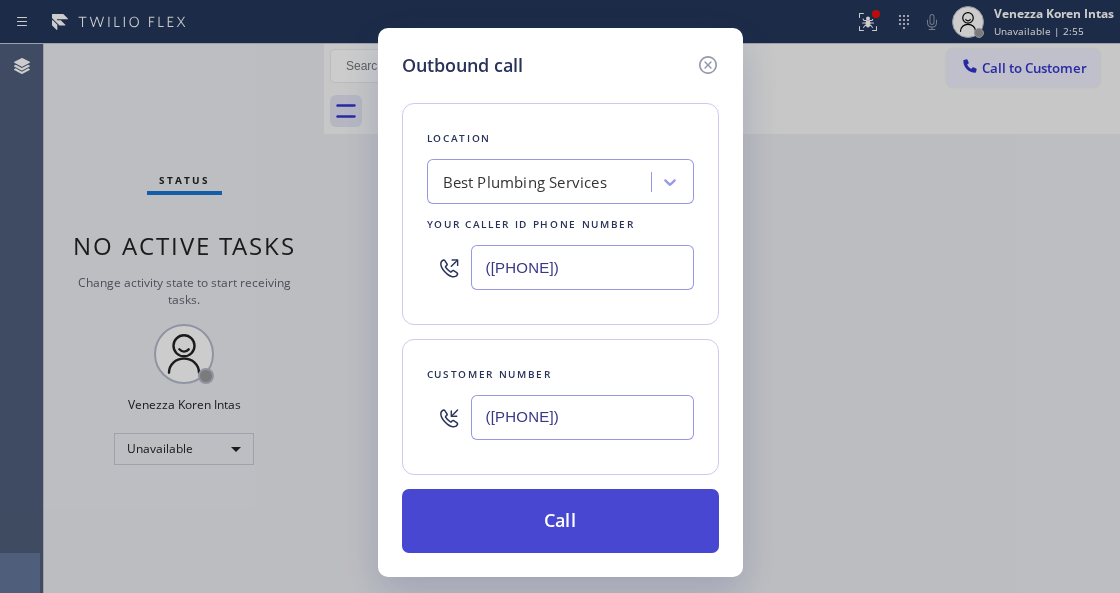 click on "Call" at bounding box center (560, 521) 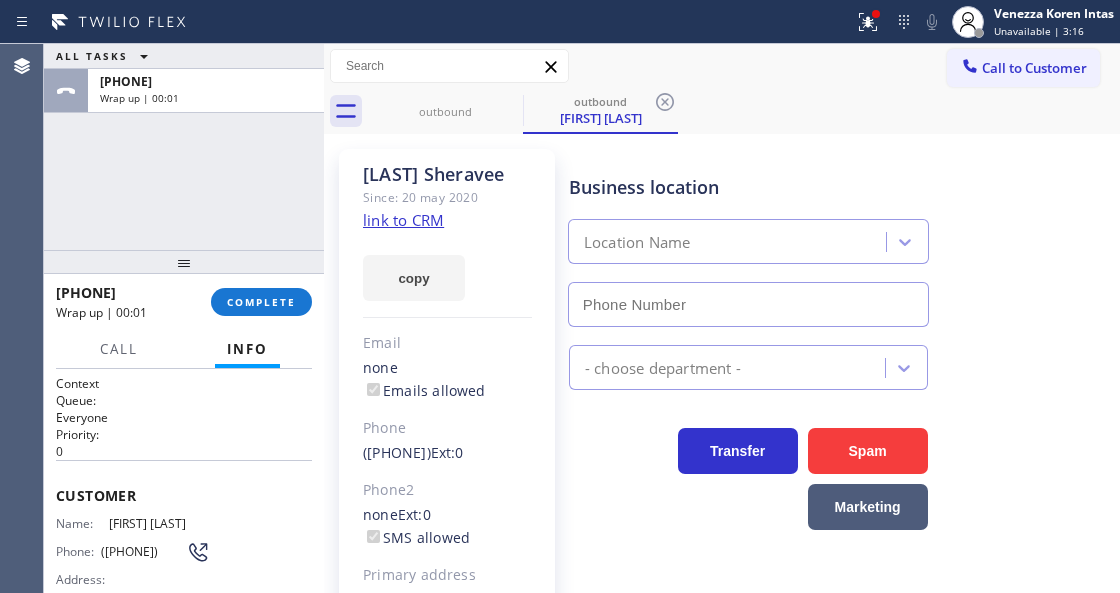 type on "([PHONE])" 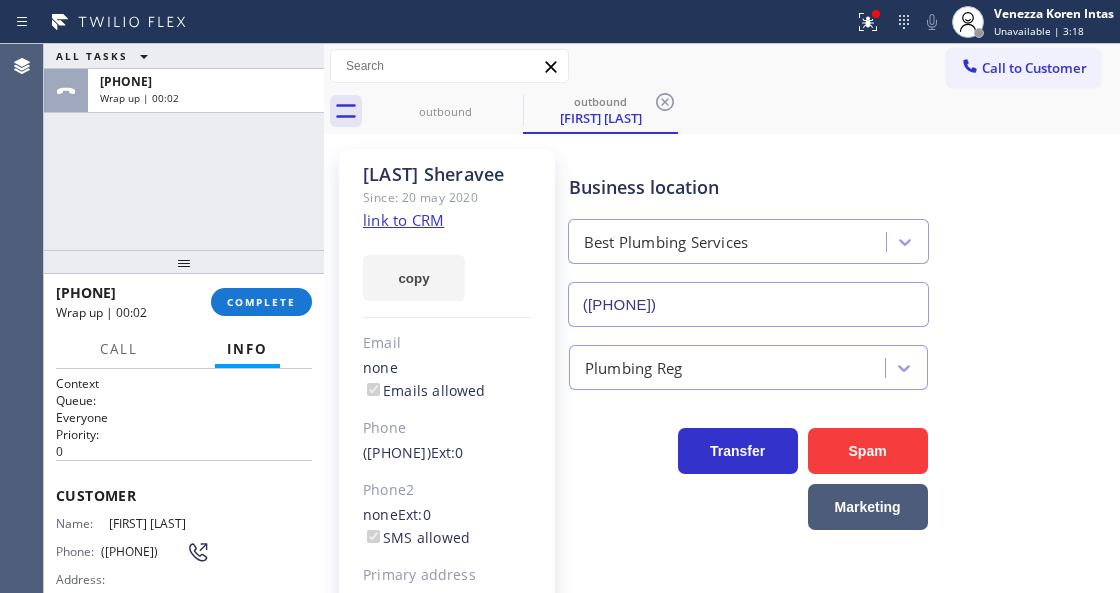 click on "ALL TASKS ALL TASKS ACTIVE TASKS TASKS IN WRAP UP +1[PHONE] Wrap up | 00:02" at bounding box center [184, 147] 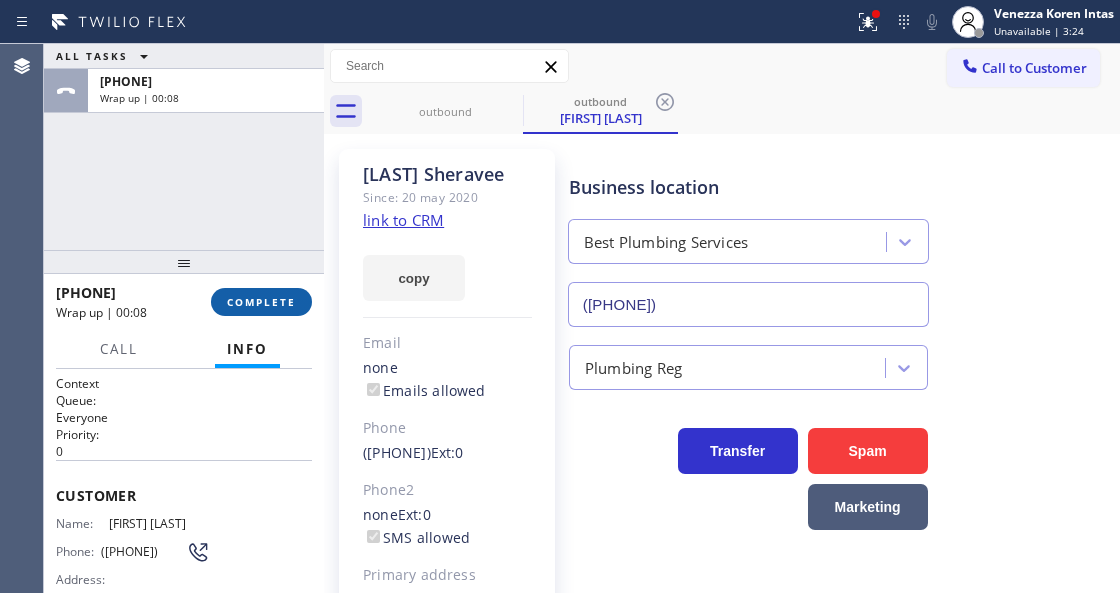 drag, startPoint x: 201, startPoint y: 308, endPoint x: 222, endPoint y: 307, distance: 21.023796 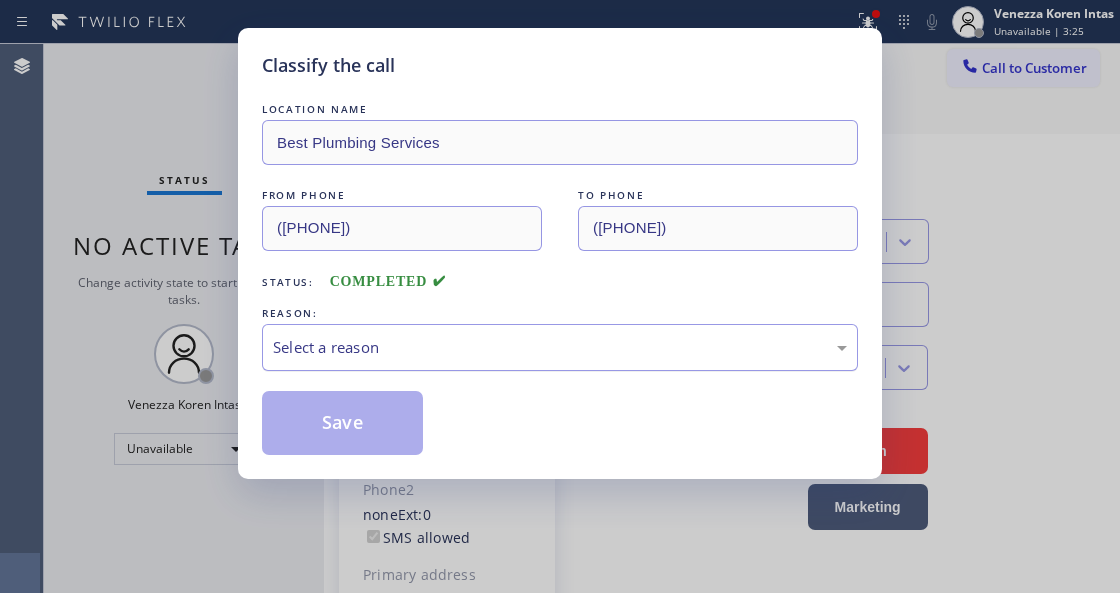 click on "Select a reason" at bounding box center (560, 347) 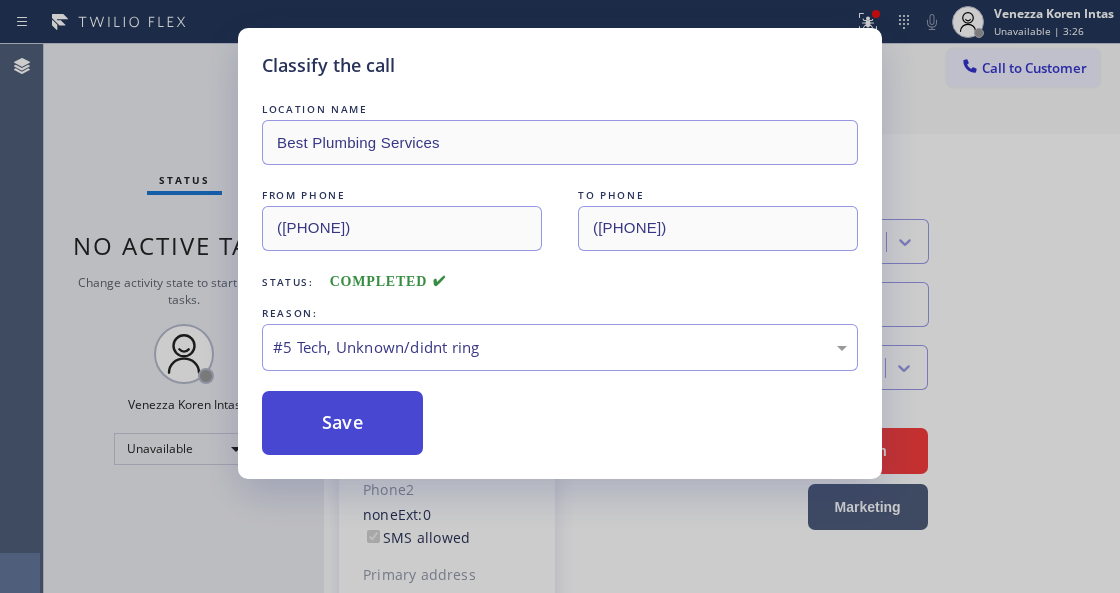 click on "Save" at bounding box center [342, 423] 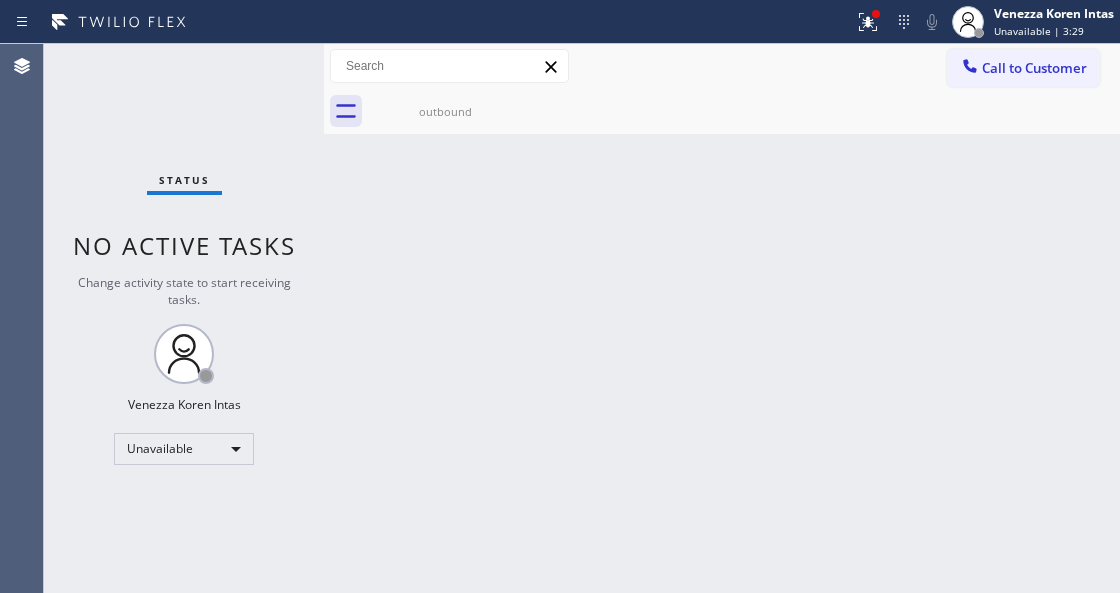 click on "Back to Dashboard Change Sender ID Customers Technicians Select a contact Outbound call Technician Search Technician Your caller id phone number Your caller id phone number Call Technician info Name   Phone none Address none Change Sender ID HVAC +1[PHONE] 5 Star Appliance +1[PHONE] Appliance Repair +1[PHONE] Plumbing +1[PHONE] Air Duct Cleaning +1[PHONE]  Electricians +1[PHONE] Cancel Change Check personal SMS Reset Change outbound Call to Customer Outbound call Location Best Plumbing Services Your caller id phone number ([PHONE]) [PHONE] Customer number Call Outbound call Technician Search Technician Your caller id phone number Your caller id phone number Call outbound Business location Best Plumbing Services ([PHONE]) [PHONE] Plumbing Reg Transfer Spam Marketing" at bounding box center (722, 318) 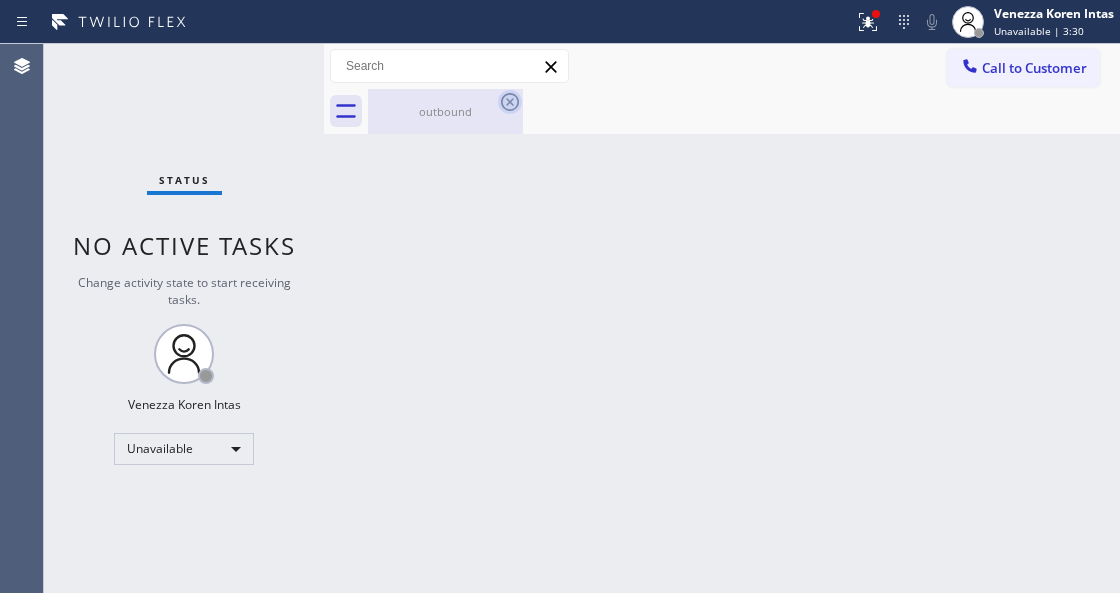 click 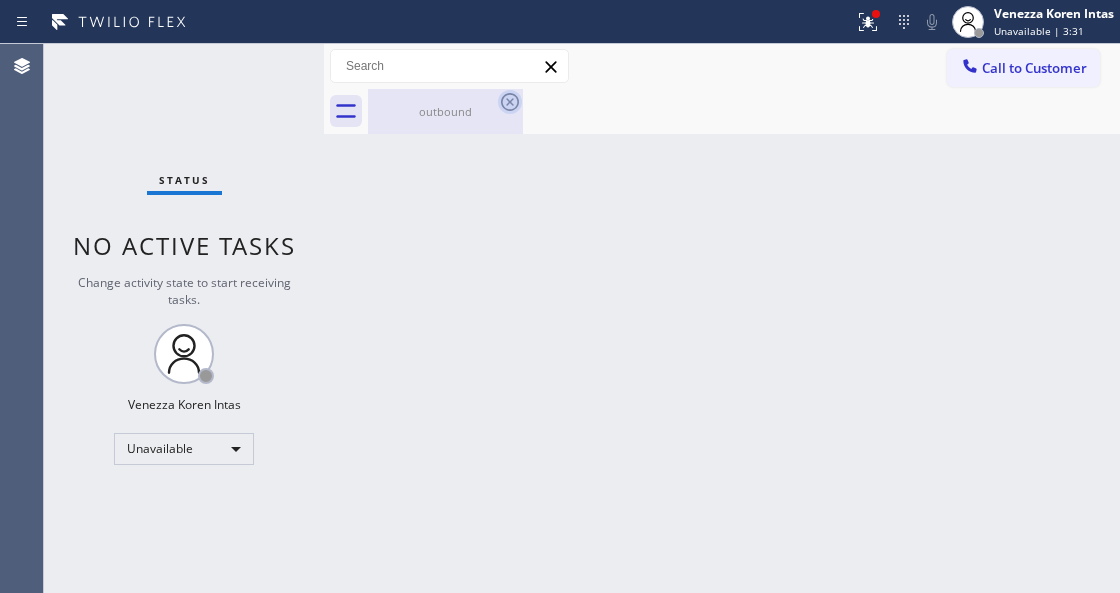 click 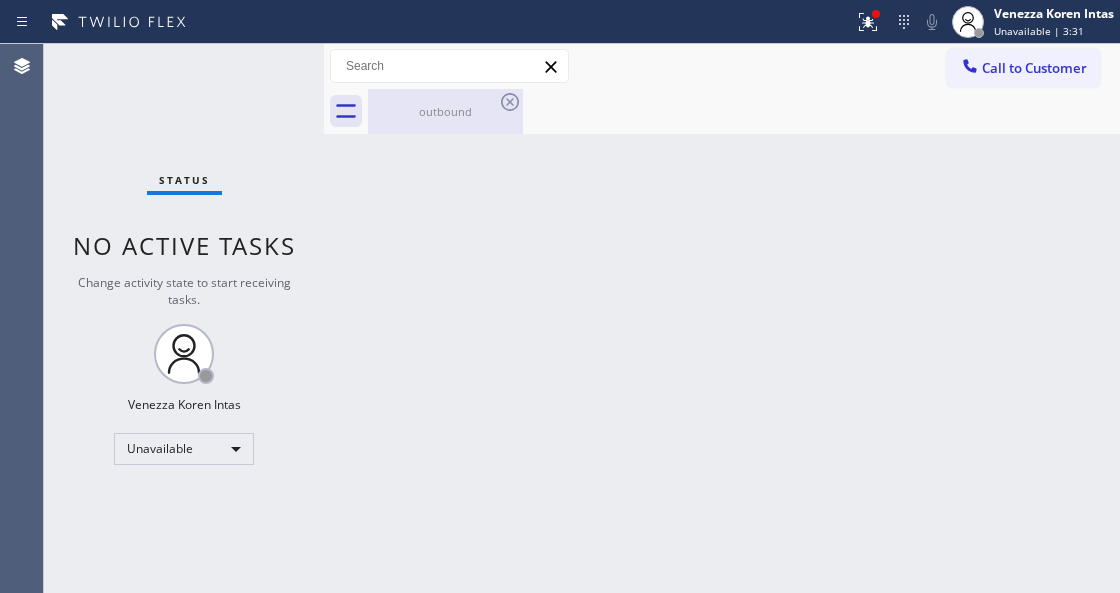 click on "outbound" at bounding box center [445, 111] 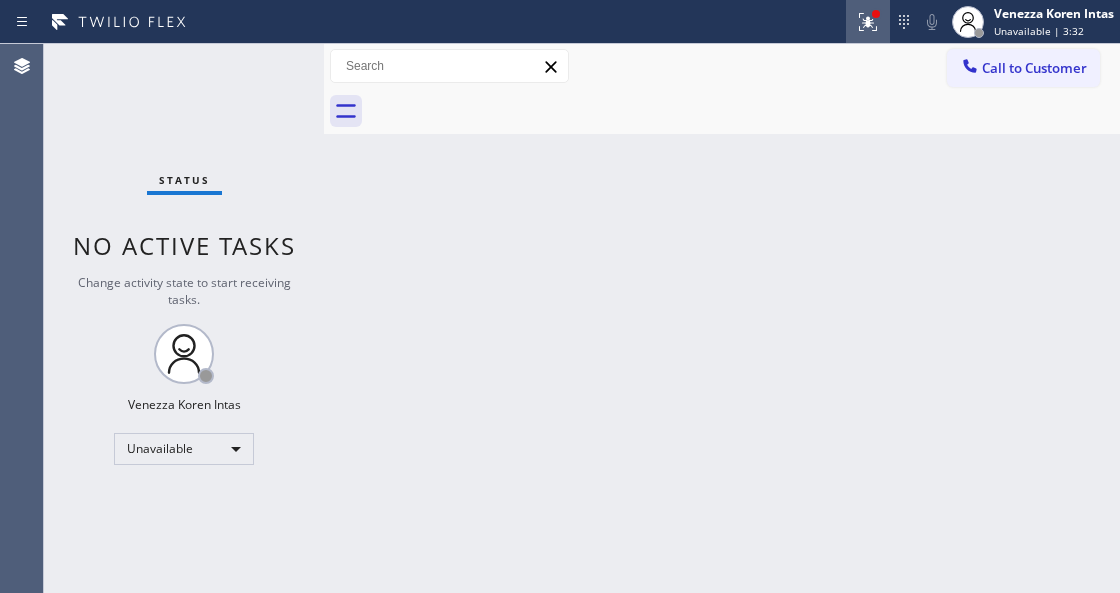 click at bounding box center [868, 22] 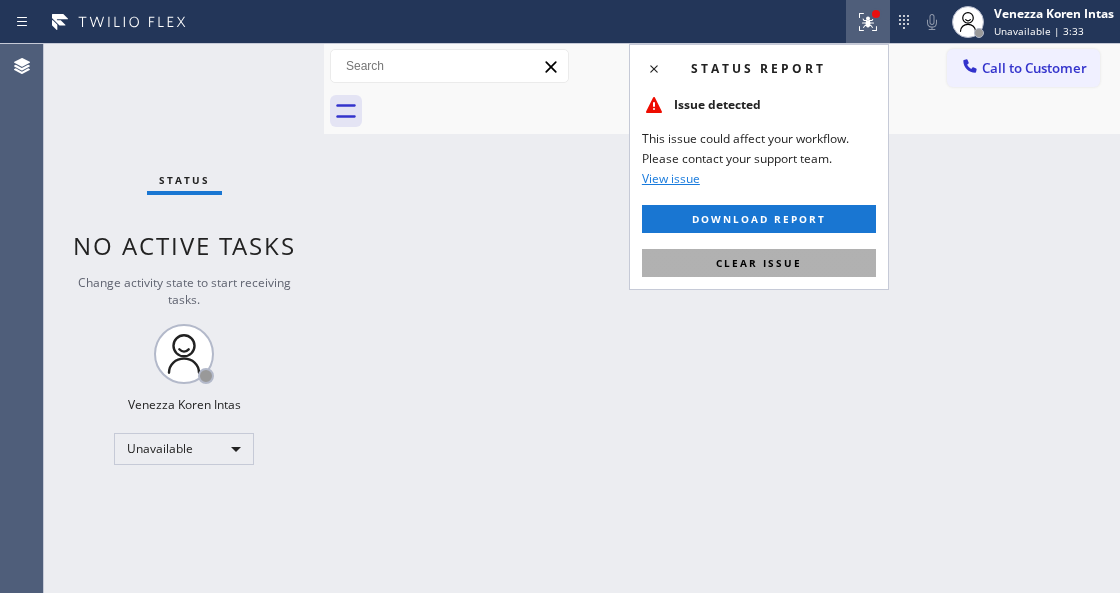 click on "Clear issue" at bounding box center [759, 263] 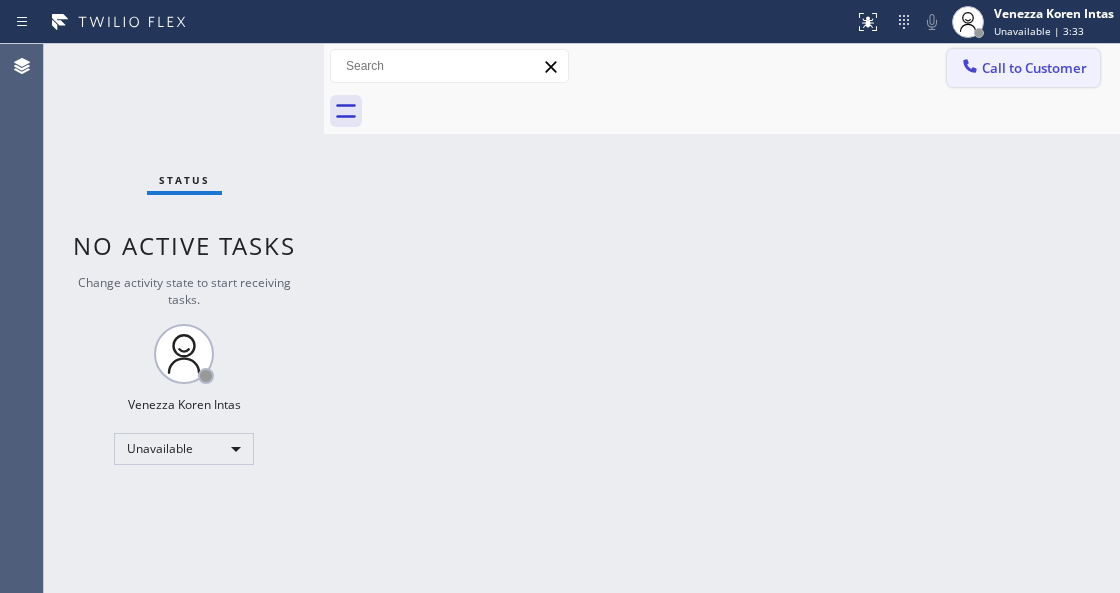 click on "Call to Customer" at bounding box center [1034, 68] 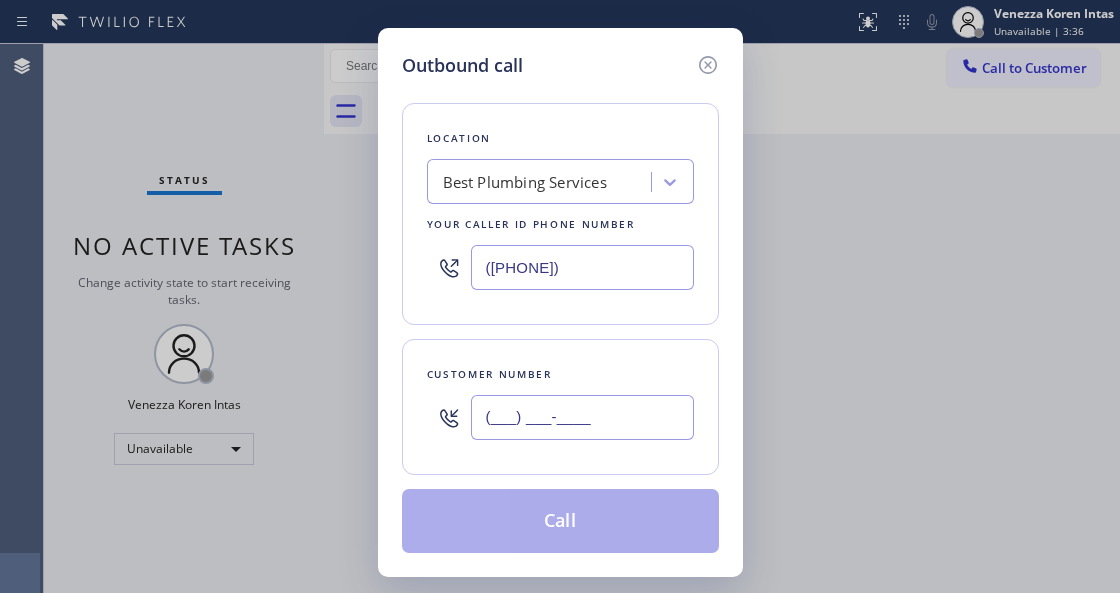 click on "(___) ___-____" at bounding box center [582, 417] 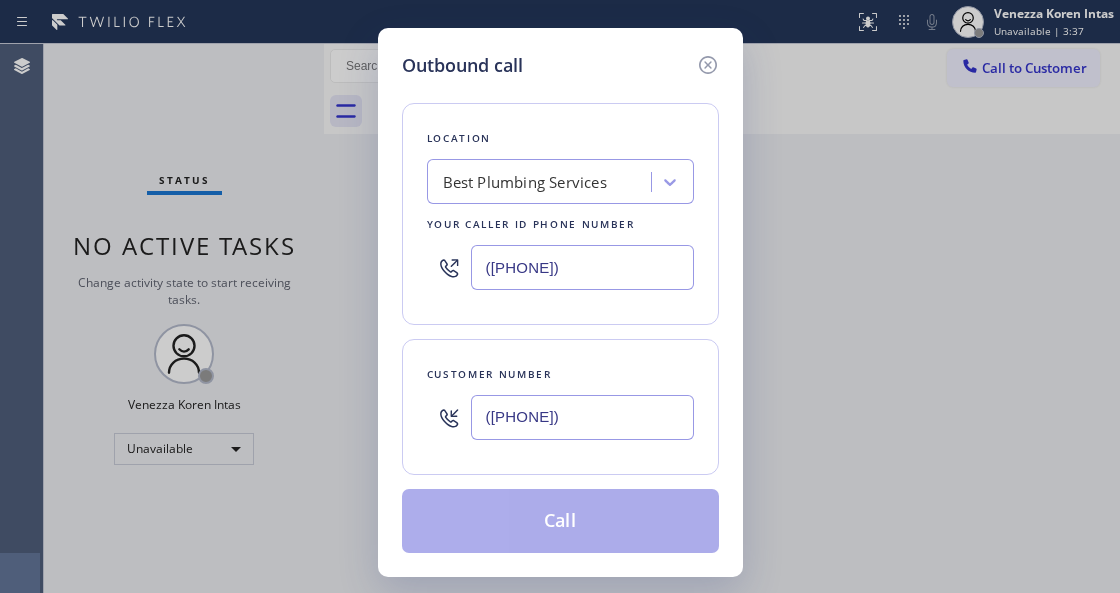 type on "([PHONE])" 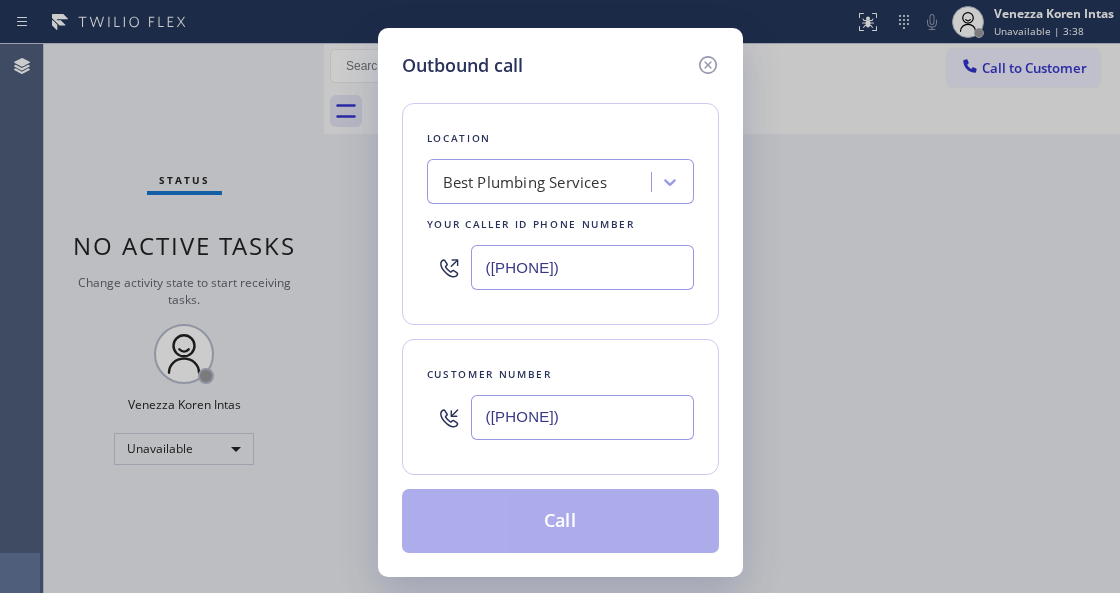 click on "Customer number ([PHONE])" at bounding box center [560, 407] 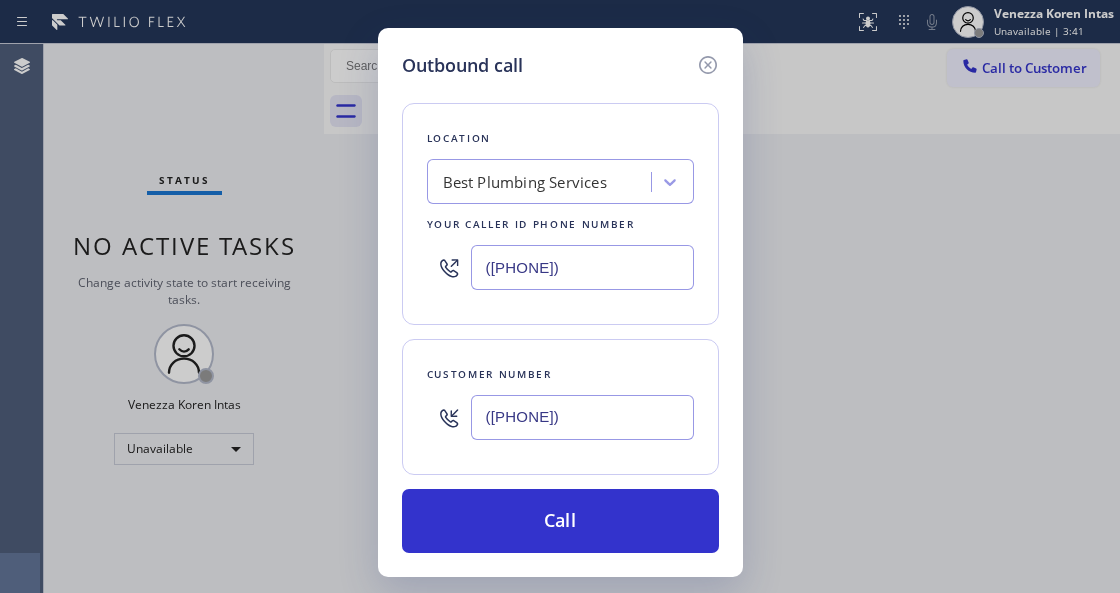 click on "Customer number ([PHONE])" at bounding box center (560, 407) 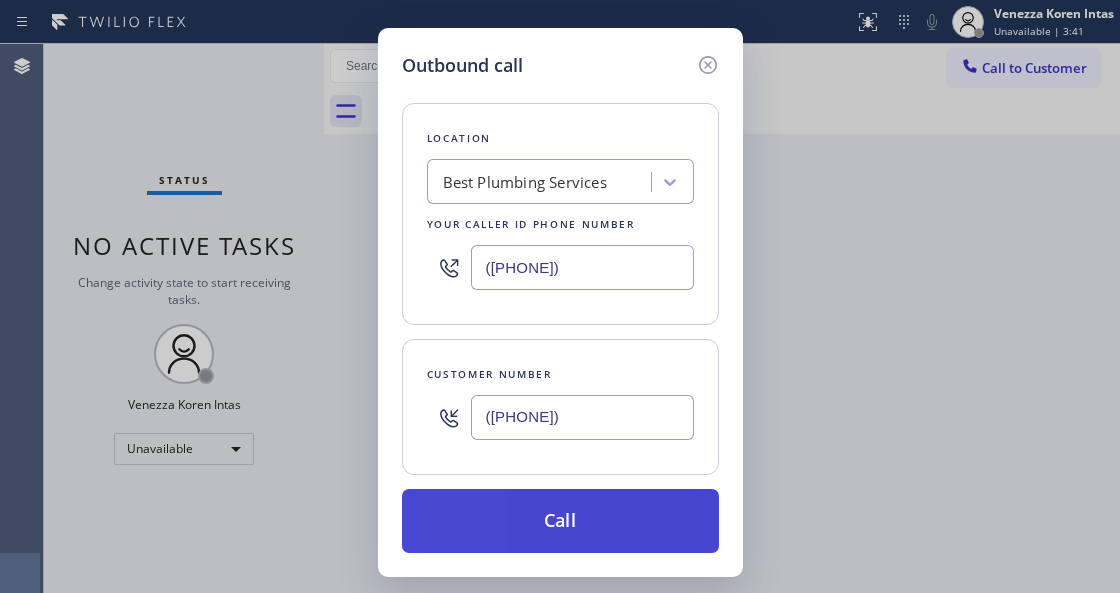click on "Call" at bounding box center [560, 521] 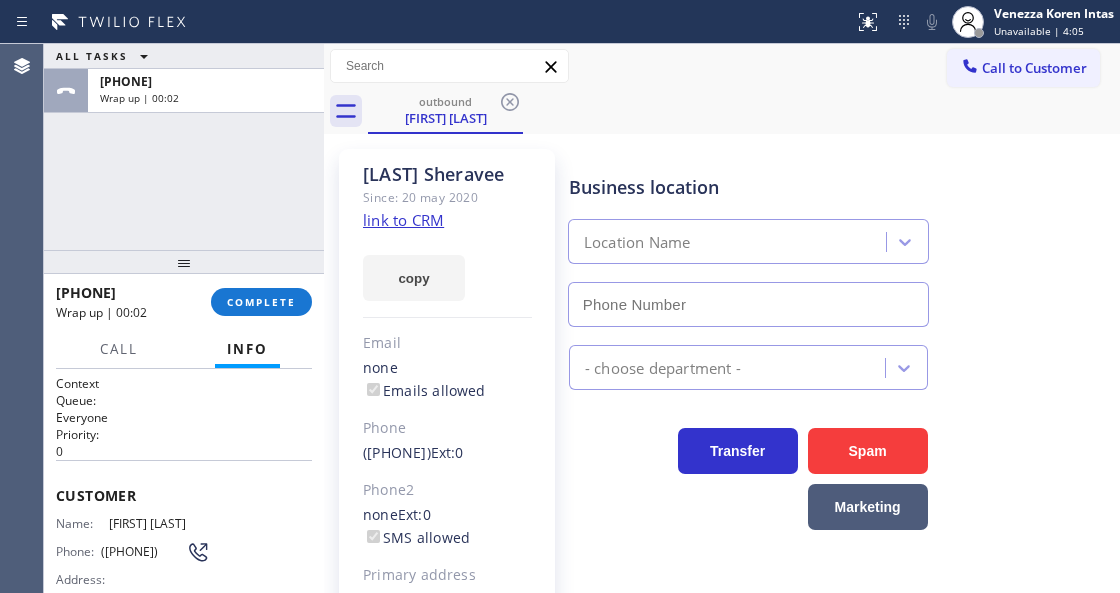 type on "([PHONE])" 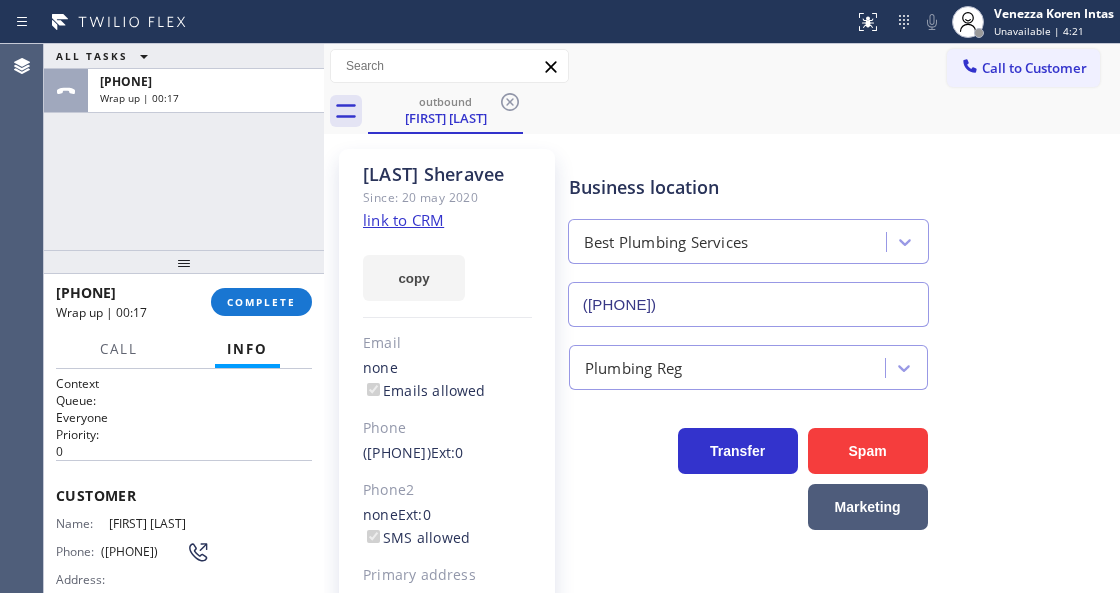 click on "link to CRM" 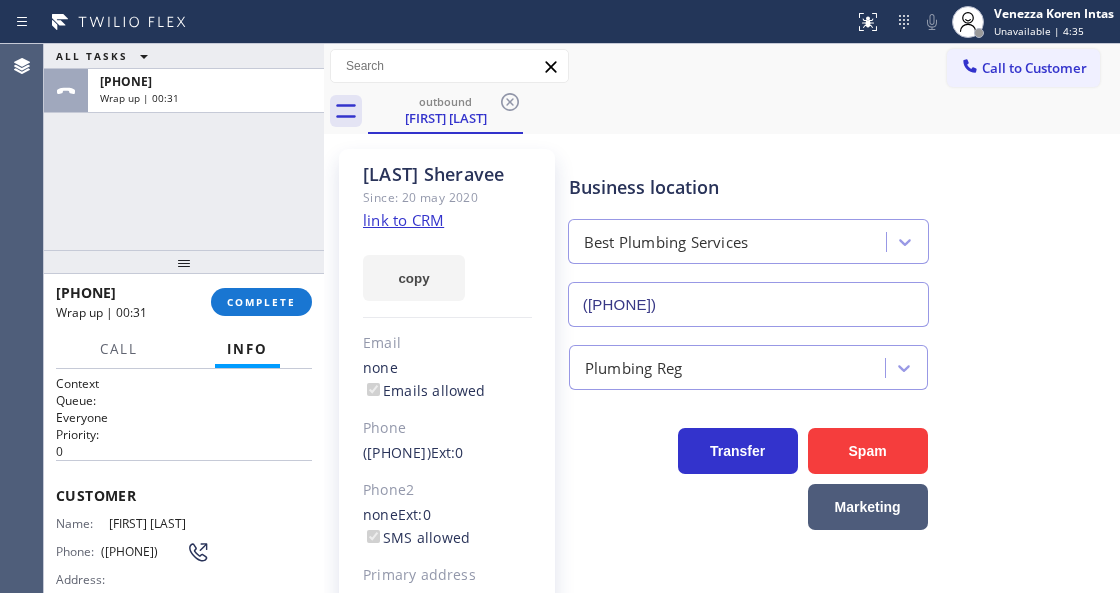 click on "Business location Best Plumbing Services ([PHONE])" at bounding box center (748, 240) 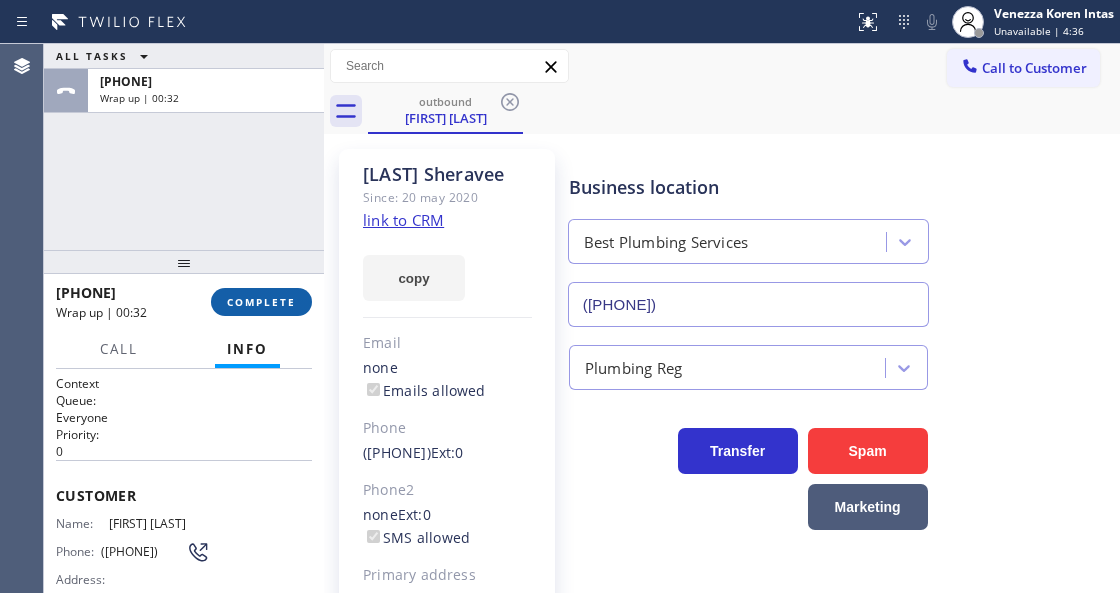 click on "COMPLETE" at bounding box center [261, 302] 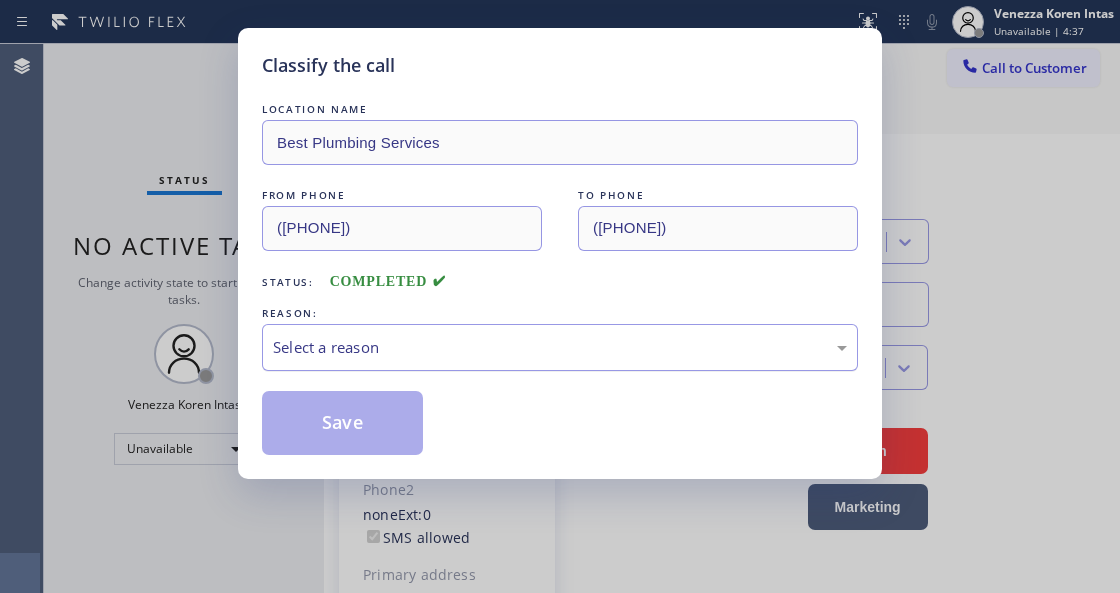 click on "Select a reason" at bounding box center (560, 347) 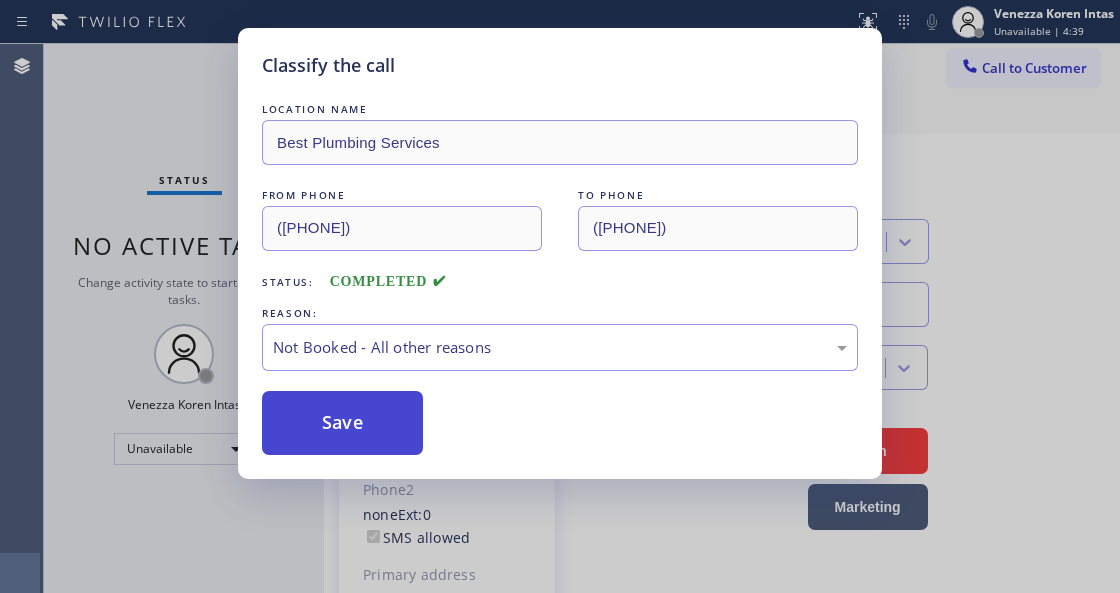 click on "Save" at bounding box center [342, 423] 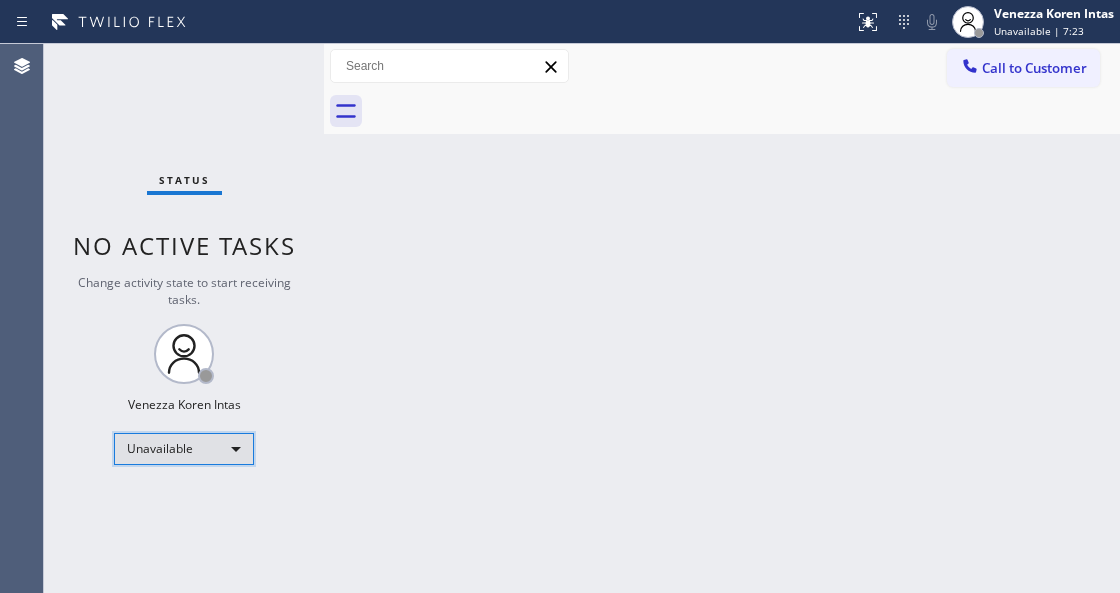 click on "Unavailable" at bounding box center (184, 449) 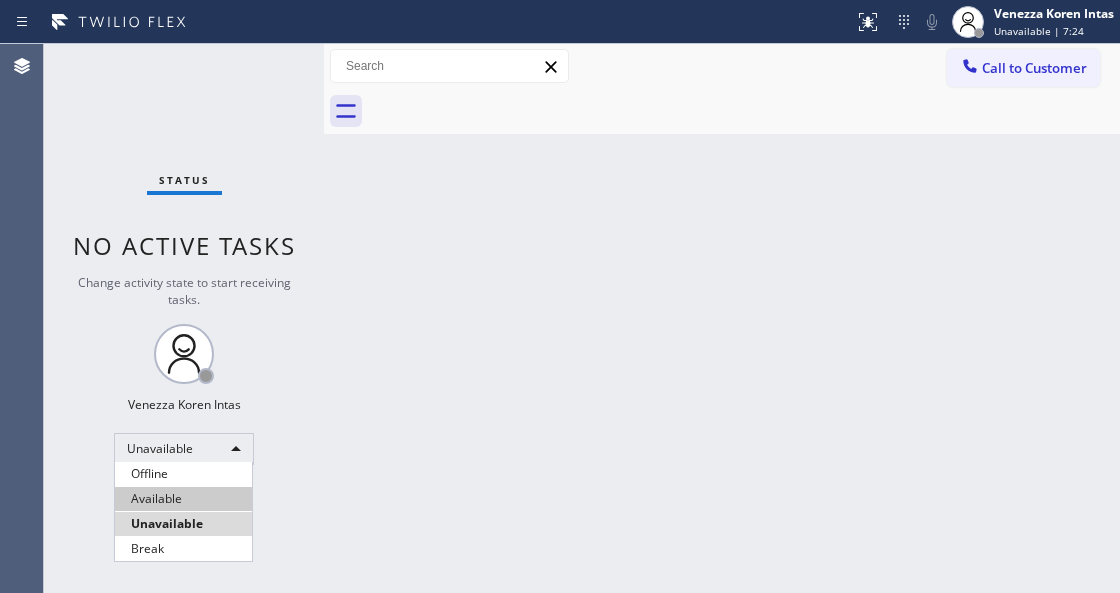 click on "Available" at bounding box center (183, 499) 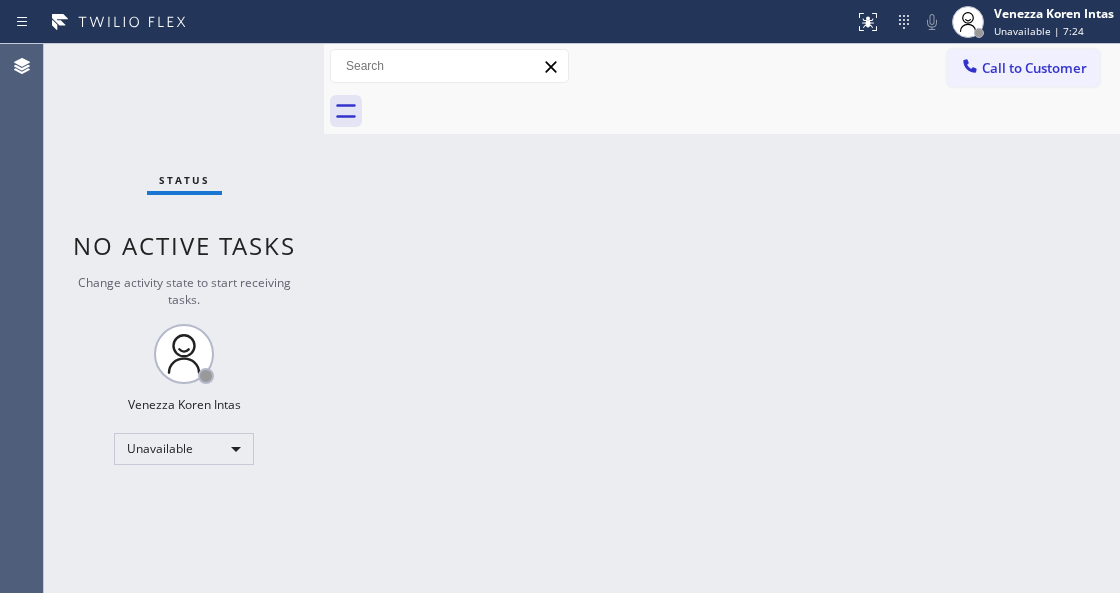 click on "Back to Dashboard Change Sender ID Customers Technicians Select a contact Outbound call Technician Search Technician Your caller id phone number Your caller id phone number Call Technician info Name   Phone none Address none Change Sender ID HVAC +1[PHONE] 5 Star Appliance +1[PHONE] Appliance Repair +1[PHONE] Plumbing +1[PHONE] Air Duct Cleaning +1[PHONE]  Electricians +1[PHONE] Cancel Change Check personal SMS Reset Change No tabs Call to Customer Outbound call Location Best Plumbing Services Your caller id phone number ([PHONE]) [PHONE] Customer number Call Outbound call Technician Search Technician Your caller id phone number Your caller id phone number Call" at bounding box center (722, 318) 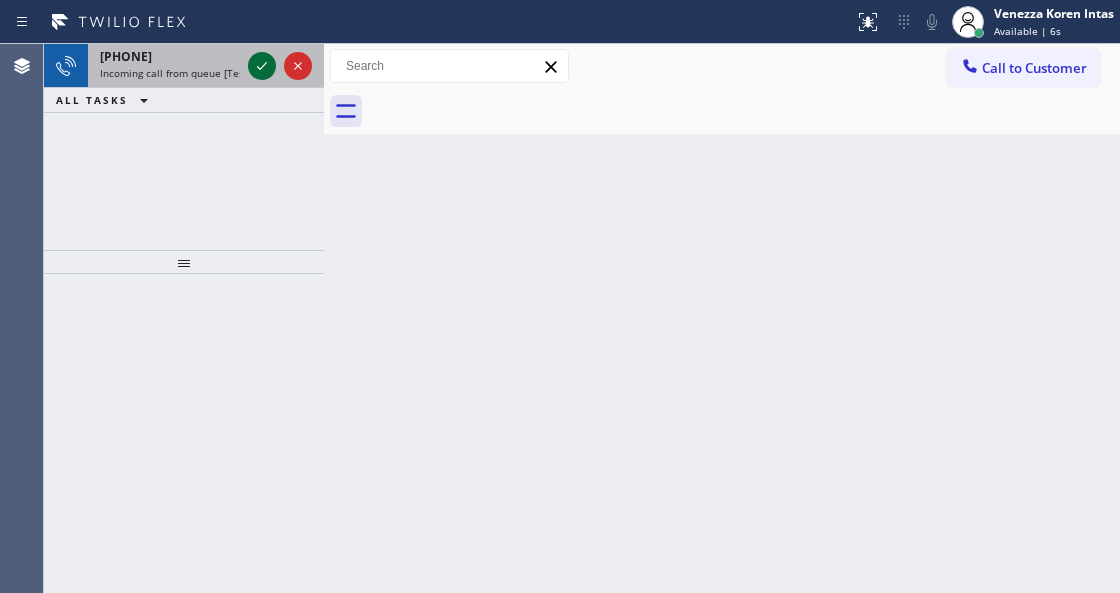 click 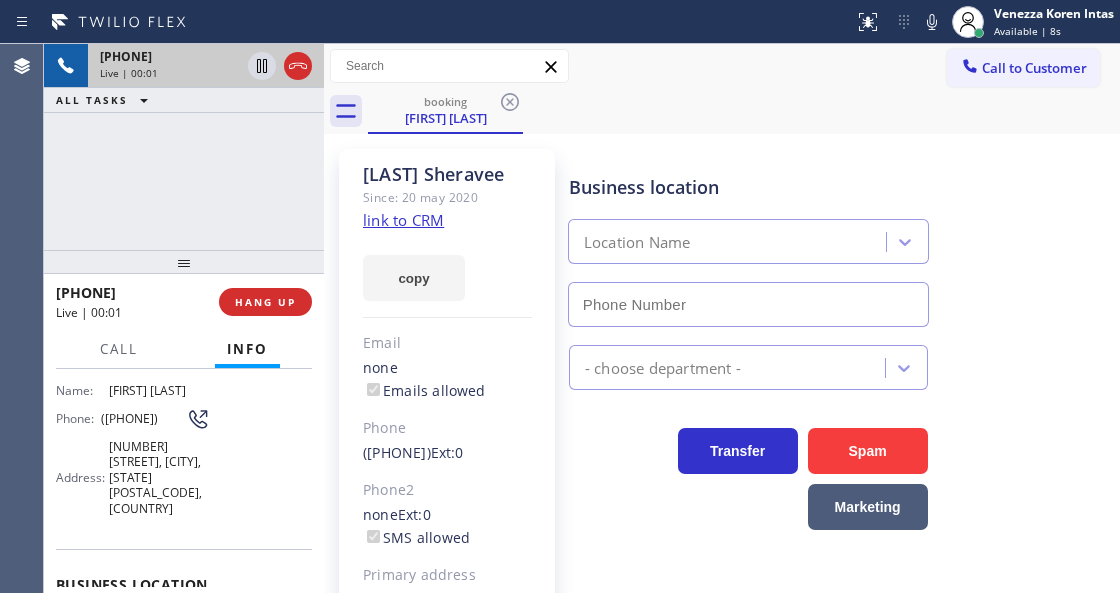 scroll, scrollTop: 266, scrollLeft: 0, axis: vertical 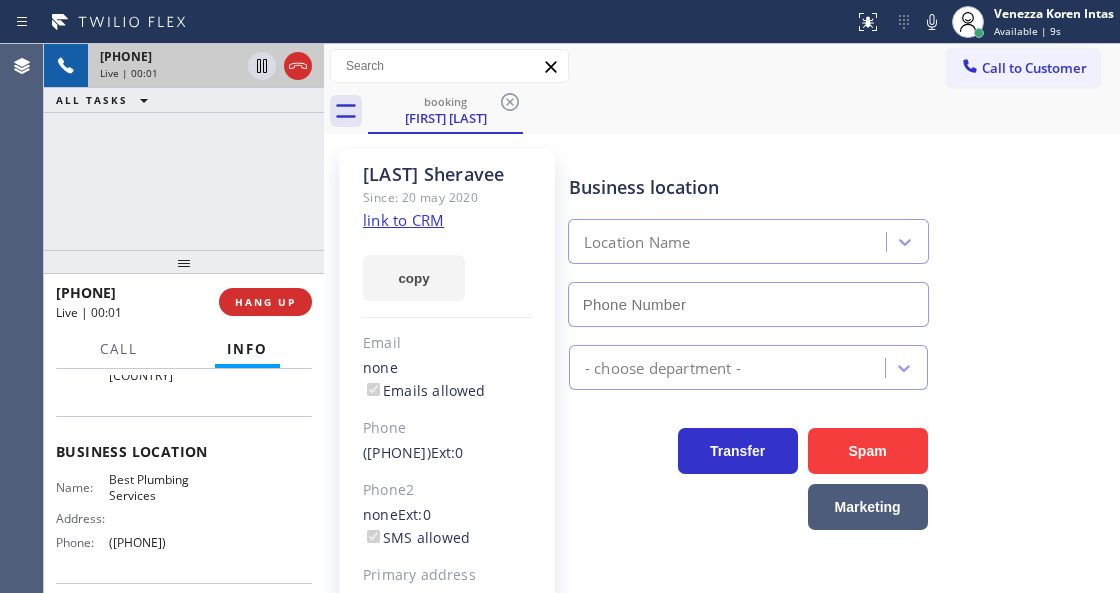 type on "([PHONE])" 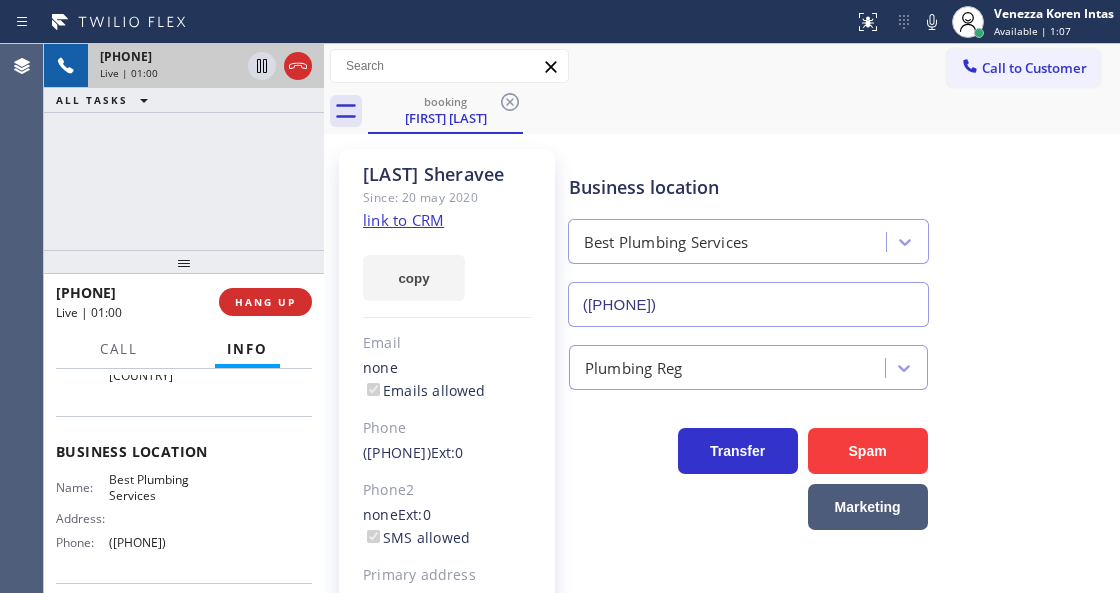 click at bounding box center [324, 318] 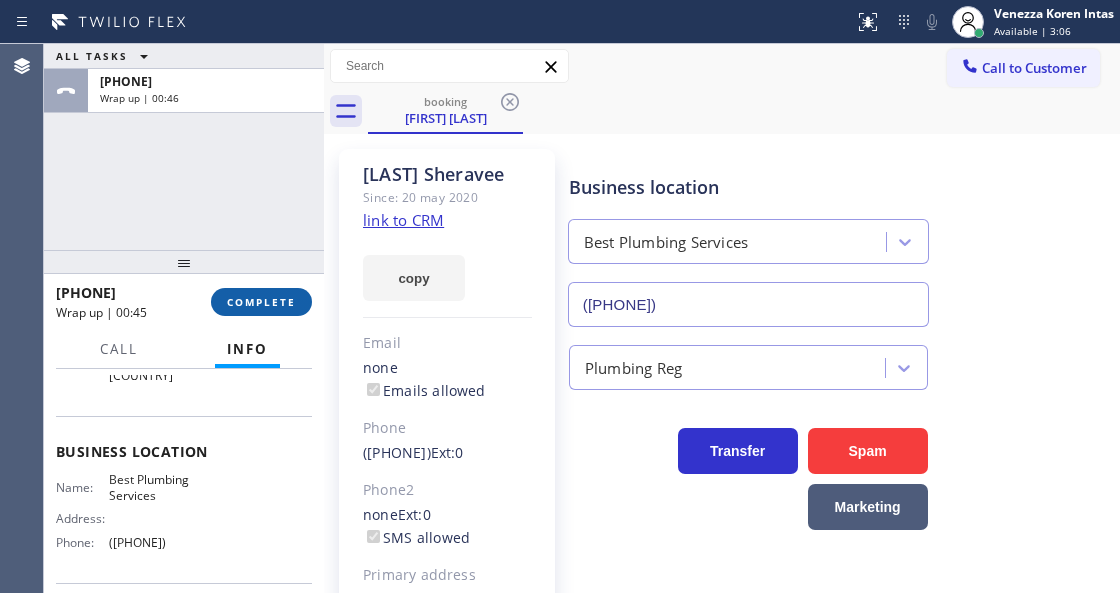 click on "COMPLETE" at bounding box center (261, 302) 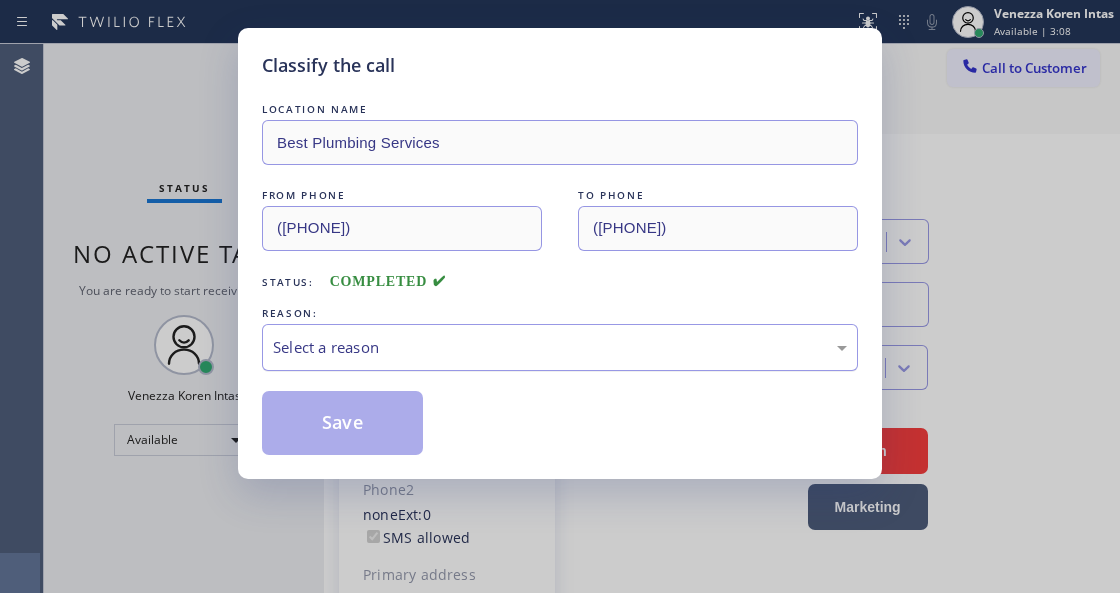 click on "Select a reason" at bounding box center (560, 347) 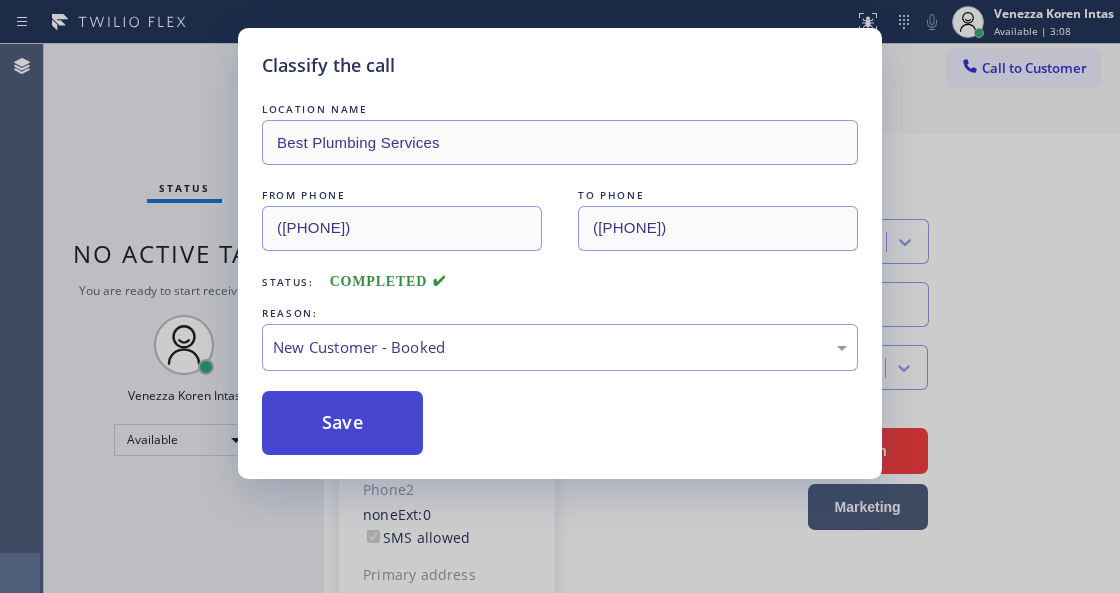click on "Save" at bounding box center [342, 423] 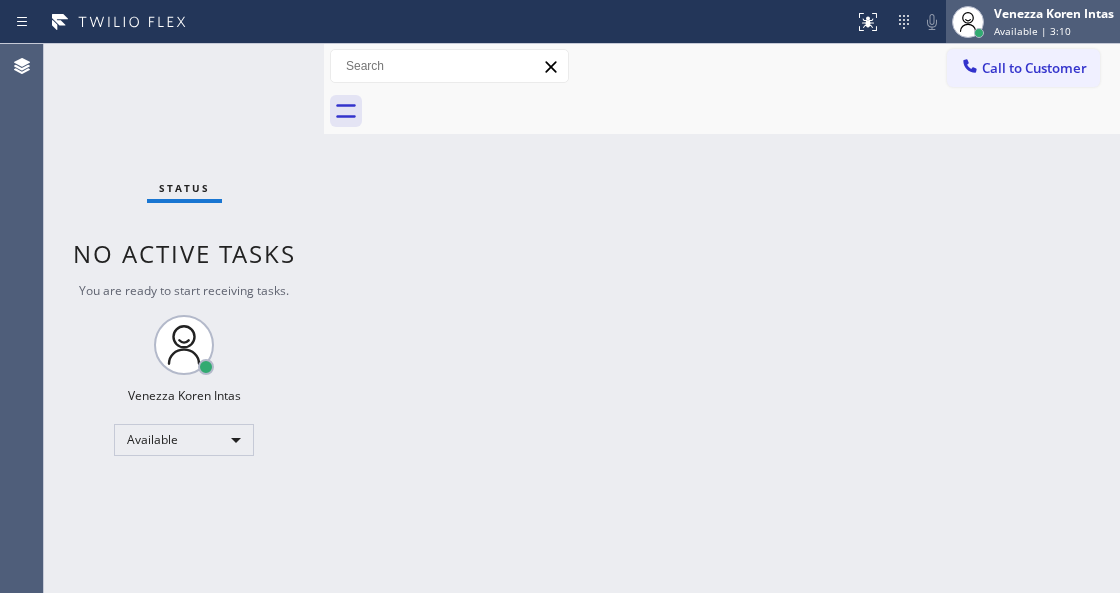 click on "Available | 3:10" at bounding box center [1032, 31] 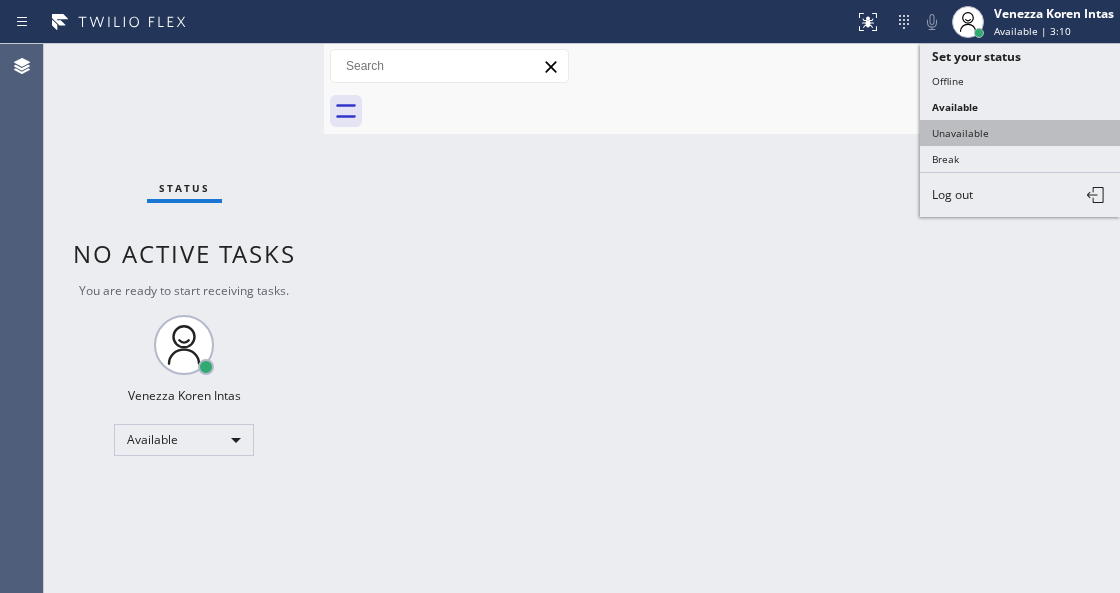 click on "Unavailable" at bounding box center (1020, 133) 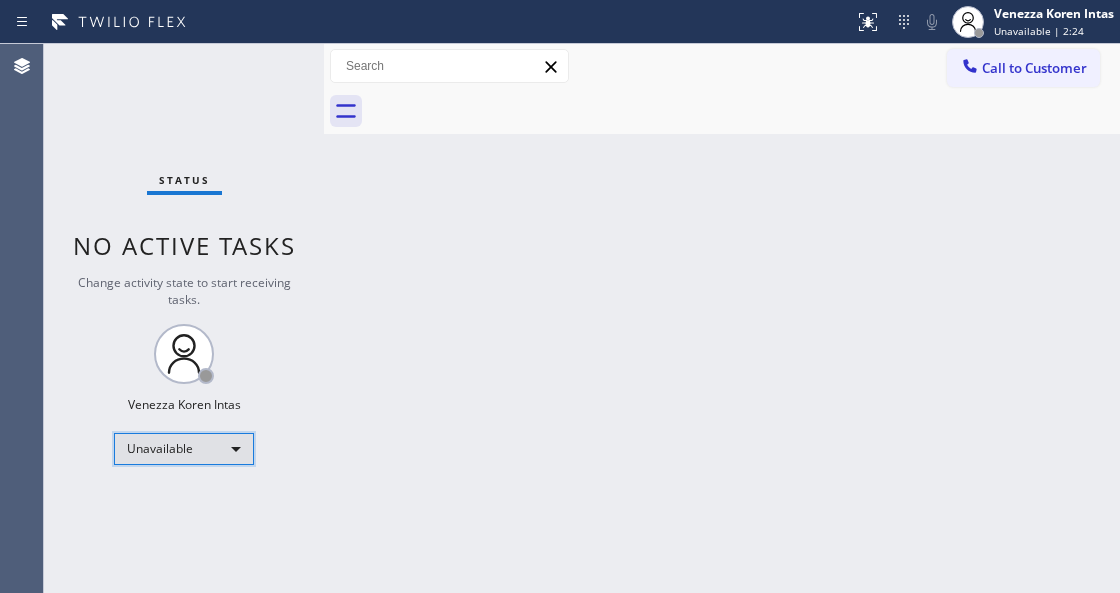 click on "Unavailable" at bounding box center [184, 449] 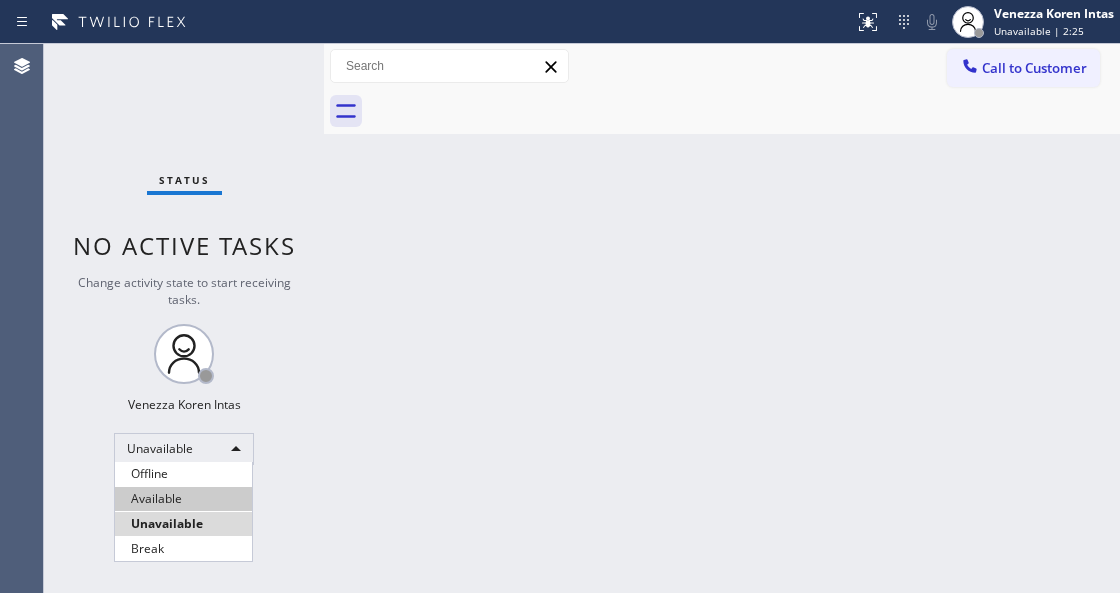 click on "Available" at bounding box center [183, 499] 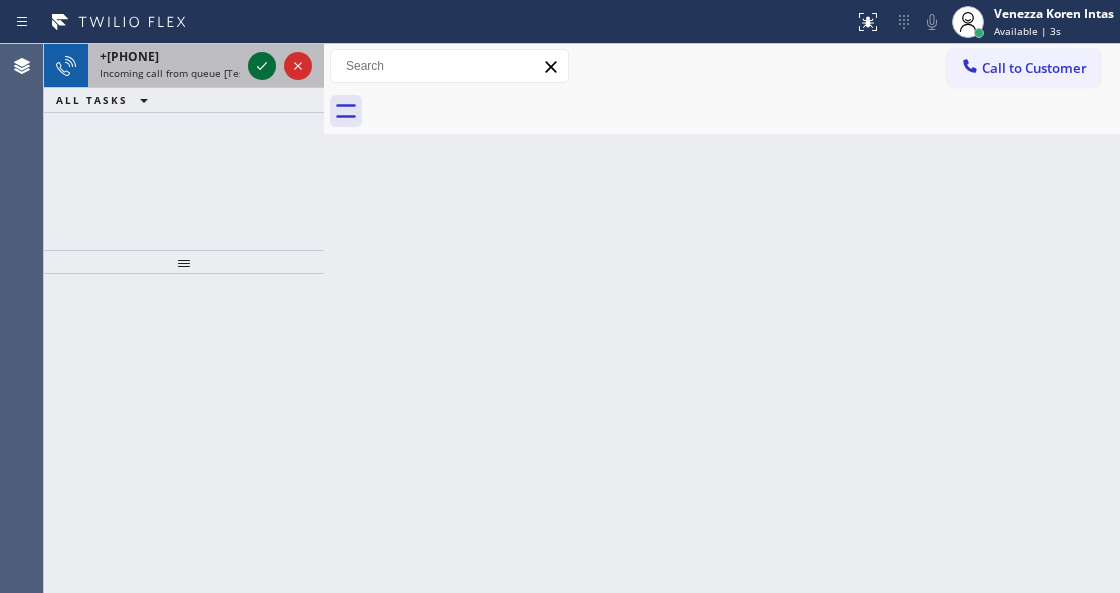 click 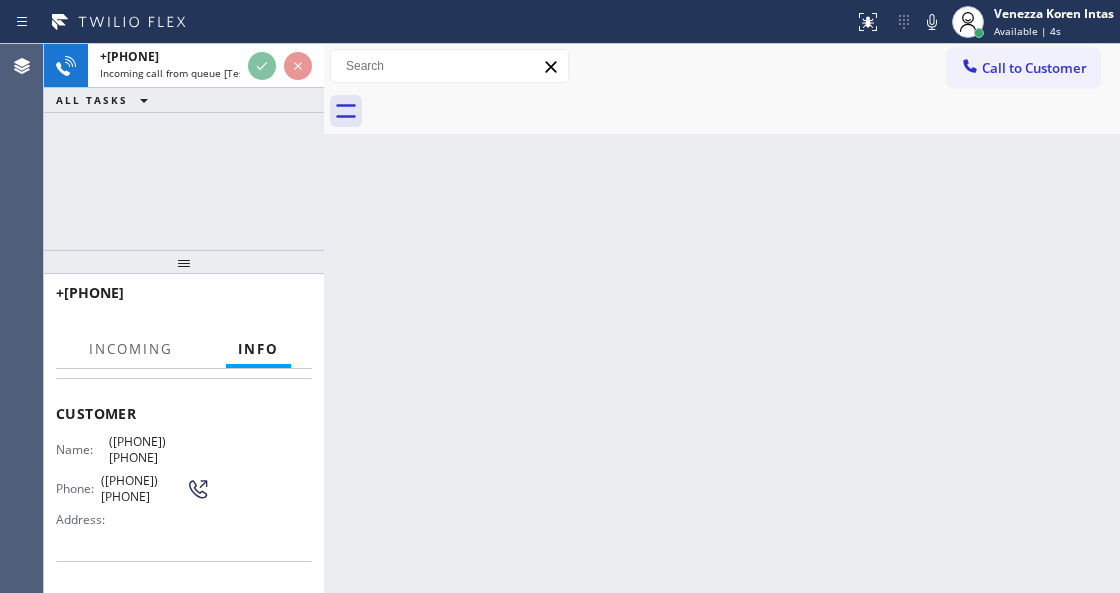scroll, scrollTop: 200, scrollLeft: 0, axis: vertical 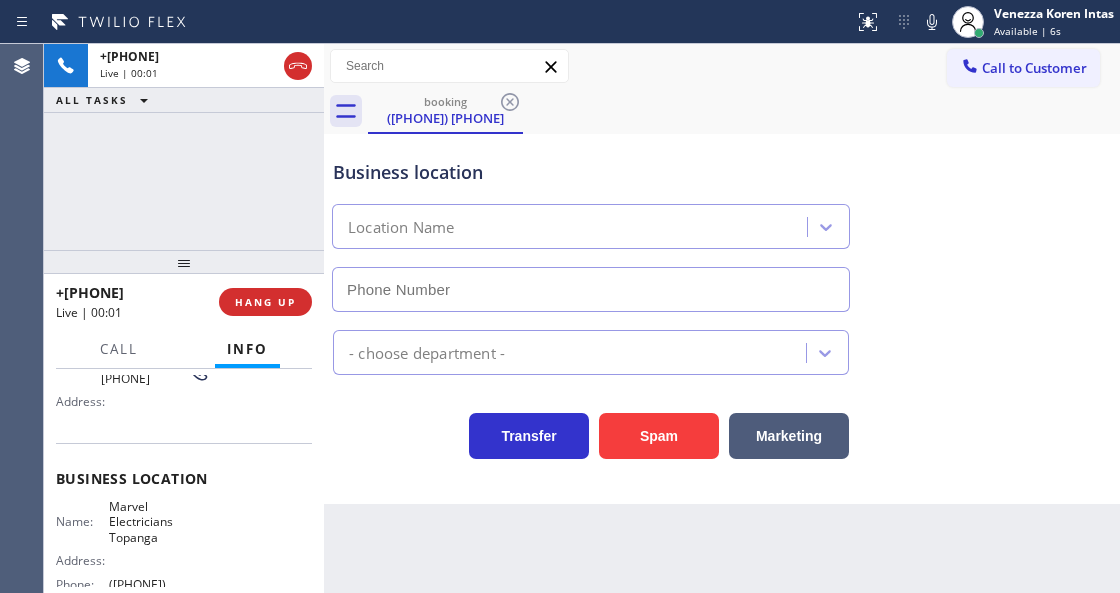 type on "([PHONE])" 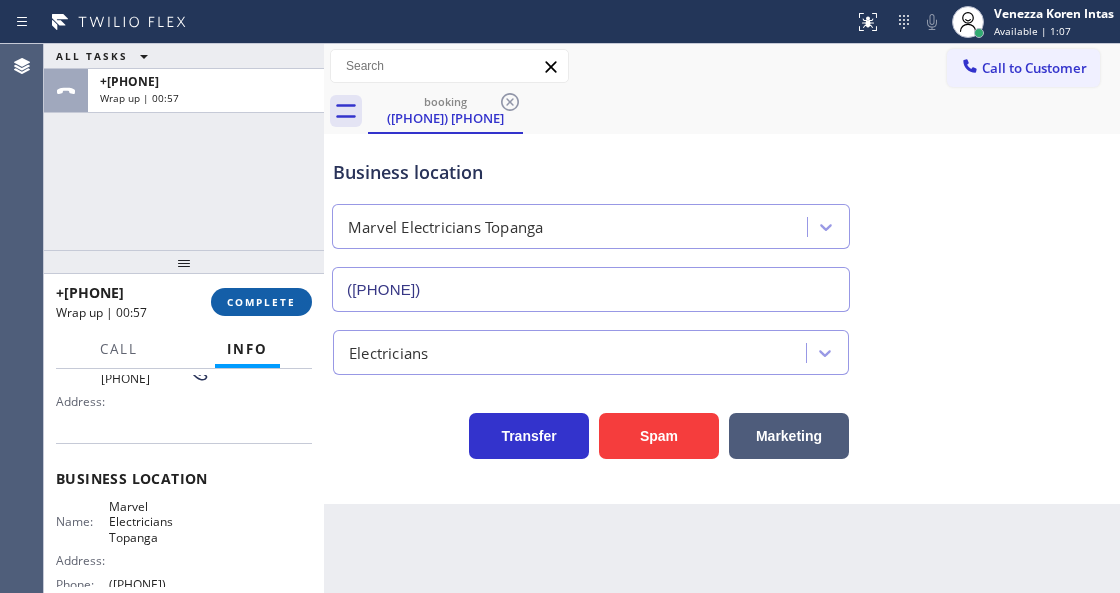 click on "COMPLETE" at bounding box center (261, 302) 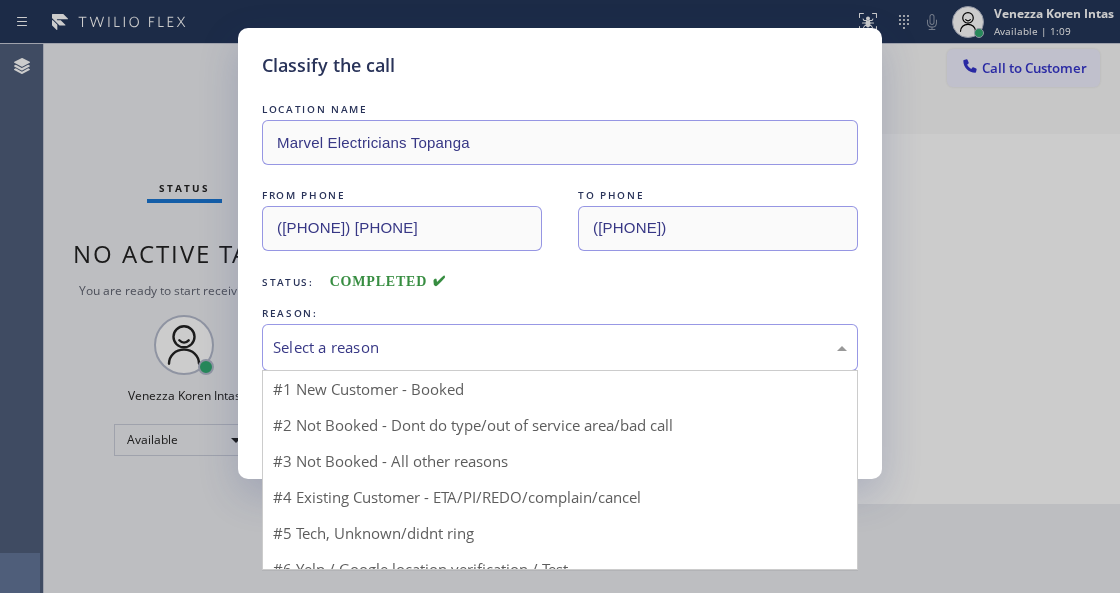 click on "Select a reason" at bounding box center (560, 347) 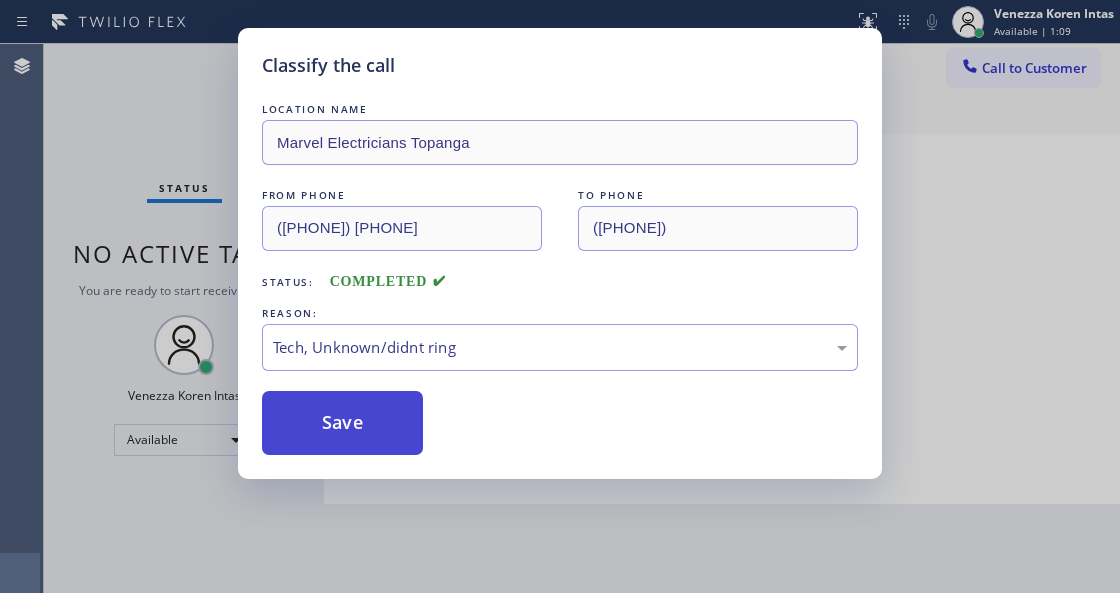 click on "Save" at bounding box center [342, 423] 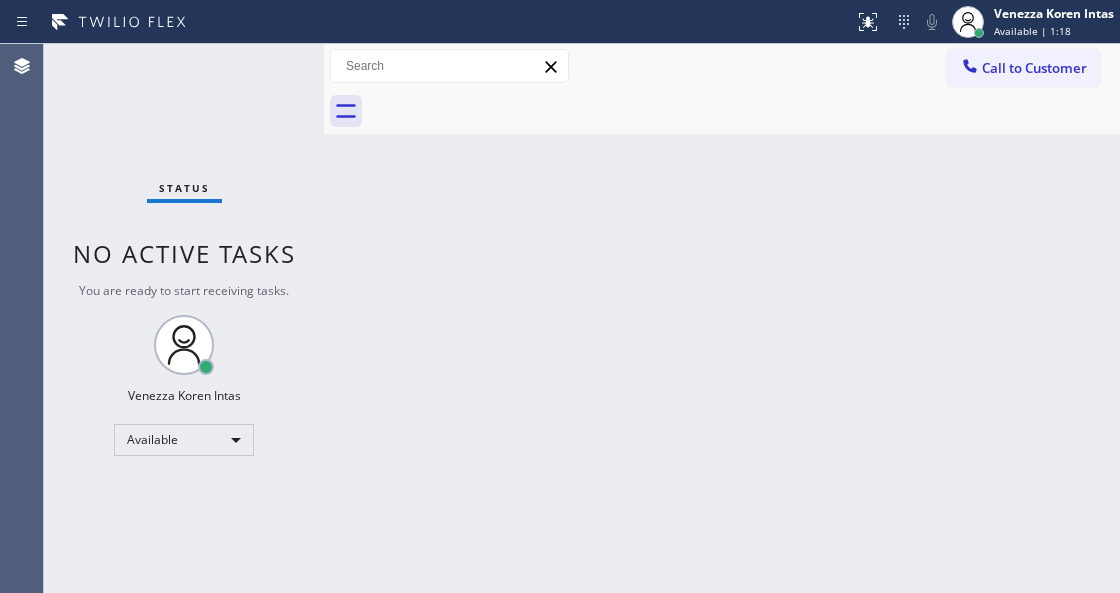 click on "Back to Dashboard Change Sender ID Customers Technicians Select a contact Outbound call Technician Search Technician Your caller id phone number Your caller id phone number Call Technician info Name   Phone none Address none Change Sender ID HVAC +1[PHONE] 5 Star Appliance +1[PHONE] Appliance Repair +1[PHONE] Plumbing +1[PHONE] Air Duct Cleaning +1[PHONE]  Electricians +1[PHONE] Cancel Change Check personal SMS Reset Change No tabs Call to Customer Outbound call Location Best Plumbing Services Your caller id phone number ([PHONE]) [PHONE] Customer number Call Outbound call Technician Search Technician Your caller id phone number Your caller id phone number Call" at bounding box center [722, 318] 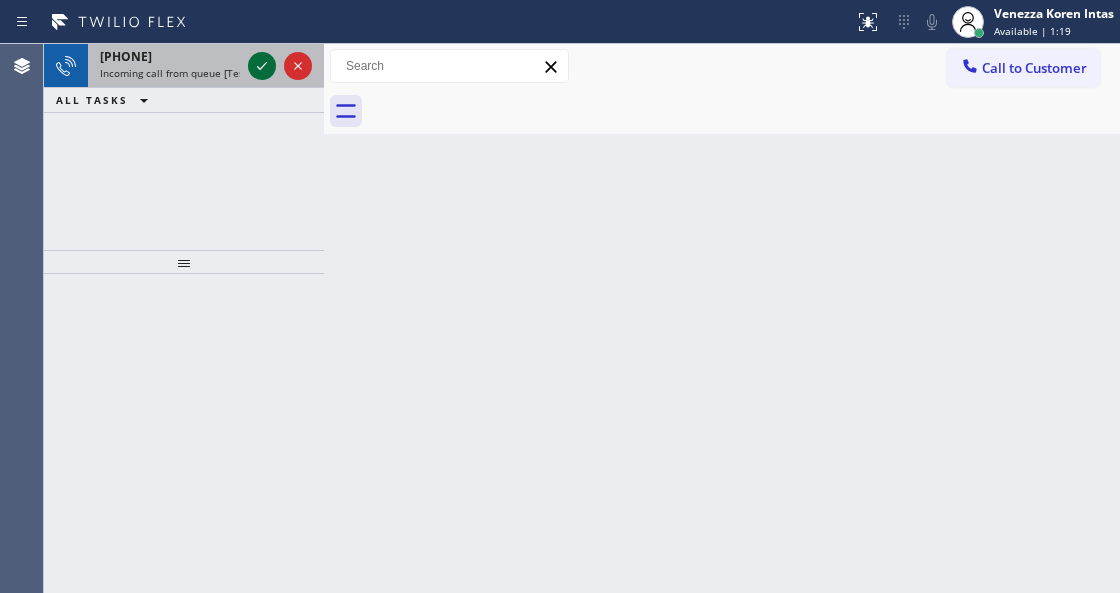 click 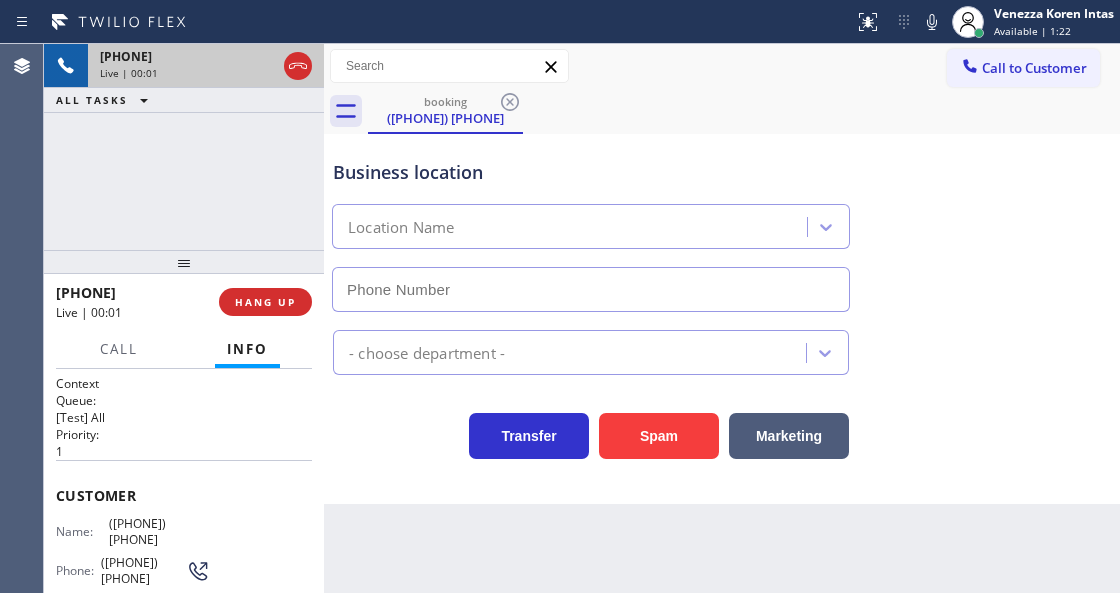 scroll, scrollTop: 200, scrollLeft: 0, axis: vertical 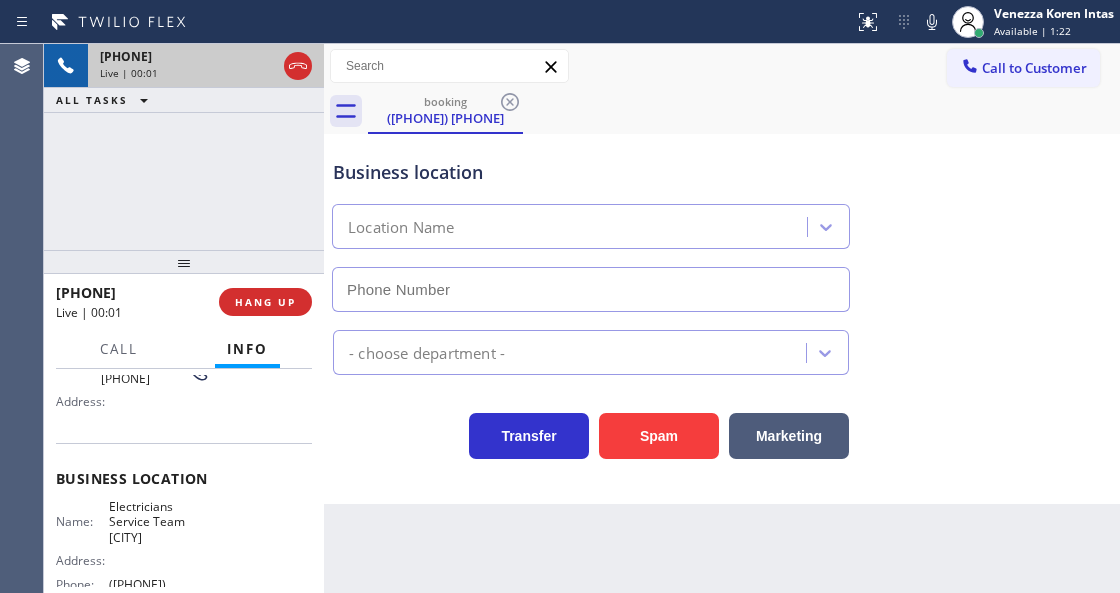 type on "([PHONE])" 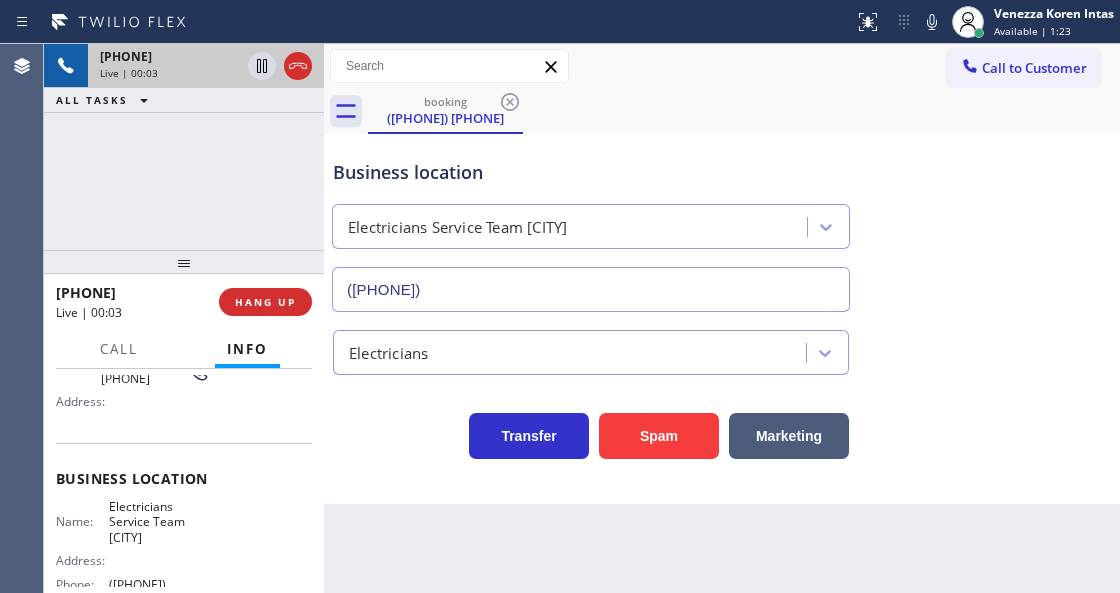 click on "Business location Electricians Service Team [CITY] ([PHONE]) [PHONE]" at bounding box center [591, 225] 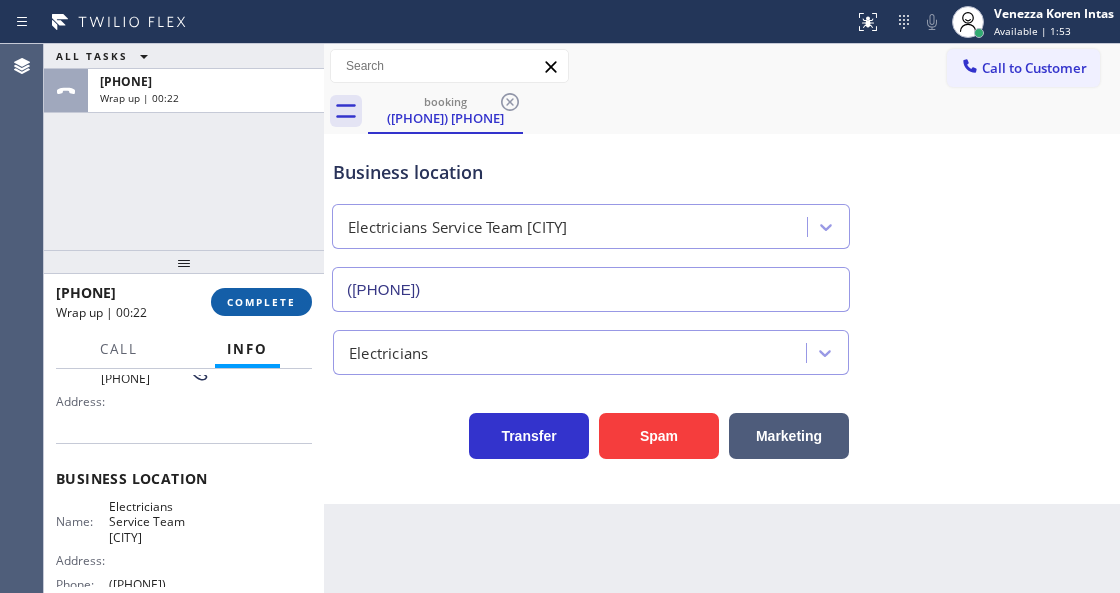 click on "COMPLETE" at bounding box center (261, 302) 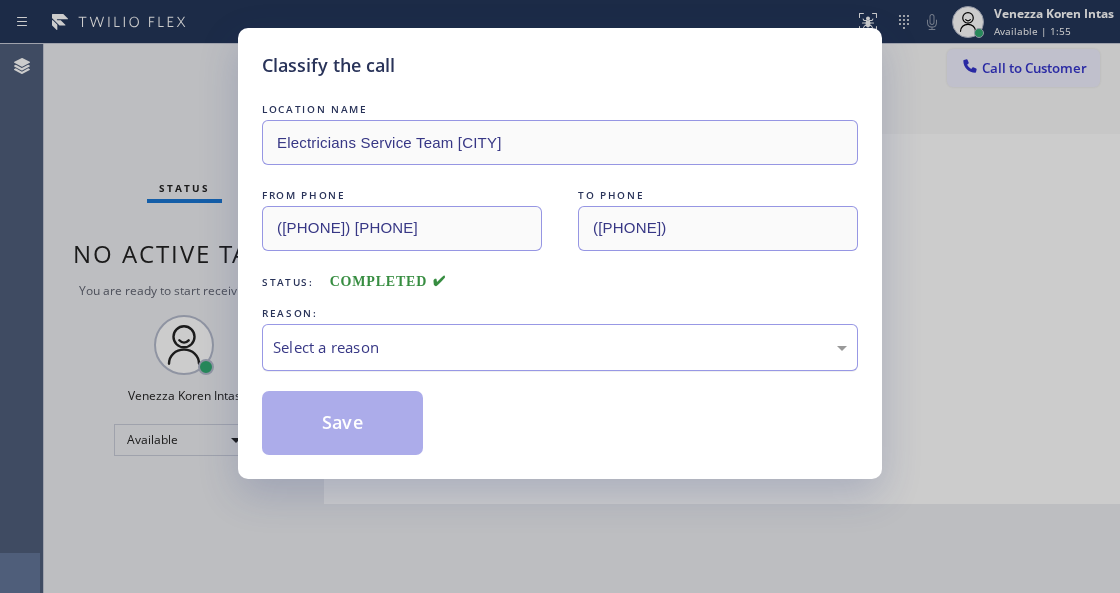 click on "Select a reason" at bounding box center (560, 347) 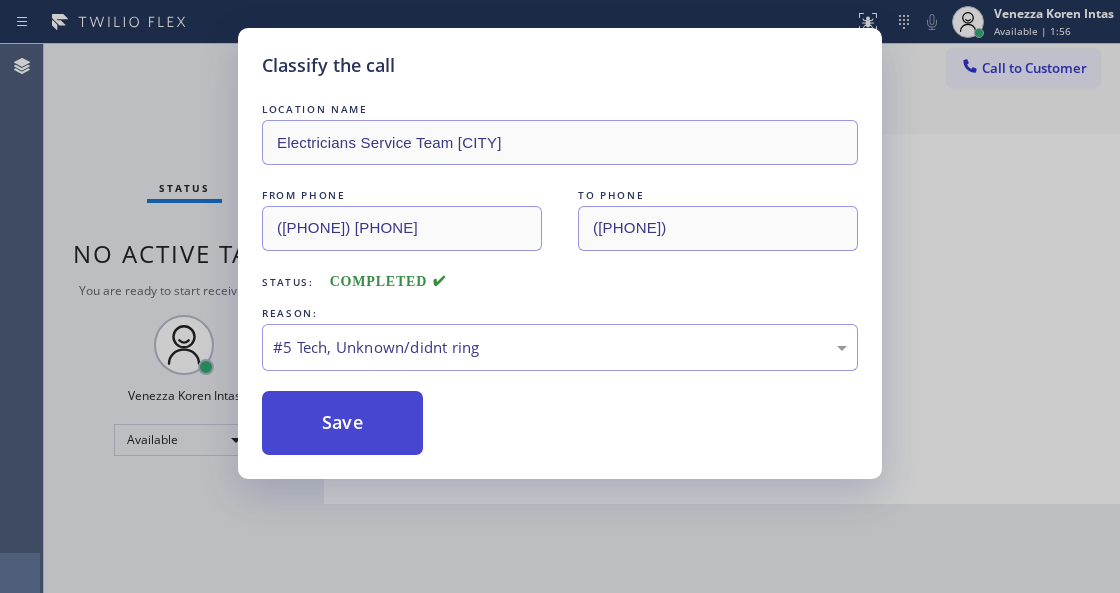 click on "Save" at bounding box center (342, 423) 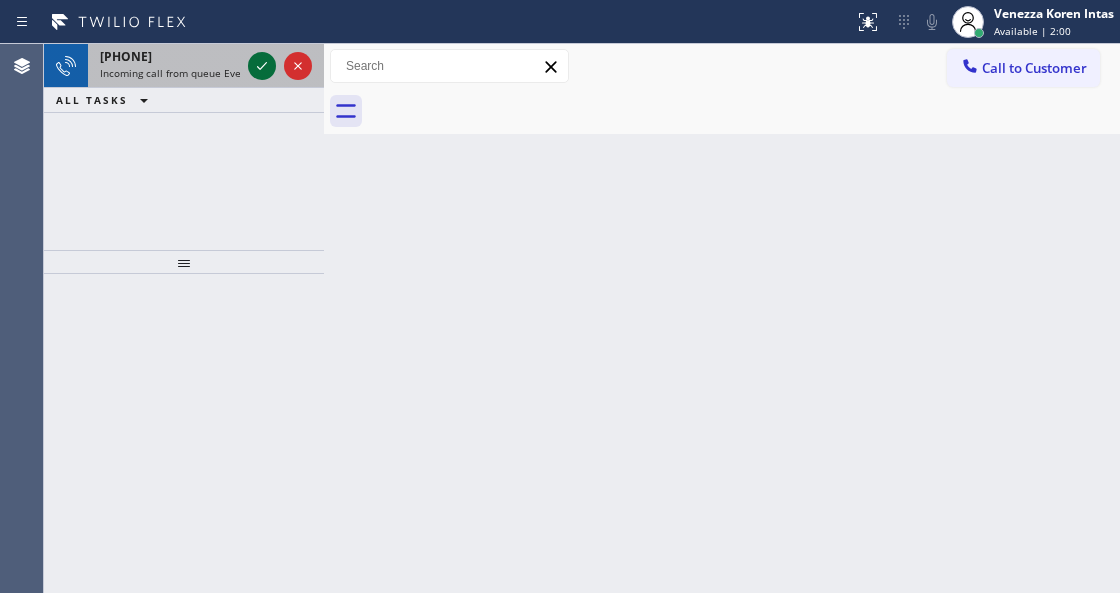 click at bounding box center [262, 66] 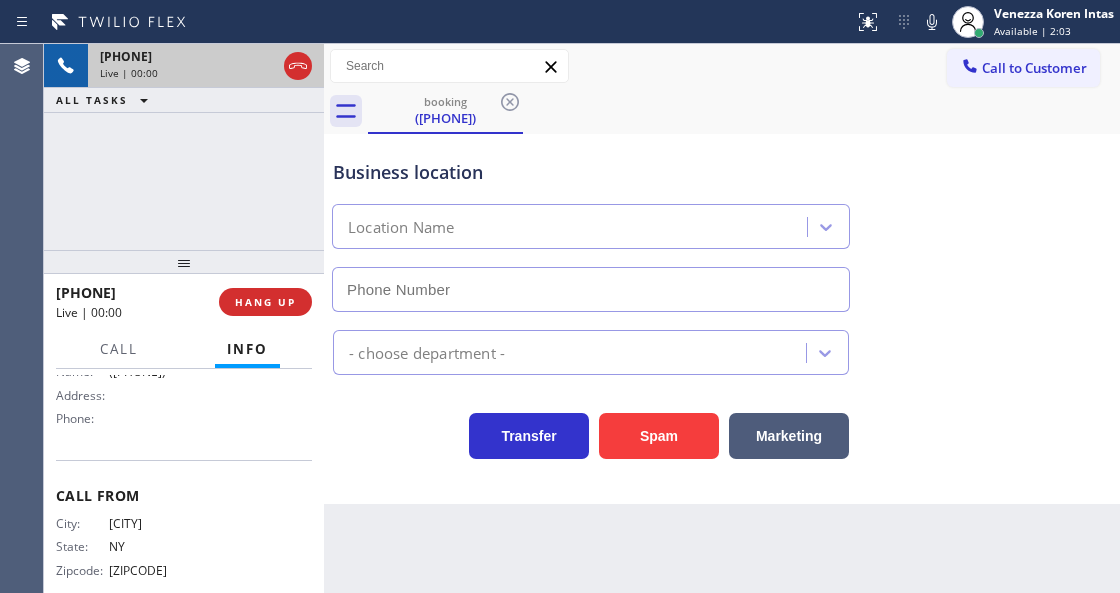 scroll, scrollTop: 333, scrollLeft: 0, axis: vertical 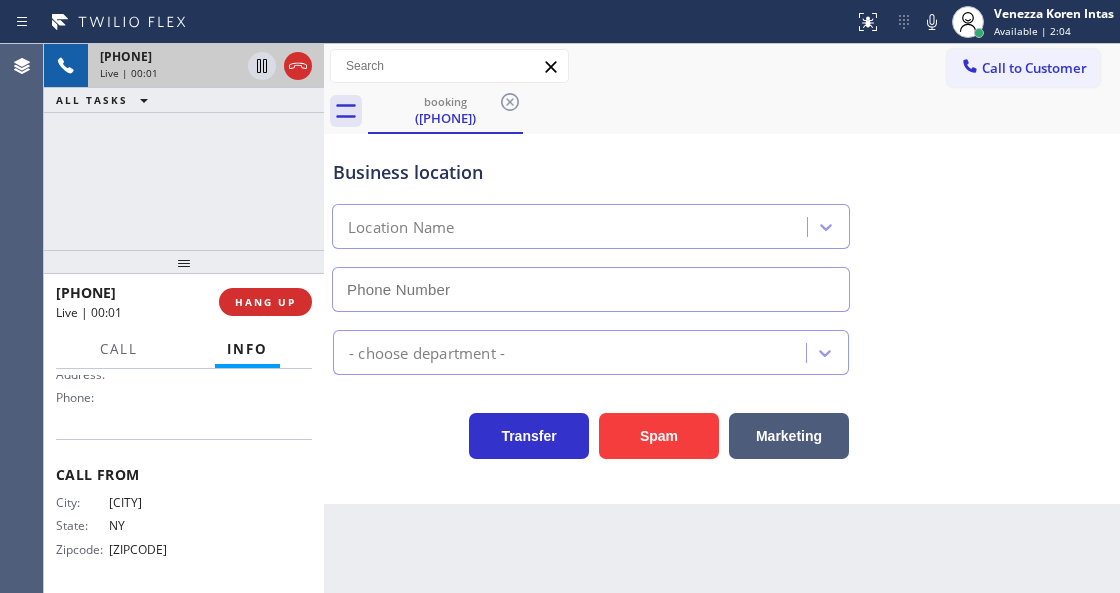 click on "Back to Dashboard Change Sender ID Customers Technicians Select a contact Outbound call Technician Search Technician Your caller id phone number Your caller id phone number Call Technician info Name   Phone none Address none Change Sender ID HVAC [PHONE] 5 Star Appliance [PHONE] Appliance Repair [PHONE] Plumbing [PHONE] Air Duct Cleaning [PHONE]  Electricians [PHONE] Cancel Change Check personal SMS Reset Change booking ([PHONE]) Call to Customer Outbound call Location Search location Your caller id phone number ([PHONE]) Customer number Call Outbound call Technician Search Technician Your caller id phone number Your caller id phone number Call booking ([PHONE]) Business location Location Name - choose department - Transfer Spam Marketing" at bounding box center (722, 318) 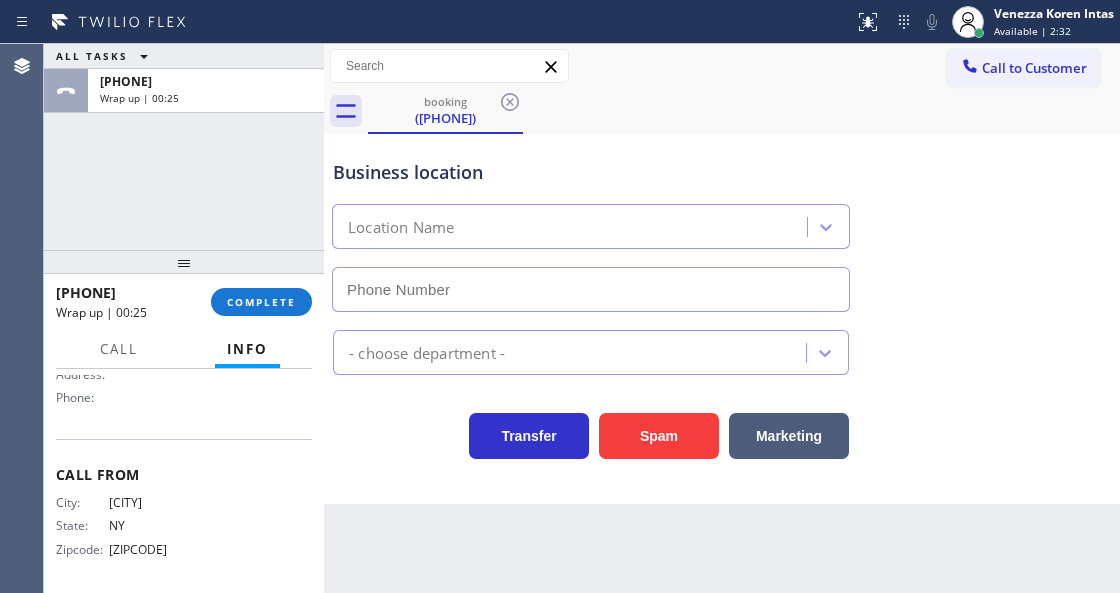 drag, startPoint x: 260, startPoint y: 309, endPoint x: 269, endPoint y: 316, distance: 11.401754 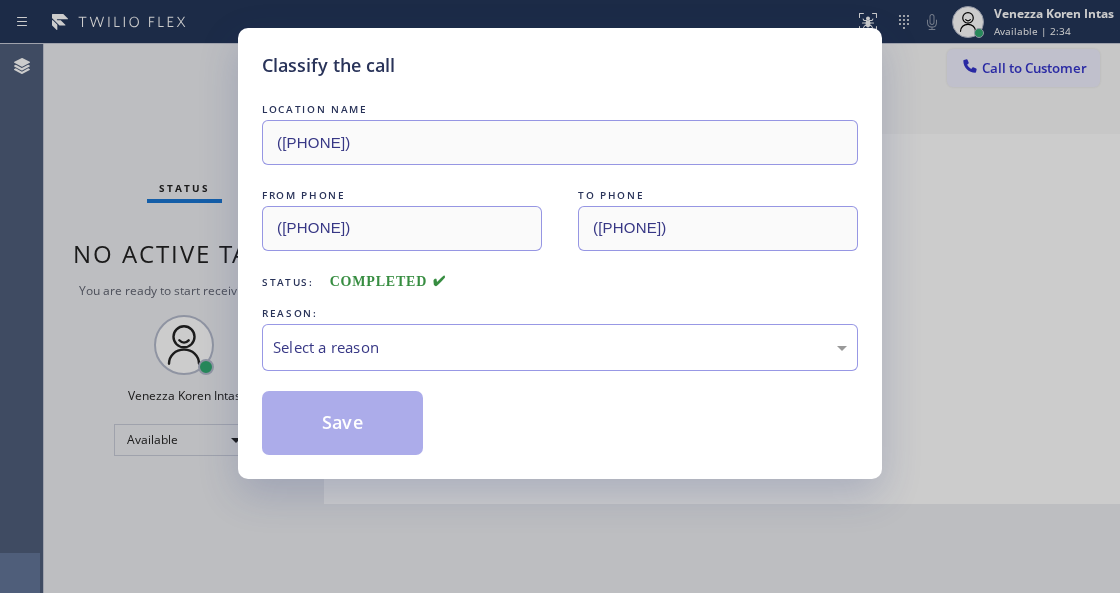 click on "REASON:" at bounding box center (560, 313) 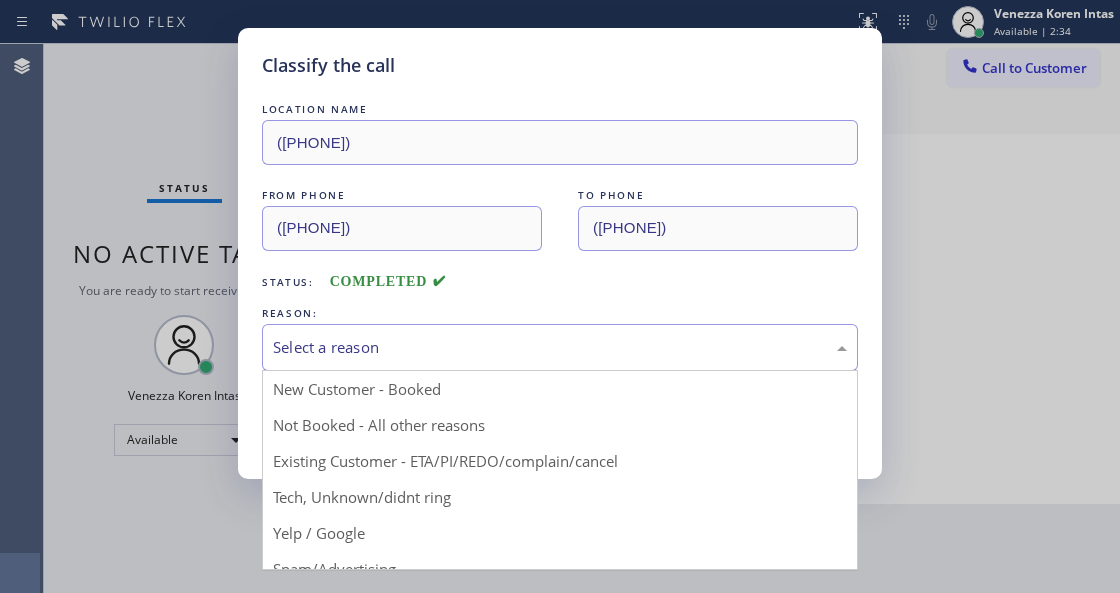 click on "Select a reason" at bounding box center (560, 347) 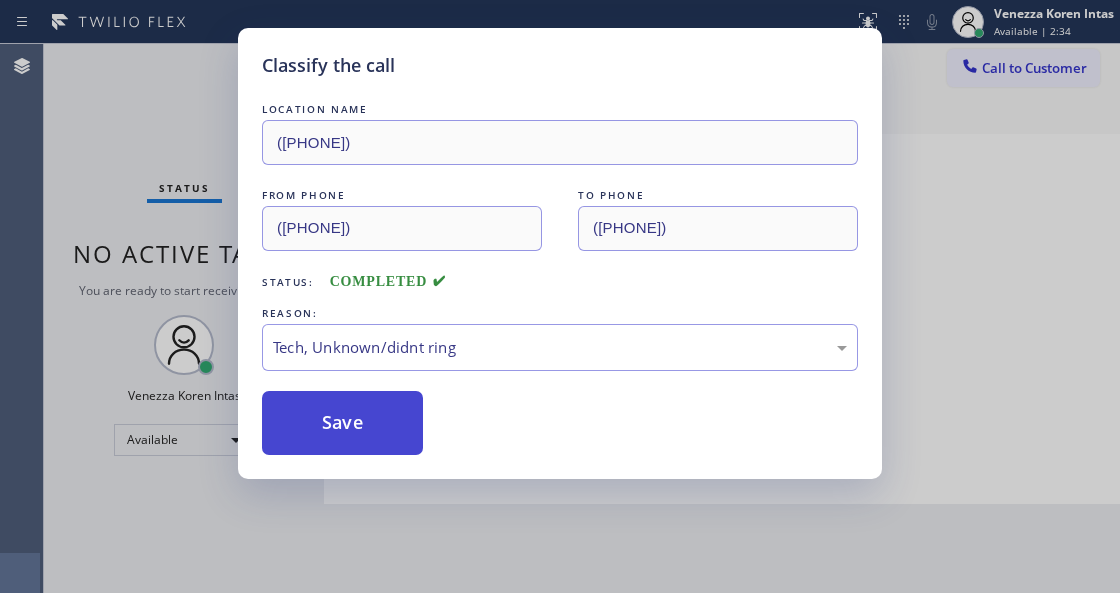 click on "Save" at bounding box center (342, 423) 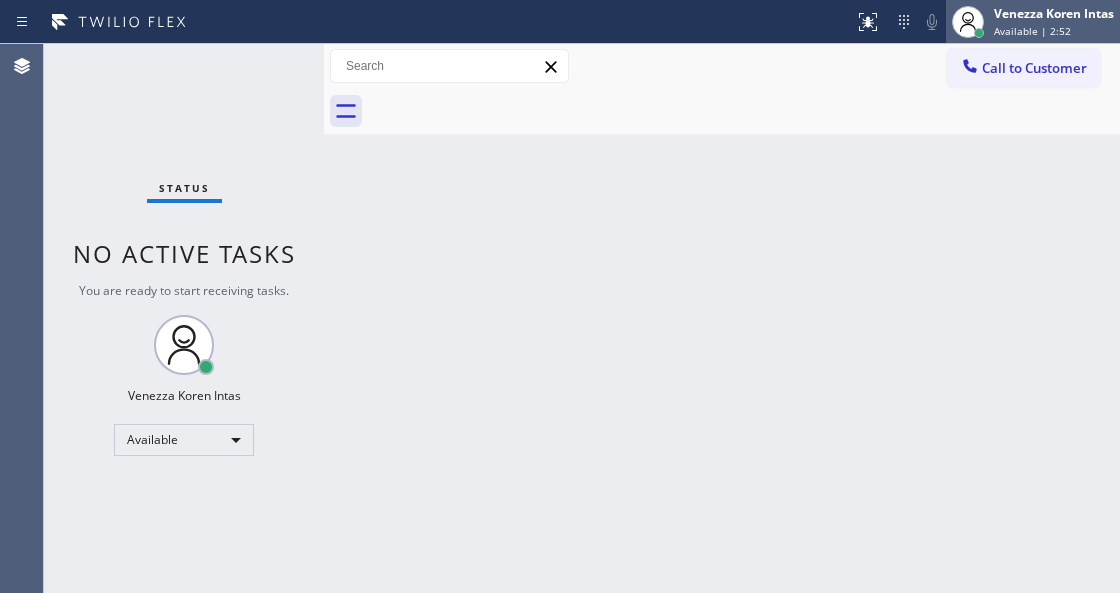 click on "Available | 2:52" at bounding box center [1032, 31] 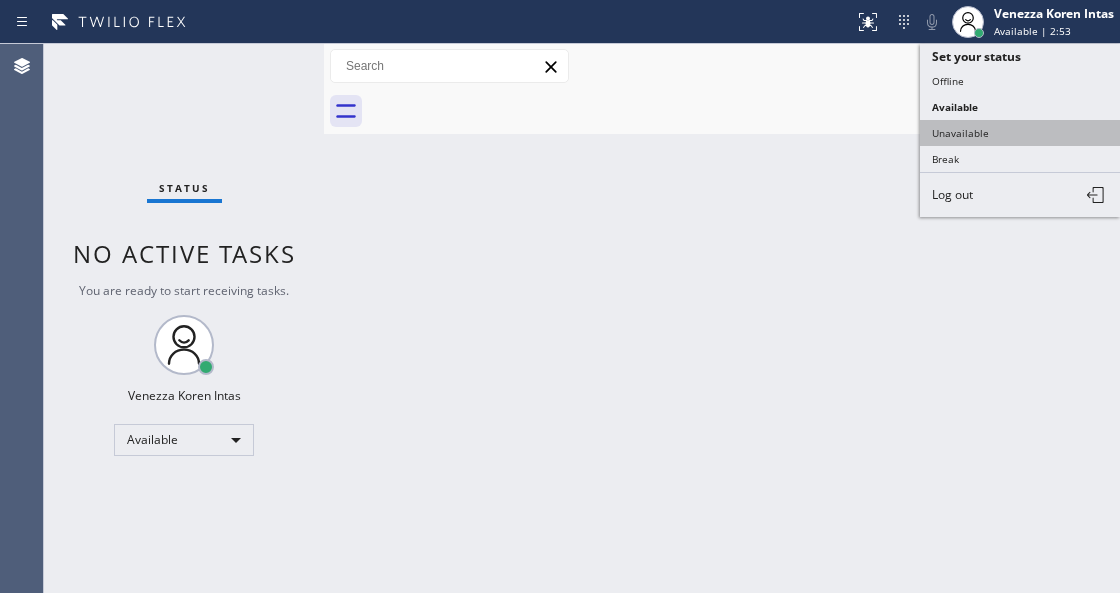 click on "Unavailable" at bounding box center (1020, 133) 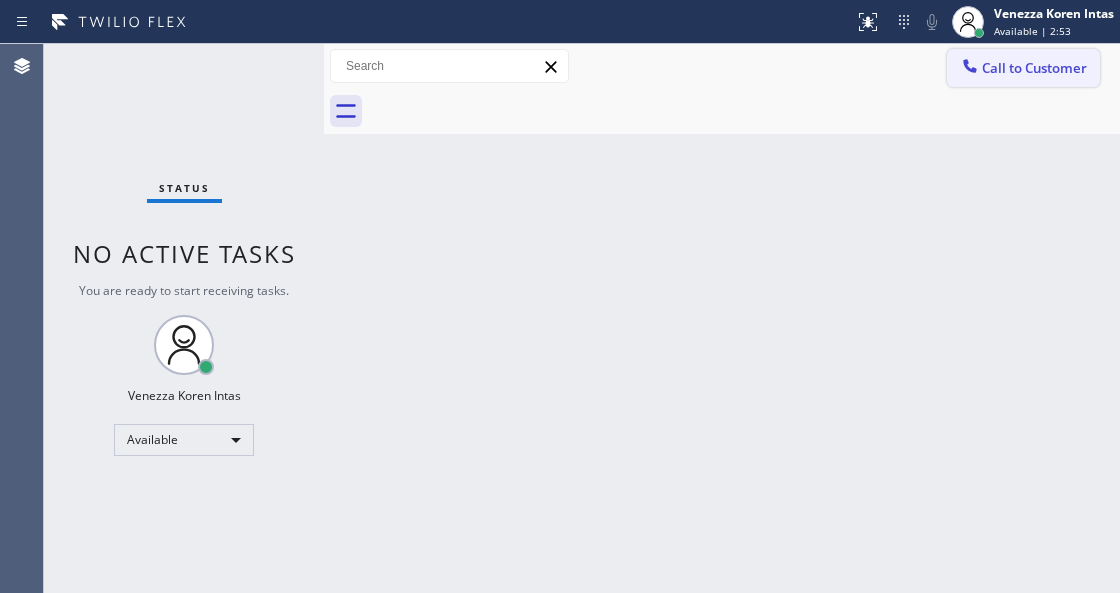 click on "Call to Customer" at bounding box center (1023, 68) 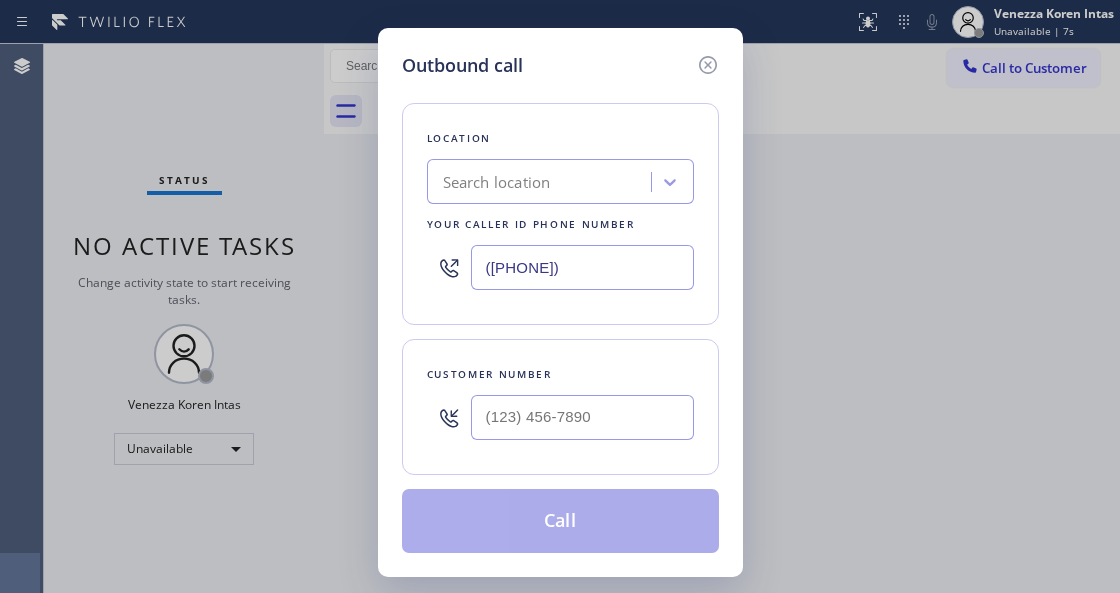 drag, startPoint x: 605, startPoint y: 260, endPoint x: 469, endPoint y: 242, distance: 137.186 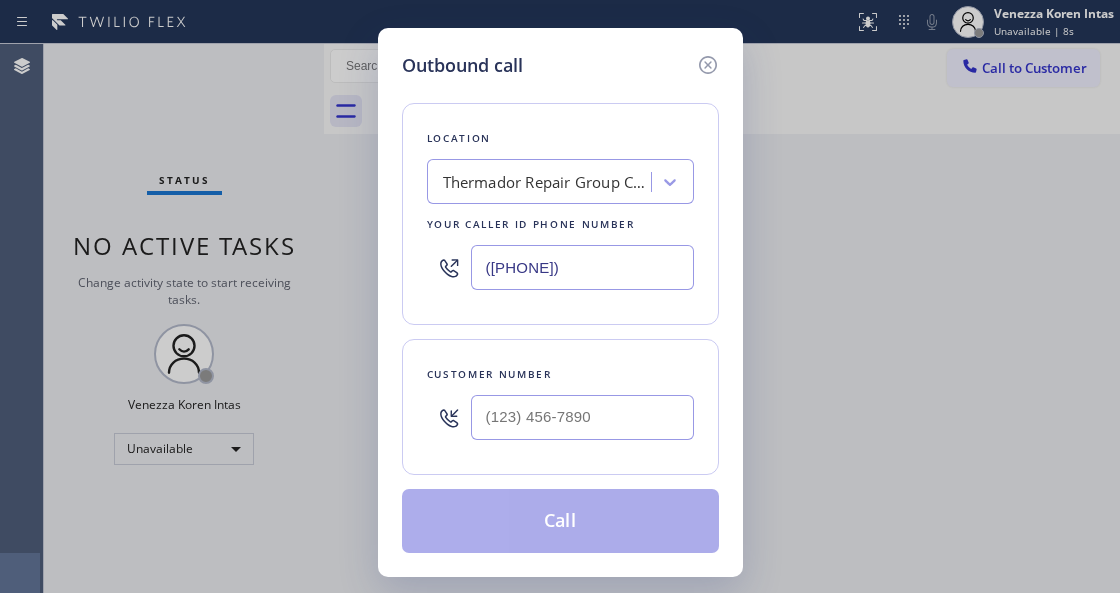 type on "([PHONE])" 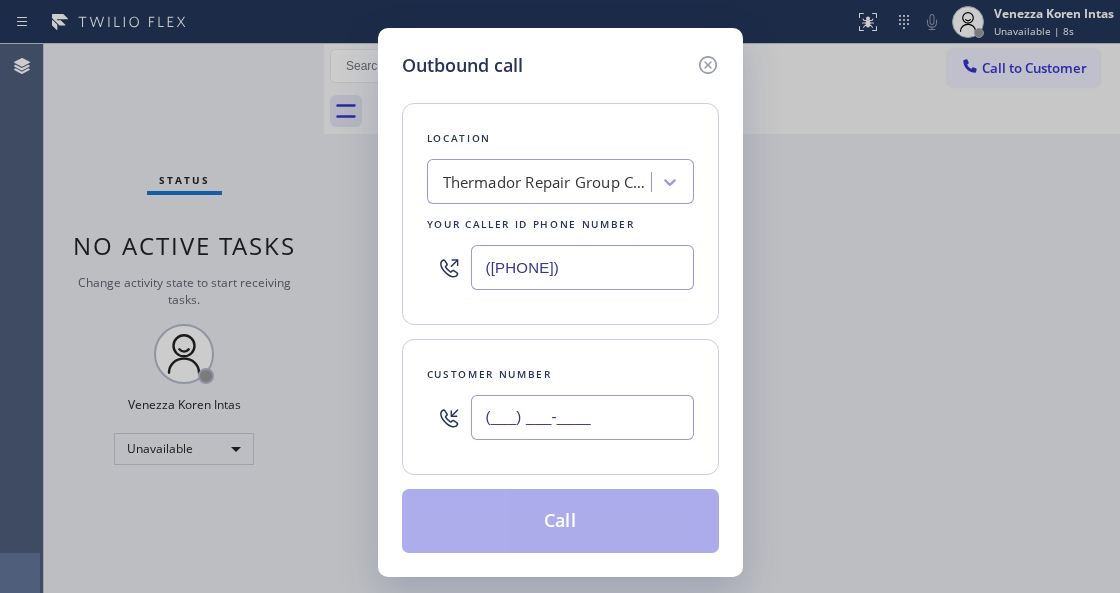 click on "(___) ___-____" at bounding box center [582, 417] 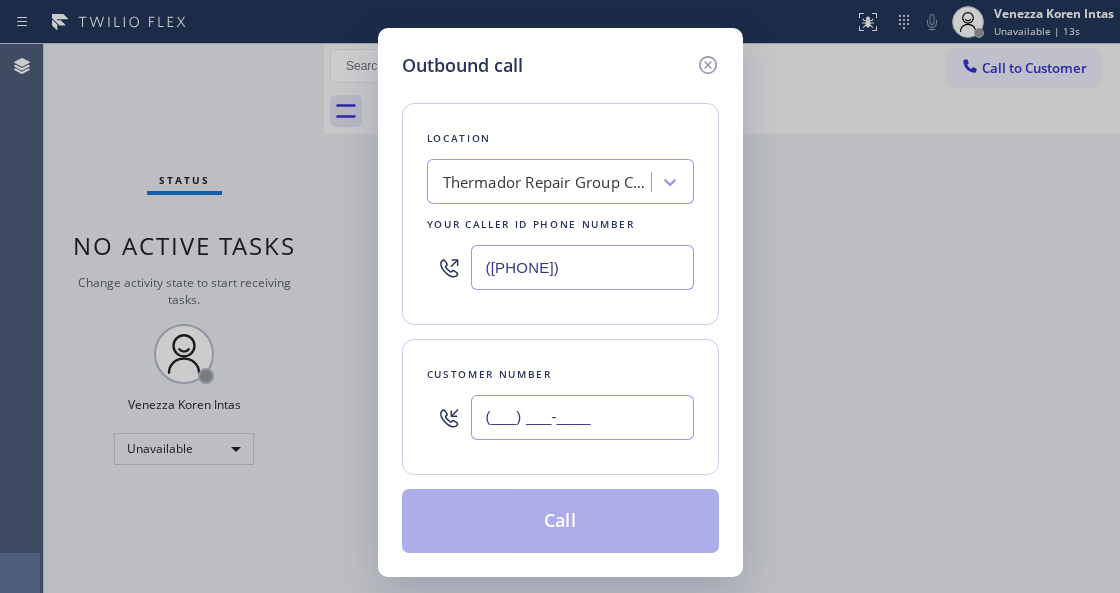 paste on "[PHONE]) [PHONE]" 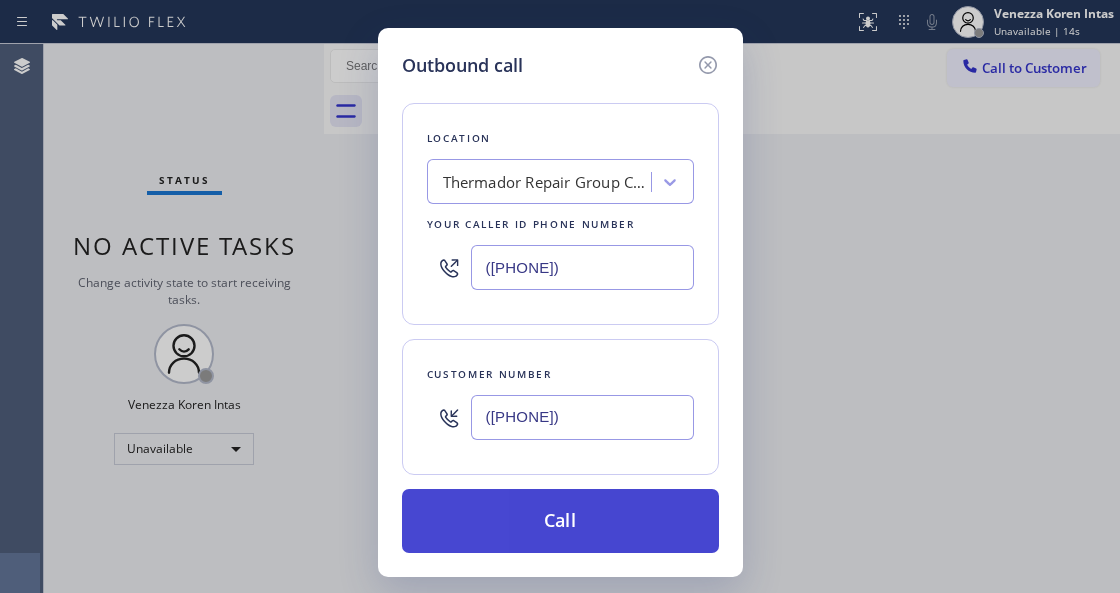 click on "Call" at bounding box center (560, 521) 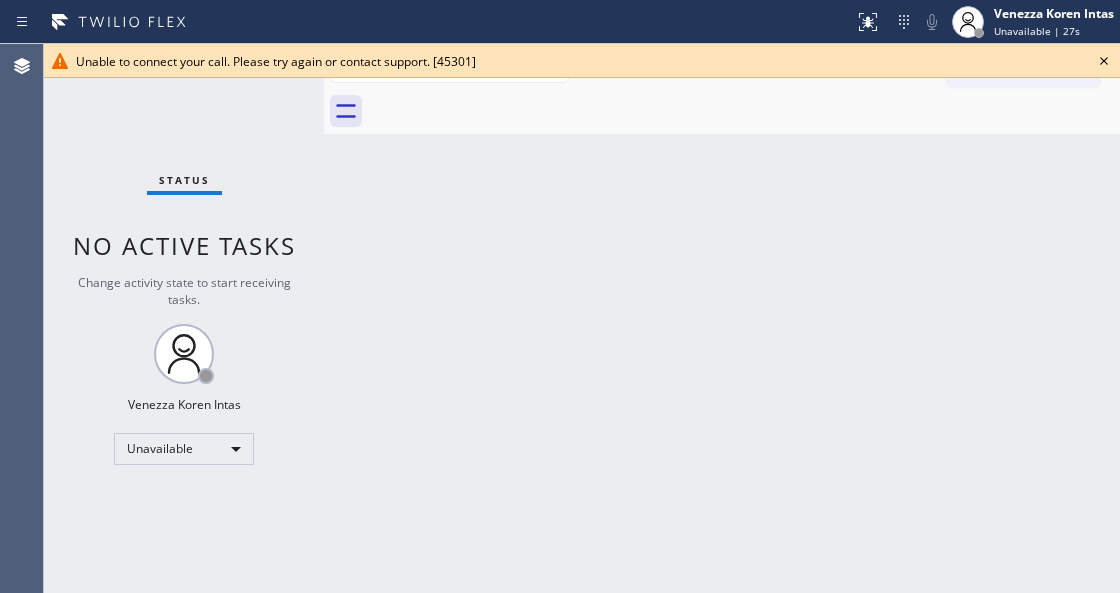 click on "Back to Dashboard Change Sender ID Customers Technicians Select a contact Outbound call Technician Search Technician Your caller id phone number Your caller id phone number Call Technician info Name   Phone none Address none Change Sender ID HVAC +1[PHONE] 5 Star Appliance +1[PHONE] Appliance Repair +1[PHONE] Plumbing +1[PHONE] Air Duct Cleaning +1[PHONE]  Electricians +1[PHONE] Cancel Change Check personal SMS Reset Change No tabs Call to Customer Outbound call Location Thermador Repair Group [CITY] Your caller id phone number ([PHONE]) [PHONE] Customer number Call Outbound call Technician Search Technician Your caller id phone number Your caller id phone number Call" at bounding box center [722, 318] 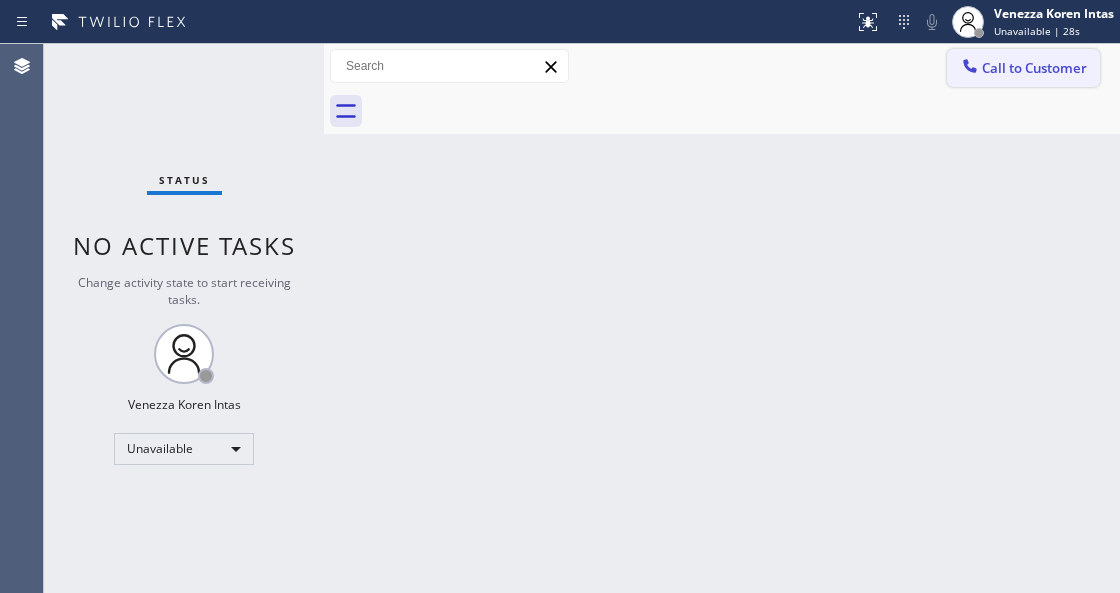 click on "Call to Customer" at bounding box center (1023, 68) 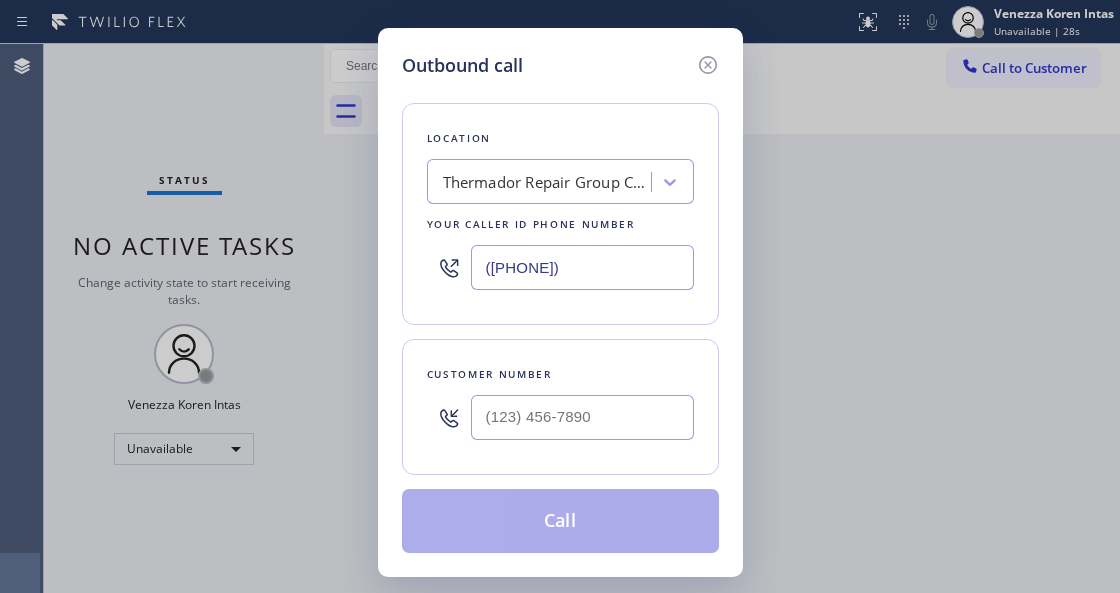 type on "(___) ___-____" 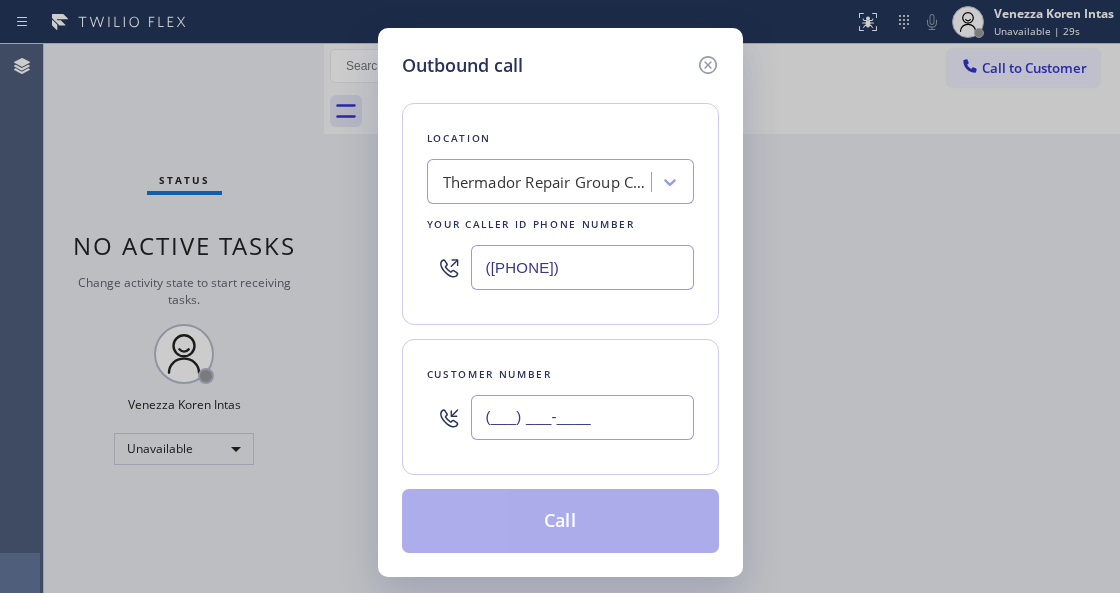 click on "(___) ___-____" at bounding box center (582, 417) 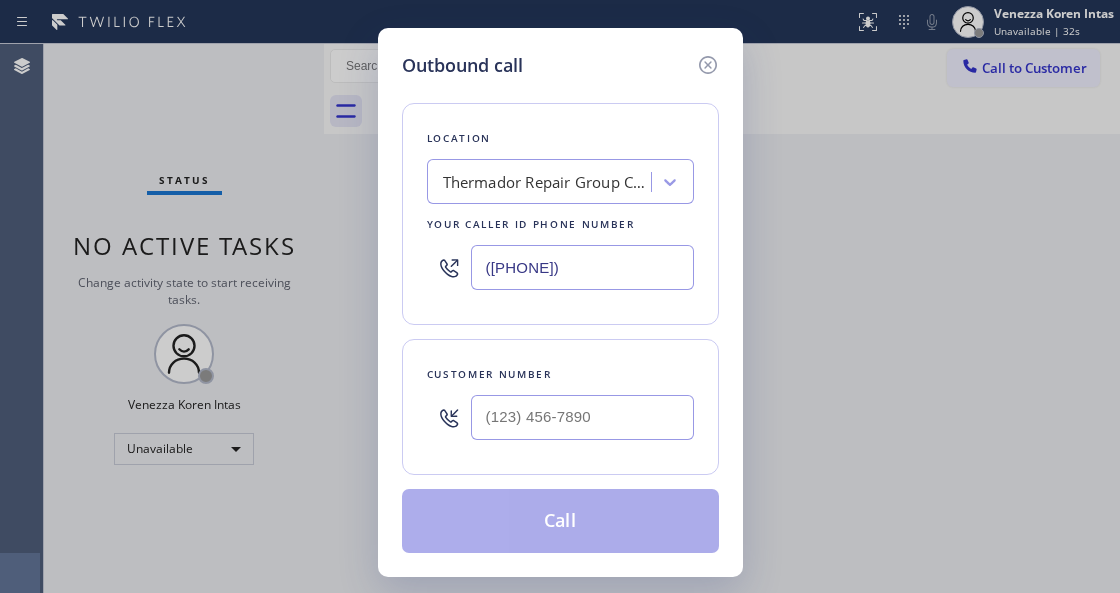 type on "(___) ___-____" 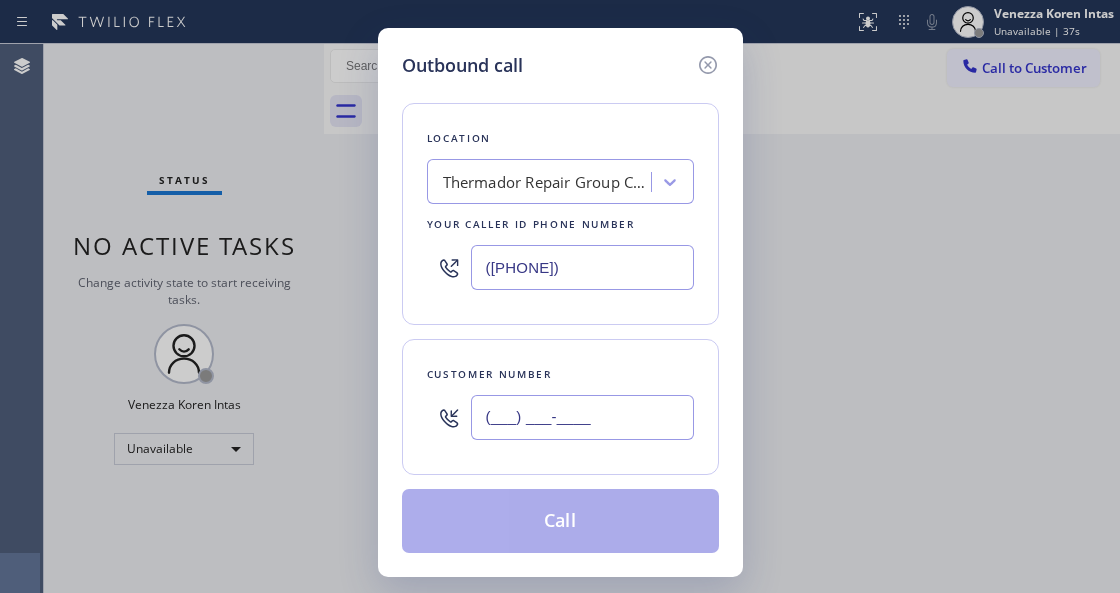 paste on "[PHONE]) [PHONE]" 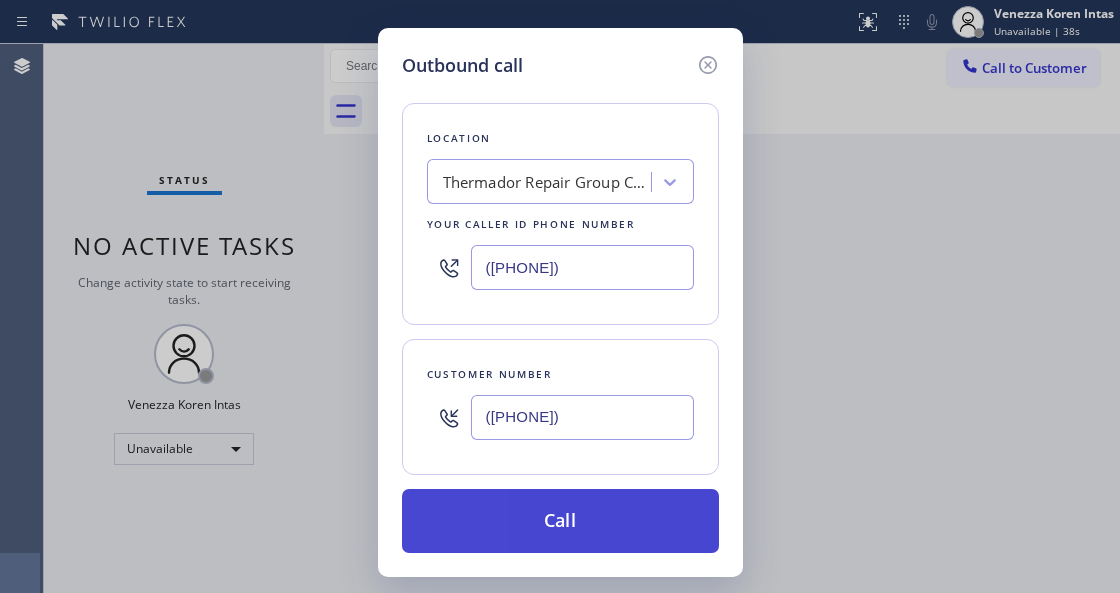 click on "Call" at bounding box center [560, 521] 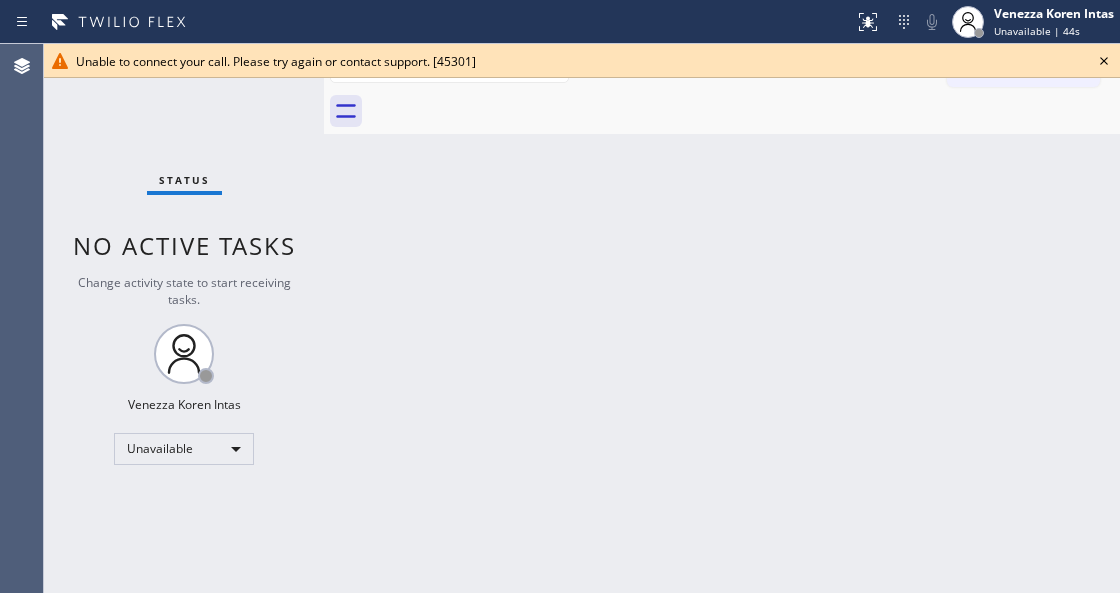 click 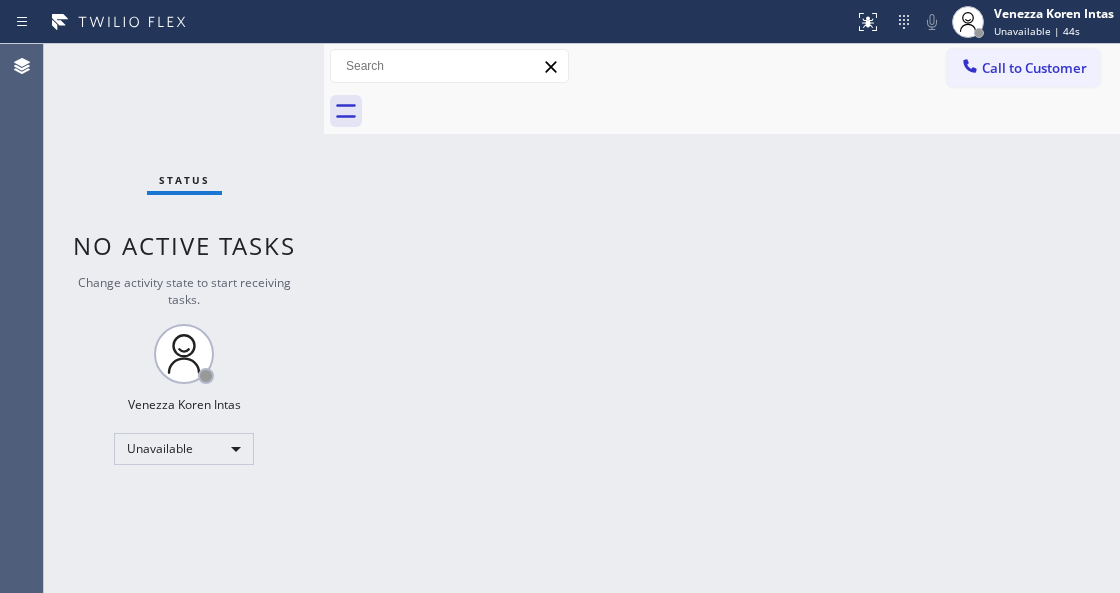 click on "Back to Dashboard Change Sender ID Customers Technicians Select a contact Outbound call Technician Search Technician Your caller id phone number Your caller id phone number Call Technician info Name   Phone none Address none Change Sender ID HVAC +1[PHONE] 5 Star Appliance +1[PHONE] Appliance Repair +1[PHONE] Plumbing +1[PHONE] Air Duct Cleaning +1[PHONE]  Electricians +1[PHONE] Cancel Change Check personal SMS Reset Change No tabs Call to Customer Outbound call Location Thermador Repair Group [CITY] Your caller id phone number ([PHONE]) [PHONE] Customer number Call Outbound call Technician Search Technician Your caller id phone number Your caller id phone number Call" at bounding box center [722, 318] 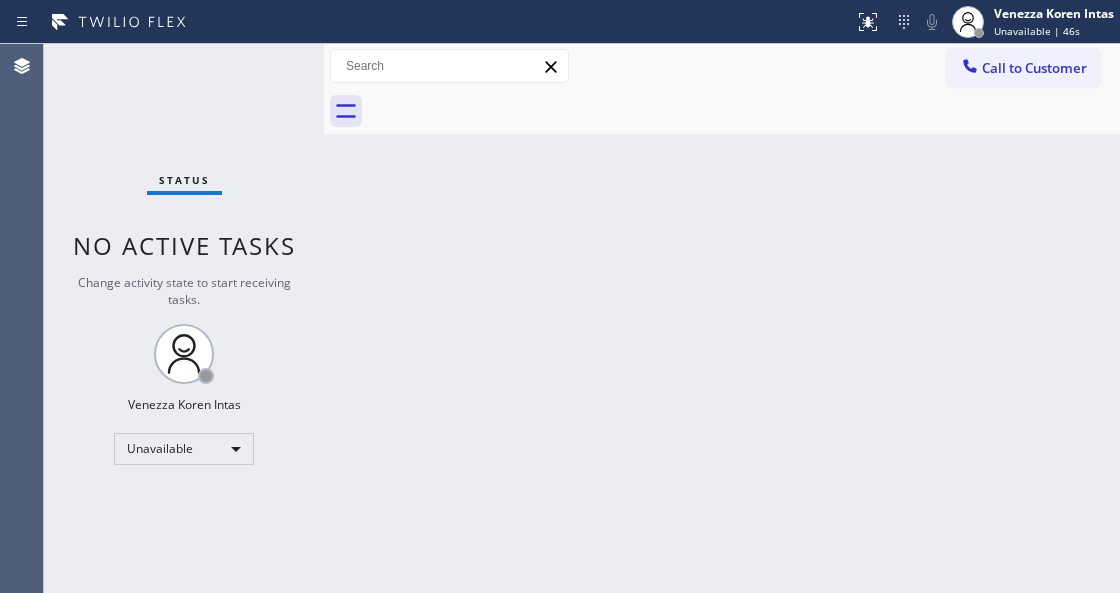 click on "Back to Dashboard Change Sender ID Customers Technicians Select a contact Outbound call Technician Search Technician Your caller id phone number Your caller id phone number Call Technician info Name   Phone none Address none Change Sender ID HVAC +1[PHONE] 5 Star Appliance +1[PHONE] Appliance Repair +1[PHONE] Plumbing +1[PHONE] Air Duct Cleaning +1[PHONE]  Electricians +1[PHONE] Cancel Change Check personal SMS Reset Change No tabs Call to Customer Outbound call Location Thermador Repair Group [CITY] Your caller id phone number ([PHONE]) [PHONE] Customer number Call Outbound call Technician Search Technician Your caller id phone number Your caller id phone number Call" at bounding box center [722, 318] 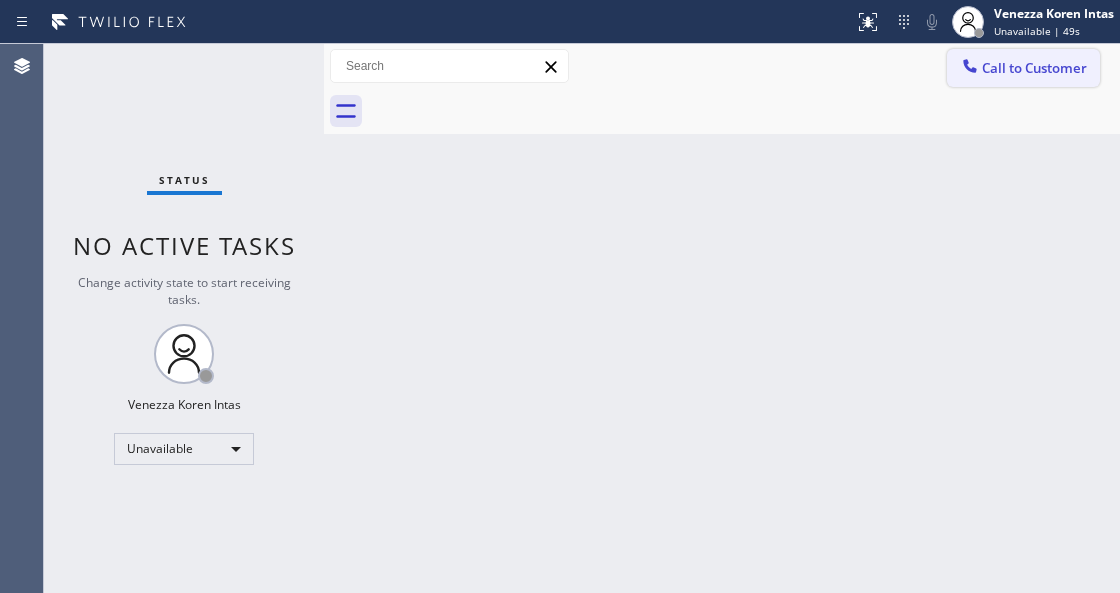 click on "Call to Customer" at bounding box center (1034, 68) 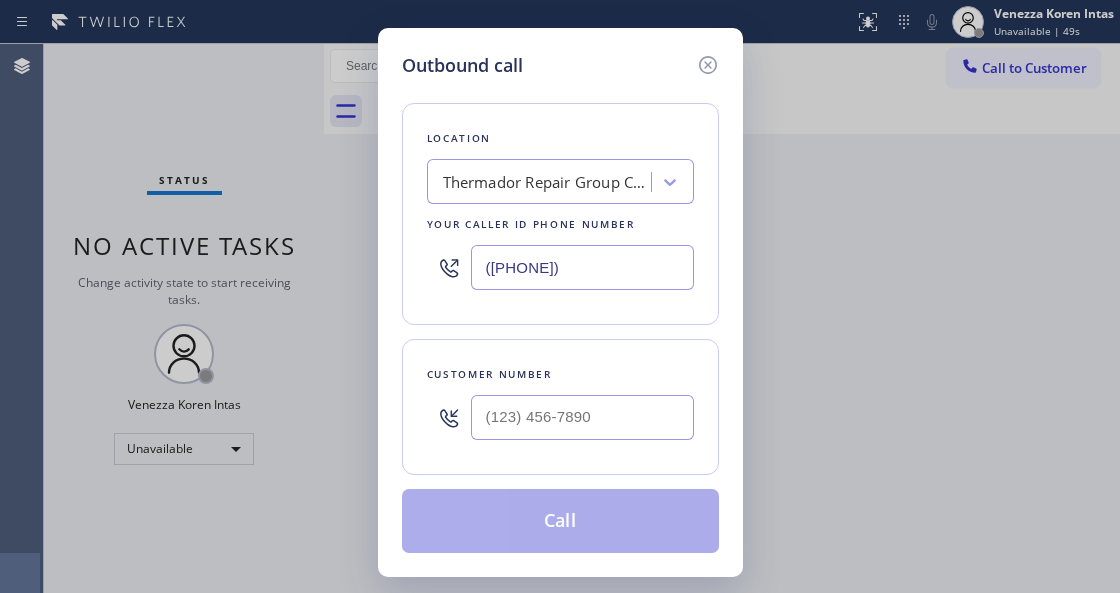 type on "(___) ___-____" 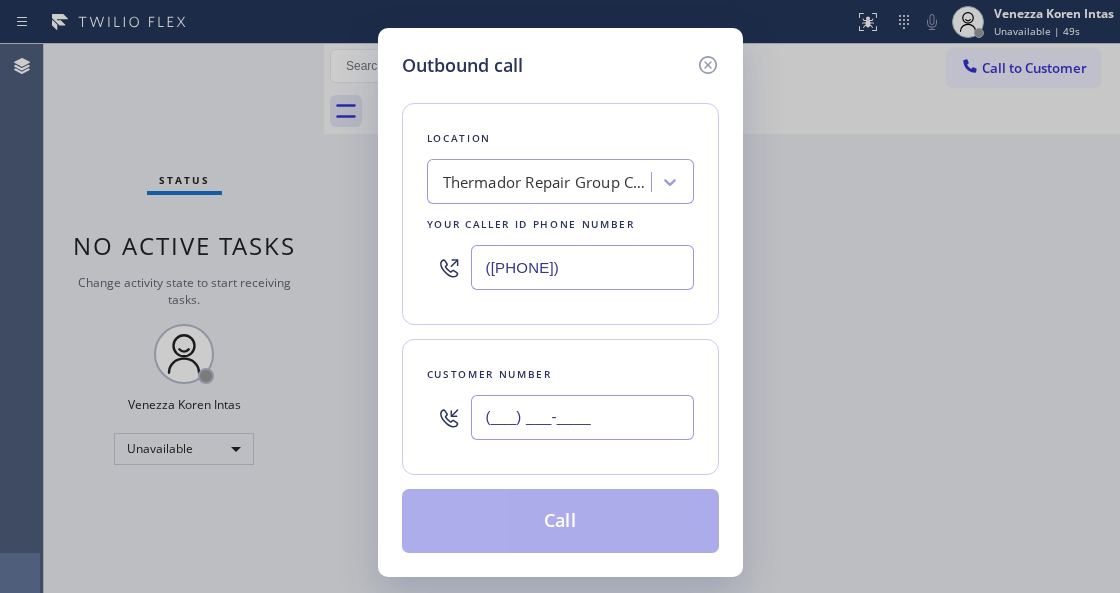 click on "(___) ___-____" at bounding box center [582, 417] 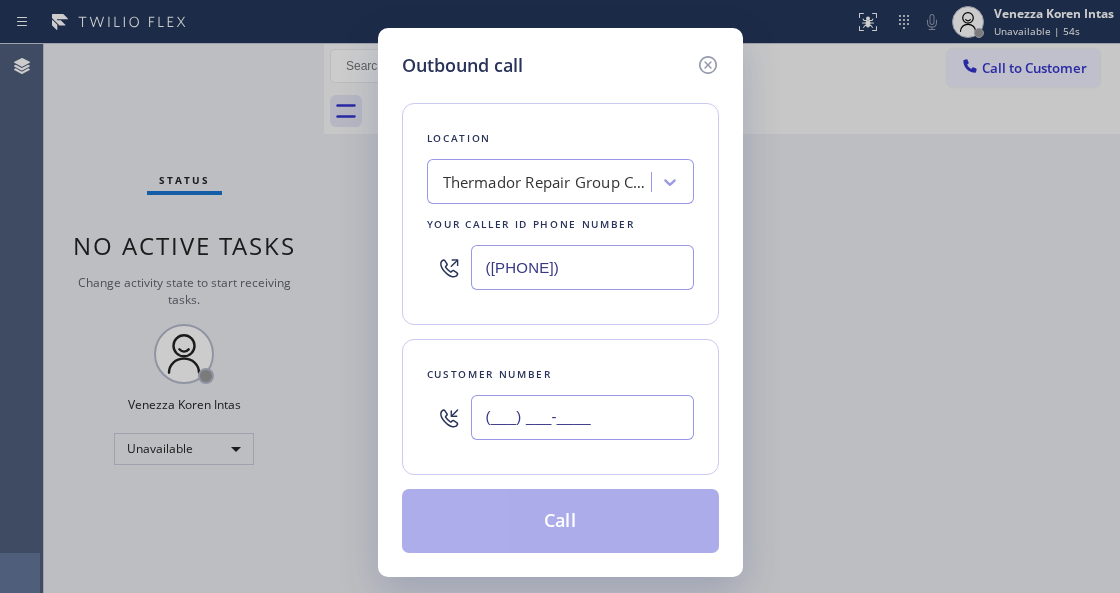 paste on "[PHONE]) [PHONE]" 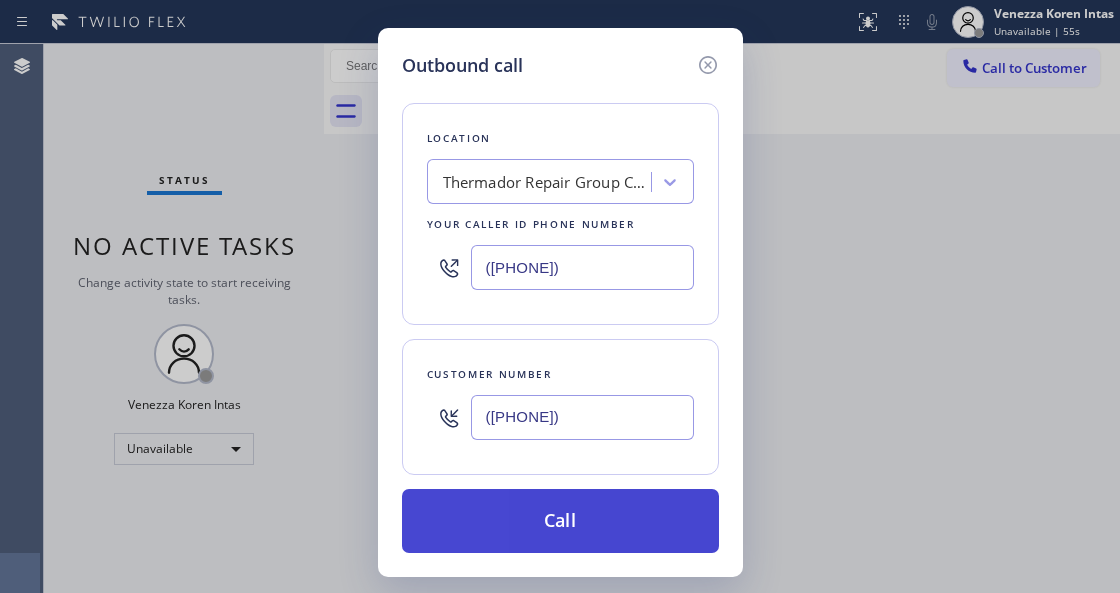 type on "([PHONE])" 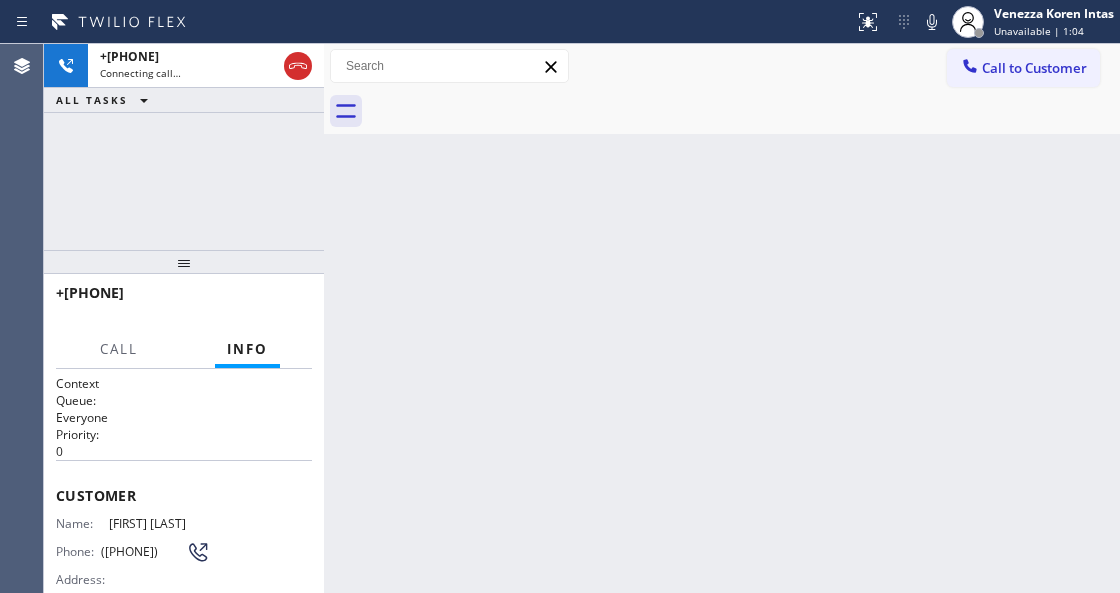 click on "Back to Dashboard Change Sender ID Customers Technicians Select a contact Outbound call Technician Search Technician Your caller id phone number Your caller id phone number Call Technician info Name   Phone none Address none Change Sender ID HVAC +1[PHONE] 5 Star Appliance +1[PHONE] Appliance Repair +1[PHONE] Plumbing +1[PHONE] Air Duct Cleaning +1[PHONE]  Electricians +1[PHONE] Cancel Change Check personal SMS Reset Change No tabs Call to Customer Outbound call Location Thermador Repair Group [CITY] Your caller id phone number ([PHONE]) [PHONE] Customer number Call Outbound call Technician Search Technician Your caller id phone number Your caller id phone number Call" at bounding box center [722, 318] 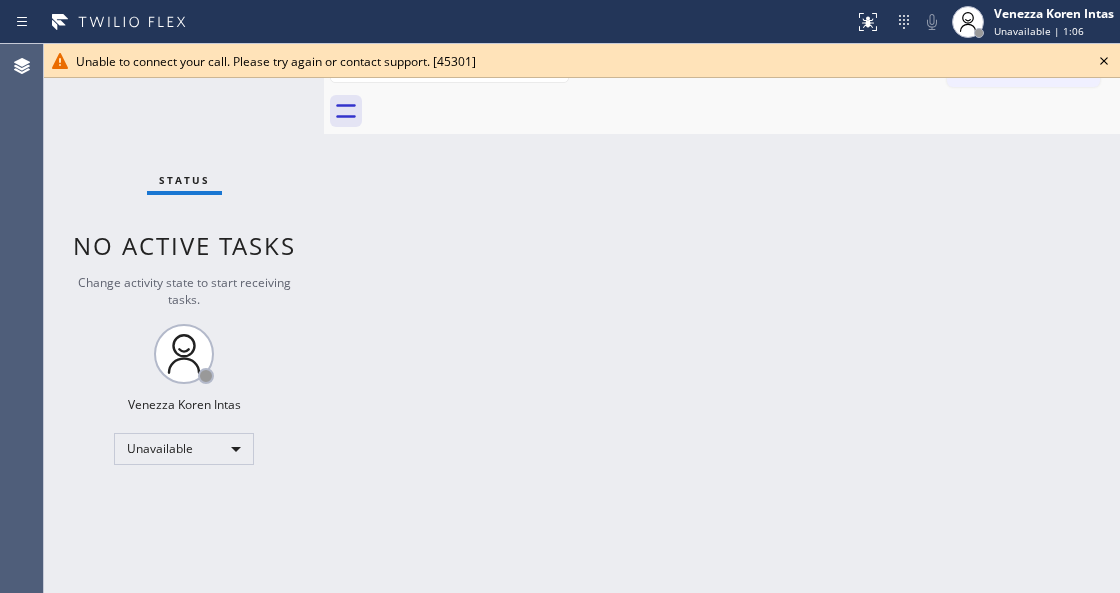 click on "Back to Dashboard Change Sender ID Customers Technicians Select a contact Outbound call Technician Search Technician Your caller id phone number Your caller id phone number Call Technician info Name   Phone none Address none Change Sender ID HVAC +1[PHONE] 5 Star Appliance +1[PHONE] Appliance Repair +1[PHONE] Plumbing +1[PHONE] Air Duct Cleaning +1[PHONE]  Electricians +1[PHONE] Cancel Change Check personal SMS Reset Change No tabs Call to Customer Outbound call Location Thermador Repair Group [CITY] Your caller id phone number ([PHONE]) [PHONE] Customer number Call Outbound call Technician Search Technician Your caller id phone number Your caller id phone number Call" at bounding box center [722, 318] 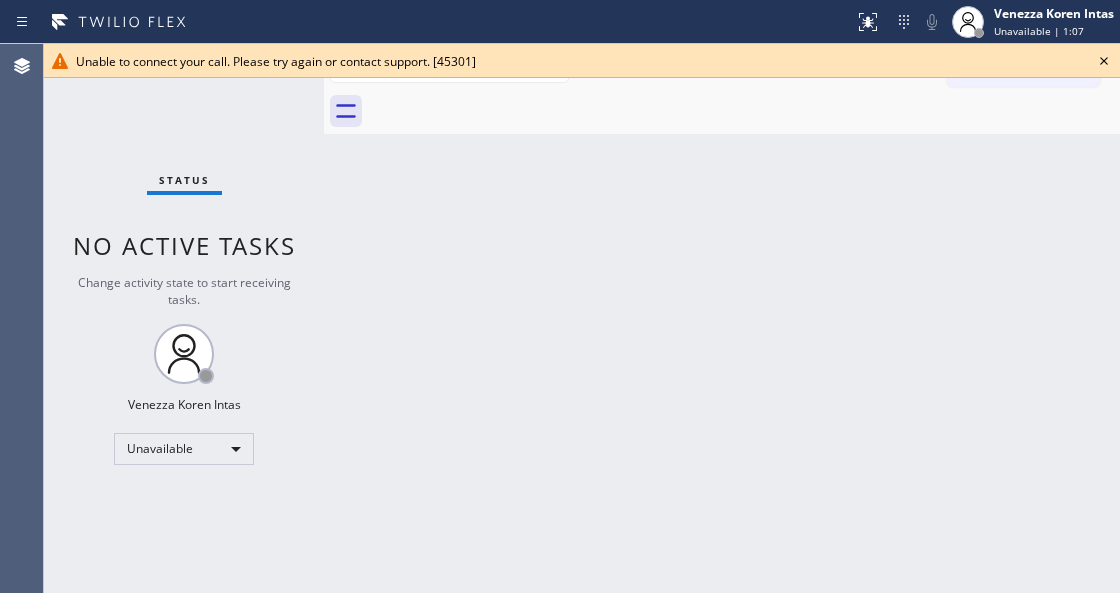 click on "Unable to connect your call. Please try again or contact support. [45301]" at bounding box center (582, 61) 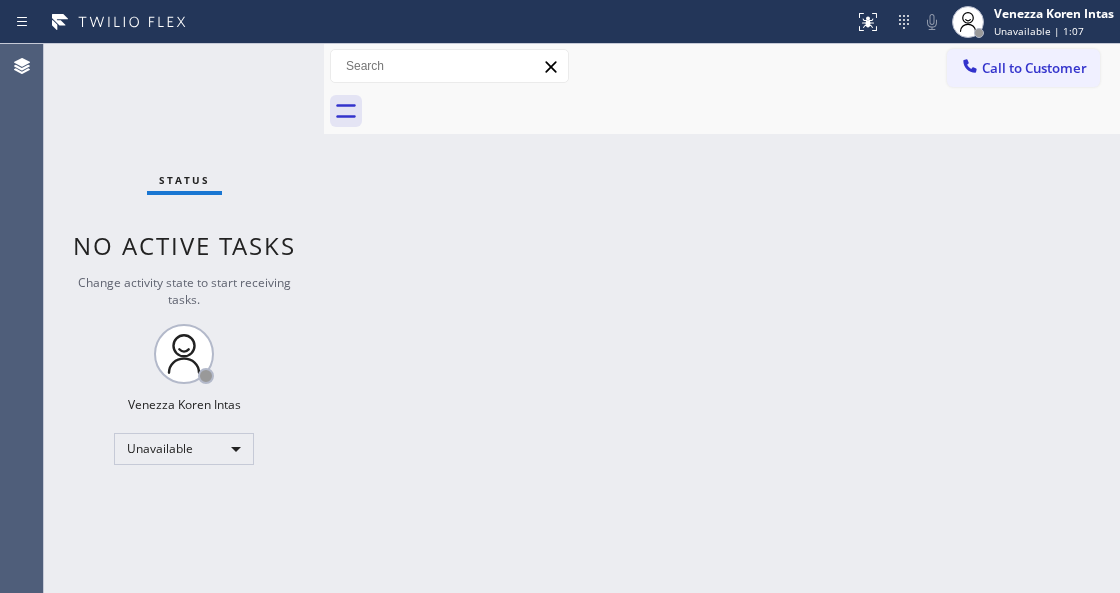 click at bounding box center (744, 111) 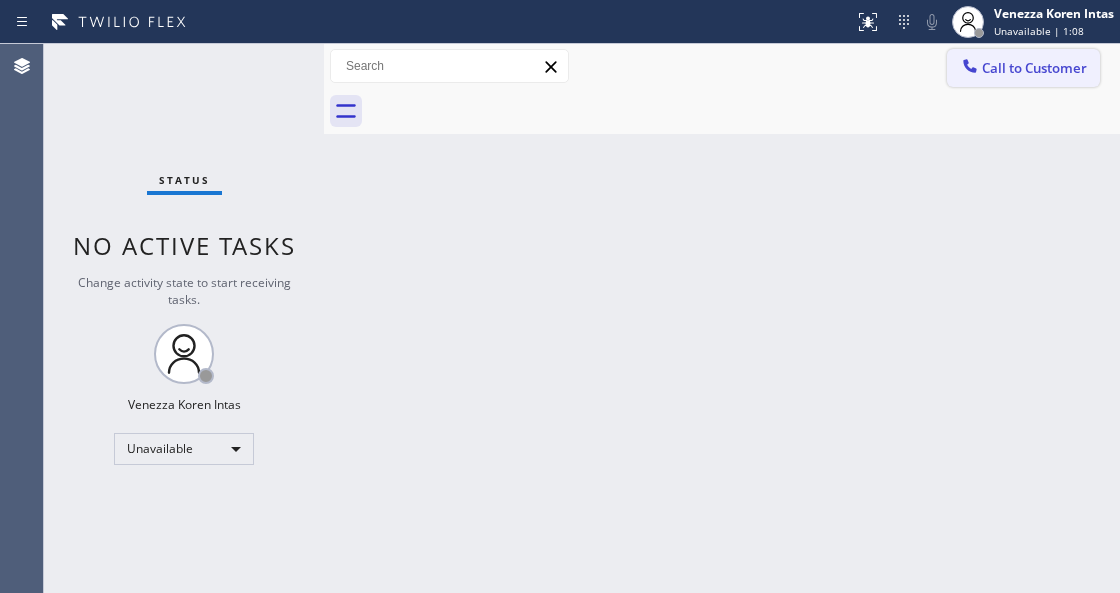 click on "Call to Customer" at bounding box center [1034, 68] 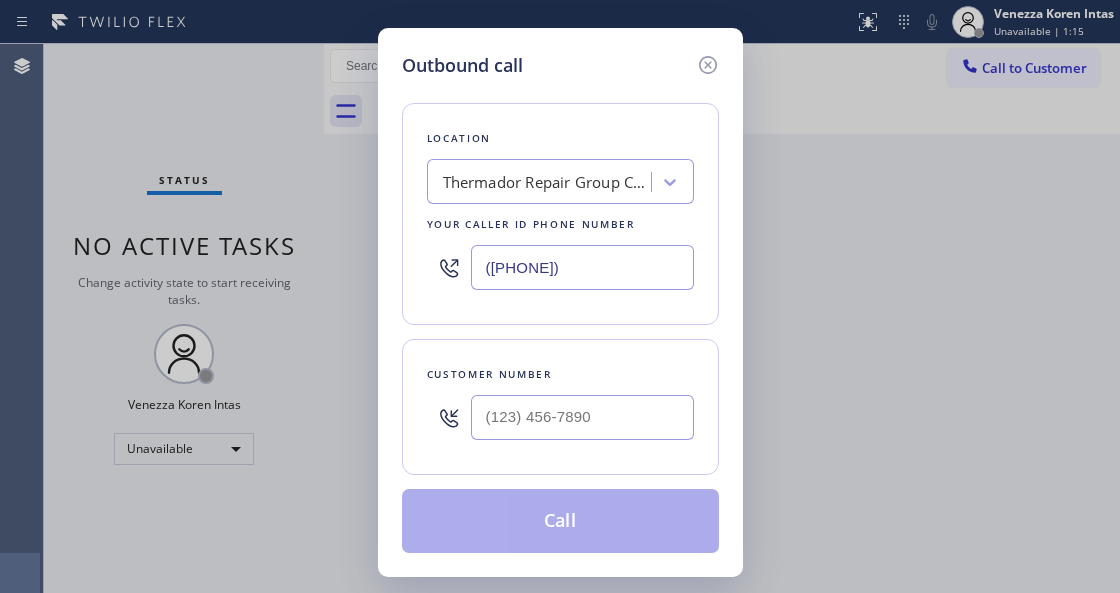 click on "Location Thermador Repair Group [CITY] Your caller id phone number ([PHONE]) [PHONE]" at bounding box center [560, 214] 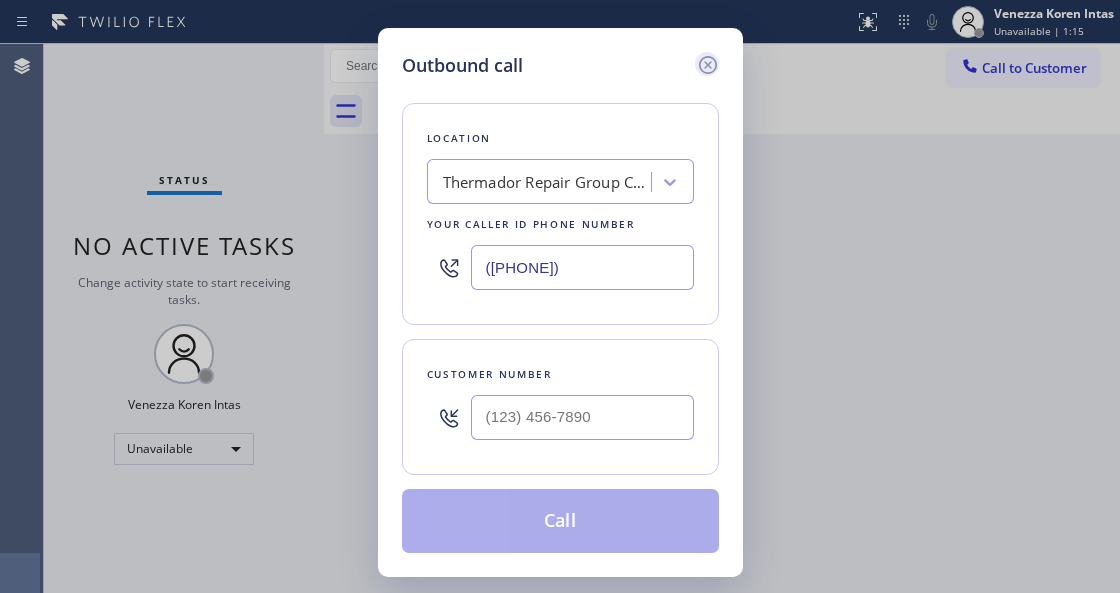 click 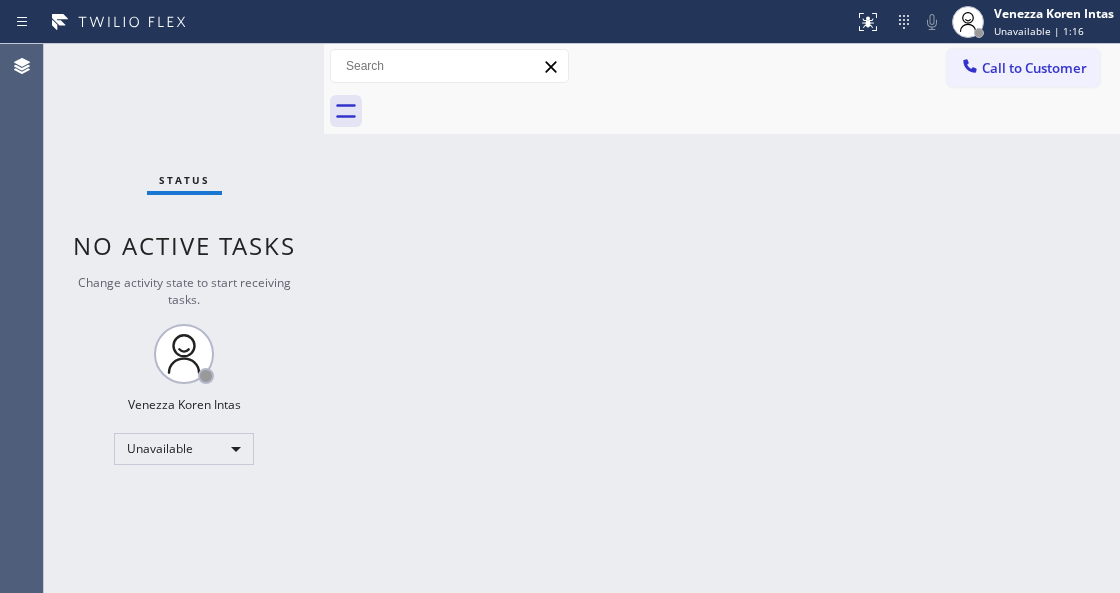 click on "Back to Dashboard Change Sender ID Customers Technicians Select a contact Outbound call Technician Search Technician Your caller id phone number Your caller id phone number Call Technician info Name   Phone none Address none Change Sender ID HVAC +18559994417 5 Star Appliance +18557314952 Appliance Repair +18554611149 Plumbing +18889090120 Air Duct Cleaning +18006865038  Electricians +18005688664 Cancel Change Check personal SMS Reset Change No tabs Call to Customer Outbound call Location Search location Your caller id phone number Customer number Call Outbound call Technician Search Technician Your caller id phone number Your caller id phone number Call" at bounding box center (722, 318) 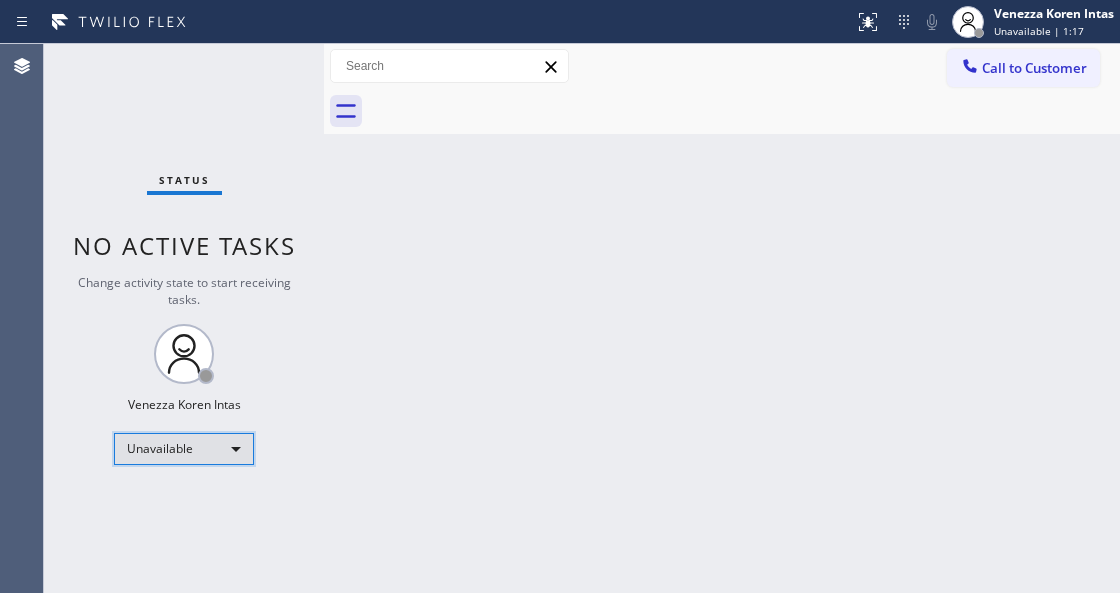 click on "Unavailable" at bounding box center [184, 449] 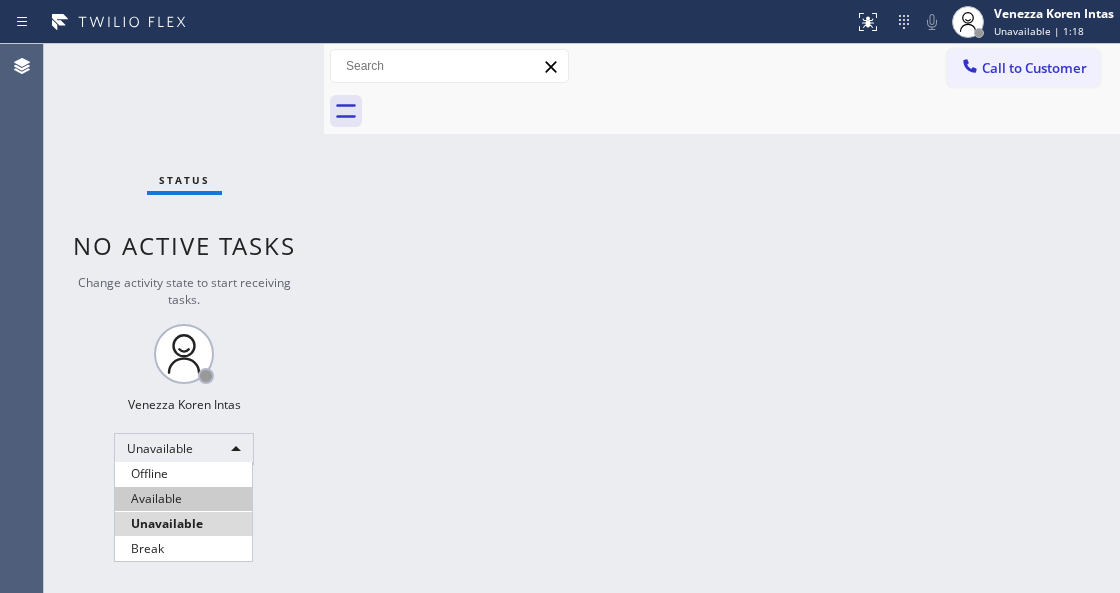 click on "Available" at bounding box center [183, 499] 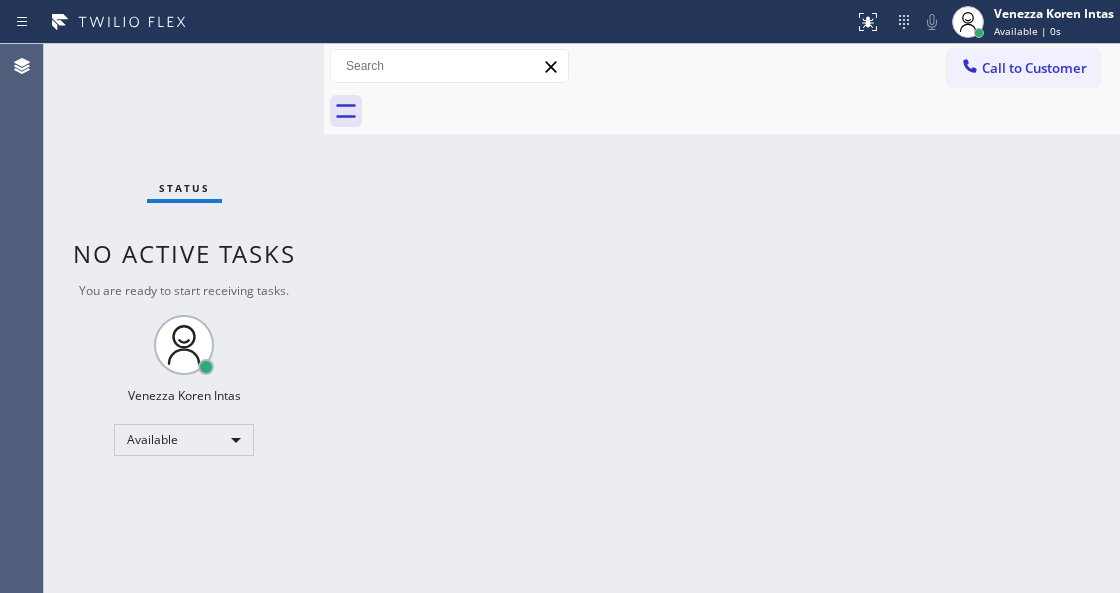 click on "Back to Dashboard Change Sender ID Customers Technicians Select a contact Outbound call Technician Search Technician Your caller id phone number Your caller id phone number Call Technician info Name   Phone none Address none Change Sender ID HVAC +1[PHONE] 5 Star Appliance +1[PHONE] Appliance Repair +1[PHONE] Plumbing +1[PHONE] Air Duct Cleaning +1[PHONE]  Electricians +1[PHONE] Cancel Change Check personal SMS Reset Change No tabs Call to Customer Outbound call Location Thermador Repair Group [CITY] Your caller id phone number ([PHONE]) [PHONE] Customer number Call Outbound call Technician Search Technician Your caller id phone number Your caller id phone number Call" at bounding box center [722, 318] 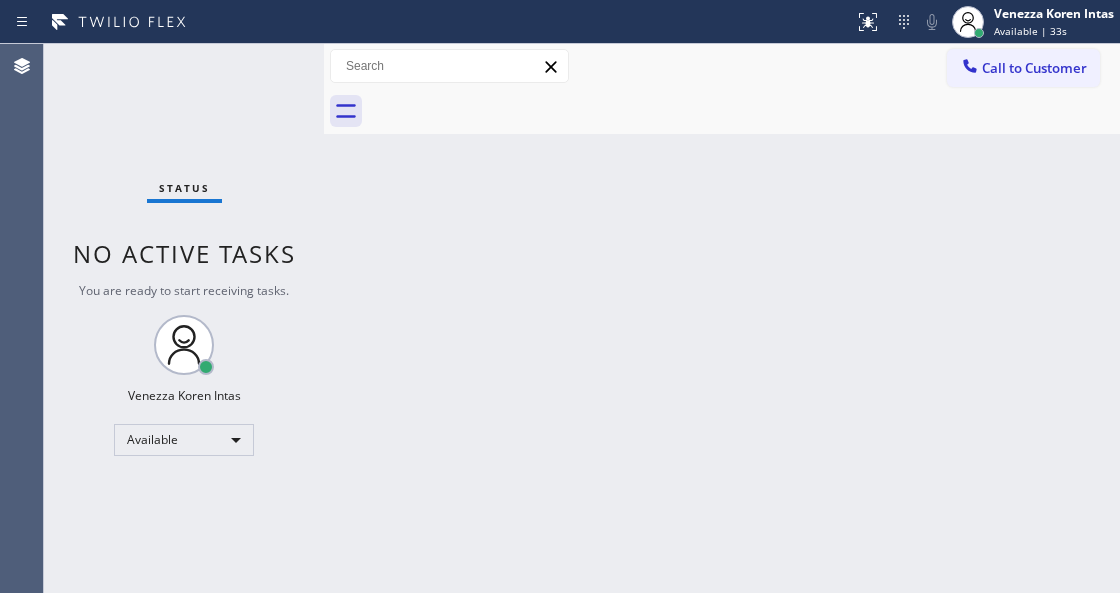 click on "Status   No active tasks     You are ready to start receiving tasks.   [FIRST] [LAST] Available" at bounding box center (184, 318) 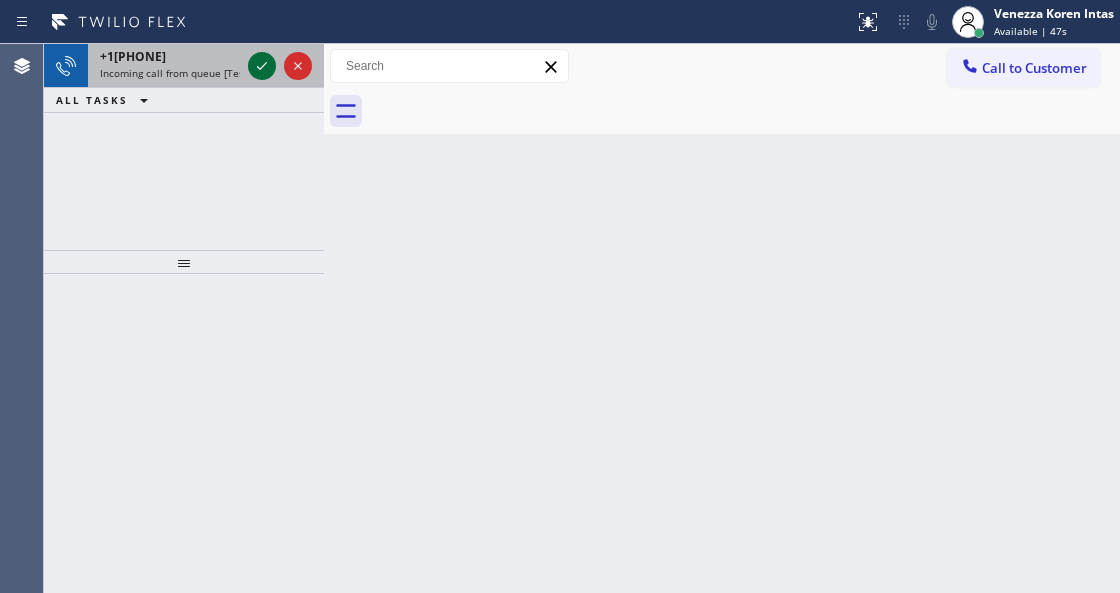 drag, startPoint x: 250, startPoint y: 71, endPoint x: 260, endPoint y: 68, distance: 10.440307 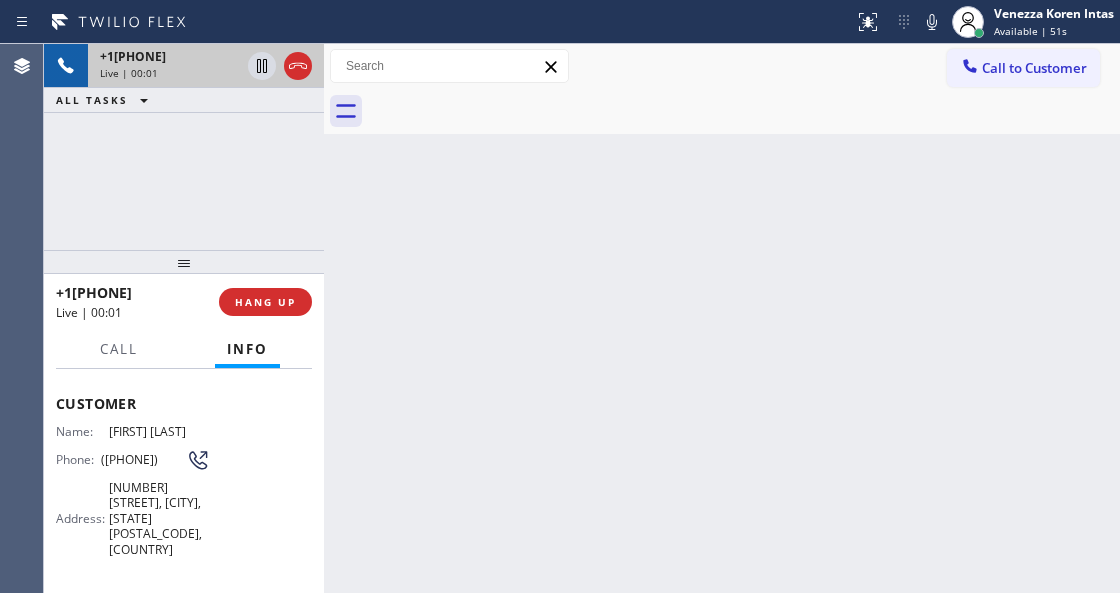 scroll, scrollTop: 200, scrollLeft: 0, axis: vertical 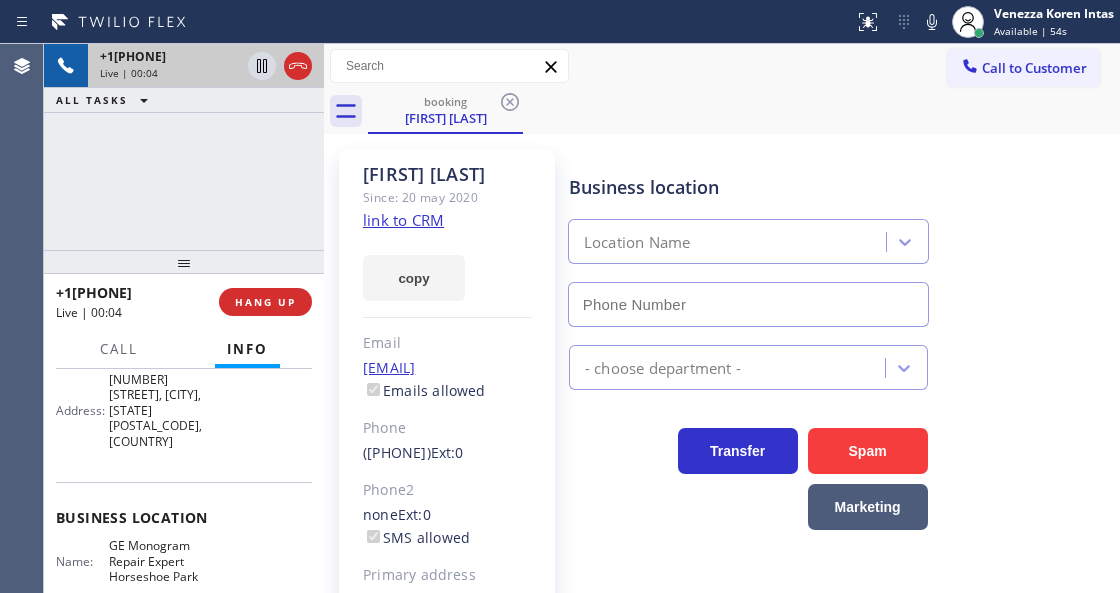 click on "link to CRM" 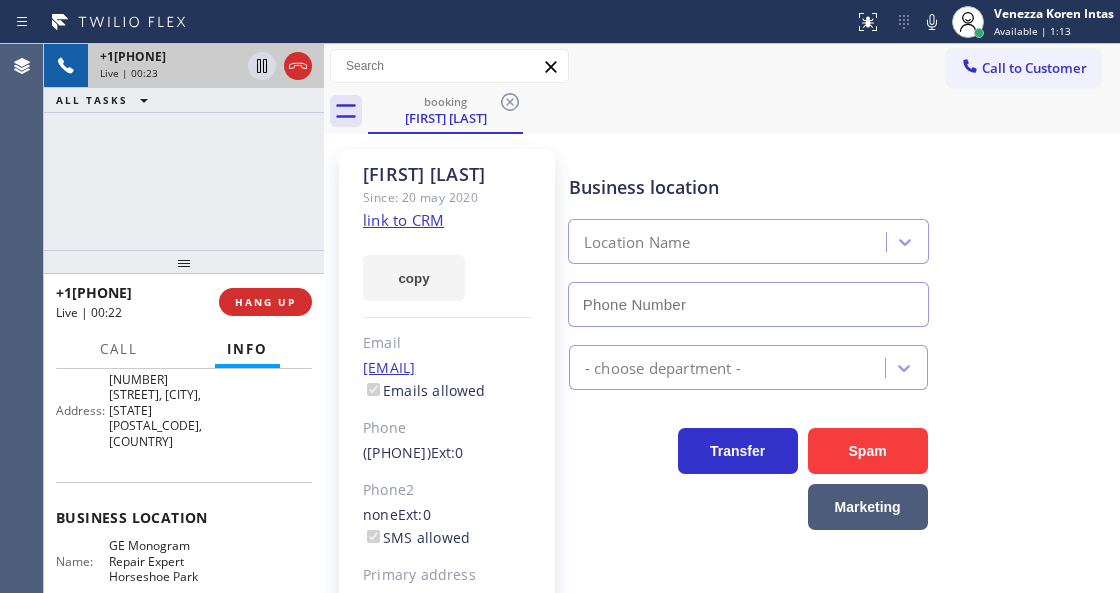 type on "([PHONE]) [PHONE]" 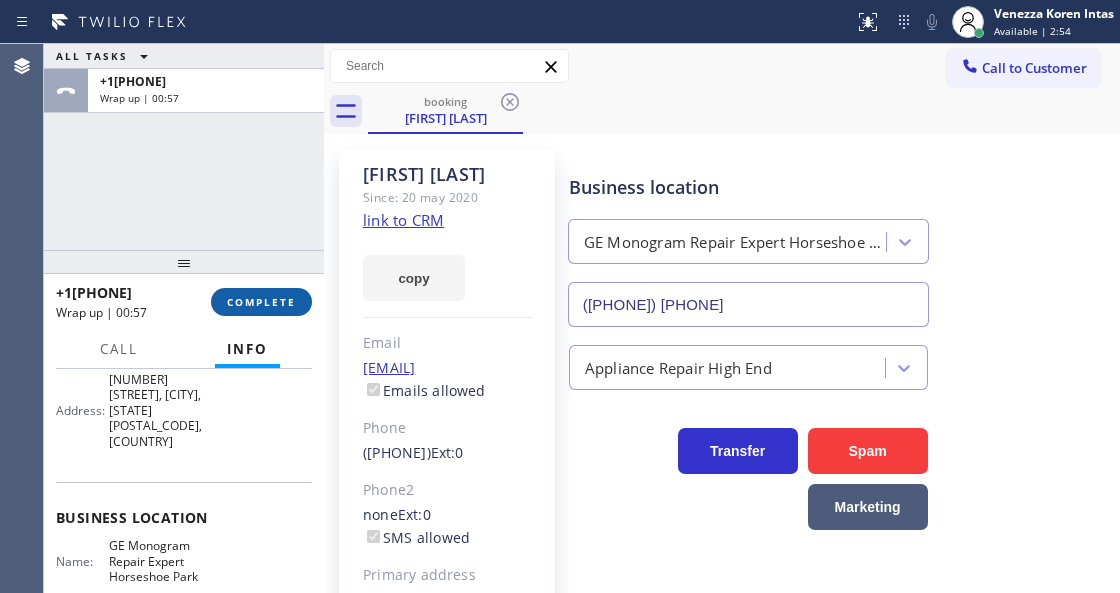 click on "COMPLETE" at bounding box center (261, 302) 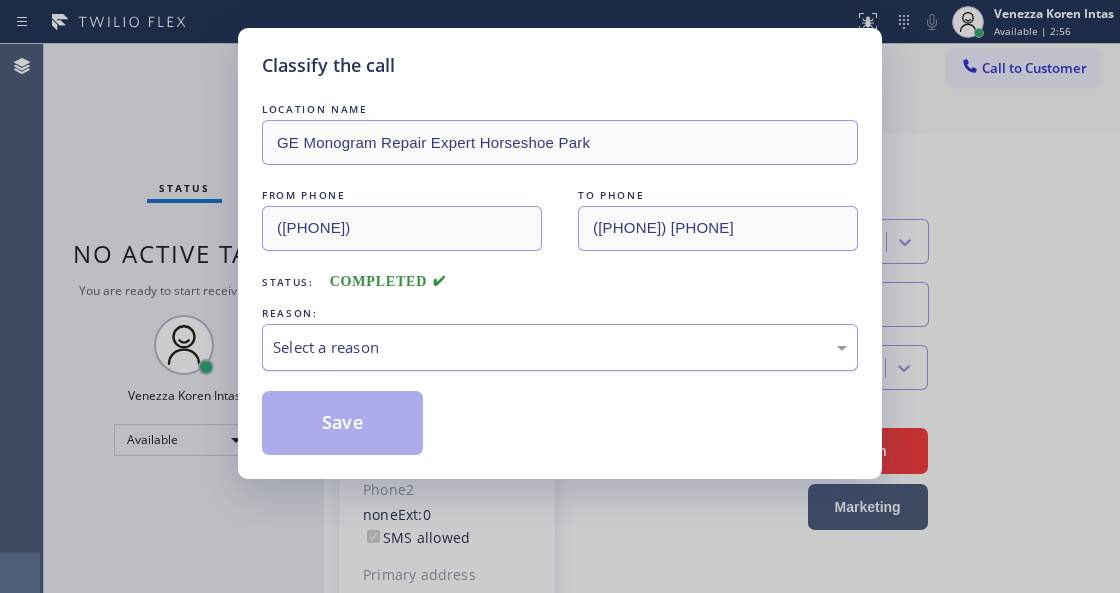 click on "Select a reason" at bounding box center [560, 347] 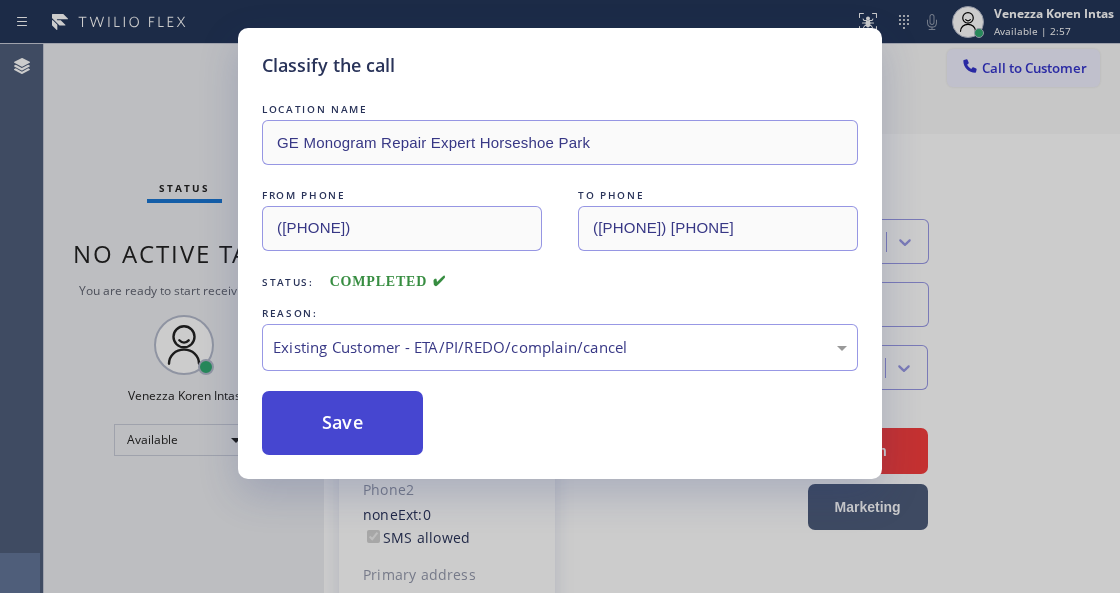 click on "Save" at bounding box center [342, 423] 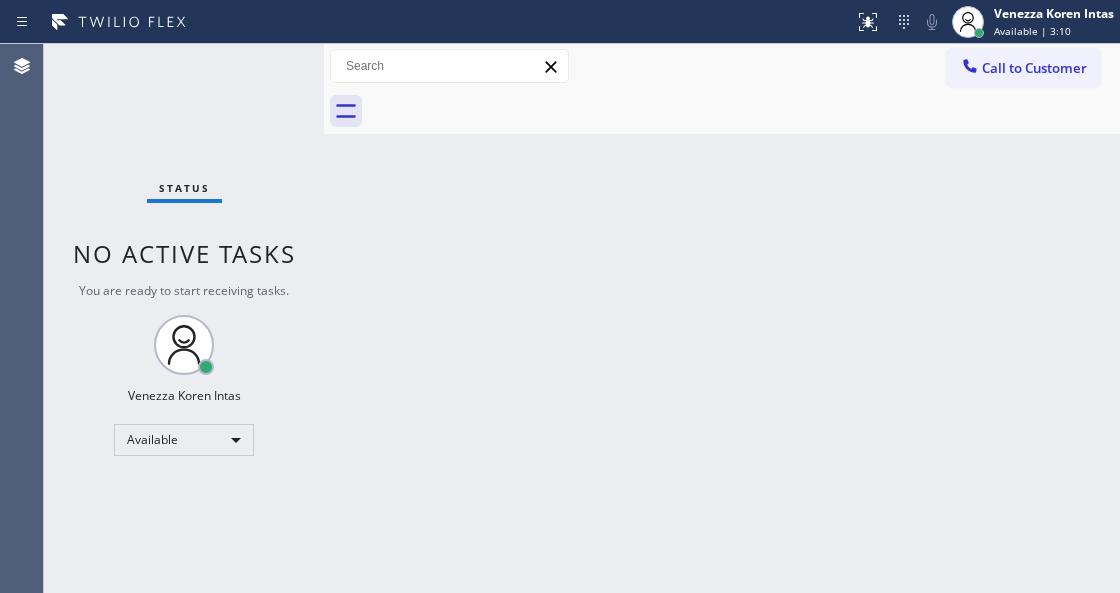 click on "Status   No active tasks     You are ready to start receiving tasks.   [FIRST] [LAST] Available" at bounding box center (184, 318) 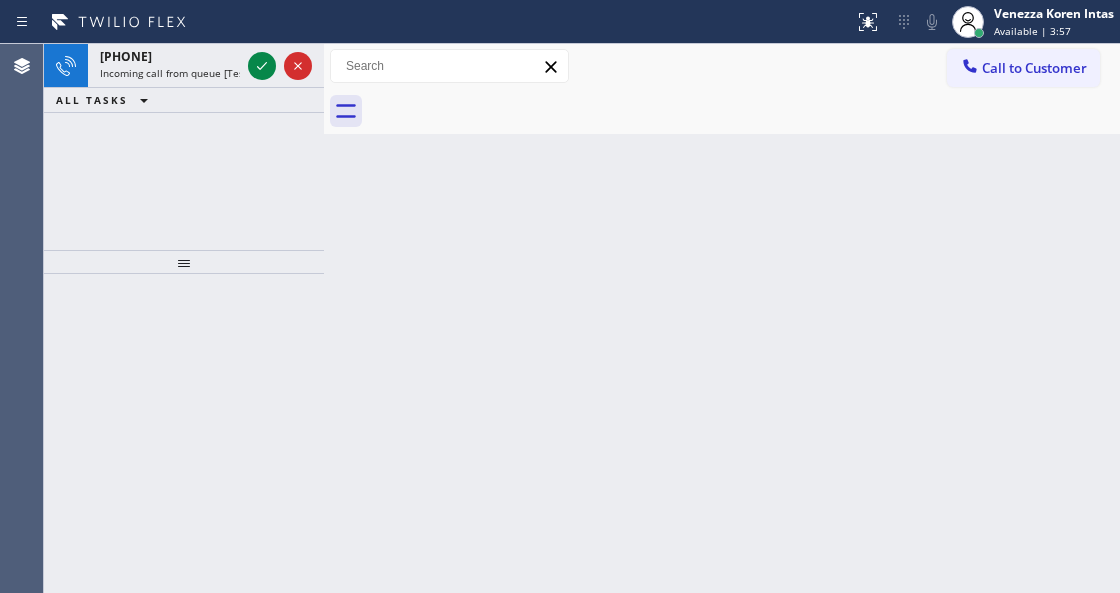 drag, startPoint x: 702, startPoint y: 184, endPoint x: 609, endPoint y: 309, distance: 155.80116 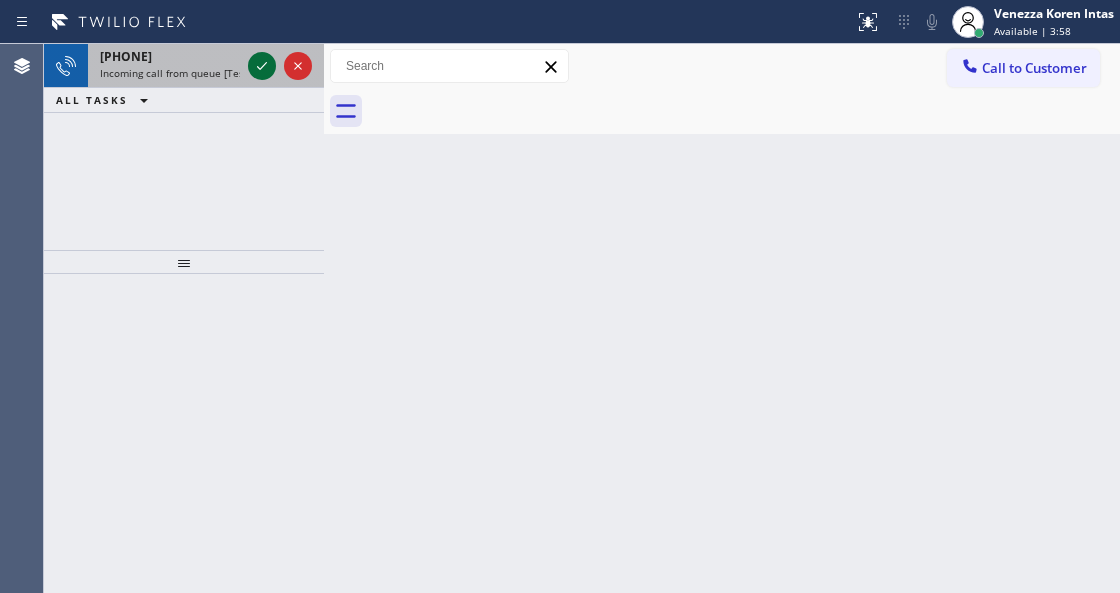 click 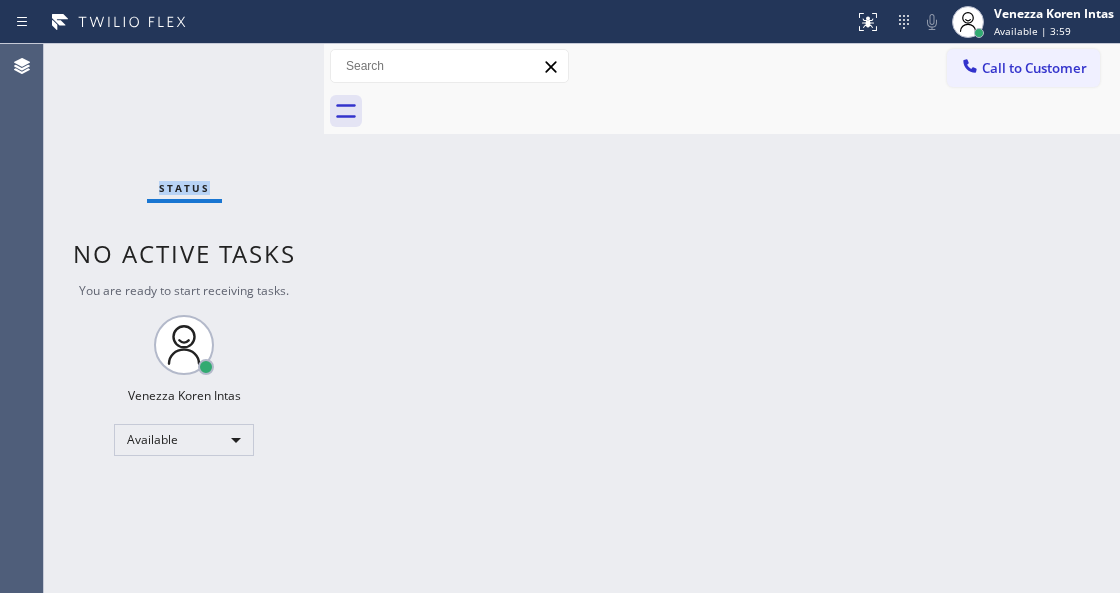 click on "Status   No active tasks     You are ready to start receiving tasks.   [FIRST] [LAST] Available" at bounding box center (184, 318) 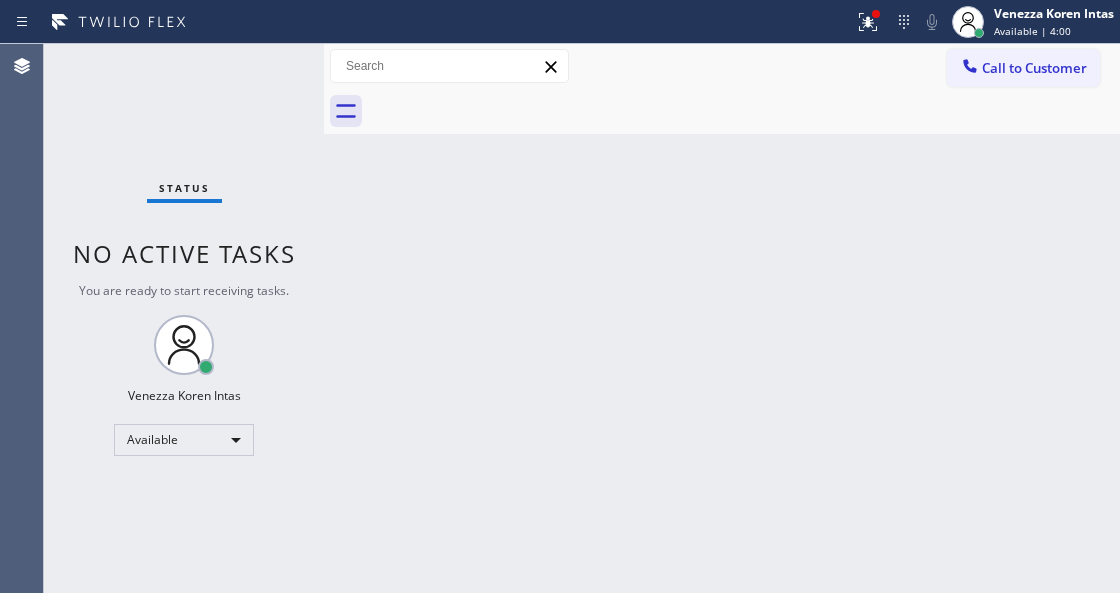 click on "Status   No active tasks     You are ready to start receiving tasks.   [FIRST] [LAST] Available" at bounding box center (184, 318) 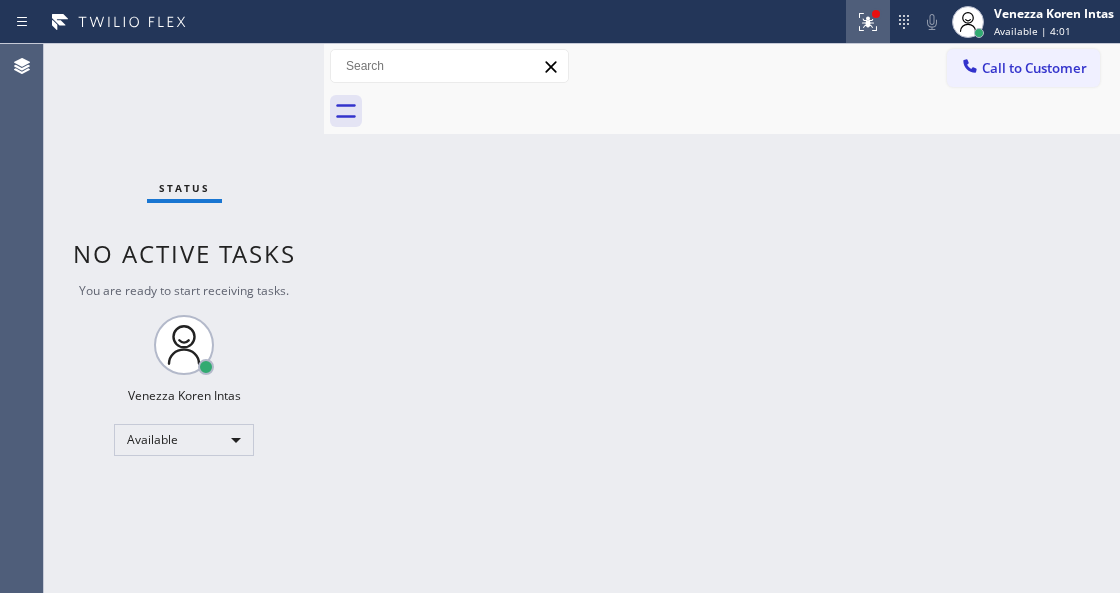 click at bounding box center (868, 22) 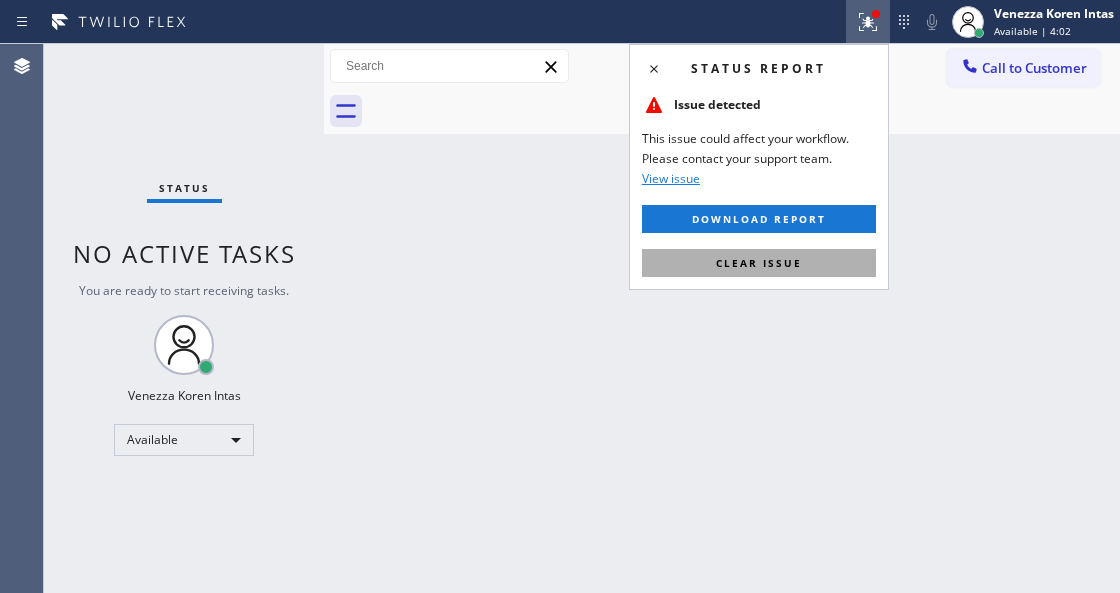 click on "Clear issue" at bounding box center (759, 263) 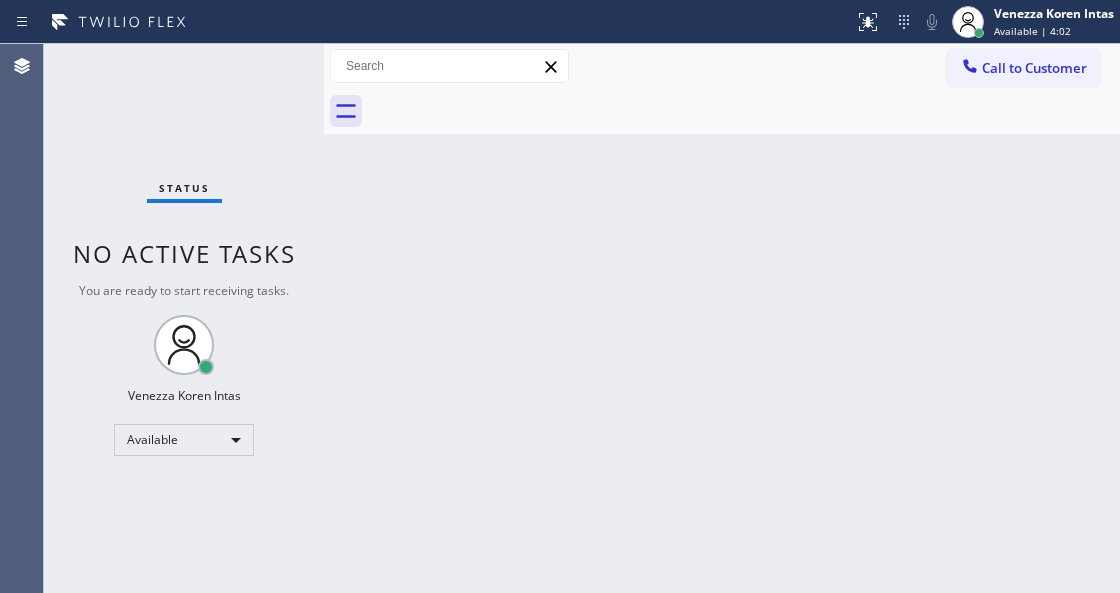 click on "Back to Dashboard Change Sender ID Customers Technicians Select a contact Outbound call Technician Search Technician Your caller id phone number Your caller id phone number Call Technician info Name   Phone none Address none Change Sender ID HVAC +1[PHONE] 5 Star Appliance +1[PHONE] Appliance Repair +1[PHONE] Plumbing +1[PHONE] Air Duct Cleaning +1[PHONE]  Electricians +1[PHONE] Cancel Change Check personal SMS Reset Change No tabs Call to Customer Outbound call Location Thermador Repair Group [CITY] Your caller id phone number ([PHONE]) [PHONE] Customer number Call Outbound call Technician Search Technician Your caller id phone number Your caller id phone number Call" at bounding box center (722, 318) 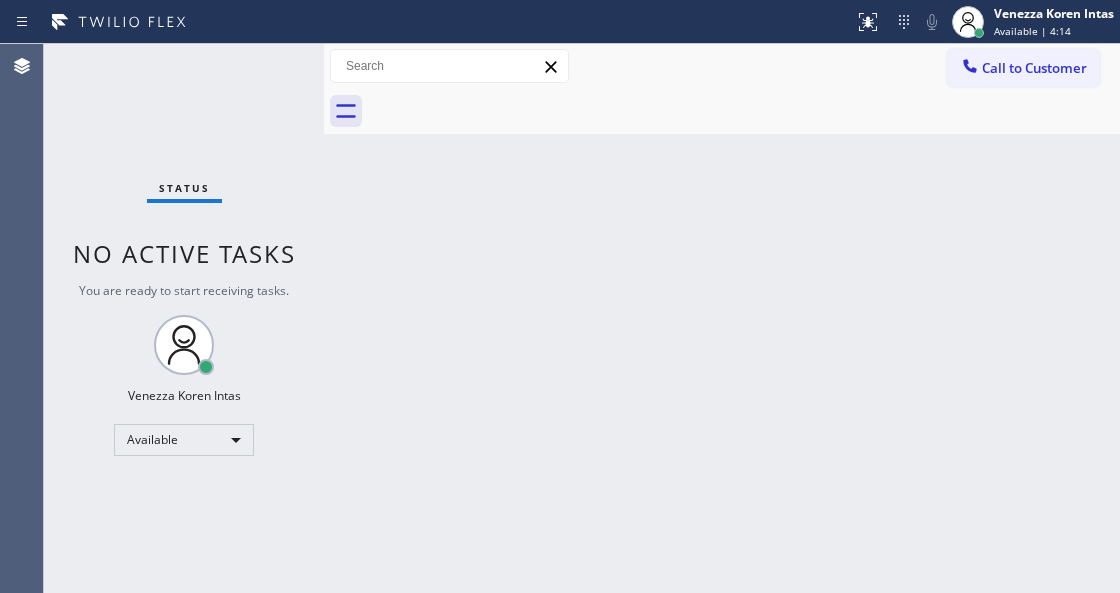drag, startPoint x: 243, startPoint y: 188, endPoint x: 213, endPoint y: 127, distance: 67.977936 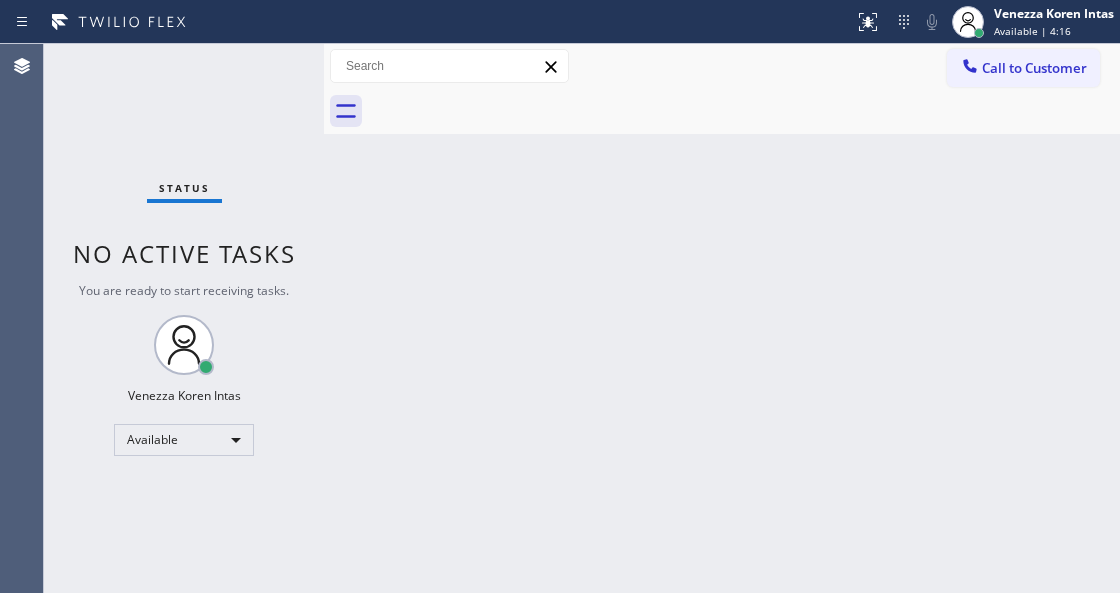 click on "Status   No active tasks     You are ready to start receiving tasks.   [FIRST] [LAST] Available" at bounding box center [184, 318] 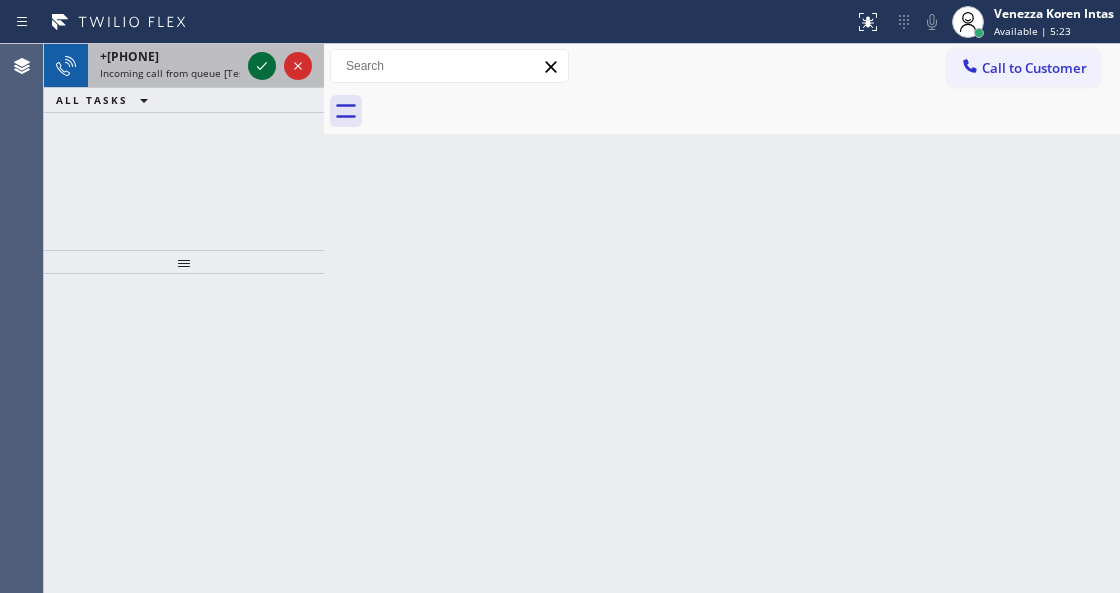 click 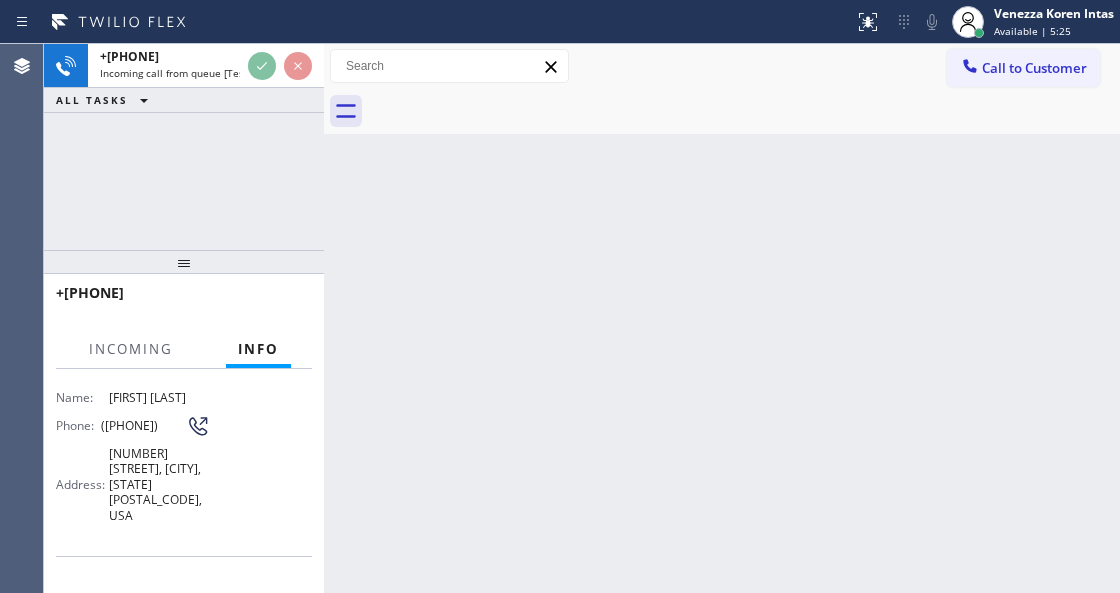 scroll, scrollTop: 200, scrollLeft: 0, axis: vertical 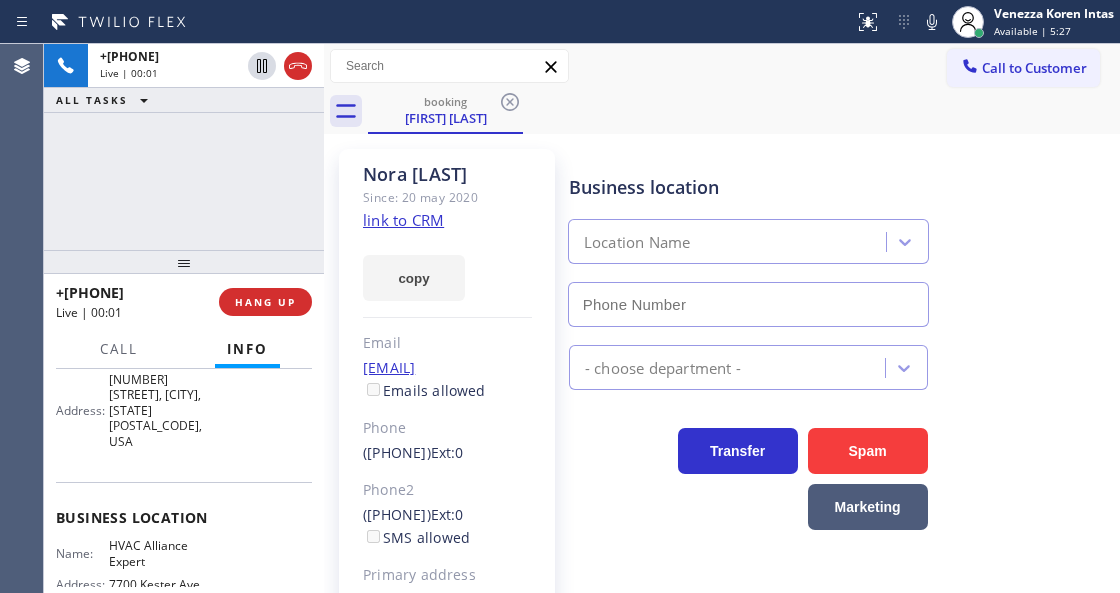 type on "([PHONE]) [PHONE]" 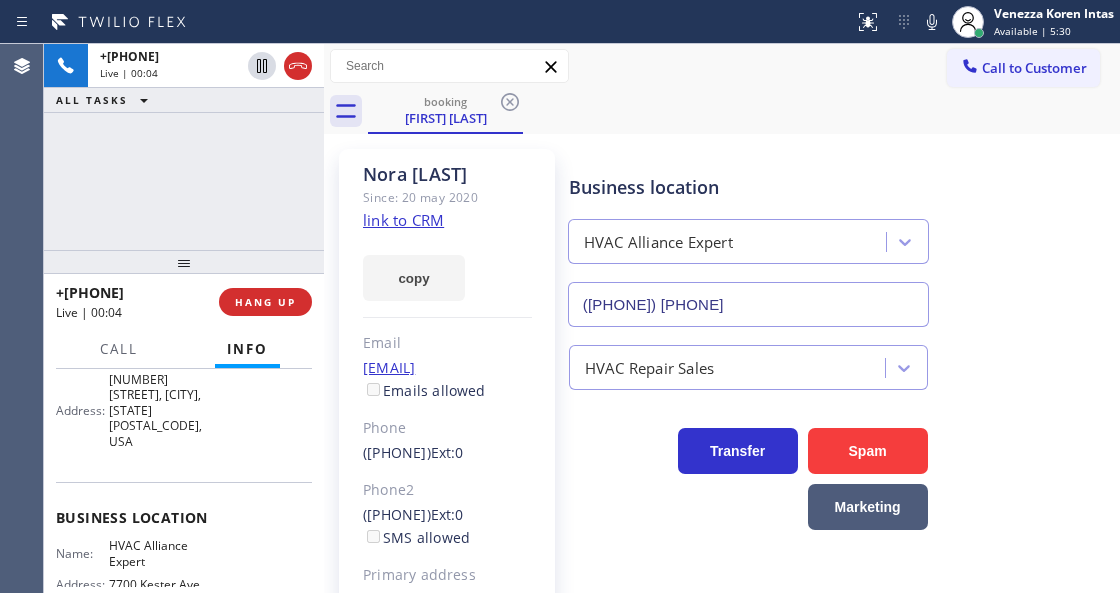 click on "link to CRM" 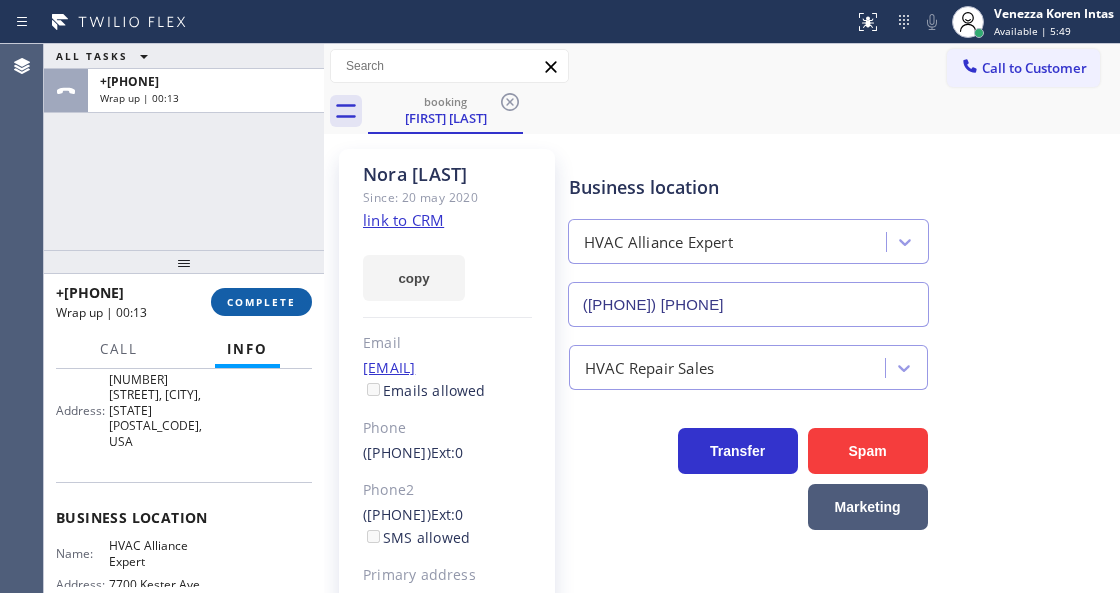click on "COMPLETE" at bounding box center [261, 302] 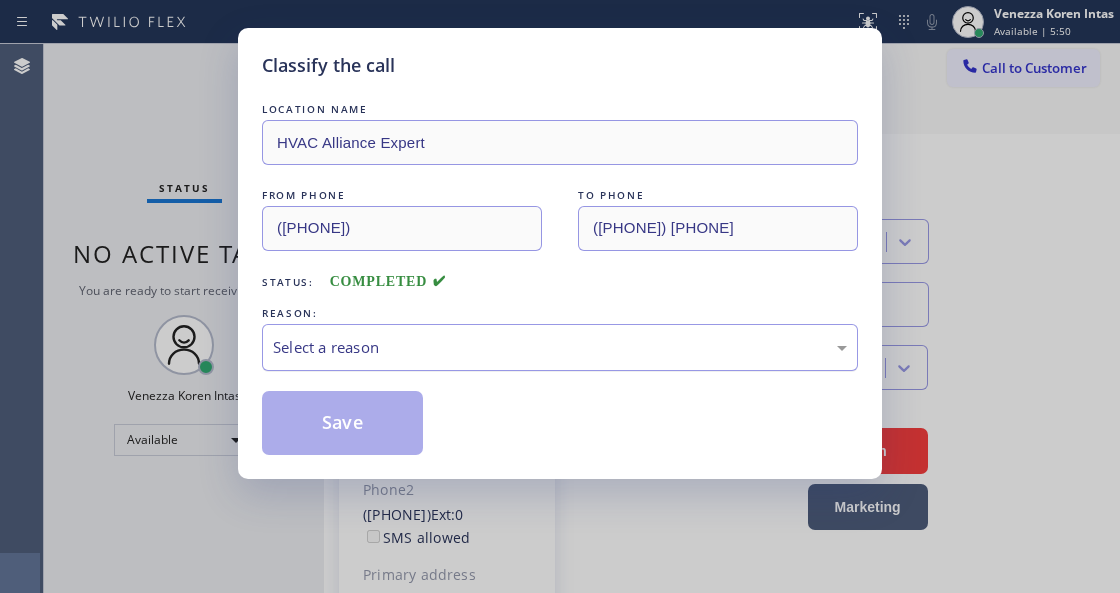 click on "Select a reason" at bounding box center (560, 347) 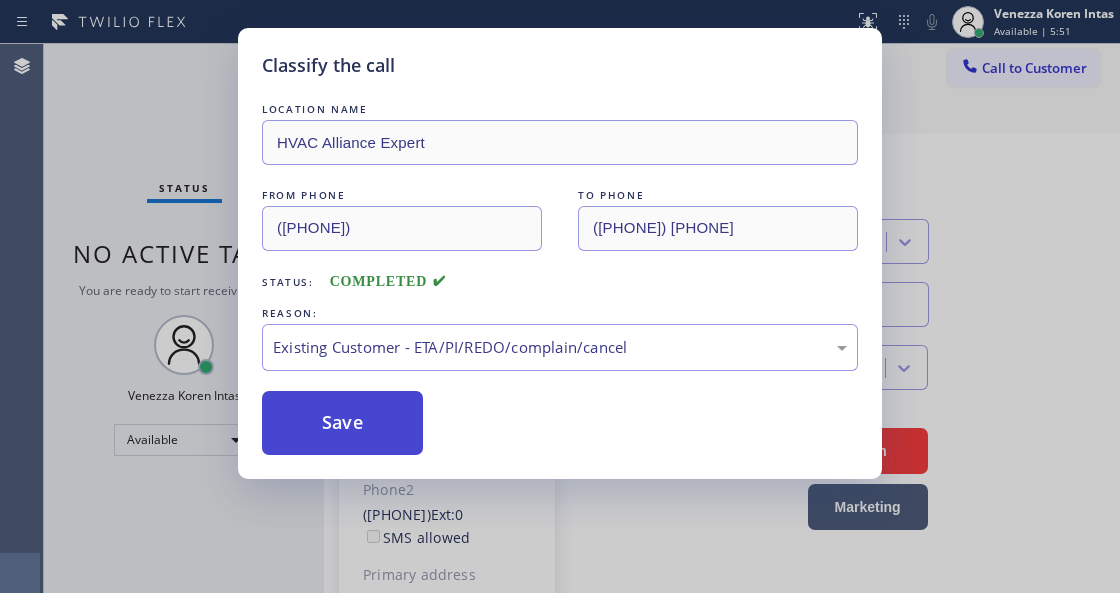 click on "Save" at bounding box center (342, 423) 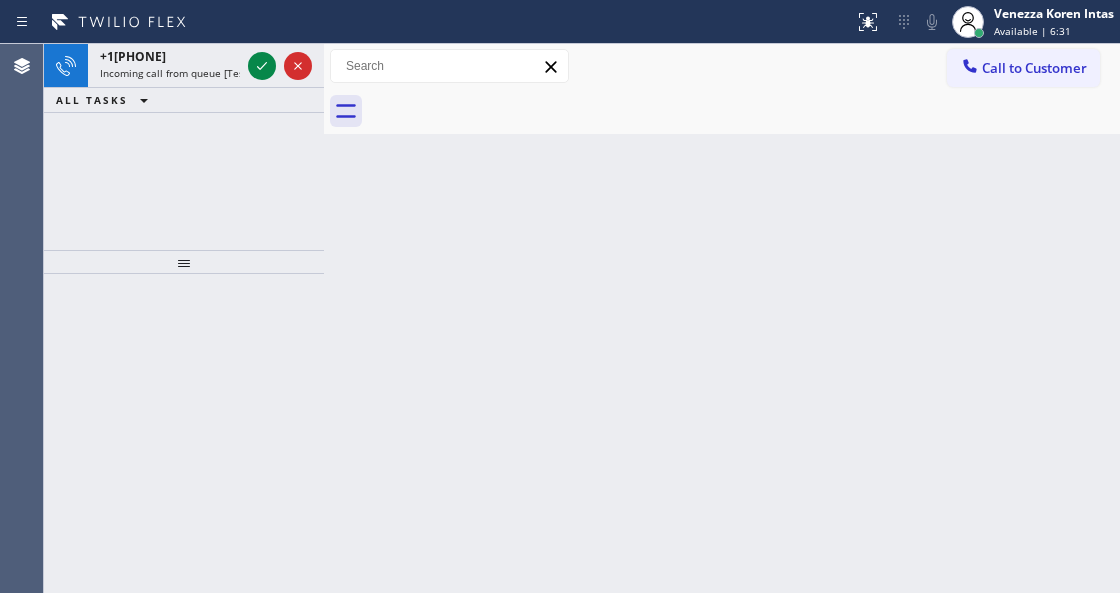 click at bounding box center (427, 22) 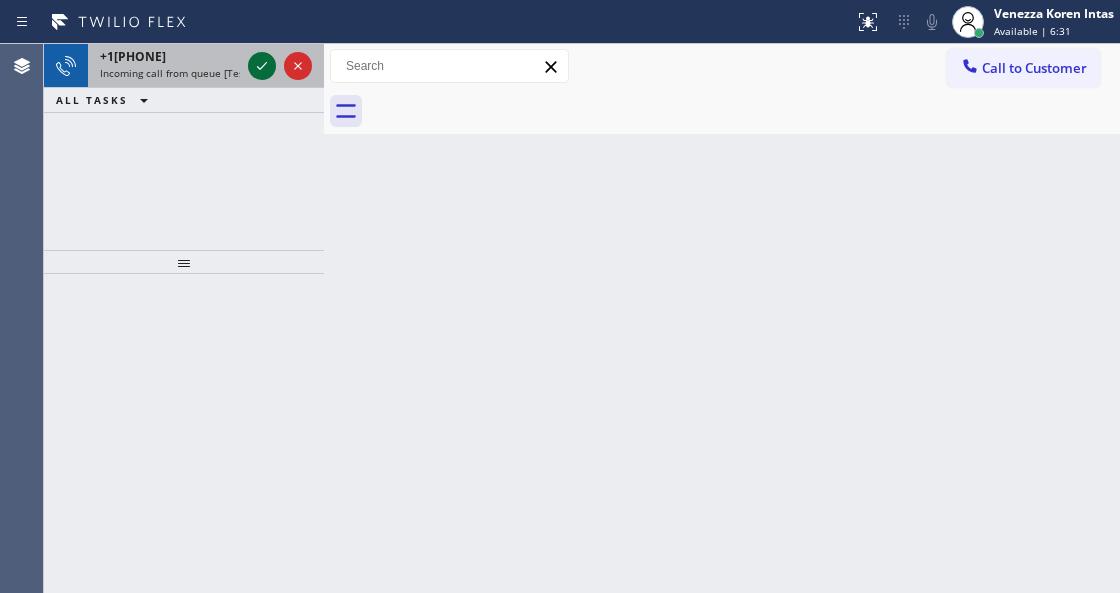 click 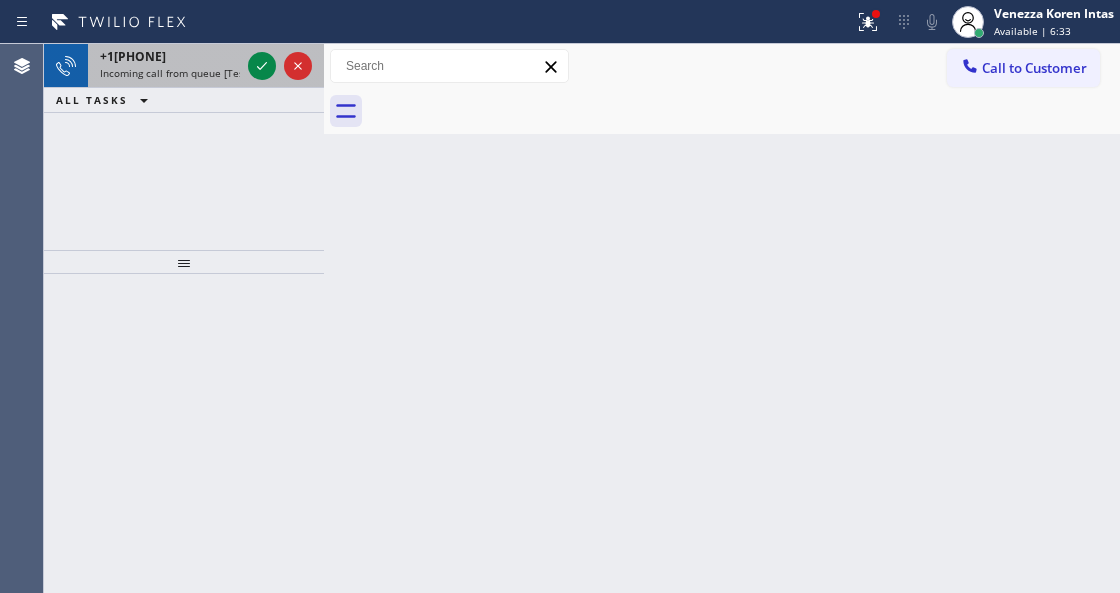 drag, startPoint x: 257, startPoint y: 85, endPoint x: 264, endPoint y: 54, distance: 31.780497 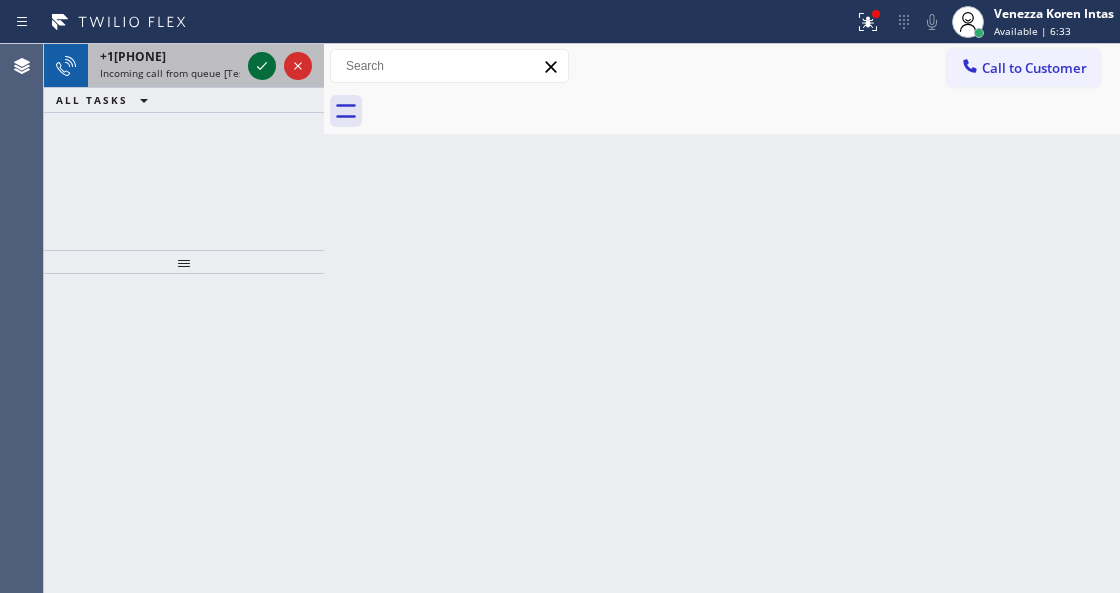 click at bounding box center [280, 66] 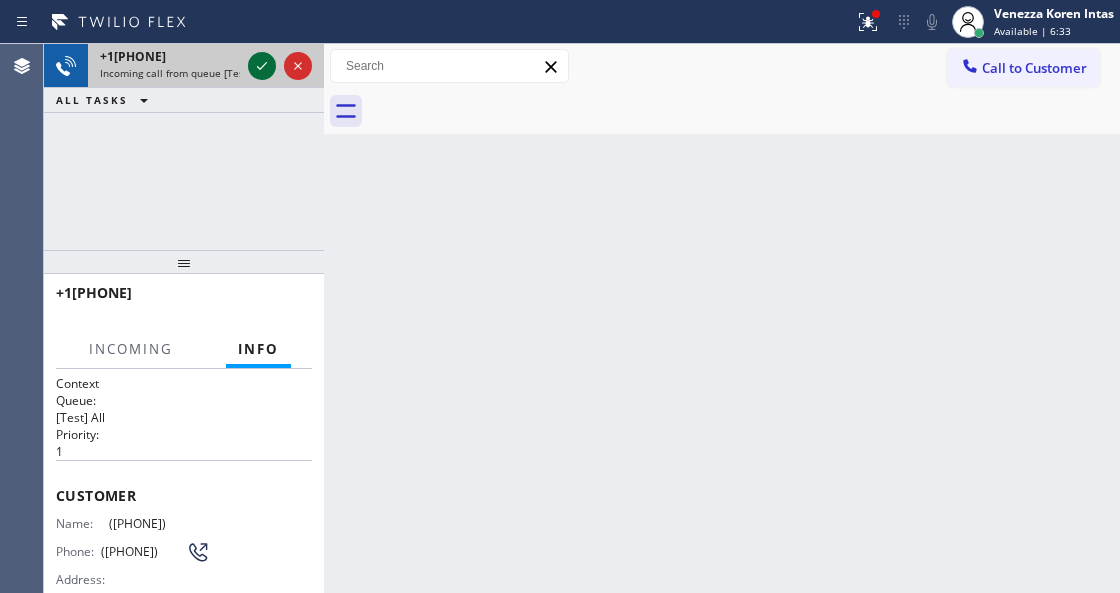 click 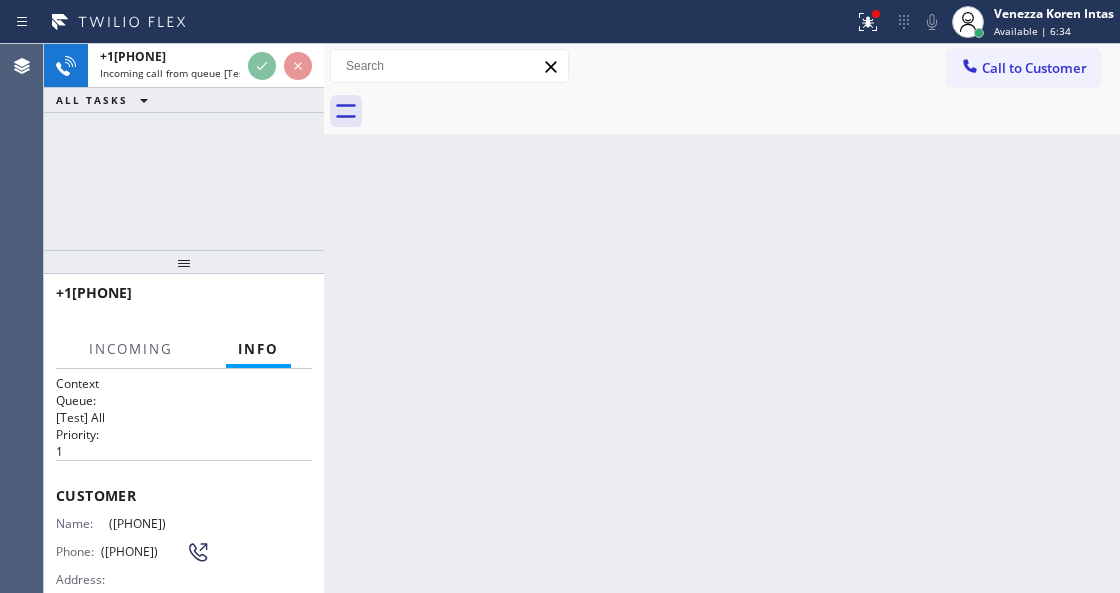 scroll, scrollTop: 266, scrollLeft: 0, axis: vertical 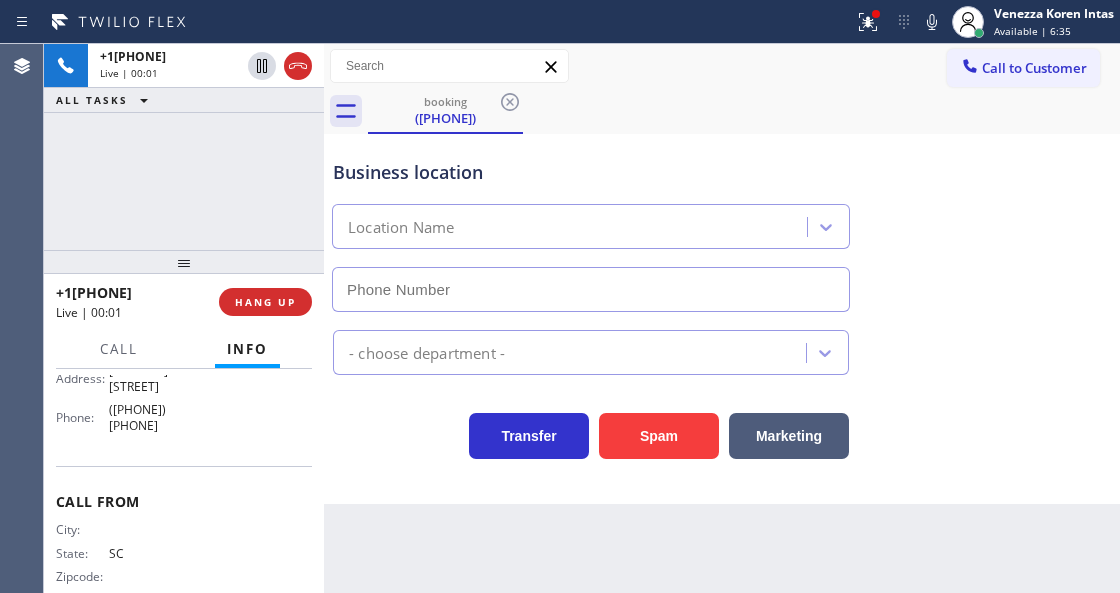 type on "([PHONE]) [PHONE]" 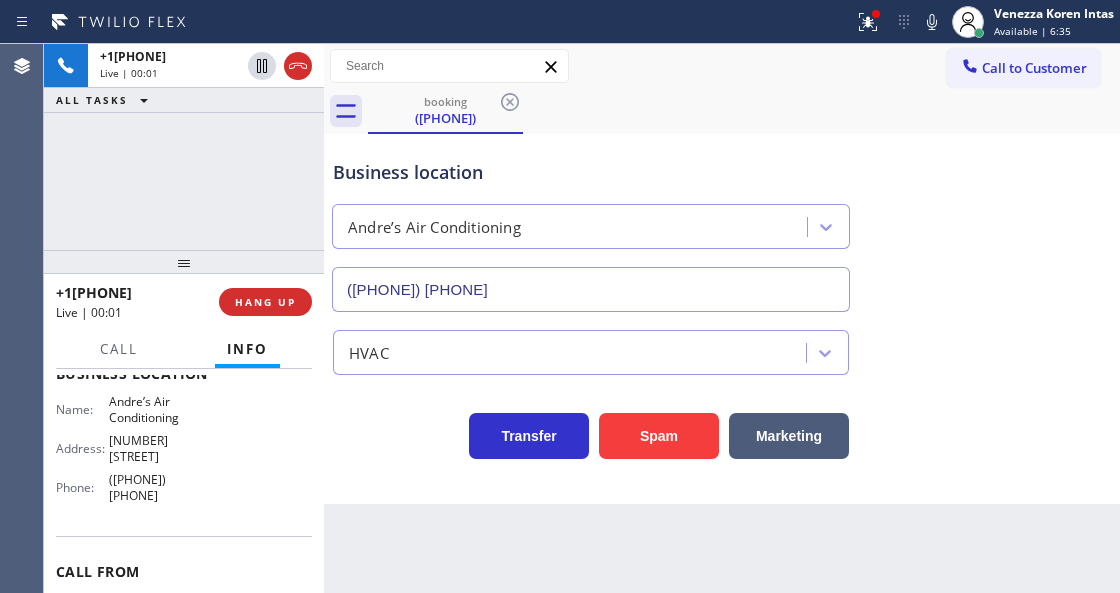 scroll, scrollTop: 218, scrollLeft: 0, axis: vertical 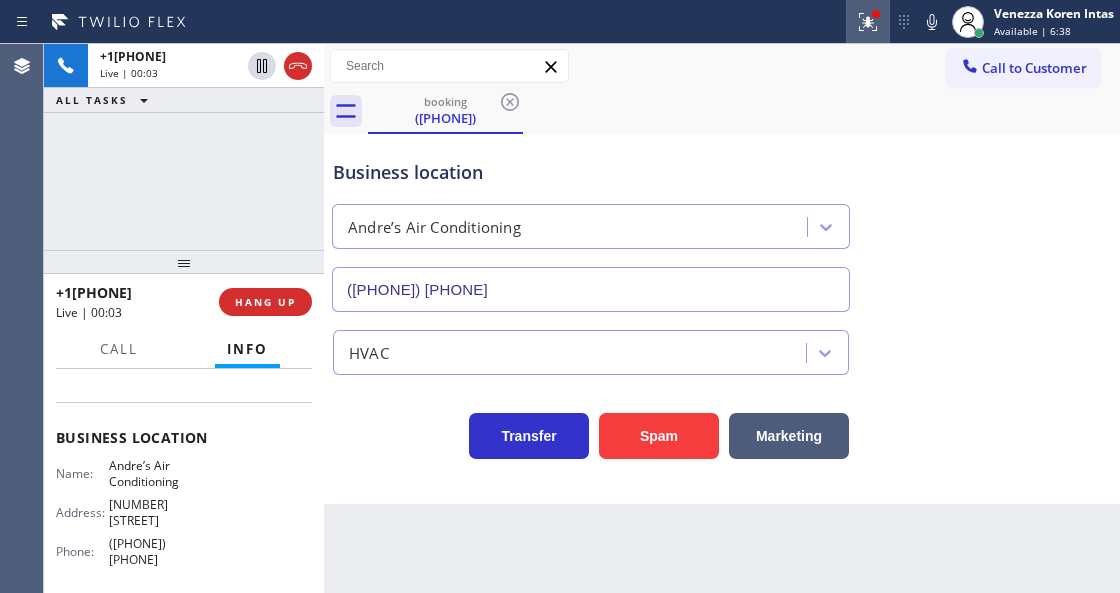 click at bounding box center [868, 22] 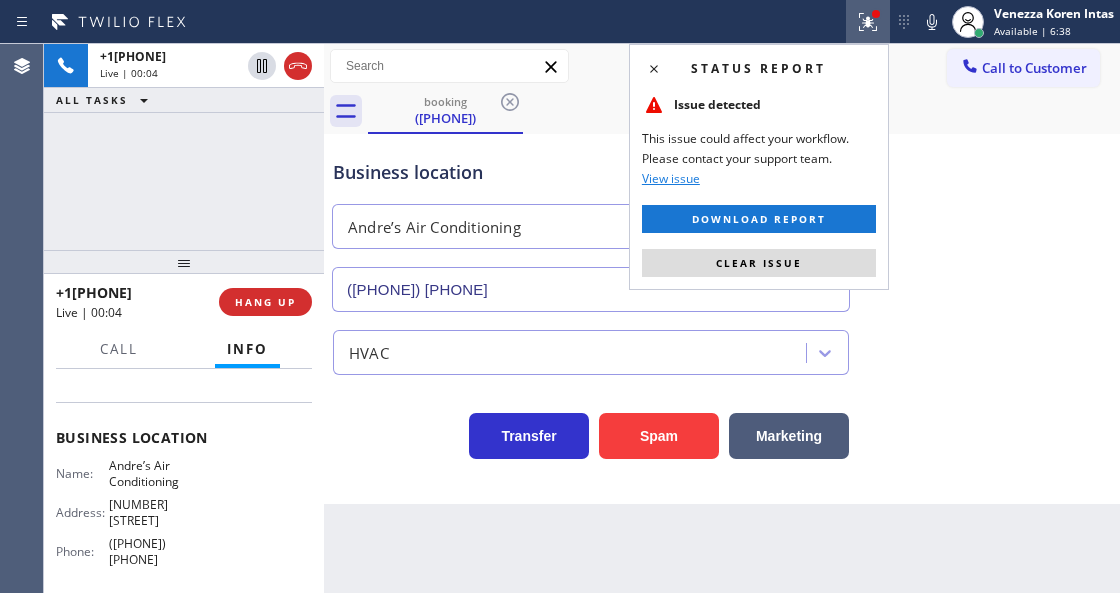 click on "Clear issue" at bounding box center (759, 263) 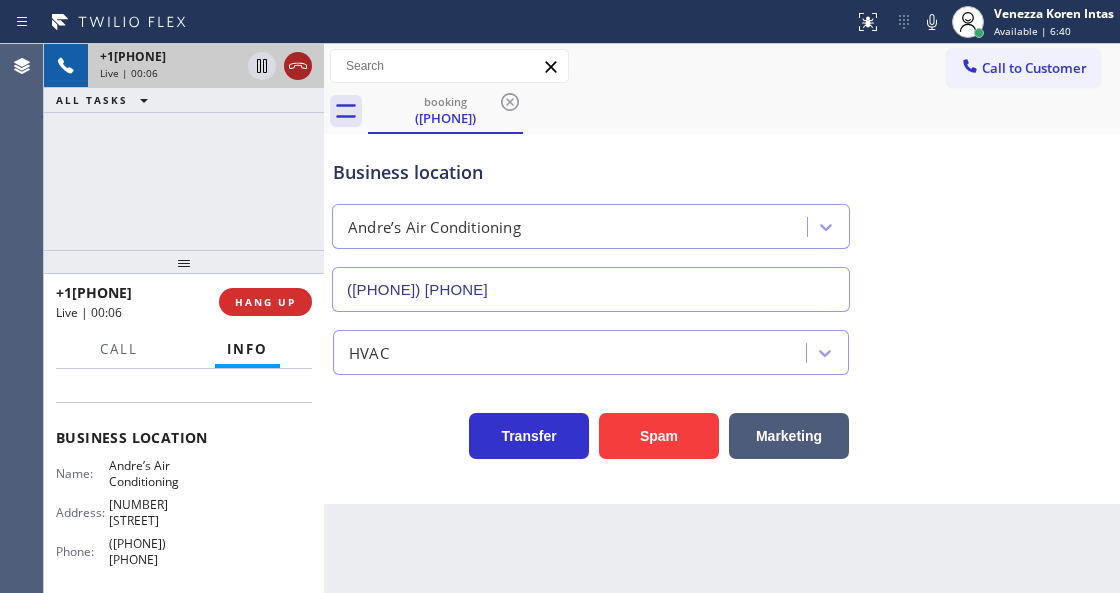 click 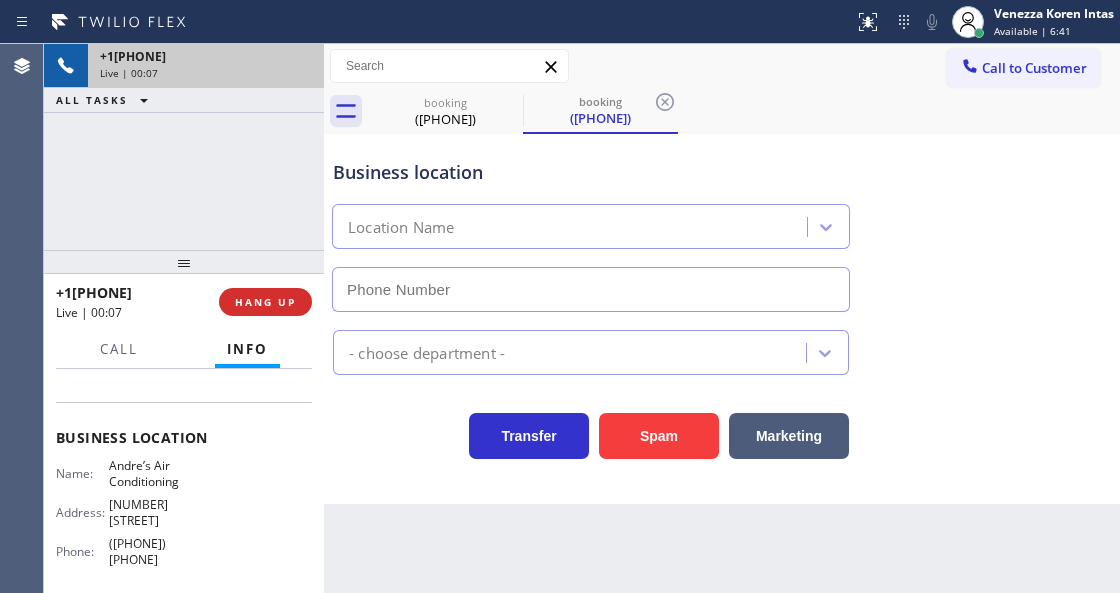 type on "([PHONE]) [PHONE]" 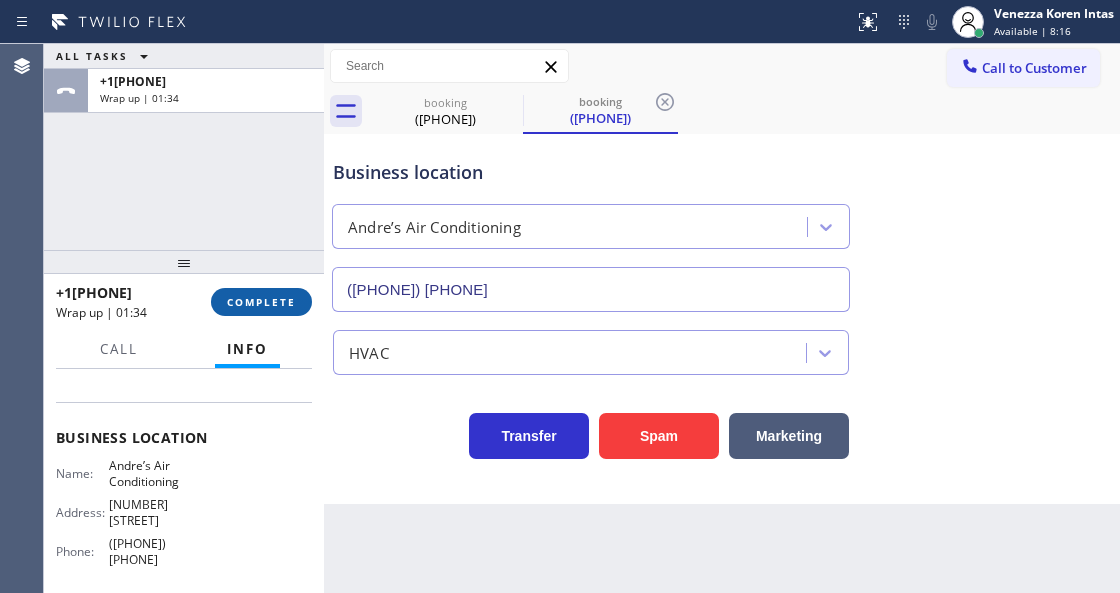 click on "COMPLETE" at bounding box center [261, 302] 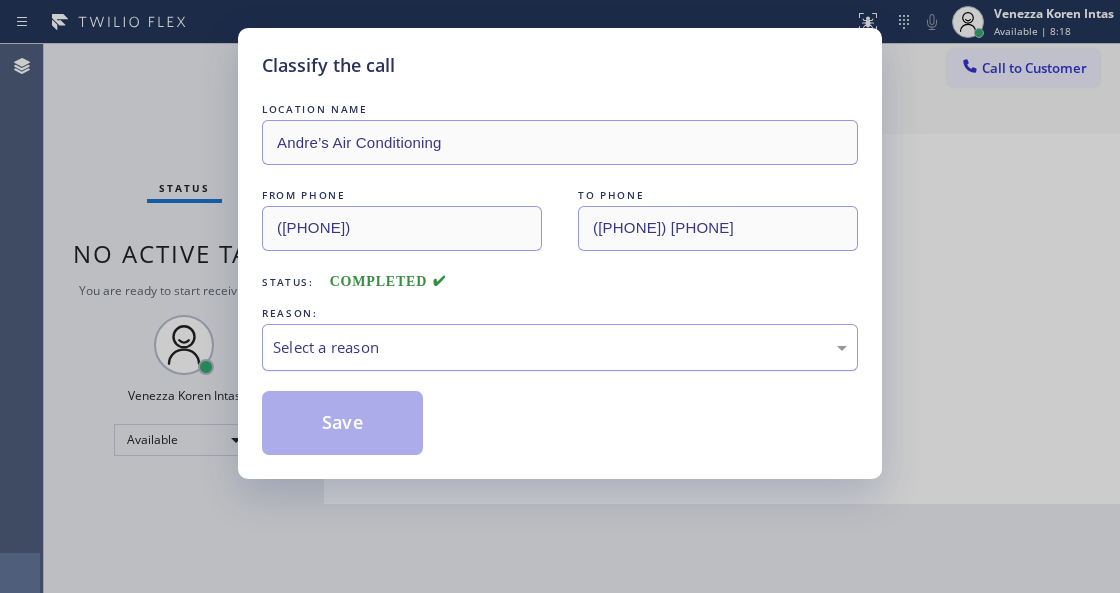 click on "Select a reason" at bounding box center [560, 347] 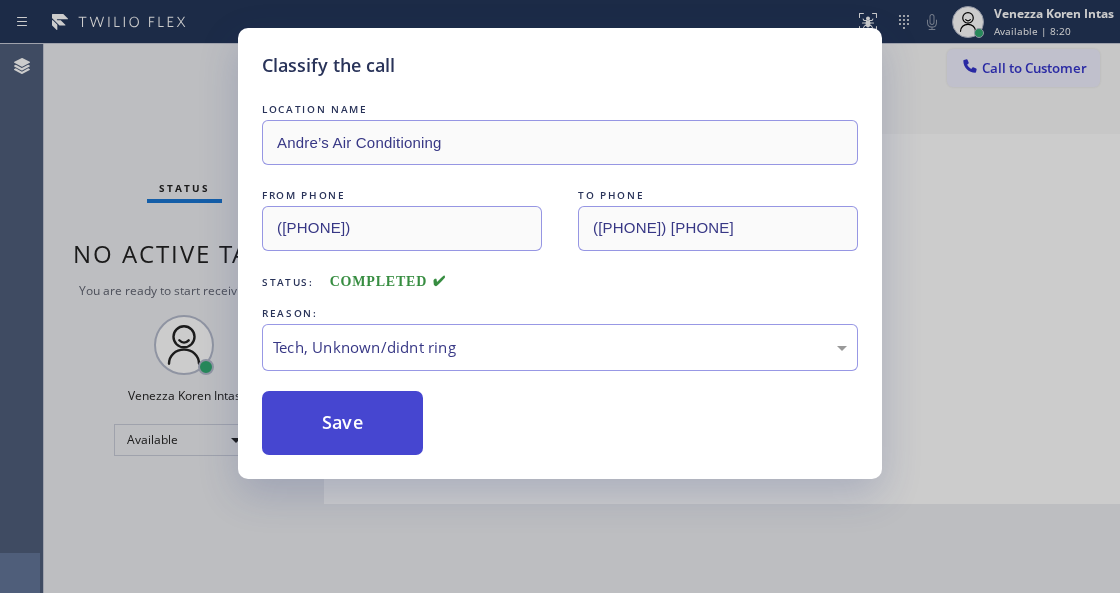 click on "Save" at bounding box center [342, 423] 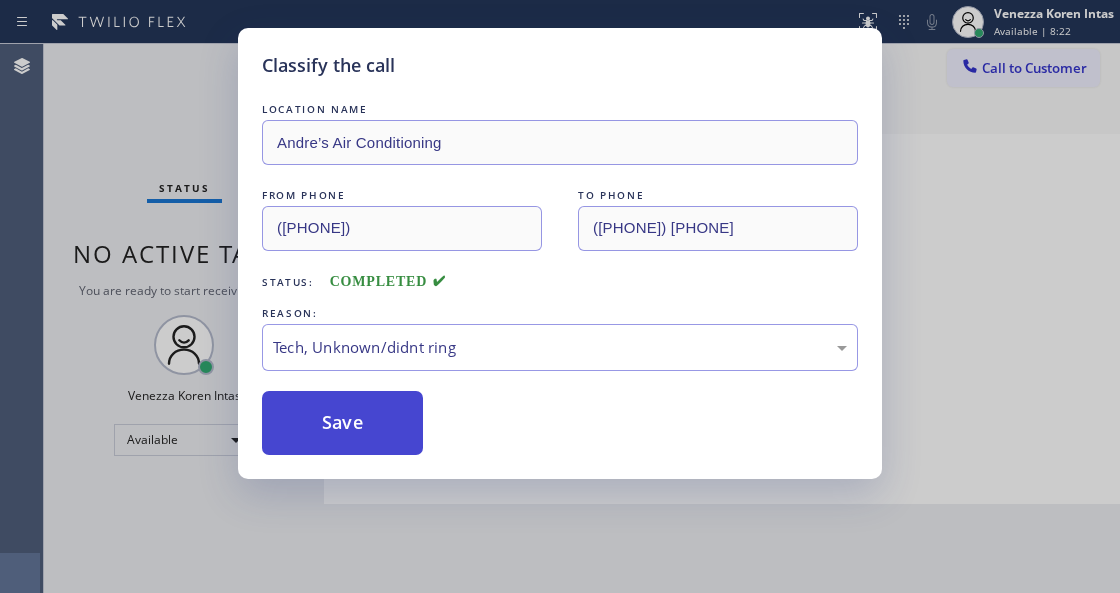 click on "Save" at bounding box center (342, 423) 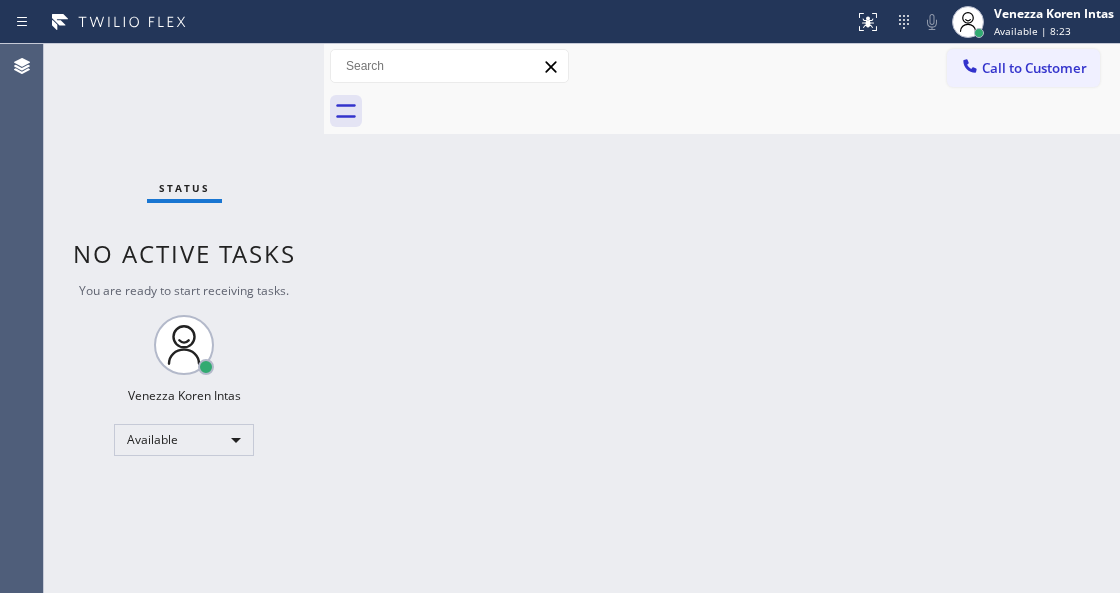 click on "Back to Dashboard Change Sender ID Customers Technicians Select a contact Outbound call Technician Search Technician Your caller id phone number Your caller id phone number Call Technician info Name   Phone none Address none Change Sender ID HVAC +1[PHONE] 5 Star Appliance +1[PHONE] Appliance Repair +1[PHONE] Plumbing +1[PHONE] Air Duct Cleaning +1[PHONE]  Electricians +1[PHONE] Cancel Change Check personal SMS Reset Change No tabs Call to Customer Outbound call Location Thermador Repair Group [CITY] Your caller id phone number ([PHONE]) [PHONE] Customer number Call Outbound call Technician Search Technician Your caller id phone number Your caller id phone number Call" at bounding box center [722, 318] 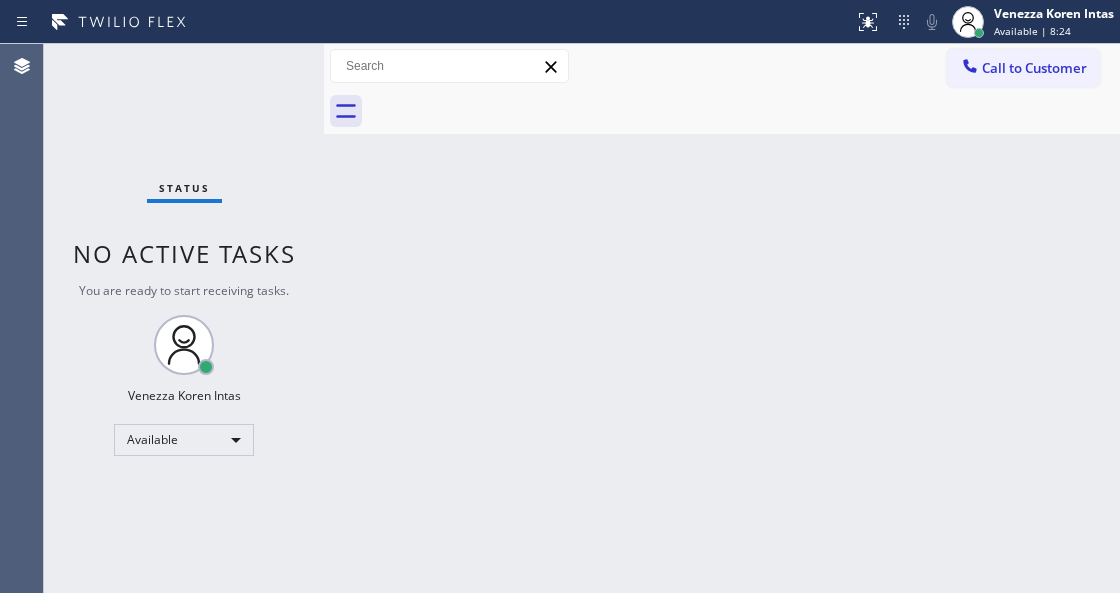click on "Status   No active tasks     You are ready to start receiving tasks.   [FIRST] [LAST] Available" at bounding box center (184, 318) 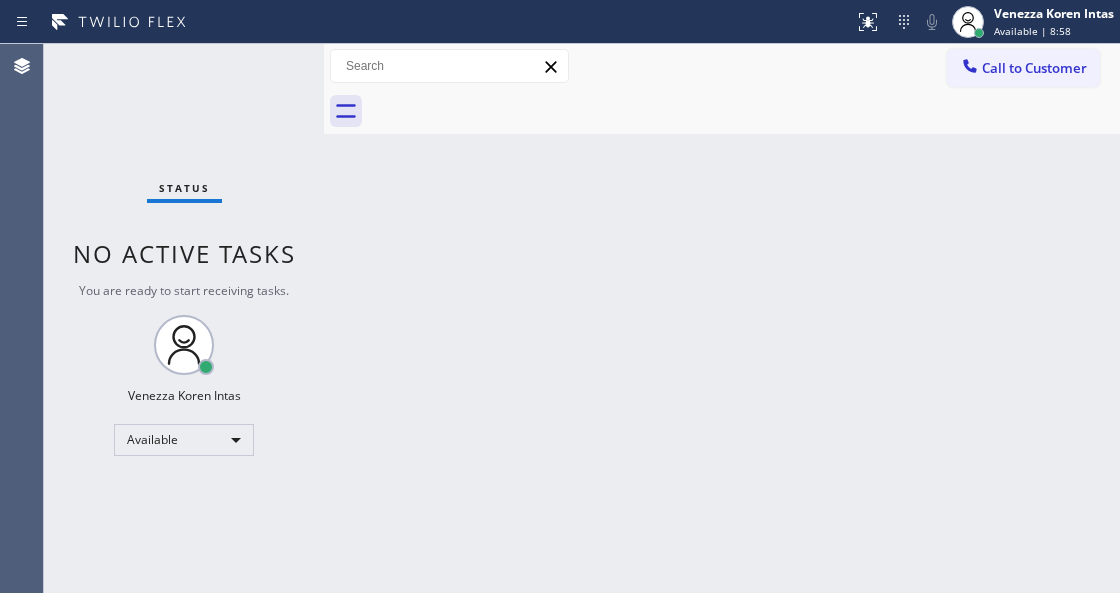 drag, startPoint x: 698, startPoint y: 310, endPoint x: 422, endPoint y: 239, distance: 284.98596 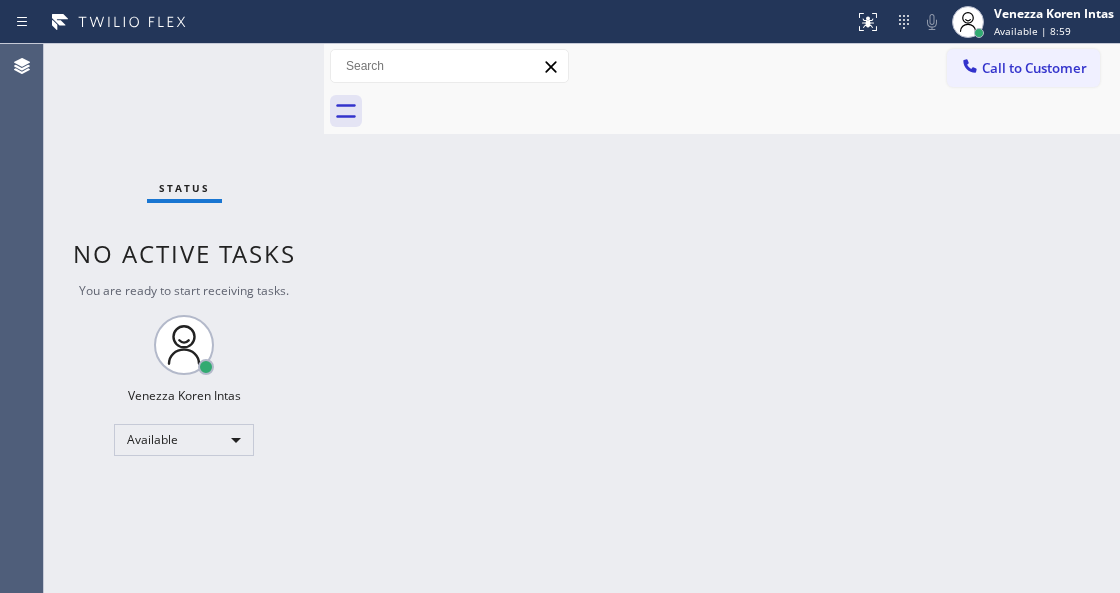 click on "Status   No active tasks     You are ready to start receiving tasks.   [FIRST] [LAST] Available" at bounding box center [184, 318] 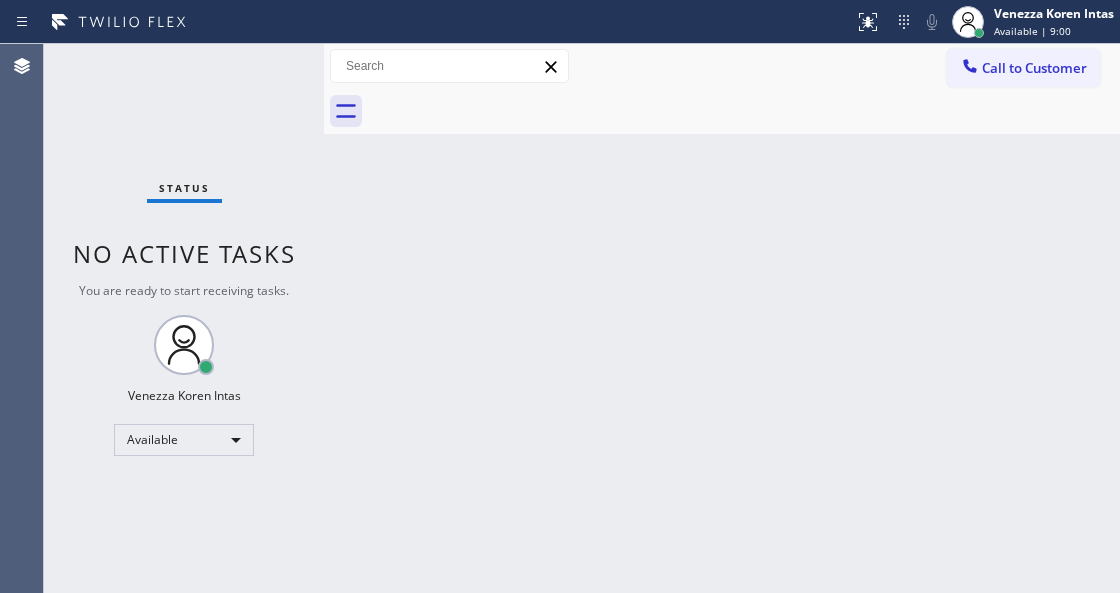 click on "Status   No active tasks     You are ready to start receiving tasks.   [FIRST] [LAST] Available" at bounding box center (184, 318) 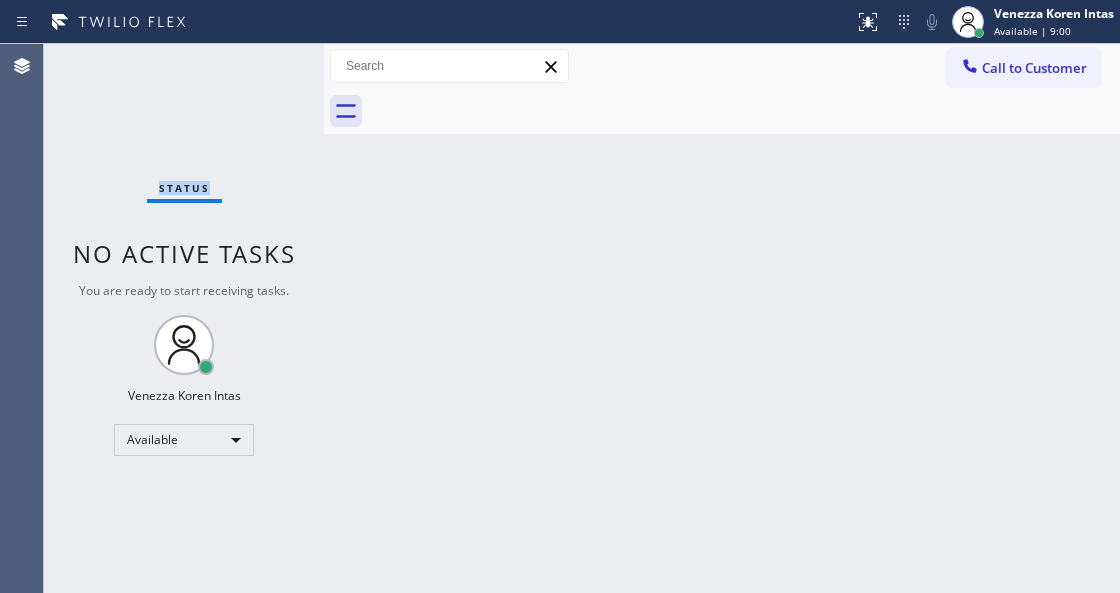click on "Status   No active tasks     You are ready to start receiving tasks.   [FIRST] [LAST] Available" at bounding box center [184, 318] 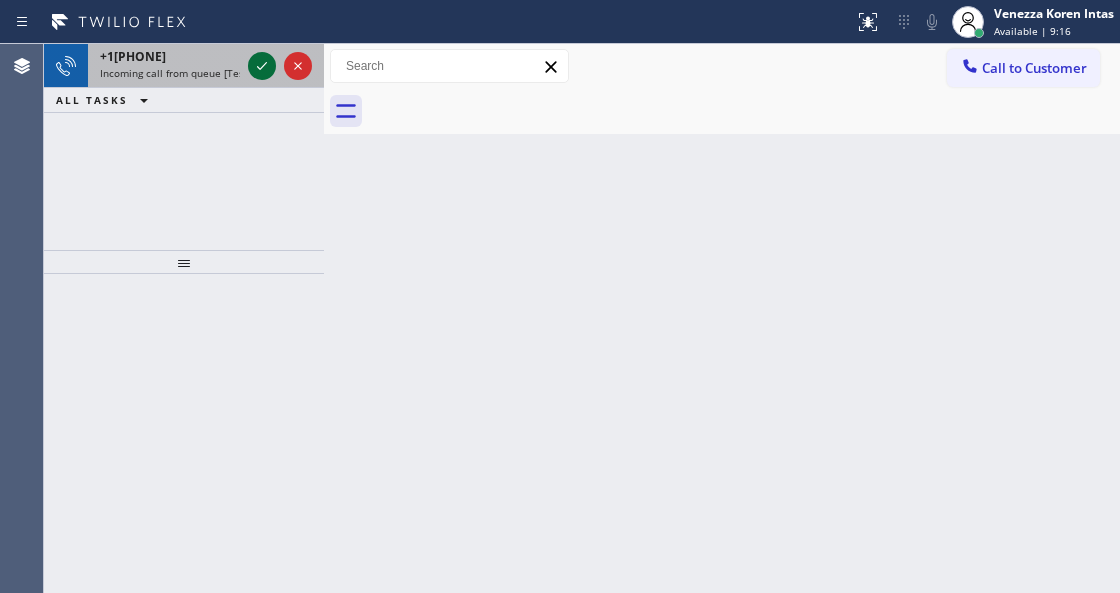 click 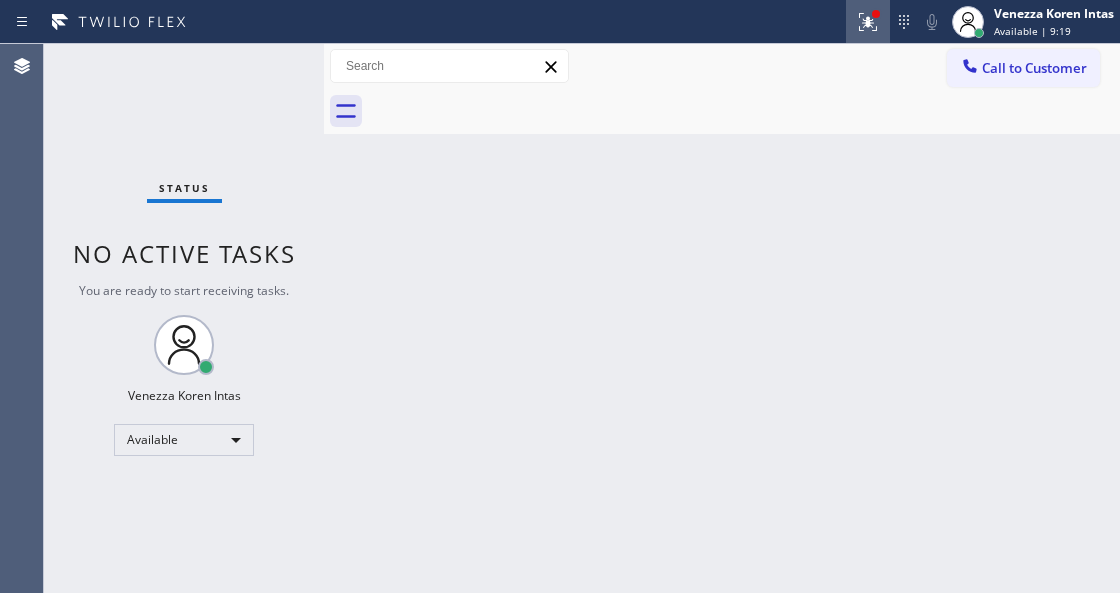 click 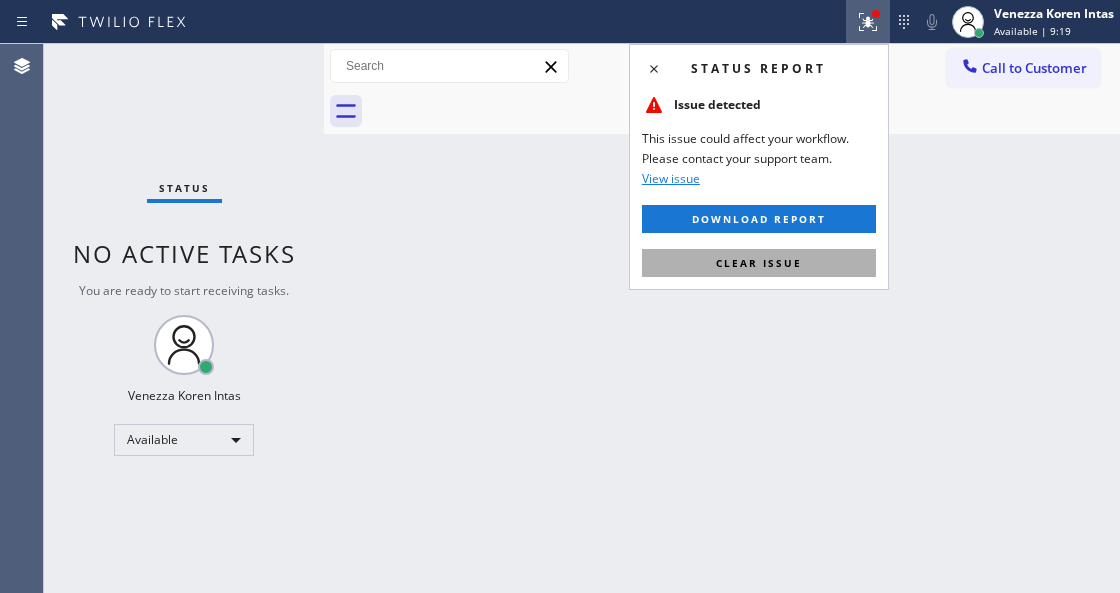 click on "Clear issue" at bounding box center [759, 263] 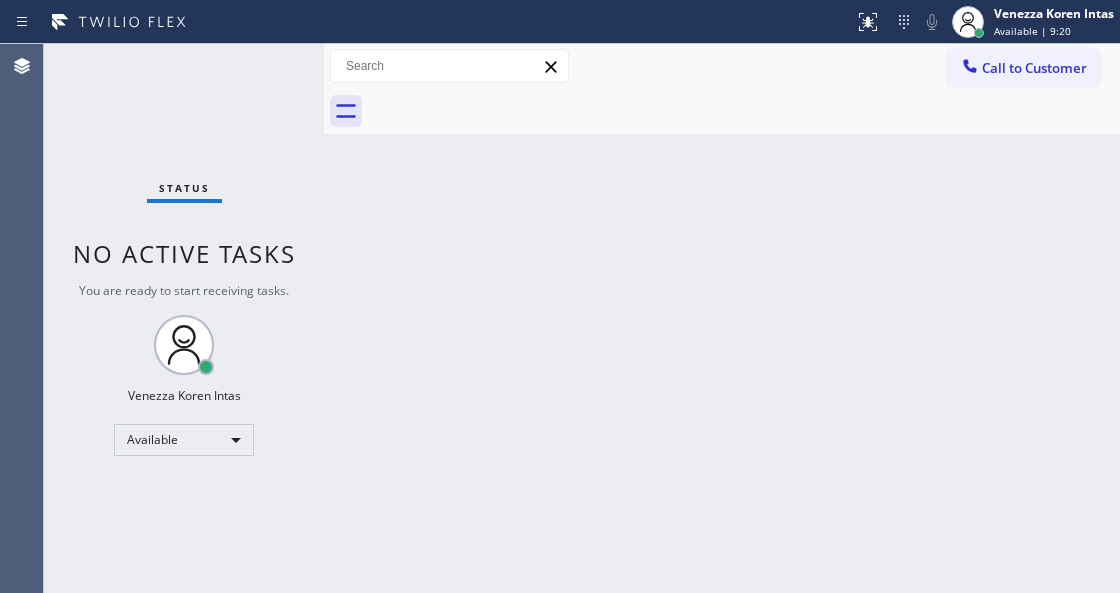 click on "Status   No active tasks     You are ready to start receiving tasks.   [FIRST] [LAST] Available" at bounding box center (184, 318) 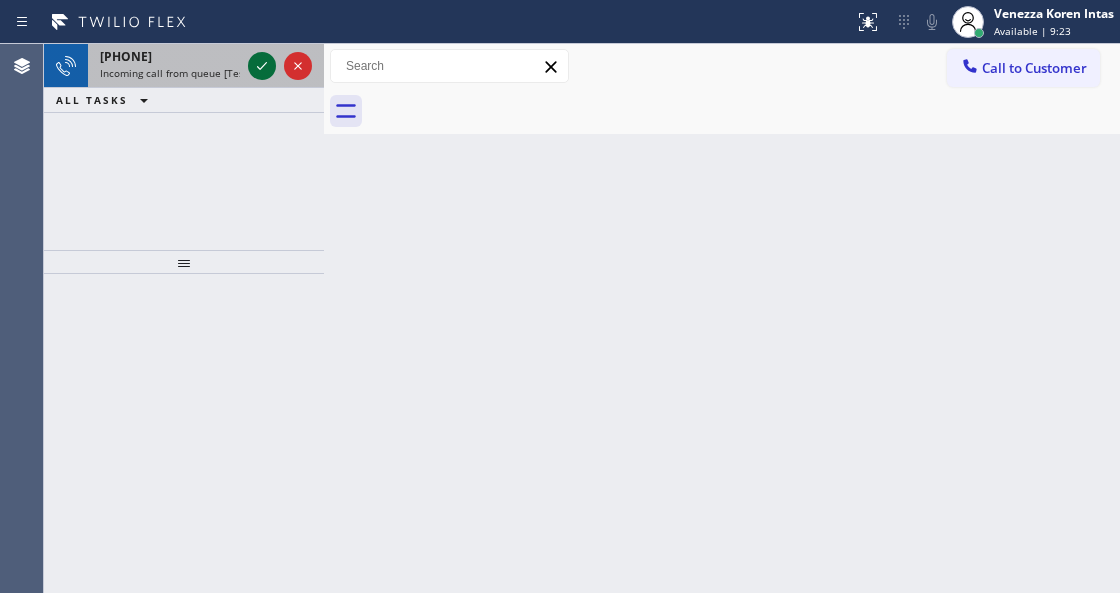 click 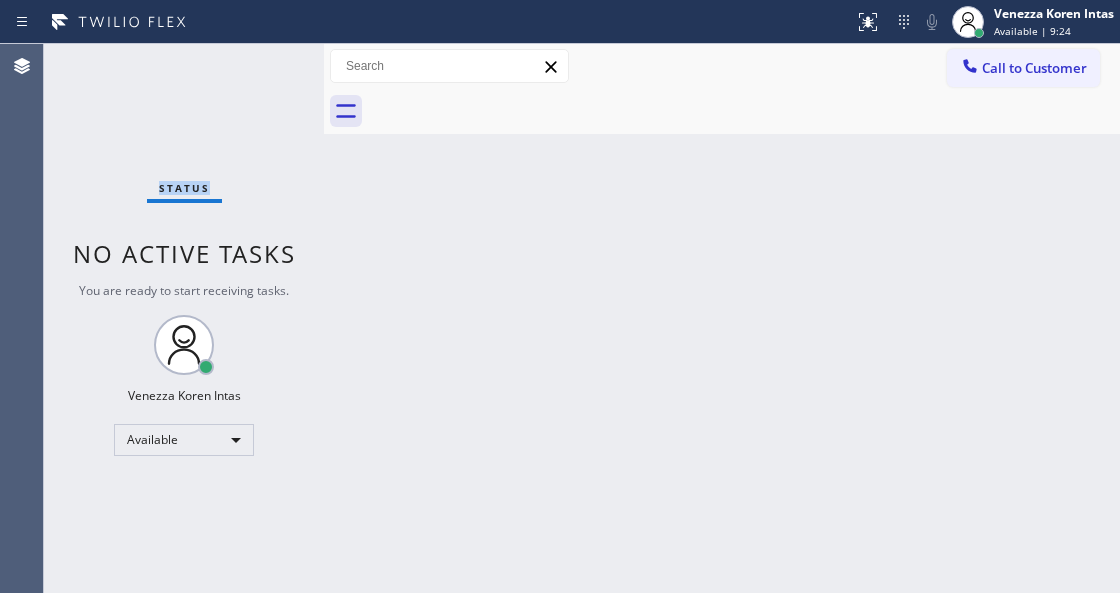 click on "Status   No active tasks     You are ready to start receiving tasks.   [FIRST] [LAST] Available" at bounding box center [184, 318] 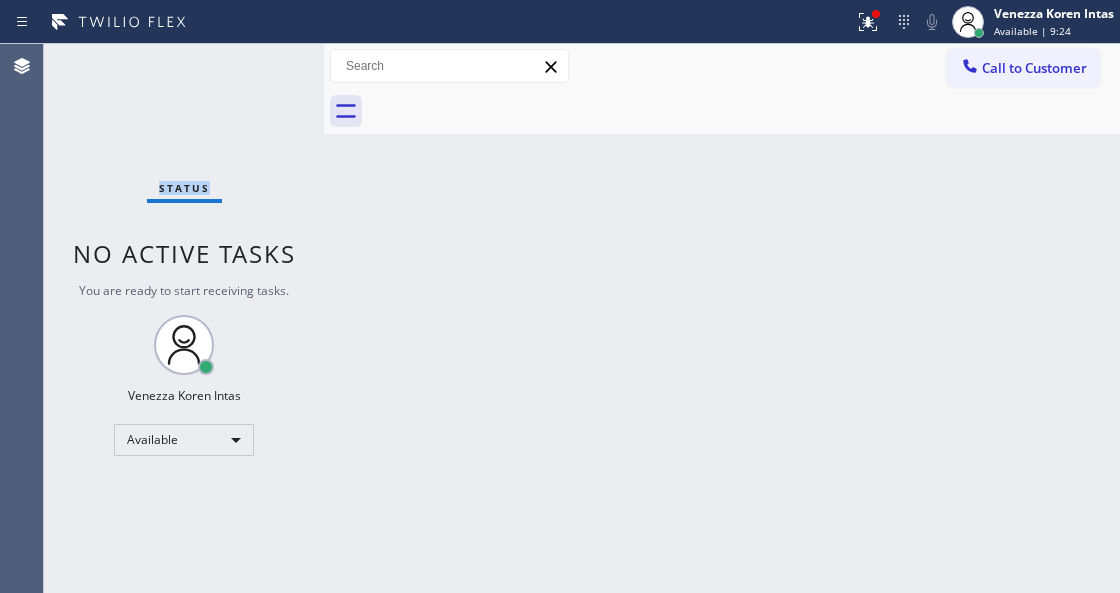 click on "Status   No active tasks     You are ready to start receiving tasks.   [FIRST] [LAST] Available" at bounding box center (184, 318) 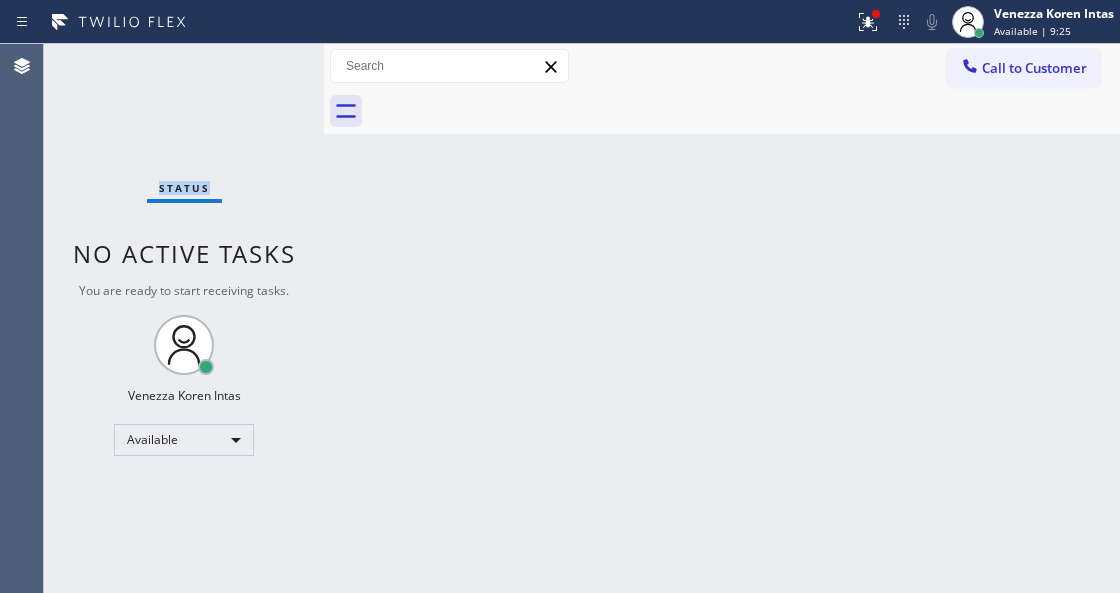 click on "Status   No active tasks     You are ready to start receiving tasks.   [FIRST] [LAST] Available" at bounding box center (184, 318) 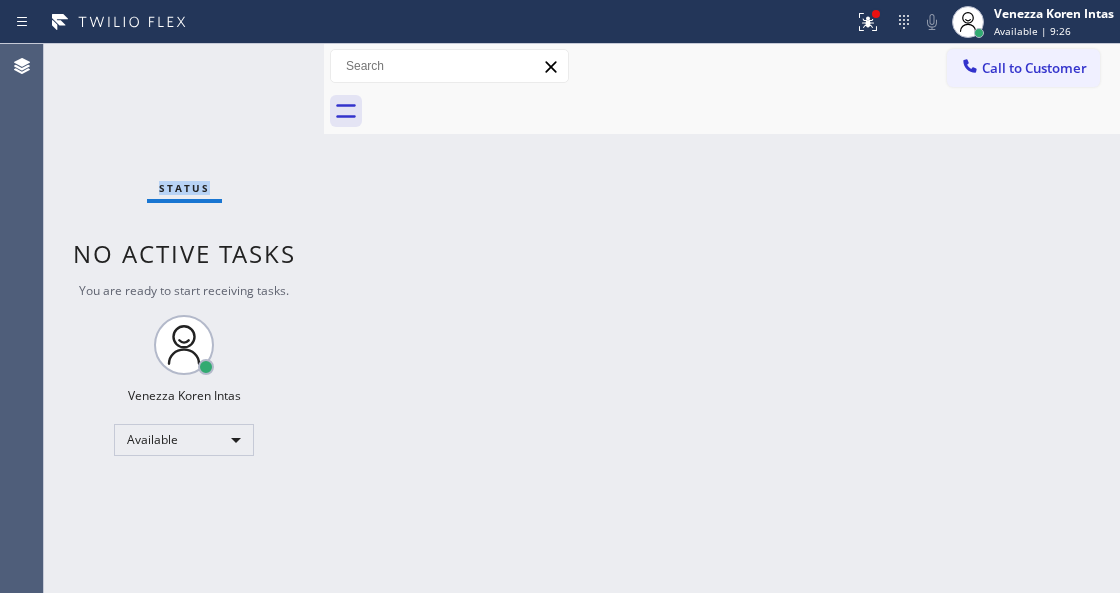 click on "Status   No active tasks     You are ready to start receiving tasks.   [FIRST] [LAST] Available" at bounding box center (184, 318) 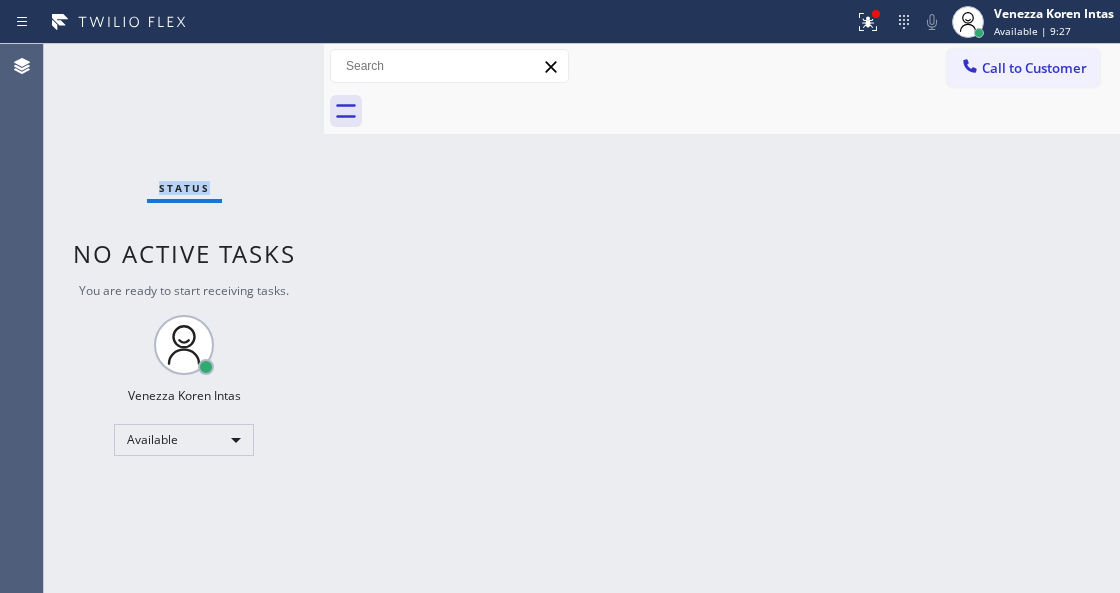 click on "Status   No active tasks     You are ready to start receiving tasks.   [FIRST] [LAST] Available" at bounding box center [184, 318] 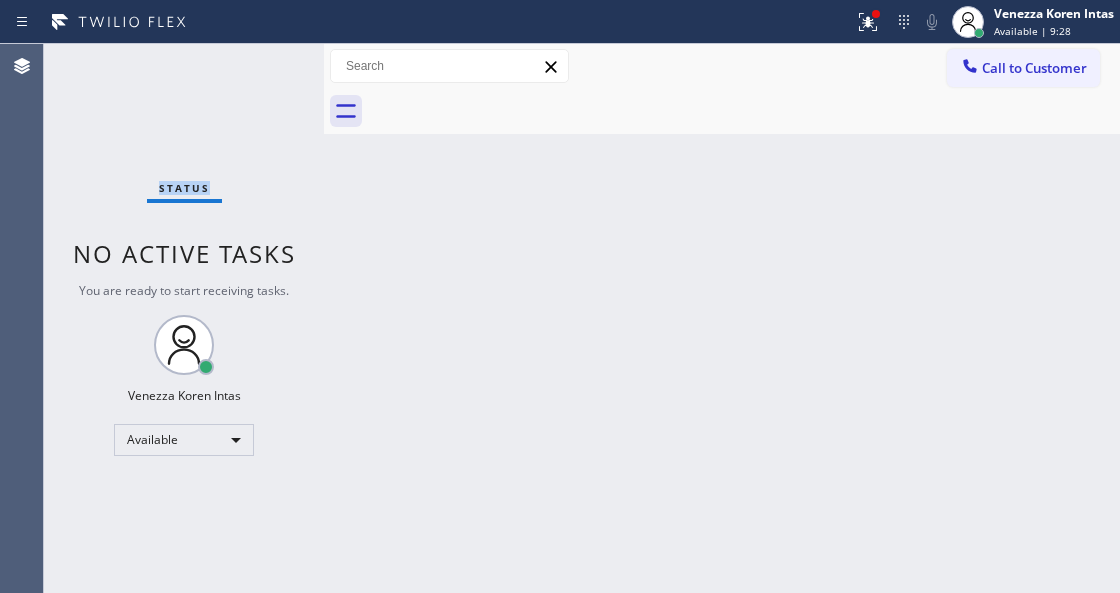 click on "Status   No active tasks     You are ready to start receiving tasks.   [FIRST] [LAST] Available" at bounding box center [184, 318] 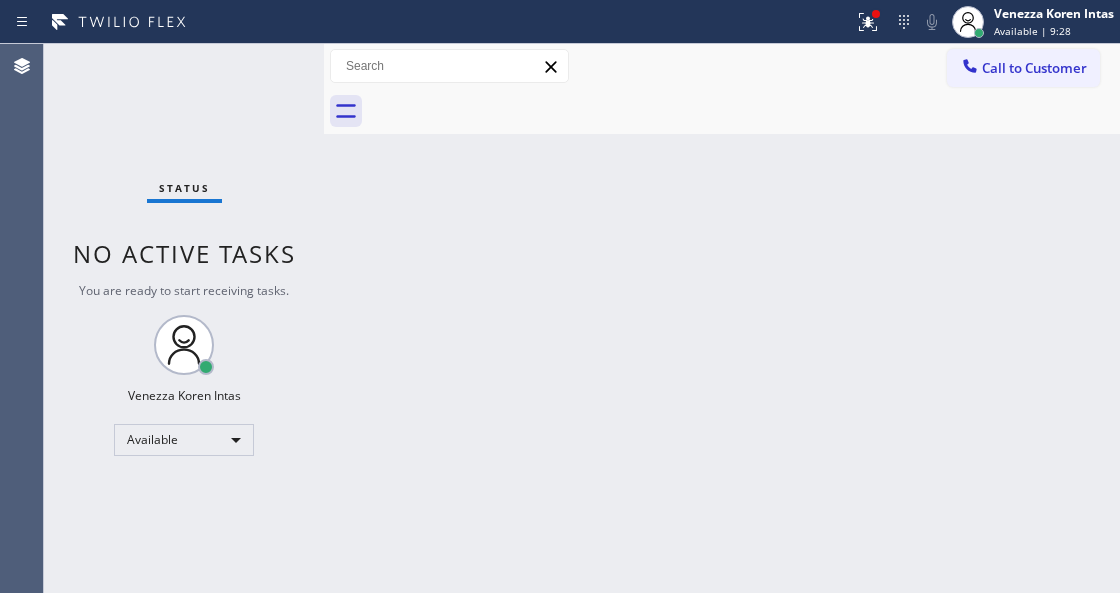 click on "Back to Dashboard Change Sender ID Customers Technicians Select a contact Outbound call Technician Search Technician Your caller id phone number Your caller id phone number Call Technician info Name   Phone none Address none Change Sender ID HVAC +1[PHONE] 5 Star Appliance +1[PHONE] Appliance Repair +1[PHONE] Plumbing +1[PHONE] Air Duct Cleaning +1[PHONE]  Electricians +1[PHONE] Cancel Change Check personal SMS Reset Change No tabs Call to Customer Outbound call Location Thermador Repair Group [CITY] Your caller id phone number ([PHONE]) [PHONE] Customer number Call Outbound call Technician Search Technician Your caller id phone number Your caller id phone number Call" at bounding box center [722, 318] 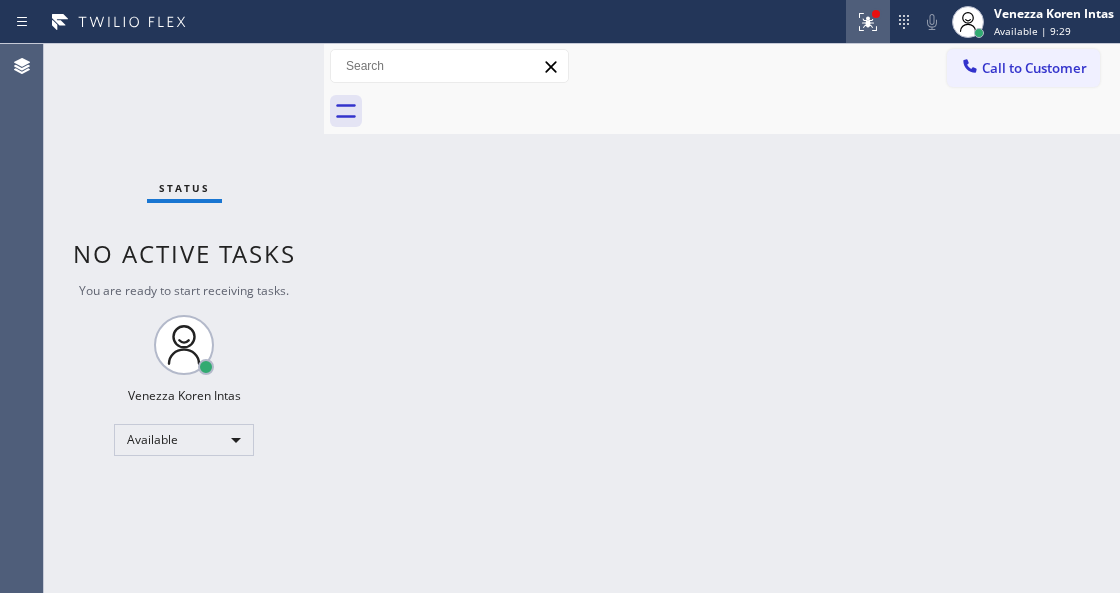 click at bounding box center [868, 22] 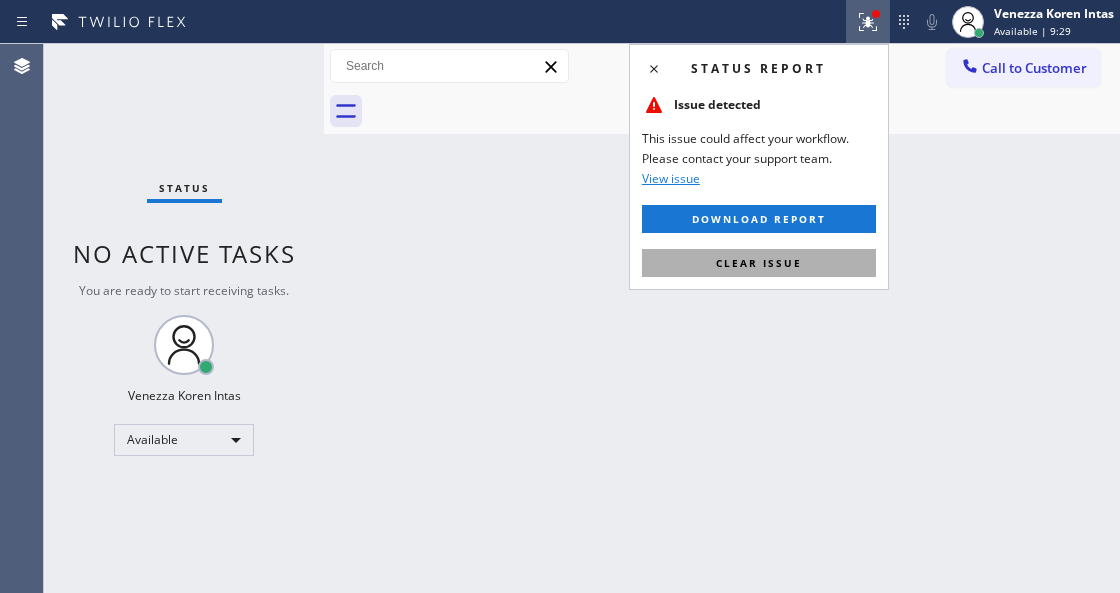 click on "Clear issue" at bounding box center [759, 263] 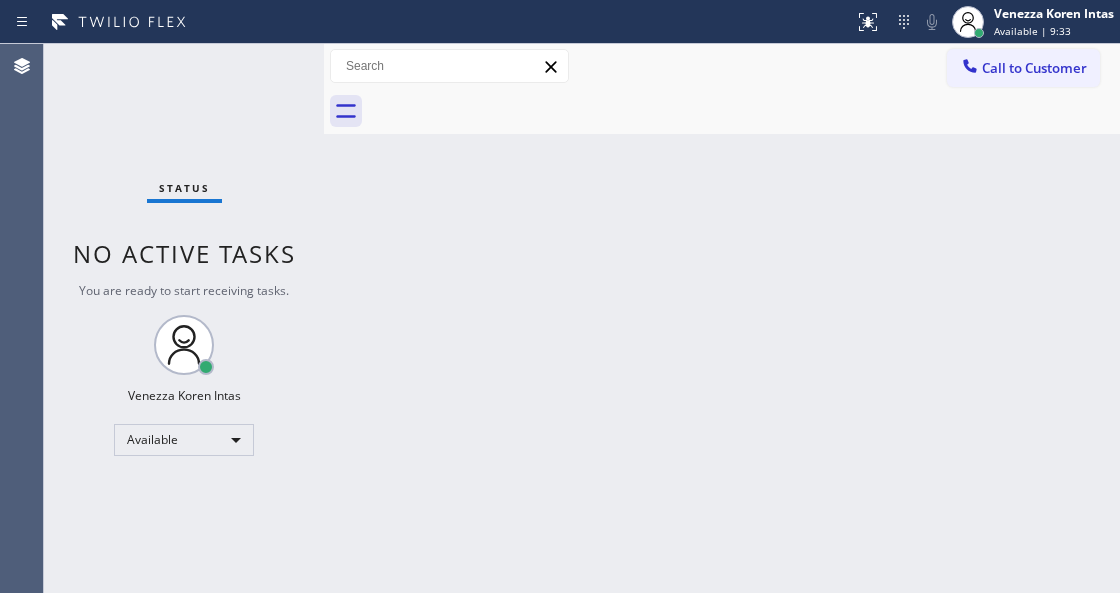 click on "Status   No active tasks     You are ready to start receiving tasks.   [FIRST] [LAST] Available" at bounding box center (184, 318) 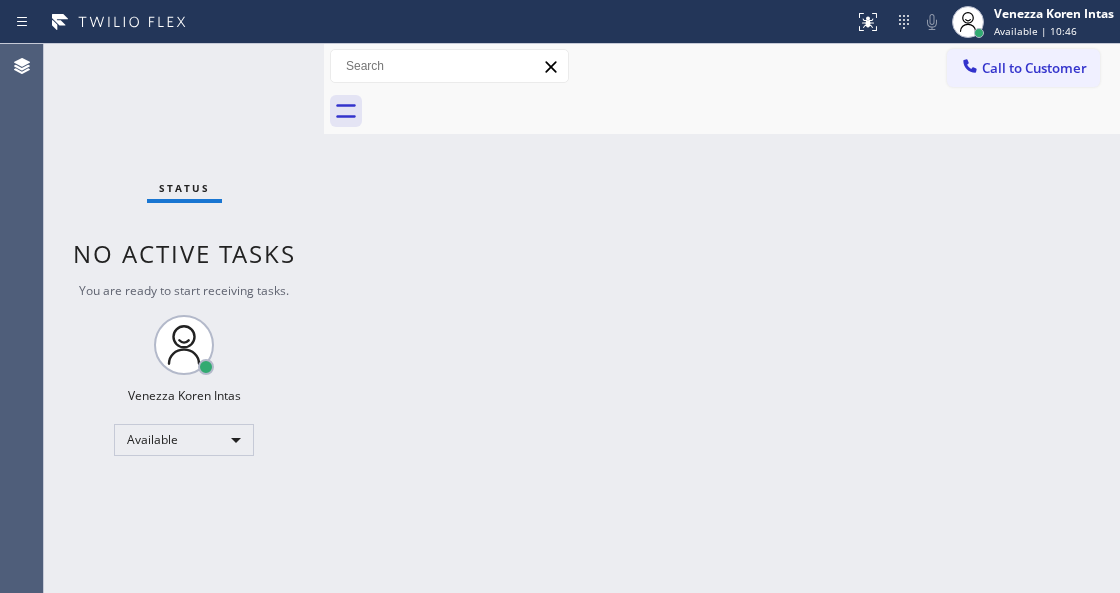 click on "Status   No active tasks     You are ready to start receiving tasks.   [FIRST] [LAST] Available" at bounding box center (184, 318) 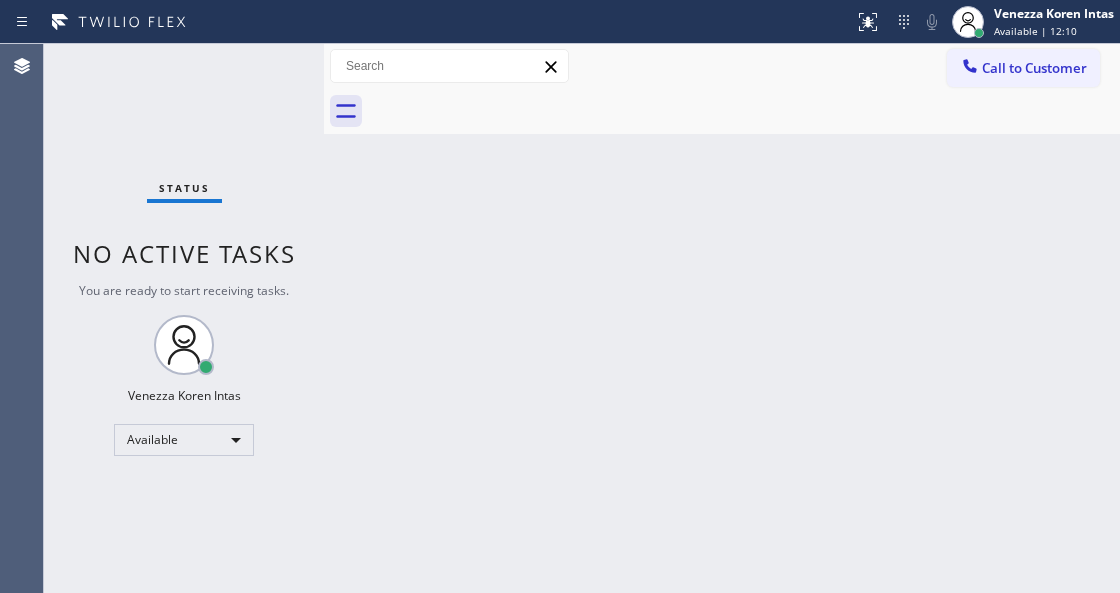 click on "Status   No active tasks     You are ready to start receiving tasks.   [FIRST] [LAST] Available" at bounding box center (184, 318) 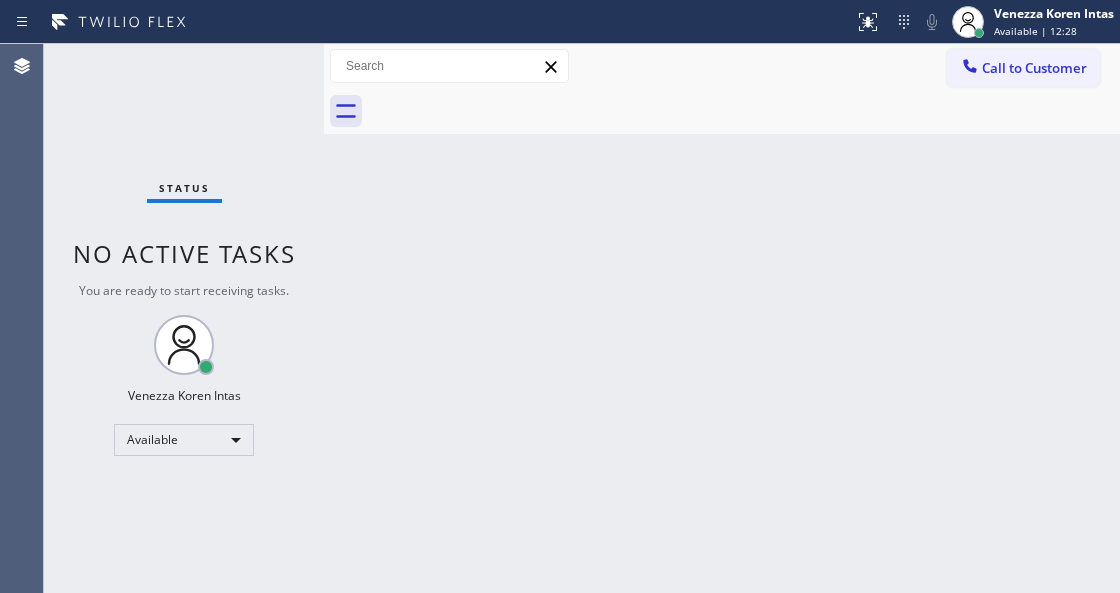 click on "Status   No active tasks     You are ready to start receiving tasks.   [FIRST] [LAST] Available" at bounding box center [184, 318] 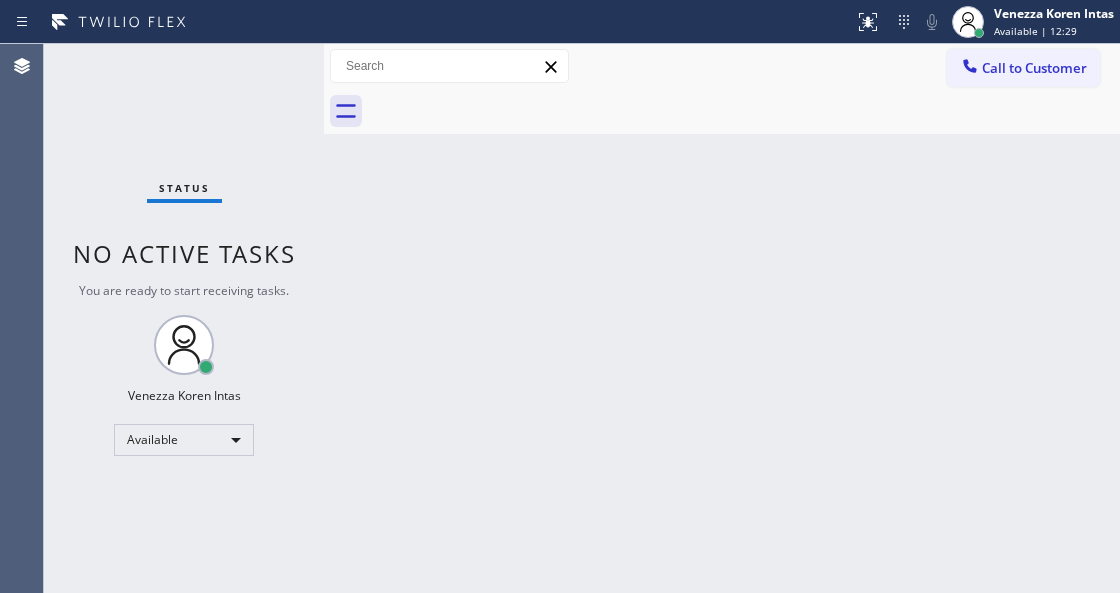 click on "Status   No active tasks     You are ready to start receiving tasks.   [FIRST] [LAST] Available" at bounding box center [184, 318] 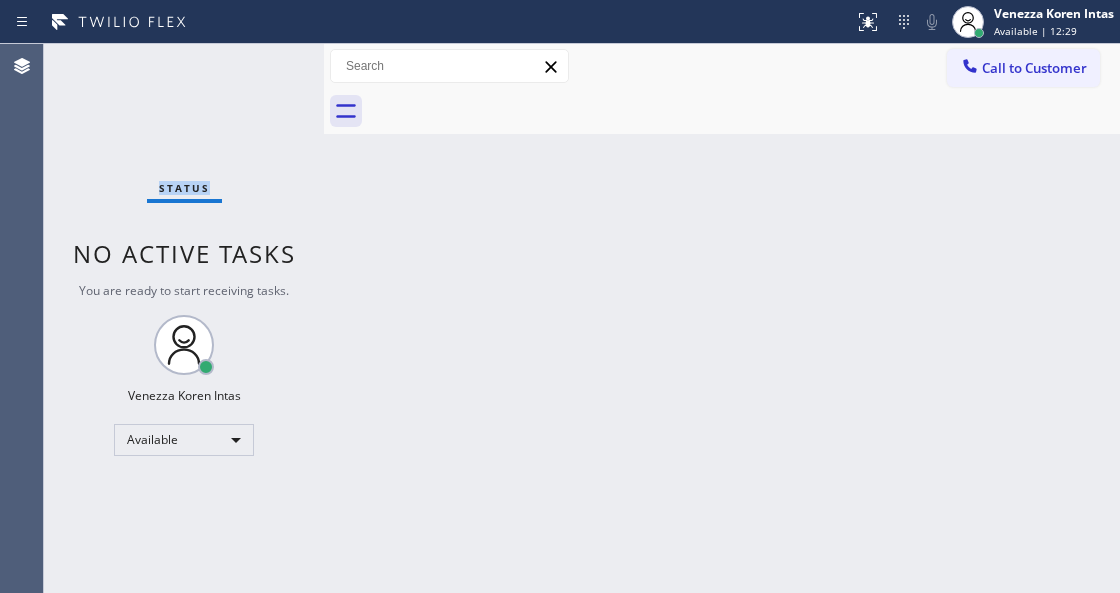 click on "Status   No active tasks     You are ready to start receiving tasks.   [FIRST] [LAST] Available" at bounding box center [184, 318] 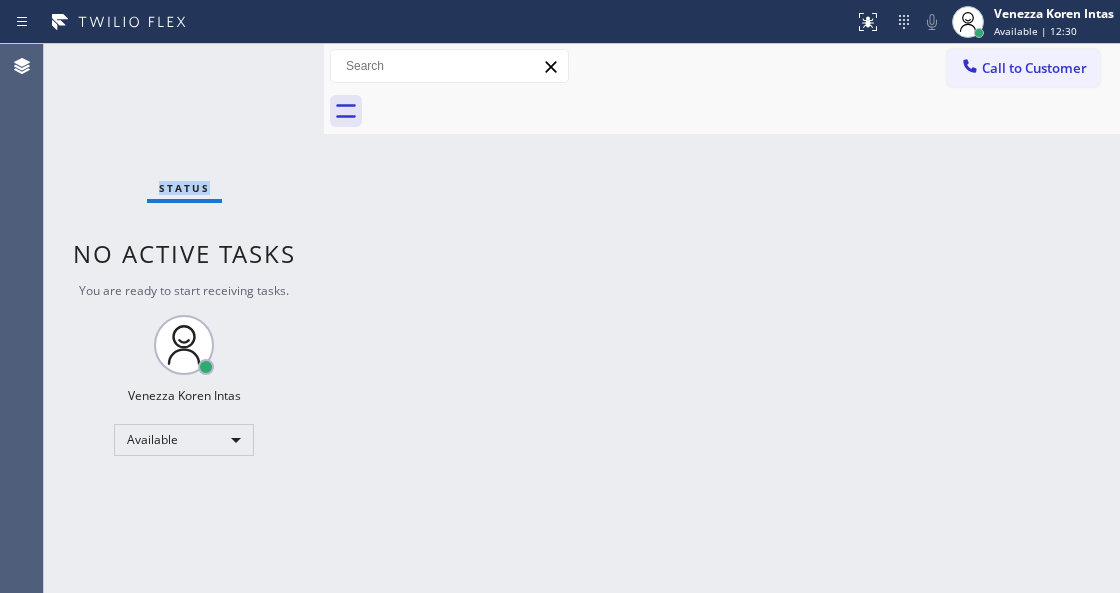 click on "Status   No active tasks     You are ready to start receiving tasks.   [FIRST] [LAST] Available" at bounding box center [184, 318] 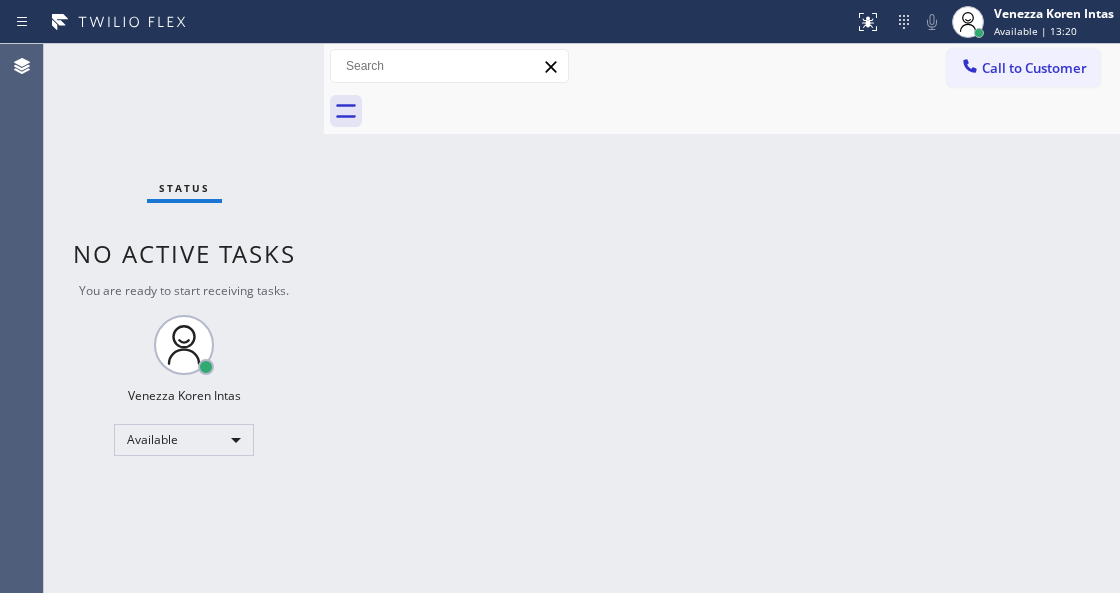 click on "Status   No active tasks     You are ready to start receiving tasks.   [FIRST] [LAST] Available" at bounding box center [184, 318] 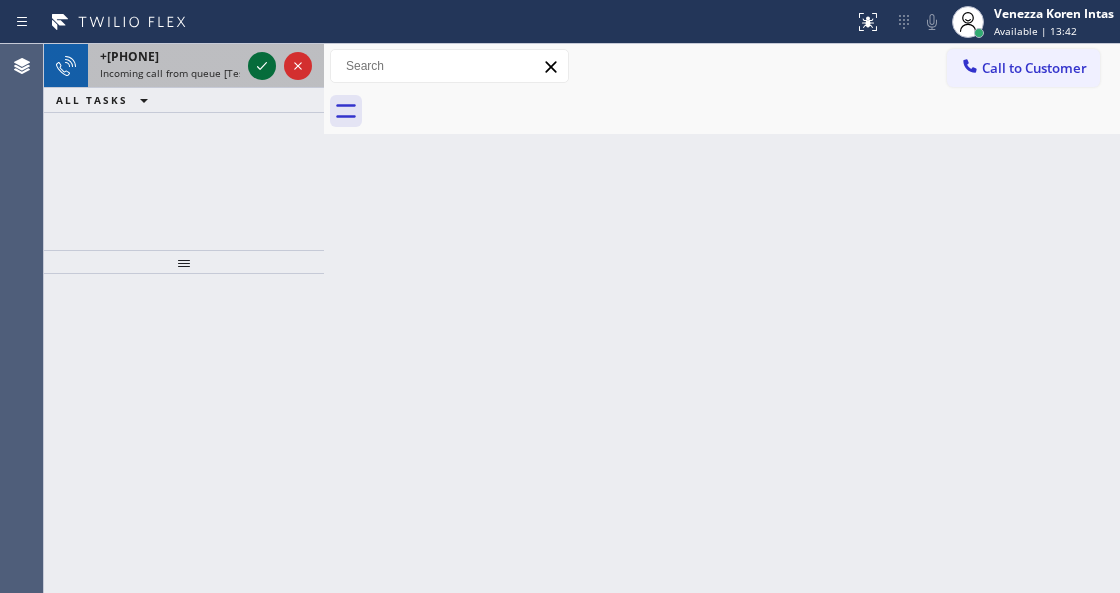 click 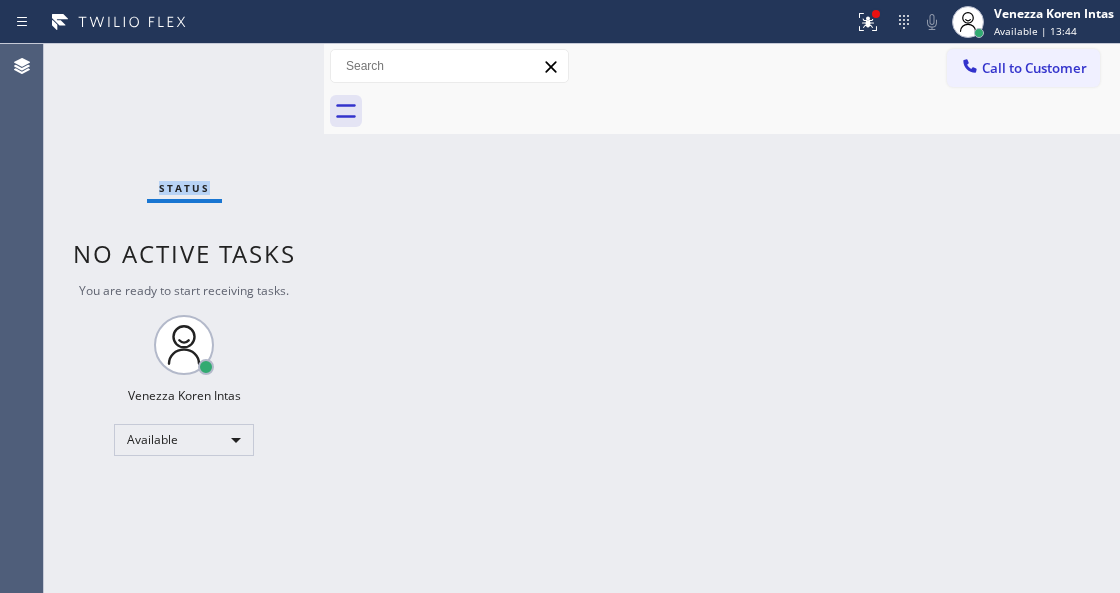 click on "Status   No active tasks     You are ready to start receiving tasks.   [FIRST] [LAST] Available" at bounding box center (184, 318) 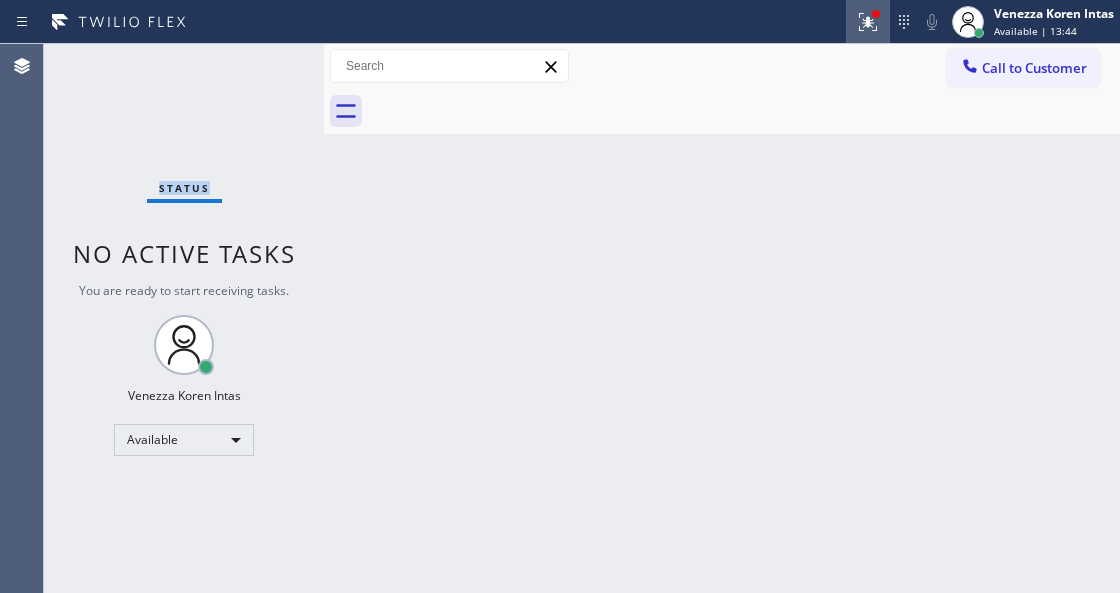 click 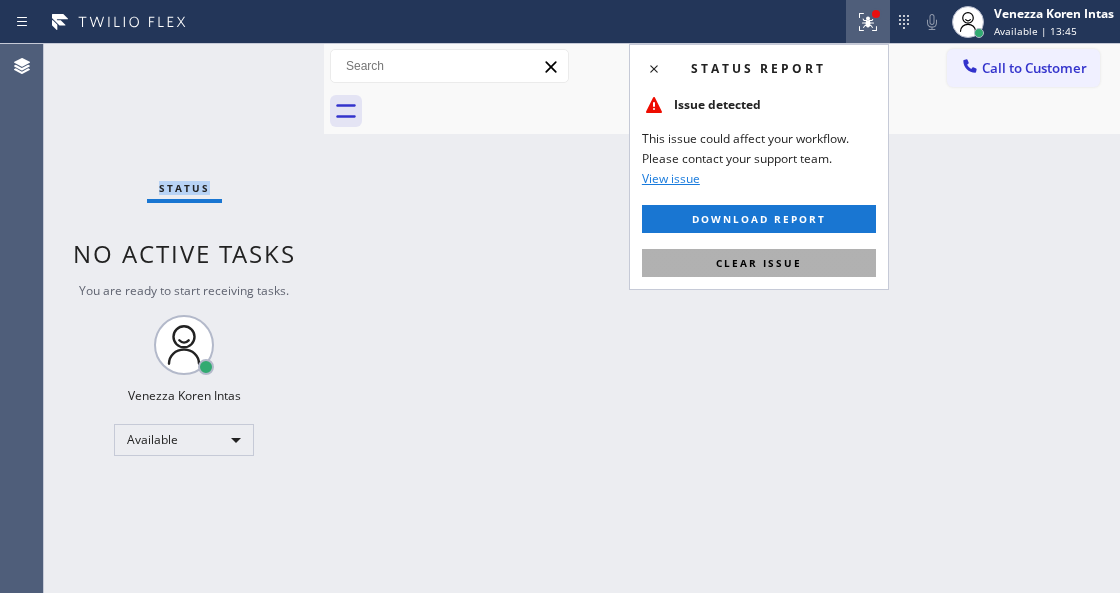 click on "Clear issue" at bounding box center (759, 263) 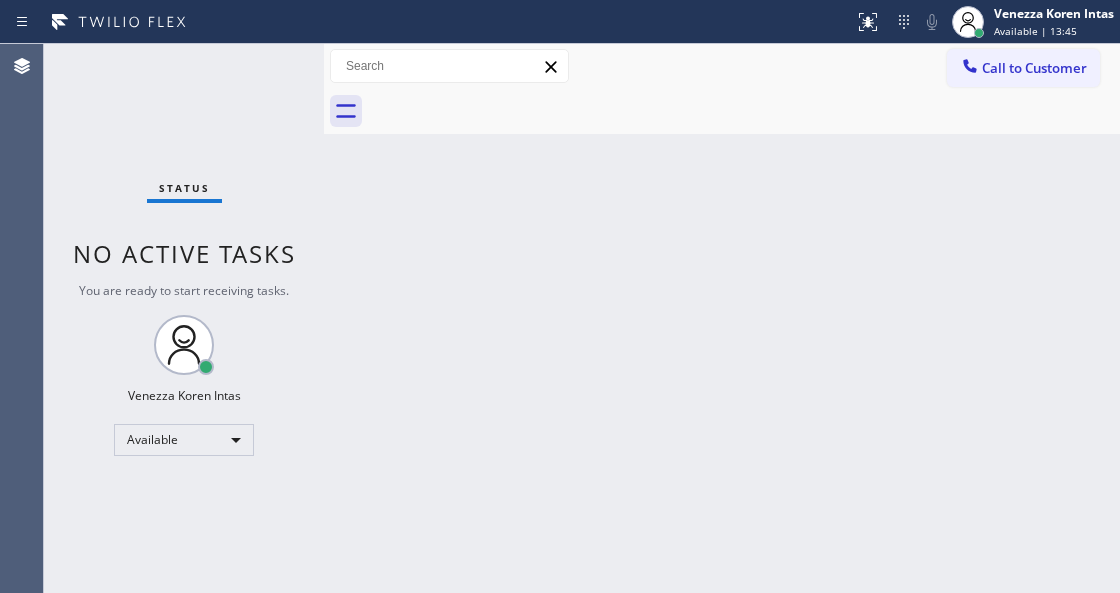 click on "Back to Dashboard Change Sender ID Customers Technicians Select a contact Outbound call Technician Search Technician Your caller id phone number Your caller id phone number Call Technician info Name   Phone none Address none Change Sender ID HVAC +1[PHONE] 5 Star Appliance +1[PHONE] Appliance Repair +1[PHONE] Plumbing +1[PHONE] Air Duct Cleaning +1[PHONE]  Electricians +1[PHONE] Cancel Change Check personal SMS Reset Change No tabs Call to Customer Outbound call Location Thermador Repair Group [CITY] Your caller id phone number ([PHONE]) [PHONE] Customer number Call Outbound call Technician Search Technician Your caller id phone number Your caller id phone number Call" at bounding box center (722, 318) 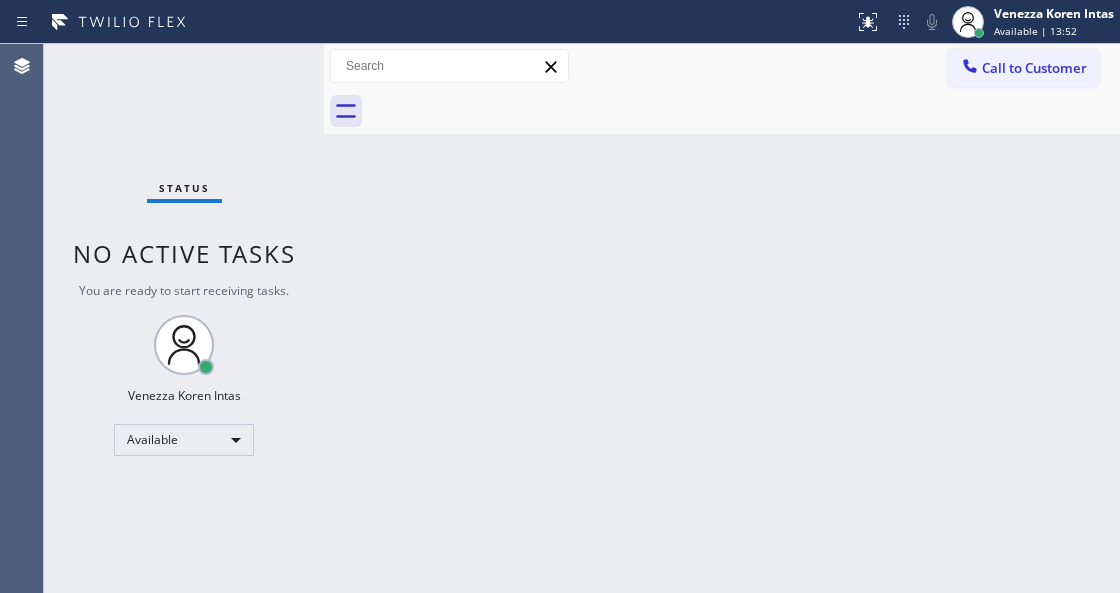 click on "Status   No active tasks     You are ready to start receiving tasks.   [FIRST] [LAST] Available" at bounding box center [184, 318] 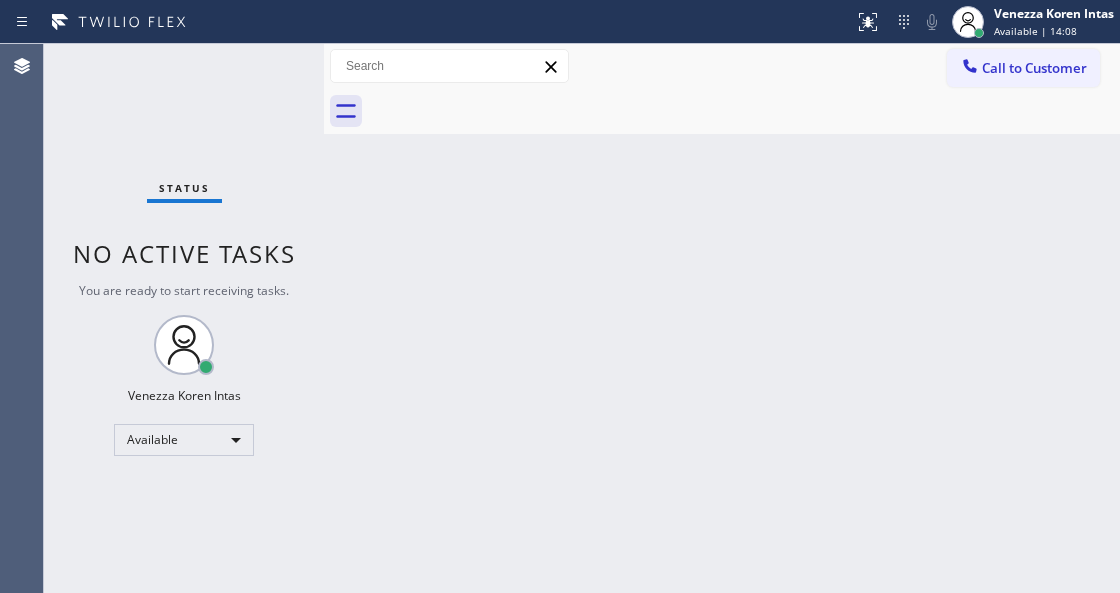 click on "Status   No active tasks     You are ready to start receiving tasks.   [FIRST] [LAST] Available" at bounding box center [184, 318] 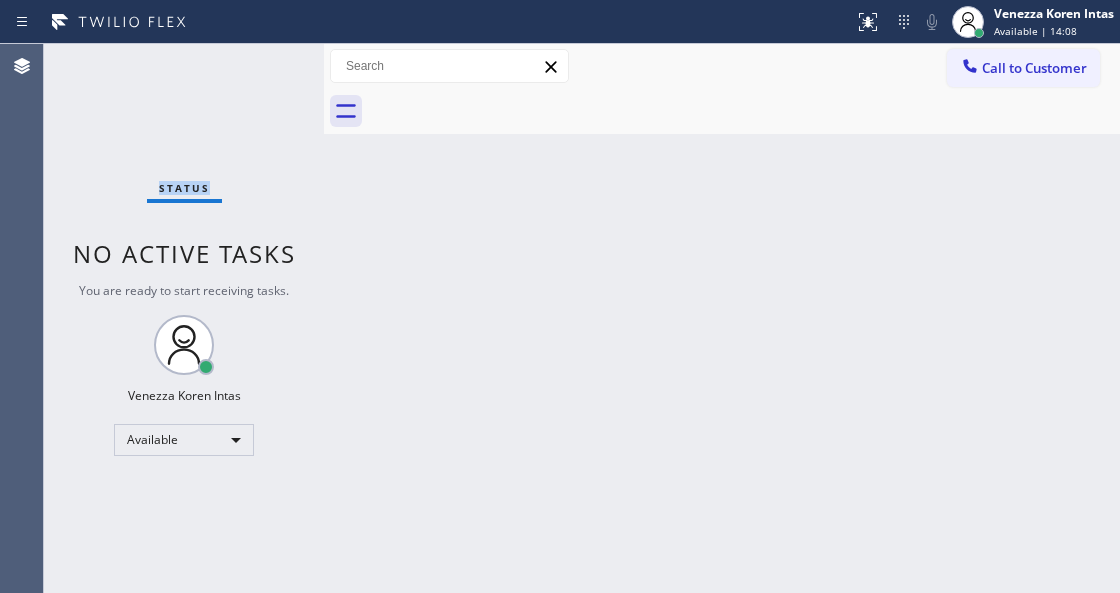 click on "Status   No active tasks     You are ready to start receiving tasks.   [FIRST] [LAST] Available" at bounding box center [184, 318] 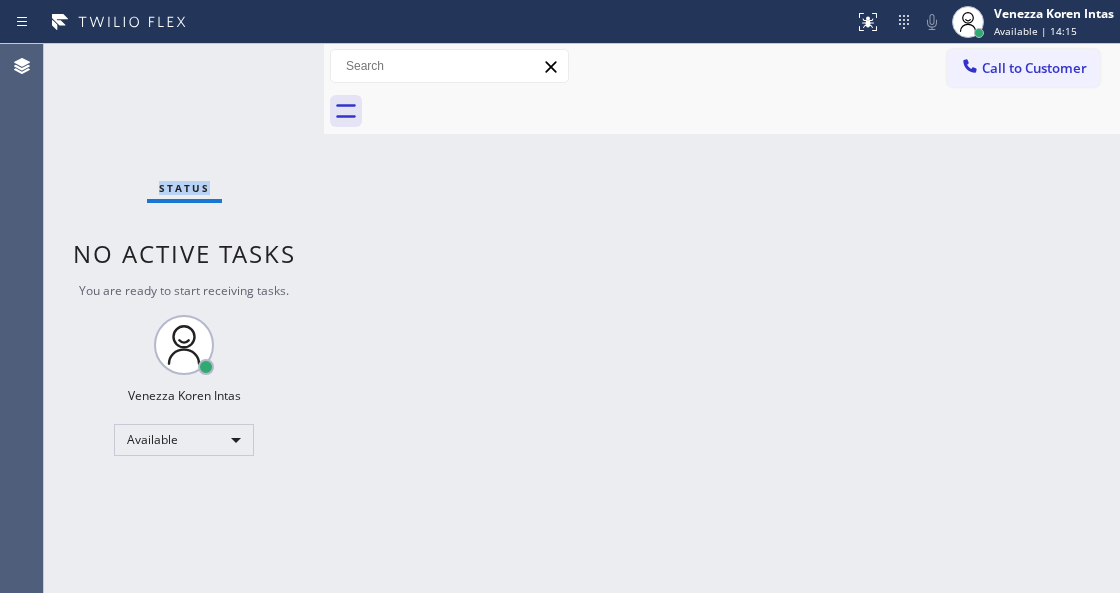 click on "Status   No active tasks     You are ready to start receiving tasks.   [FIRST] [LAST] Available" at bounding box center (184, 318) 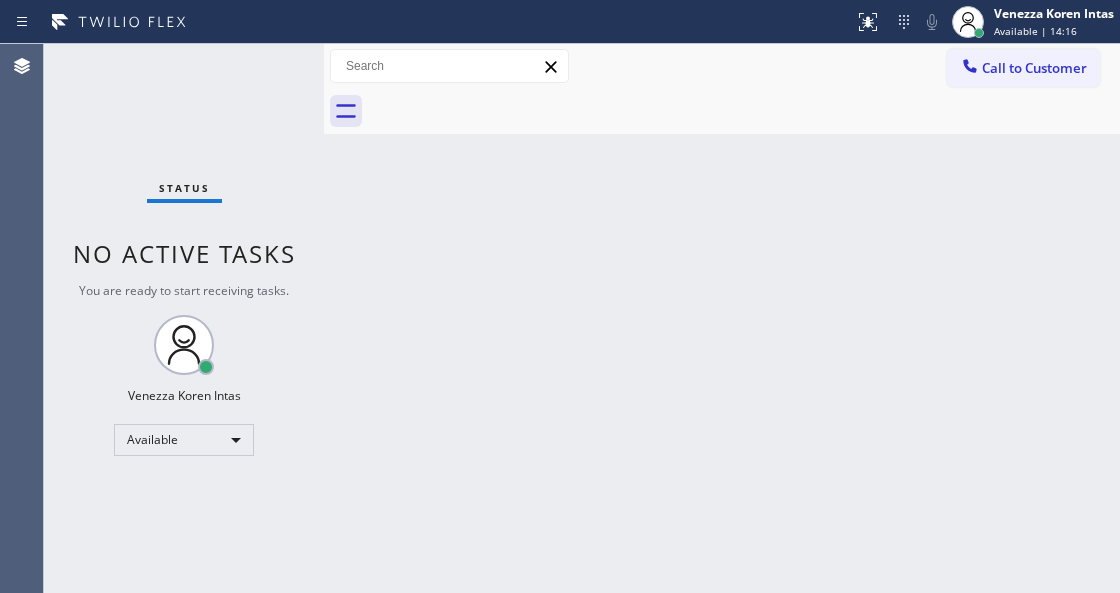 click on "Status   No active tasks     You are ready to start receiving tasks.   [FIRST] [LAST] Available" at bounding box center [184, 318] 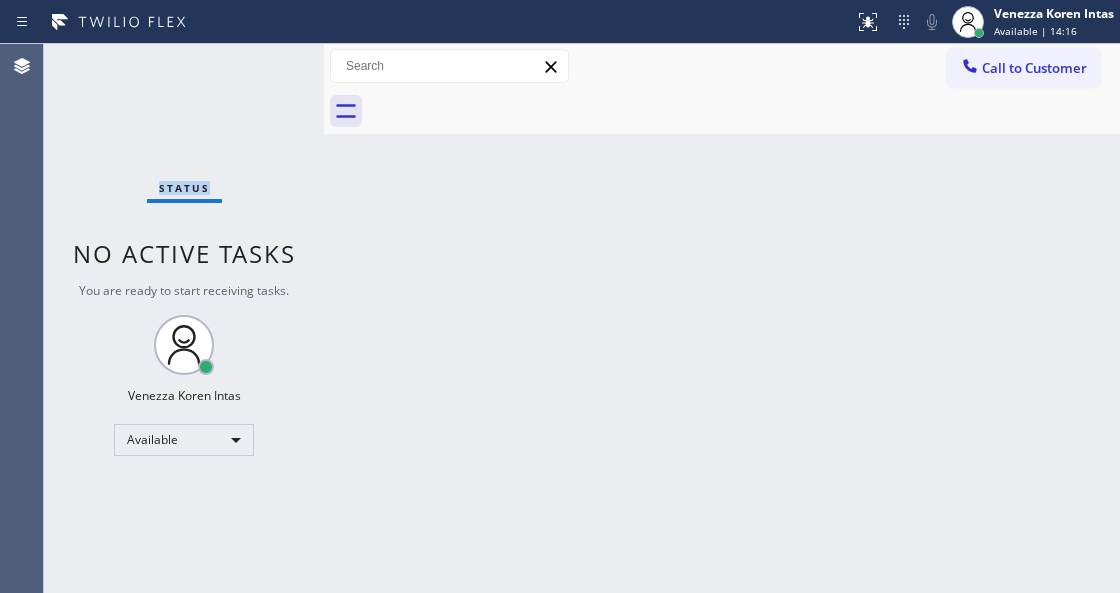 click on "Status   No active tasks     You are ready to start receiving tasks.   [FIRST] [LAST] Available" at bounding box center [184, 318] 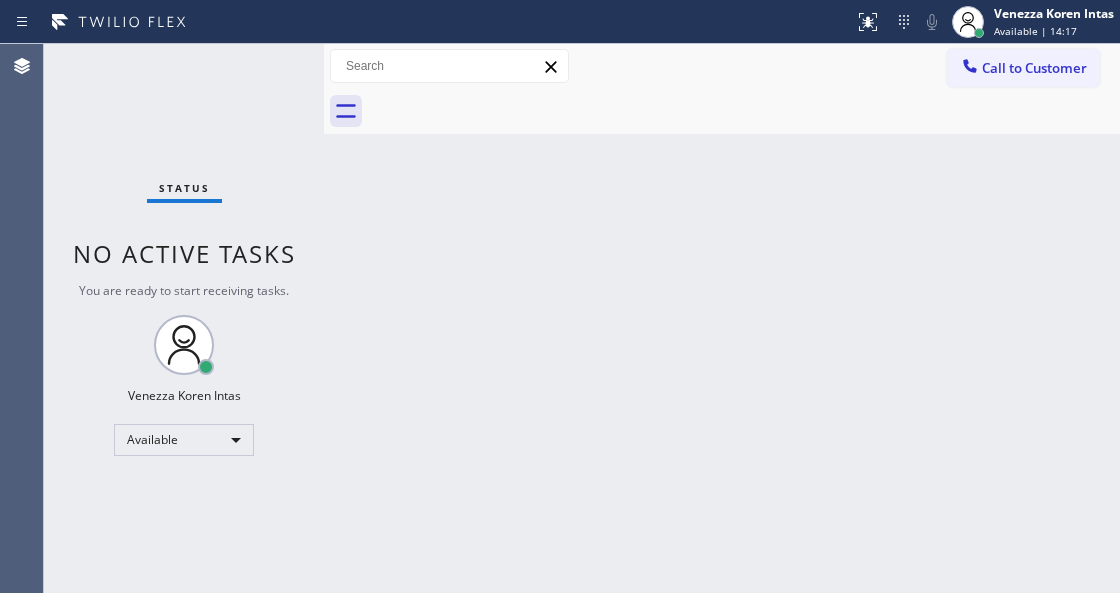 click on "Status   No active tasks     You are ready to start receiving tasks.   [FIRST] [LAST] Available" at bounding box center (184, 318) 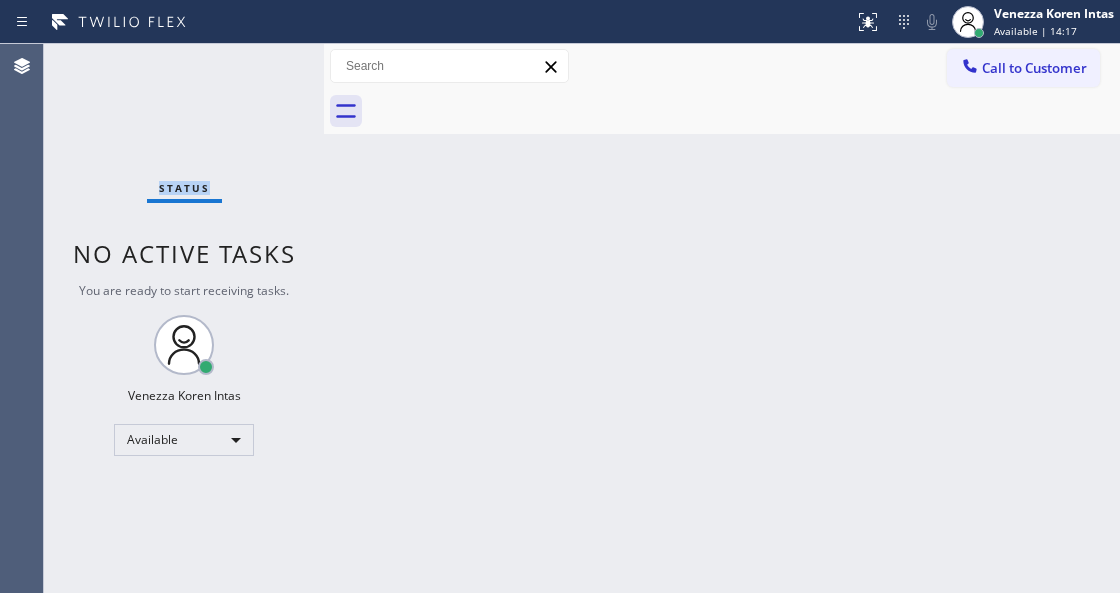 click on "Status   No active tasks     You are ready to start receiving tasks.   [FIRST] [LAST] Available" at bounding box center (184, 318) 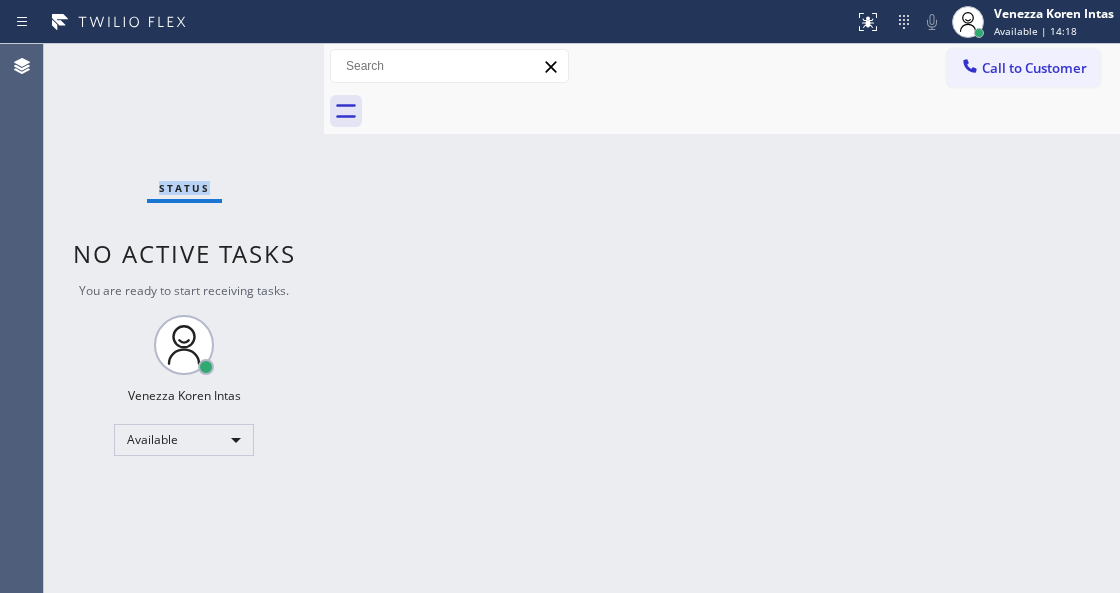 click on "Status   No active tasks     You are ready to start receiving tasks.   [FIRST] [LAST] Available" at bounding box center [184, 318] 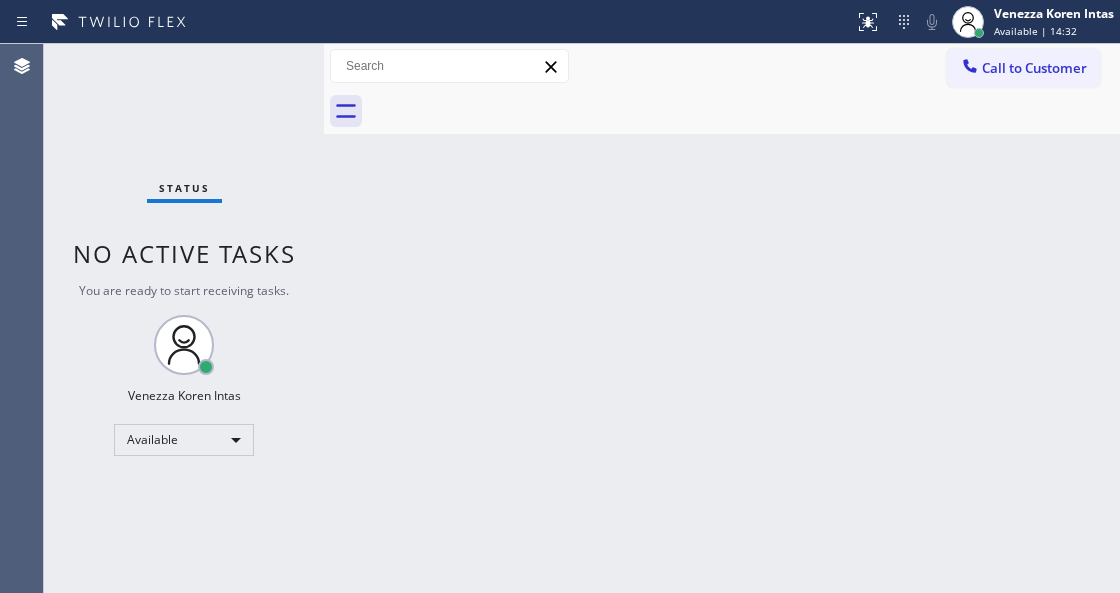 click on "Status   No active tasks     You are ready to start receiving tasks.   [FIRST] [LAST] Available" at bounding box center (184, 318) 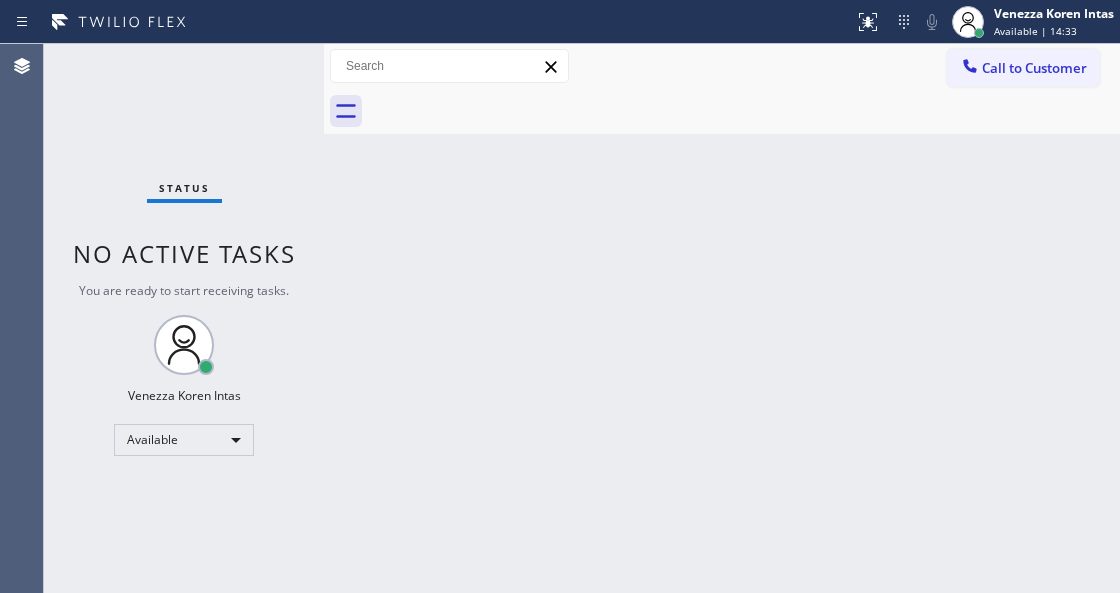 click on "Status   No active tasks     You are ready to start receiving tasks.   [FIRST] [LAST] Available" at bounding box center (184, 318) 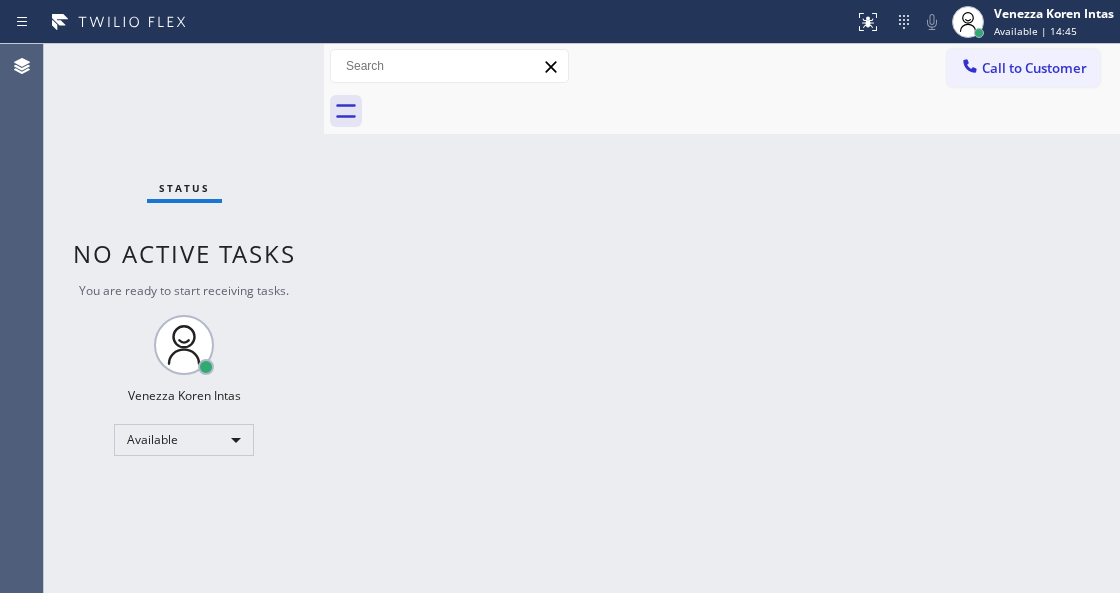 click on "Status   No active tasks     You are ready to start receiving tasks.   [FIRST] [LAST] Available" at bounding box center (184, 318) 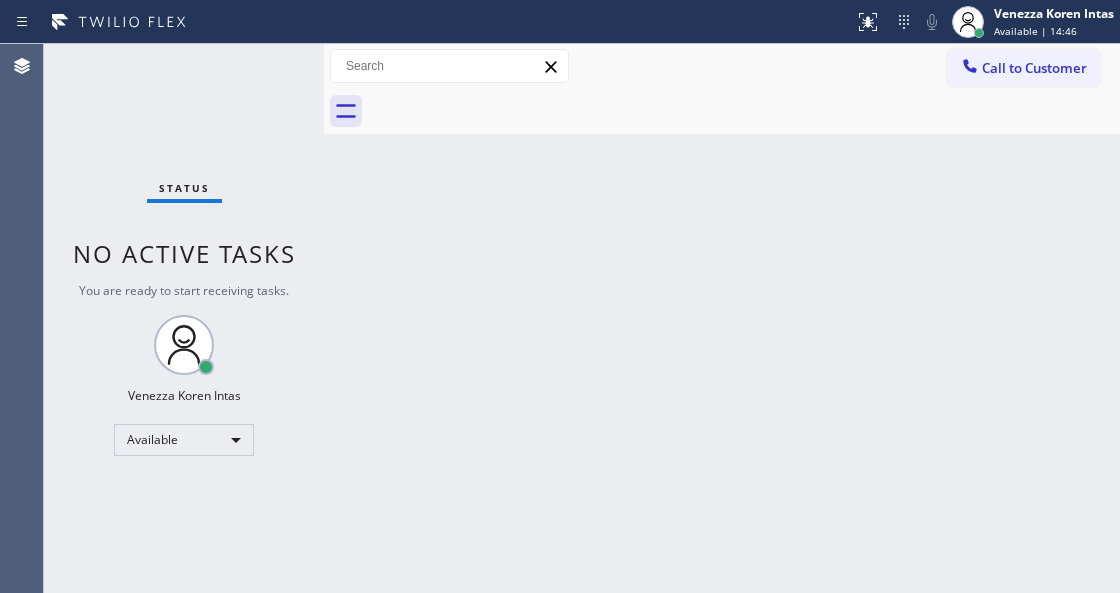 click on "Status   No active tasks     You are ready to start receiving tasks.   [FIRST] [LAST] Available" at bounding box center (184, 318) 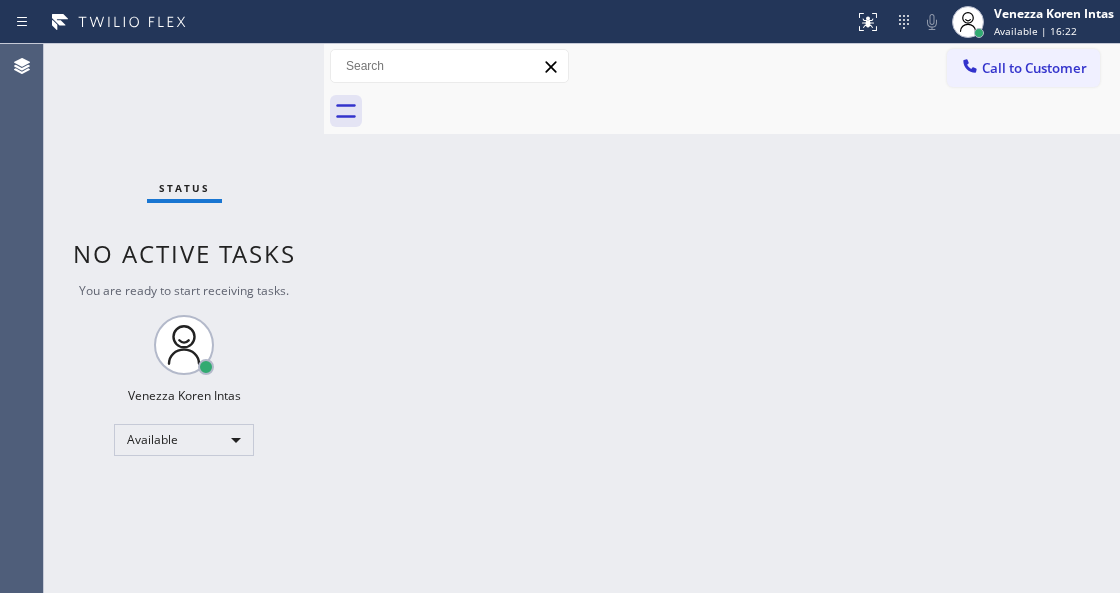 click on "Status   No active tasks     You are ready to start receiving tasks.   [FIRST] [LAST] Available" at bounding box center [184, 318] 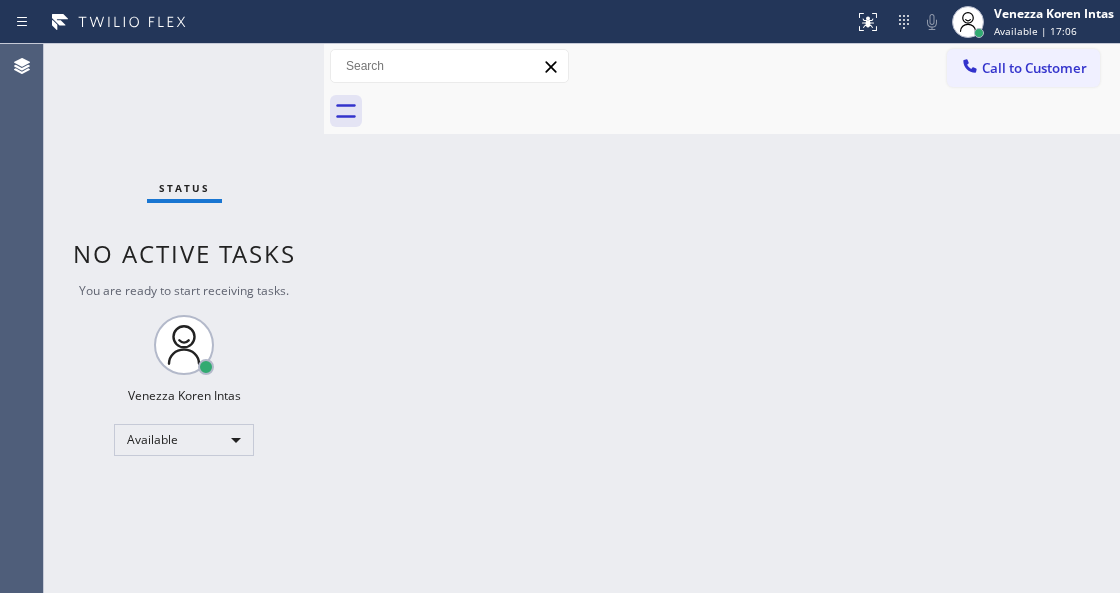 click on "Status   No active tasks     You are ready to start receiving tasks.   [FIRST] [LAST] Available" at bounding box center [184, 318] 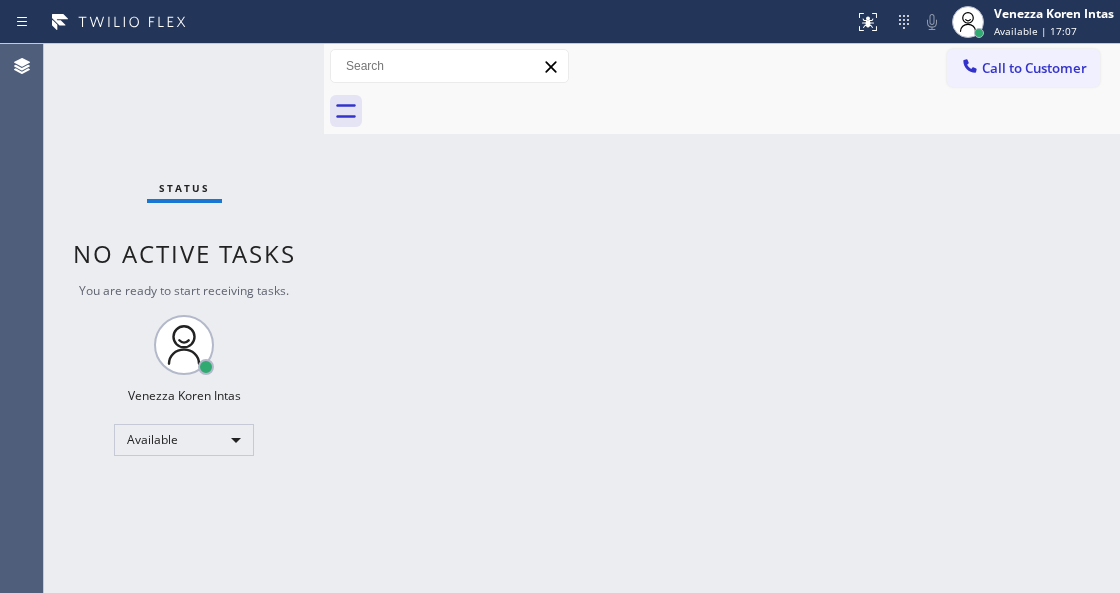 click on "Status   No active tasks     You are ready to start receiving tasks.   [FIRST] [LAST] Available" at bounding box center [184, 318] 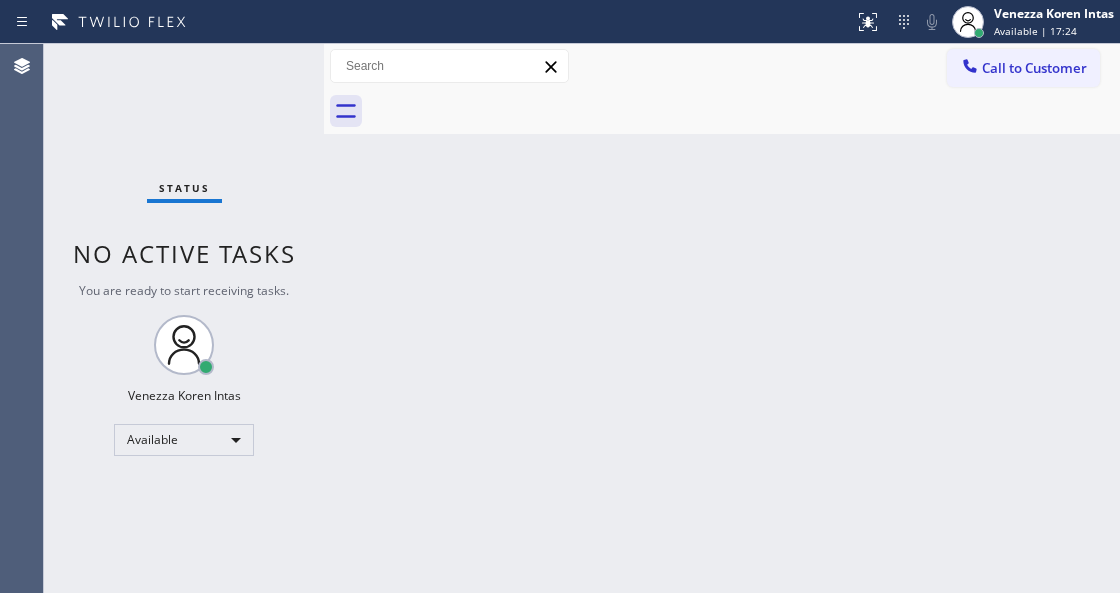 click on "Status   No active tasks     You are ready to start receiving tasks.   [FIRST] [LAST] Available" at bounding box center (184, 318) 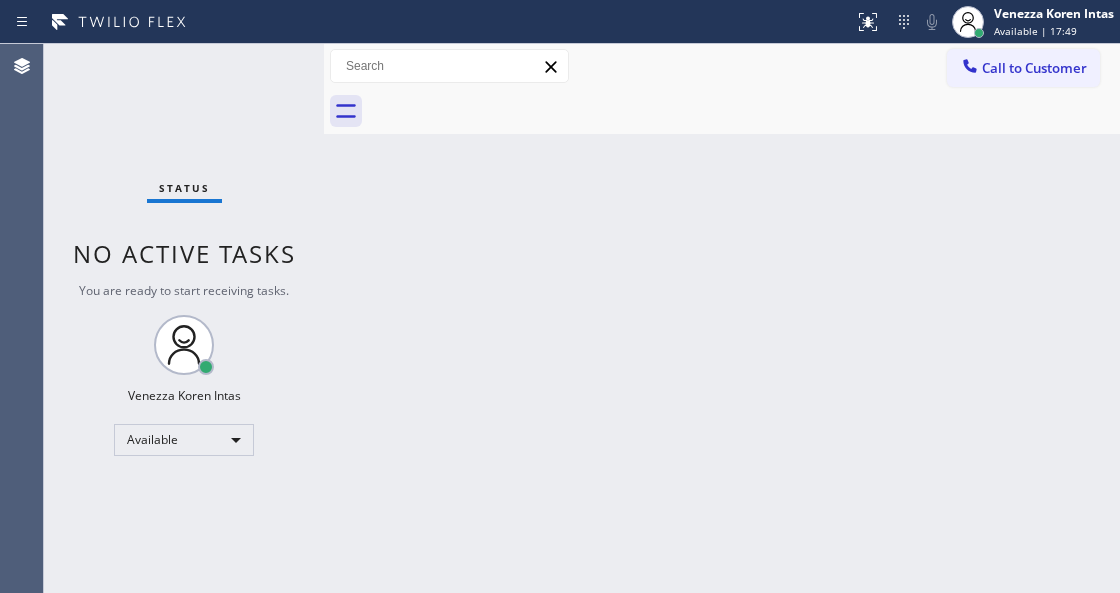 click on "Status   No active tasks     You are ready to start receiving tasks.   [FIRST] [LAST] Available" at bounding box center [184, 318] 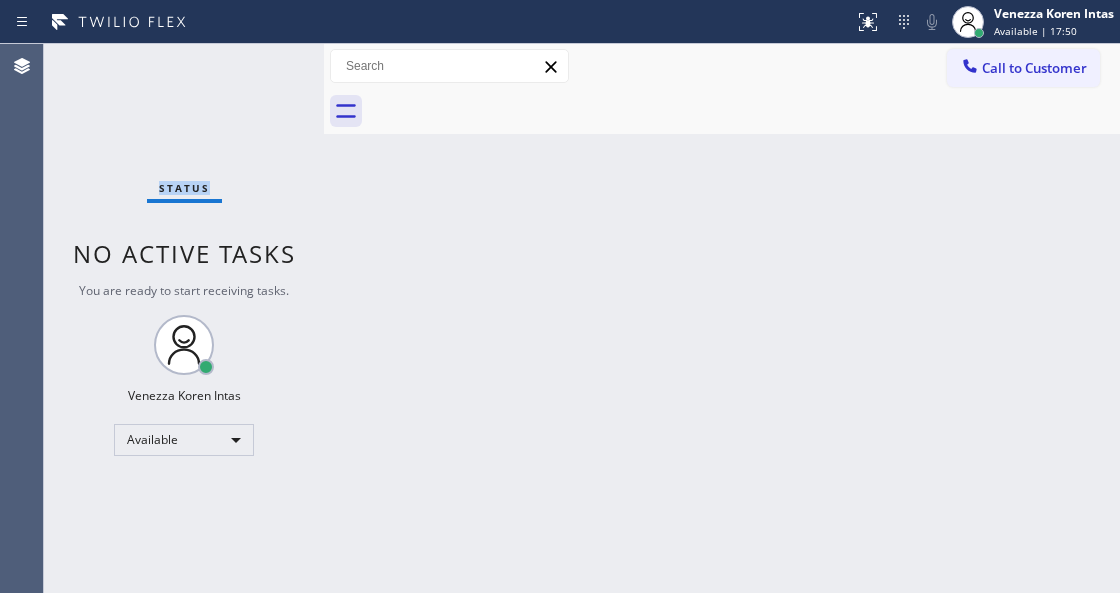 click on "Status   No active tasks     You are ready to start receiving tasks.   [FIRST] [LAST] Available" at bounding box center [184, 318] 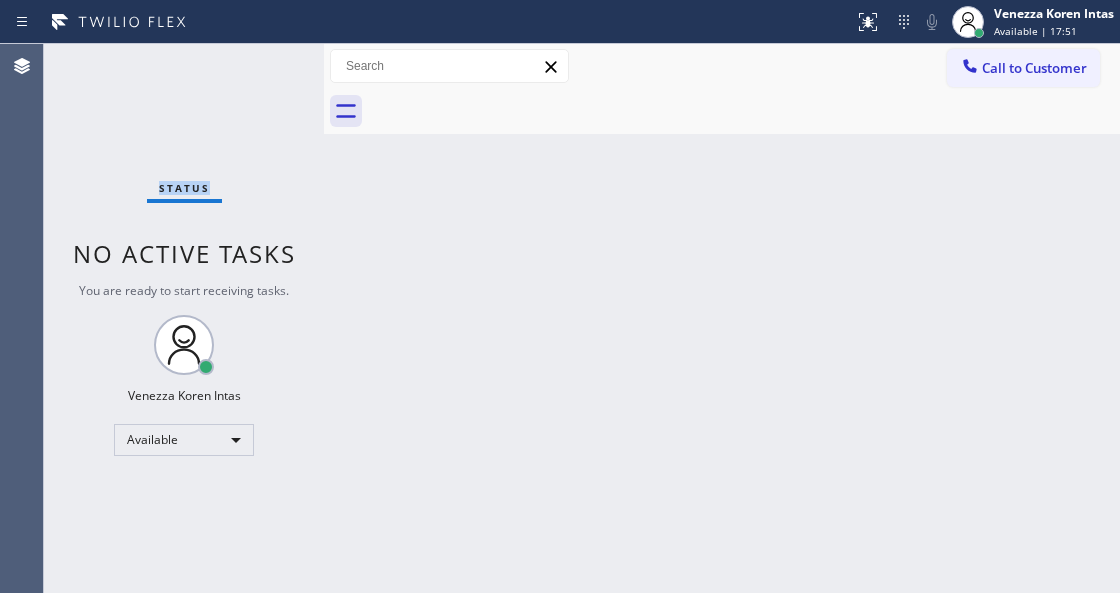 click on "Status   No active tasks     You are ready to start receiving tasks.   [FIRST] [LAST] Available" at bounding box center (184, 318) 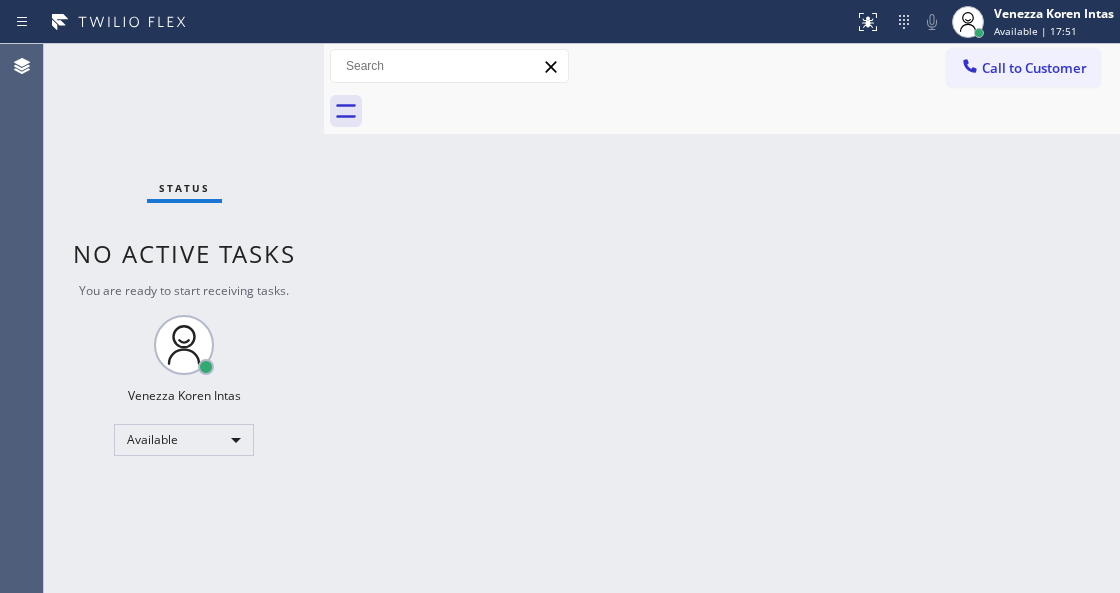 click on "Status   No active tasks     You are ready to start receiving tasks.   [FIRST] [LAST] Available" at bounding box center [184, 318] 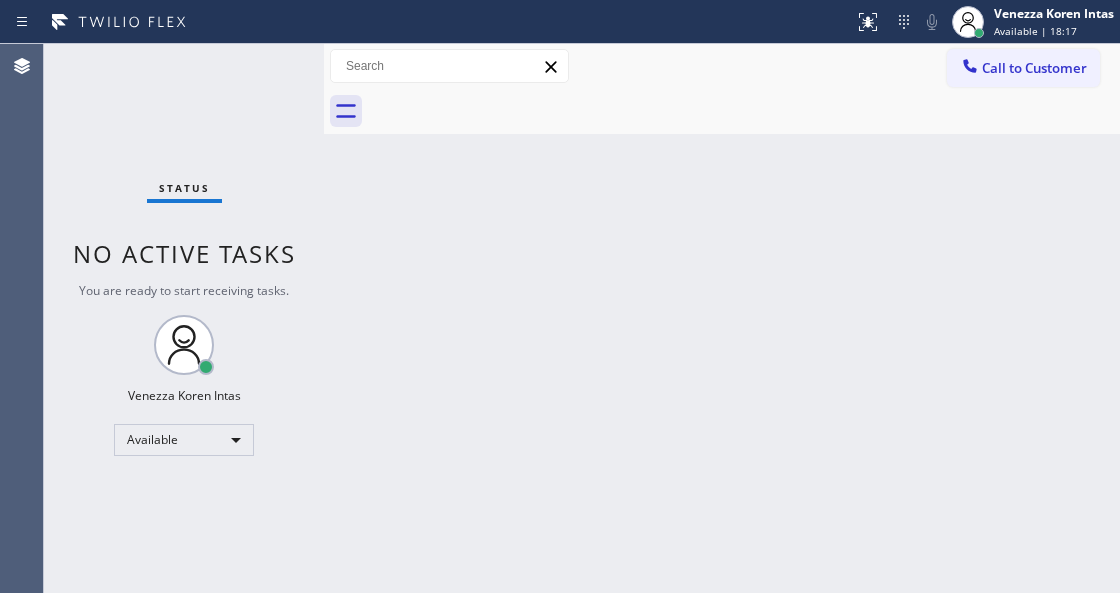 click on "Status   No active tasks     You are ready to start receiving tasks.   [FIRST] [LAST] Available" at bounding box center [184, 318] 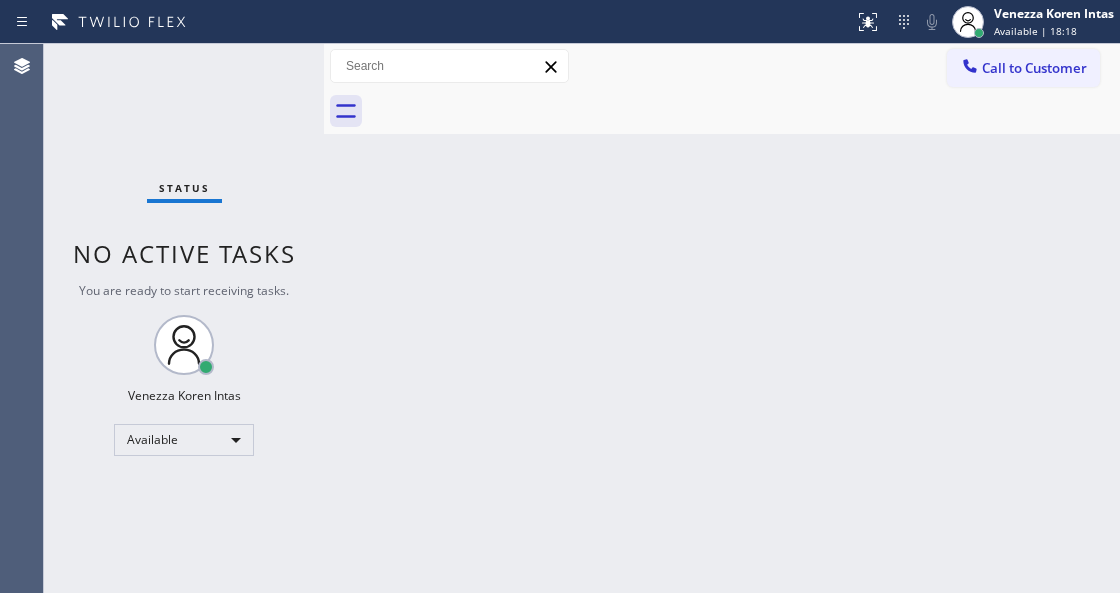 click on "Status   No active tasks     You are ready to start receiving tasks.   [FIRST] [LAST] Available" at bounding box center [184, 318] 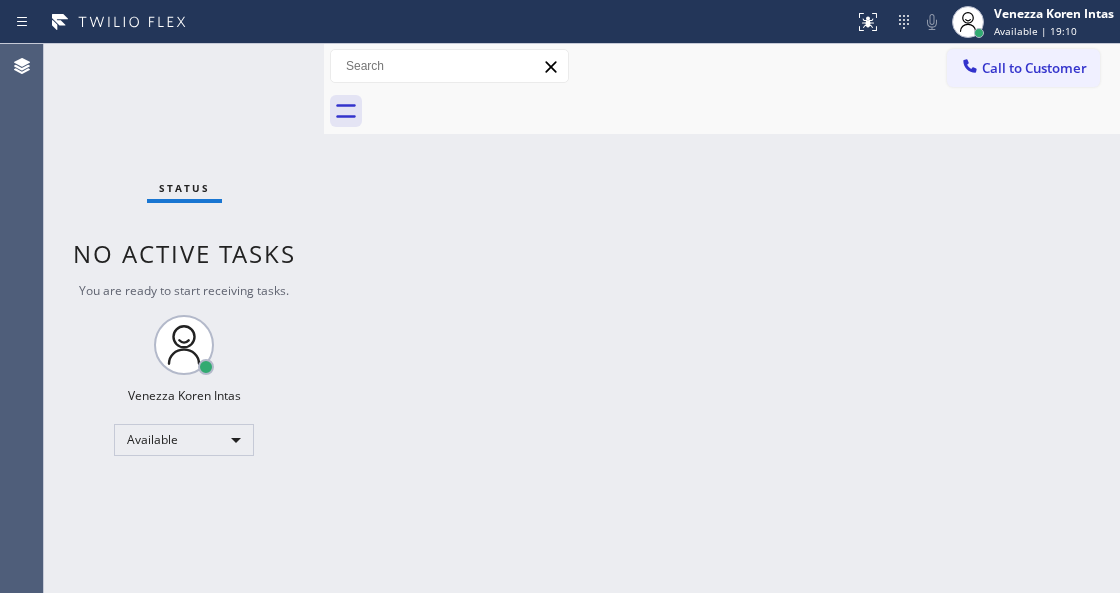 click on "Status   No active tasks     You are ready to start receiving tasks.   [FIRST] [LAST] Available" at bounding box center [184, 318] 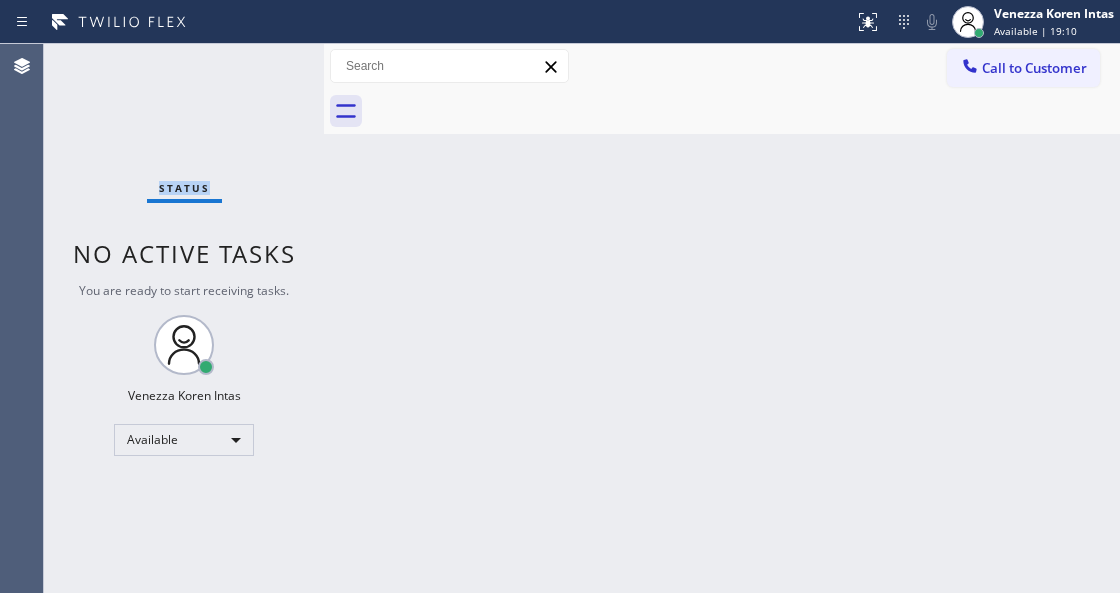 click on "Status   No active tasks     You are ready to start receiving tasks.   [FIRST] [LAST] Available" at bounding box center [184, 318] 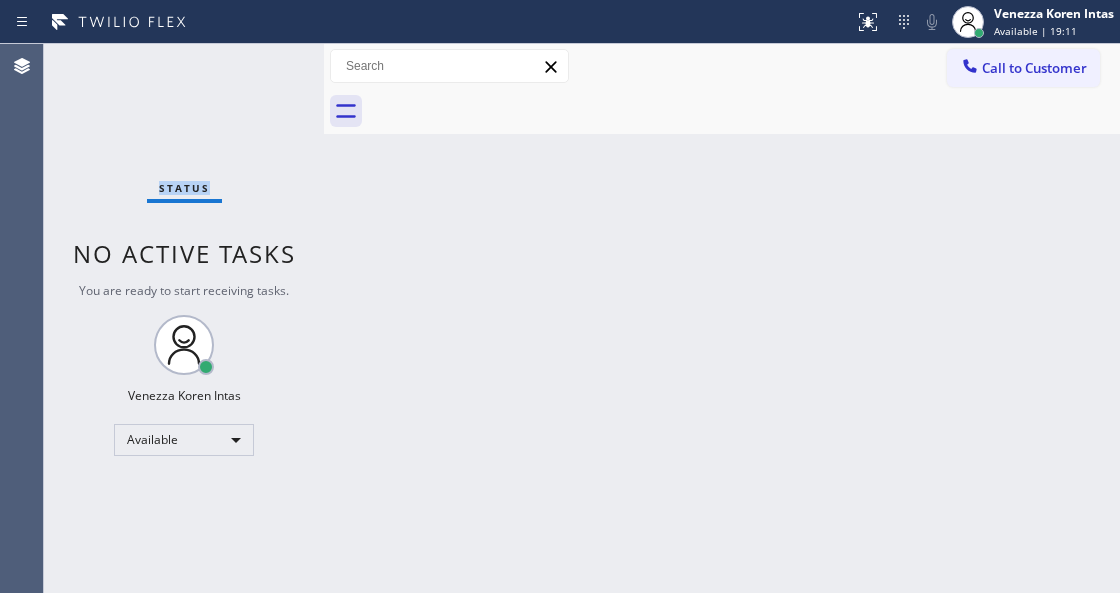 click on "Status   No active tasks     You are ready to start receiving tasks.   [FIRST] [LAST] Available" at bounding box center [184, 318] 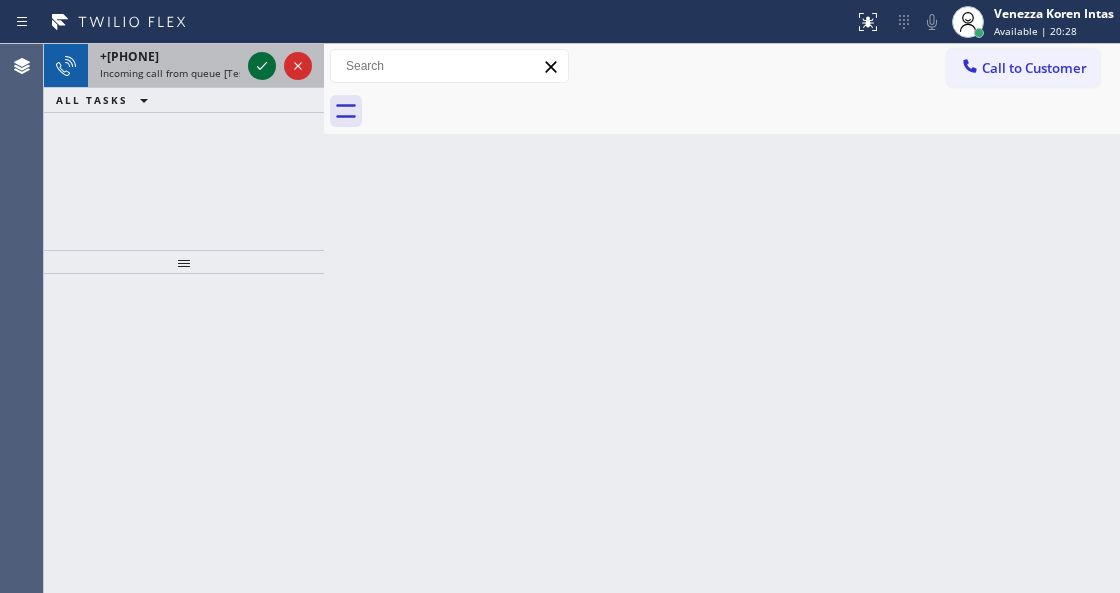 click 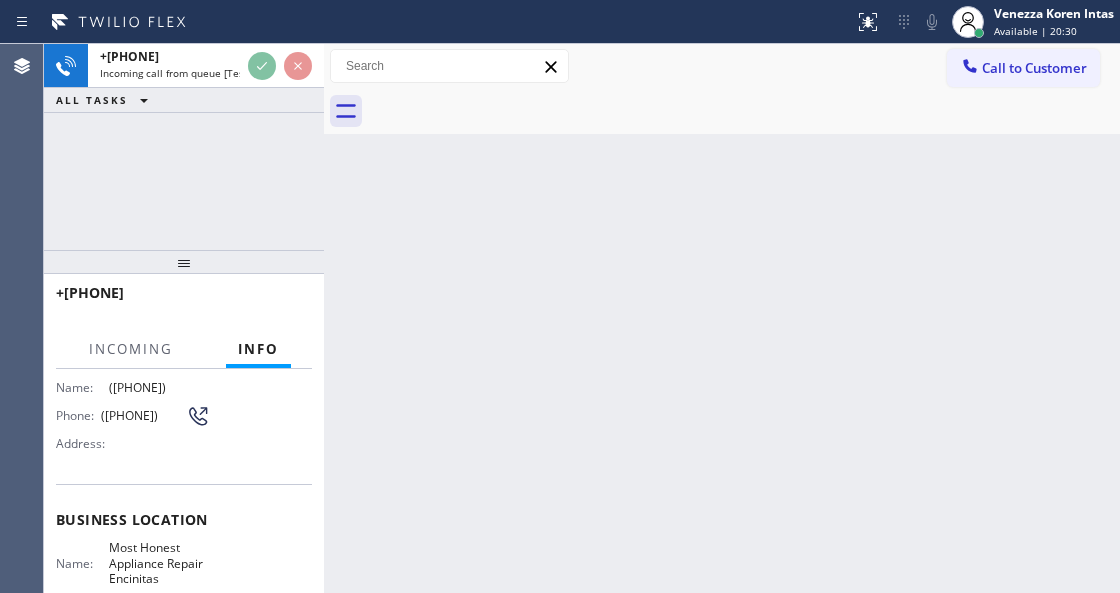 scroll, scrollTop: 200, scrollLeft: 0, axis: vertical 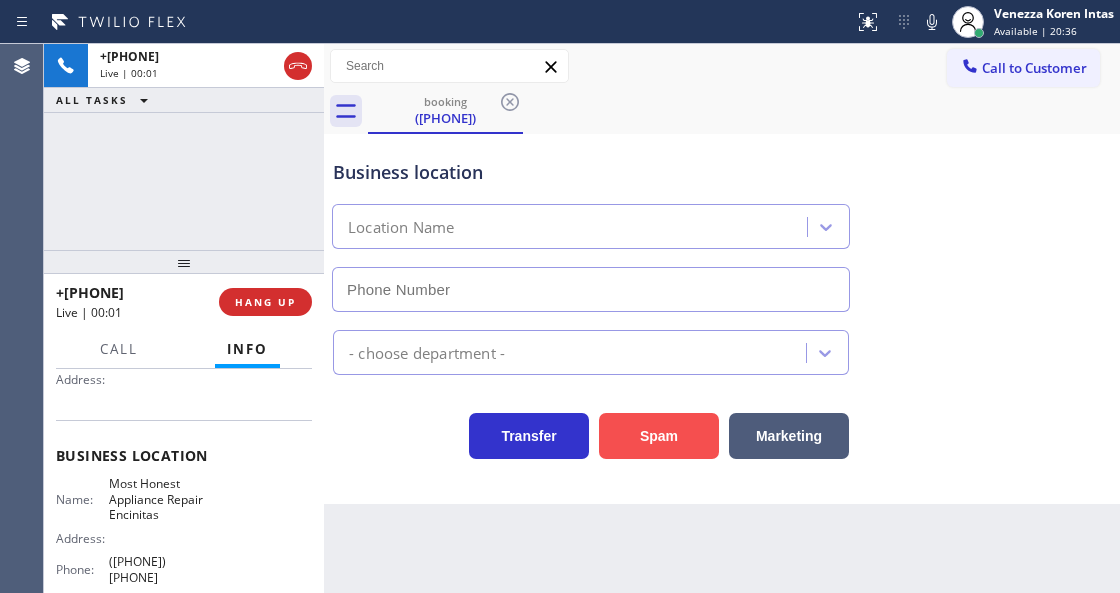 type on "([PHONE]) [PHONE]" 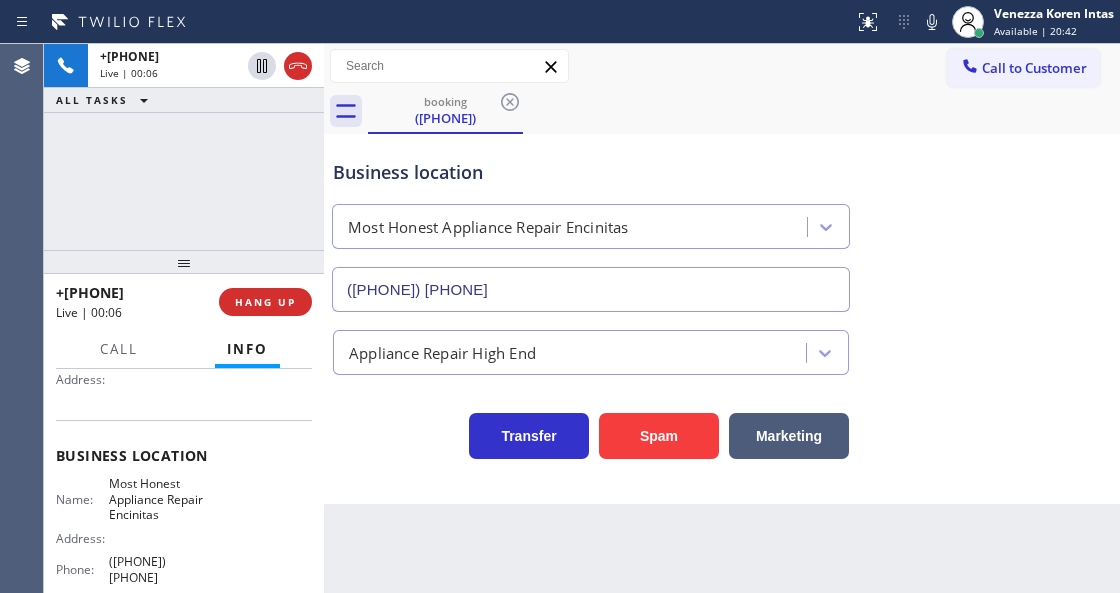 drag, startPoint x: 656, startPoint y: 227, endPoint x: 602, endPoint y: 240, distance: 55.542778 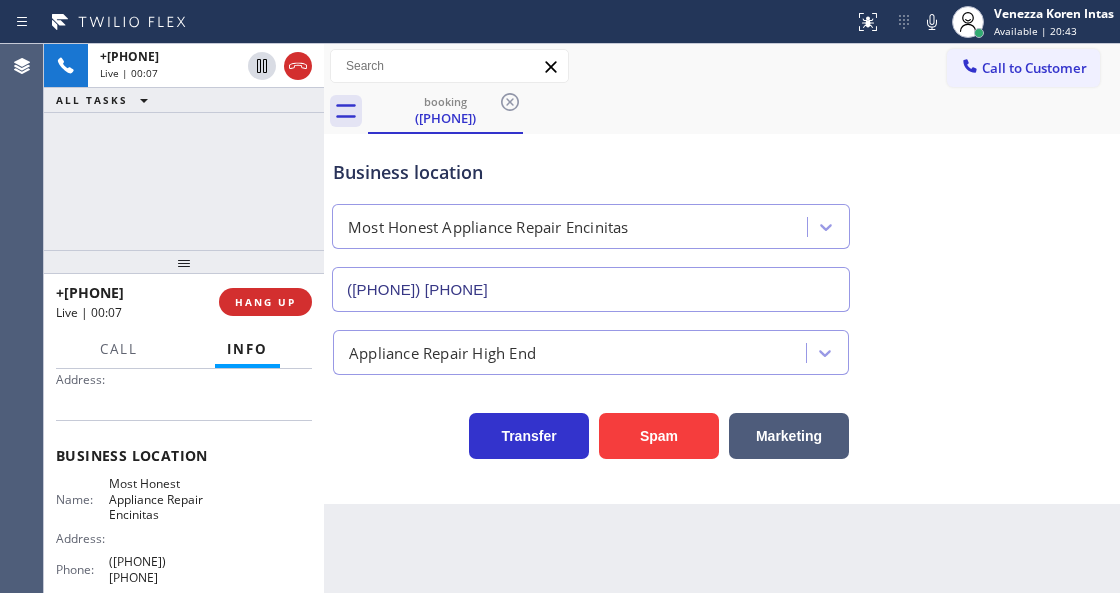 click on "+[PHONE] Live | 00:07 ALL TASKS ALL TASKS ACTIVE TASKS TASKS IN WRAP UP" at bounding box center (184, 147) 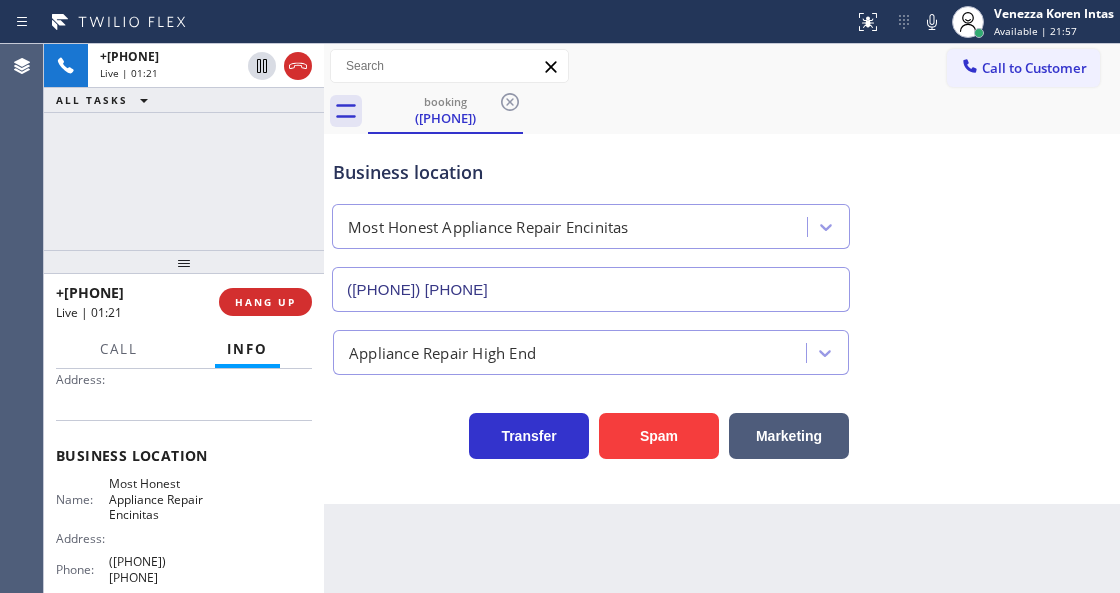 click on "booking ([PHONE]) [PHONE]" at bounding box center [744, 111] 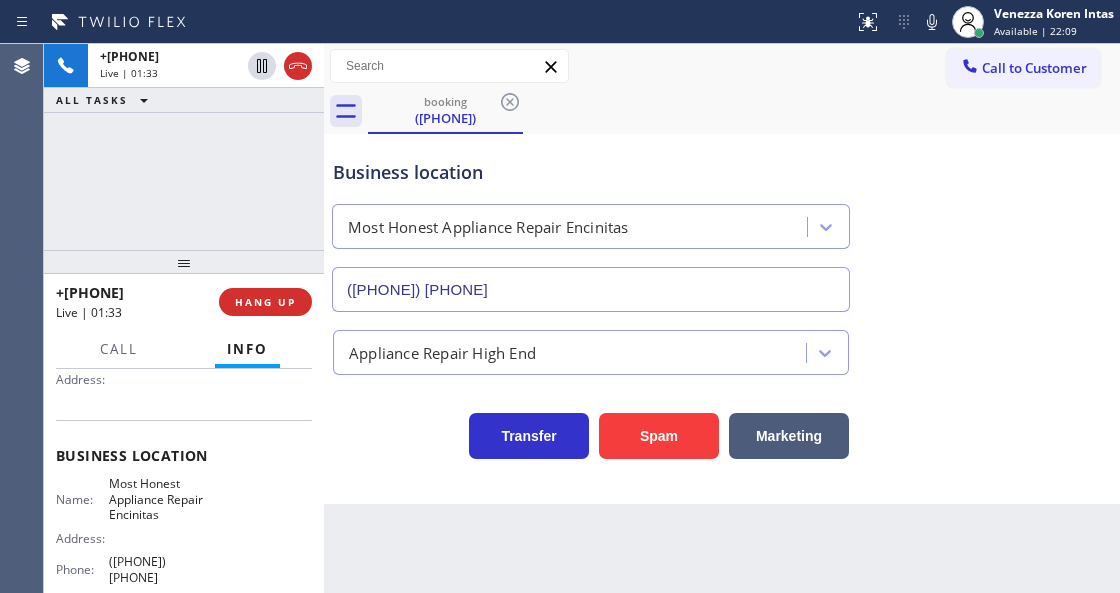 click on "booking ([PHONE]) [PHONE]" at bounding box center (744, 111) 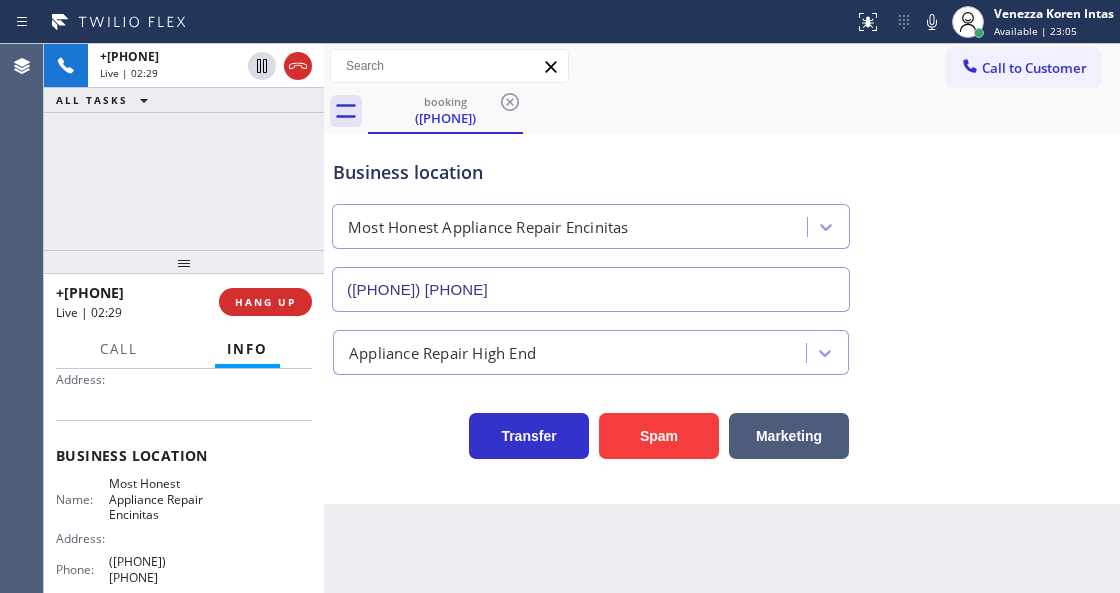 click on "Business location Most Honest Appliance Repair Encinitas ([PHONE])" at bounding box center [722, 221] 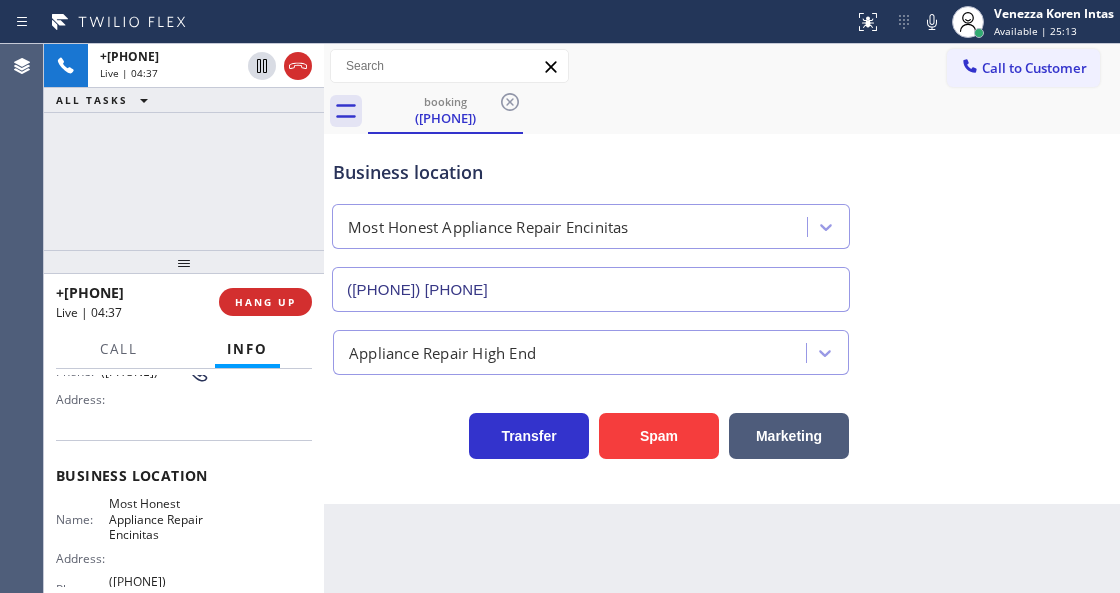 scroll, scrollTop: 200, scrollLeft: 0, axis: vertical 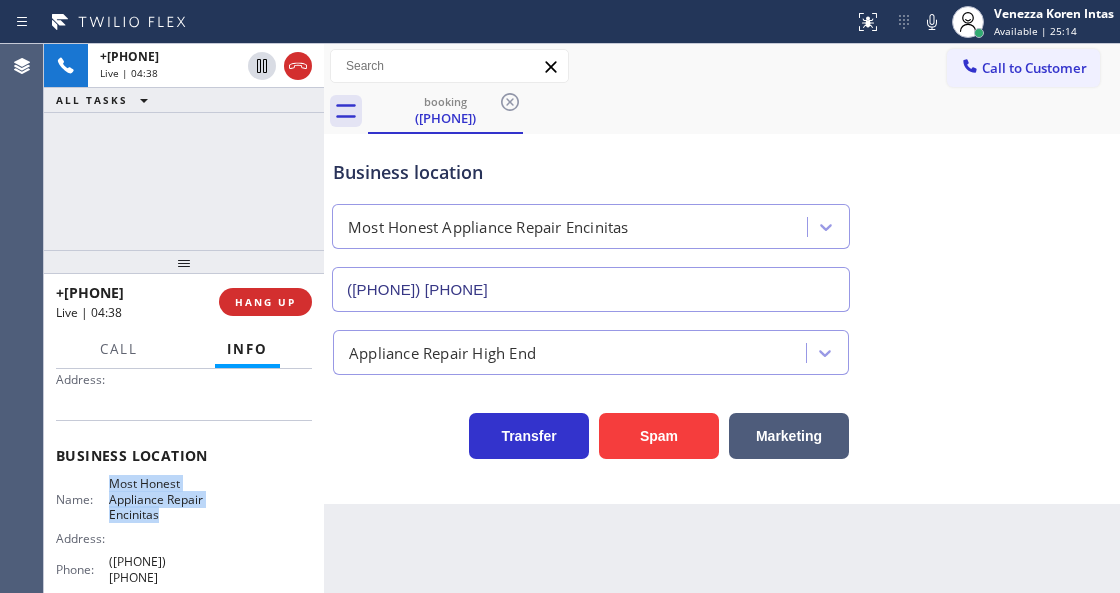 drag, startPoint x: 106, startPoint y: 478, endPoint x: 172, endPoint y: 521, distance: 78.77182 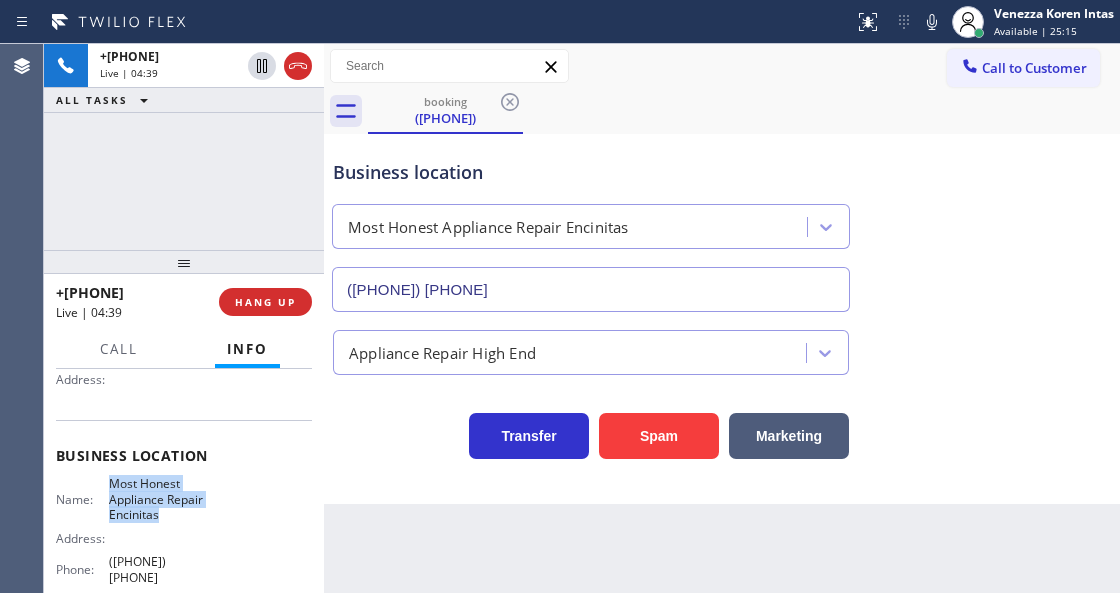 copy on "Most Honest Appliance Repair Encinitas" 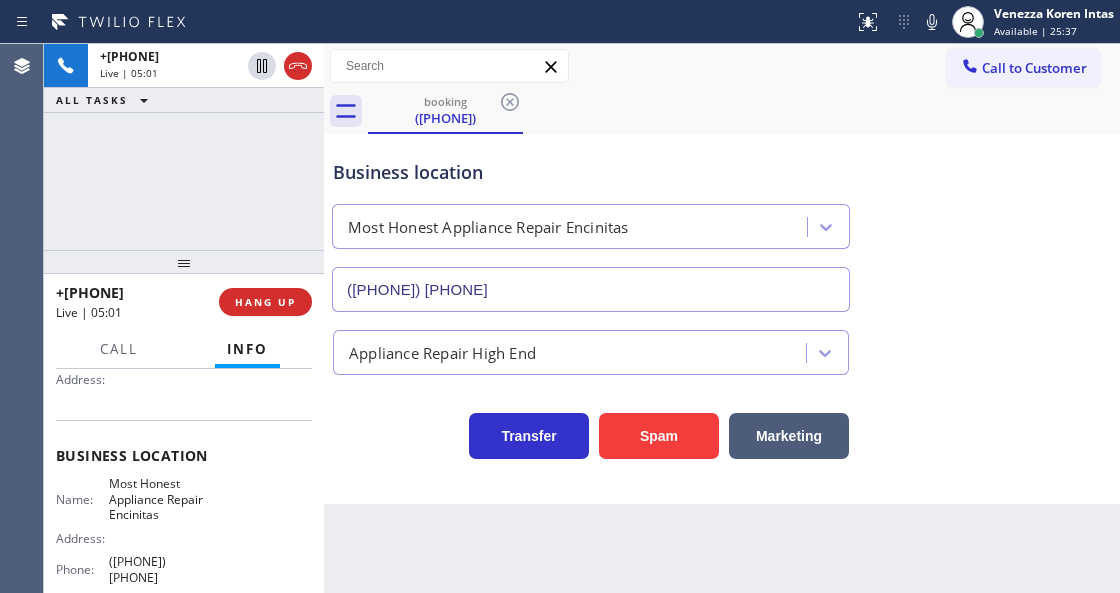 click on "booking ([PHONE]) [PHONE]" at bounding box center (744, 111) 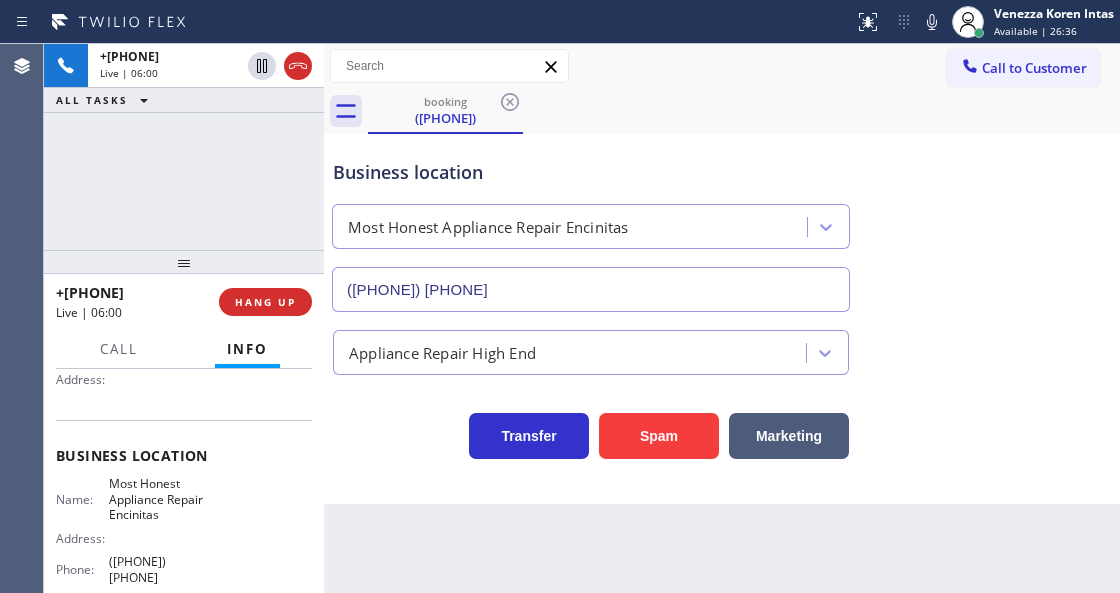 scroll, scrollTop: 0, scrollLeft: 0, axis: both 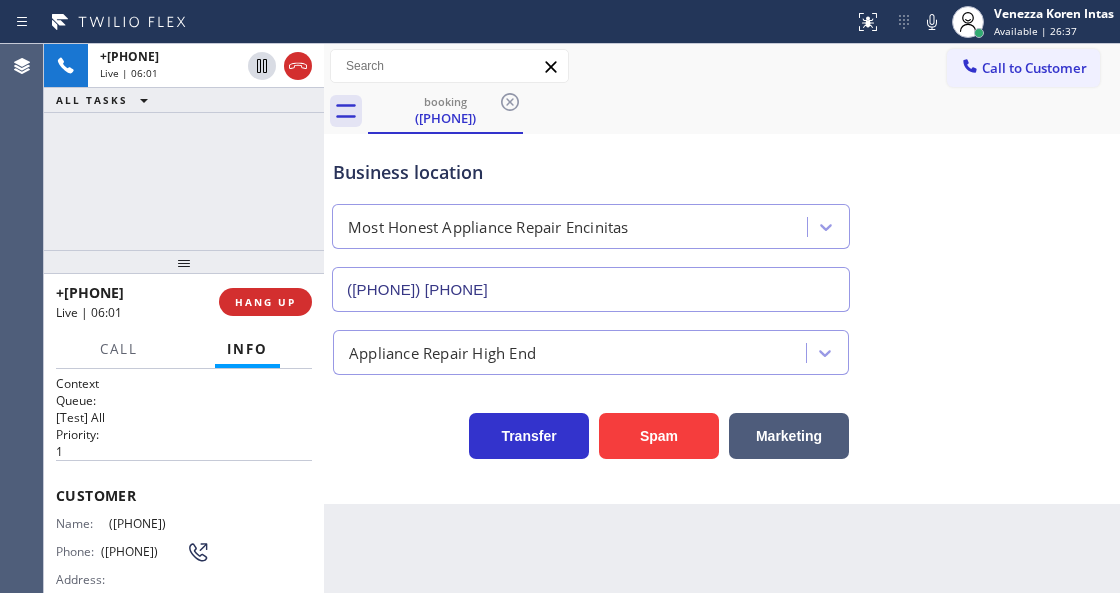 drag, startPoint x: 218, startPoint y: 522, endPoint x: 104, endPoint y: 523, distance: 114.00439 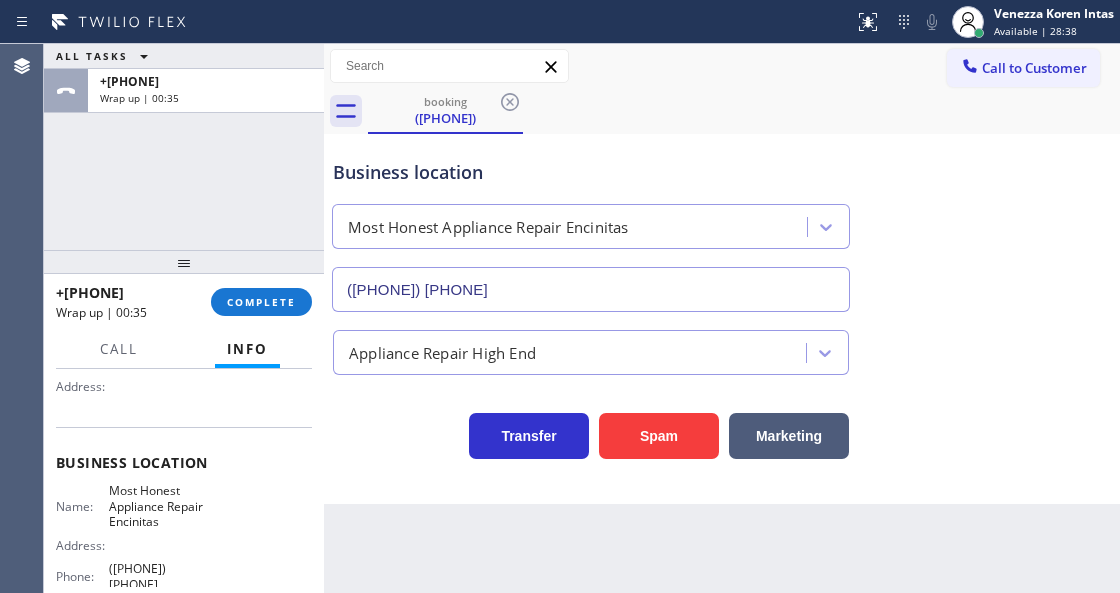scroll, scrollTop: 266, scrollLeft: 0, axis: vertical 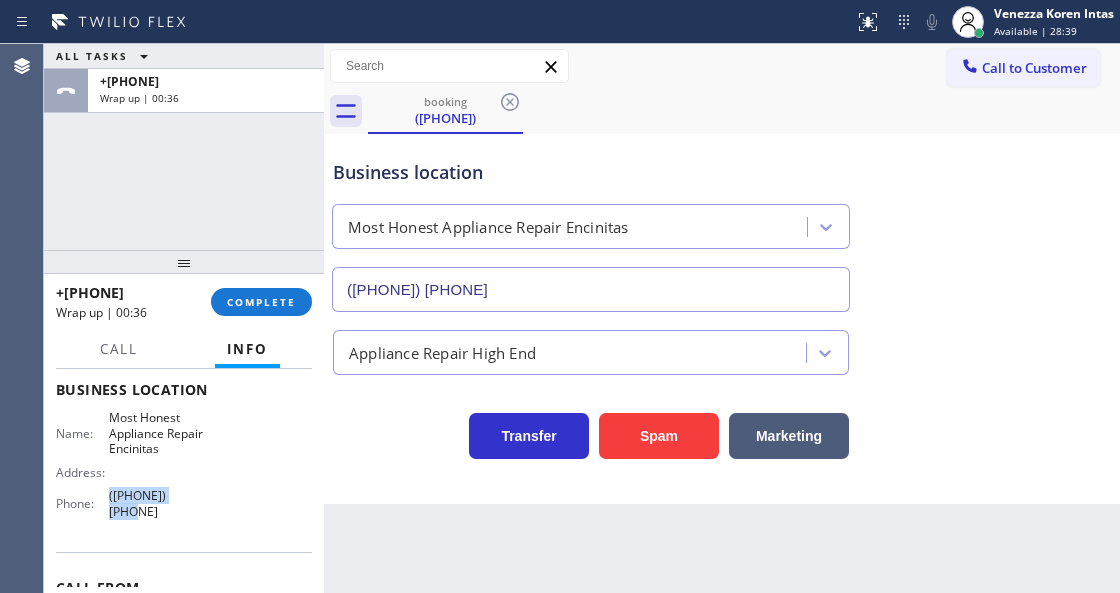drag, startPoint x: 207, startPoint y: 490, endPoint x: 106, endPoint y: 498, distance: 101.31634 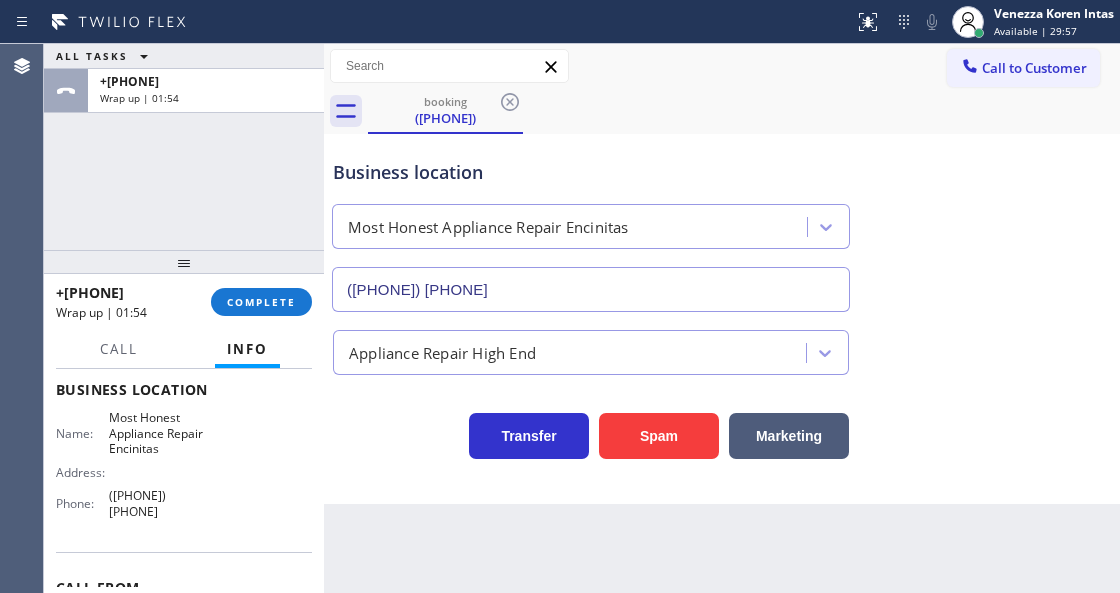 click on "[PHONE] Wrap up | 01:54 COMPLETE" at bounding box center (184, 302) 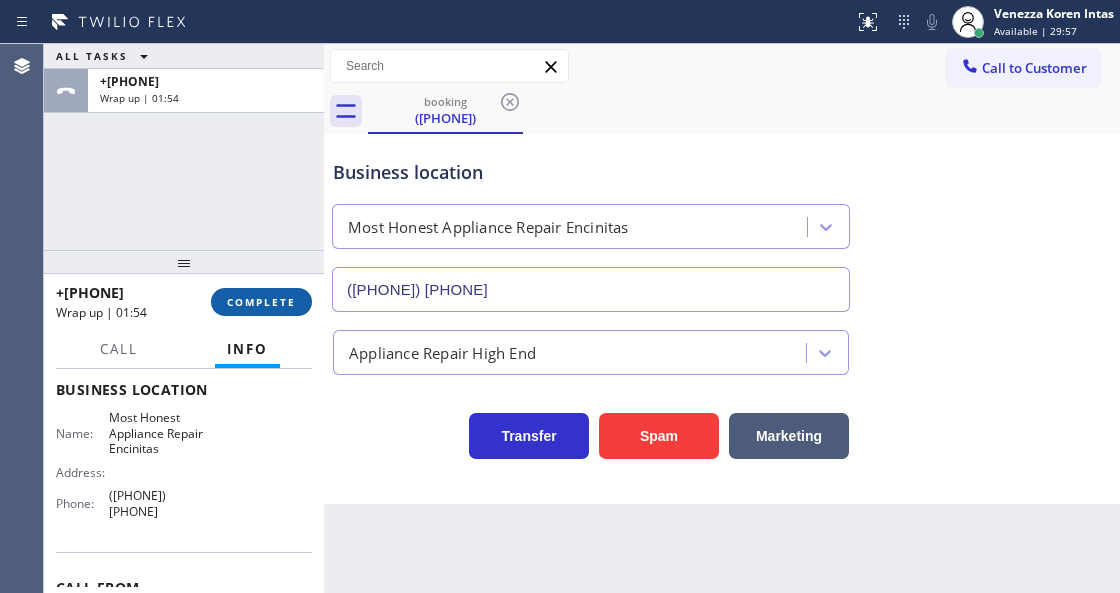click on "COMPLETE" at bounding box center [261, 302] 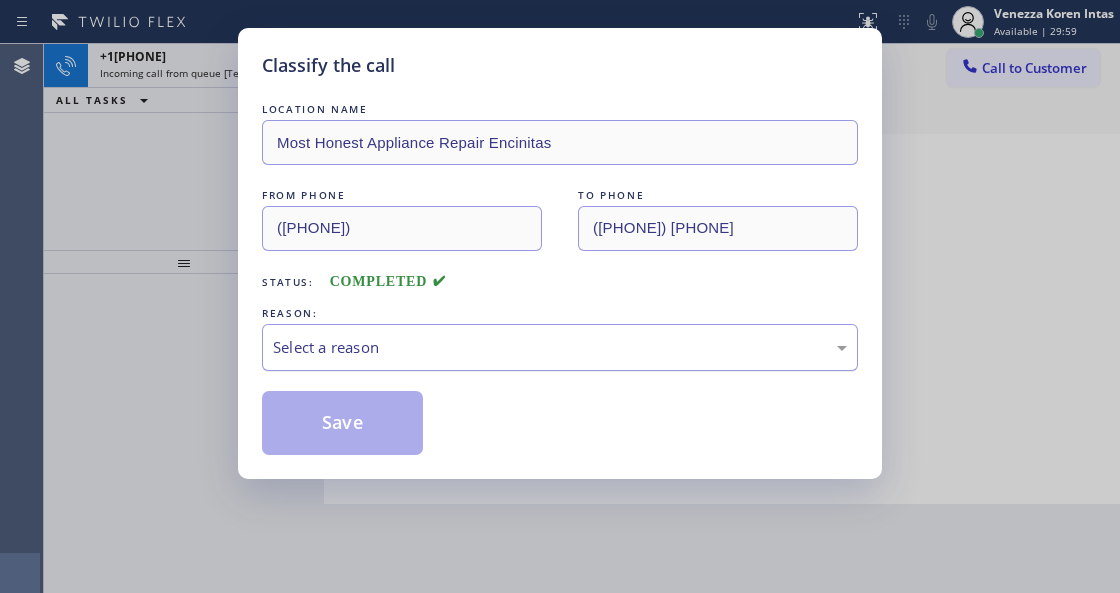 click on "Select a reason" at bounding box center [560, 347] 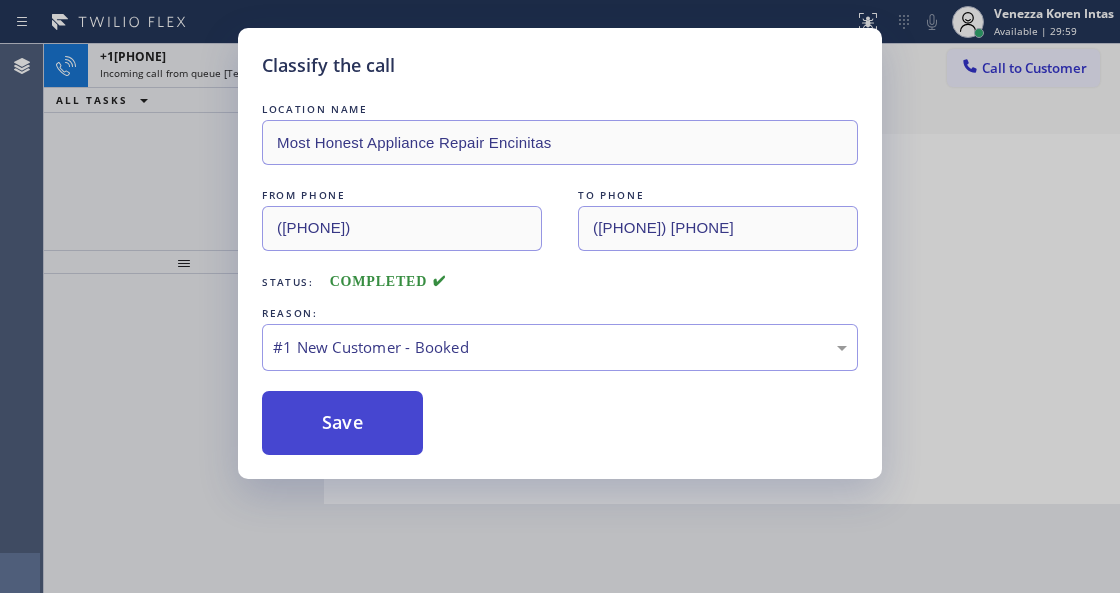 drag, startPoint x: 423, startPoint y: 365, endPoint x: 368, endPoint y: 424, distance: 80.65978 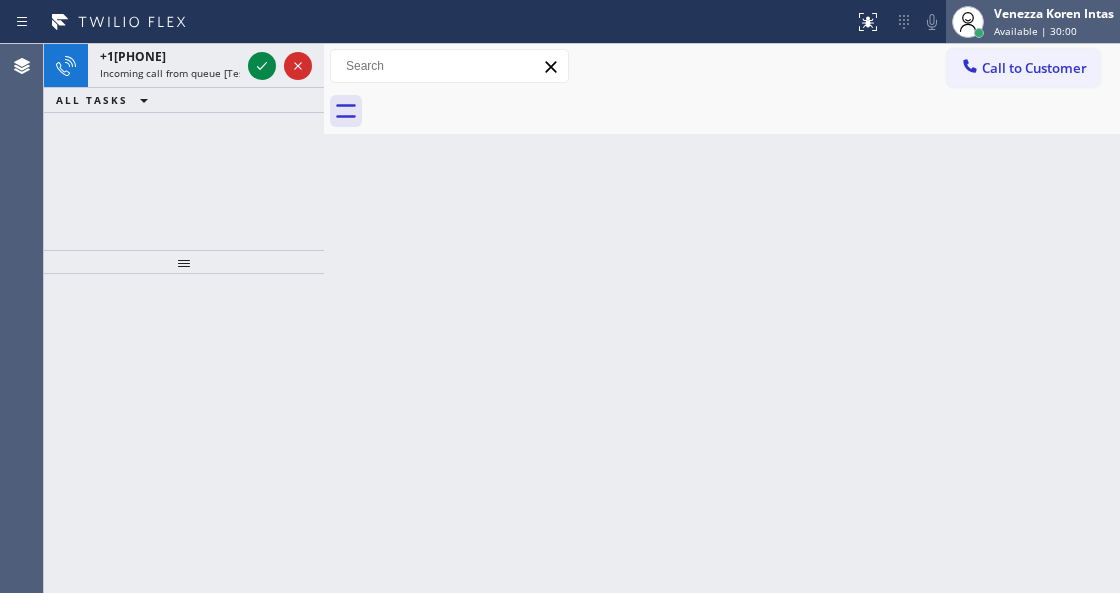 click on "Available | 30:00" at bounding box center [1035, 31] 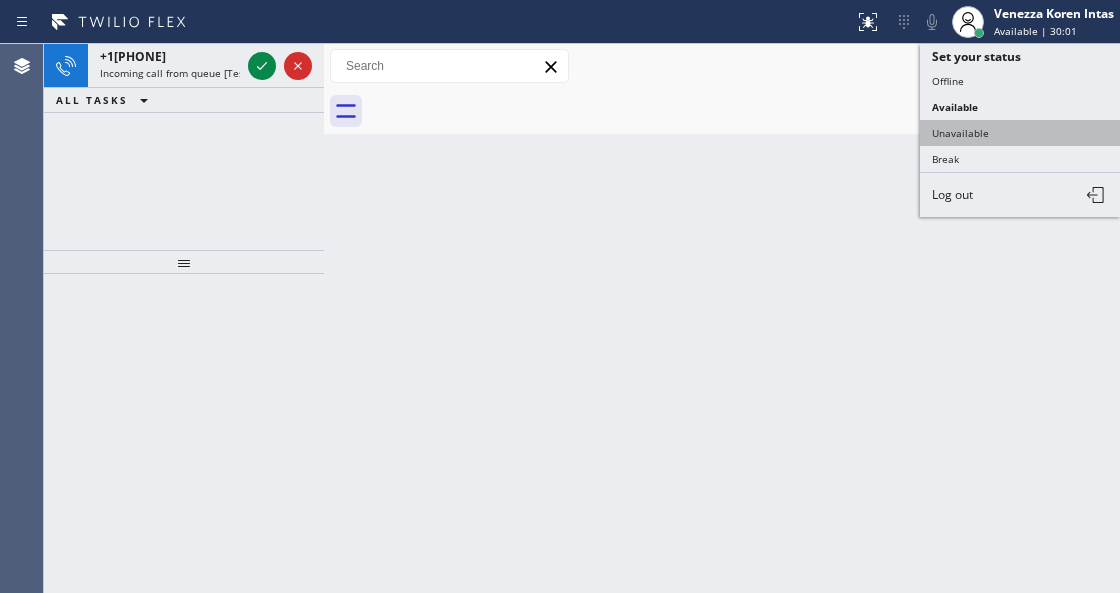 click on "Unavailable" at bounding box center [1020, 133] 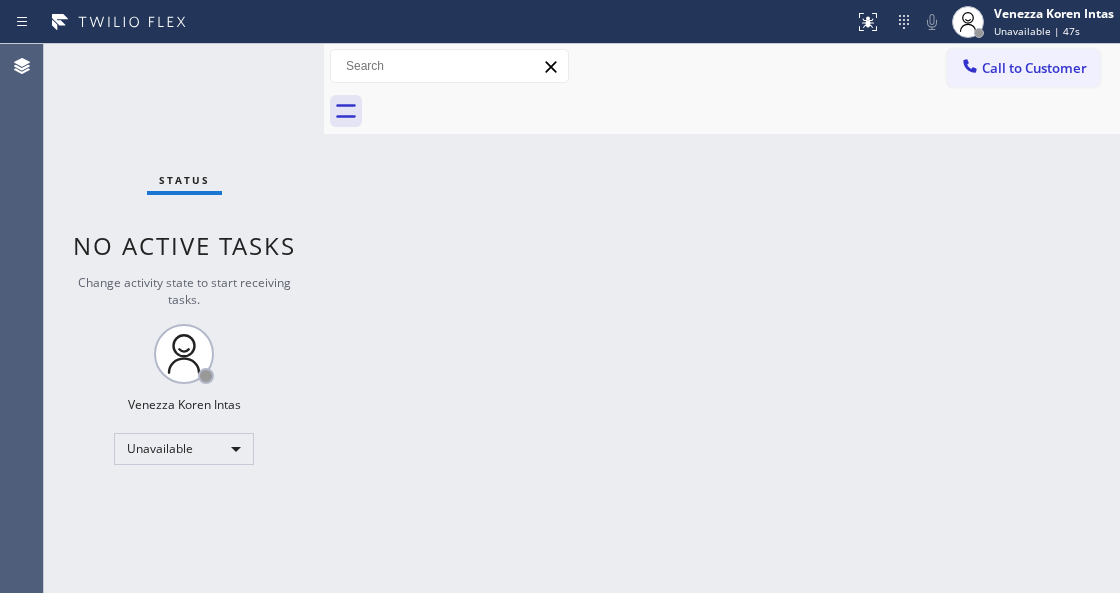 click on "Status   No active tasks     Change activity state to start receiving tasks.   [FIRST] [LAST] Unavailable" at bounding box center (184, 318) 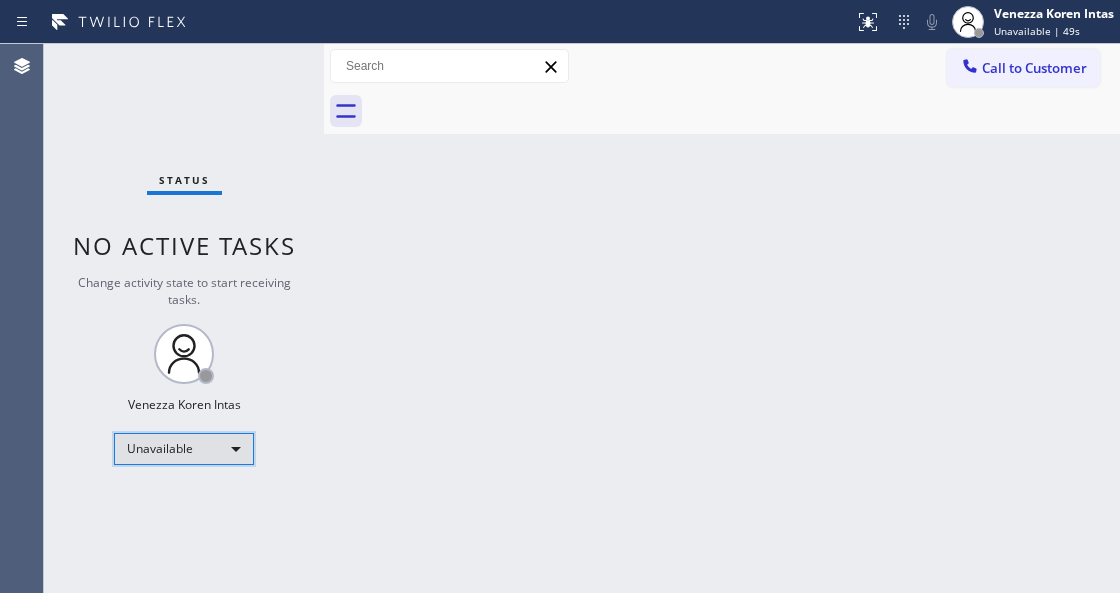 click on "Unavailable" at bounding box center [184, 449] 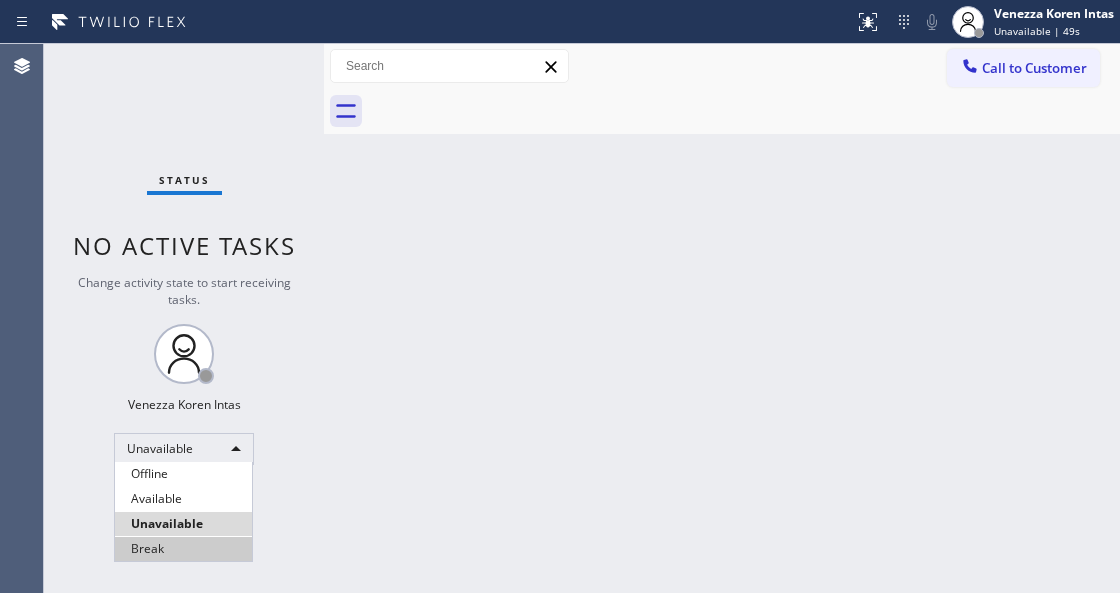 click on "Break" at bounding box center [183, 549] 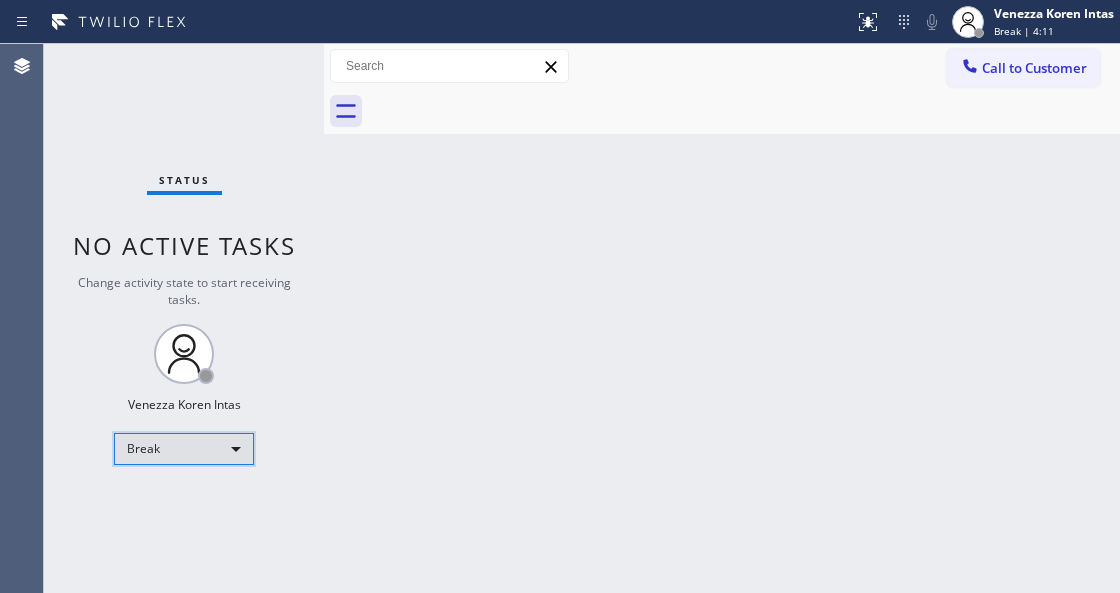 click on "Break" at bounding box center [184, 449] 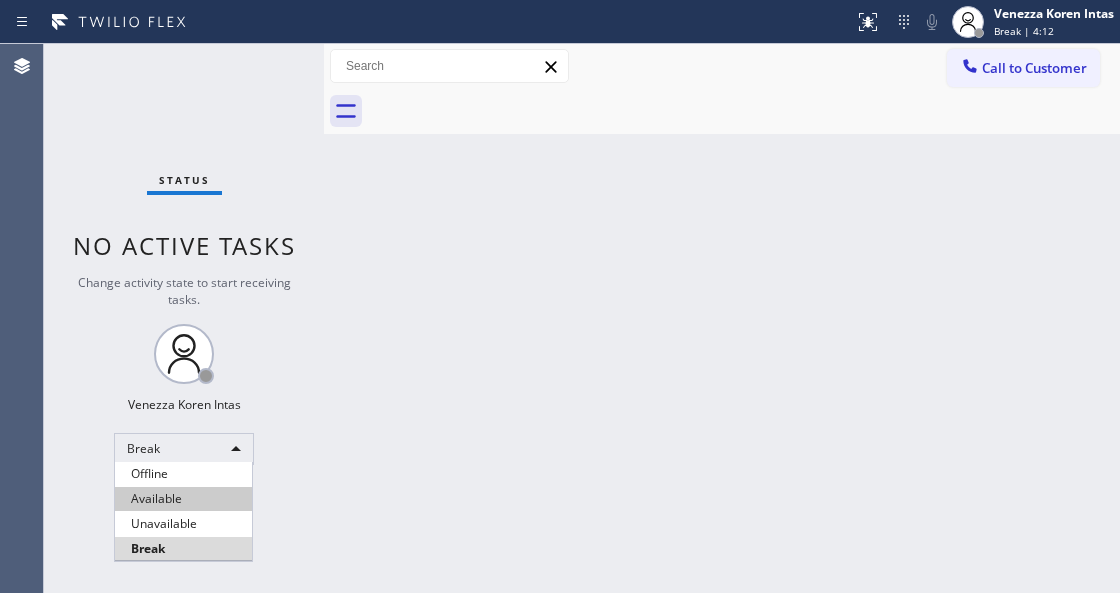 click on "Available" at bounding box center [183, 499] 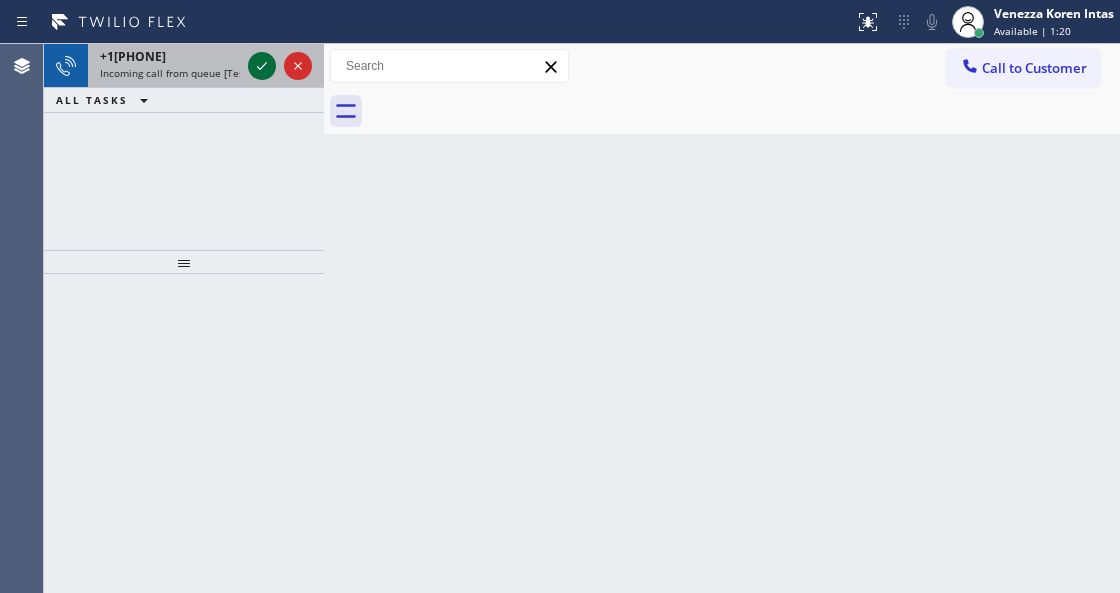 click 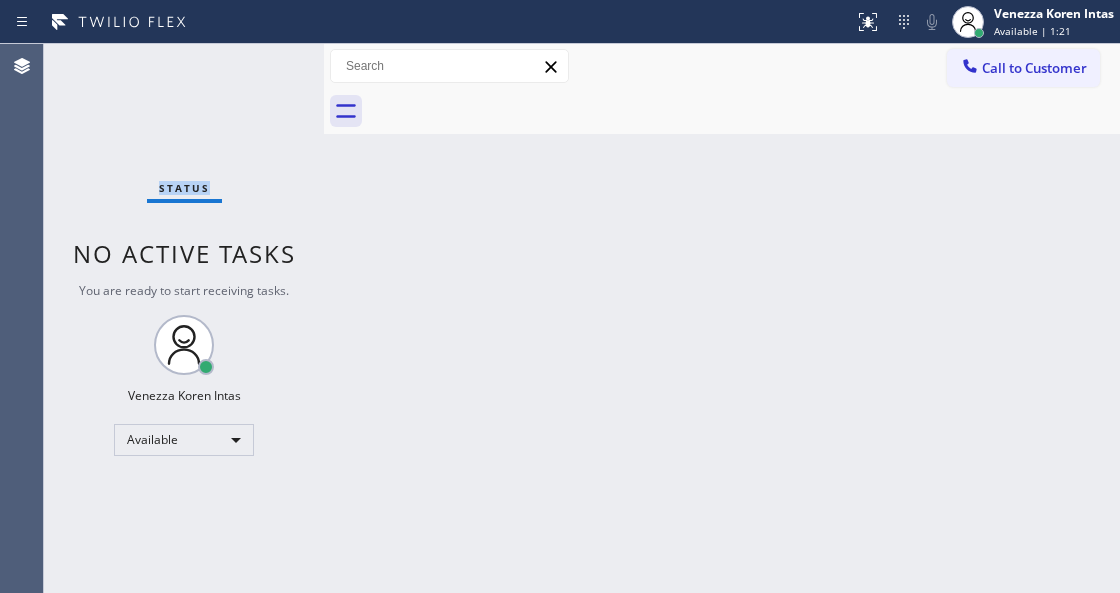 click on "Status   No active tasks     You are ready to start receiving tasks.   [FIRST] [LAST] Available" at bounding box center (184, 318) 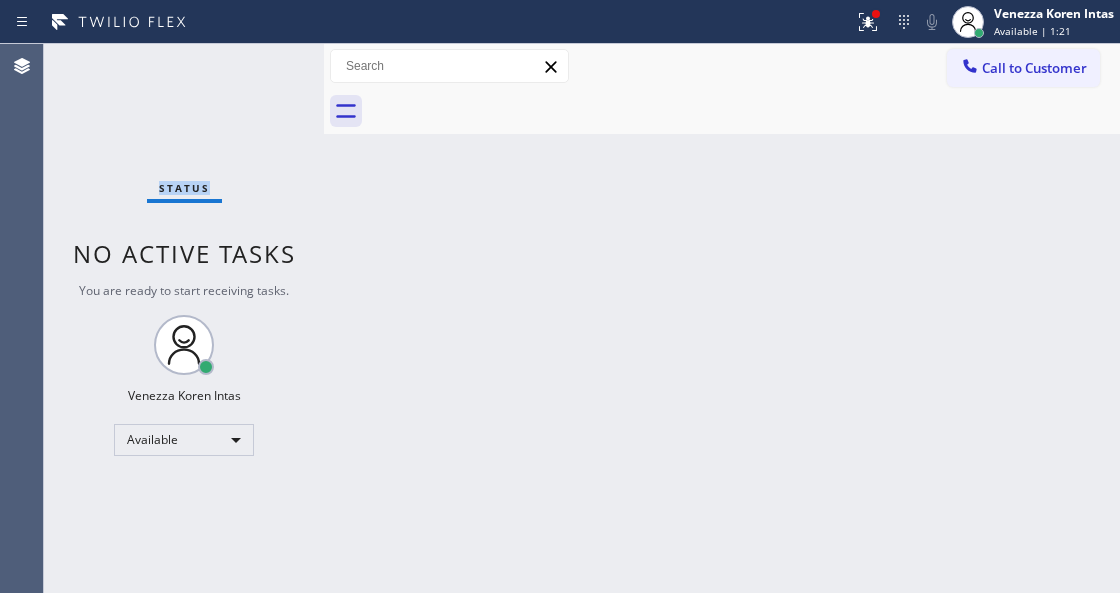 click on "Status   No active tasks     You are ready to start receiving tasks.   [FIRST] [LAST] Available" at bounding box center [184, 318] 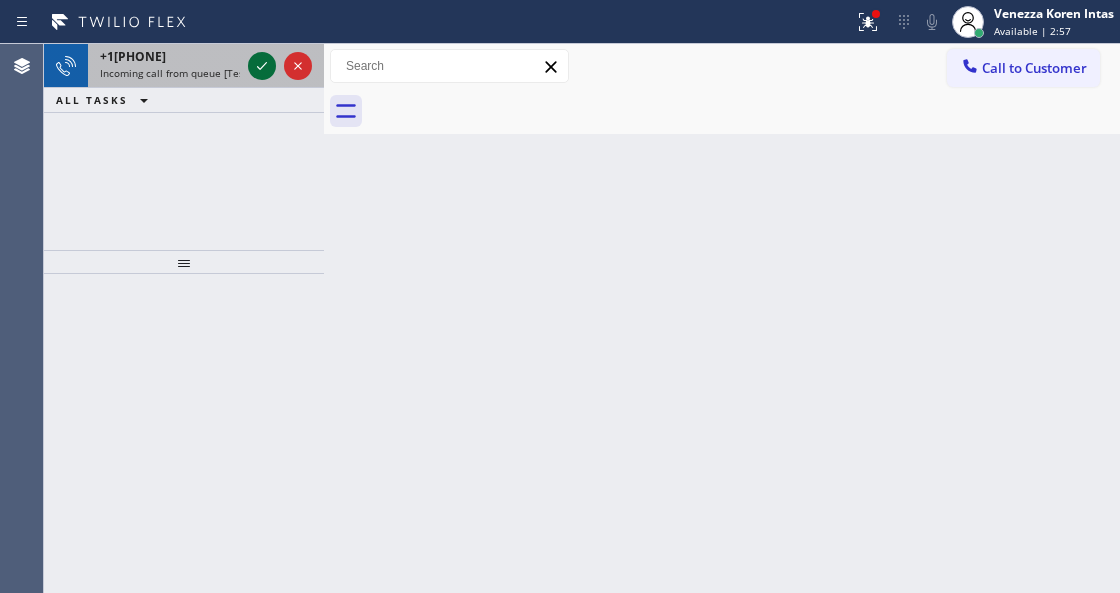 click 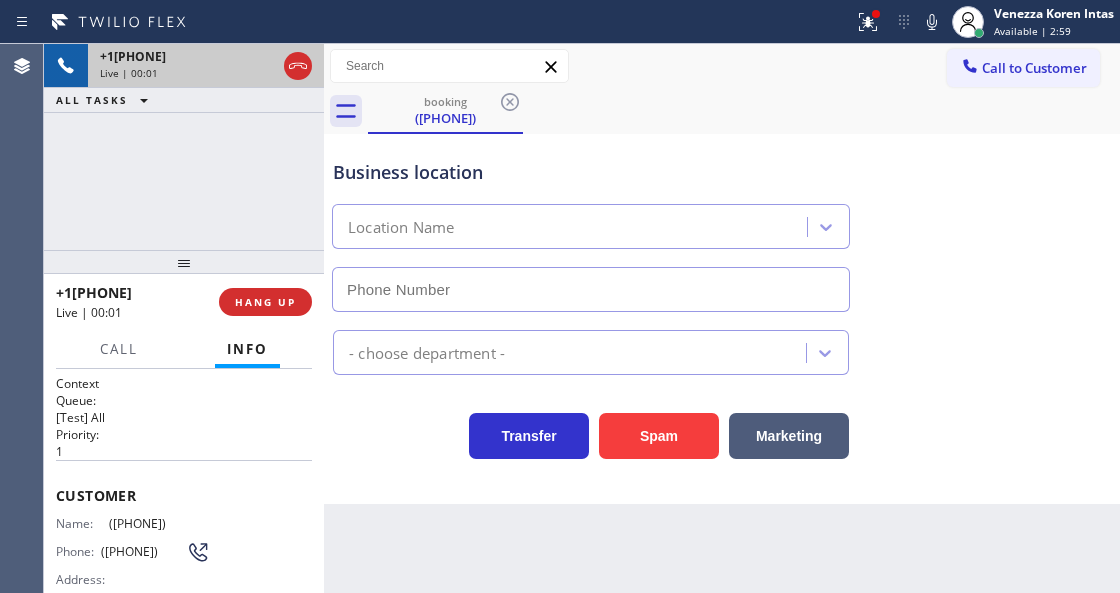 type on "([PHONE])" 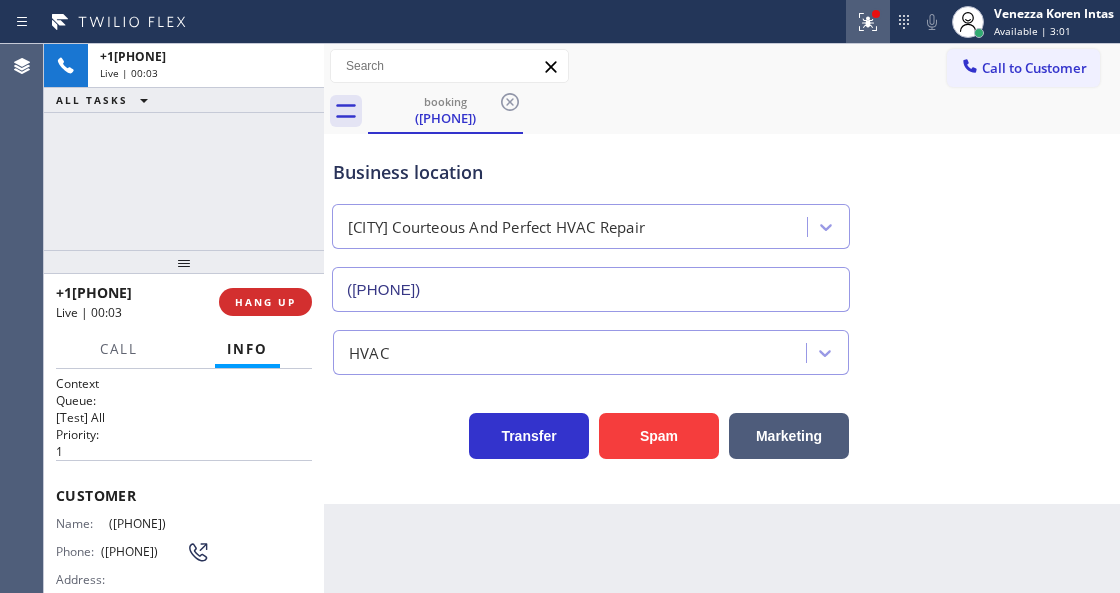 click at bounding box center [868, 22] 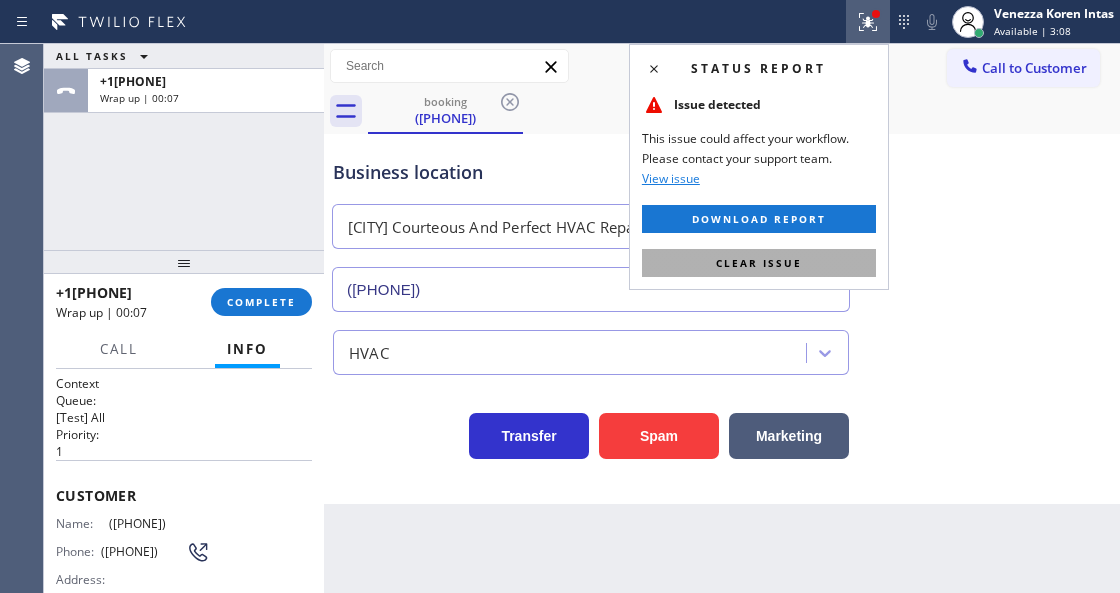 click on "Clear issue" at bounding box center (759, 263) 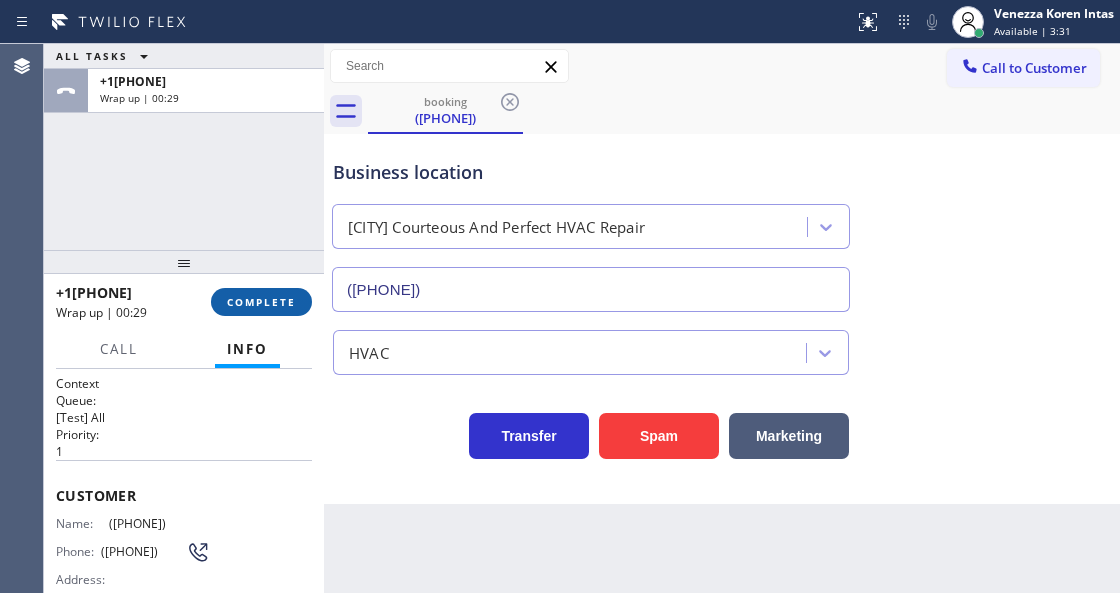 click on "COMPLETE" at bounding box center [261, 302] 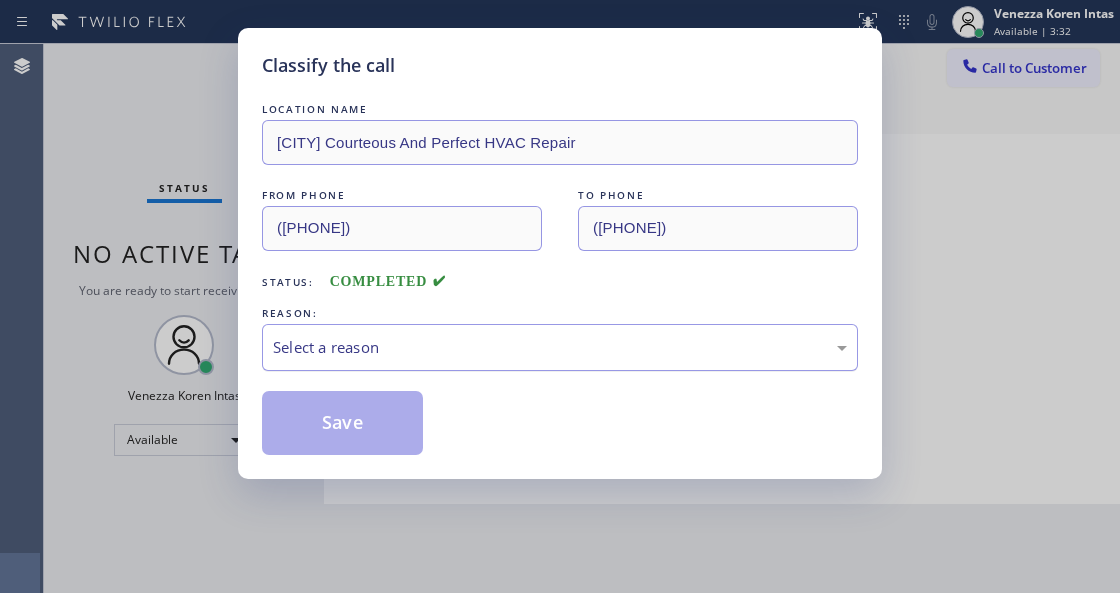 click on "Select a reason" at bounding box center (560, 347) 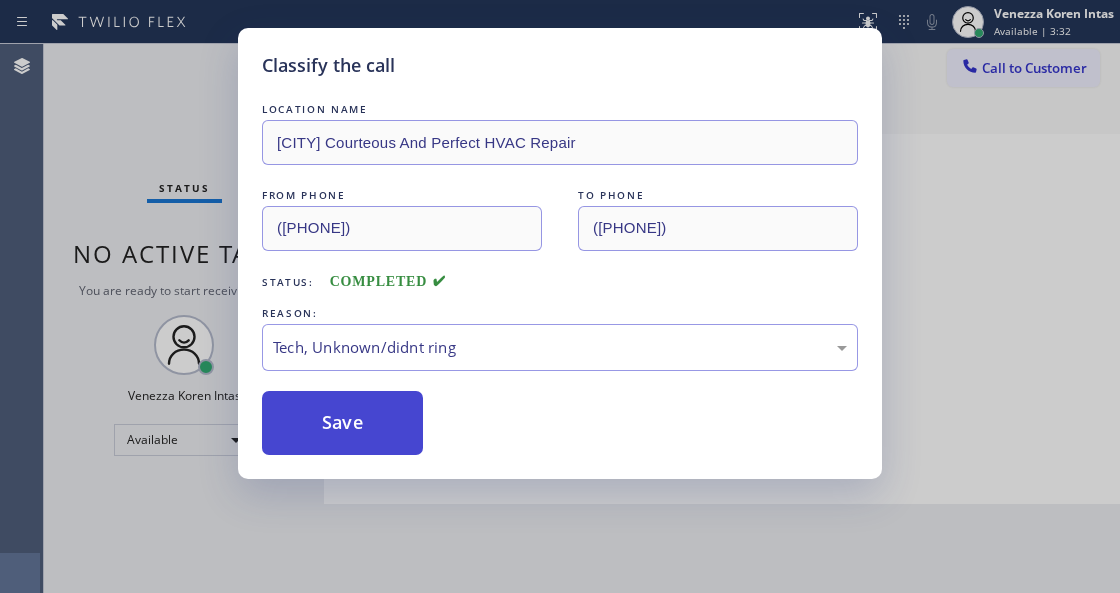 click on "Save" at bounding box center [342, 423] 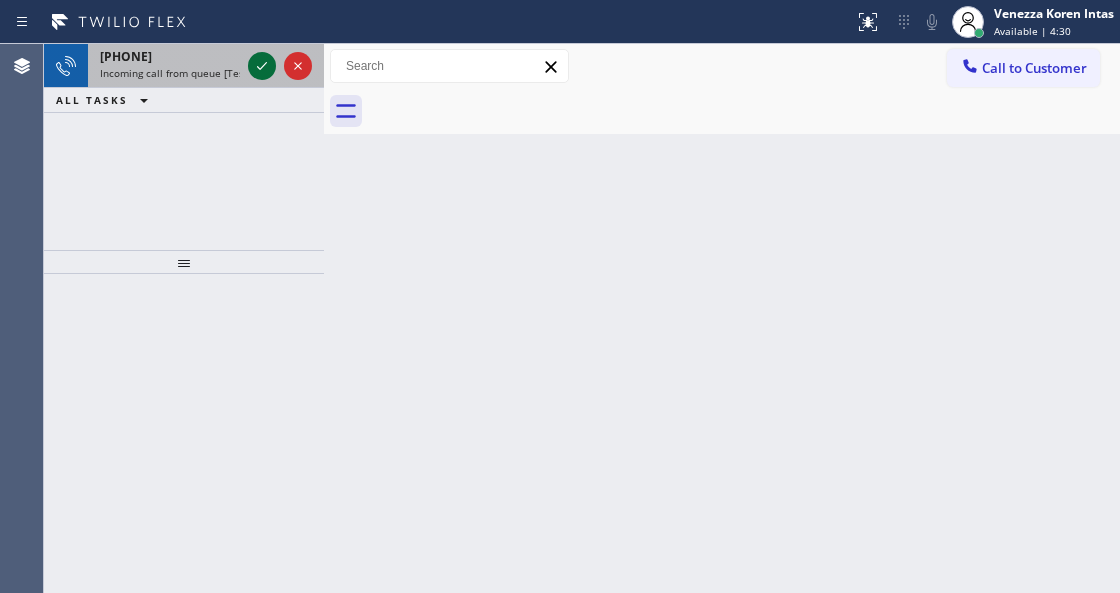 click 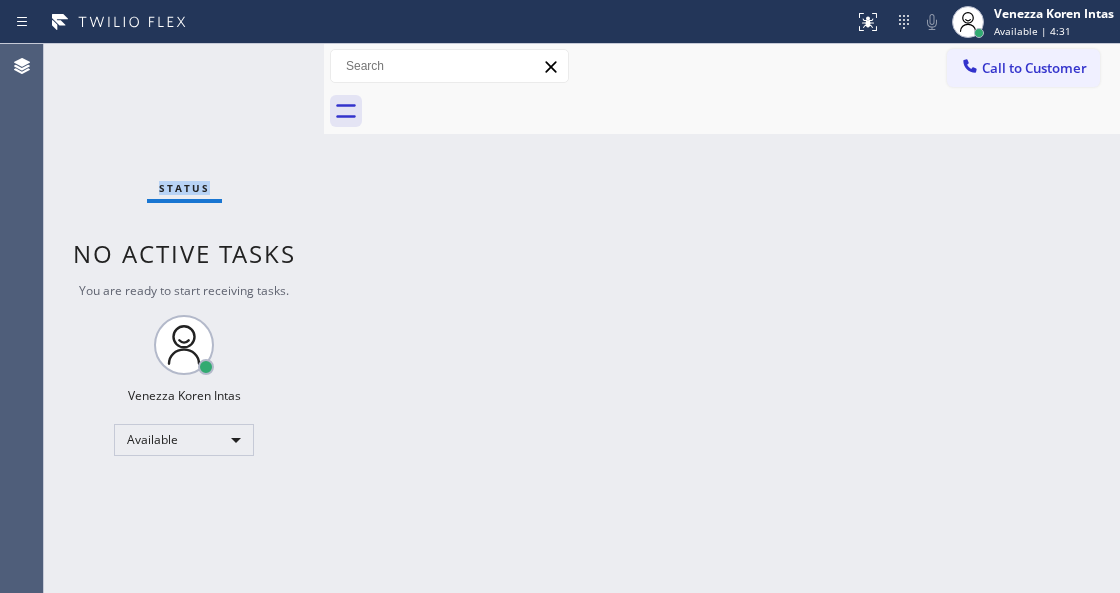 click on "Status   No active tasks     You are ready to start receiving tasks.   [FIRST] [LAST] Available" at bounding box center (184, 318) 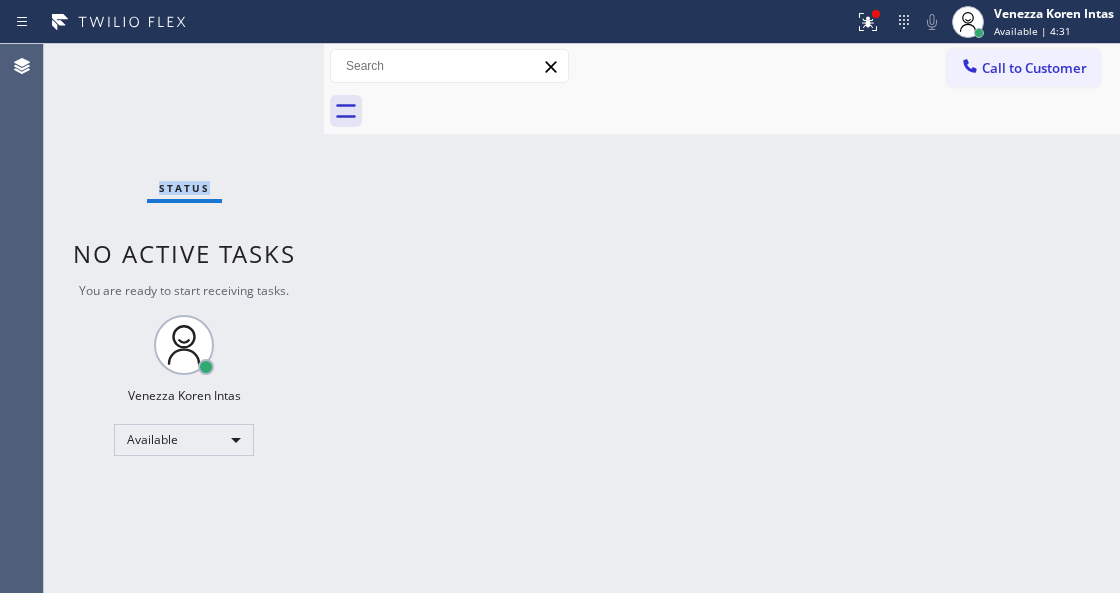 click on "Status   No active tasks     You are ready to start receiving tasks.   [FIRST] [LAST] Available" at bounding box center (184, 318) 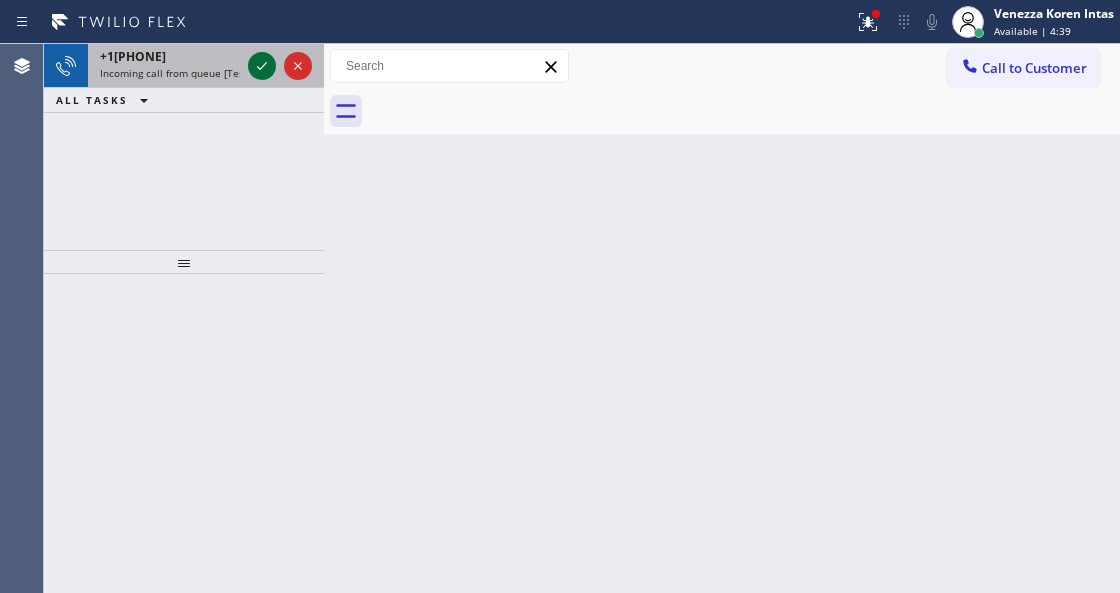 click 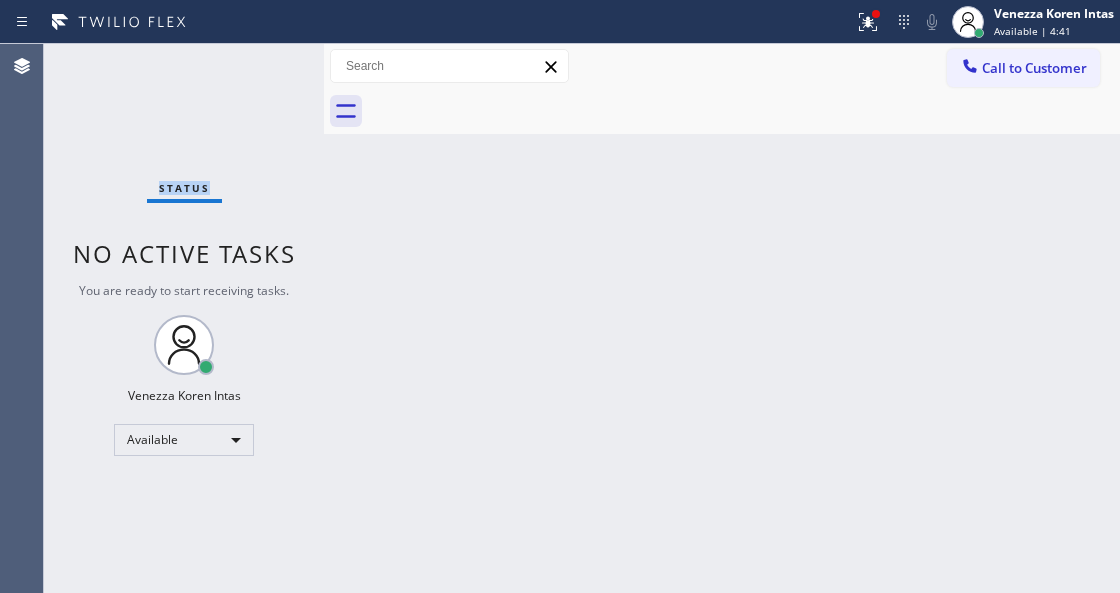 click on "Status   No active tasks     You are ready to start receiving tasks.   [FIRST] [LAST] Available" at bounding box center (184, 318) 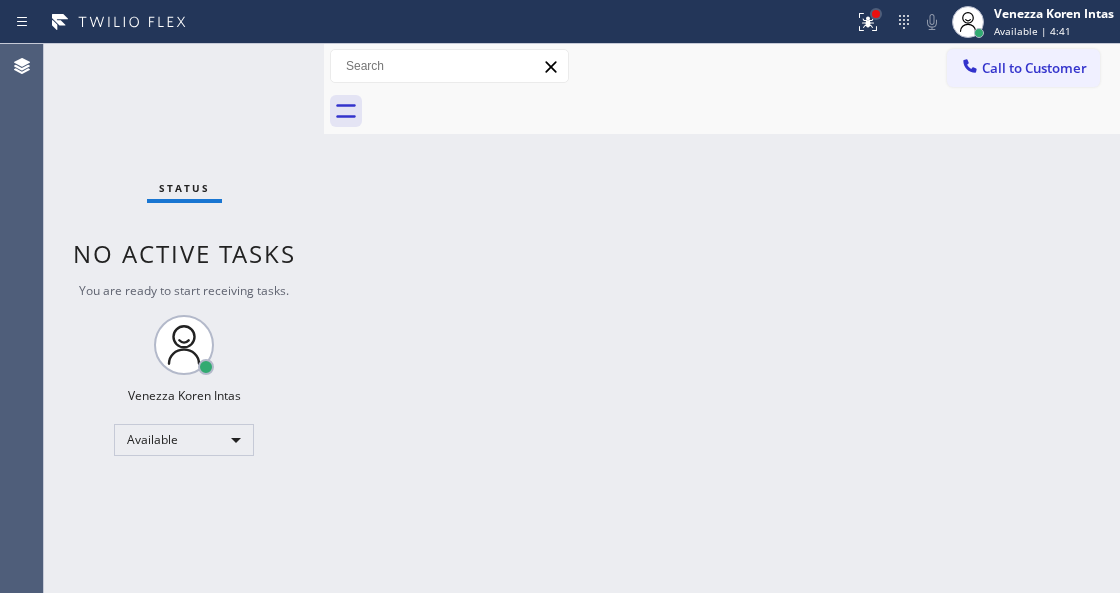 click at bounding box center [876, 14] 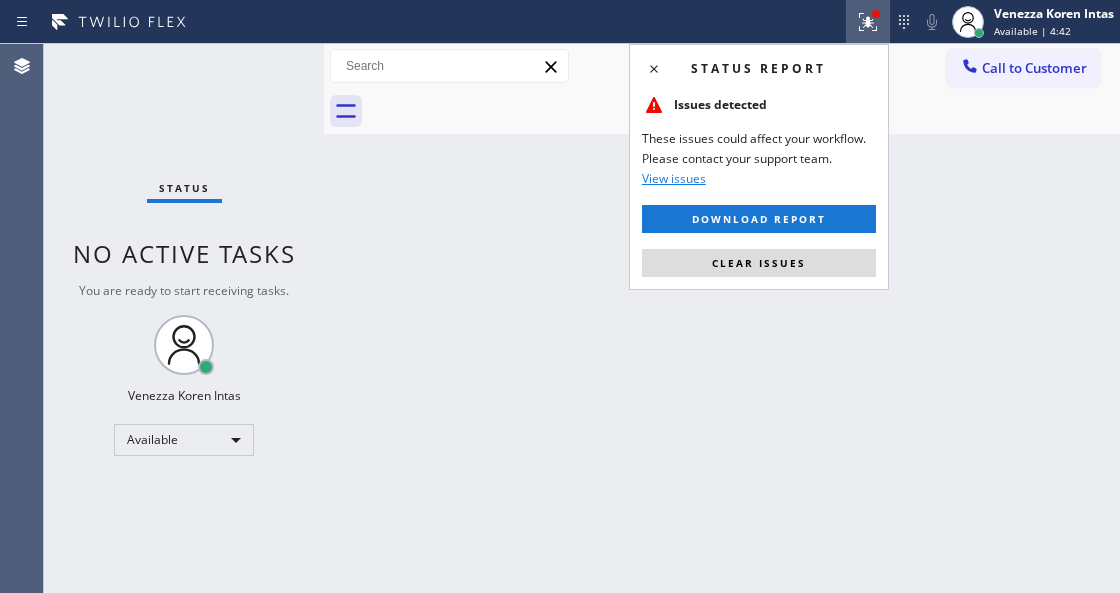 click on "Status report Issues detected These issues could affect your workflow. Please contact your support team. View issues Download report Clear issues" at bounding box center (759, 167) 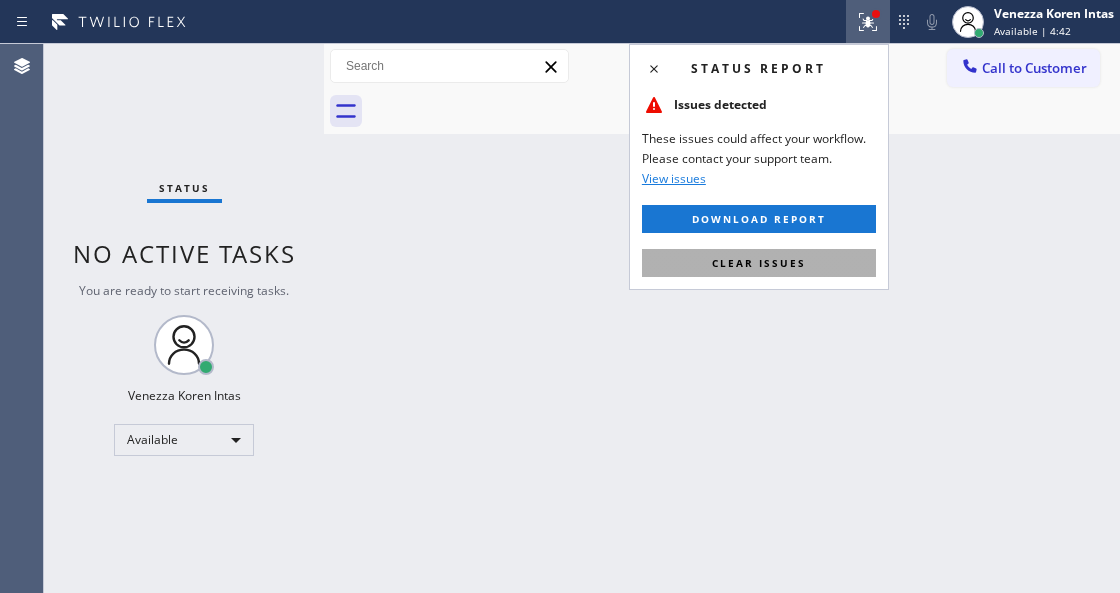 click on "Clear issues" at bounding box center [759, 263] 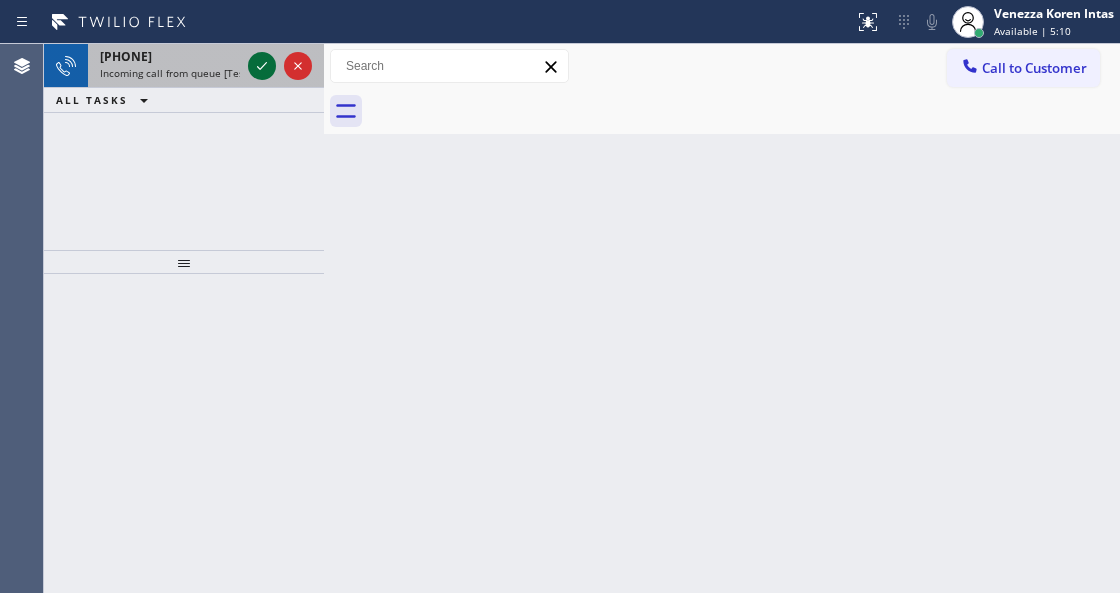 click 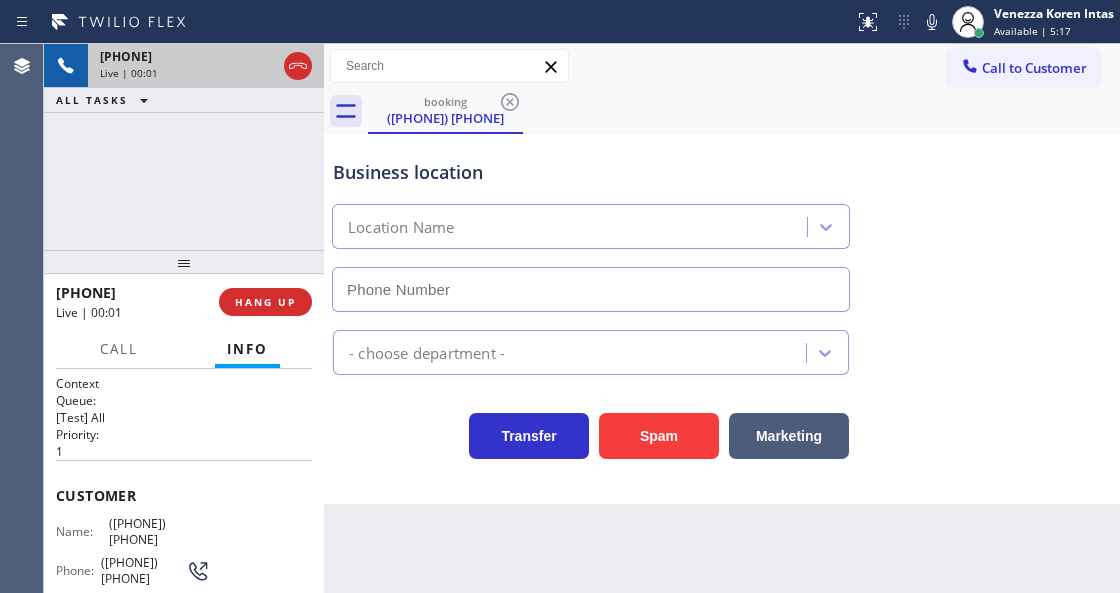 type on "([PHONE])" 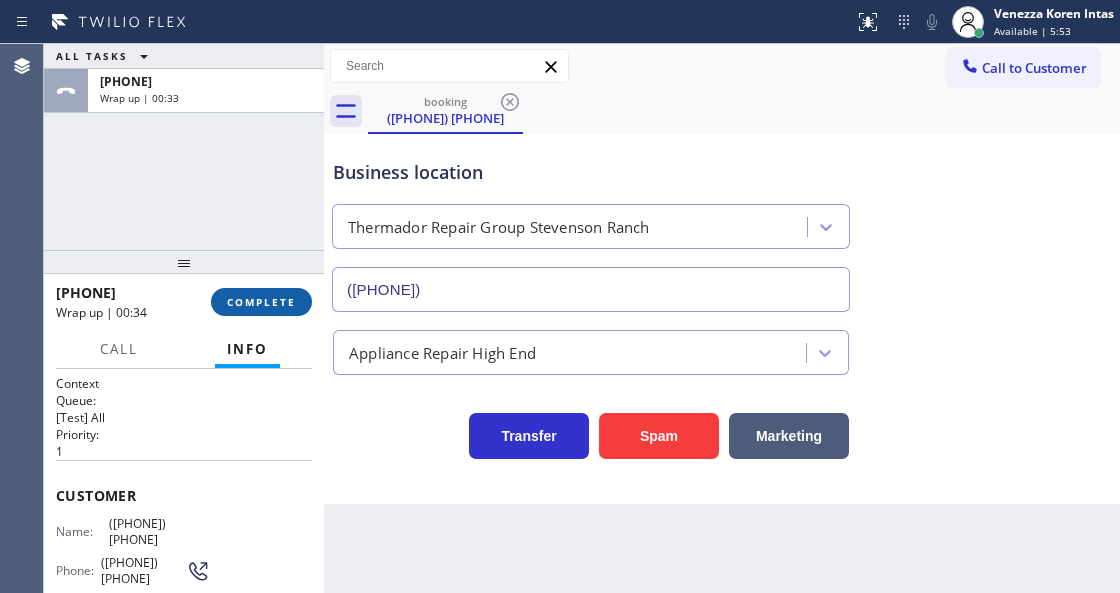 drag, startPoint x: 233, startPoint y: 292, endPoint x: 256, endPoint y: 301, distance: 24.698177 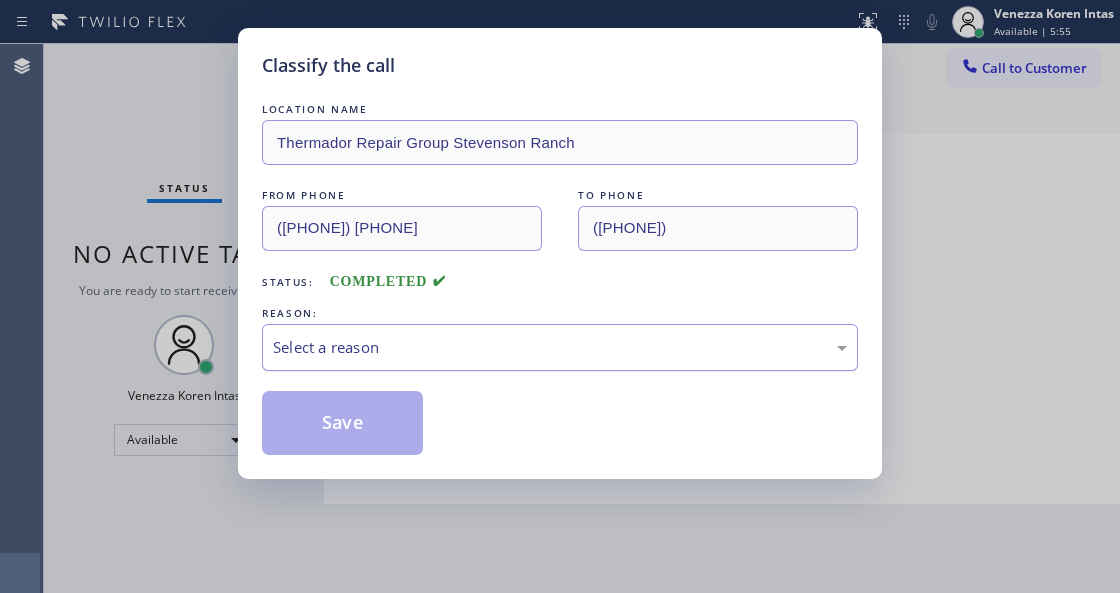 click on "Select a reason" at bounding box center [560, 347] 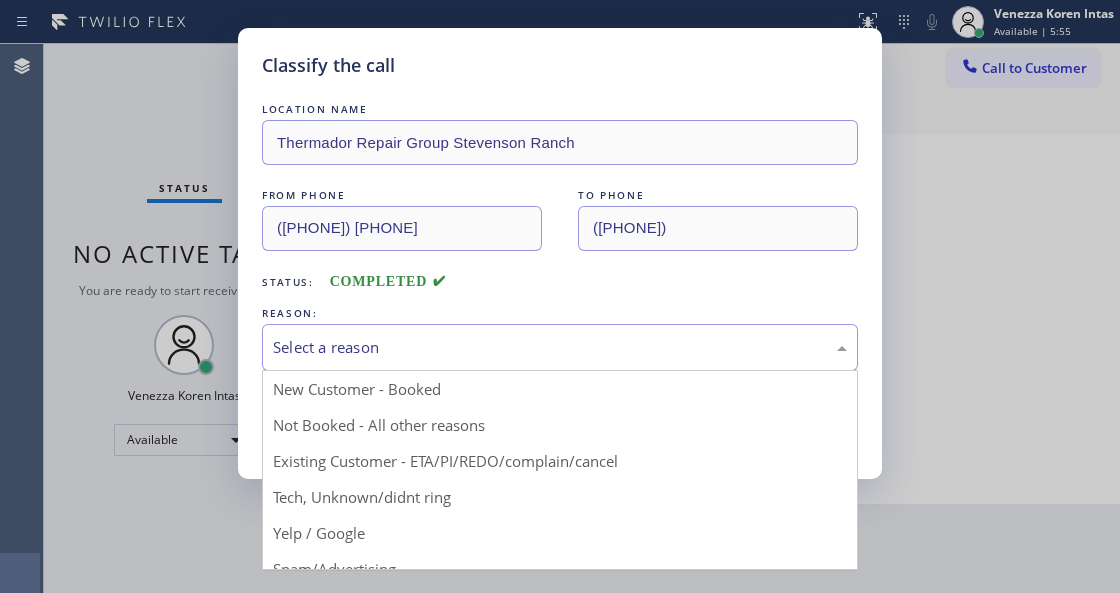 drag, startPoint x: 422, startPoint y: 510, endPoint x: 392, endPoint y: 468, distance: 51.613953 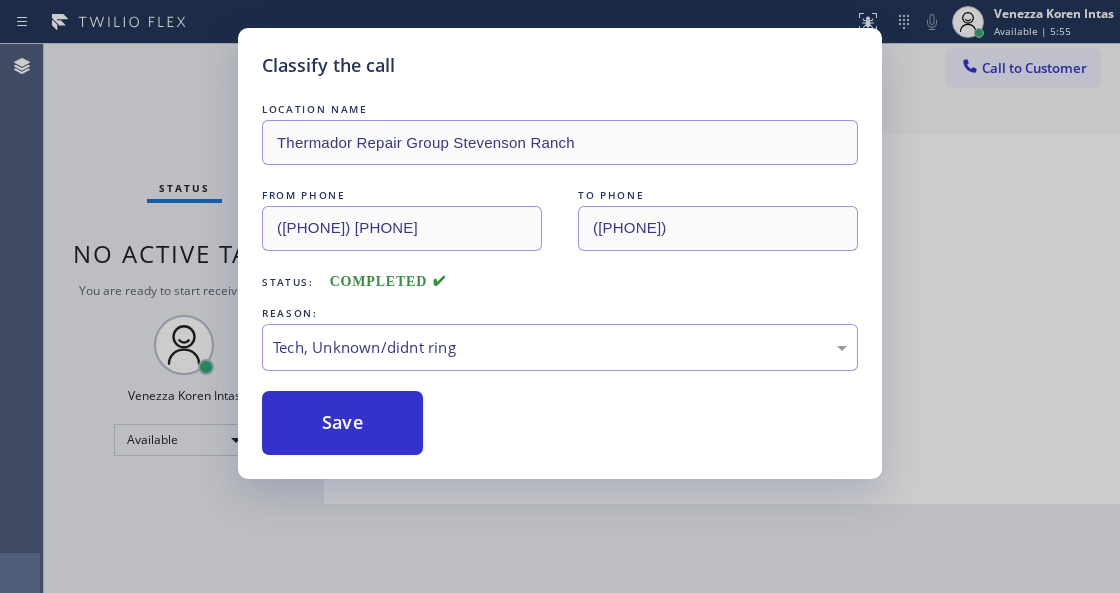 click on "Classify the call LOCATION NAME Thermador Repair Group Stevenson Ranch FROM PHONE ([PHONE]) TO PHONE ([PHONE]) Status: COMPLETED REASON: Tech, Unknown/didnt ring Save" at bounding box center (560, 253) 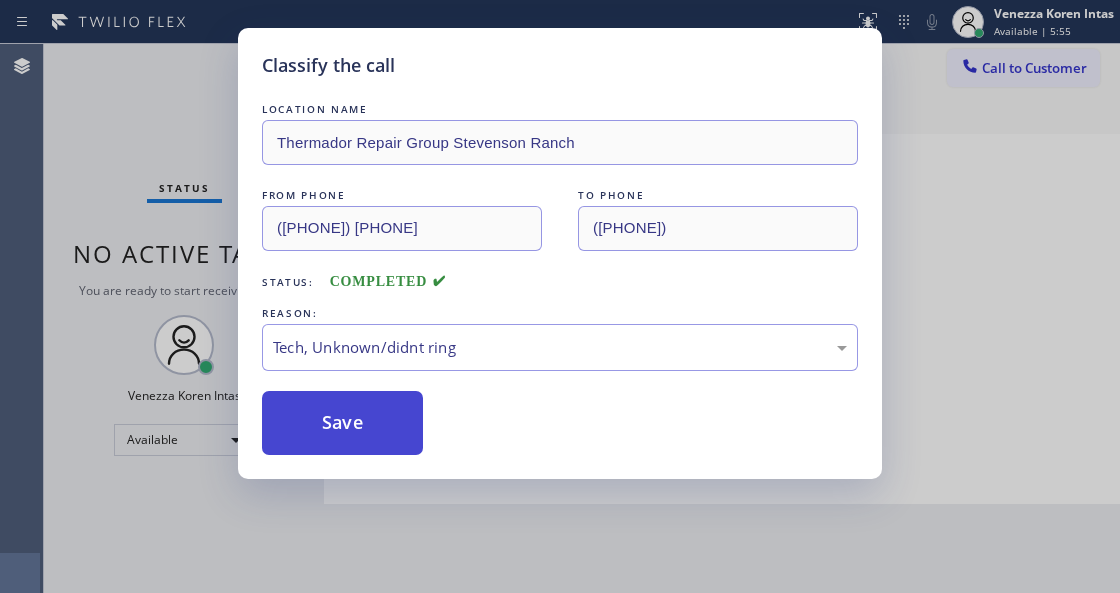 click on "Save" at bounding box center [342, 423] 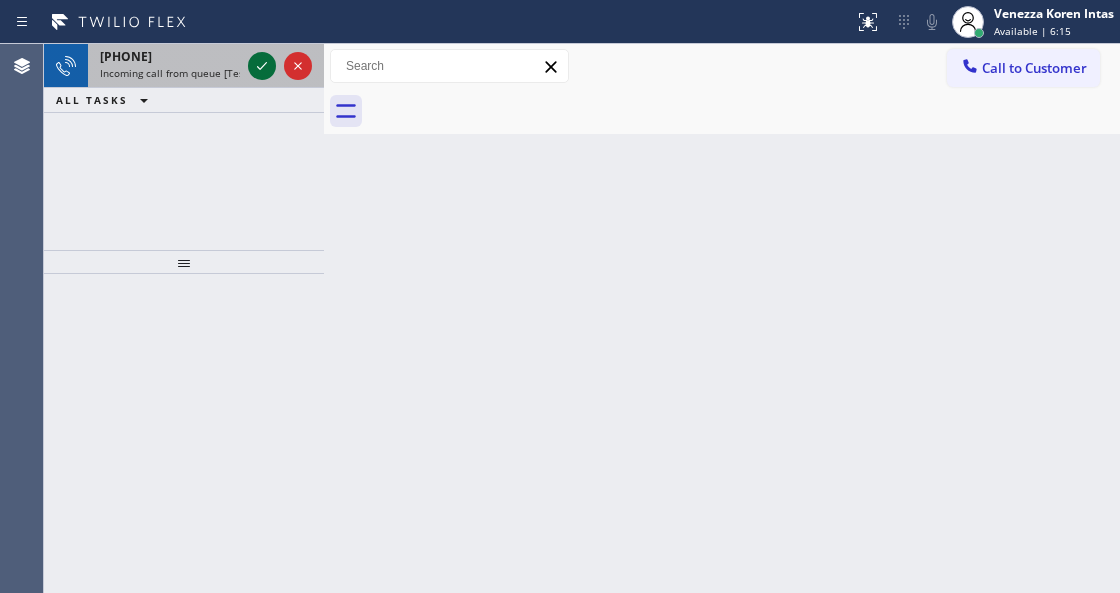 click 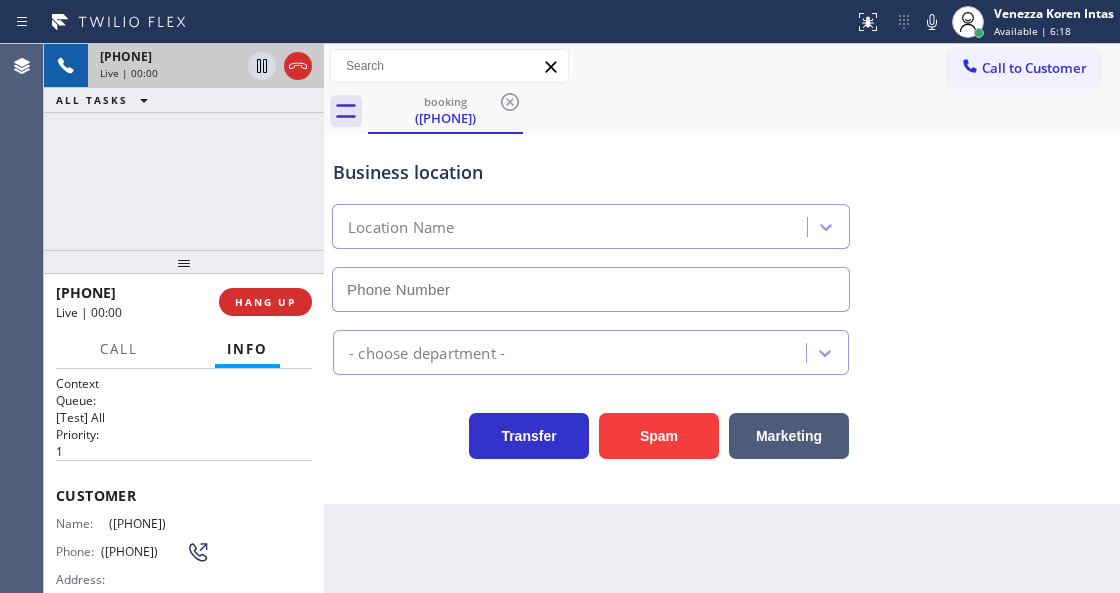 scroll, scrollTop: 200, scrollLeft: 0, axis: vertical 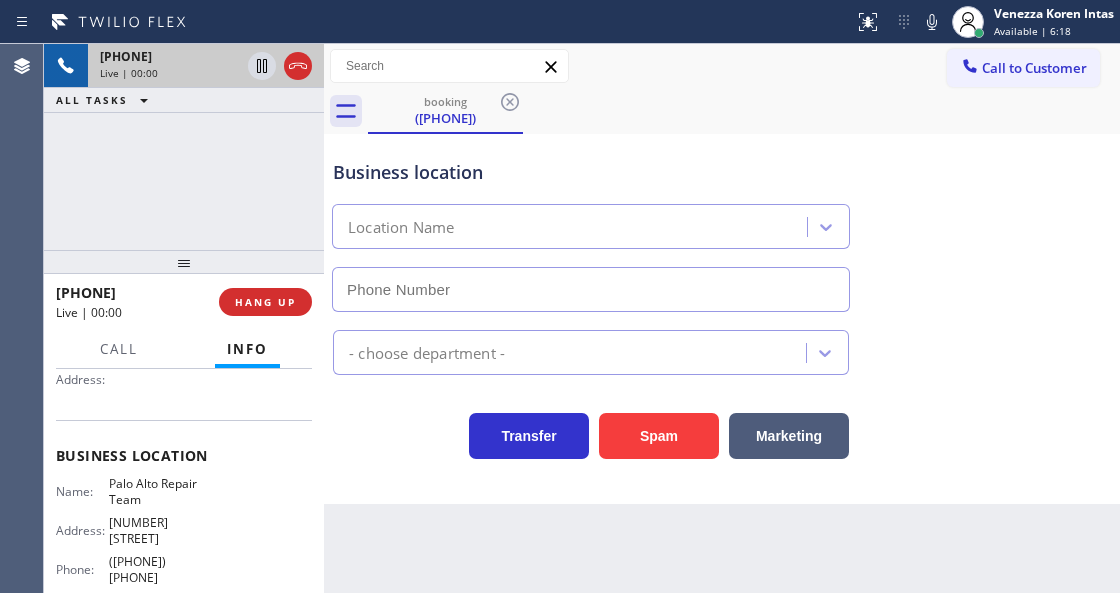 type on "([PHONE]) [PHONE]" 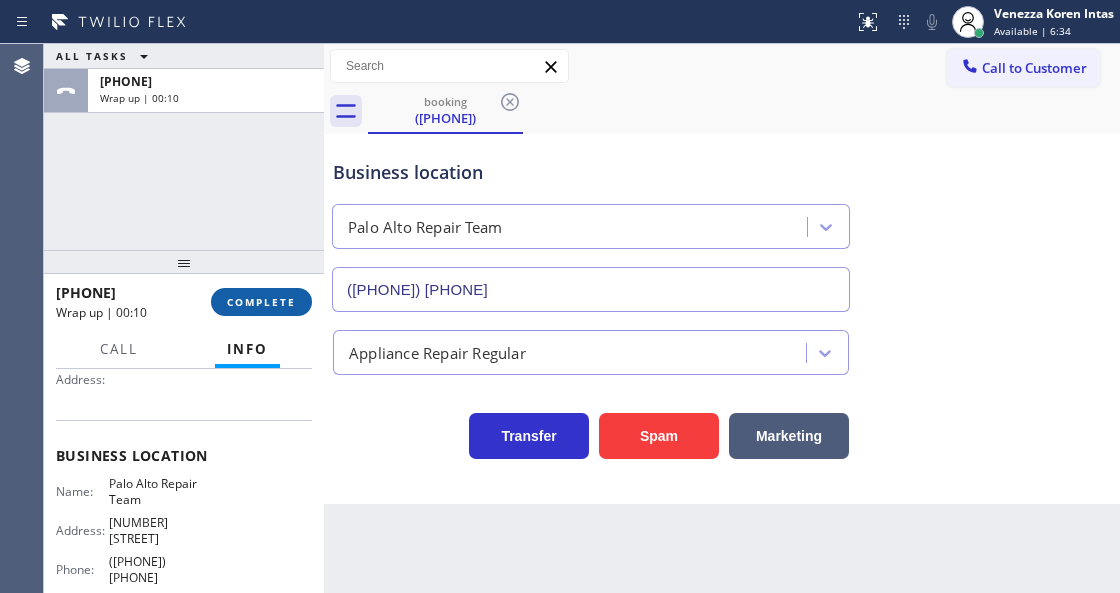 click on "COMPLETE" at bounding box center [261, 302] 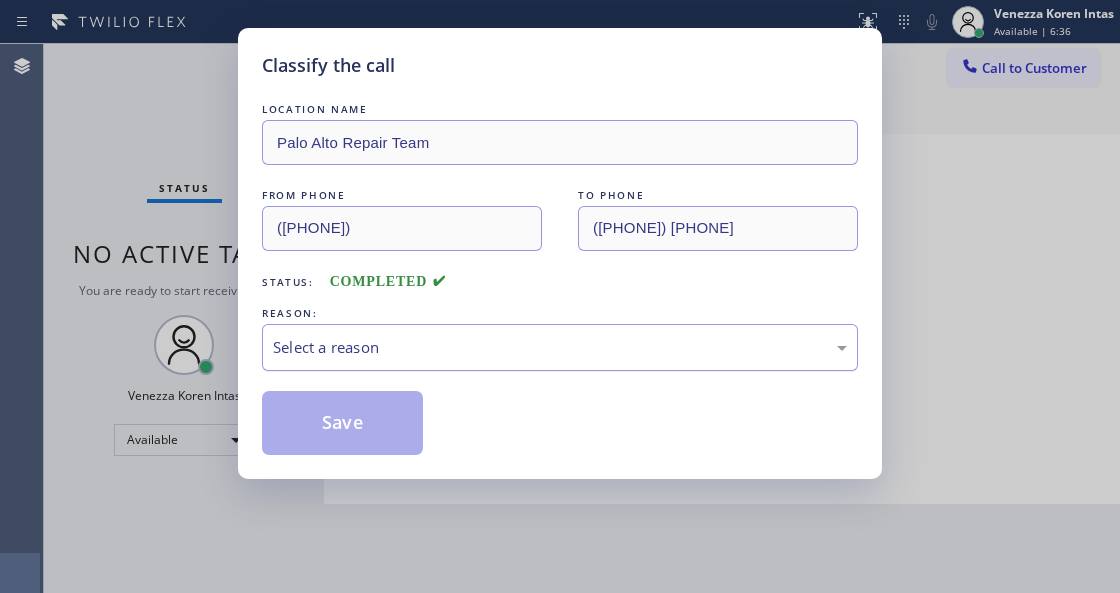 click on "Select a reason" at bounding box center (560, 347) 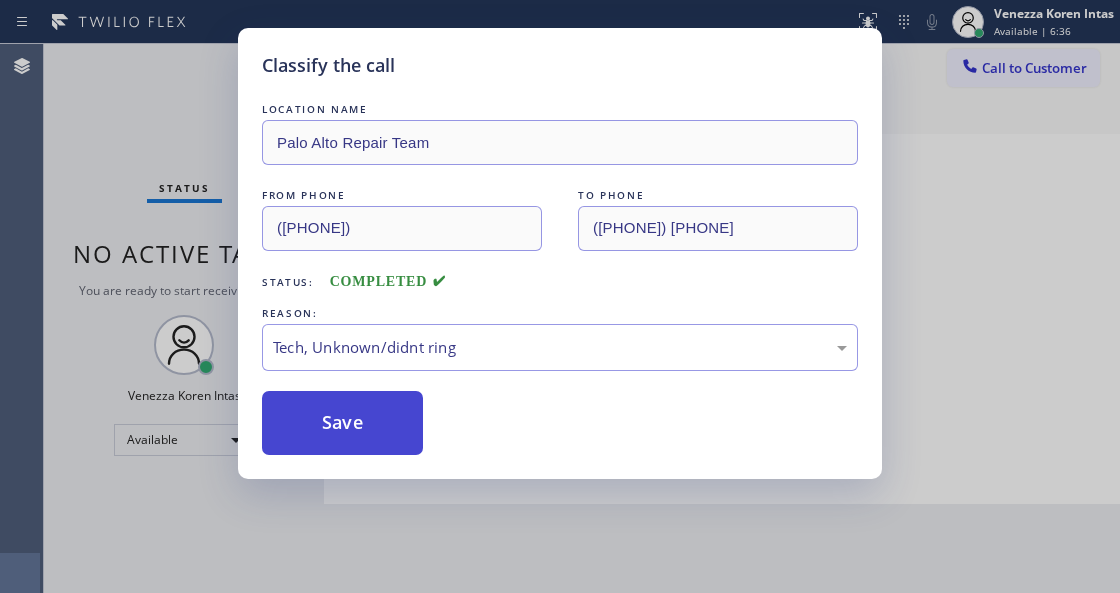 click on "Save" at bounding box center (342, 423) 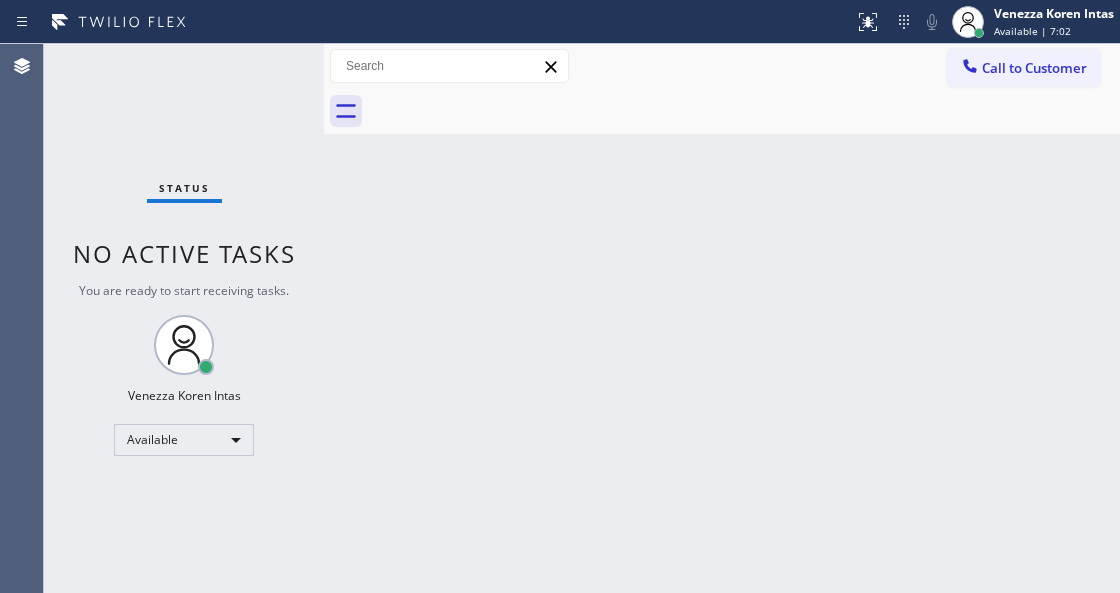 click on "Status   No active tasks     You are ready to start receiving tasks.   [FIRST] [LAST] Available" at bounding box center (184, 318) 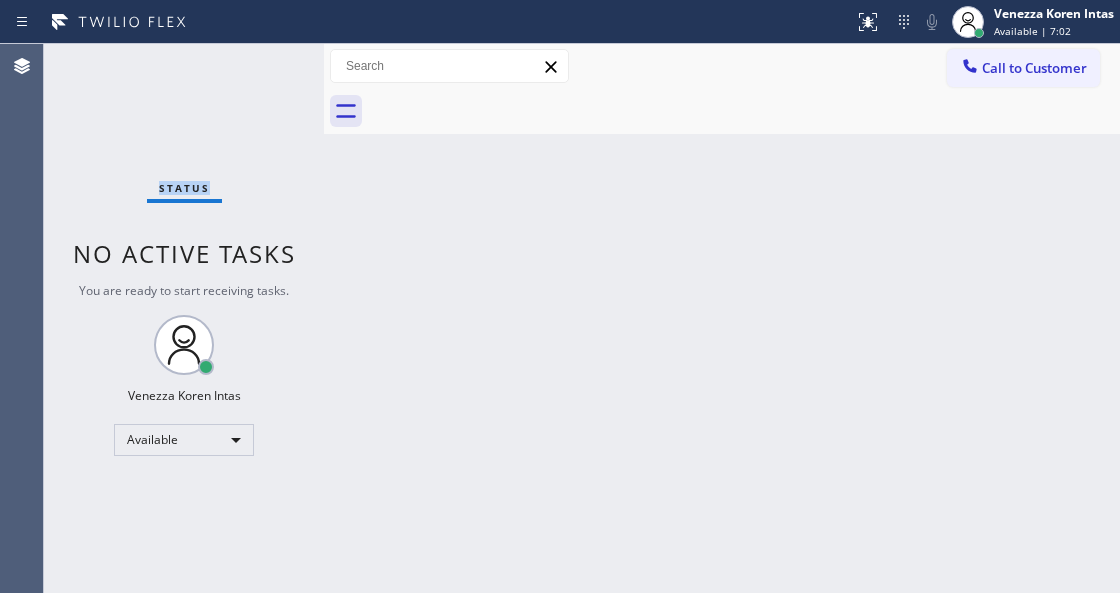 click on "Status   No active tasks     You are ready to start receiving tasks.   [FIRST] [LAST] Available" at bounding box center (184, 318) 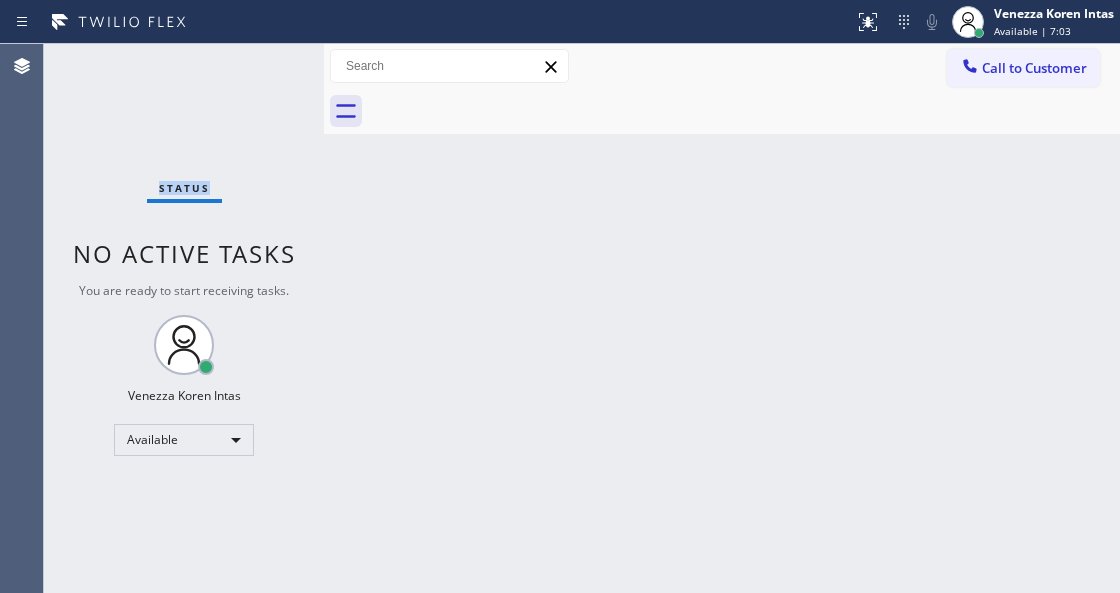 click on "Status   No active tasks     You are ready to start receiving tasks.   [FIRST] [LAST] Available" at bounding box center [184, 318] 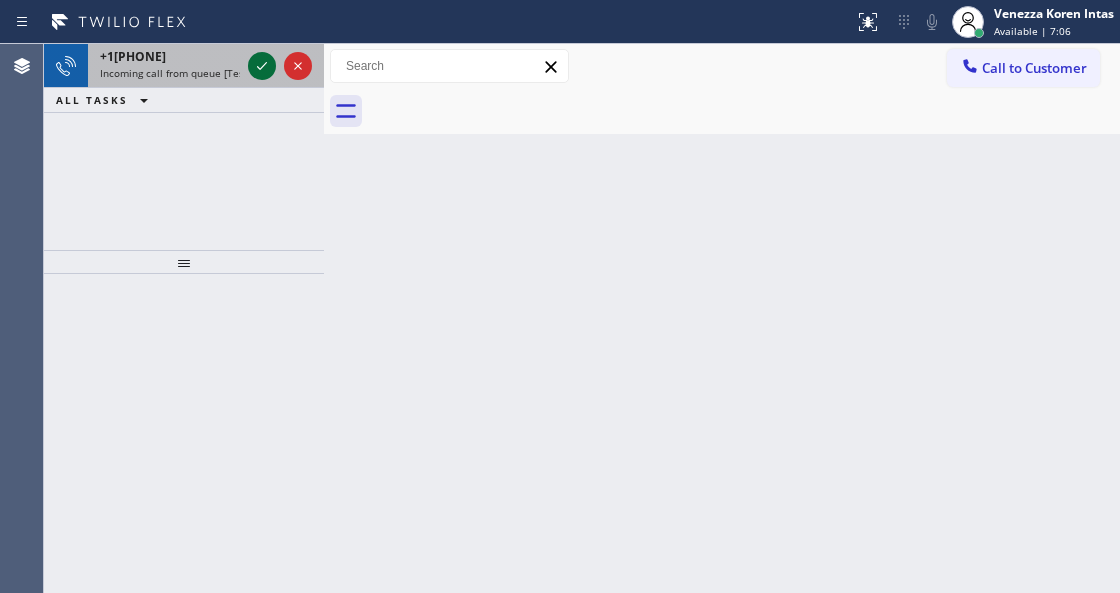 click 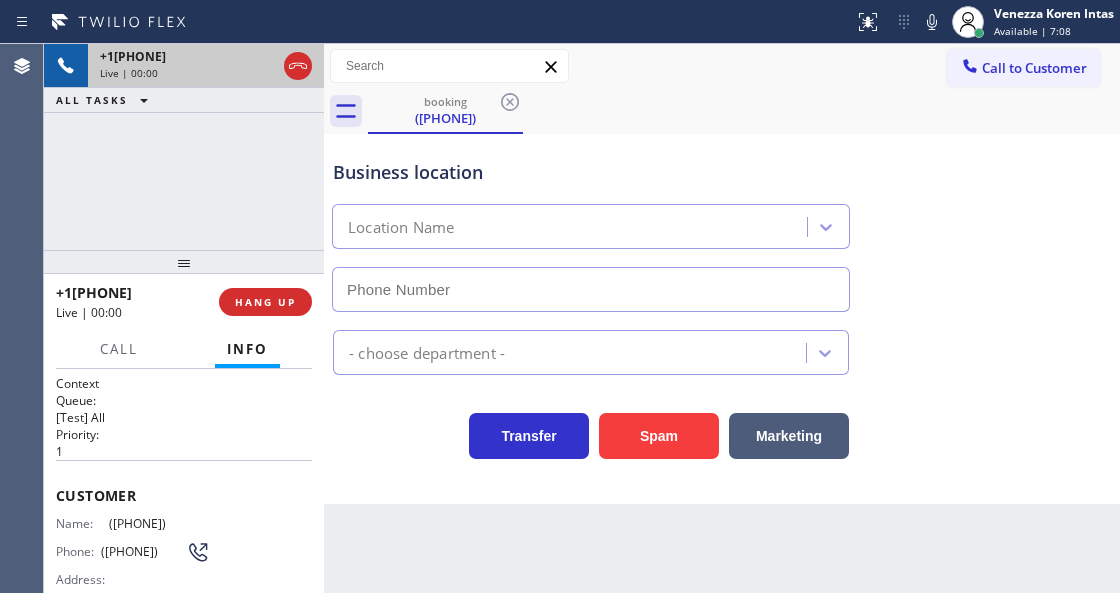 type on "([PHONE]) [PHONE]" 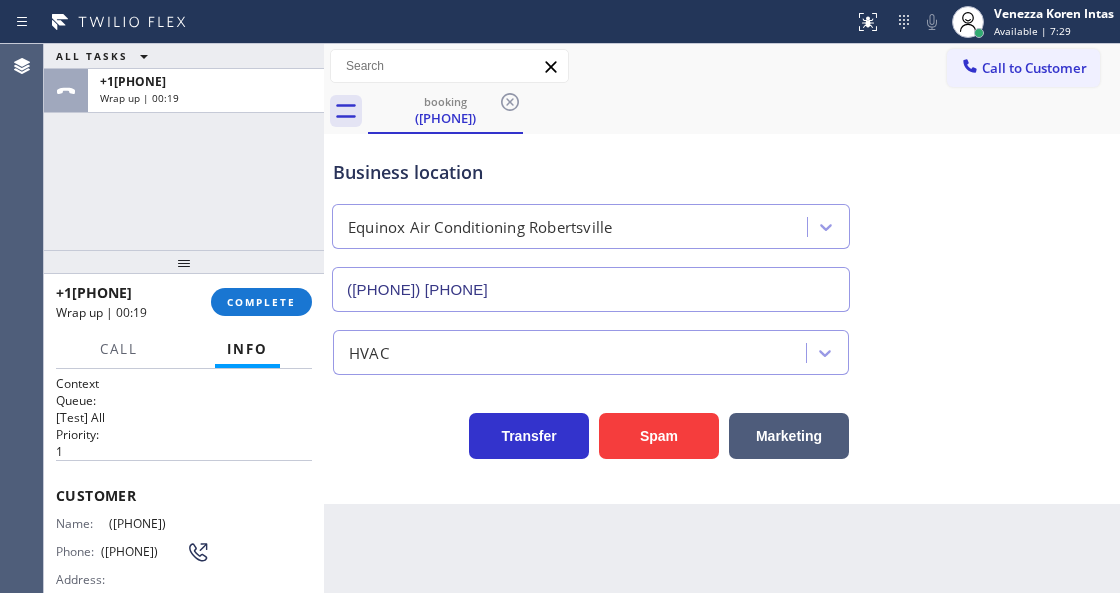 click on "+1[PHONE] Wrap up | 00:19 COMPLETE" at bounding box center [184, 302] 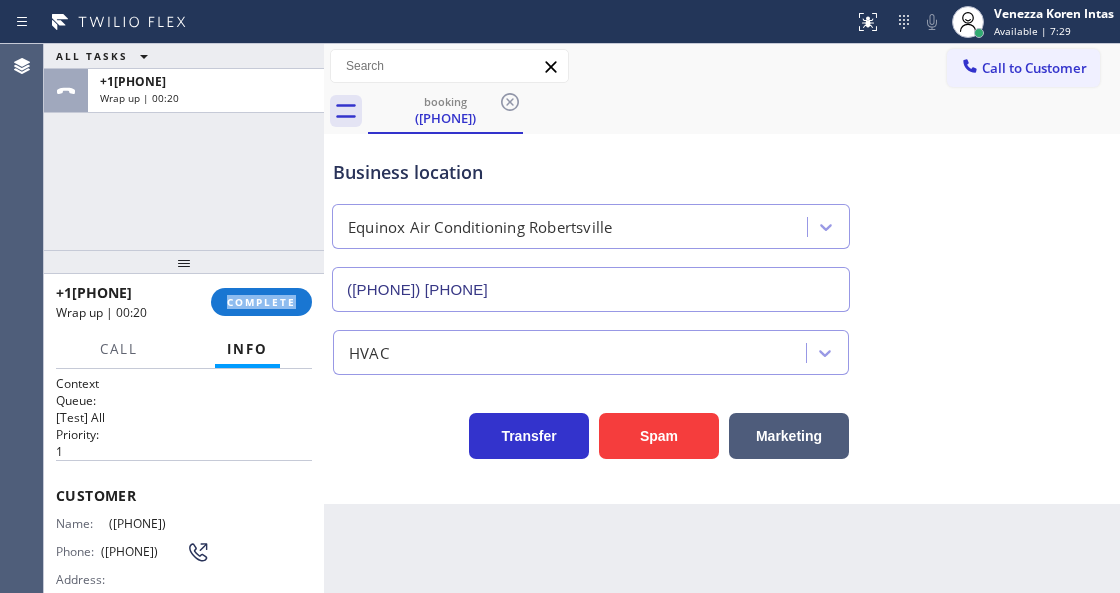 click on "[PHONE] Wrap up | 00:20 COMPLETE" at bounding box center (184, 302) 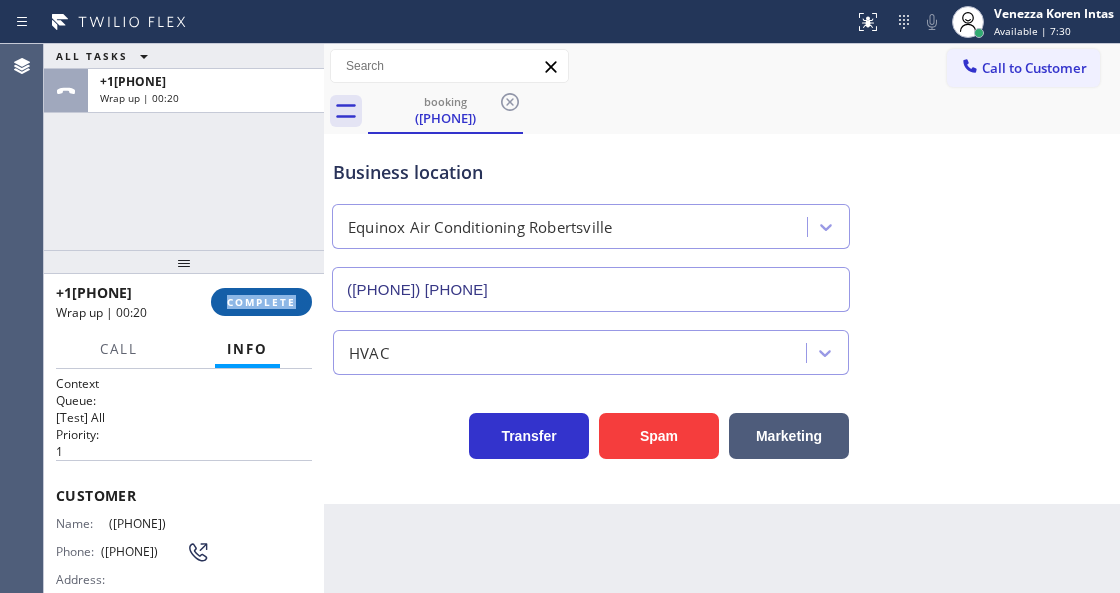 click on "COMPLETE" at bounding box center [261, 302] 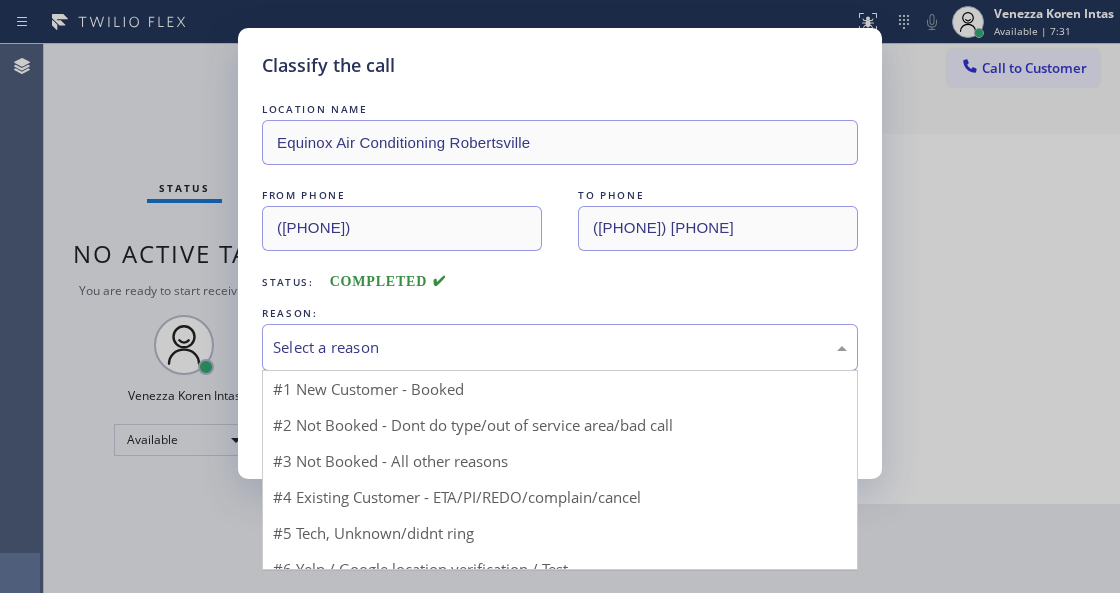 click on "Select a reason" at bounding box center (560, 347) 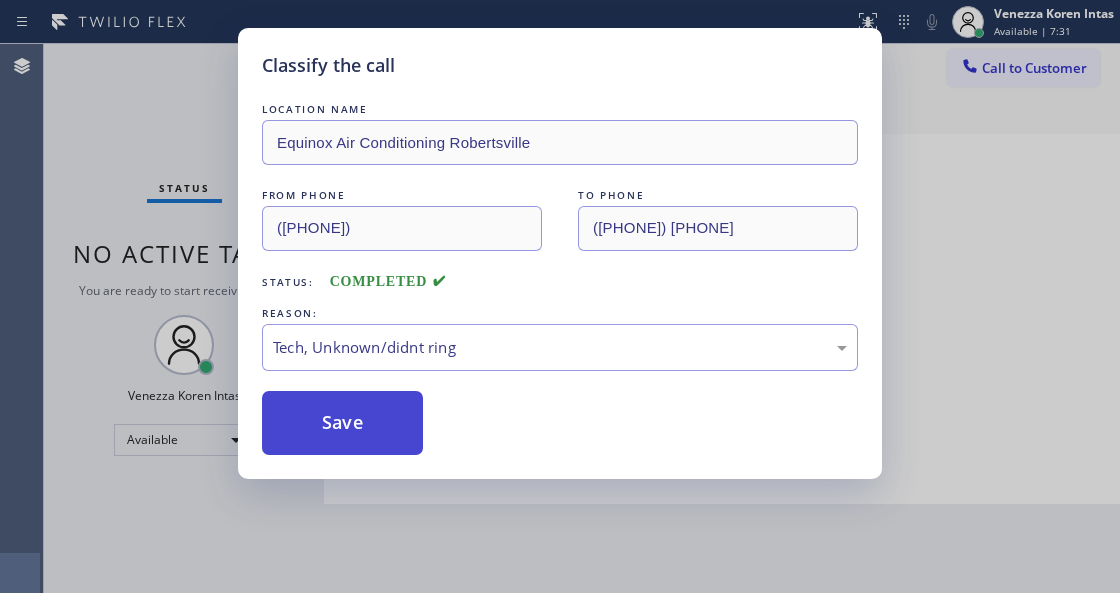 click on "Save" at bounding box center (342, 423) 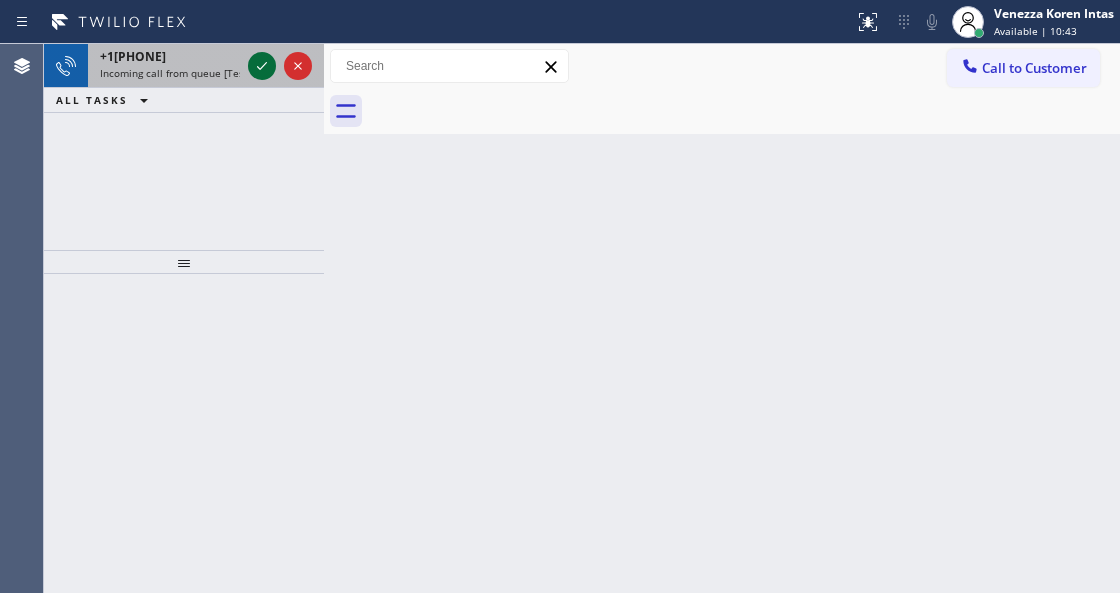 click 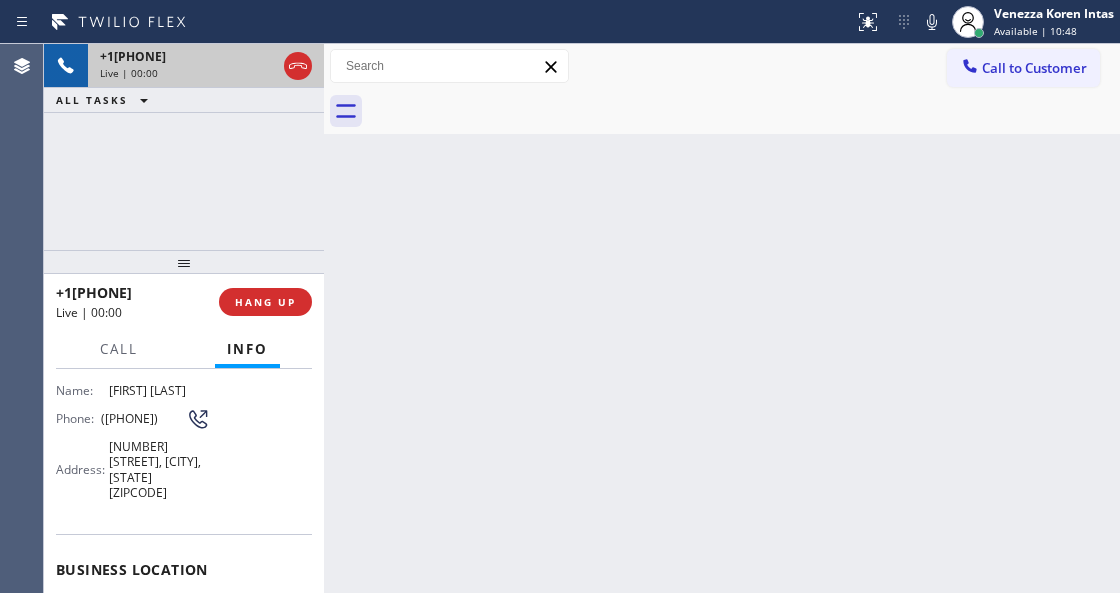 scroll, scrollTop: 200, scrollLeft: 0, axis: vertical 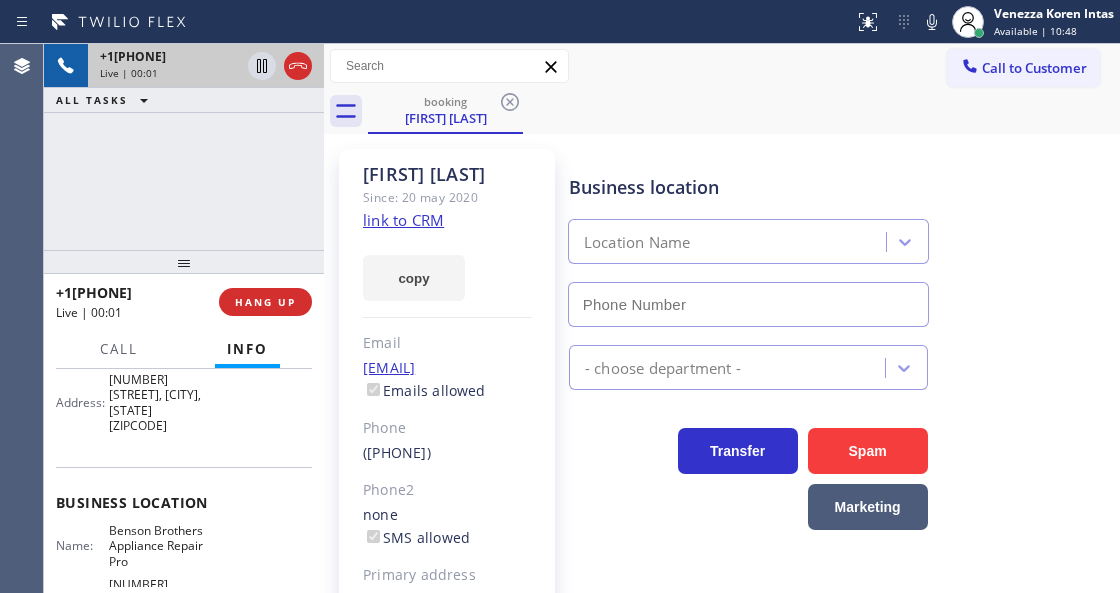 type on "([PHONE])" 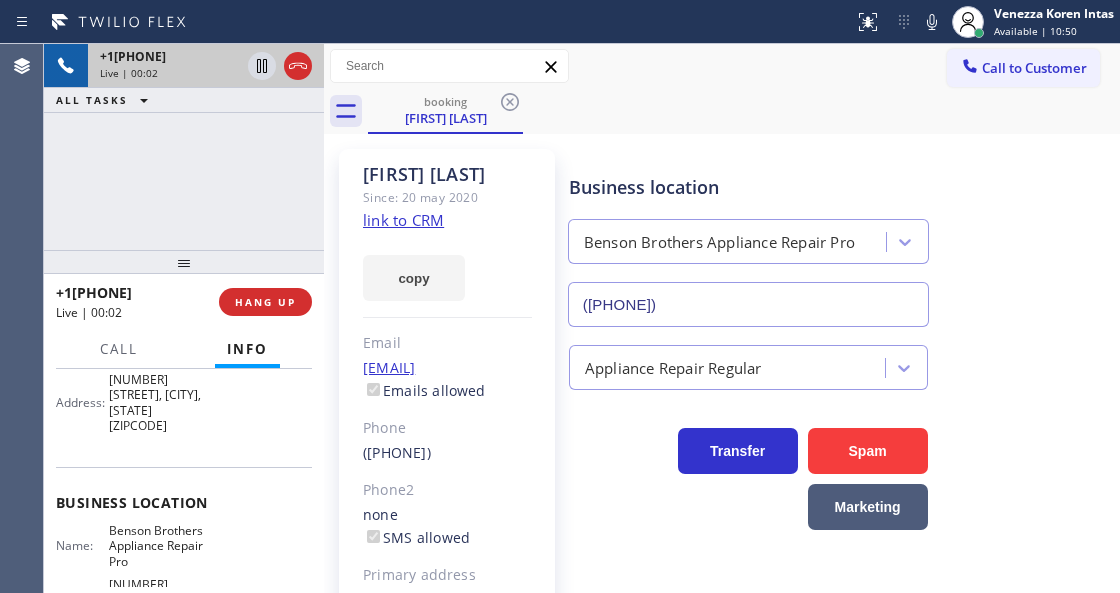 click on "link to CRM" 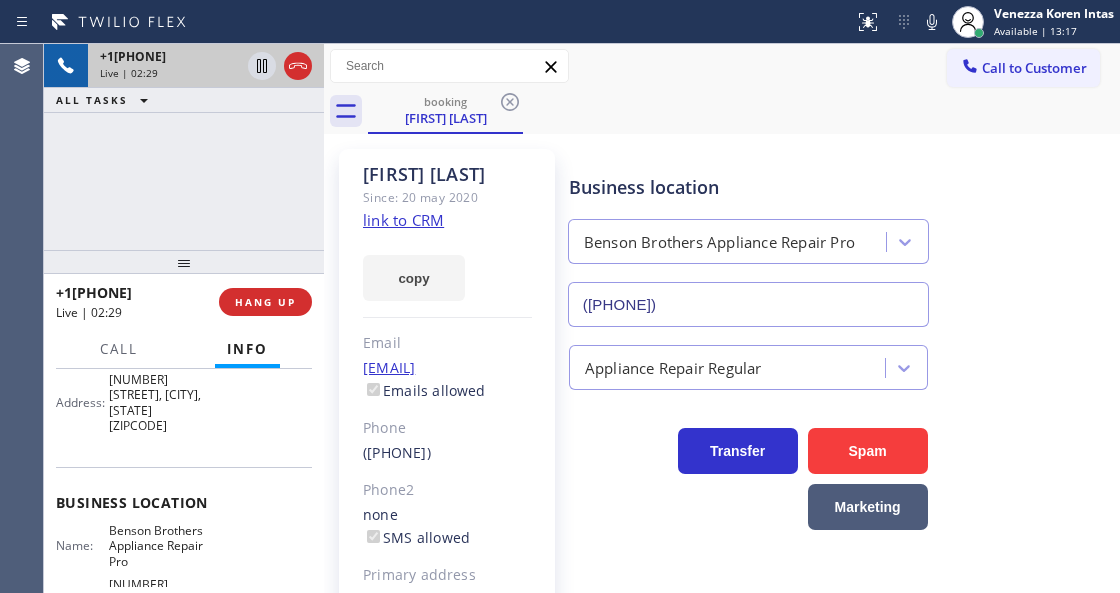 click on "Benson Brothers Appliance Repair Pro" at bounding box center (719, 242) 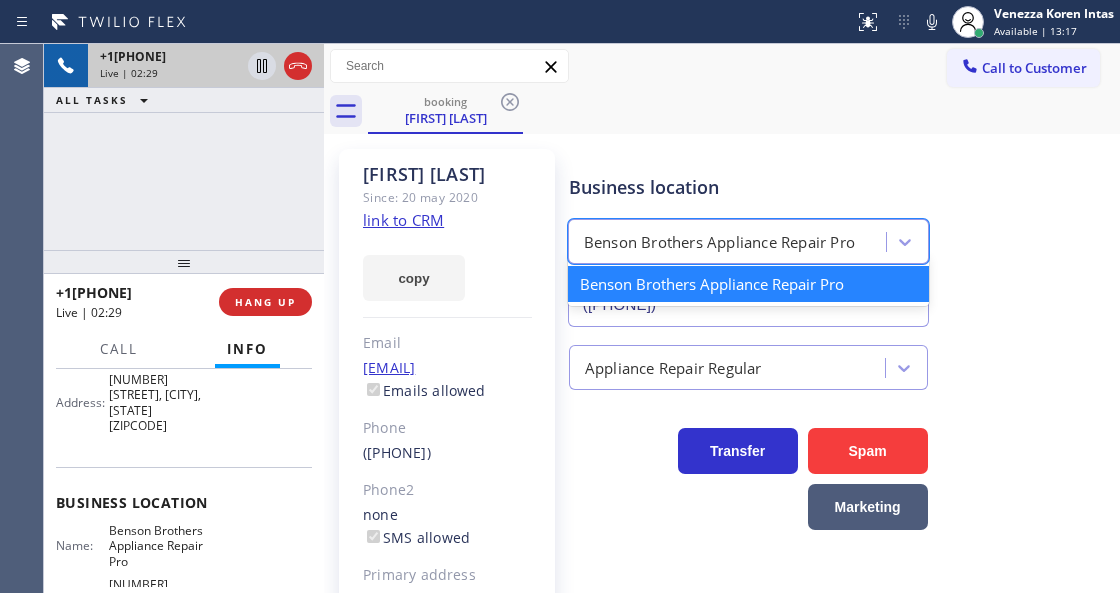 click on "Call to Customer Outbound call Location Thermador Repair Group Coral Gables Your caller id phone number ([PHONE]) Customer number Call Outbound call Technician Search Technician Your caller id phone number Your caller id phone number Call" at bounding box center [722, 66] 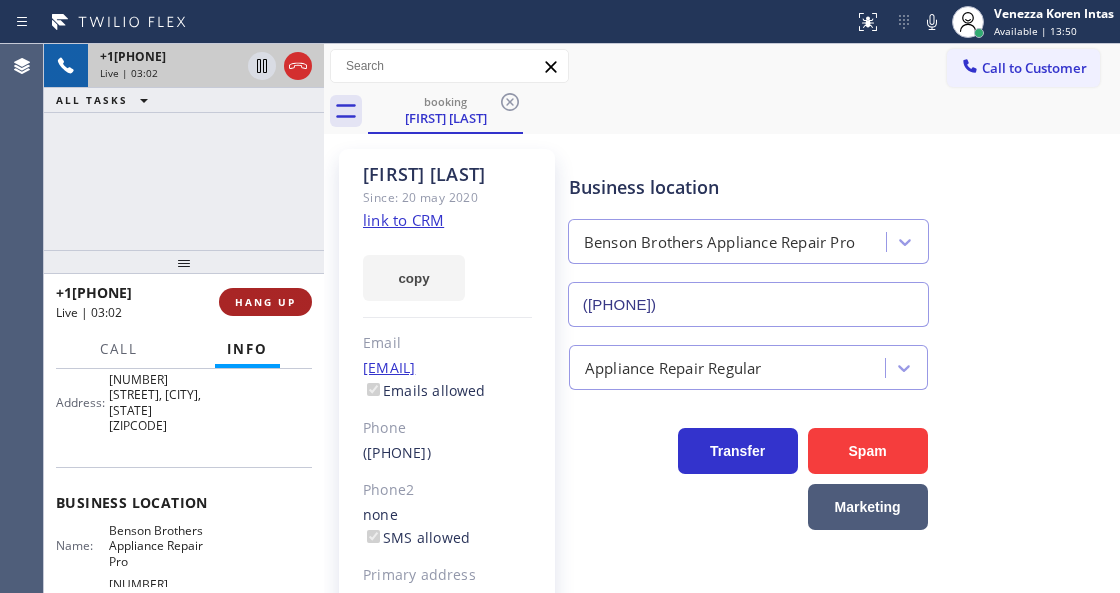 click on "HANG UP" at bounding box center [265, 302] 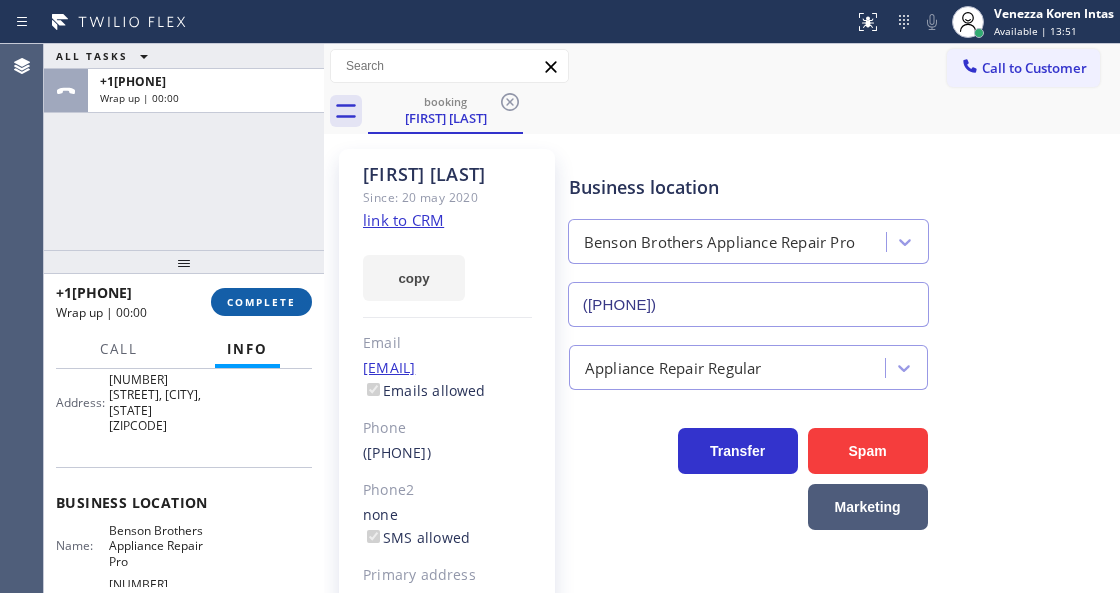 click on "COMPLETE" at bounding box center (261, 302) 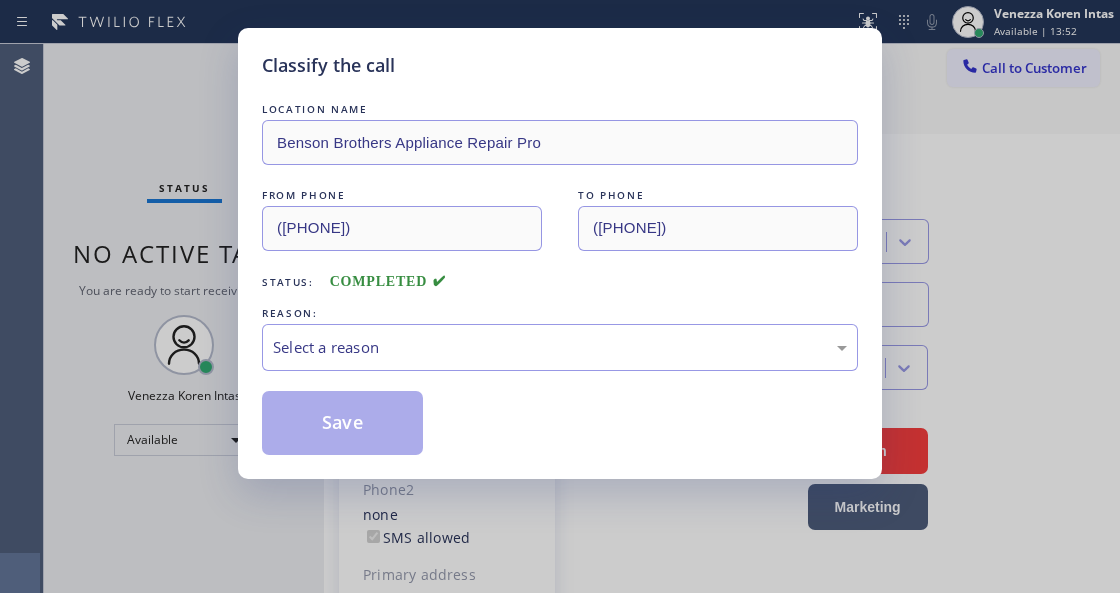 drag, startPoint x: 418, startPoint y: 320, endPoint x: 419, endPoint y: 371, distance: 51.009804 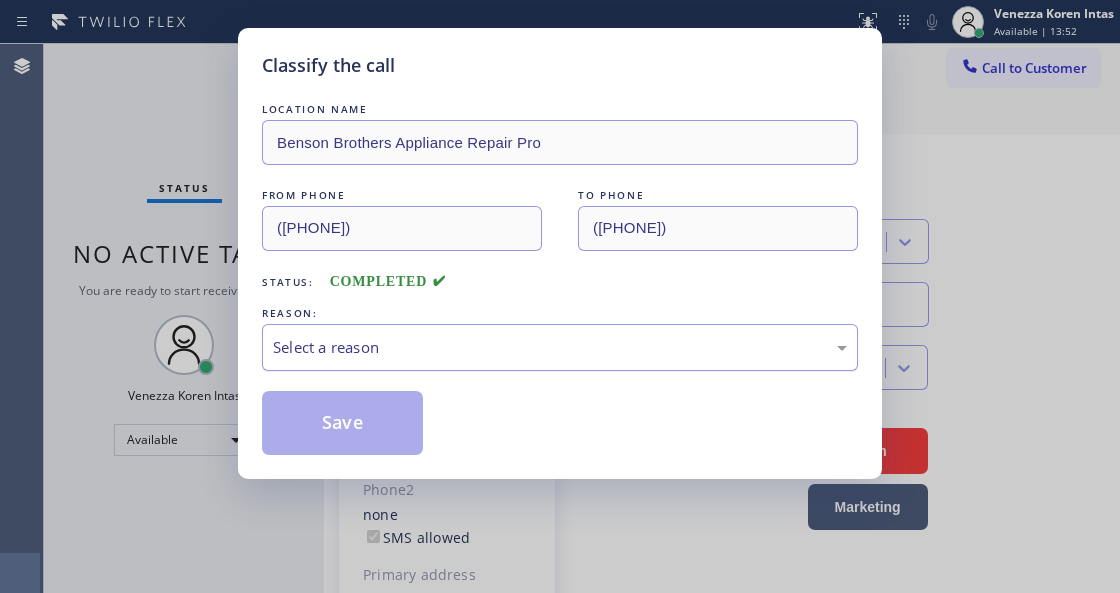 click on "REASON:" at bounding box center [560, 313] 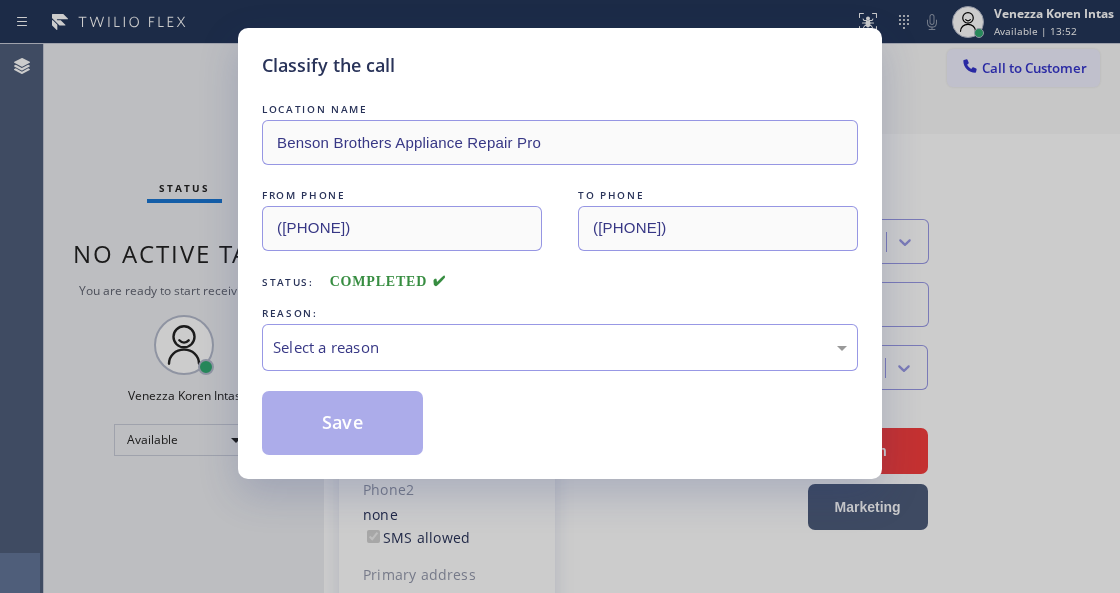 click on "LOCATION NAME Benson Brothers Appliance Repair Pro FROM PHONE ([PHONE]) TO PHONE ([PHONE]) Status: COMPLETED REASON: Select a reason Save" at bounding box center (560, 277) 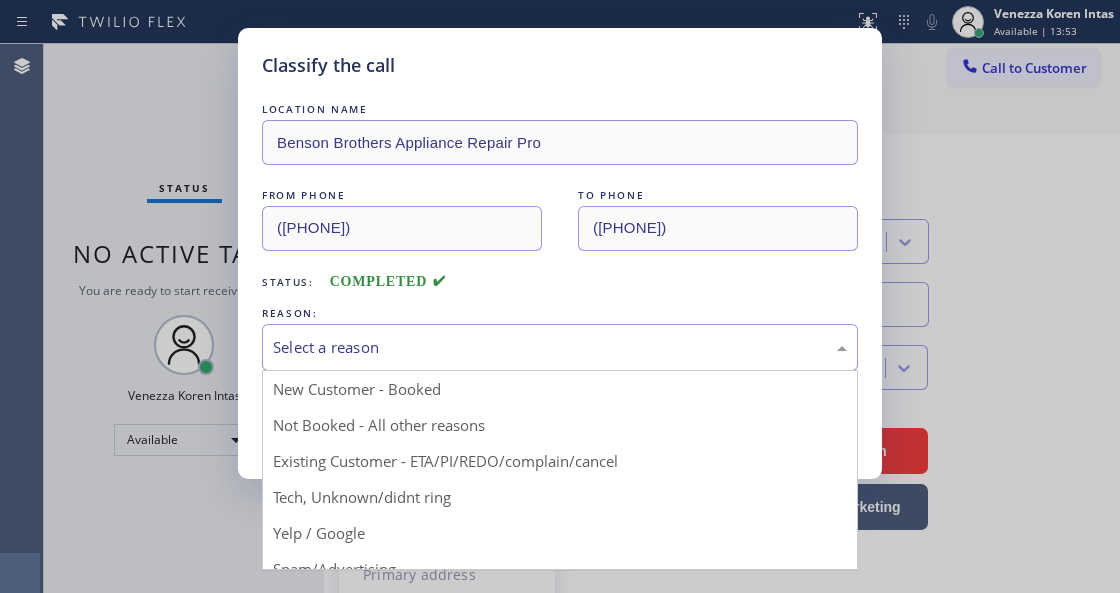 drag, startPoint x: 436, startPoint y: 354, endPoint x: 463, endPoint y: 475, distance: 123.97581 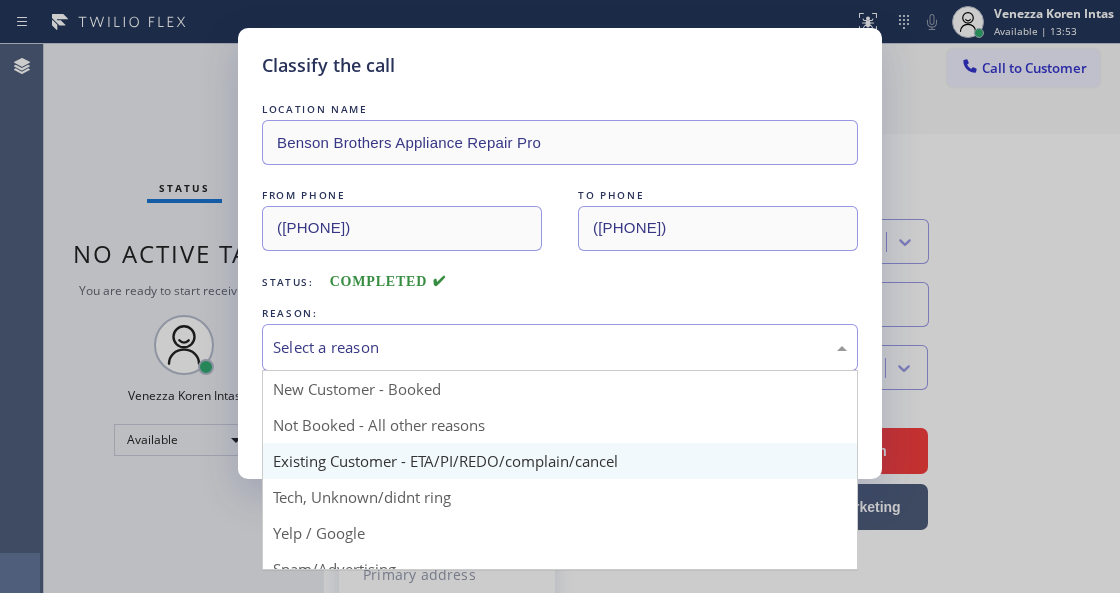 click on "Select a reason" at bounding box center (560, 347) 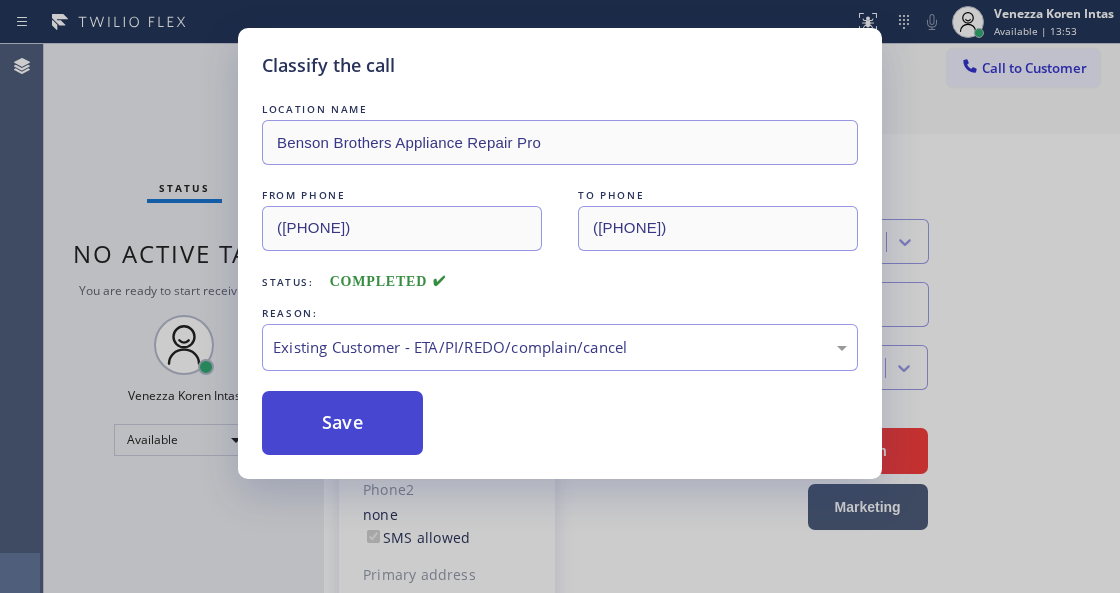 click on "Save" at bounding box center (342, 423) 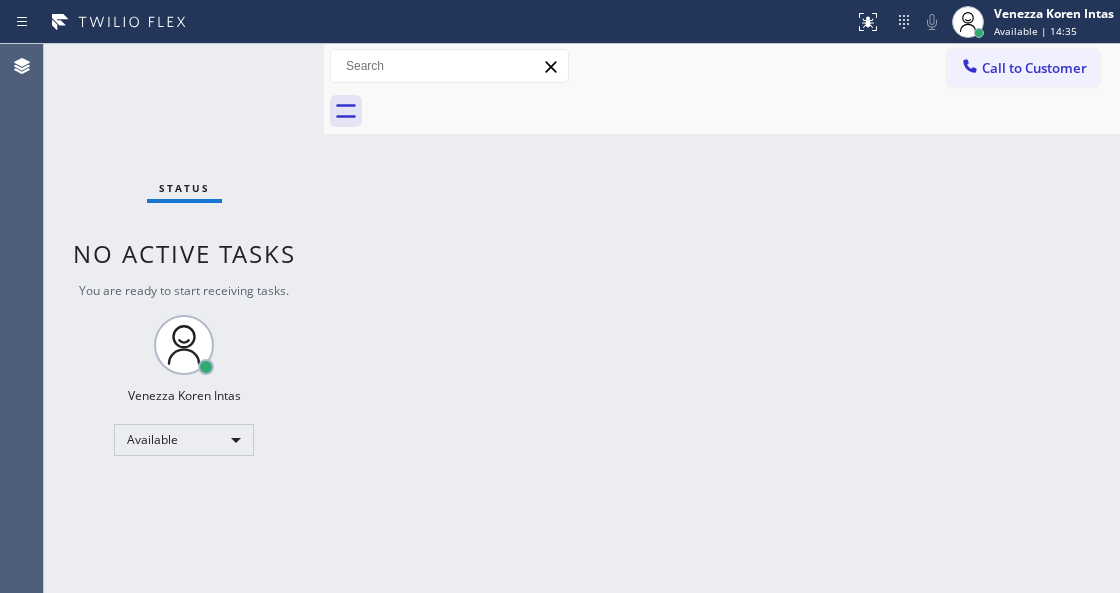 click on "Status   No active tasks     You are ready to start receiving tasks.   [FIRST] [LAST] Available" at bounding box center [184, 318] 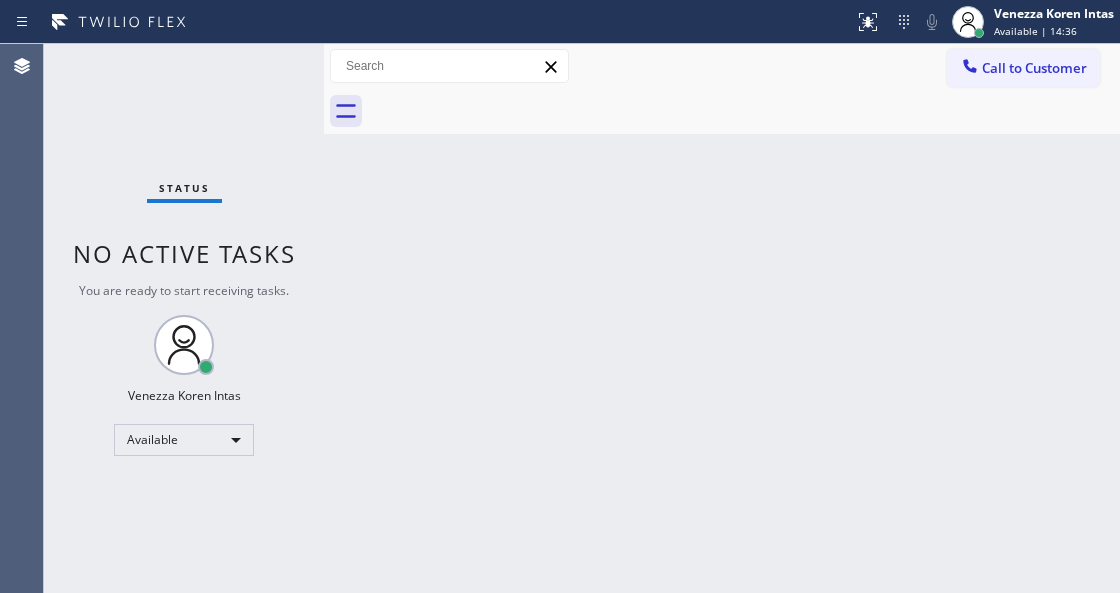 click on "Status   No active tasks     You are ready to start receiving tasks.   [FIRST] [LAST] Available" at bounding box center (184, 318) 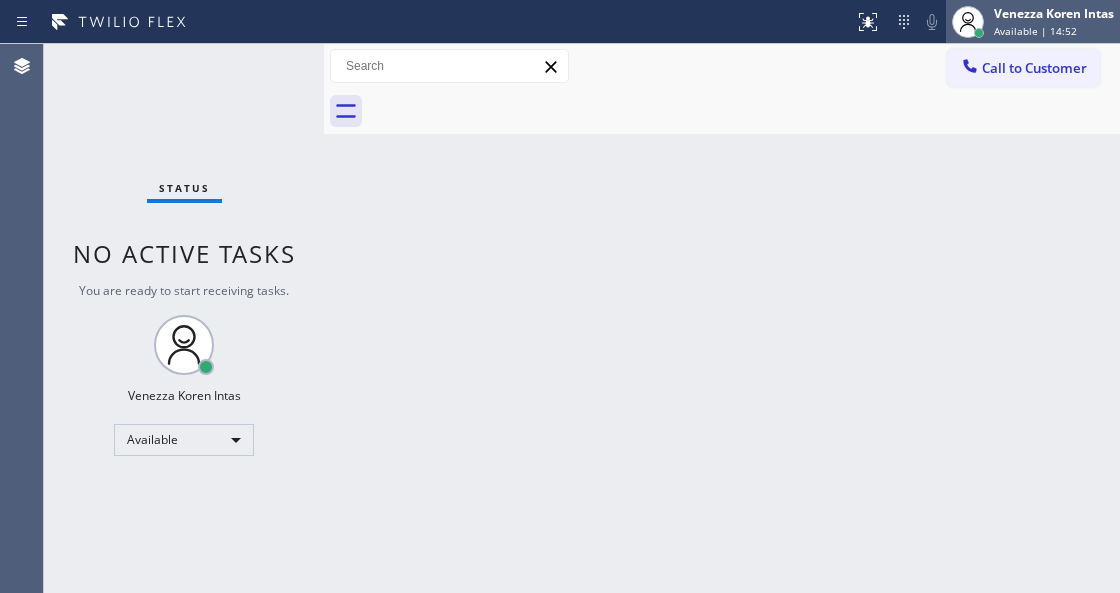 click on "Venezza Koren Intas" at bounding box center (1054, 13) 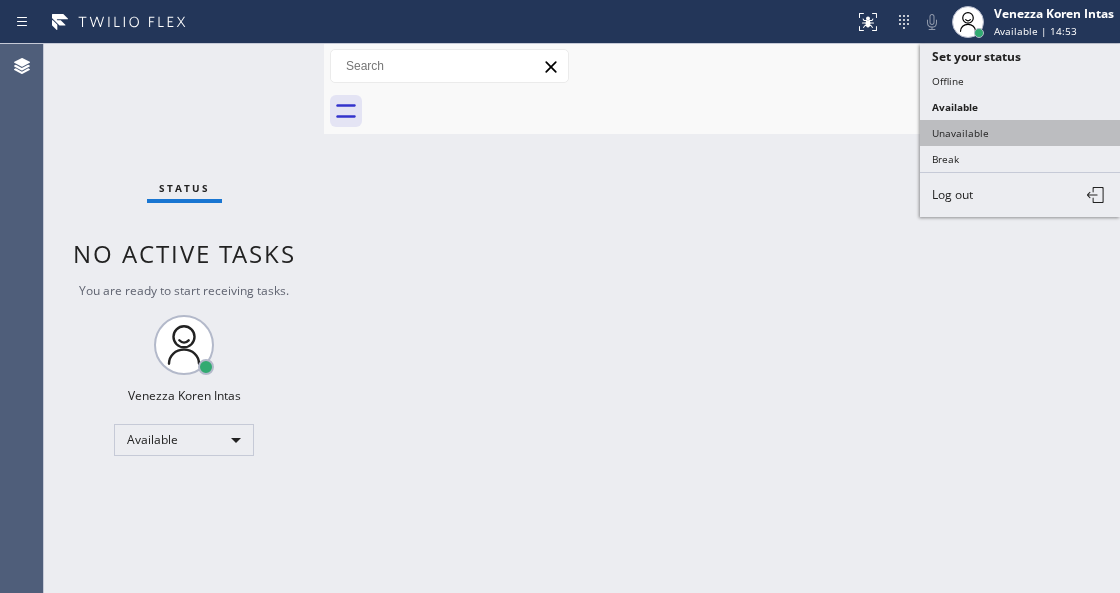 click on "Unavailable" at bounding box center [1020, 133] 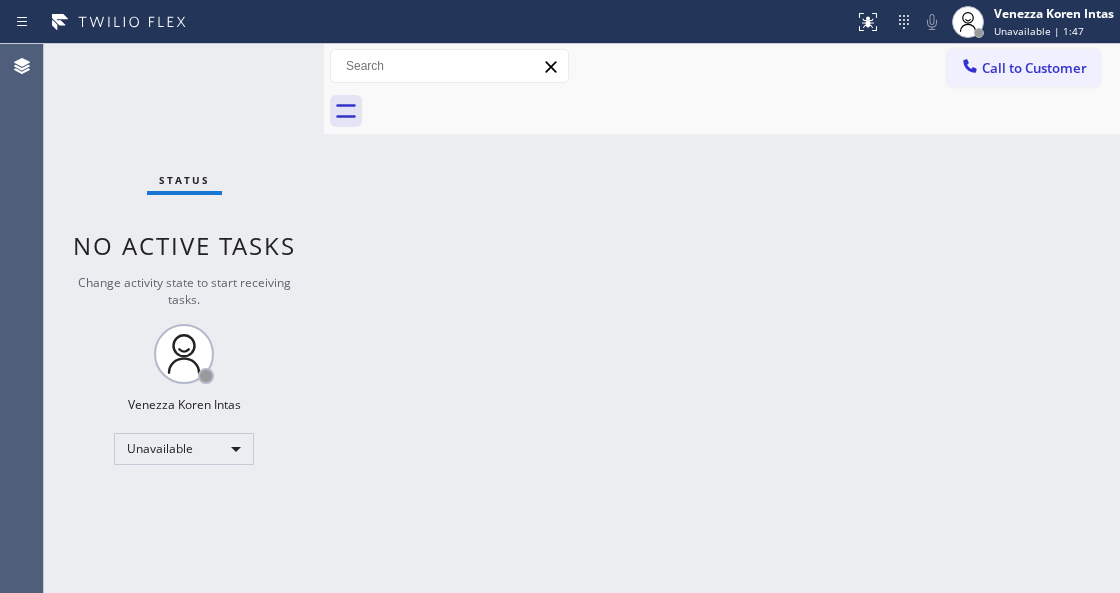 click on "Back to Dashboard Change Sender ID Customers Technicians Select a contact Outbound call Technician Search Technician Your caller id phone number Your caller id phone number Call Technician info Name   Phone none Address none Change Sender ID HVAC +1[PHONE] 5 Star Appliance +1[PHONE] Appliance Repair +1[PHONE] Plumbing +1[PHONE] Air Duct Cleaning +1[PHONE]  Electricians +1[PHONE] Cancel Change Check personal SMS Reset Change No tabs Call to Customer Outbound call Location Thermador Repair Group [CITY] Your caller id phone number ([PHONE]) [PHONE] Customer number Call Outbound call Technician Search Technician Your caller id phone number Your caller id phone number Call" at bounding box center [722, 318] 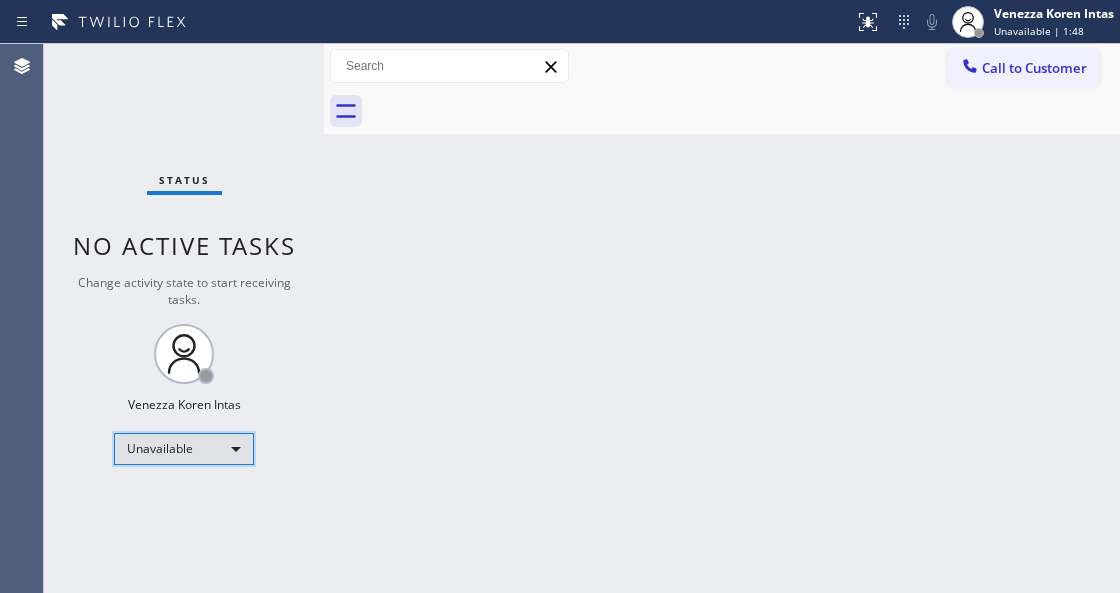 click on "Unavailable" at bounding box center (184, 449) 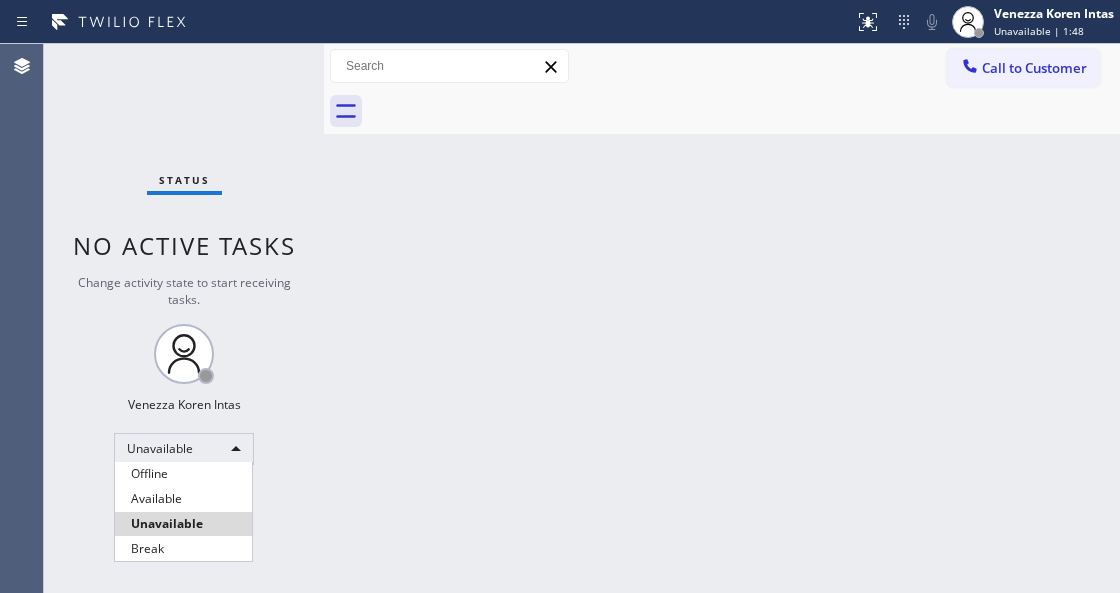 click on "Unavailable" at bounding box center (183, 524) 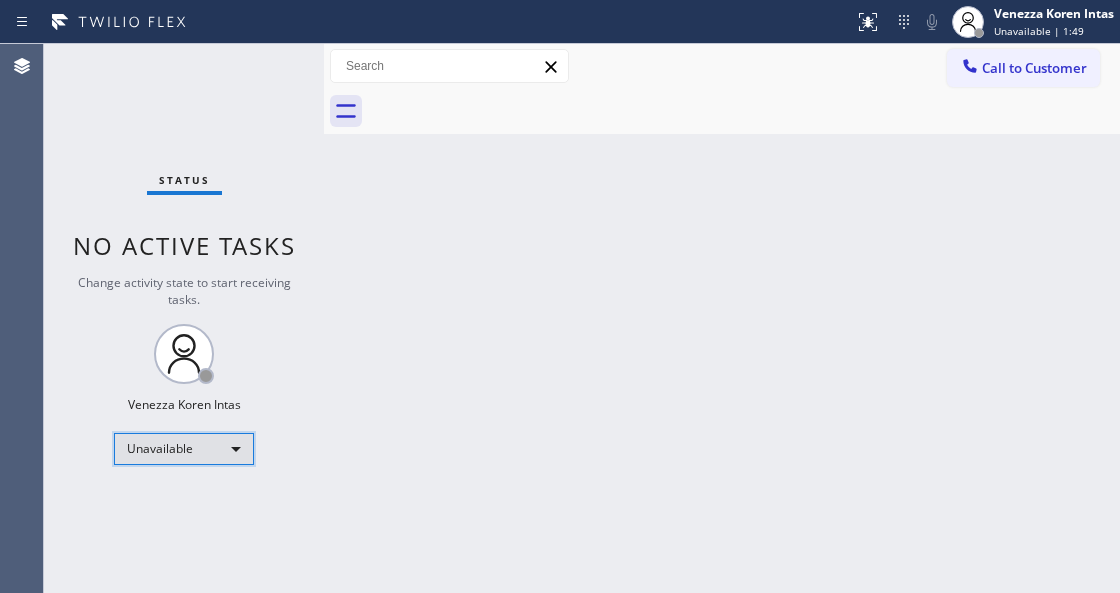 click on "Unavailable" at bounding box center [184, 449] 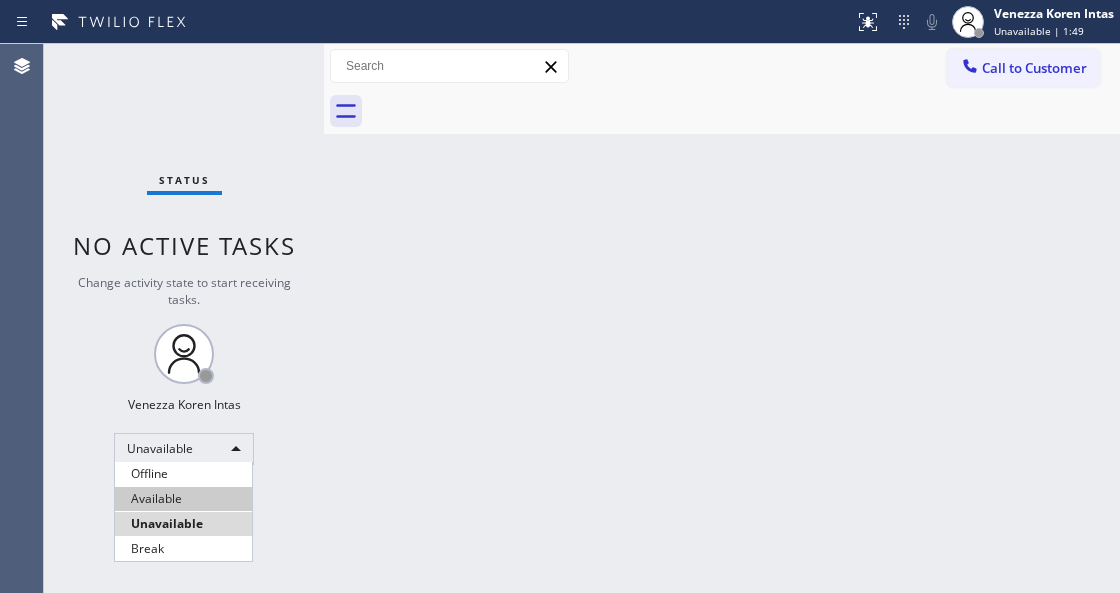 click on "Available" at bounding box center [183, 499] 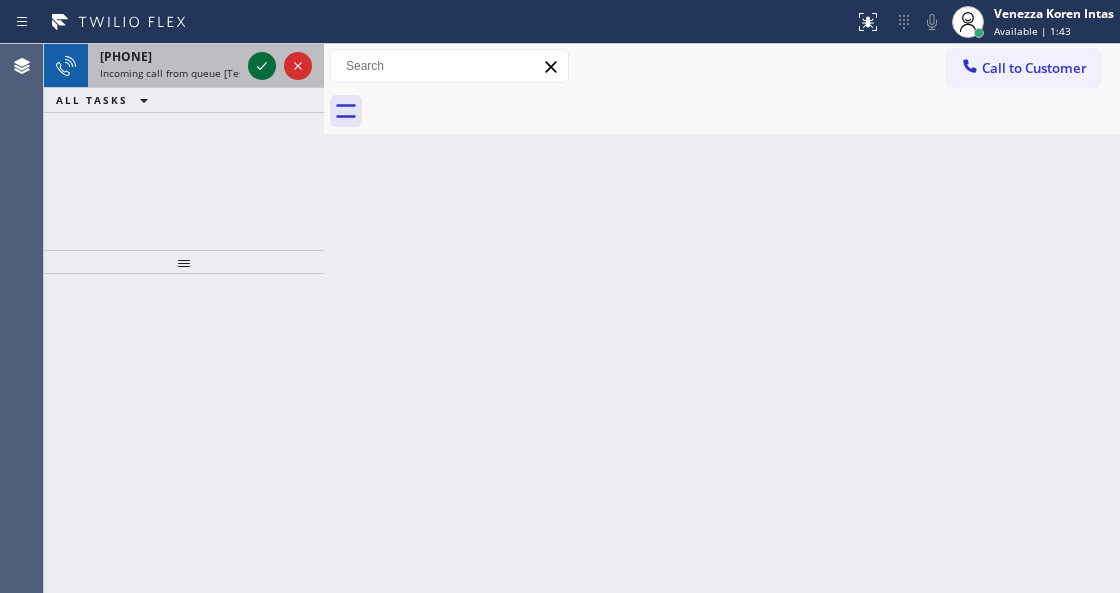 click 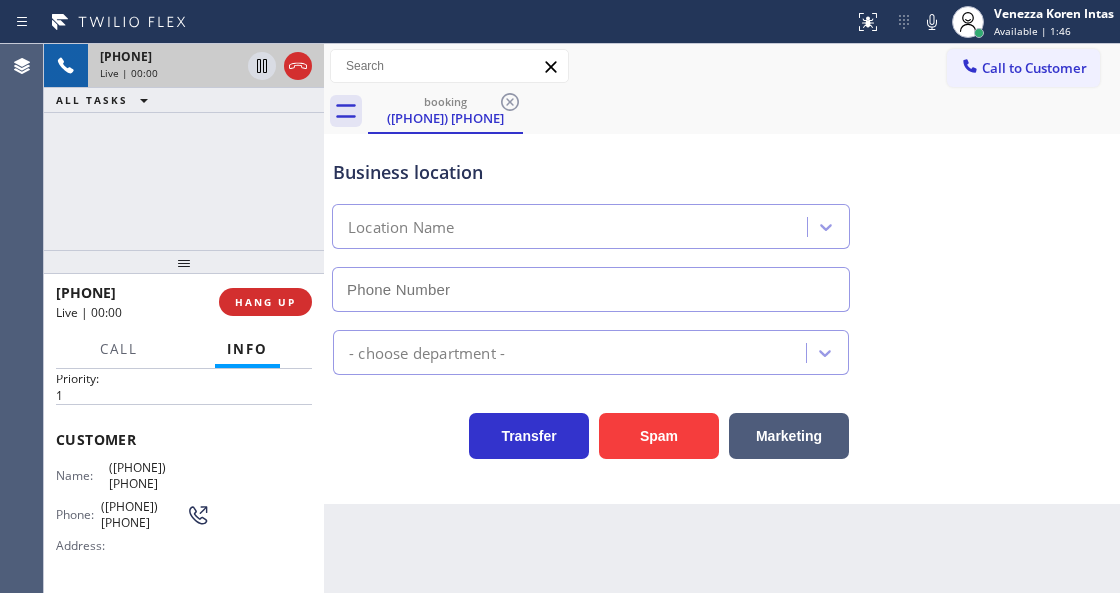 scroll, scrollTop: 133, scrollLeft: 0, axis: vertical 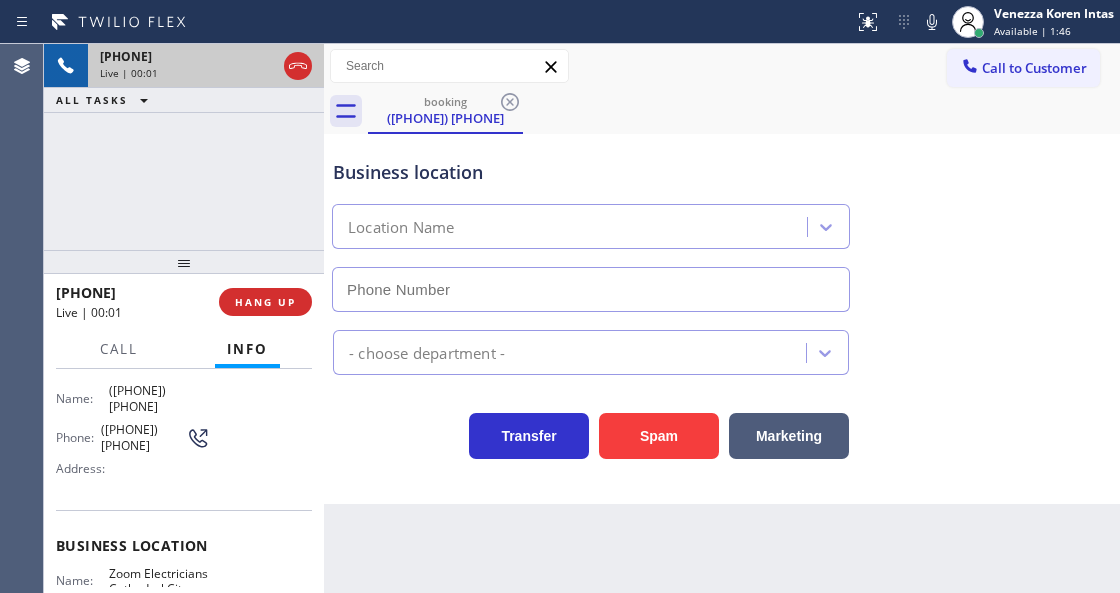type on "([PHONE]) [PHONE]" 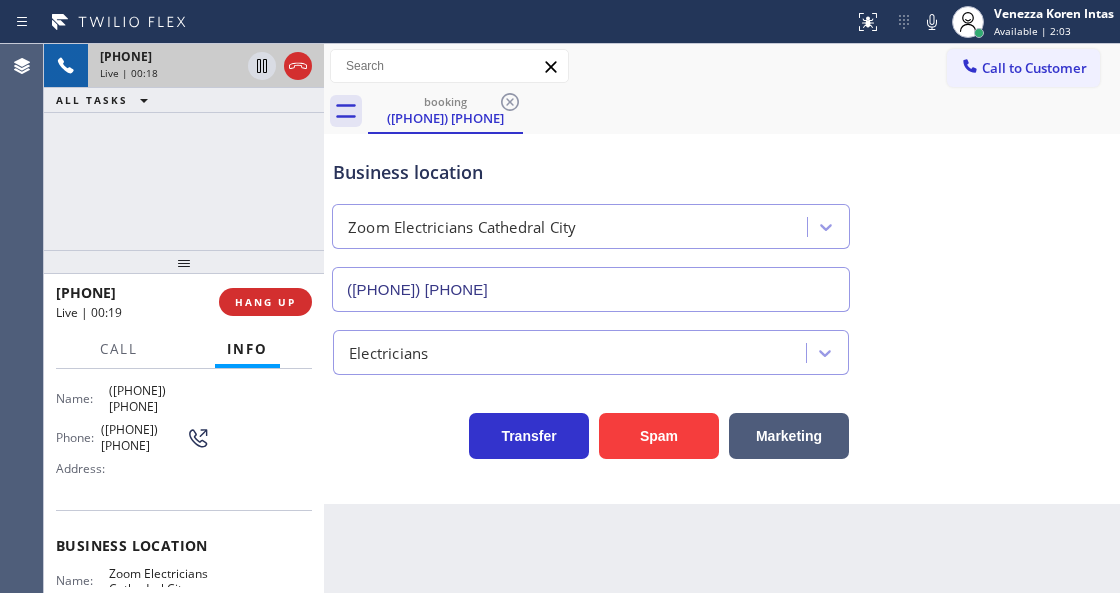 click on "+[PHONE] Live | 00:18 ALL TASKS ALL TASKS ACTIVE TASKS TASKS IN WRAP UP" at bounding box center [184, 147] 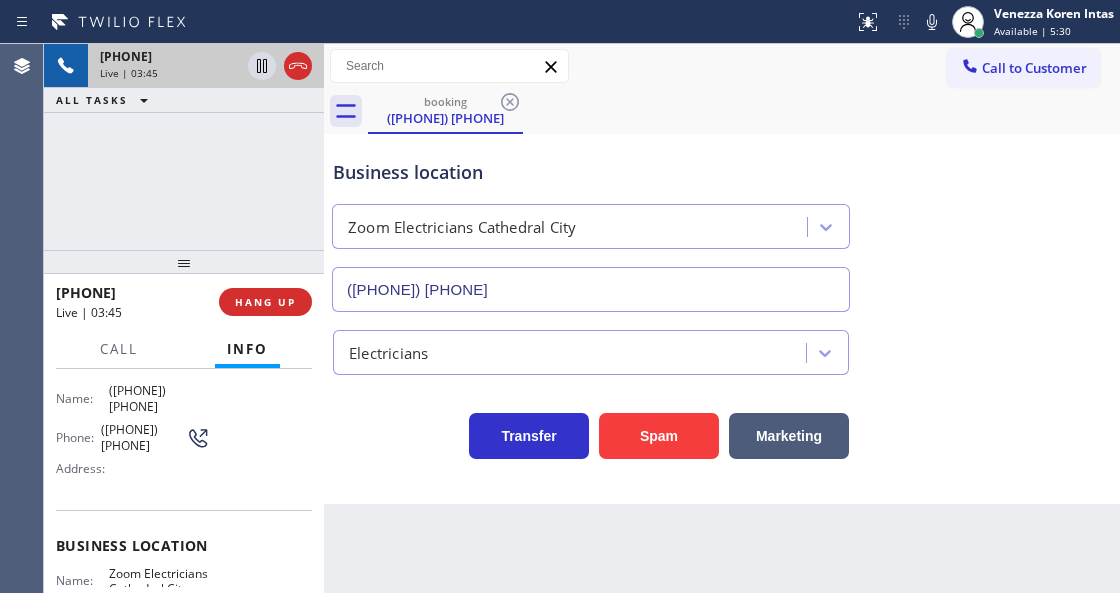 drag, startPoint x: 933, startPoint y: 28, endPoint x: 876, endPoint y: 96, distance: 88.72993 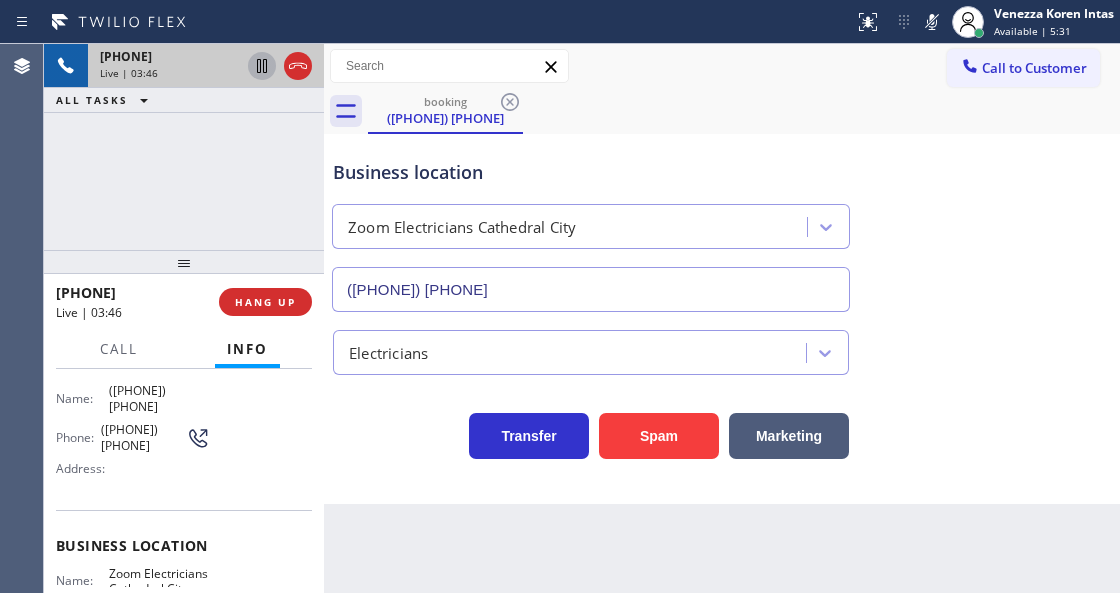 click 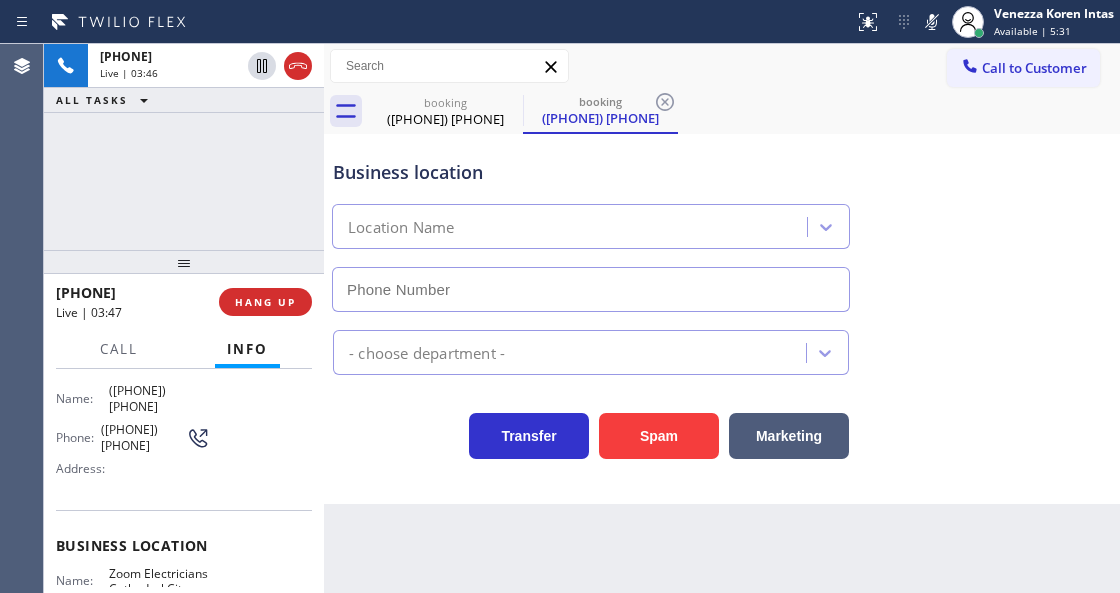 type on "([PHONE]) [PHONE]" 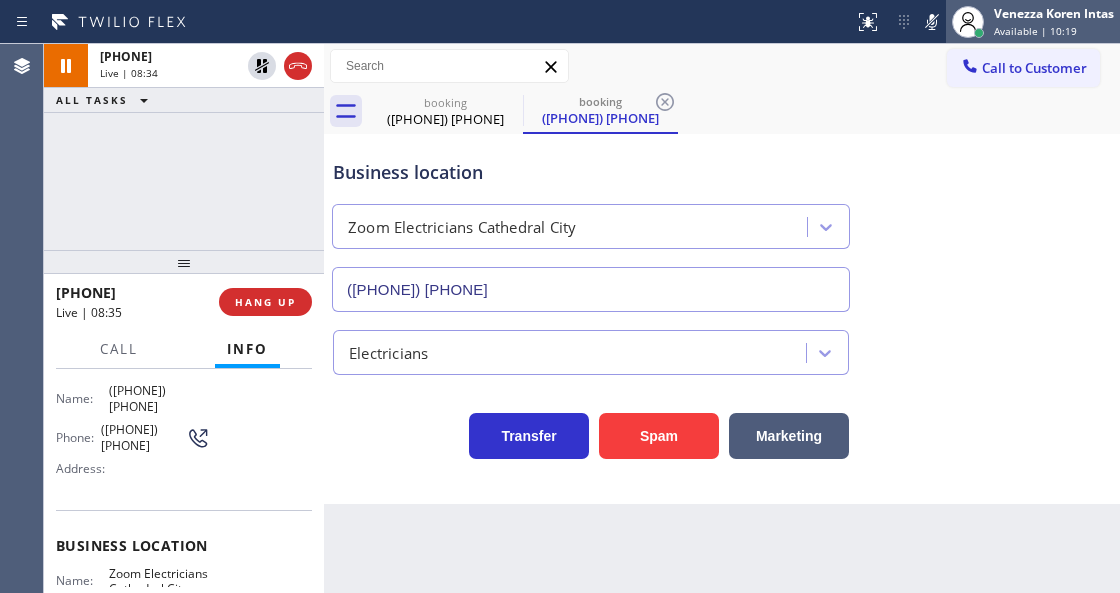 click at bounding box center [968, 22] 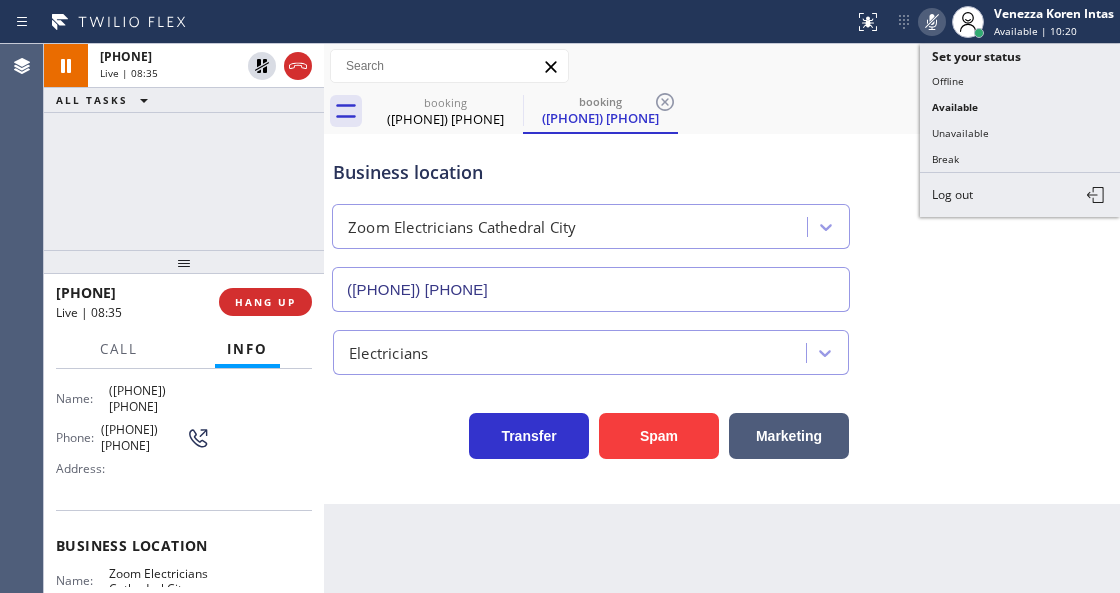 click 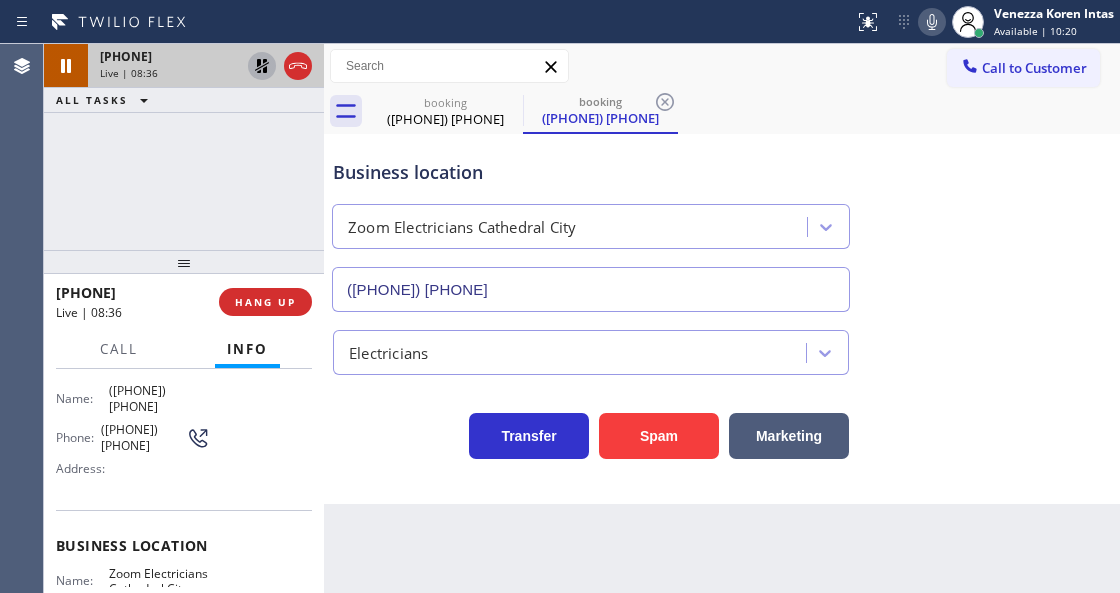 click 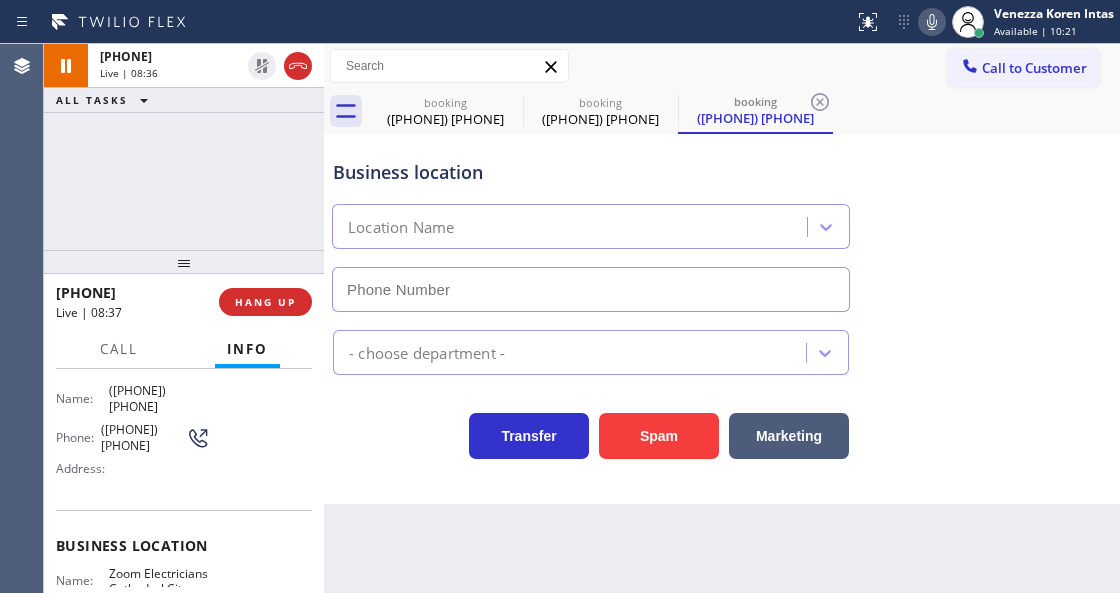 type on "([PHONE]) [PHONE]" 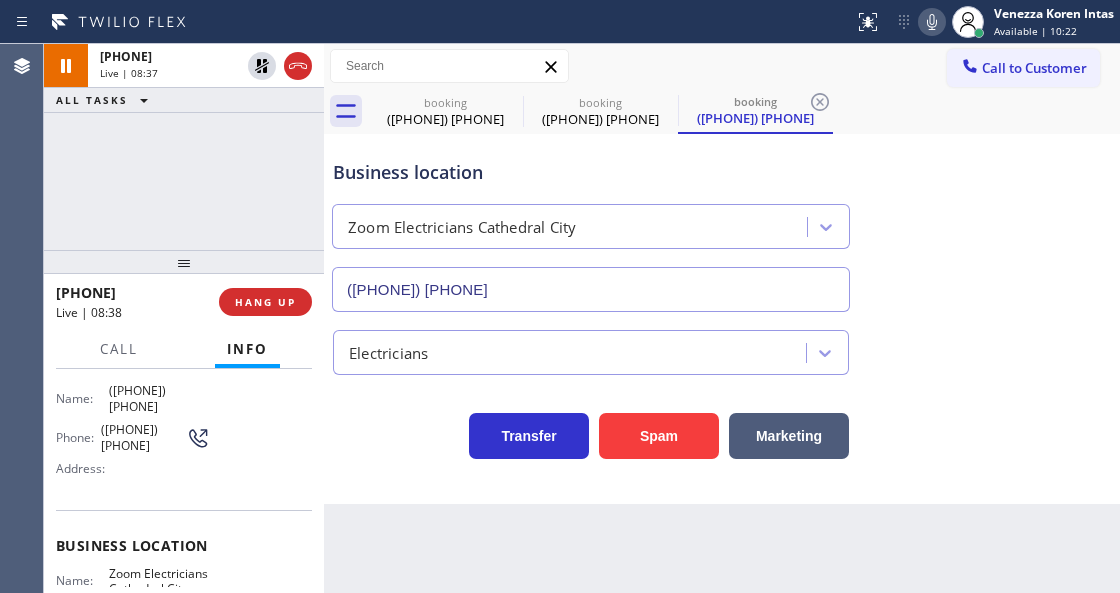 click on "+1[PHONE] Live | 08:37 ALL TASKS ALL TASKS ACTIVE TASKS TASKS IN WRAP UP" at bounding box center [184, 147] 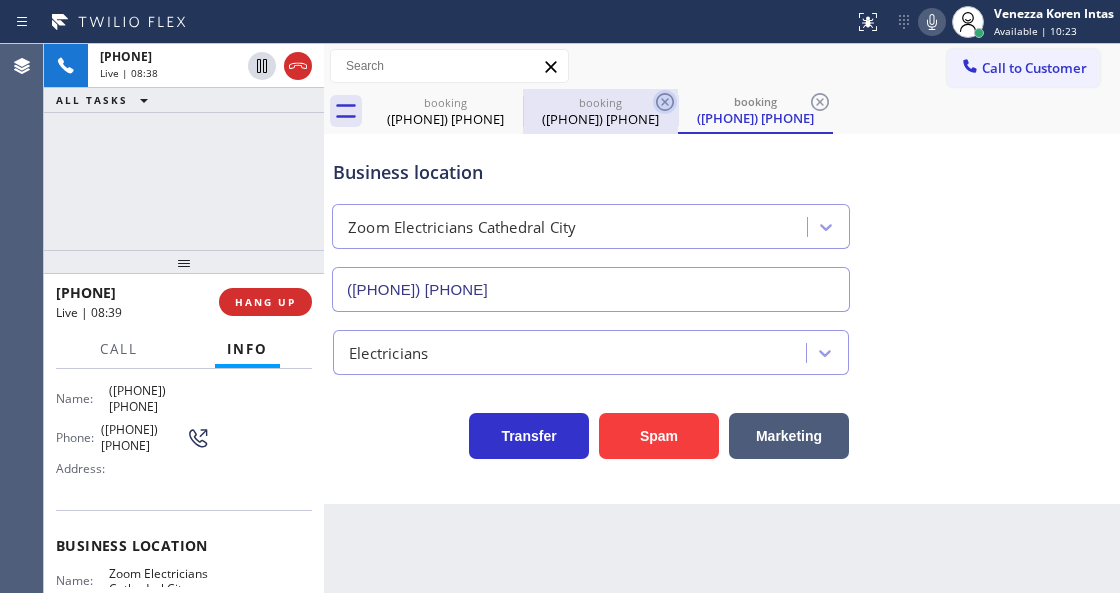 click 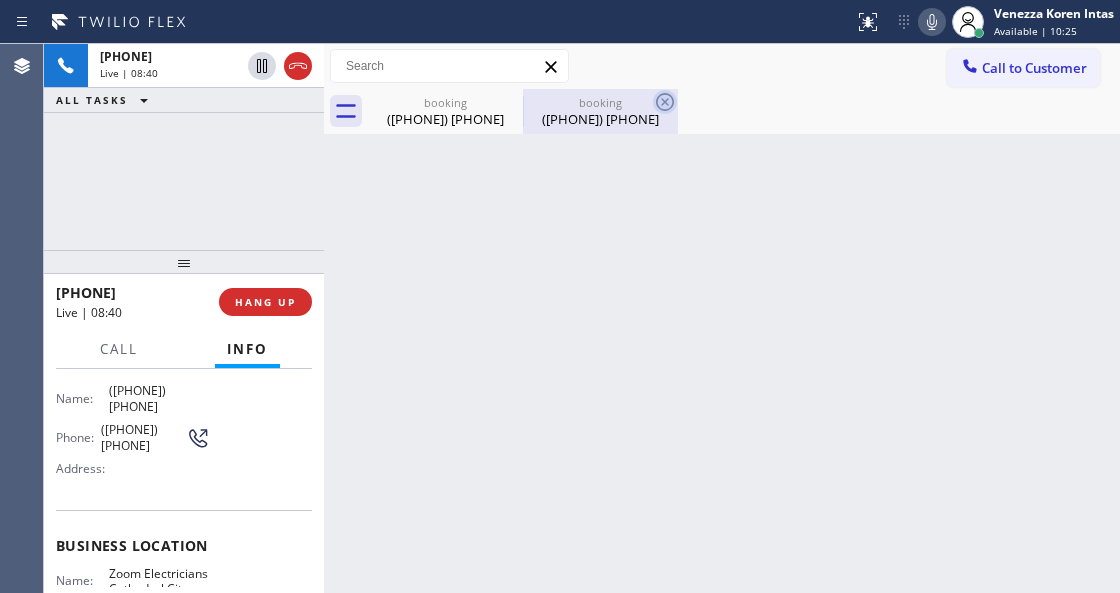 drag, startPoint x: 516, startPoint y: 95, endPoint x: 504, endPoint y: 106, distance: 16.27882 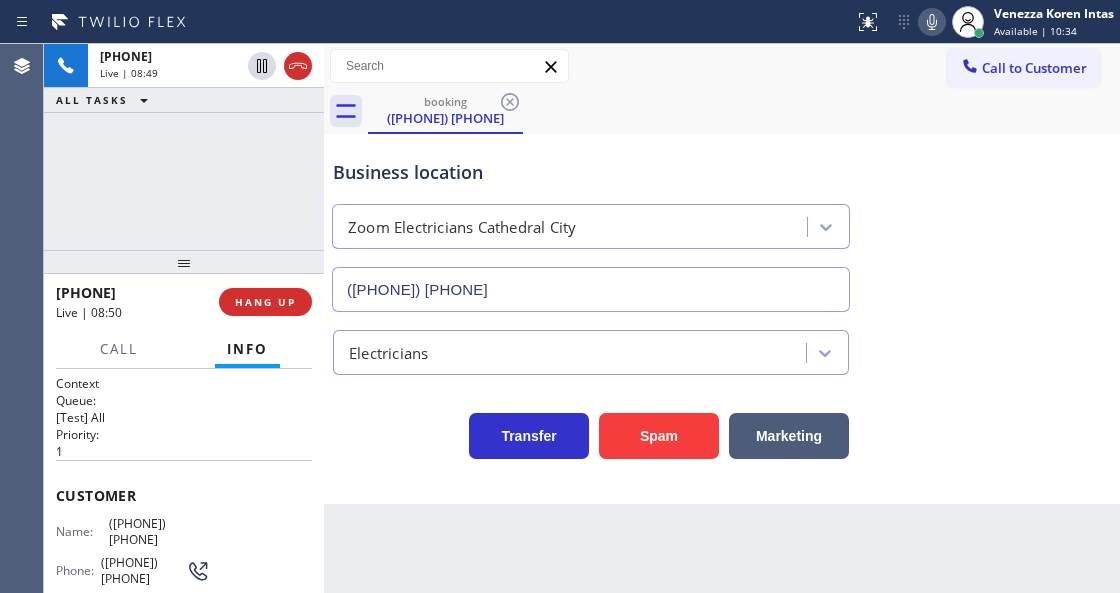 scroll, scrollTop: 0, scrollLeft: 0, axis: both 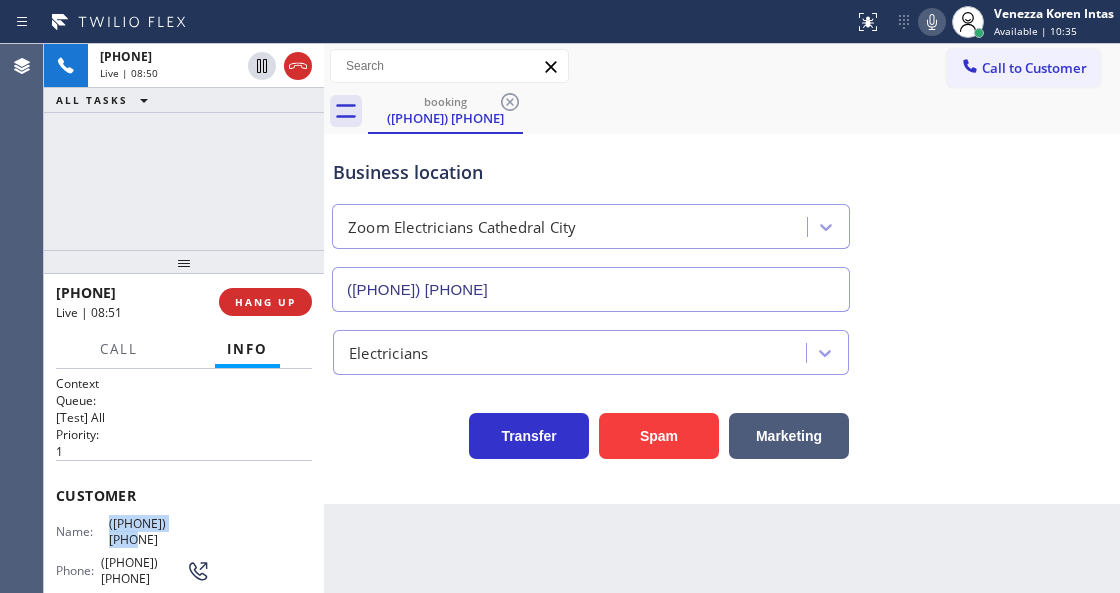 drag, startPoint x: 229, startPoint y: 514, endPoint x: 108, endPoint y: 518, distance: 121.0661 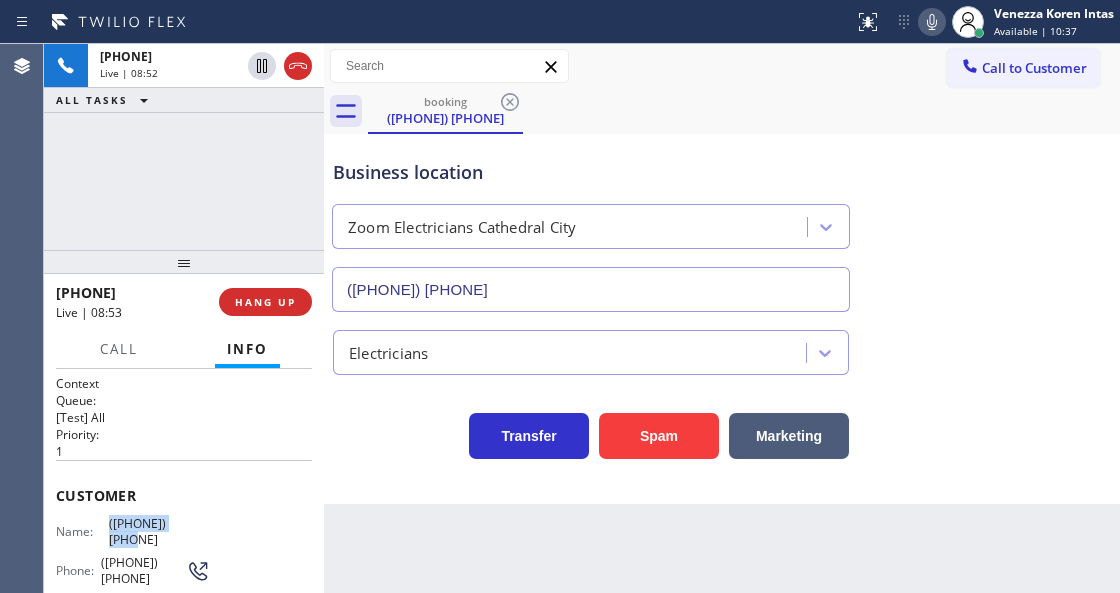 copy on "([PHONE]) [PHONE]" 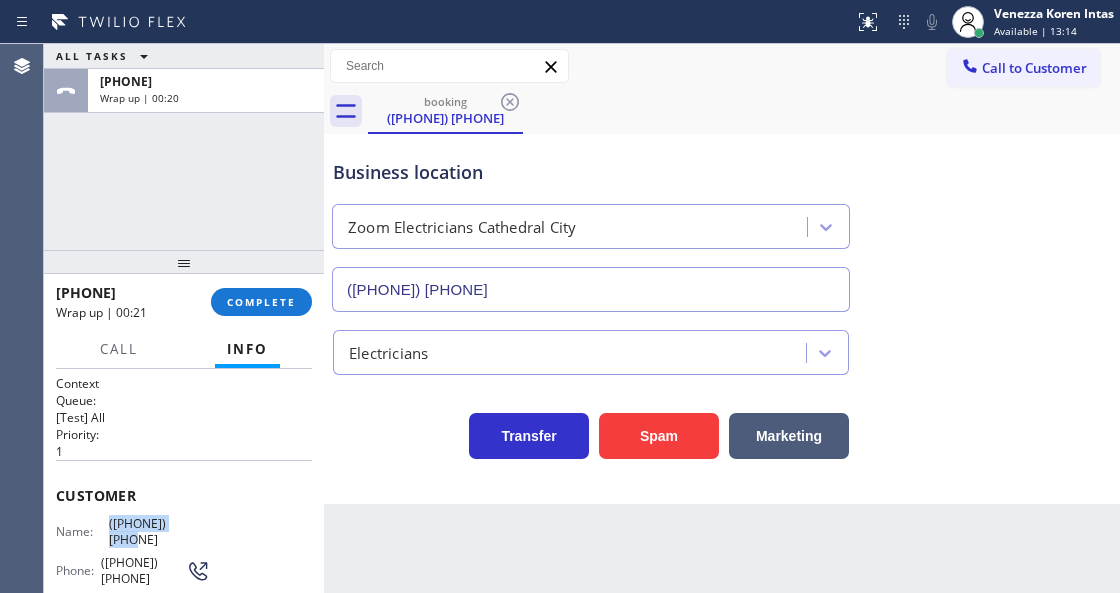 drag, startPoint x: 296, startPoint y: 309, endPoint x: 320, endPoint y: 318, distance: 25.632011 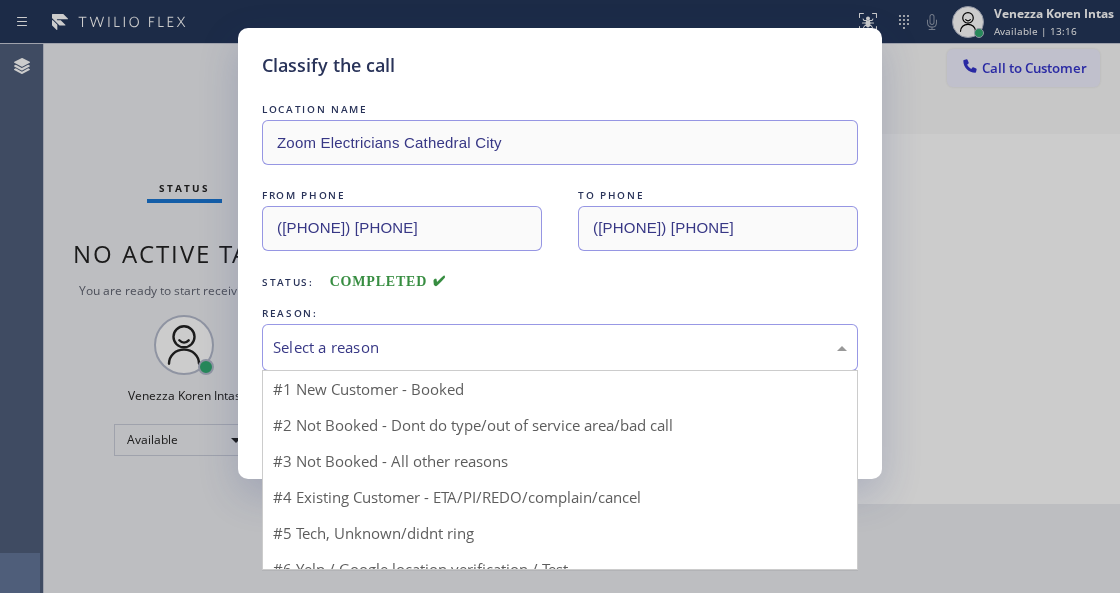 click on "Select a reason" at bounding box center (560, 347) 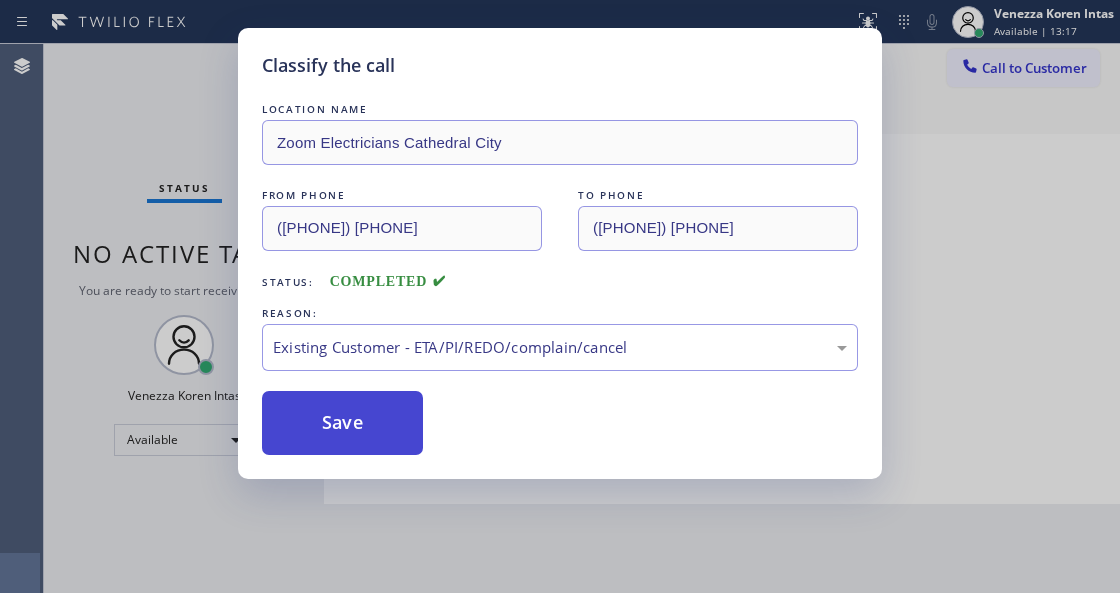click on "Save" at bounding box center [342, 423] 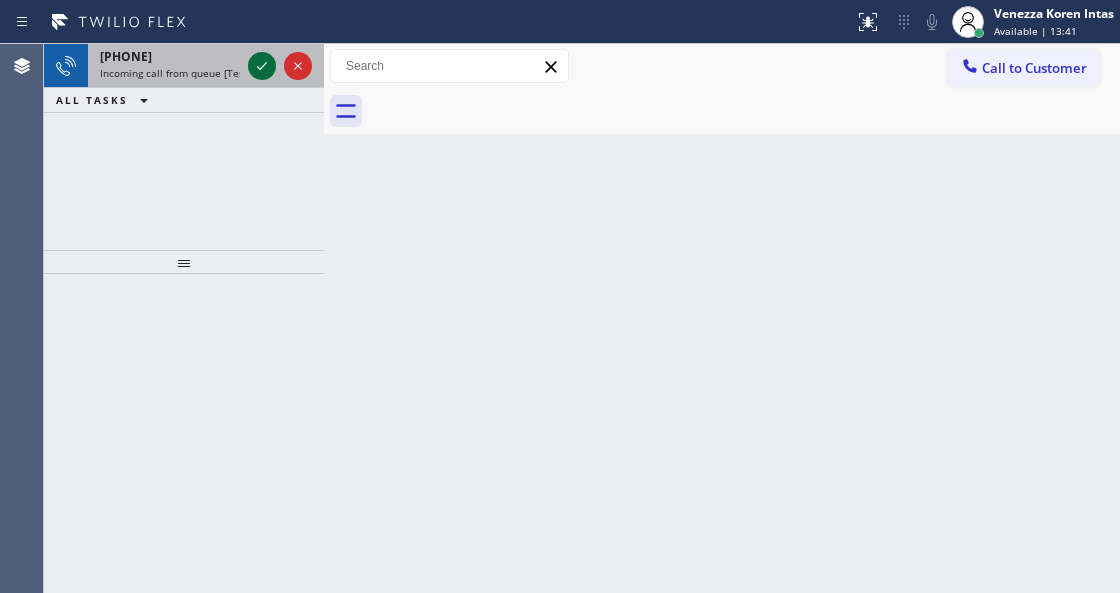 click 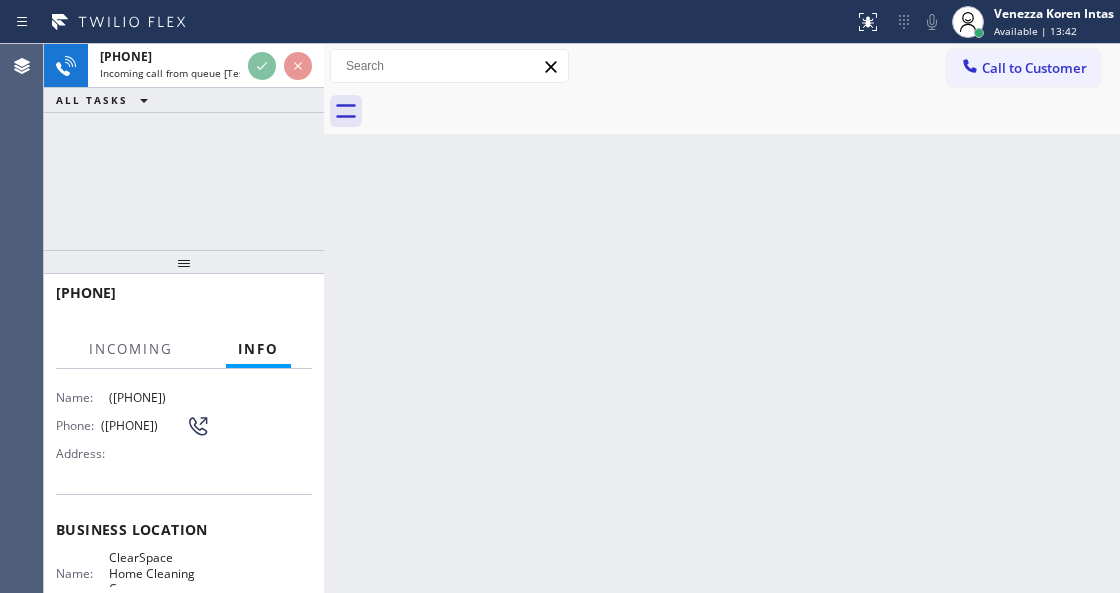 scroll, scrollTop: 200, scrollLeft: 0, axis: vertical 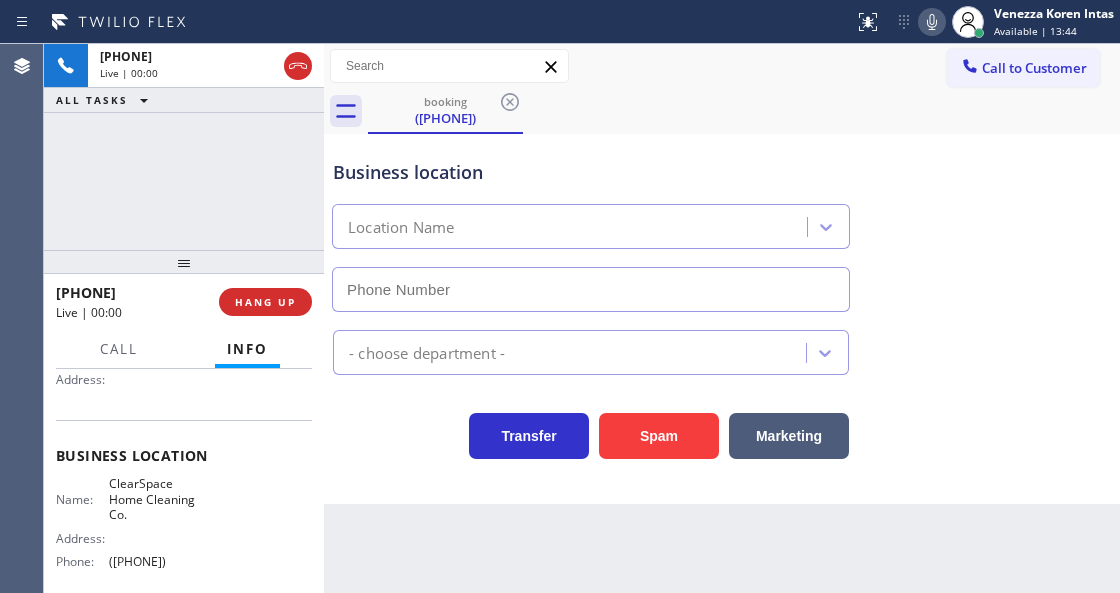 type on "([PHONE])" 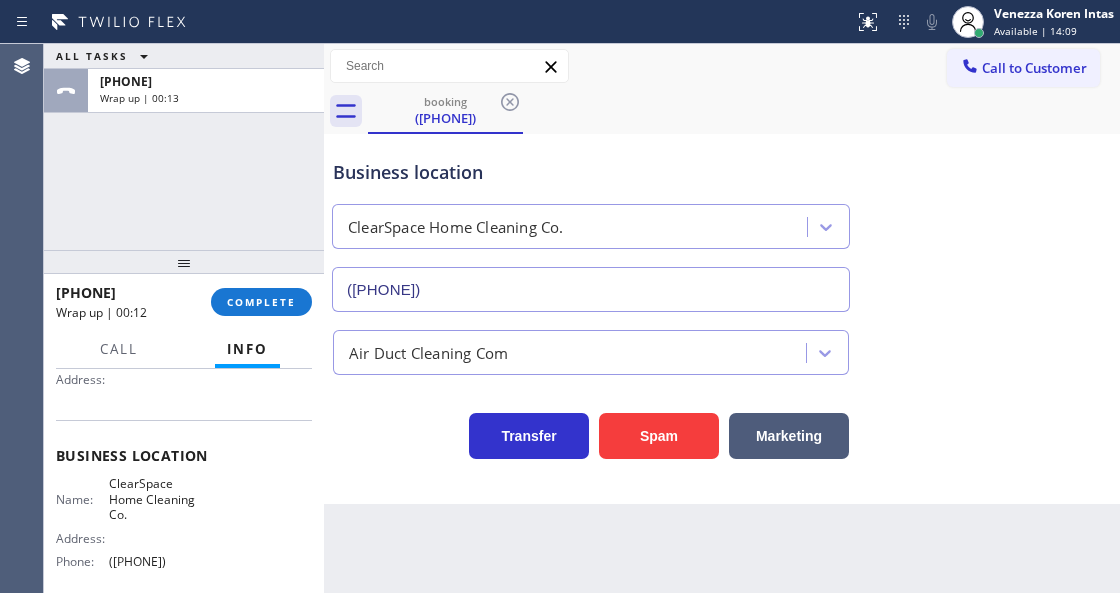 click on "Business location ClearSpace Home Cleaning Co. ([PHONE]) Air Duct Cleaning Com Transfer Spam Marketing" at bounding box center (722, 319) 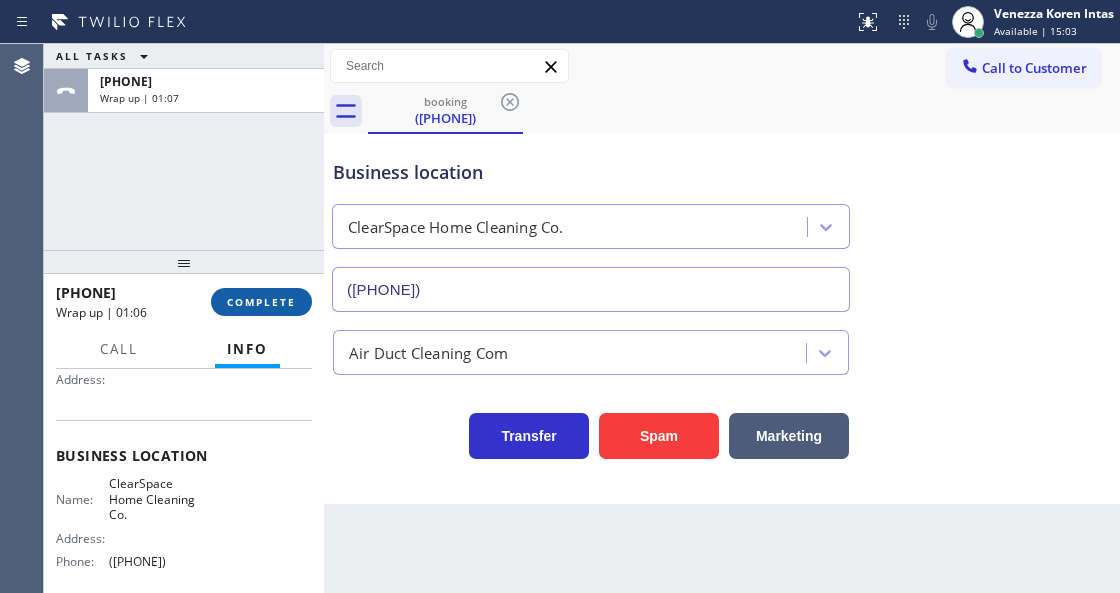 click on "COMPLETE" at bounding box center [261, 302] 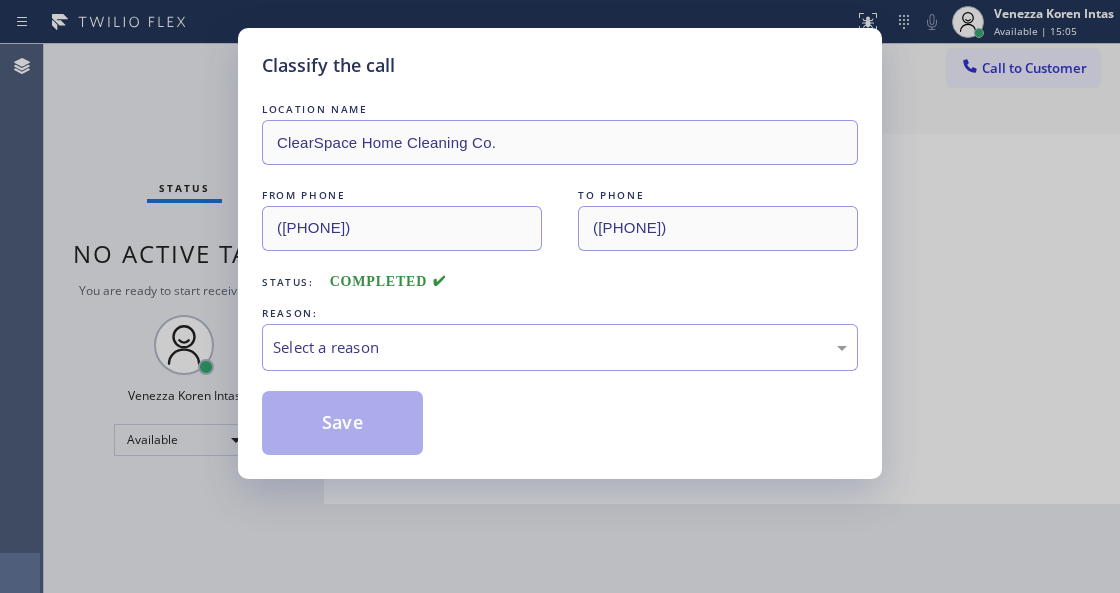 click on "LOCATION NAME ClearSpace Home Cleaning Co. FROM PHONE ([PHONE]) TO PHONE ([PHONE]) Status: COMPLETED REASON: Select a reason Save" at bounding box center (560, 277) 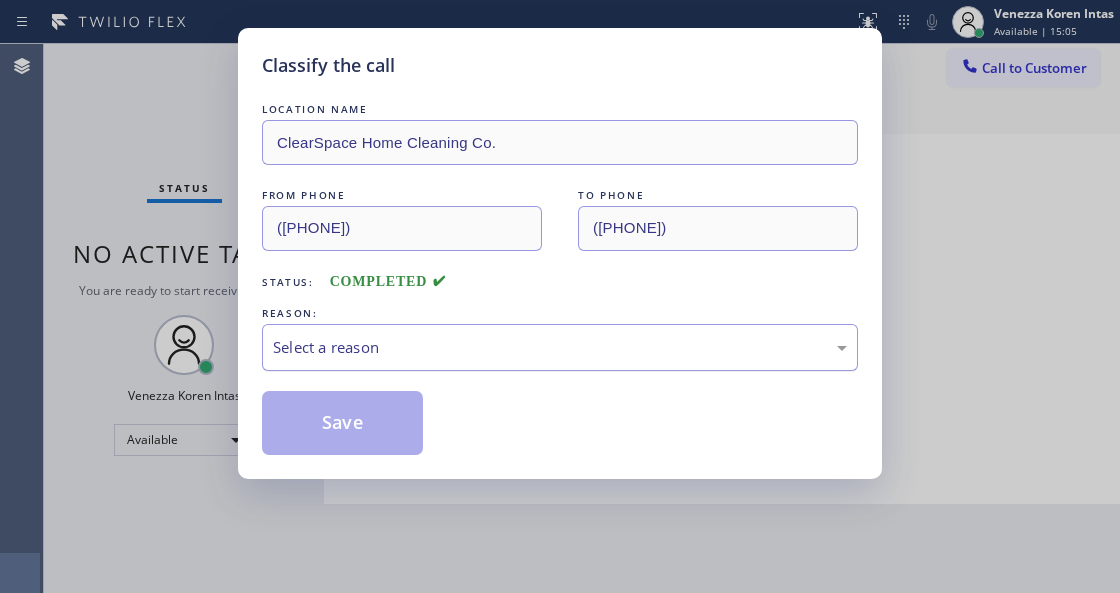 click on "Select a reason" at bounding box center [560, 347] 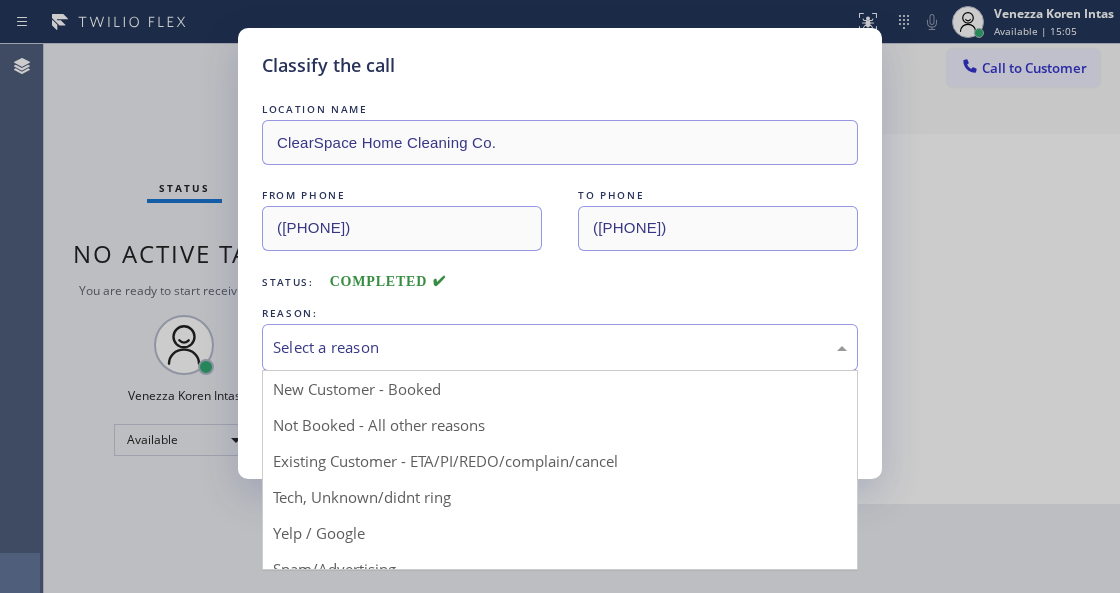 drag, startPoint x: 423, startPoint y: 502, endPoint x: 372, endPoint y: 427, distance: 90.697296 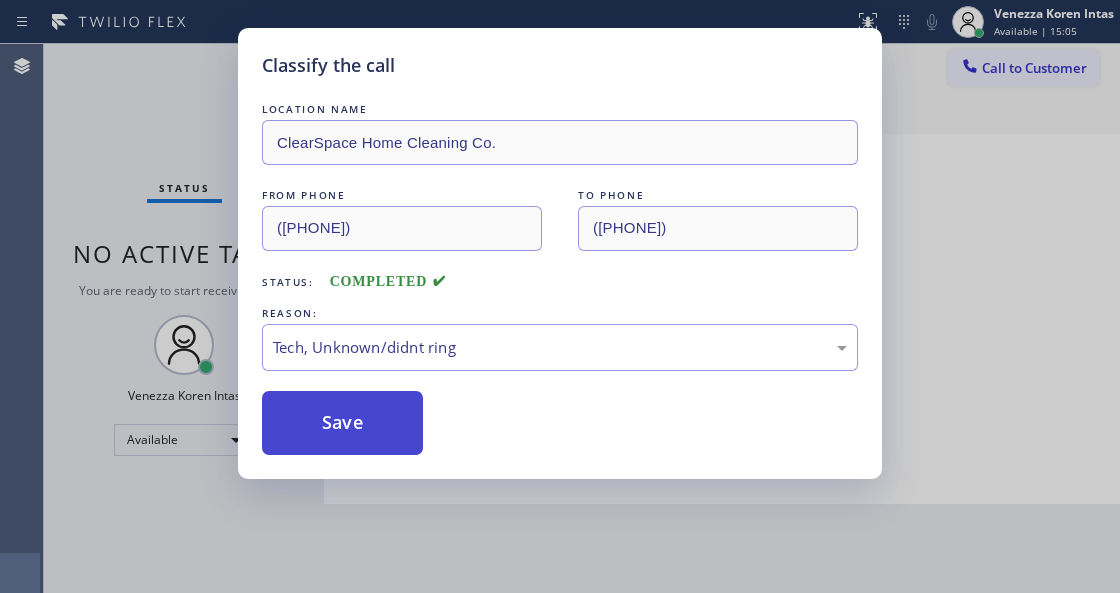 click on "Save" at bounding box center [342, 423] 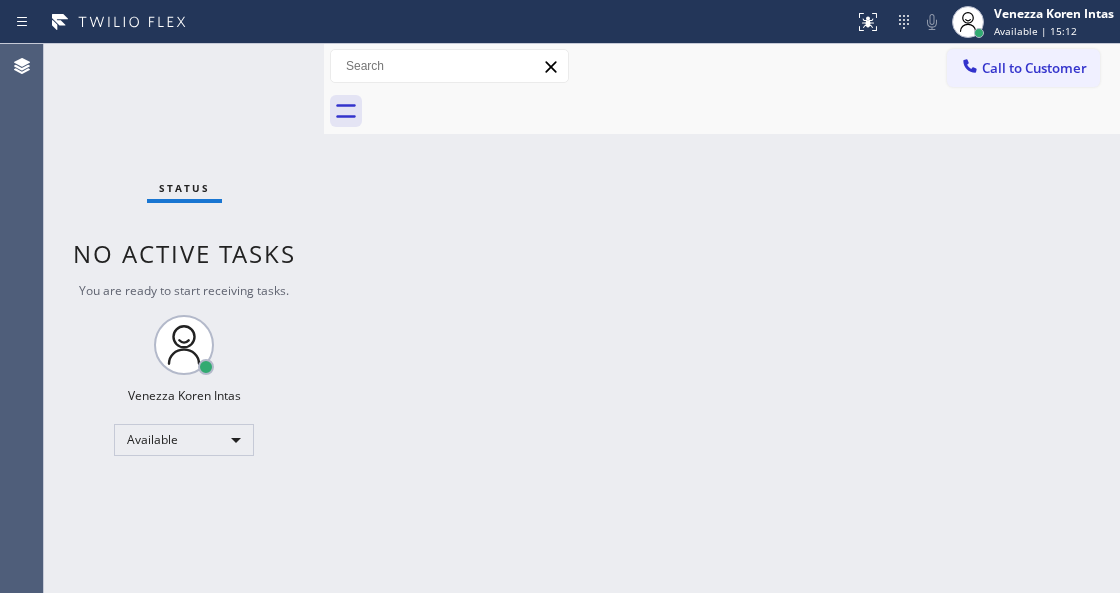 click on "Status   No active tasks     You are ready to start receiving tasks.   [FIRST] [LAST] Available" at bounding box center [184, 318] 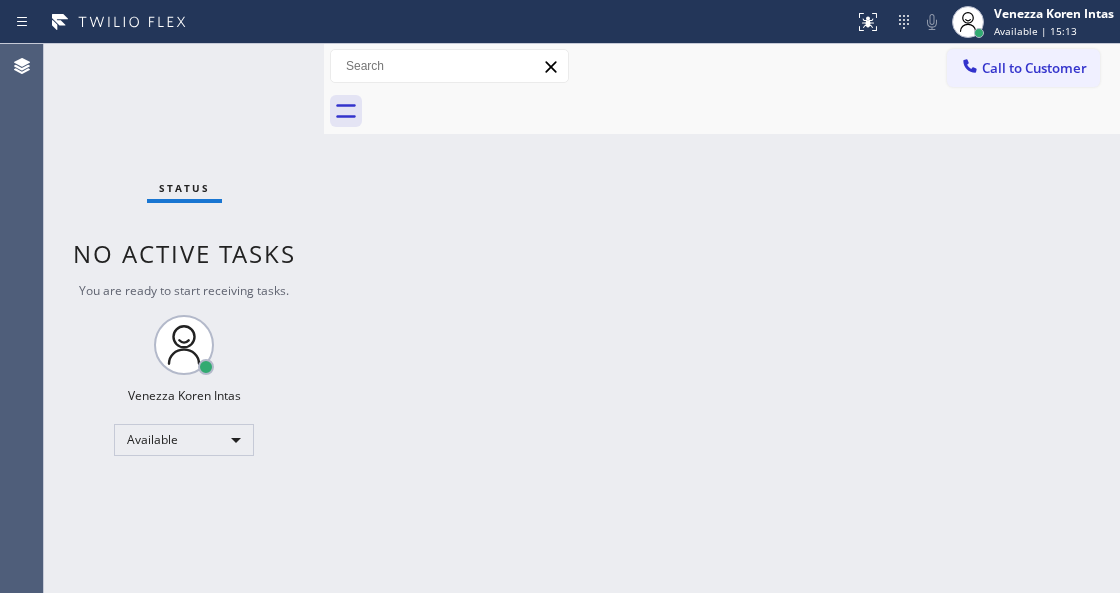 click on "Status   No active tasks     You are ready to start receiving tasks.   [FIRST] [LAST] Available" at bounding box center (184, 318) 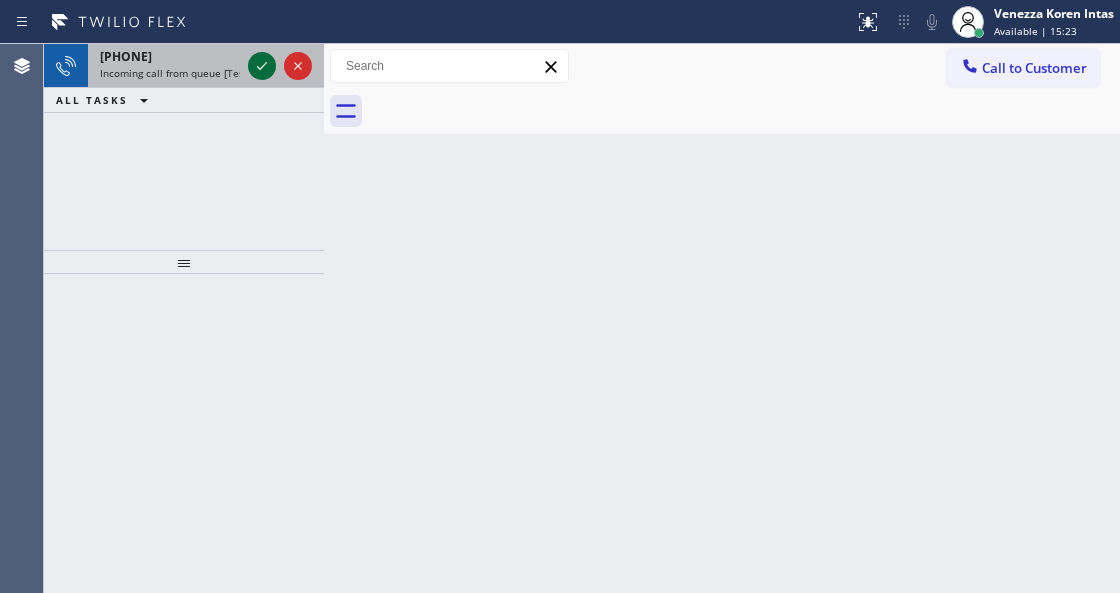 click 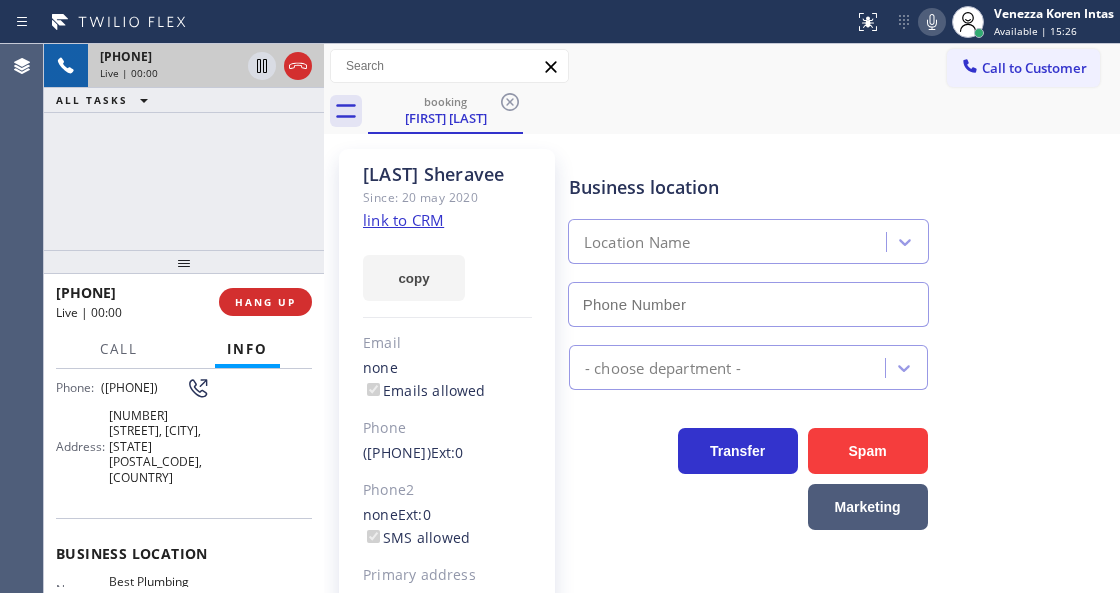 type on "([PHONE])" 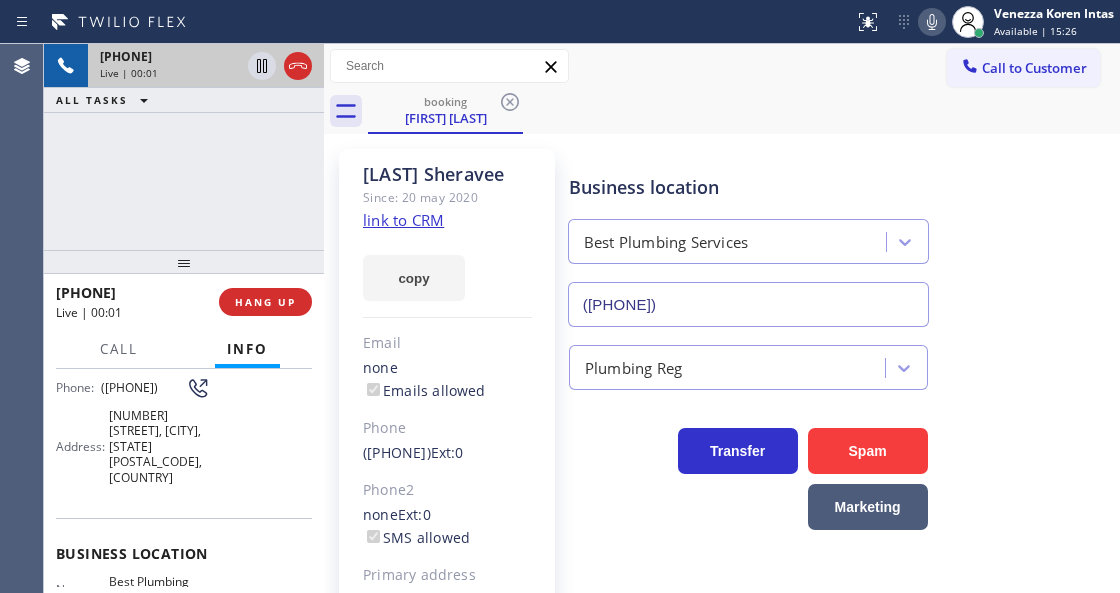 scroll, scrollTop: 200, scrollLeft: 0, axis: vertical 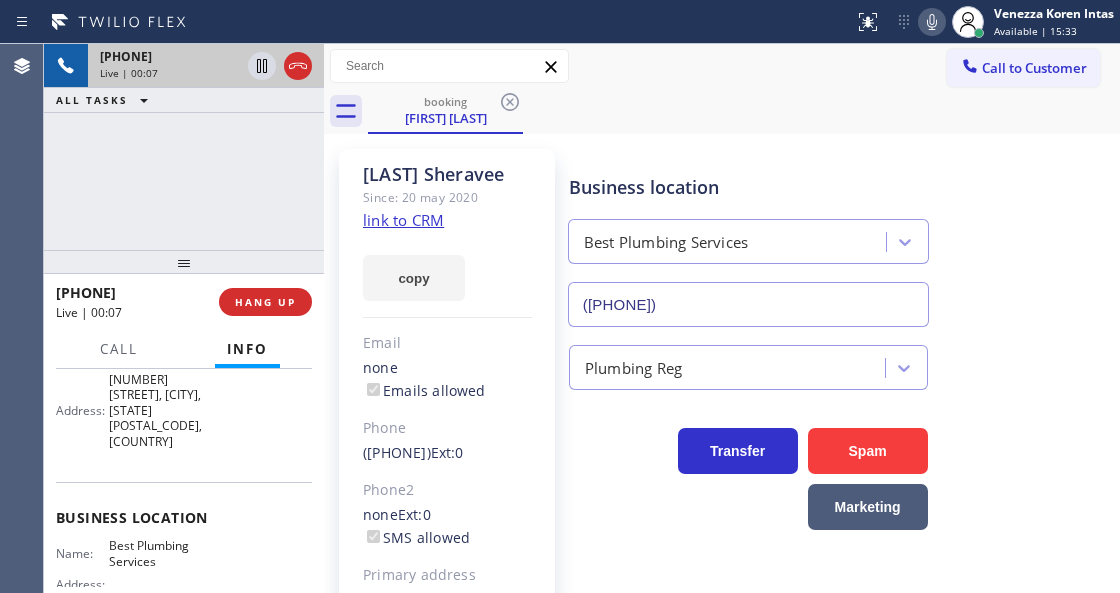 click on "link to CRM" 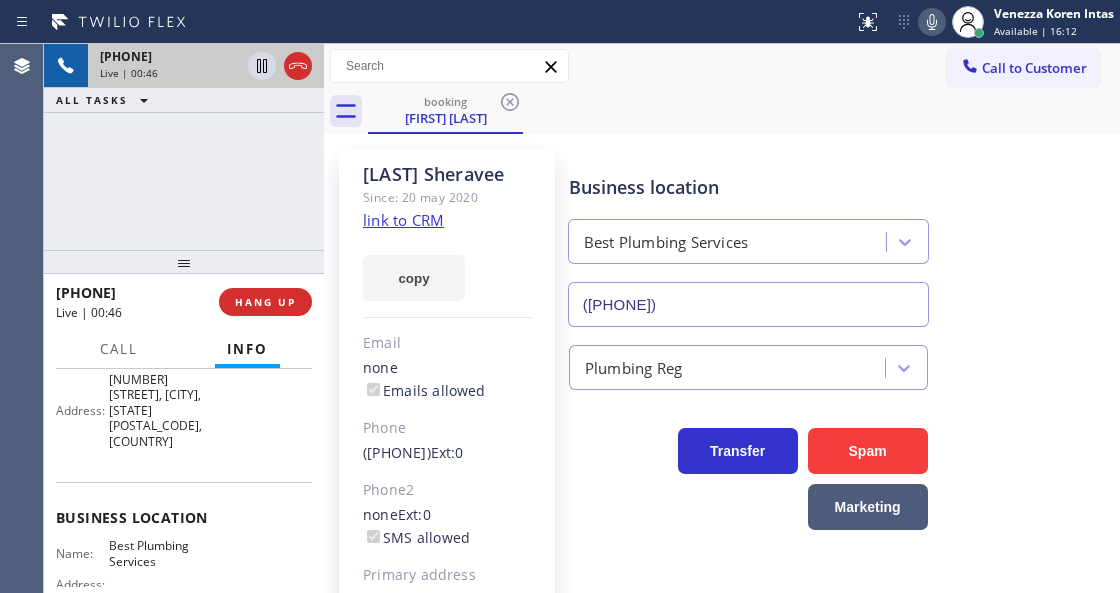 click 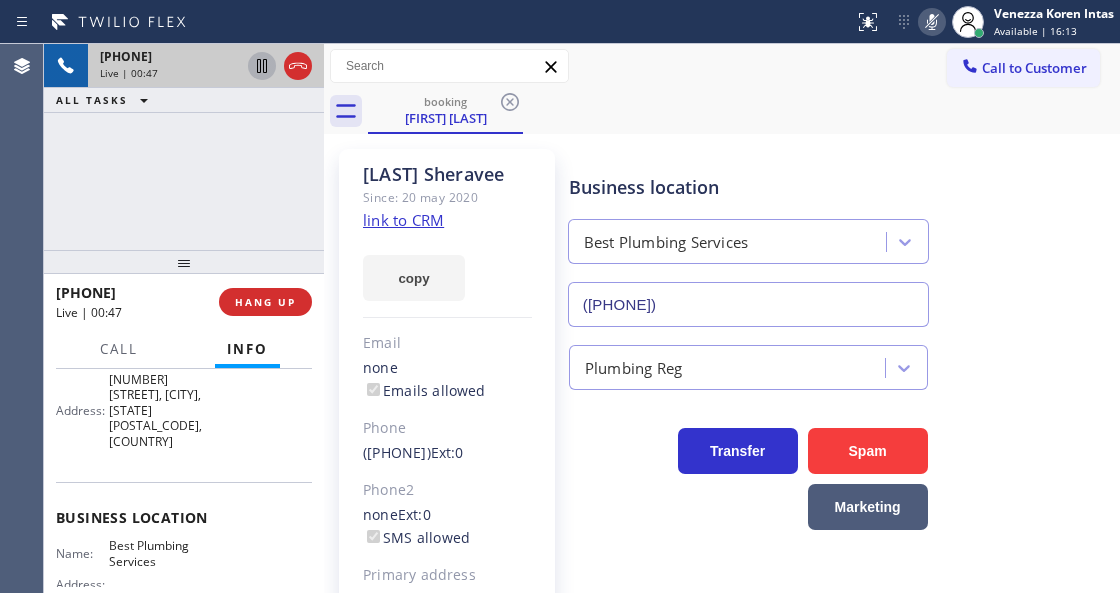 click 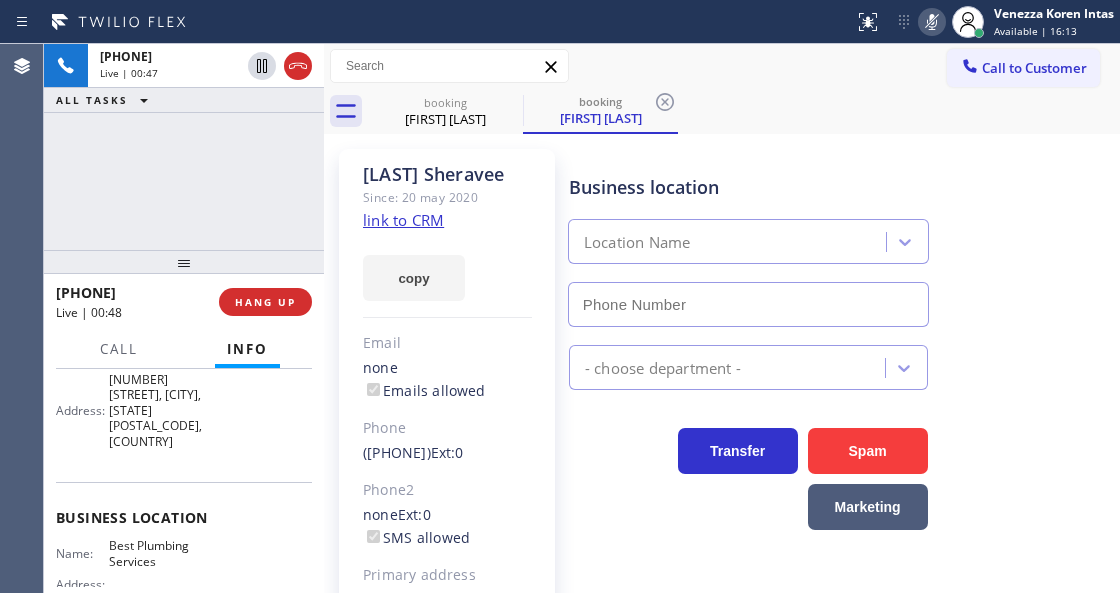 type on "([PHONE])" 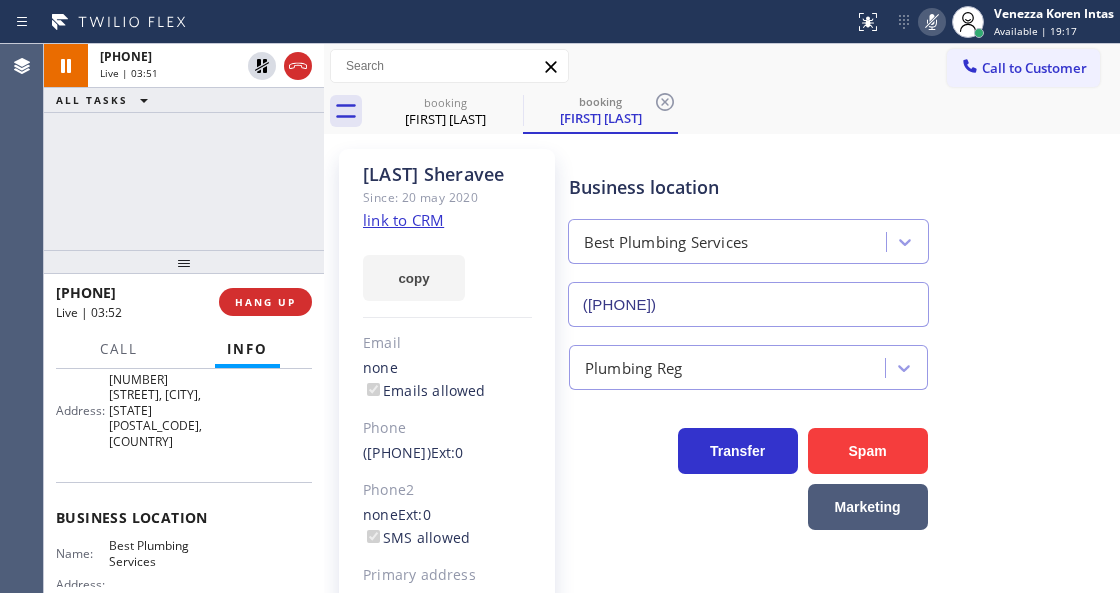 click at bounding box center [932, 22] 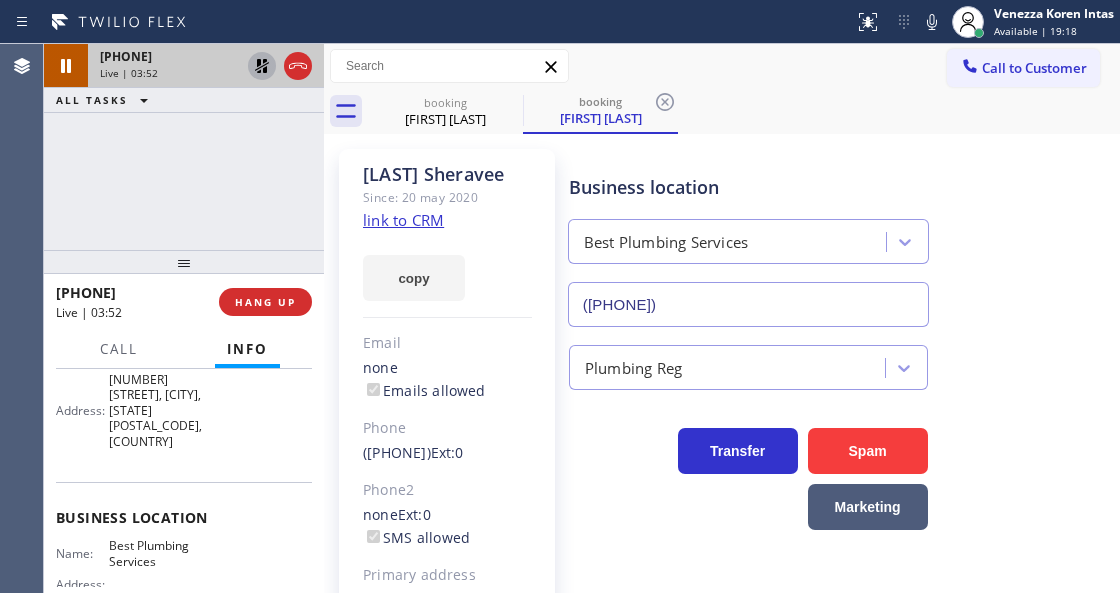click 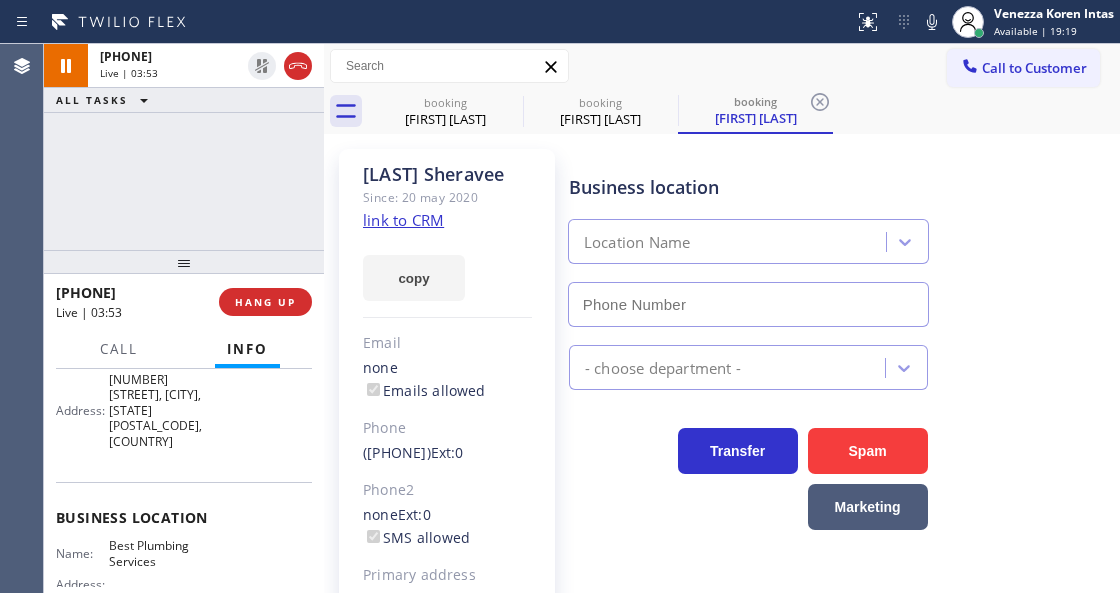 type on "([PHONE])" 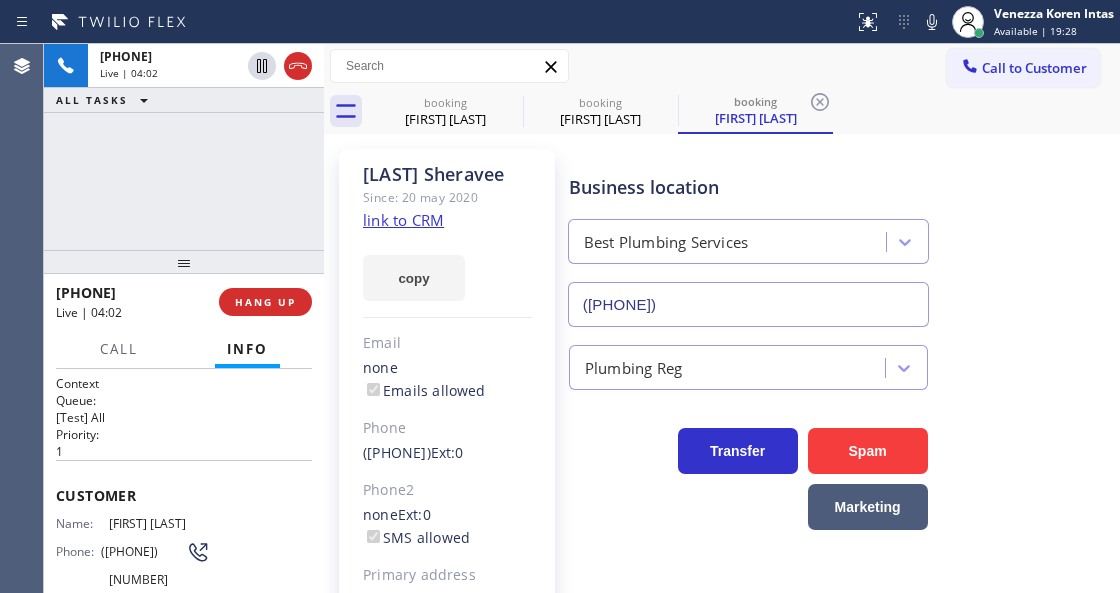 scroll, scrollTop: 0, scrollLeft: 0, axis: both 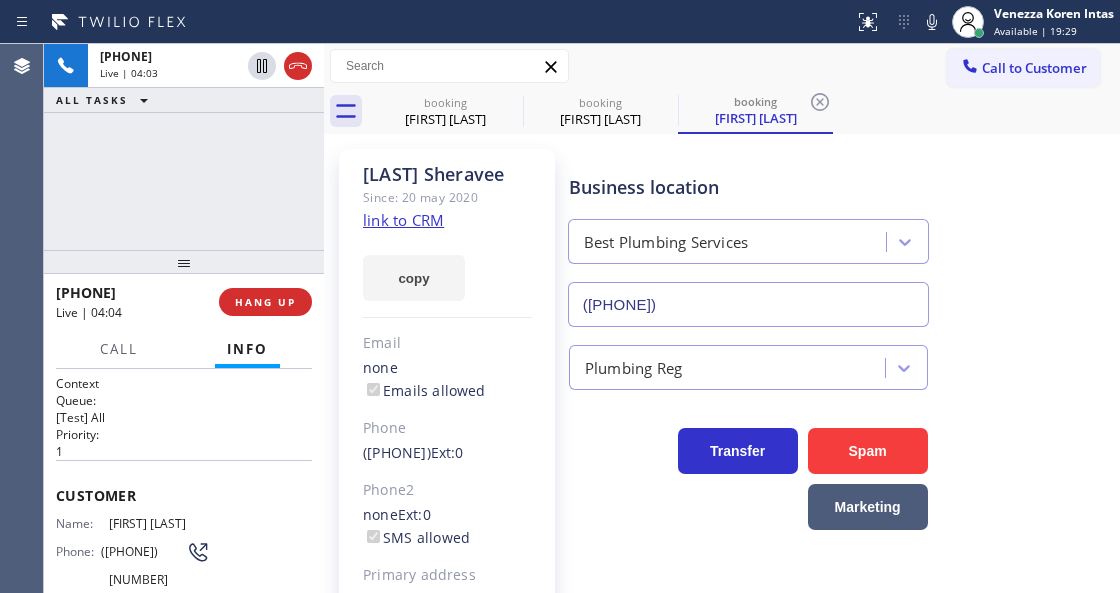 click on "+[PHONE] Live | 04:03 ALL TASKS ALL TASKS ACTIVE TASKS TASKS IN WRAP UP" at bounding box center (184, 147) 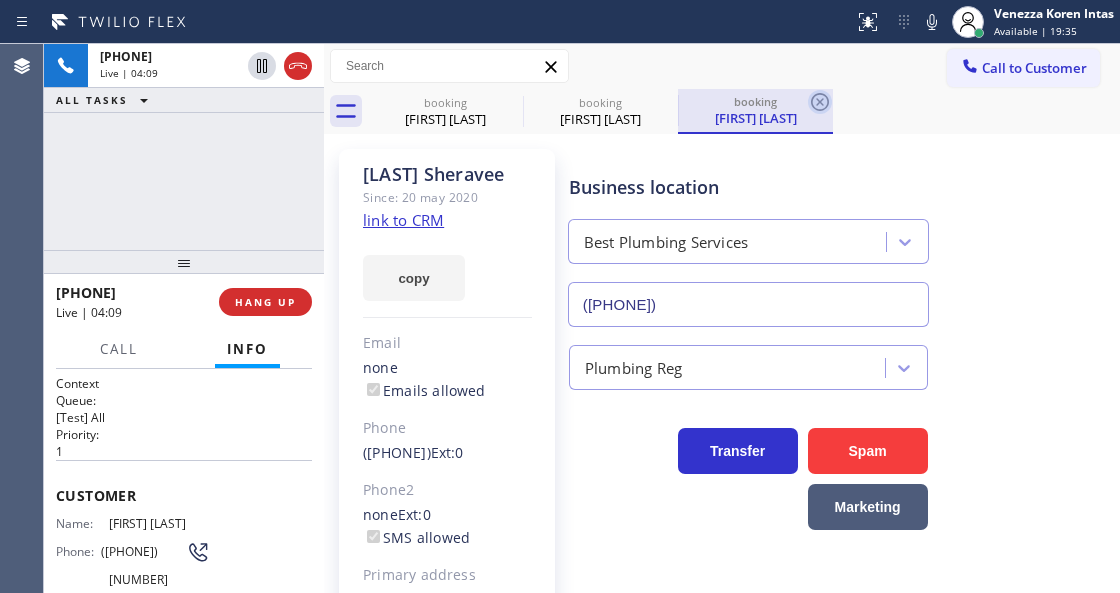 click 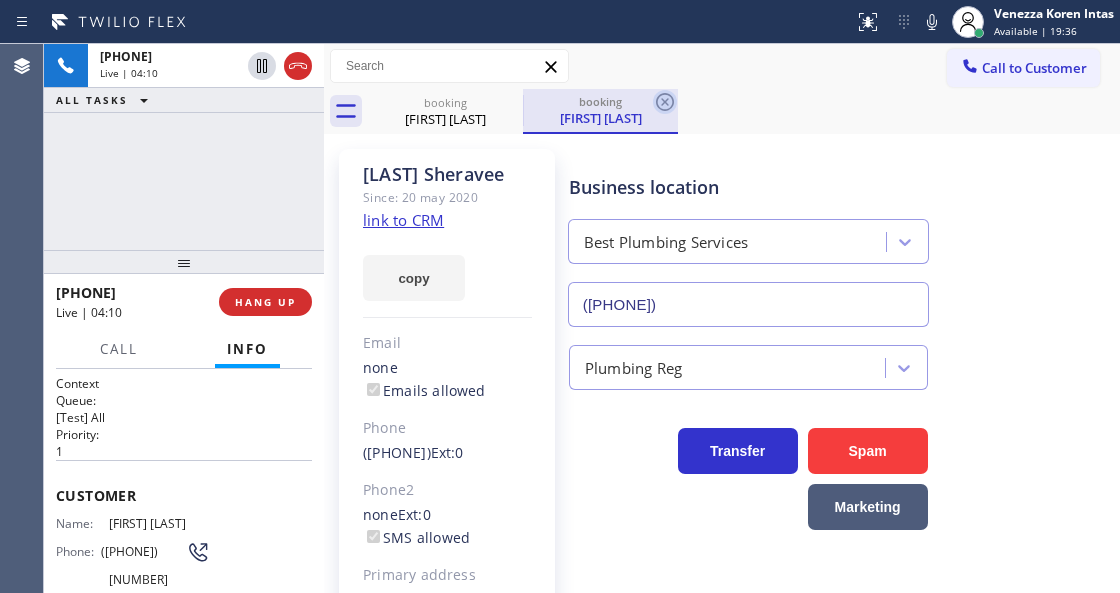 click 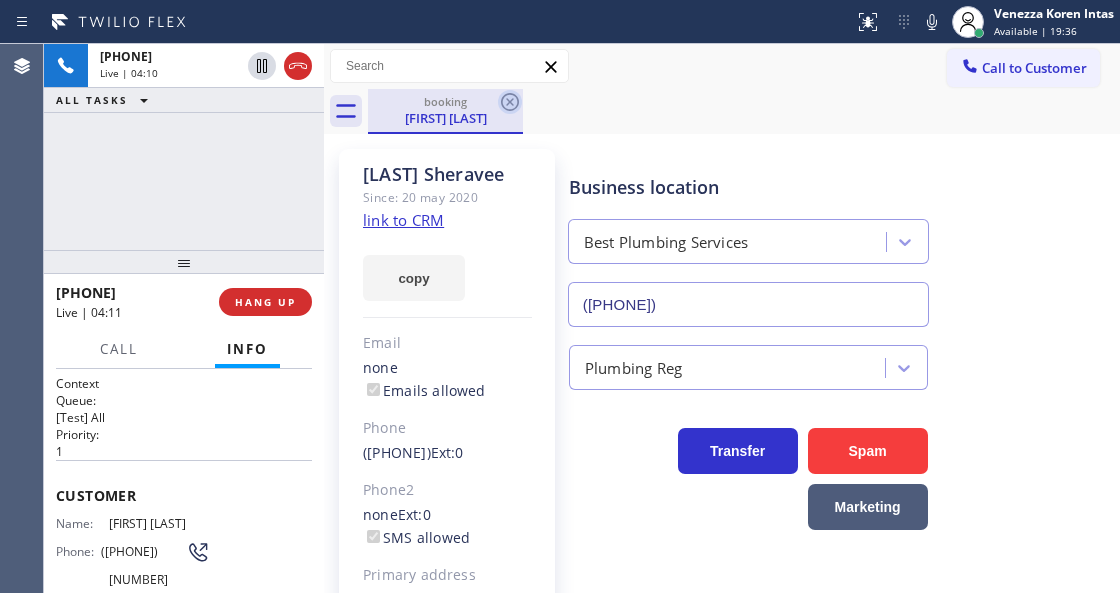 click 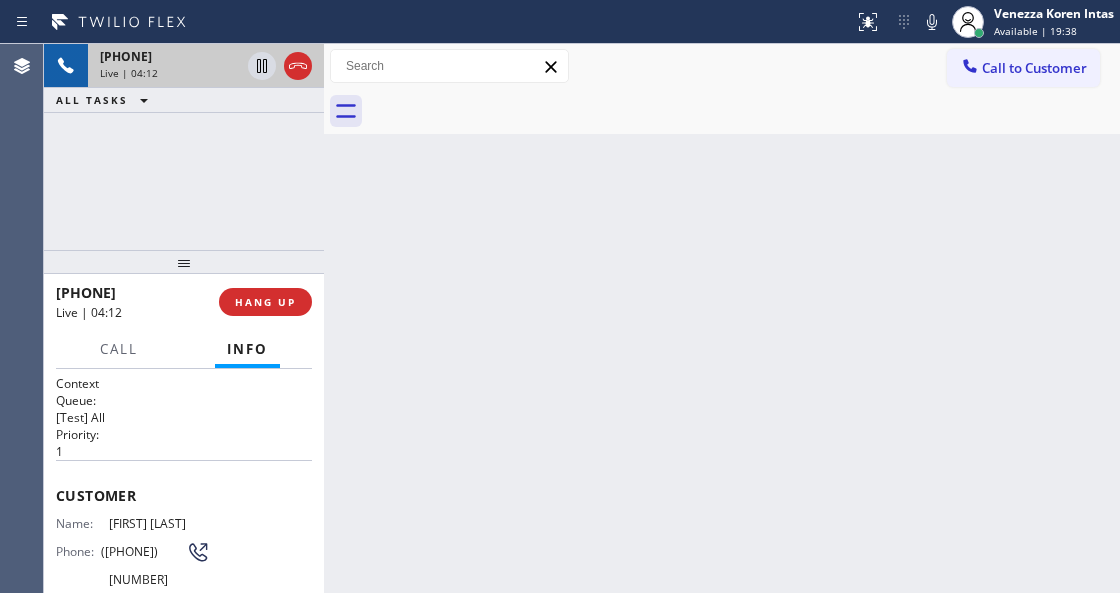 click on "Live | 04:12" at bounding box center (129, 73) 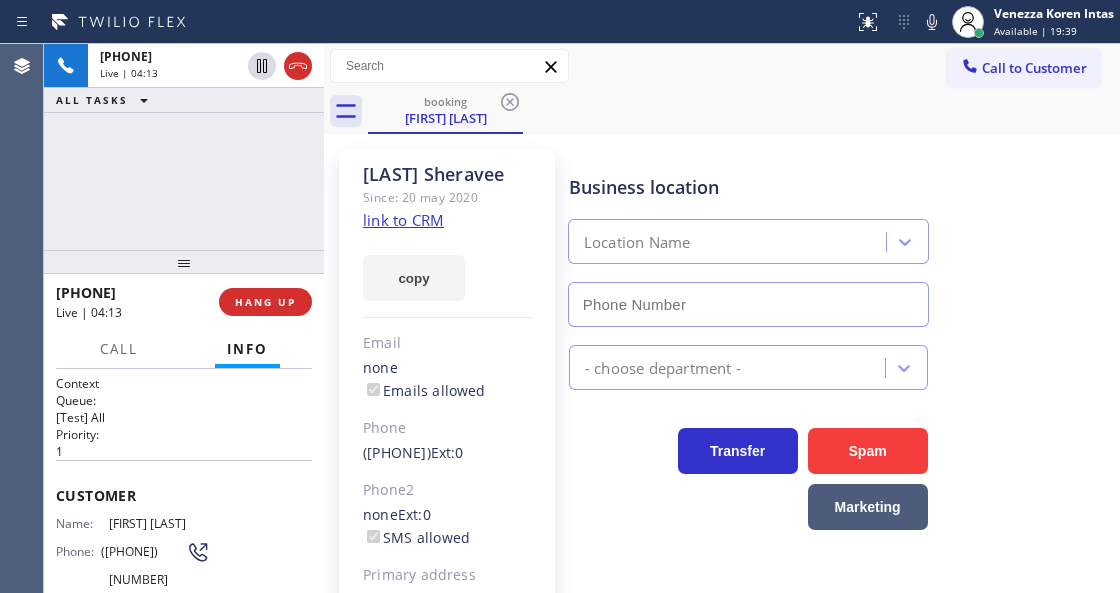 type on "([PHONE])" 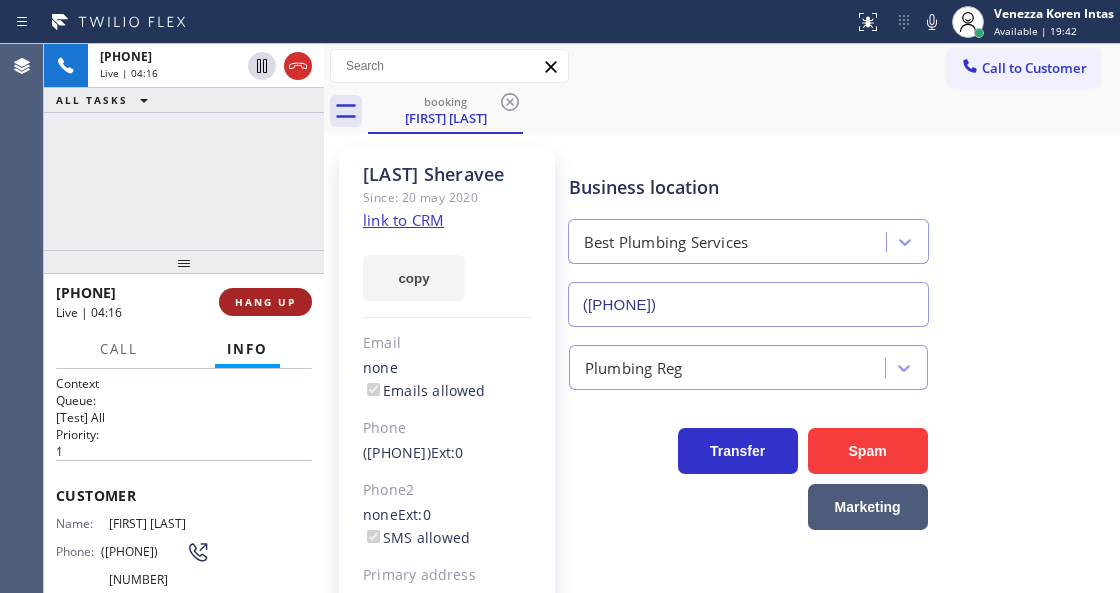 click on "HANG UP" at bounding box center (265, 302) 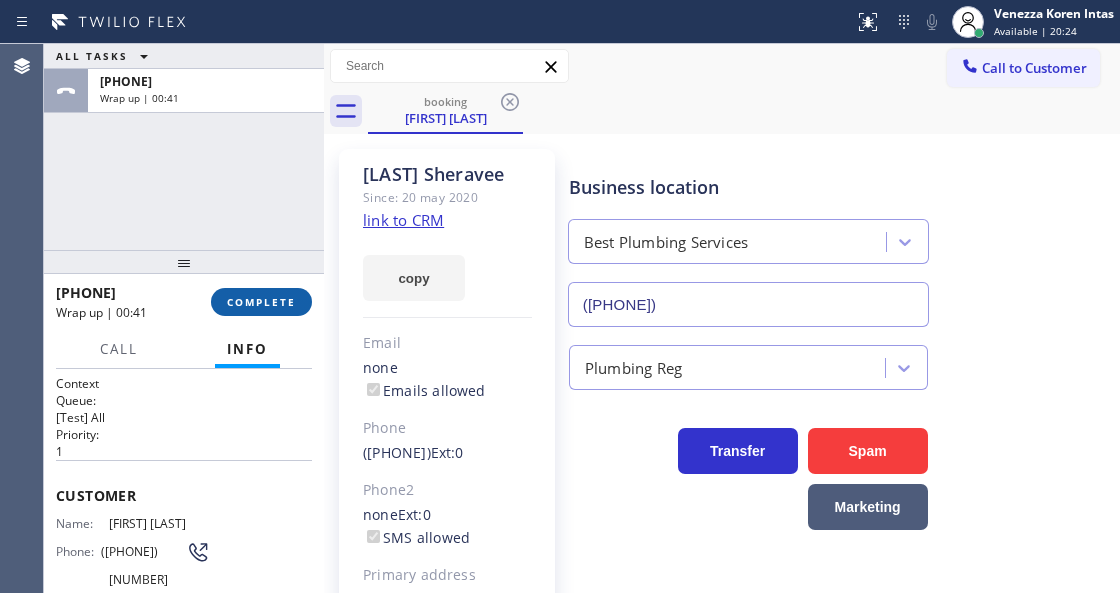 click on "COMPLETE" at bounding box center (261, 302) 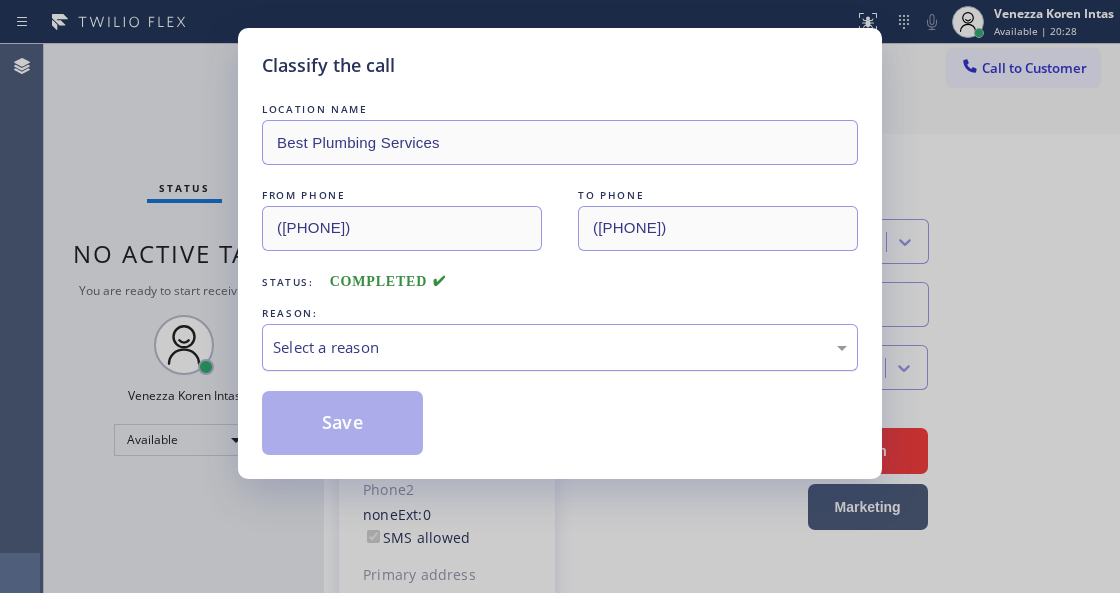 click on "Select a reason" at bounding box center (560, 347) 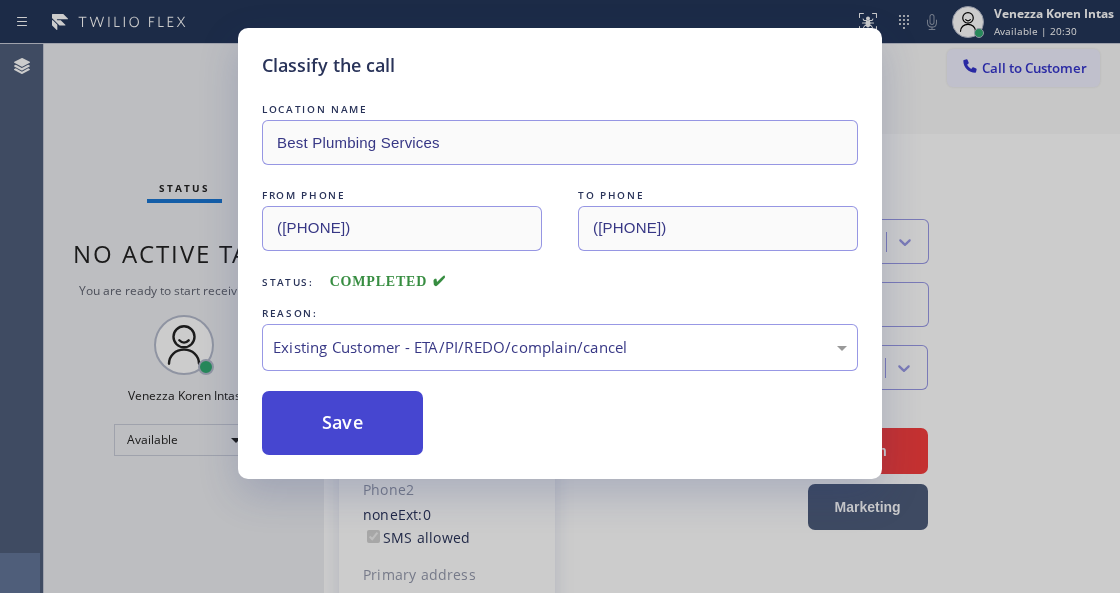 click on "Save" at bounding box center [342, 423] 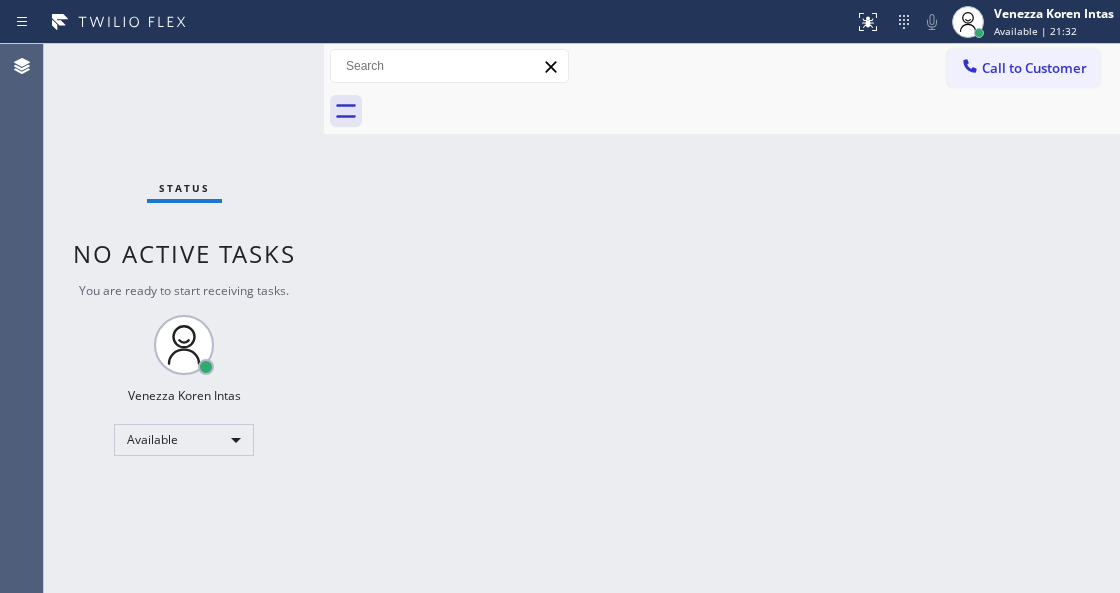 click on "Back to Dashboard Change Sender ID Customers Technicians Select a contact Outbound call Technician Search Technician Your caller id phone number Your caller id phone number Call Technician info Name   Phone none Address none Change Sender ID HVAC +1[PHONE] 5 Star Appliance +1[PHONE] Appliance Repair +1[PHONE] Plumbing +1[PHONE] Air Duct Cleaning +1[PHONE]  Electricians +1[PHONE] Cancel Change Check personal SMS Reset Change No tabs Call to Customer Outbound call Location Thermador Repair Group [CITY] Your caller id phone number ([PHONE]) [PHONE] Customer number Call Outbound call Technician Search Technician Your caller id phone number Your caller id phone number Call" at bounding box center (722, 318) 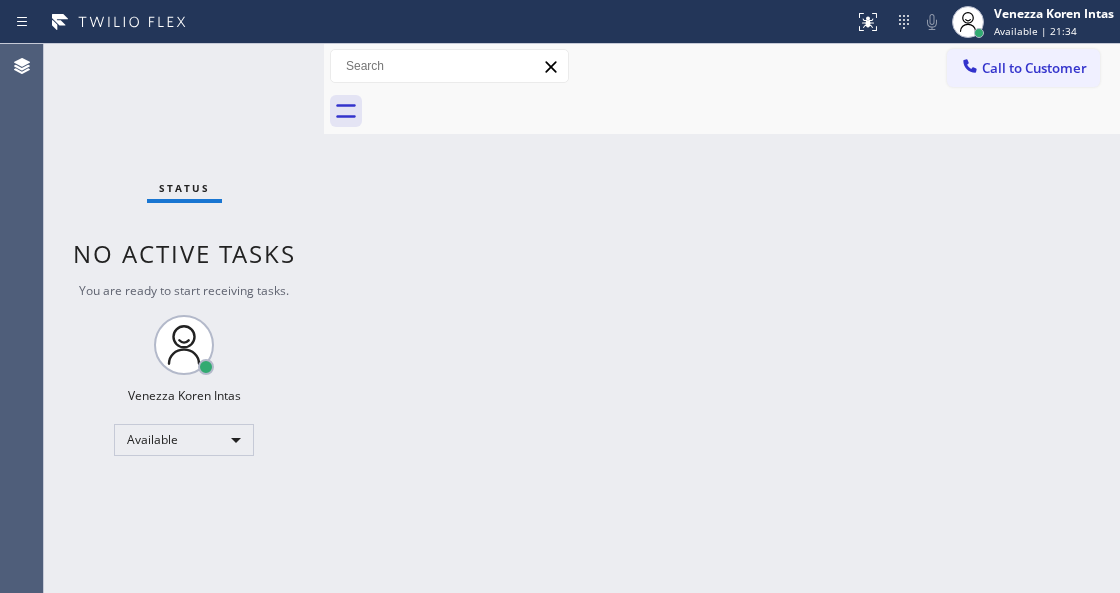 drag, startPoint x: 437, startPoint y: 224, endPoint x: 447, endPoint y: 231, distance: 12.206555 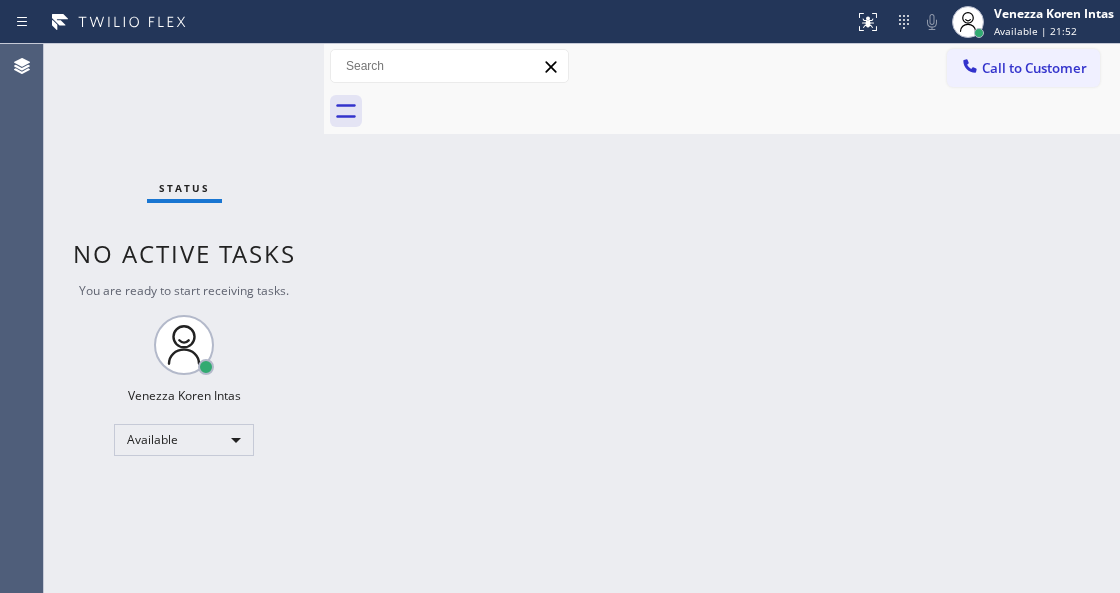 click on "Status   No active tasks     You are ready to start receiving tasks.   [FIRST] [LAST] Available" at bounding box center (184, 318) 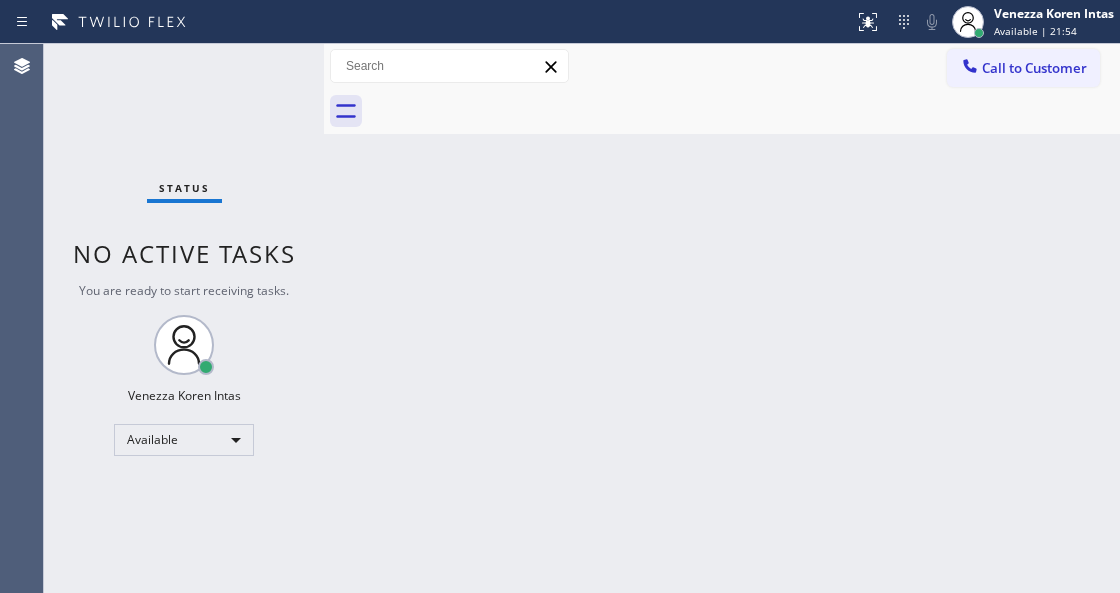 click on "Status   No active tasks     You are ready to start receiving tasks.   [FIRST] [LAST] Available" at bounding box center [184, 318] 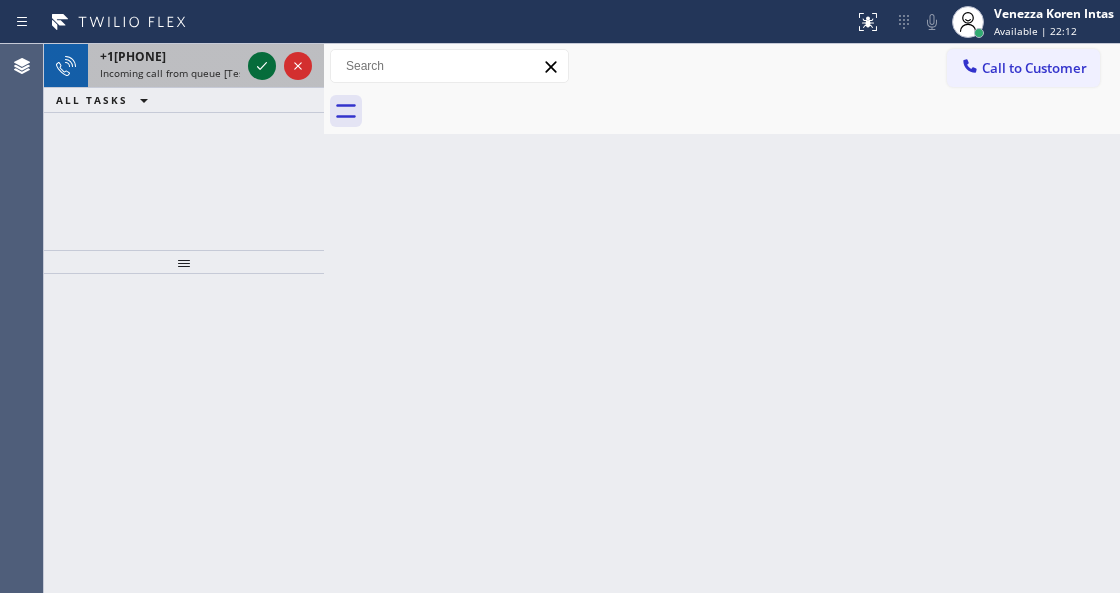 click 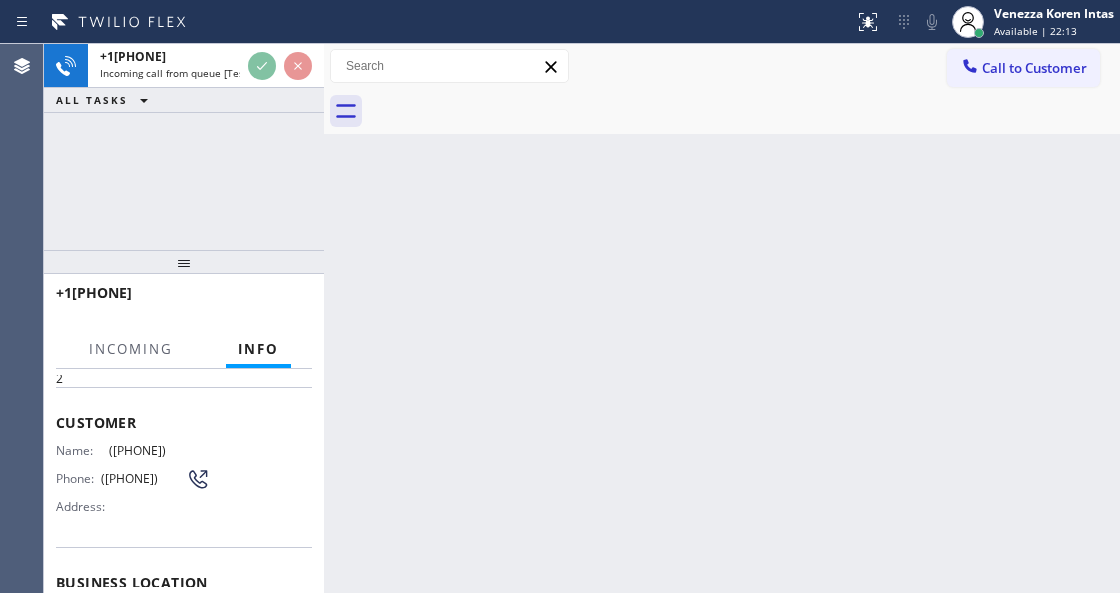 scroll, scrollTop: 133, scrollLeft: 0, axis: vertical 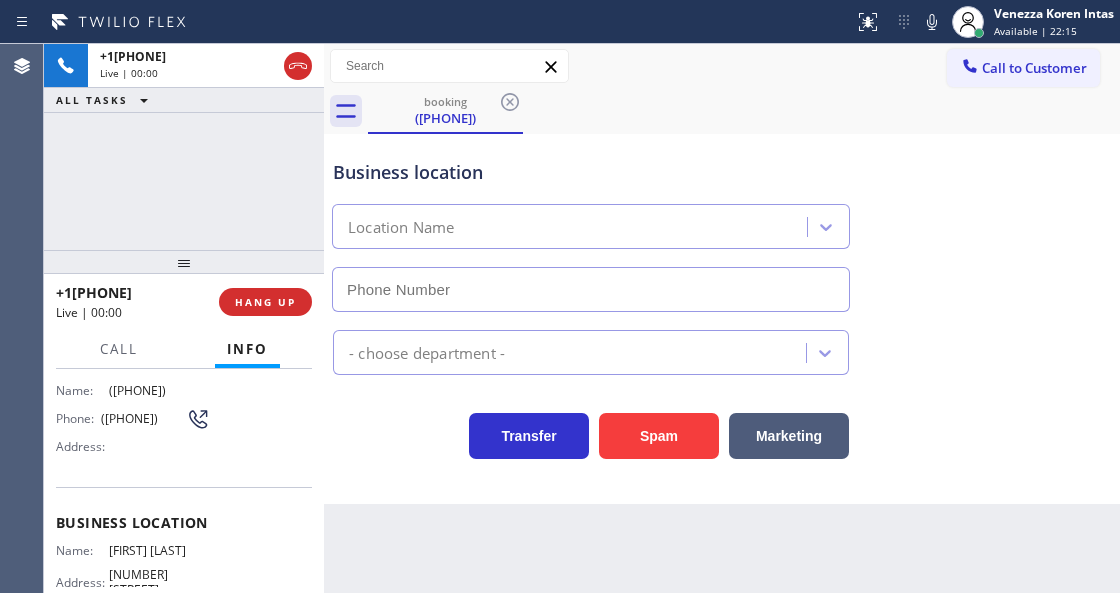type on "([PHONE])" 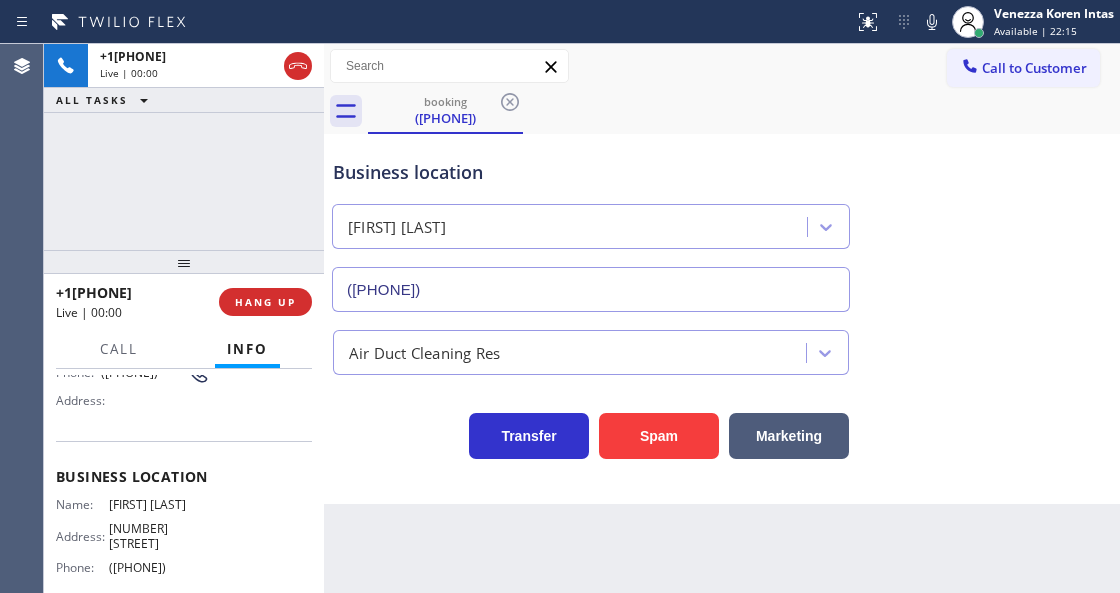 scroll, scrollTop: 200, scrollLeft: 0, axis: vertical 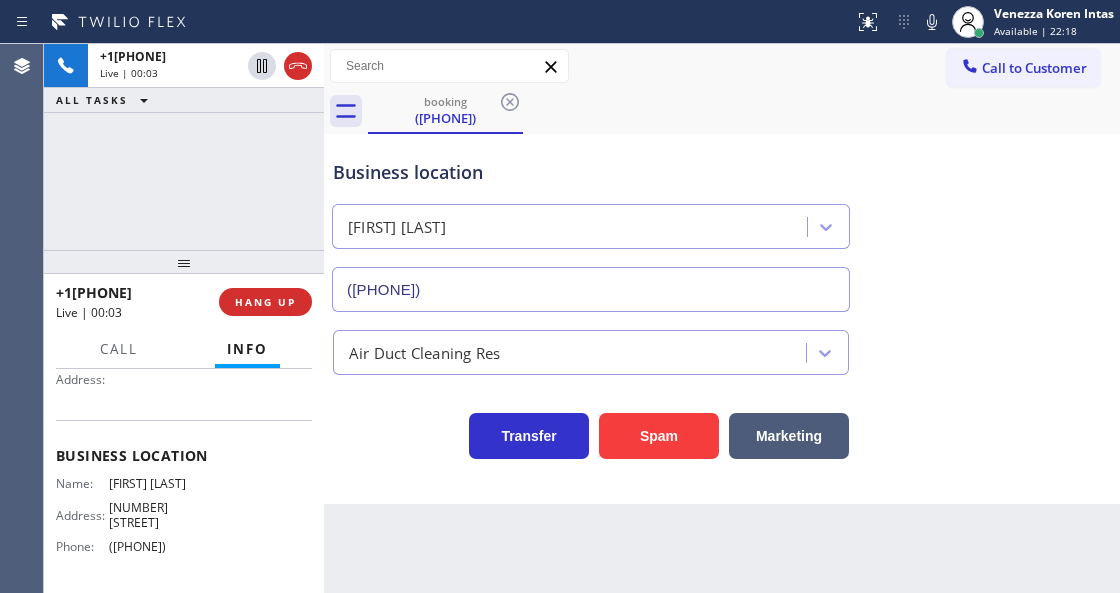 click on "+[PHONE] Live | 00:03 ALL TASKS ALL TASKS ACTIVE TASKS TASKS IN WRAP UP" at bounding box center (184, 147) 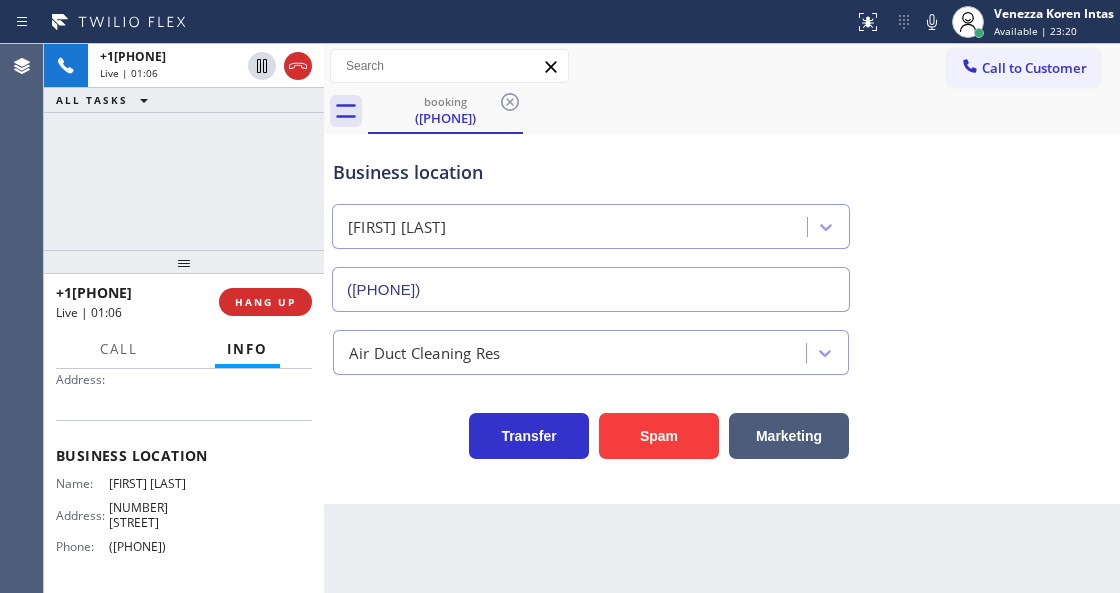 drag, startPoint x: 108, startPoint y: 475, endPoint x: 200, endPoint y: 504, distance: 96.462425 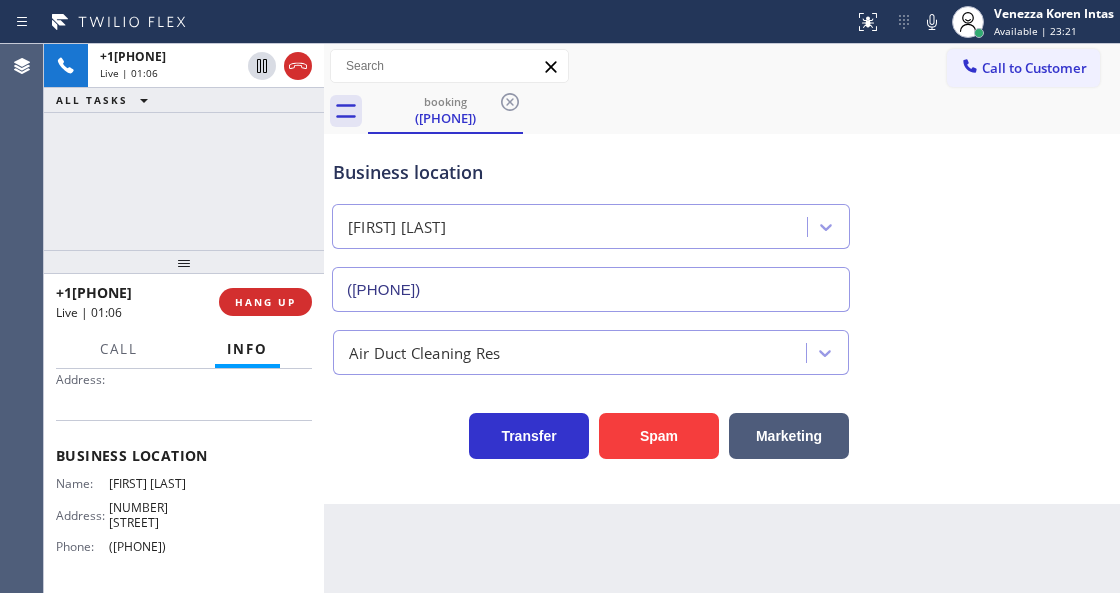 copy on "[FIRST] [LAST]" 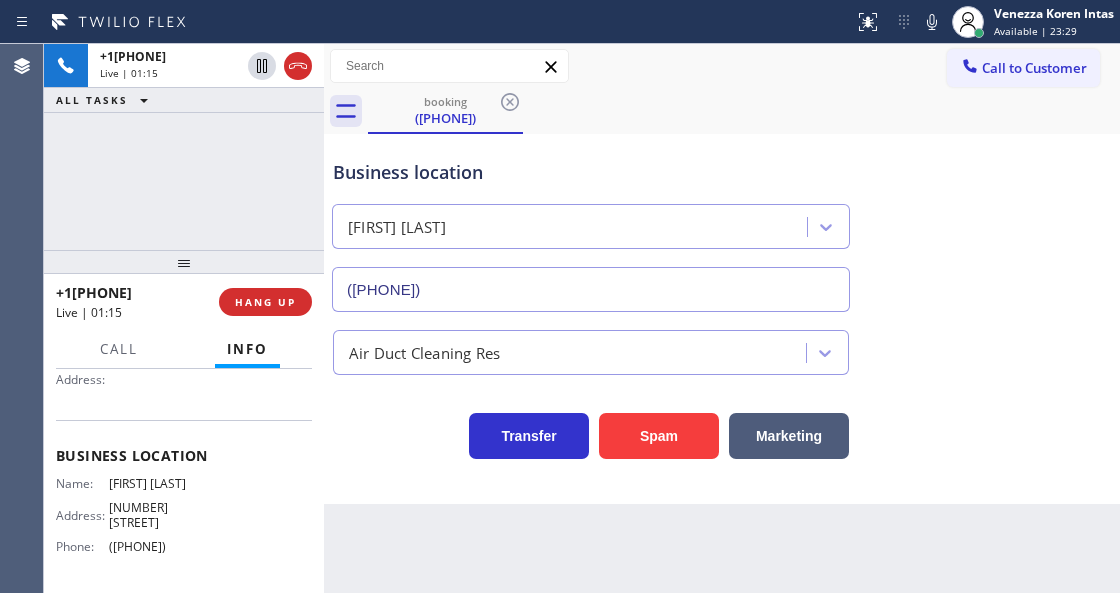 click 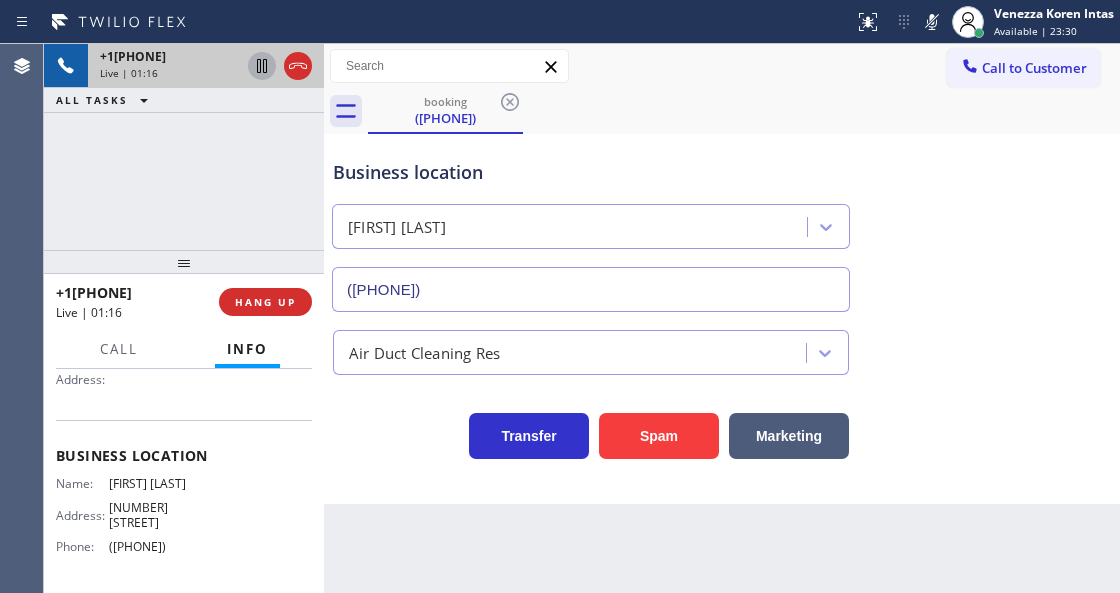 click 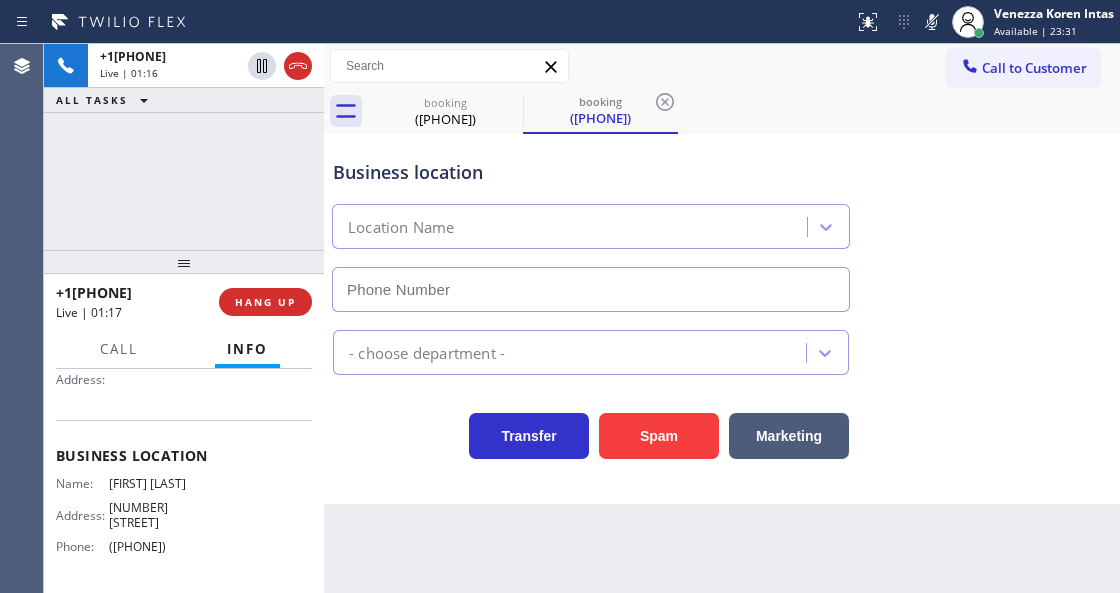 type on "([PHONE])" 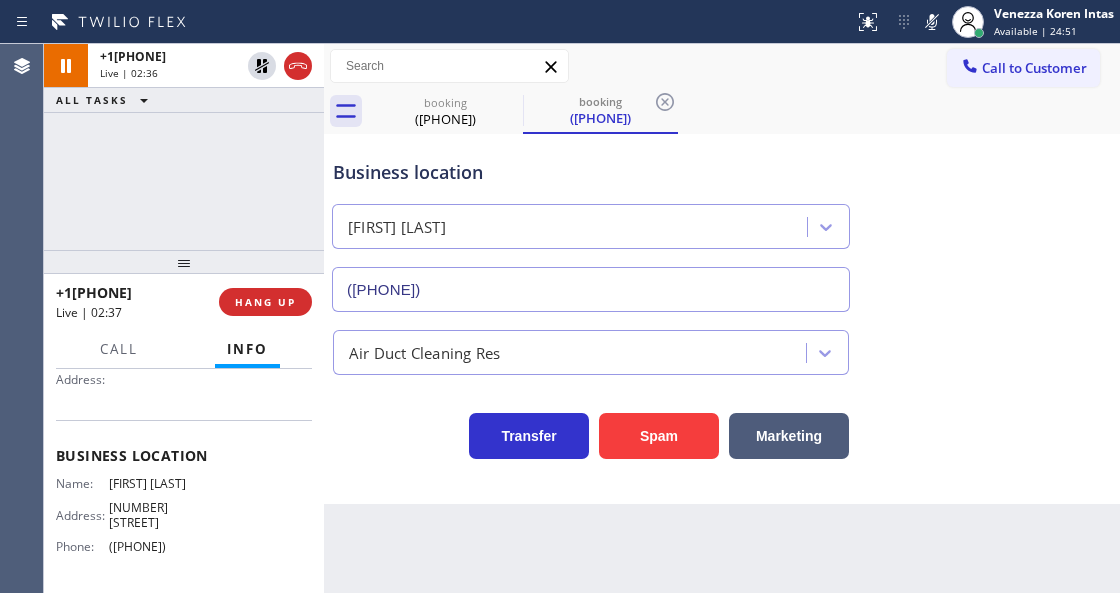 drag, startPoint x: 401, startPoint y: 425, endPoint x: 560, endPoint y: 351, distance: 175.37674 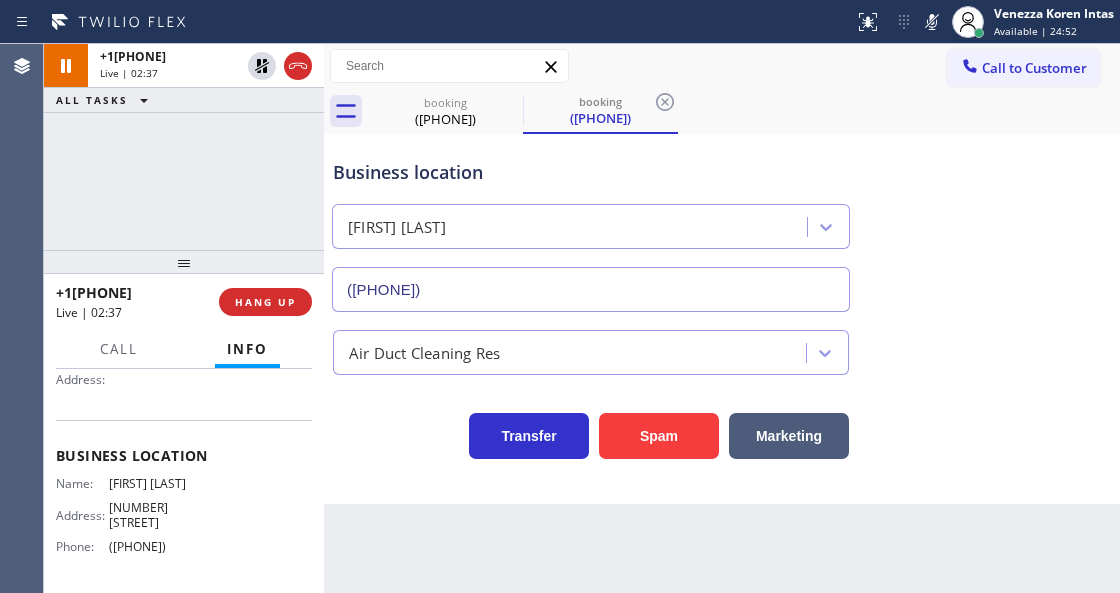 click 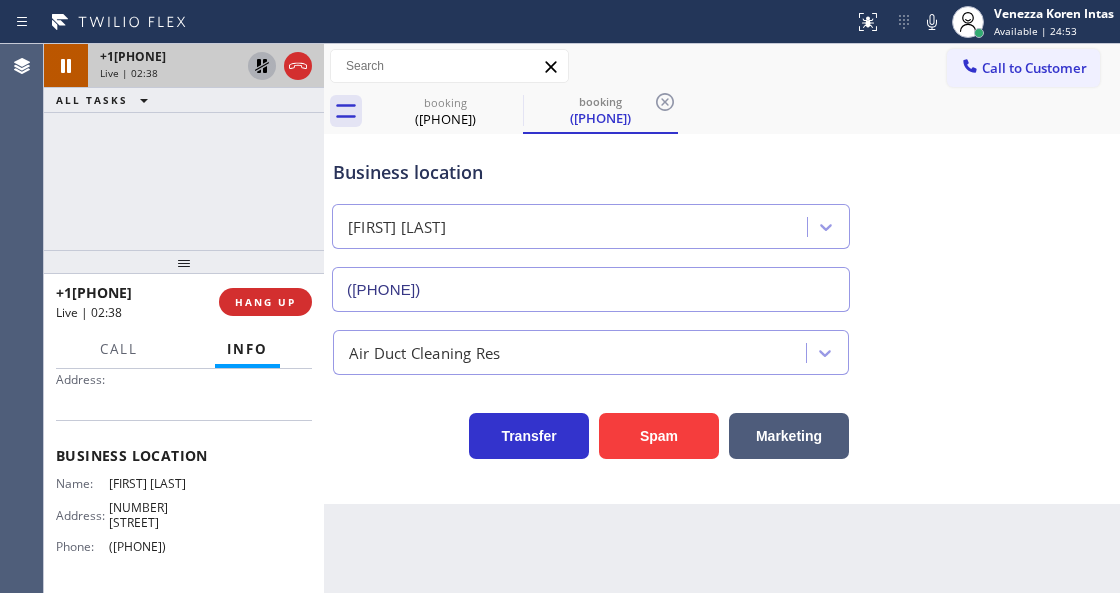 click 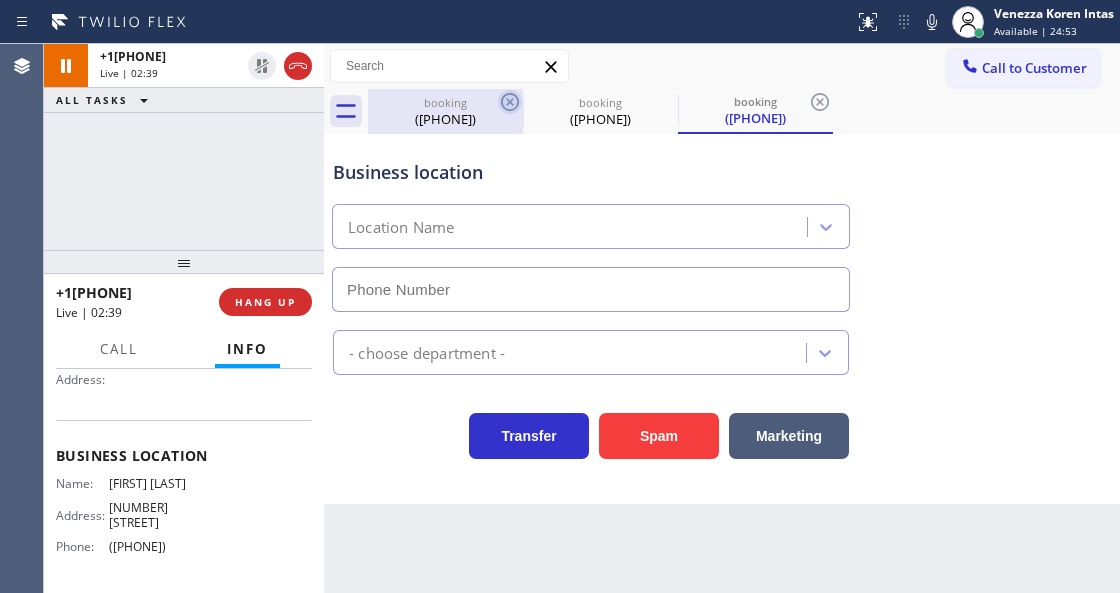 type on "([PHONE])" 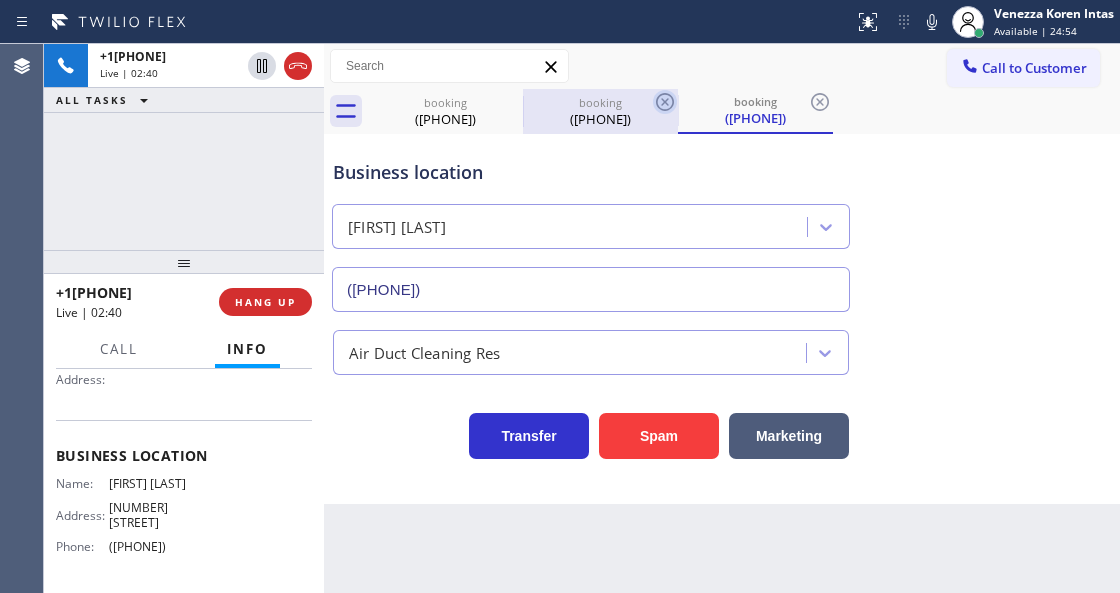 click 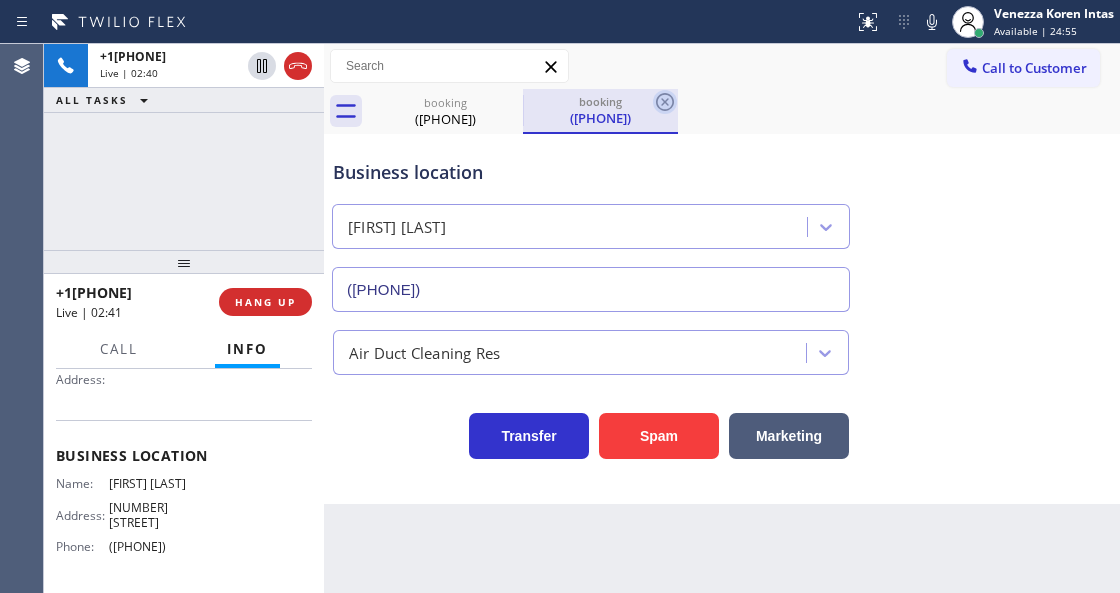 click 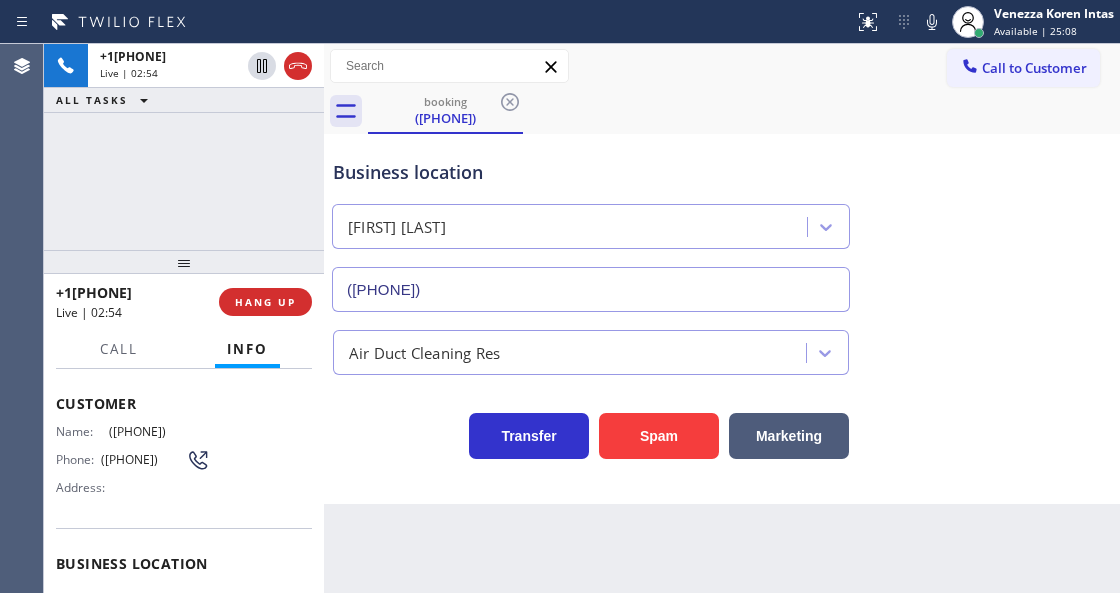 scroll, scrollTop: 0, scrollLeft: 0, axis: both 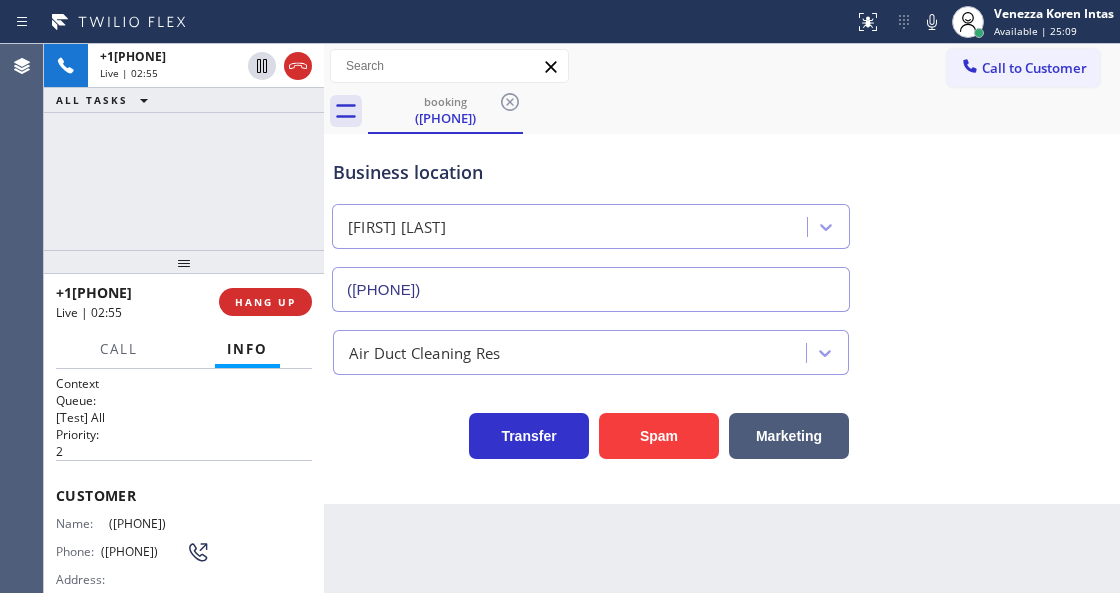 drag, startPoint x: 218, startPoint y: 522, endPoint x: 108, endPoint y: 518, distance: 110.0727 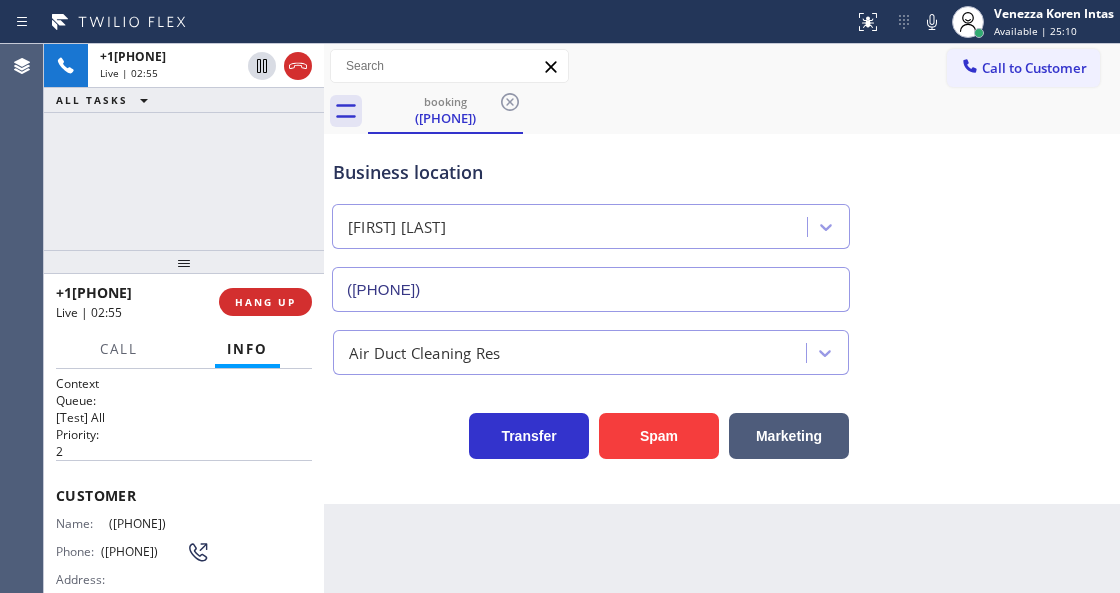 copy on "([PHONE])" 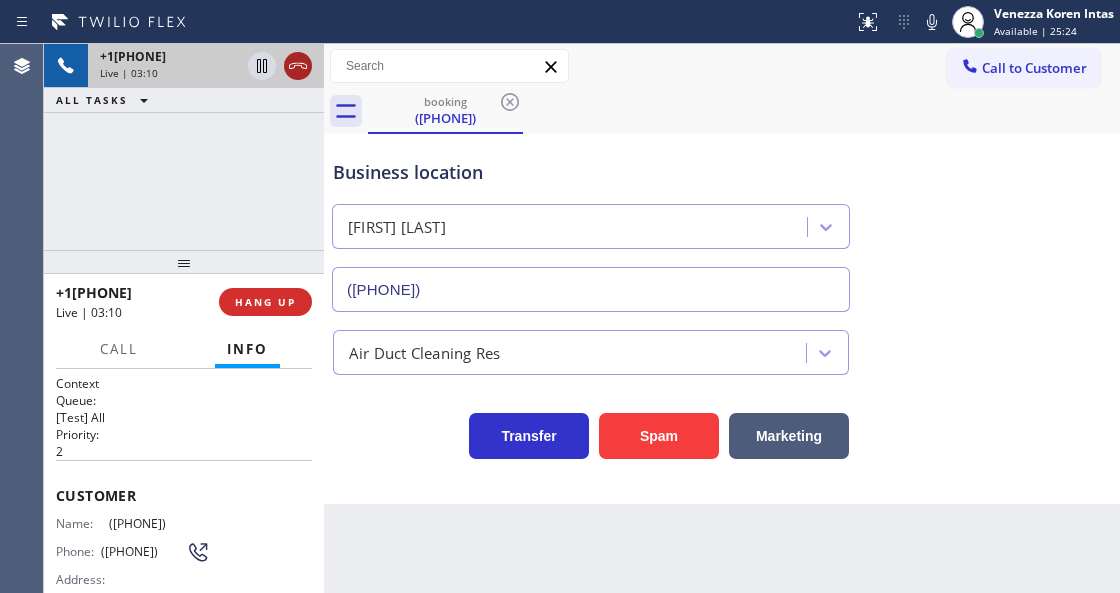 click 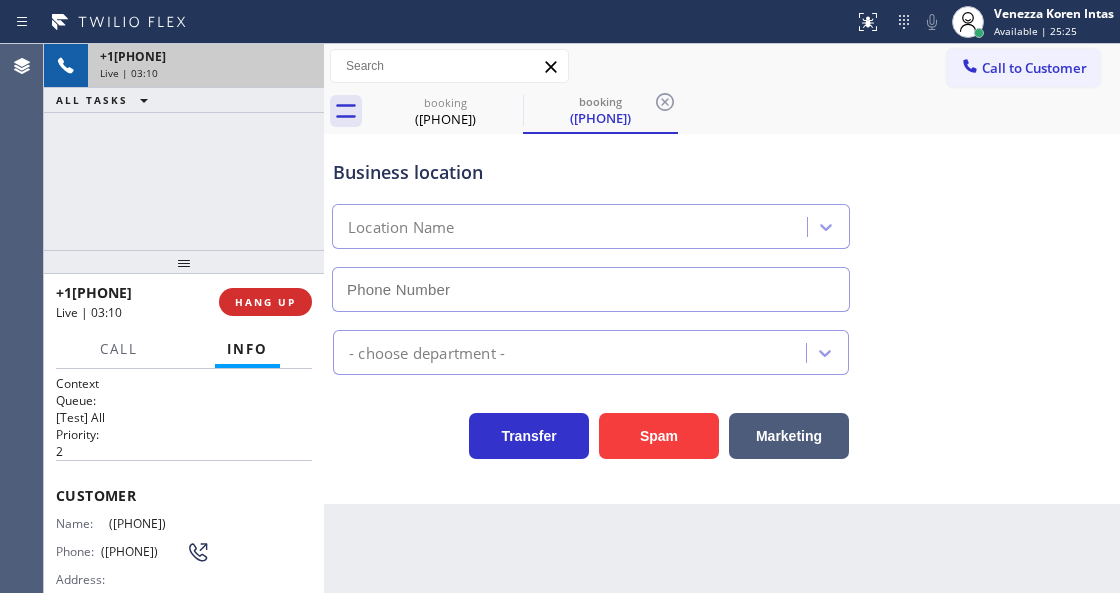 type on "([PHONE])" 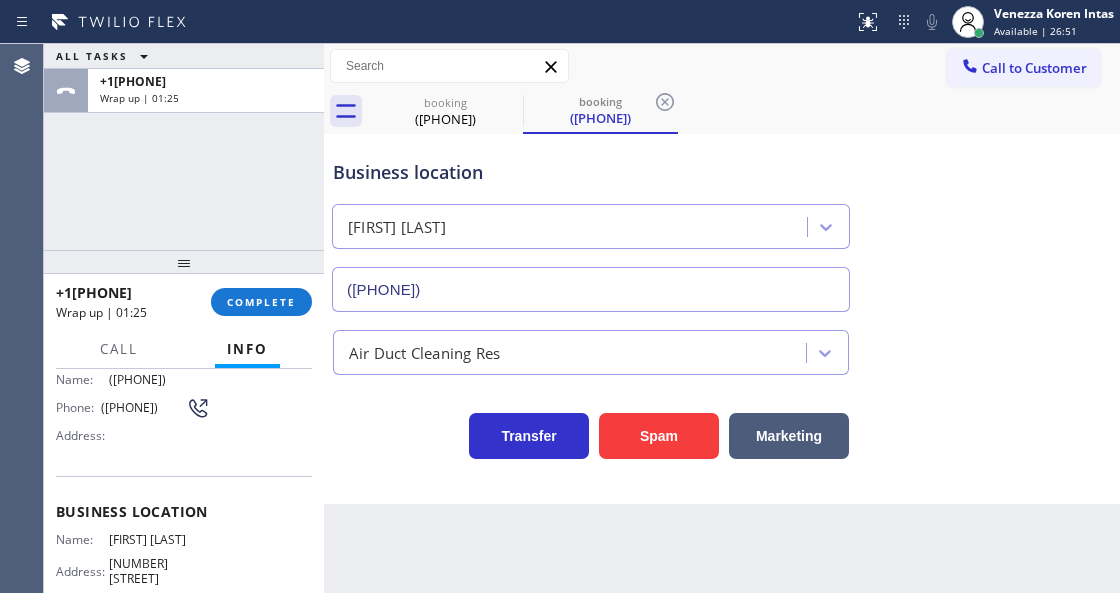 scroll, scrollTop: 266, scrollLeft: 0, axis: vertical 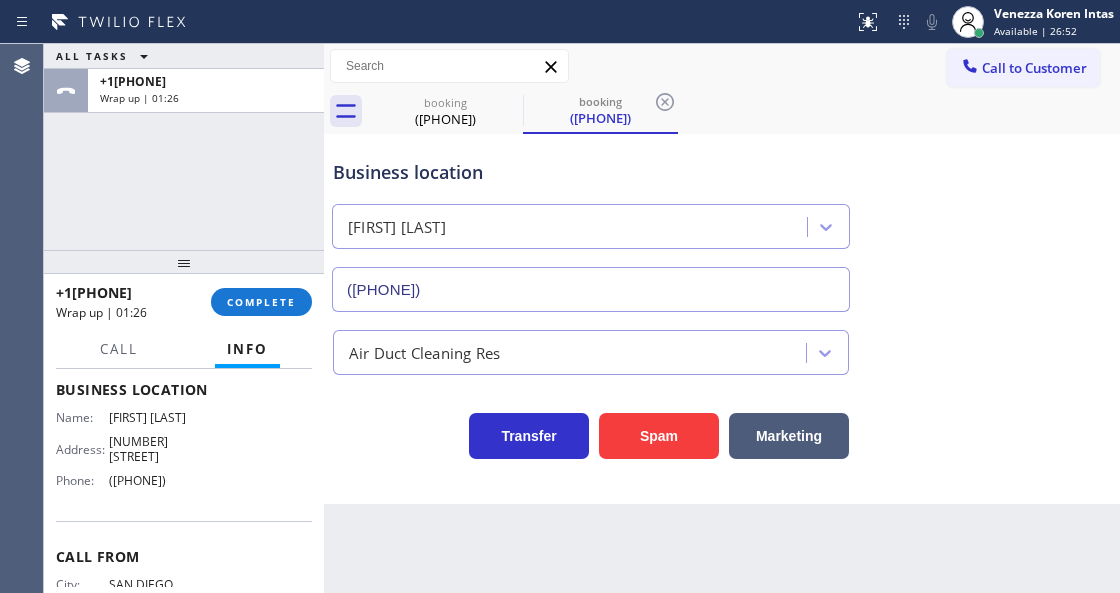 drag, startPoint x: 218, startPoint y: 497, endPoint x: 106, endPoint y: 493, distance: 112.0714 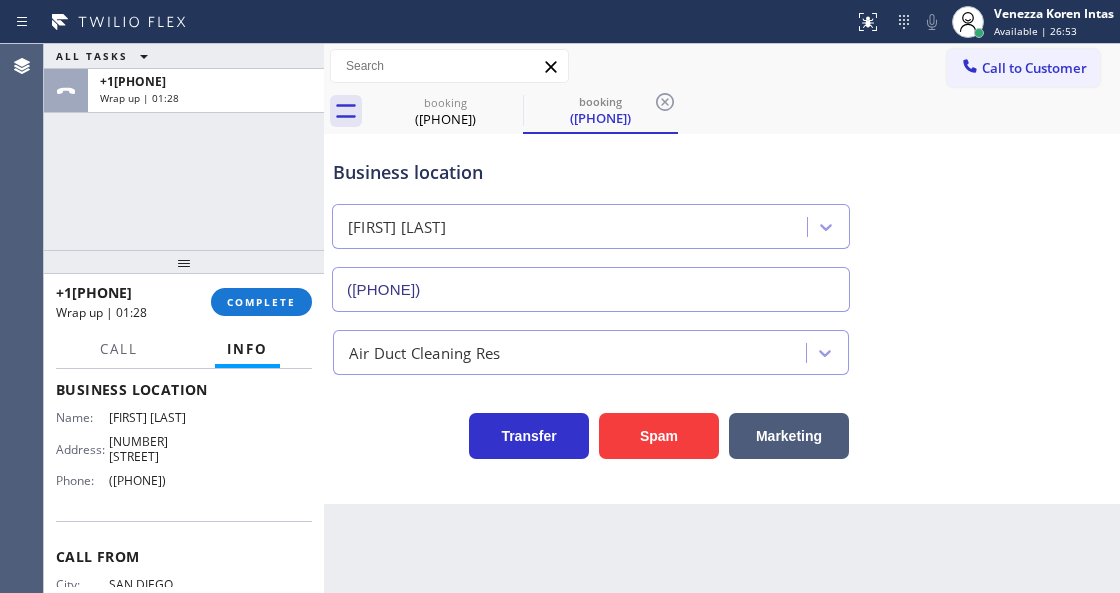 drag, startPoint x: 141, startPoint y: 494, endPoint x: 184, endPoint y: 496, distance: 43.046486 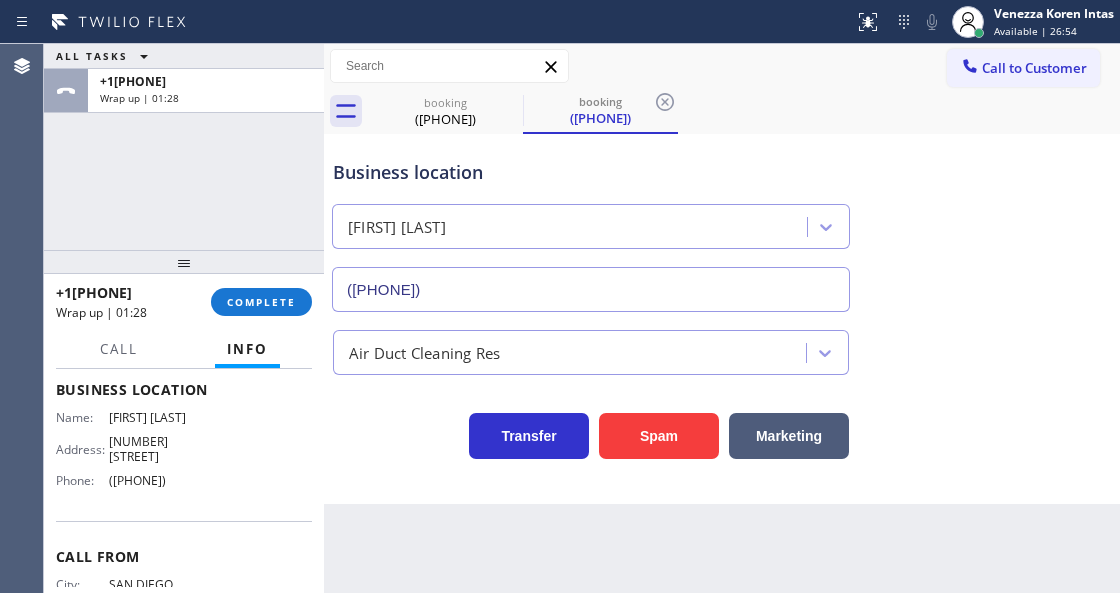 click on "([PHONE])" at bounding box center [159, 480] 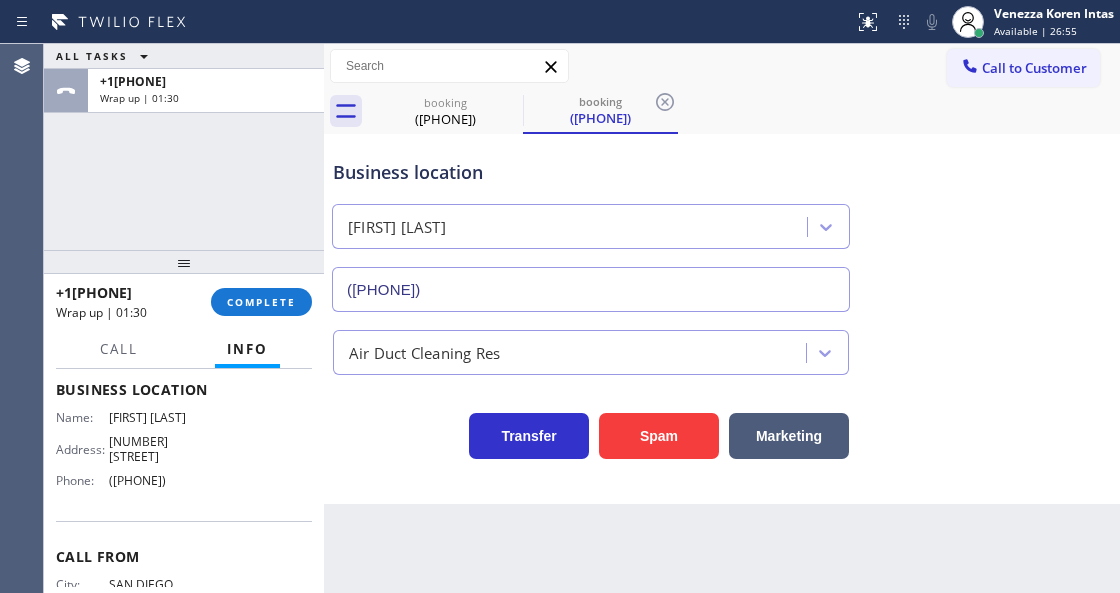 click on "([PHONE])" at bounding box center [159, 480] 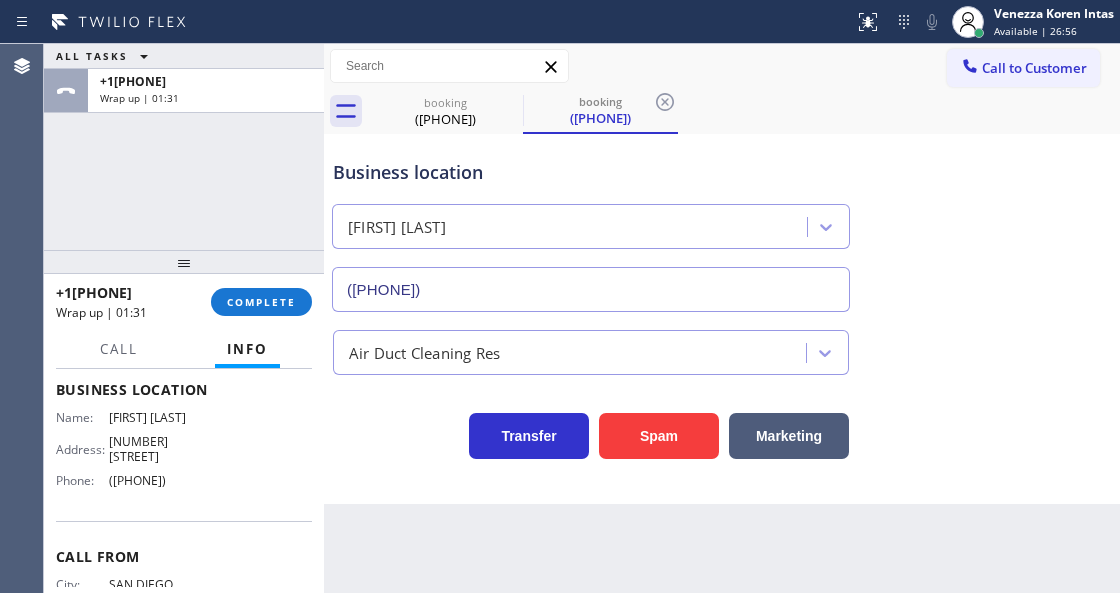 drag, startPoint x: 168, startPoint y: 495, endPoint x: 108, endPoint y: 496, distance: 60.00833 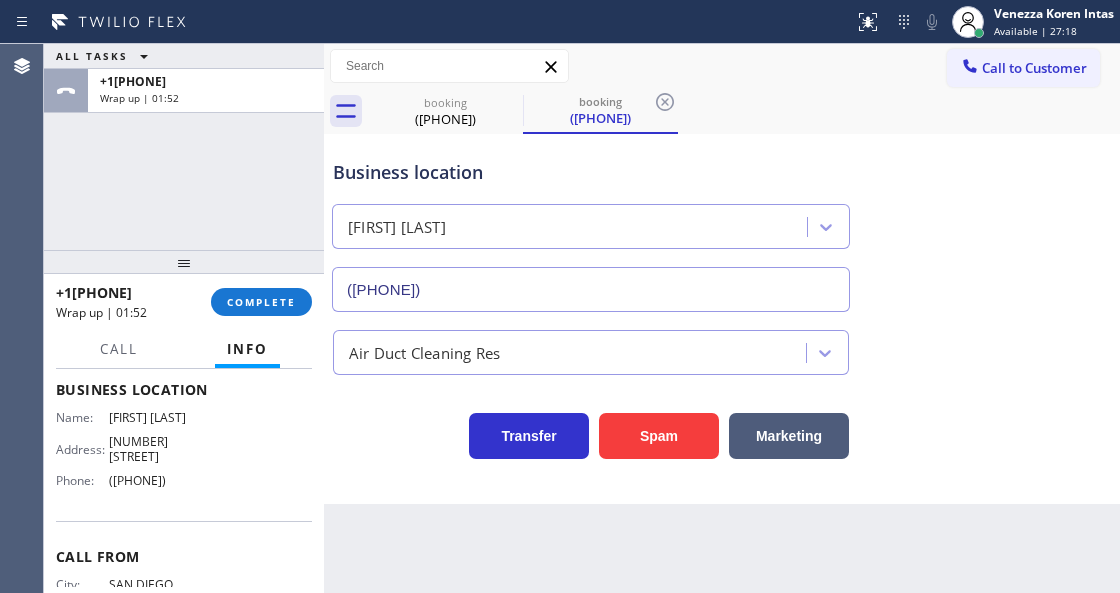 click on "+1[PHONE] Wrap up | 01:52 COMPLETE" at bounding box center [184, 302] 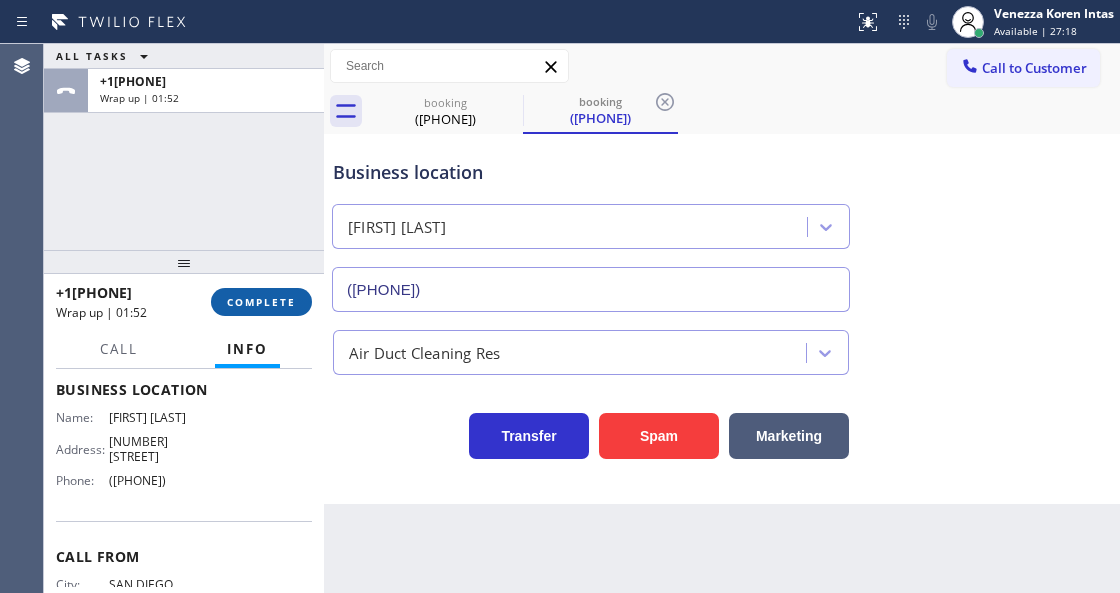 click on "COMPLETE" at bounding box center (261, 302) 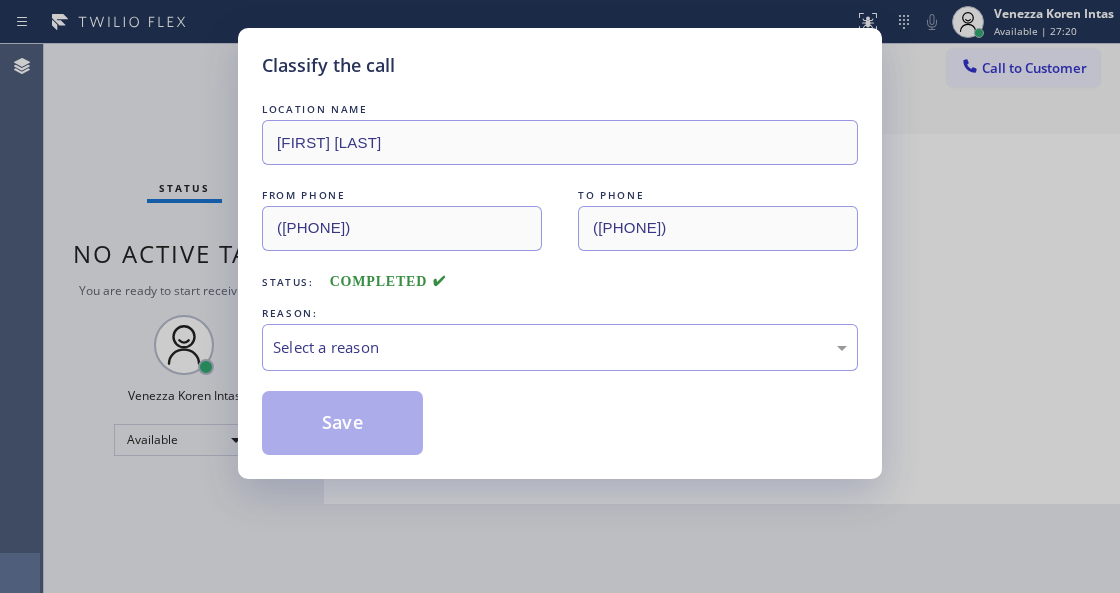 click on "Select a reason" at bounding box center [560, 347] 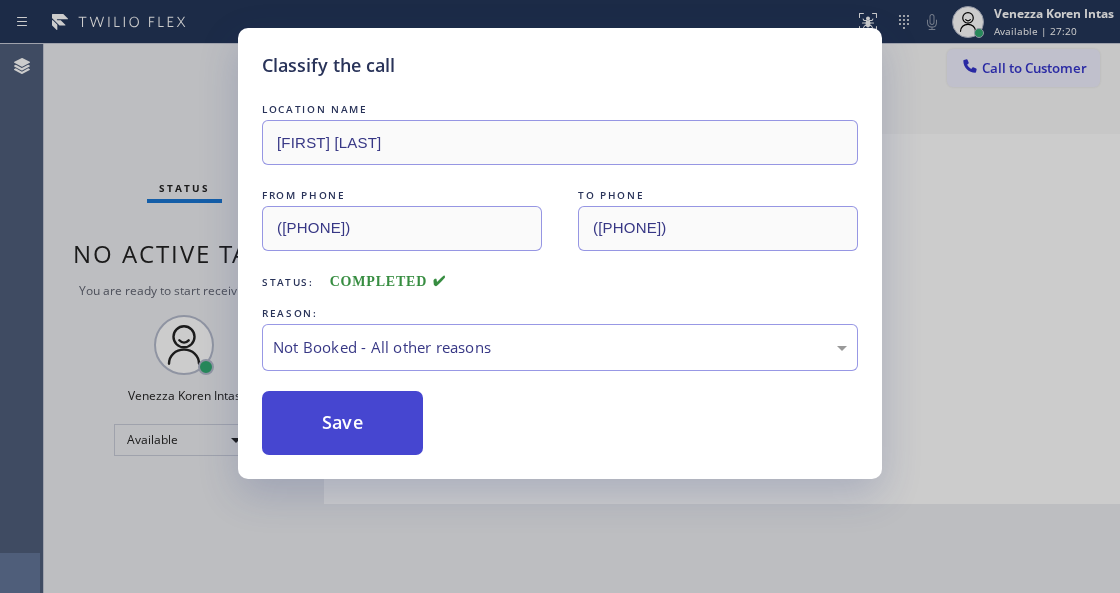 click on "Save" at bounding box center [342, 423] 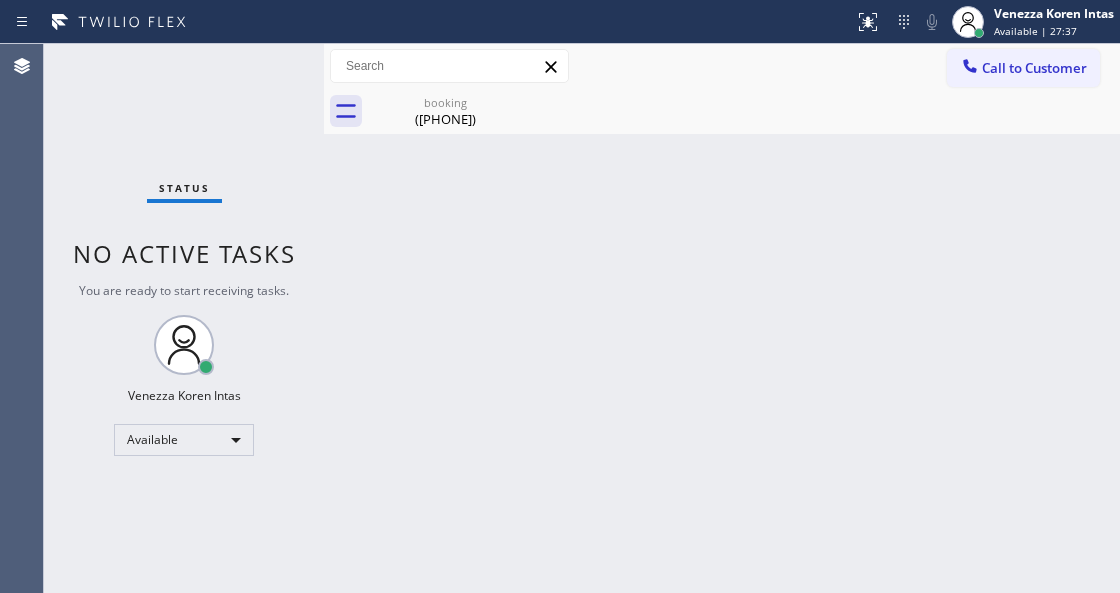 click on "Back to Dashboard Change Sender ID Customers Technicians Select a contact Outbound call Technician Search Technician Your caller id phone number Your caller id phone number Call Technician info Name   Phone none Address none Change Sender ID HVAC +[PHONE] 5 Star Appliance +[PHONE] Appliance Repair +[PHONE] Plumbing +[PHONE] Air Duct Cleaning +[PHONE]  Electricians +[PHONE] Cancel Change Check personal SMS Reset Change booking ([PHONE]) Call to Customer Outbound call Location Thermador Repair Group Coral Gables Your caller id phone number ([PHONE]) Customer number Call Outbound call Technician Search Technician Your caller id phone number Your caller id phone number Call booking ([PHONE]) Business location Rheba Lint Screen Cleaning ([PHONE]) Air Duct Cleaning Res Transfer Spam Marketing" at bounding box center (722, 318) 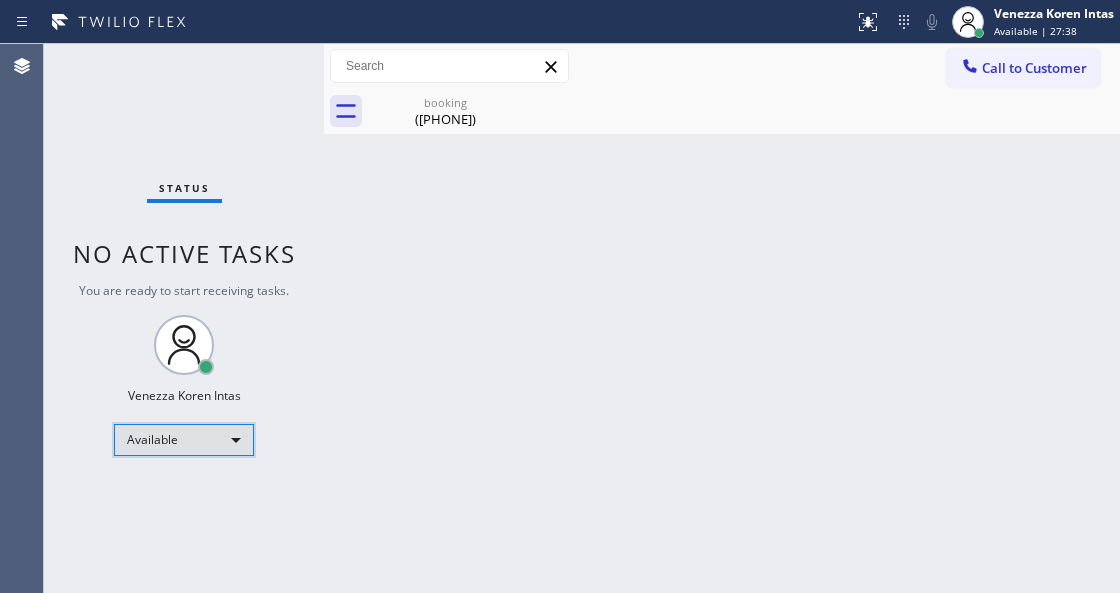 click on "Available" at bounding box center [184, 440] 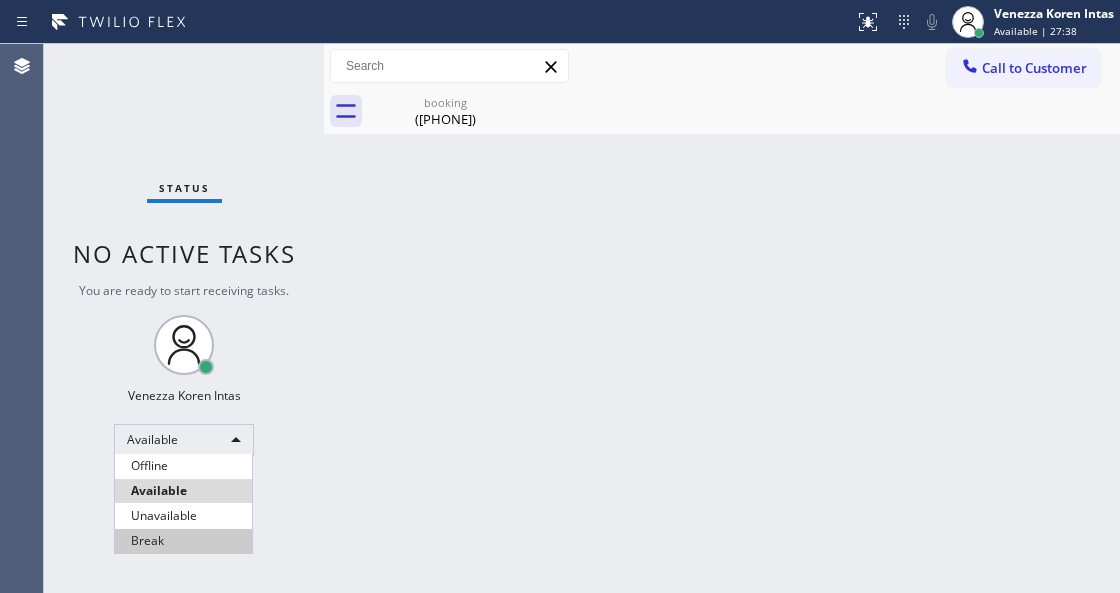 click on "Break" at bounding box center [183, 541] 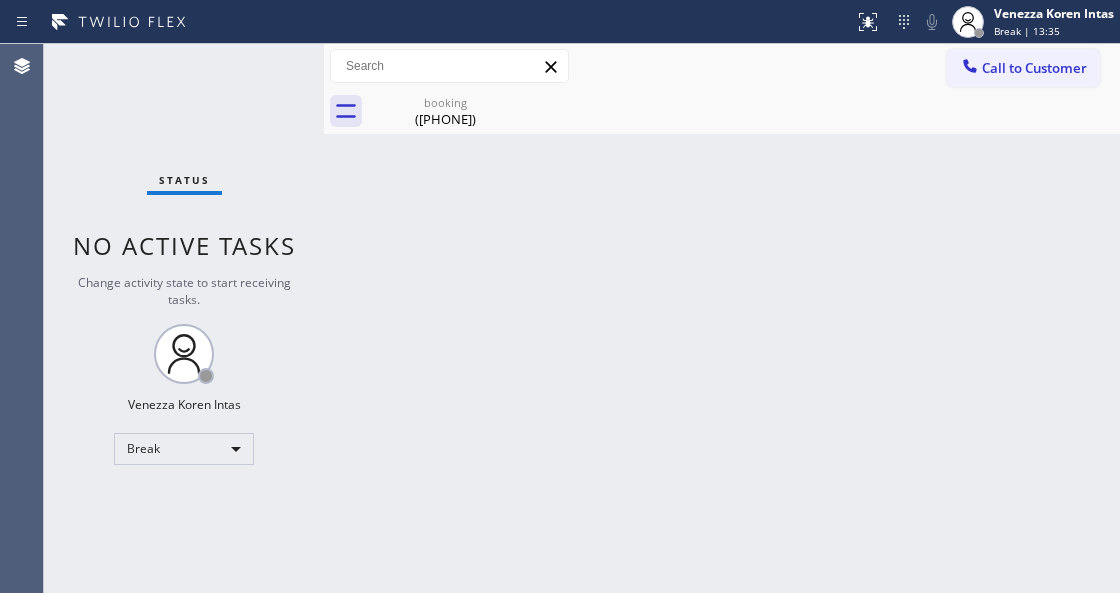 click on "Back to Dashboard Change Sender ID Customers Technicians Select a contact Outbound call Technician Search Technician Your caller id phone number Your caller id phone number Call Technician info Name   Phone none Address none Change Sender ID HVAC +[PHONE] 5 Star Appliance +[PHONE] Appliance Repair +[PHONE] Plumbing +[PHONE] Air Duct Cleaning +[PHONE]  Electricians +[PHONE] Cancel Change Check personal SMS Reset Change booking ([PHONE]) Call to Customer Outbound call Location Thermador Repair Group Coral Gables Your caller id phone number ([PHONE]) Customer number Call Outbound call Technician Search Technician Your caller id phone number Your caller id phone number Call booking ([PHONE]) Business location Rheba Lint Screen Cleaning ([PHONE]) Air Duct Cleaning Res Transfer Spam Marketing" at bounding box center (722, 318) 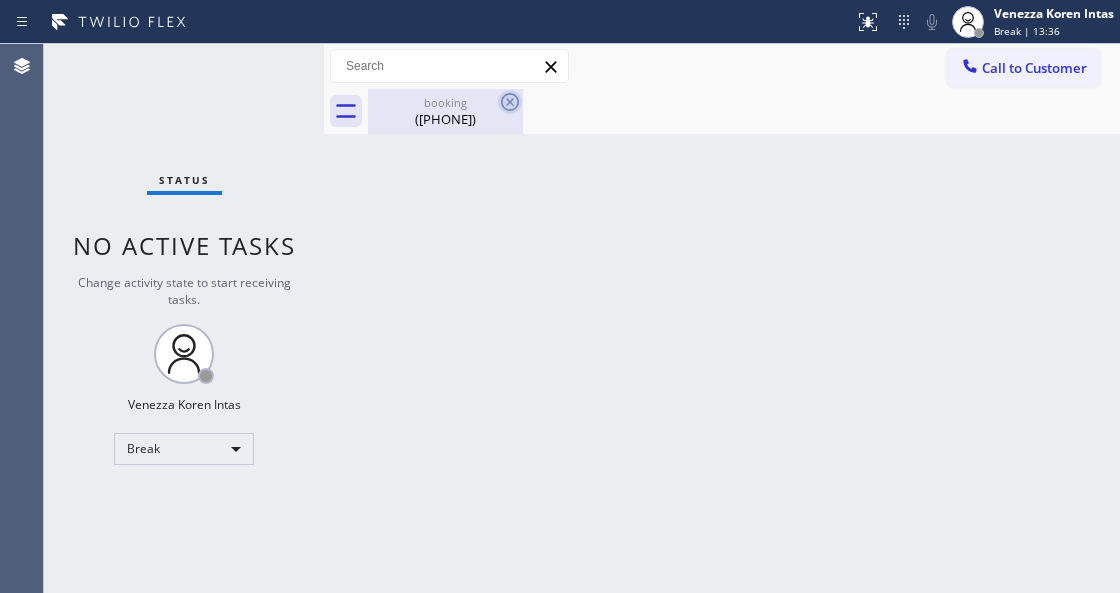 click 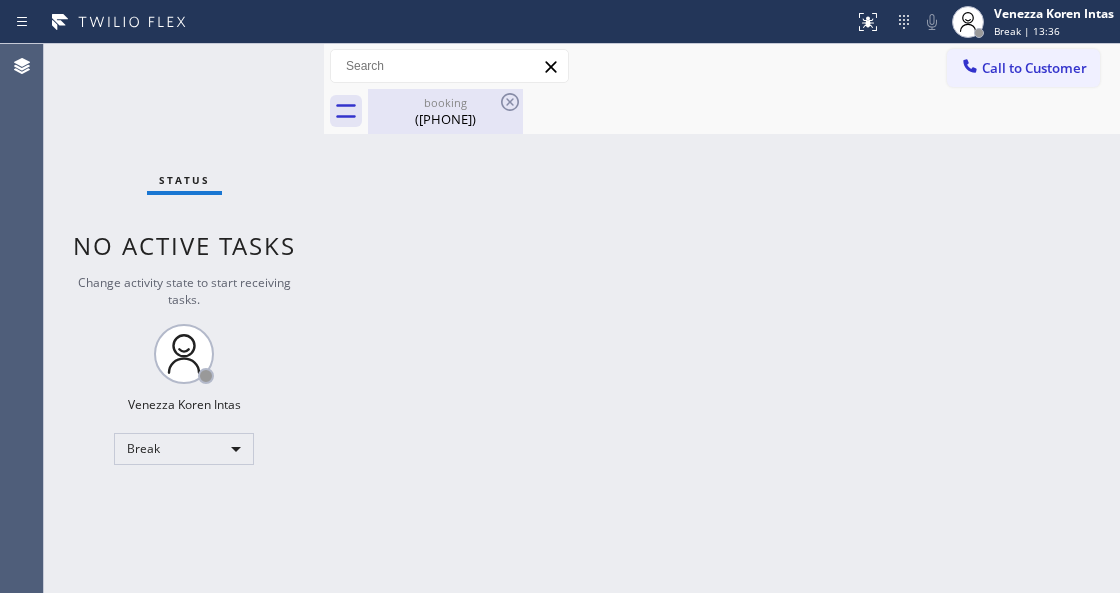 click on "([PHONE])" at bounding box center (445, 119) 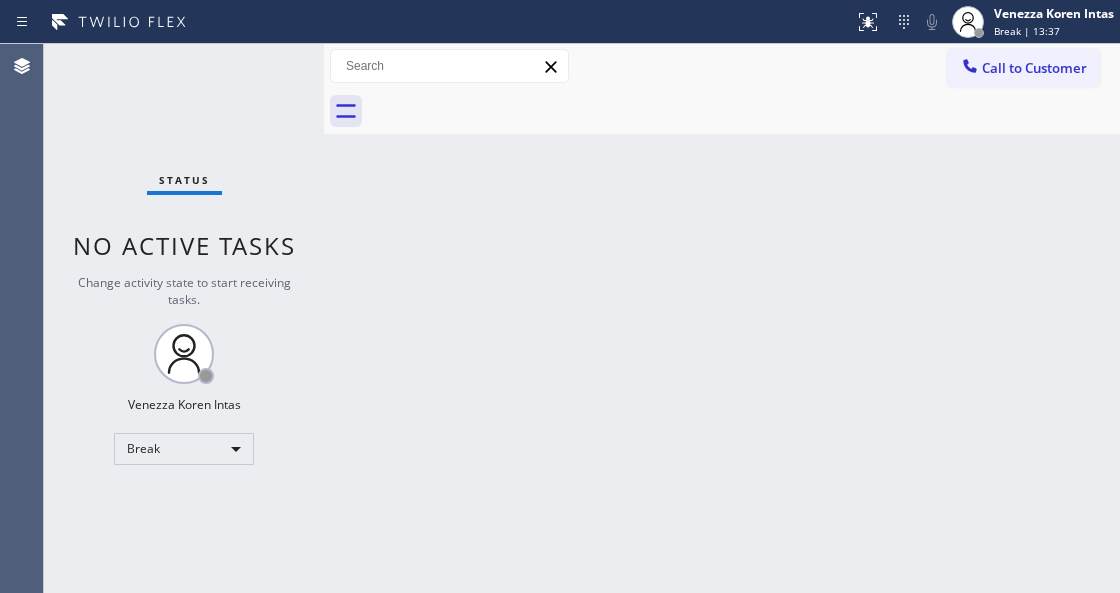drag, startPoint x: 500, startPoint y: 105, endPoint x: 494, endPoint y: 138, distance: 33.54102 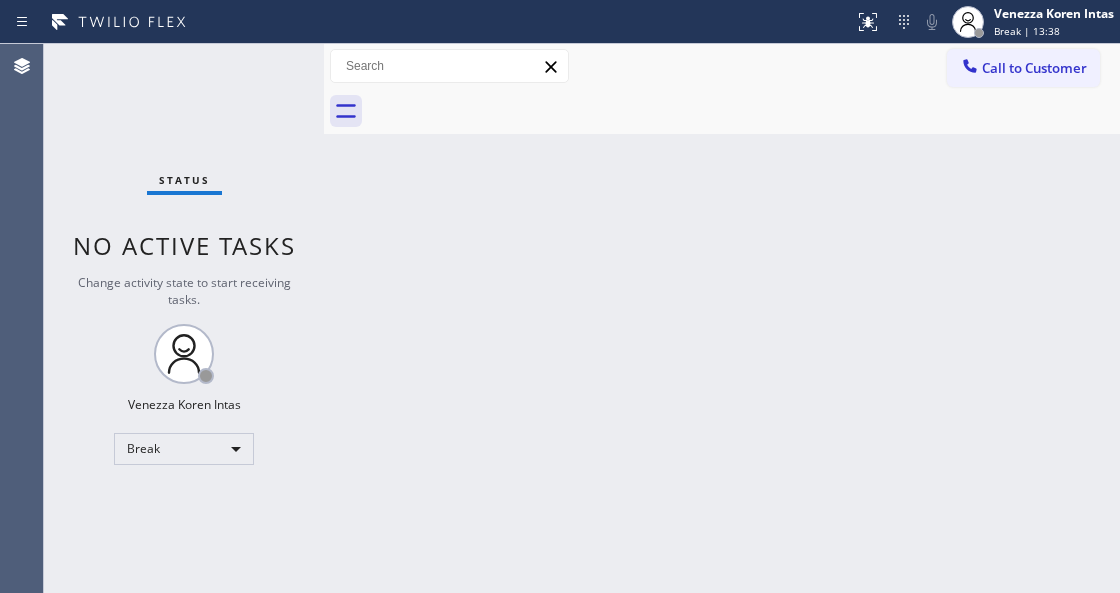 click on "Back to Dashboard Change Sender ID Customers Technicians Select a contact Outbound call Technician Search Technician Your caller id phone number Your caller id phone number Call Technician info Name   Phone none Address none Change Sender ID HVAC +1[PHONE] 5 Star Appliance +1[PHONE] Appliance Repair +1[PHONE] Plumbing +1[PHONE] Air Duct Cleaning +1[PHONE]  Electricians +1[PHONE] Cancel Change Check personal SMS Reset Change No tabs Call to Customer Outbound call Location Thermador Repair Group [CITY] Your caller id phone number ([PHONE]) [PHONE] Customer number Call Outbound call Technician Search Technician Your caller id phone number Your caller id phone number Call" at bounding box center [722, 318] 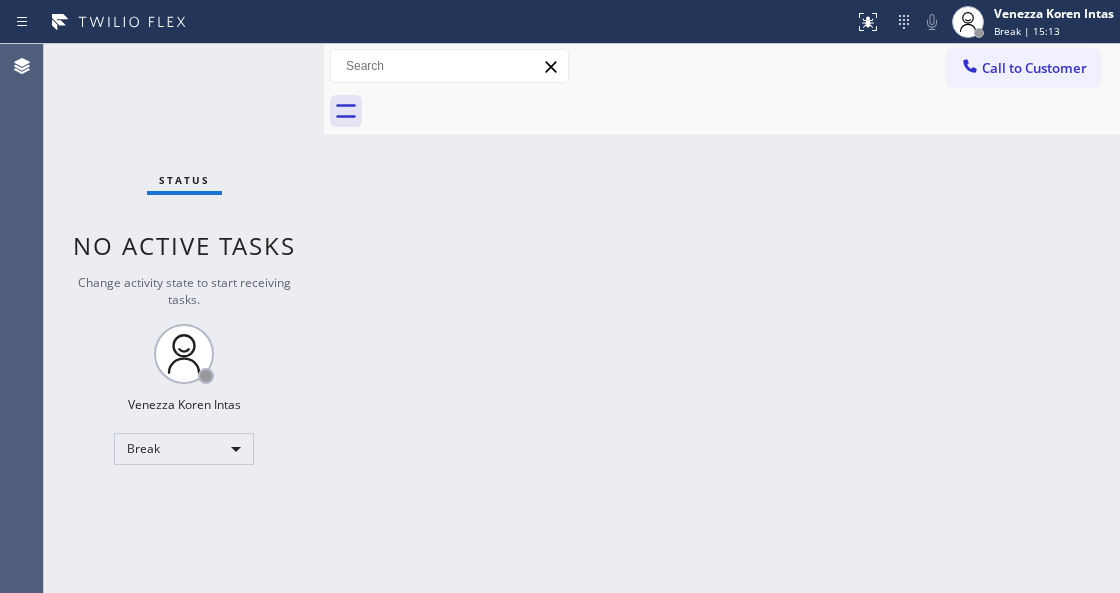 click on "Back to Dashboard Change Sender ID Customers Technicians Select a contact Outbound call Technician Search Technician Your caller id phone number Your caller id phone number Call Technician info Name   Phone none Address none Change Sender ID HVAC +1[PHONE] 5 Star Appliance +1[PHONE] Appliance Repair +1[PHONE] Plumbing +1[PHONE] Air Duct Cleaning +1[PHONE]  Electricians +1[PHONE] Cancel Change Check personal SMS Reset Change No tabs Call to Customer Outbound call Location Thermador Repair Group [CITY] Your caller id phone number ([PHONE]) [PHONE] Customer number Call Outbound call Technician Search Technician Your caller id phone number Your caller id phone number Call" at bounding box center [722, 318] 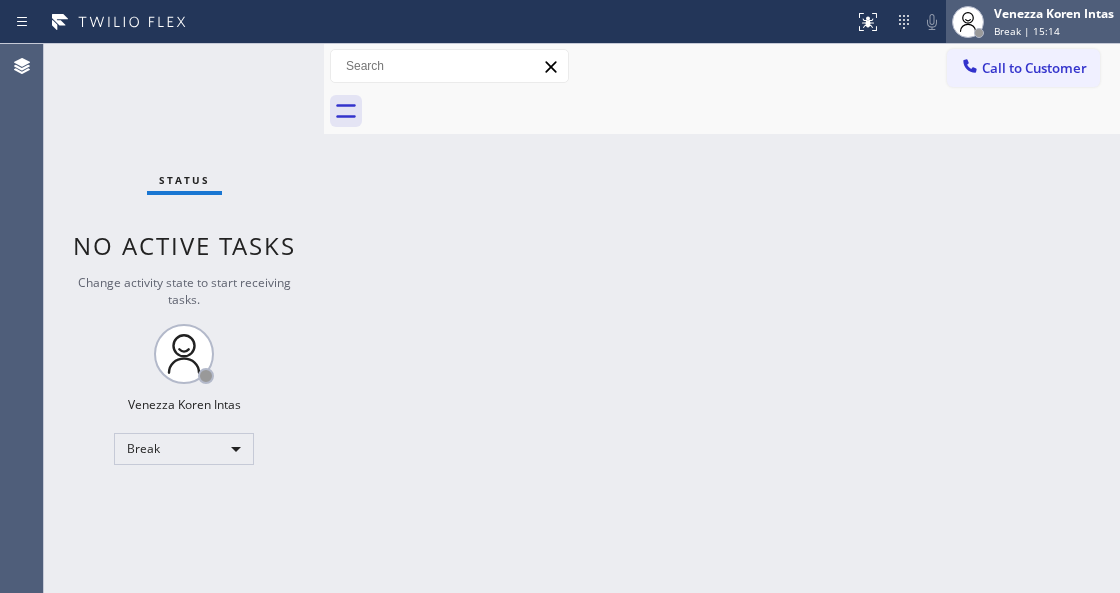 click on "Break | 15:14" at bounding box center (1027, 31) 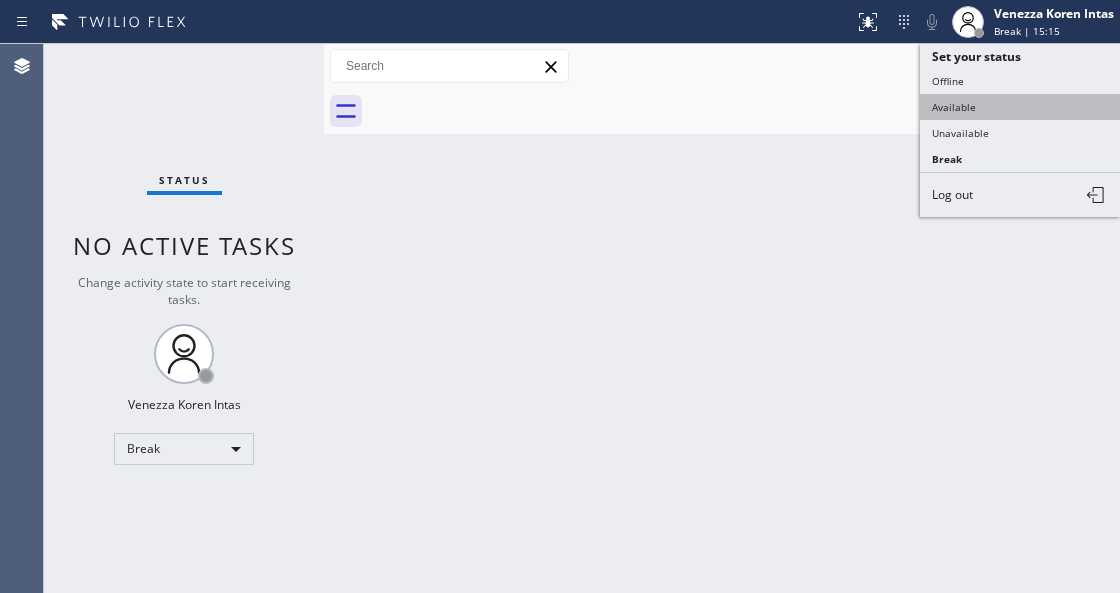 click on "Available" at bounding box center (1020, 107) 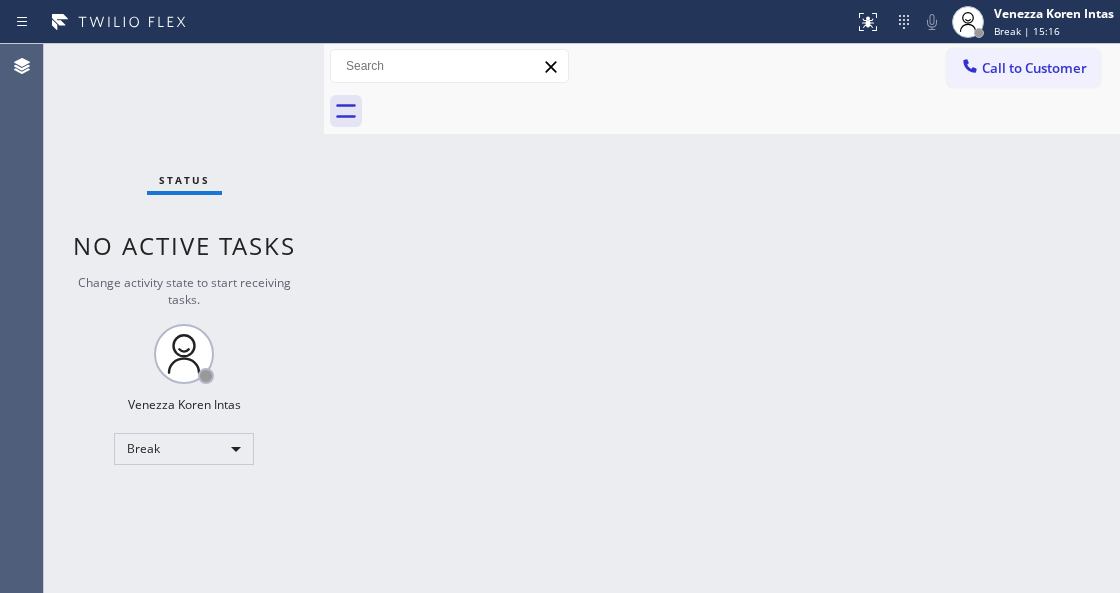 click on "Back to Dashboard Change Sender ID Customers Technicians Select a contact Outbound call Technician Search Technician Your caller id phone number Your caller id phone number Call Technician info Name   Phone none Address none Change Sender ID HVAC +1[PHONE] 5 Star Appliance +1[PHONE] Appliance Repair +1[PHONE] Plumbing +1[PHONE] Air Duct Cleaning +1[PHONE]  Electricians +1[PHONE] Cancel Change Check personal SMS Reset Change No tabs Call to Customer Outbound call Location Thermador Repair Group [CITY] Your caller id phone number ([PHONE]) [PHONE] Customer number Call Outbound call Technician Search Technician Your caller id phone number Your caller id phone number Call" at bounding box center (722, 318) 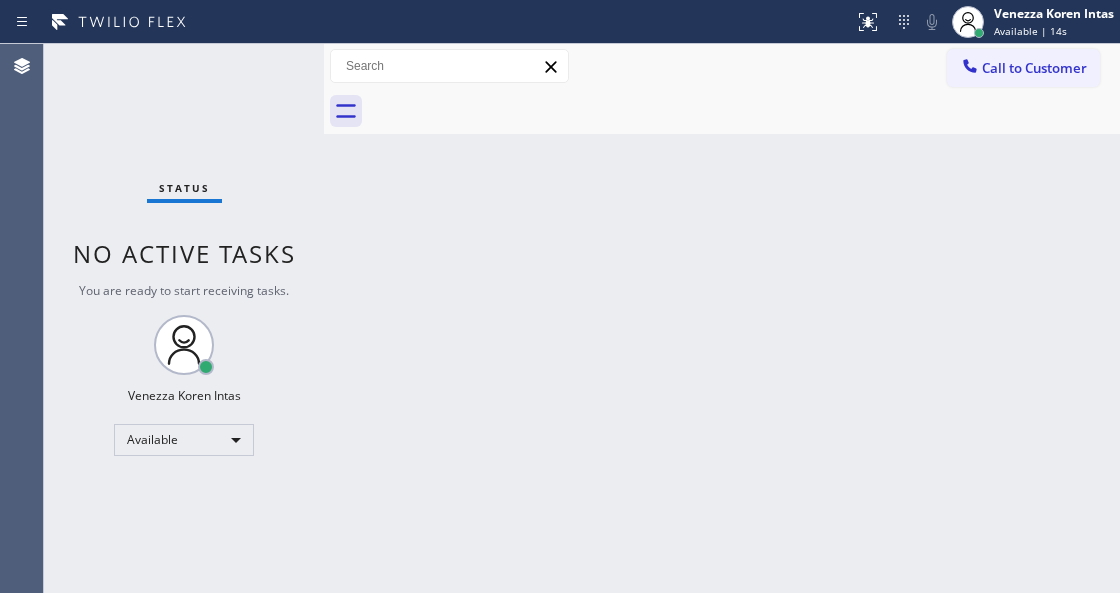drag, startPoint x: 360, startPoint y: 250, endPoint x: 330, endPoint y: 166, distance: 89.19641 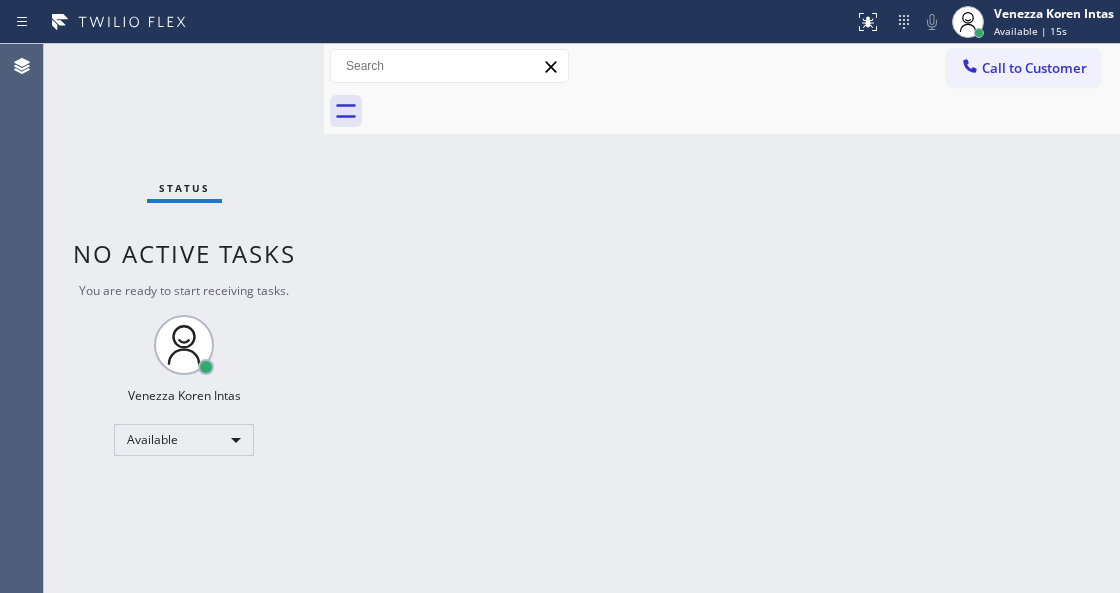 click on "Status   No active tasks     You are ready to start receiving tasks.   [FIRST] [LAST] Available Transfer Back to Dashboard Change Sender ID Customers Technicians Select a contact Outbound call Technician Search Technician Your caller id phone number Your caller id phone number Call Technician info Name   Phone none Address none Change Sender ID HVAC [PHONE] 5 Star Appliance [PHONE] Appliance Repair [PHONE] Plumbing [PHONE] Air Duct Cleaning [PHONE]  Electricians [PHONE] Cancel Change Check personal SMS Reset Change No tabs Call to Customer Outbound call Location Thermador Repair Group Coral Gables Your caller id phone number ([PHONE]) Customer number Call Outbound call Technician Search Technician Your caller id phone number Your caller id phone number Call" at bounding box center [582, 318] 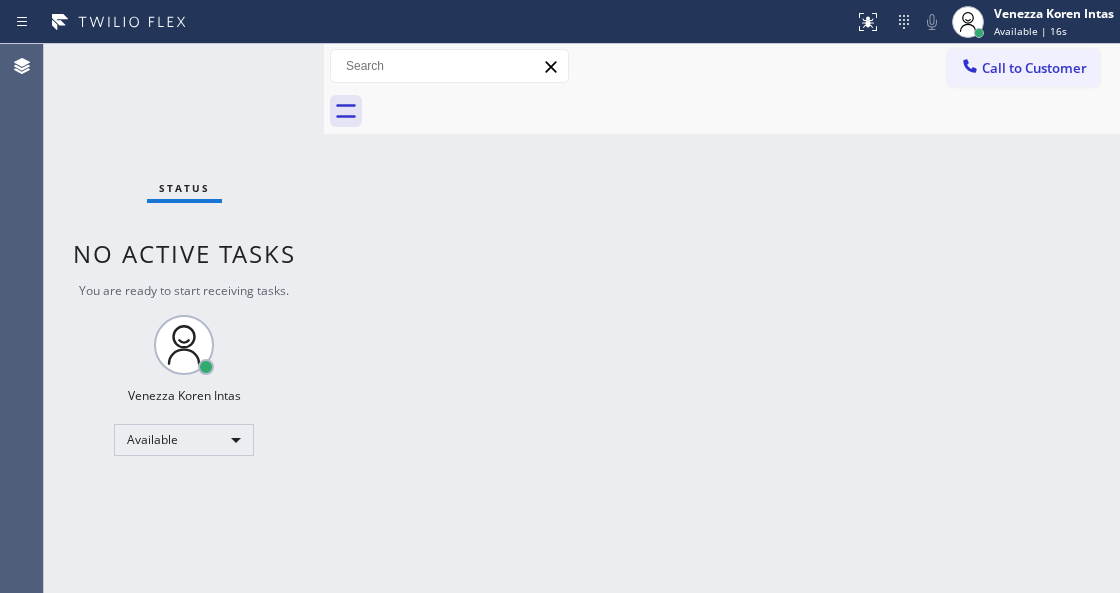 click on "Status   No active tasks     You are ready to start receiving tasks.   [FIRST] [LAST] Available" at bounding box center [184, 318] 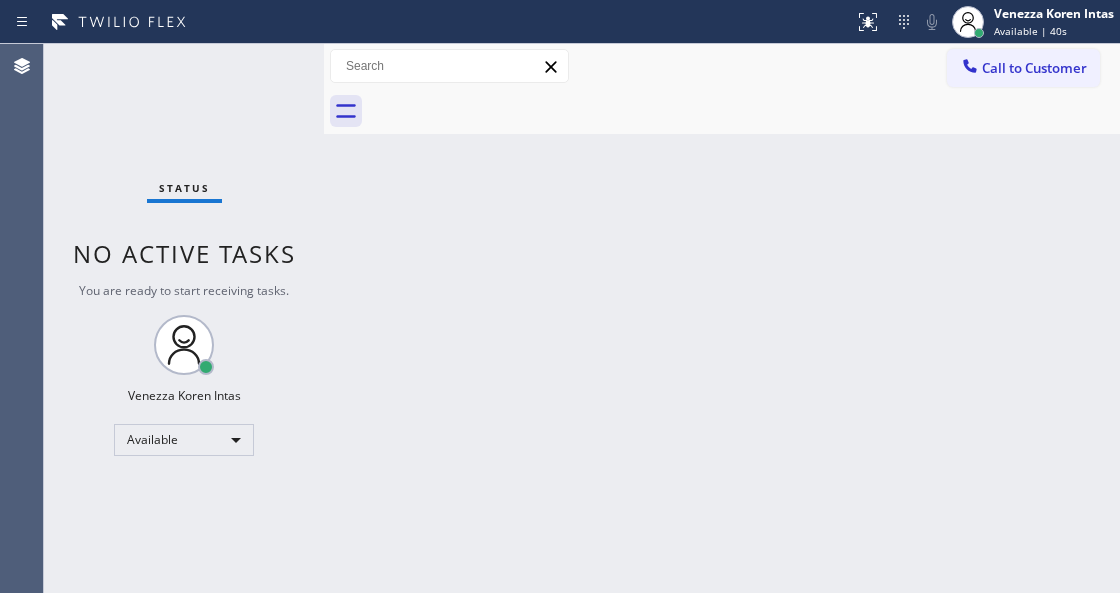 drag, startPoint x: 276, startPoint y: 62, endPoint x: 245, endPoint y: 77, distance: 34.43835 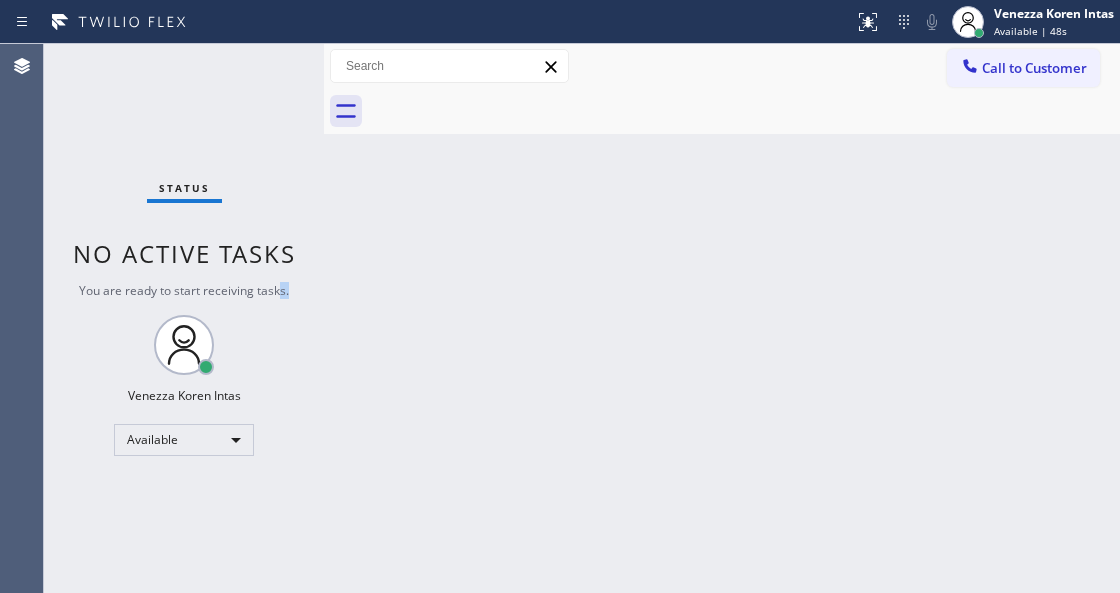 drag, startPoint x: 295, startPoint y: 285, endPoint x: 336, endPoint y: 310, distance: 48.02083 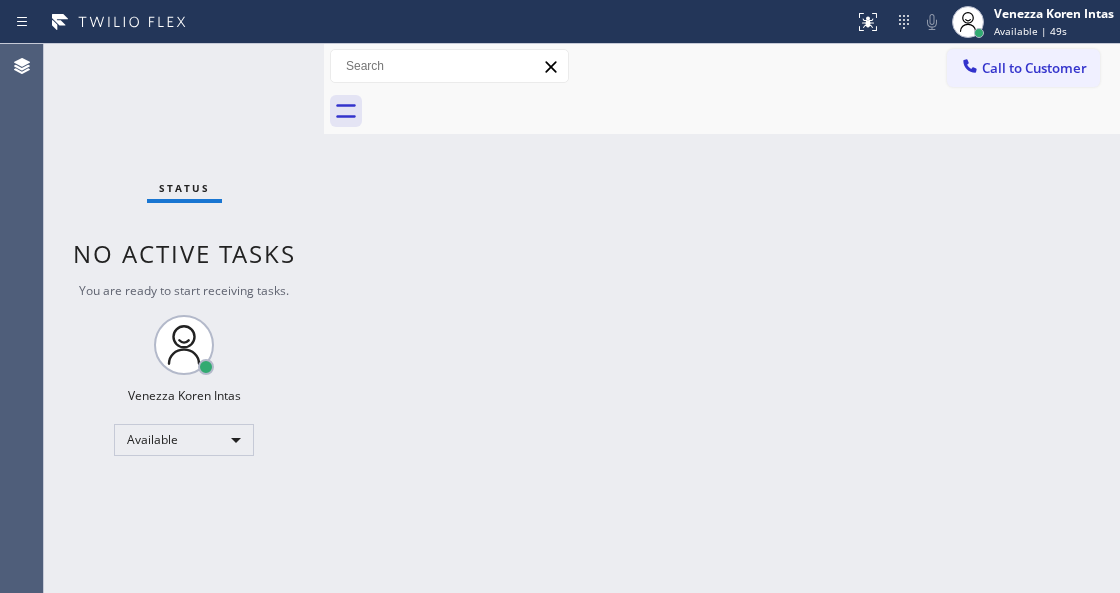 click on "Status   No active tasks     You are ready to start receiving tasks.   [FIRST] [LAST] Available" at bounding box center [184, 318] 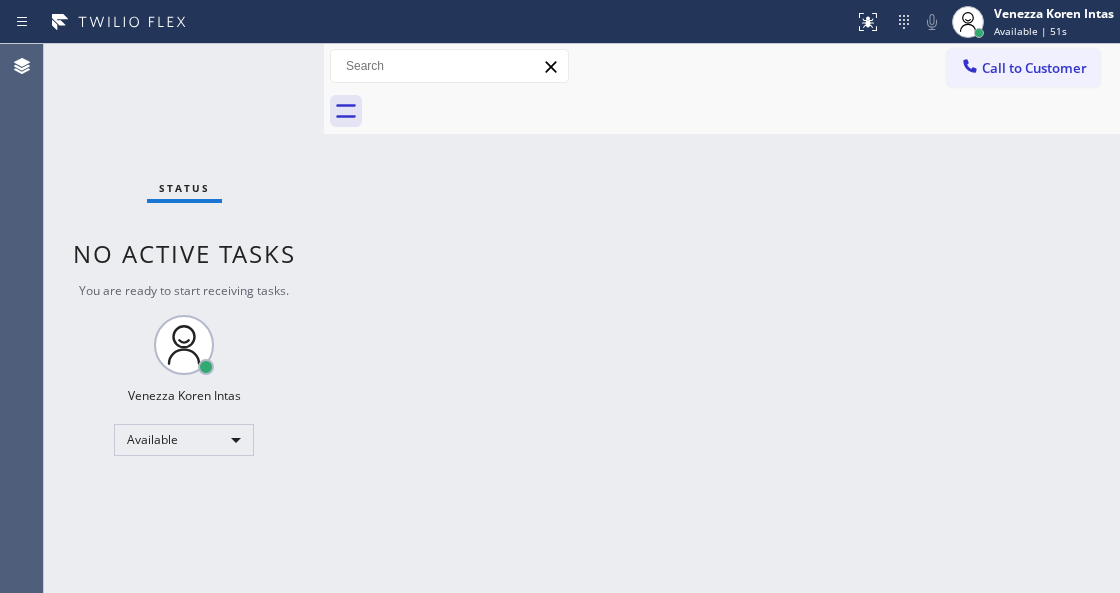 click on "Status   No active tasks     You are ready to start receiving tasks.   [FIRST] [LAST] Available" at bounding box center [184, 318] 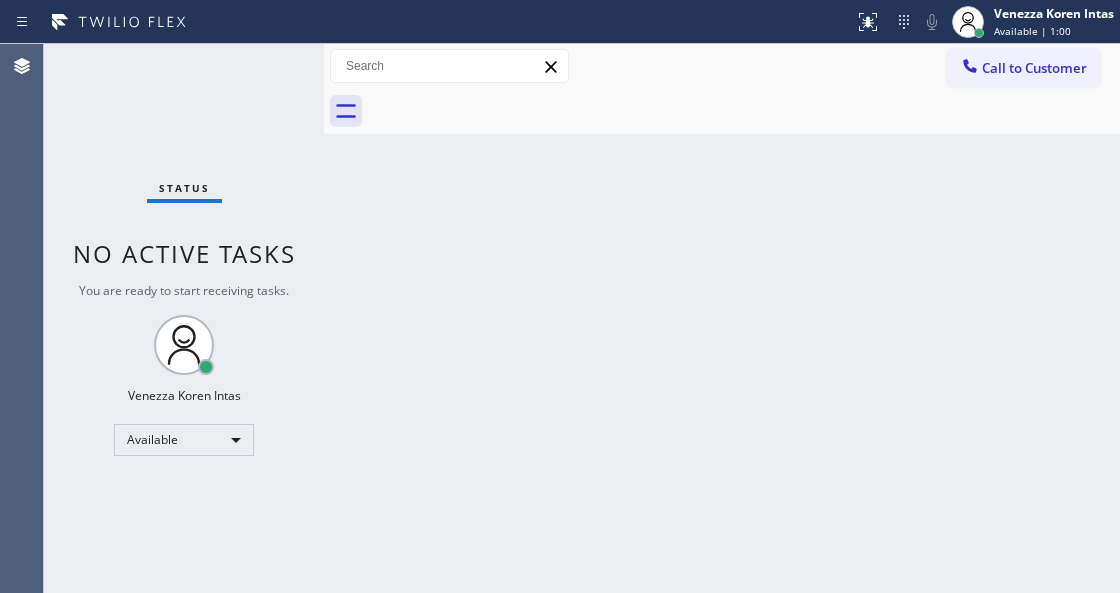 click on "Status   No active tasks     You are ready to start receiving tasks.   [FIRST] [LAST] Available" at bounding box center [184, 318] 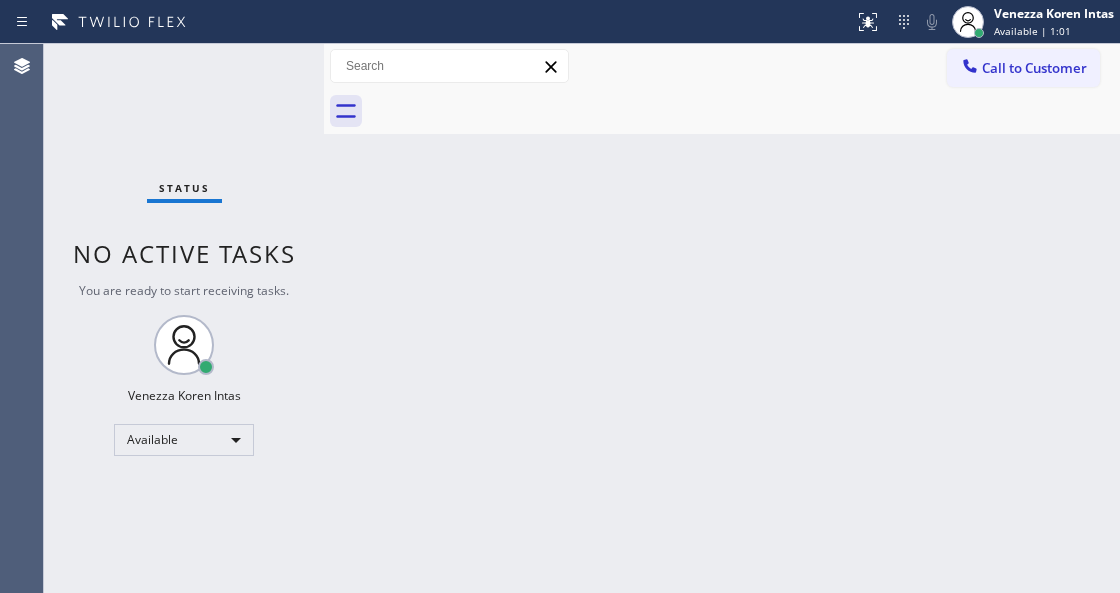 click on "Status   No active tasks     You are ready to start receiving tasks.   [FIRST] [LAST] Available" at bounding box center (184, 318) 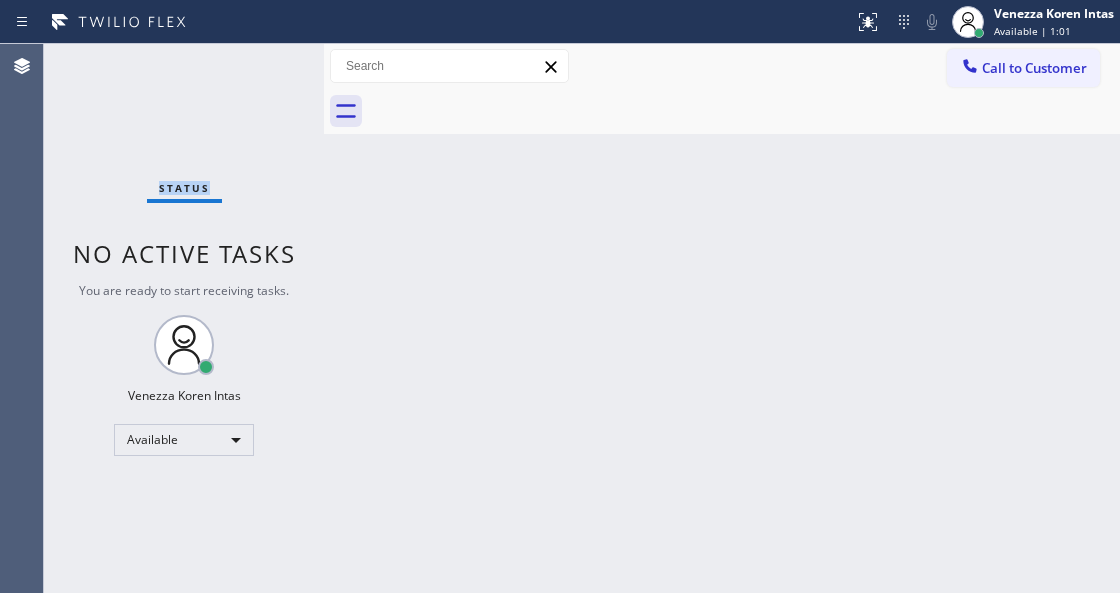 click on "Status   No active tasks     You are ready to start receiving tasks.   [FIRST] [LAST] Available" at bounding box center [184, 318] 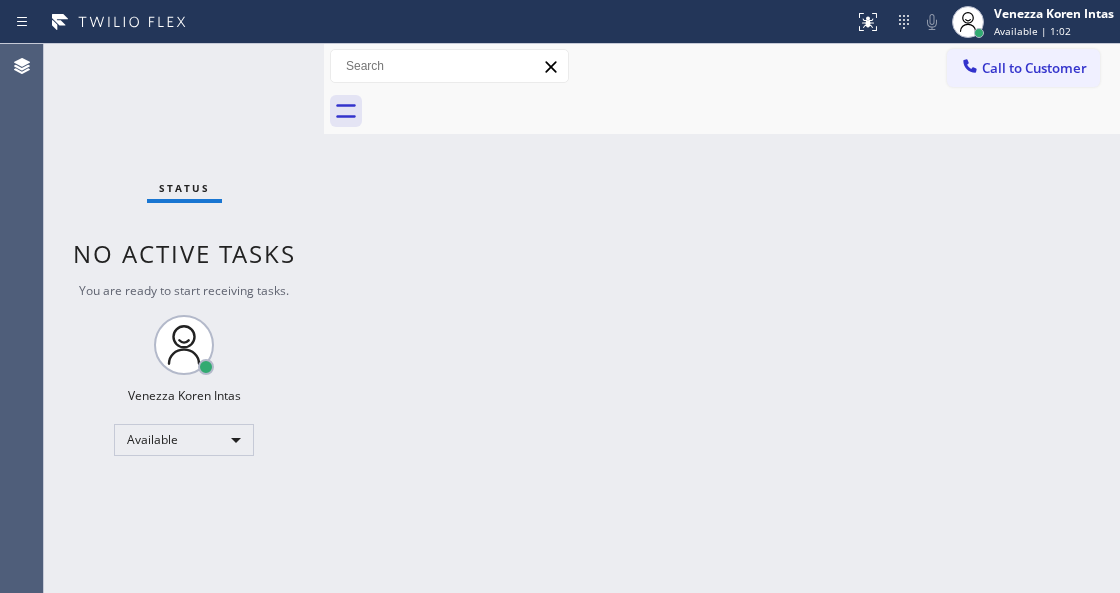 click on "No active tasks" at bounding box center [184, 253] 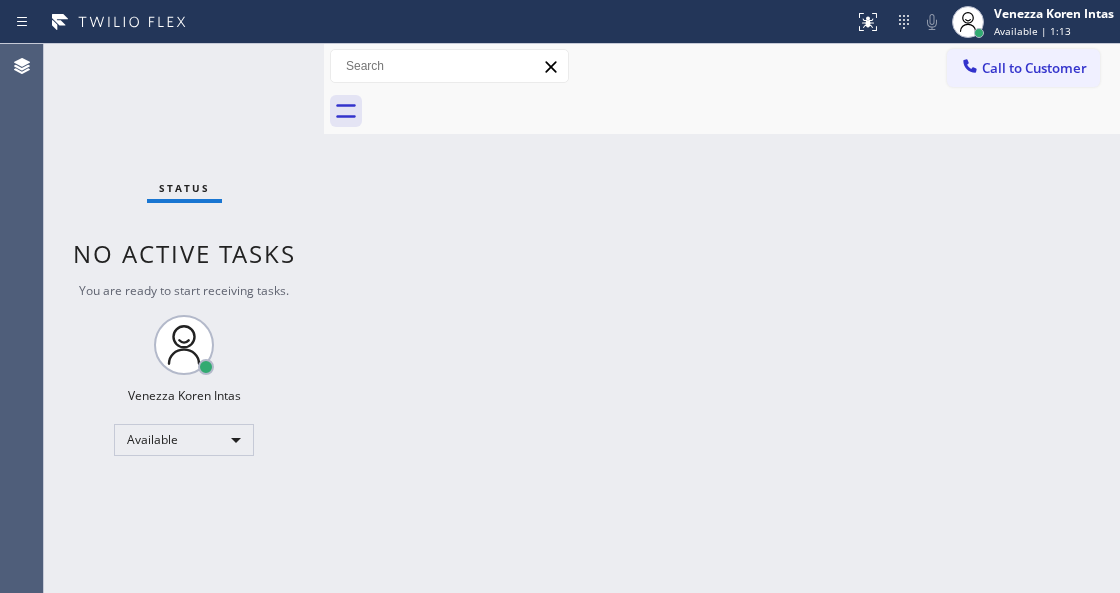 click on "Status   No active tasks     You are ready to start receiving tasks.   [FIRST] [LAST] Available" at bounding box center (184, 318) 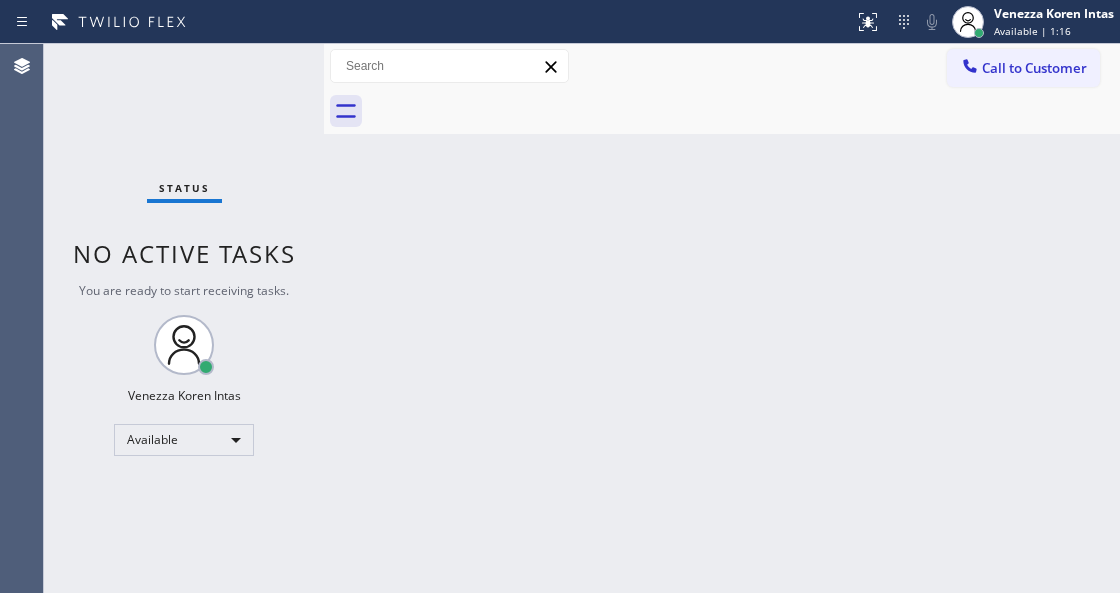 click on "Status   No active tasks     You are ready to start receiving tasks.   [FIRST] [LAST] Available" at bounding box center [184, 318] 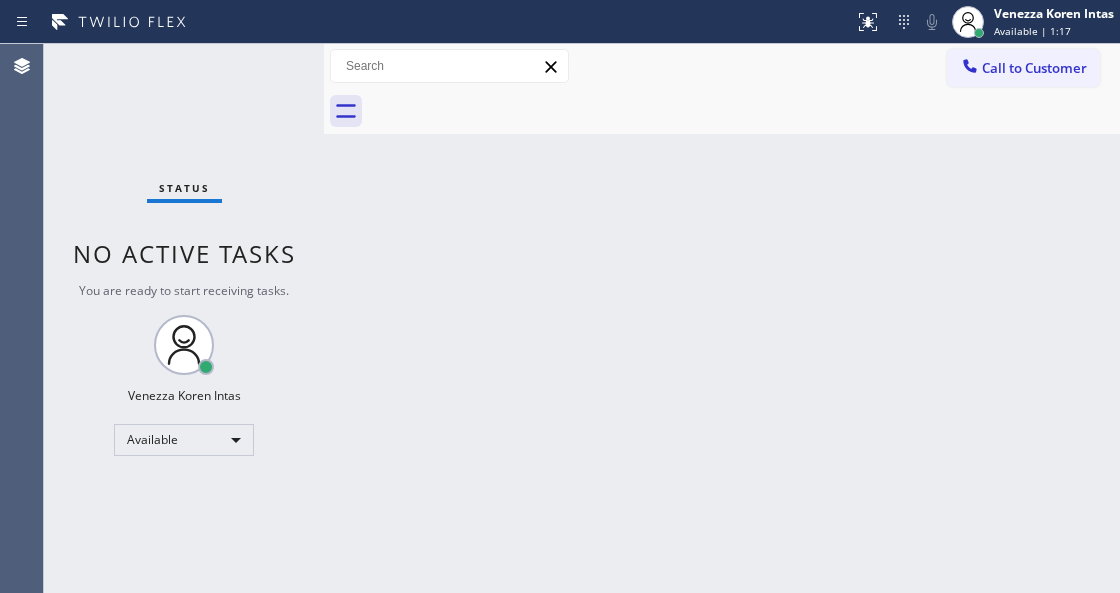 click on "Status   No active tasks     You are ready to start receiving tasks.   [FIRST] [LAST] Available" at bounding box center (184, 318) 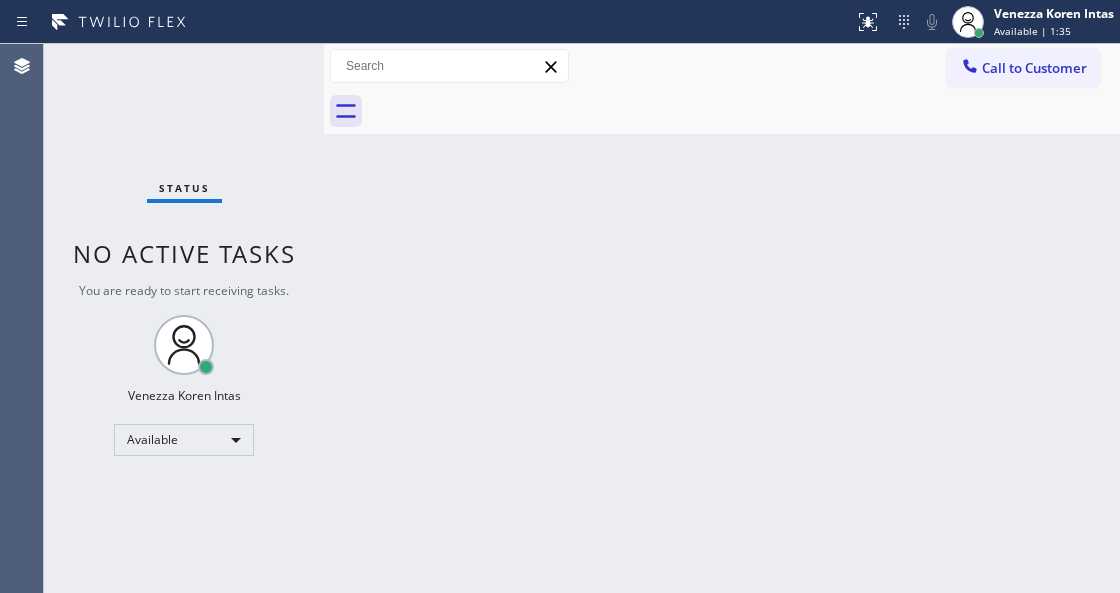 click on "Status   No active tasks     You are ready to start receiving tasks.   [FIRST] [LAST] Available" at bounding box center (184, 318) 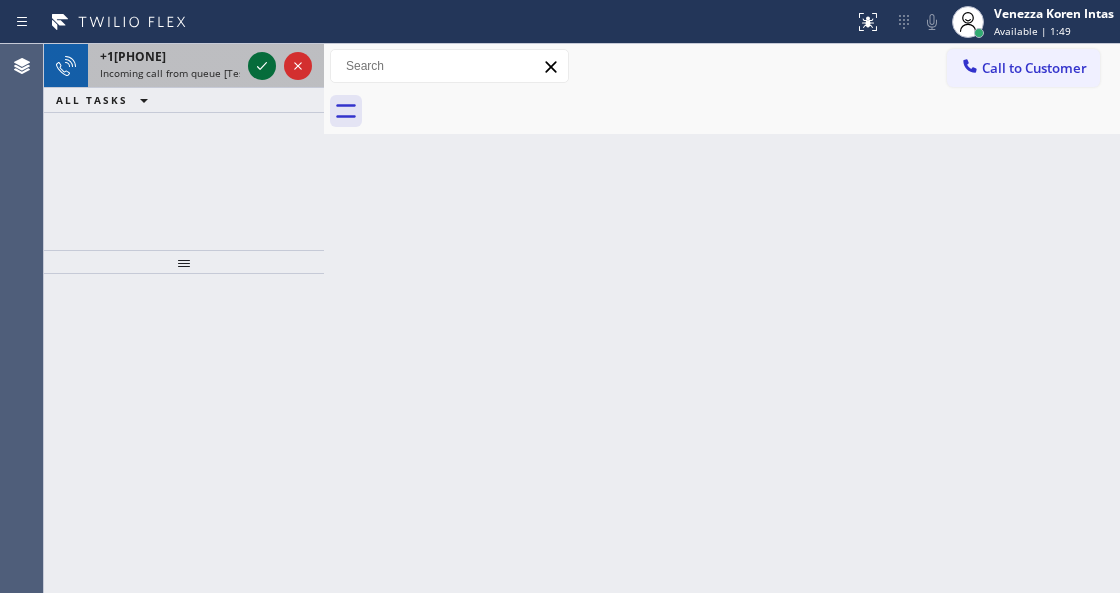 click 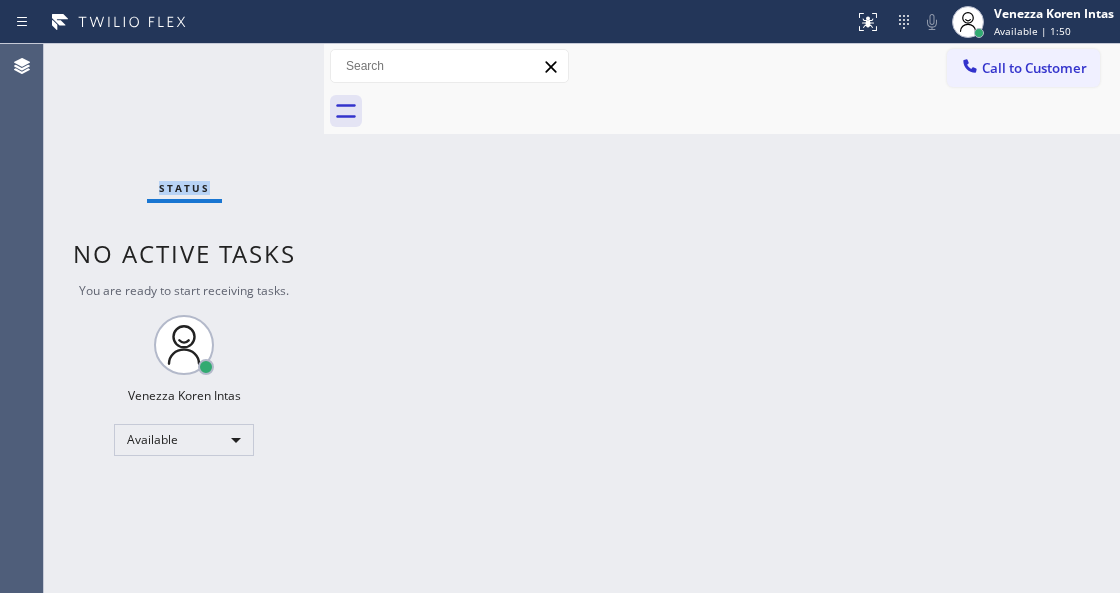 click on "Status   No active tasks     You are ready to start receiving tasks.   [FIRST] [LAST] Available" at bounding box center [184, 318] 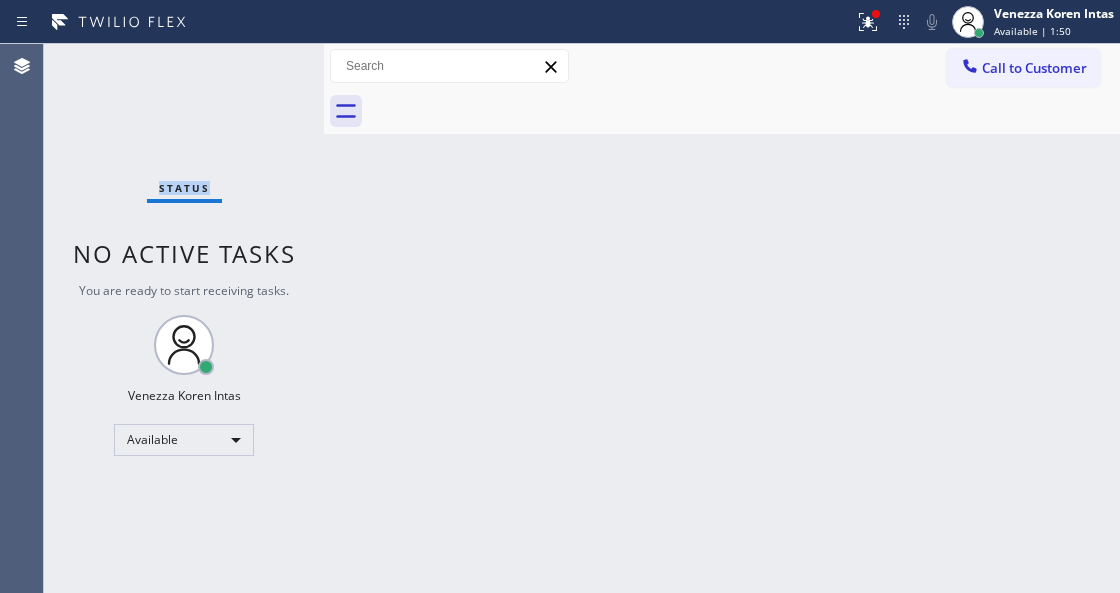 click on "Status   No active tasks     You are ready to start receiving tasks.   [FIRST] [LAST] Available" at bounding box center (184, 318) 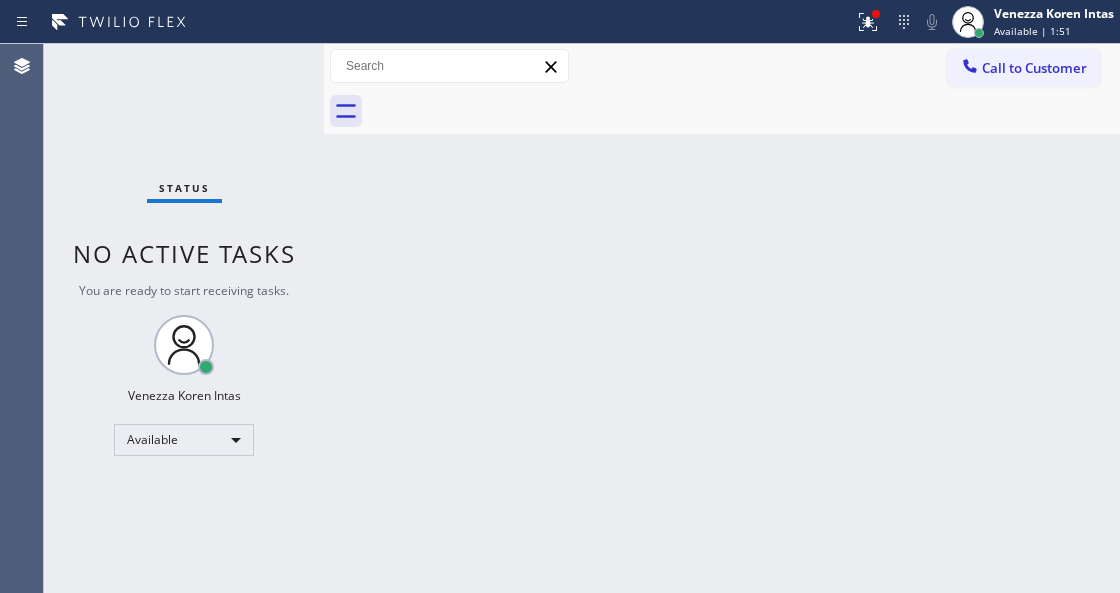 click at bounding box center (744, 111) 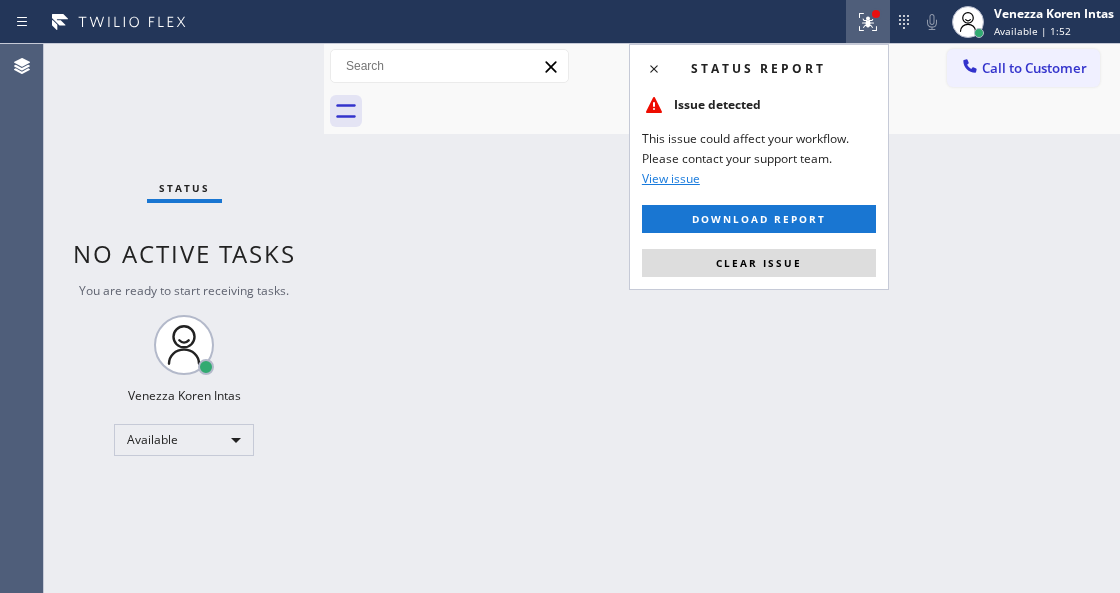 click on "Status report Issue detected This issue could affect your workflow. Please contact your support team. View issue Download report Clear issue" at bounding box center [759, 167] 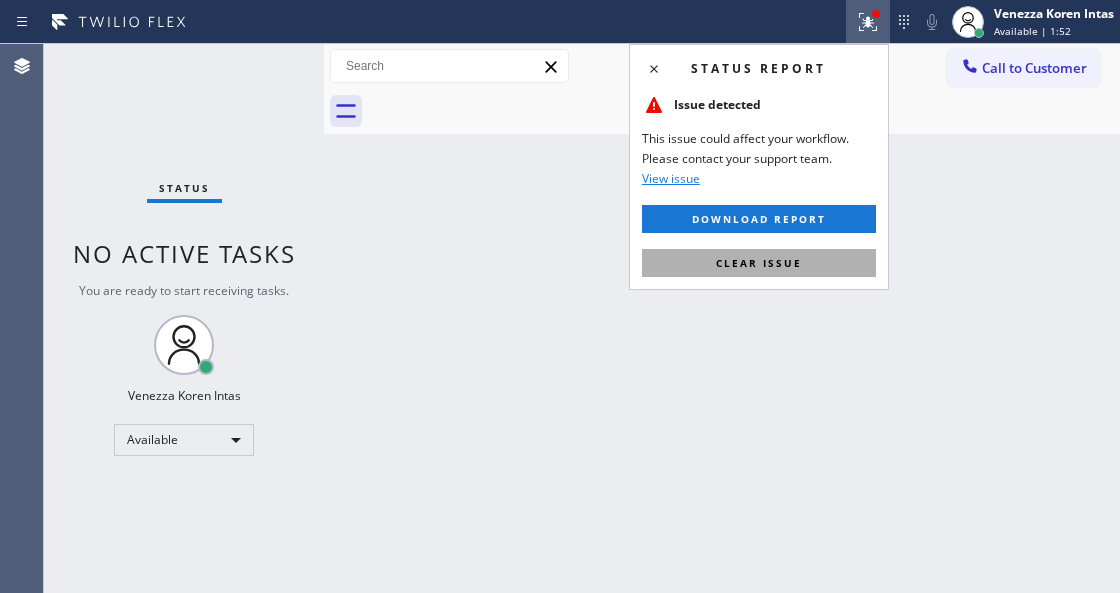 click on "Clear issue" at bounding box center [759, 263] 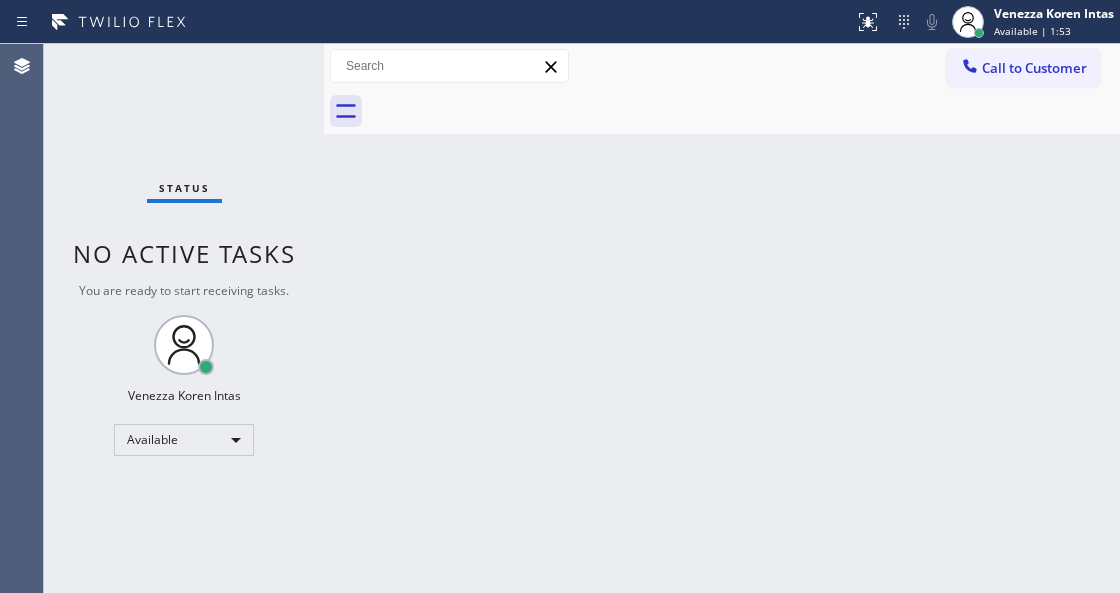 click on "Status   No active tasks     You are ready to start receiving tasks.   [FIRST] [LAST] Available" at bounding box center (184, 318) 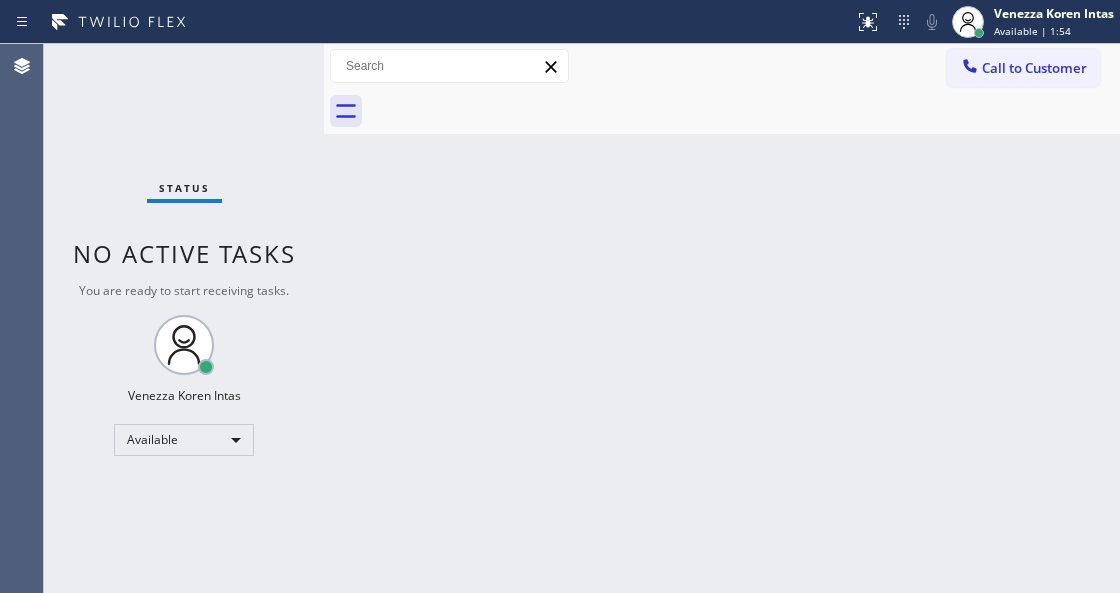 click on "Status   No active tasks     You are ready to start receiving tasks.   [FIRST] [LAST] Available" at bounding box center [184, 318] 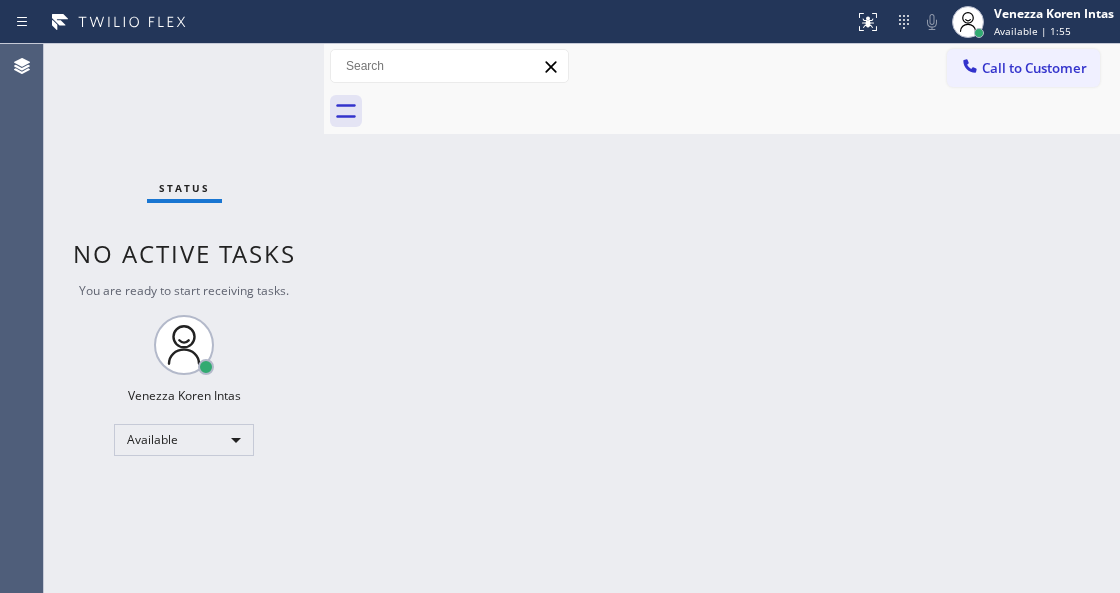 click on "Back to Dashboard Change Sender ID Customers Technicians Select a contact Outbound call Technician Search Technician Your caller id phone number Your caller id phone number Call Technician info Name   Phone none Address none Change Sender ID HVAC +1[PHONE] 5 Star Appliance +1[PHONE] Appliance Repair +1[PHONE] Plumbing +1[PHONE] Air Duct Cleaning +1[PHONE]  Electricians +1[PHONE] Cancel Change Check personal SMS Reset Change No tabs Call to Customer Outbound call Location Thermador Repair Group [CITY] Your caller id phone number ([PHONE]) [PHONE] Customer number Call Outbound call Technician Search Technician Your caller id phone number Your caller id phone number Call" at bounding box center [722, 318] 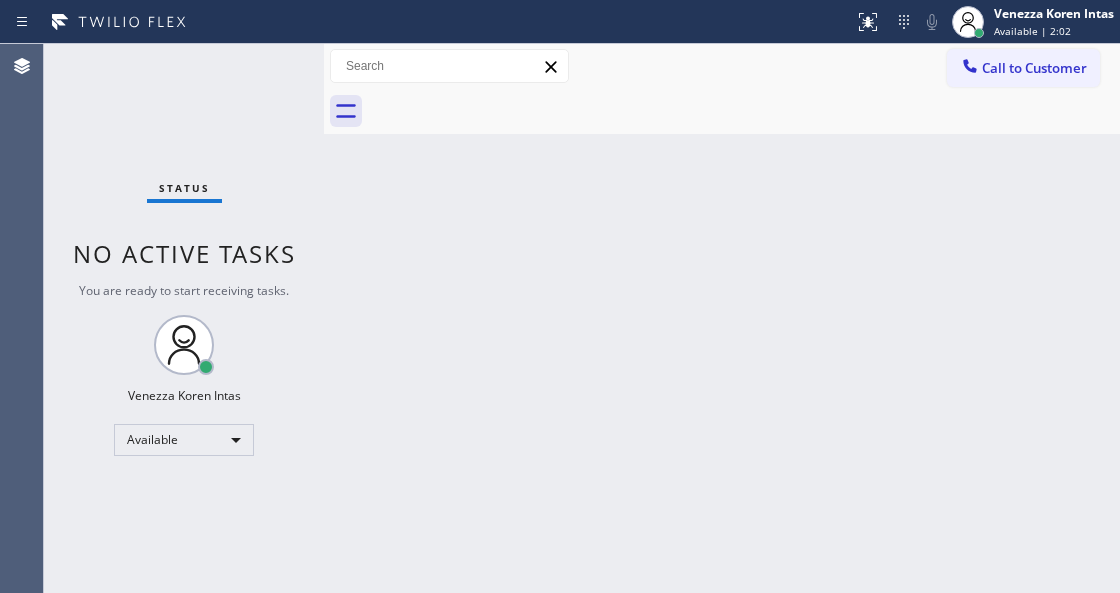 drag, startPoint x: 368, startPoint y: 222, endPoint x: 359, endPoint y: 204, distance: 20.12461 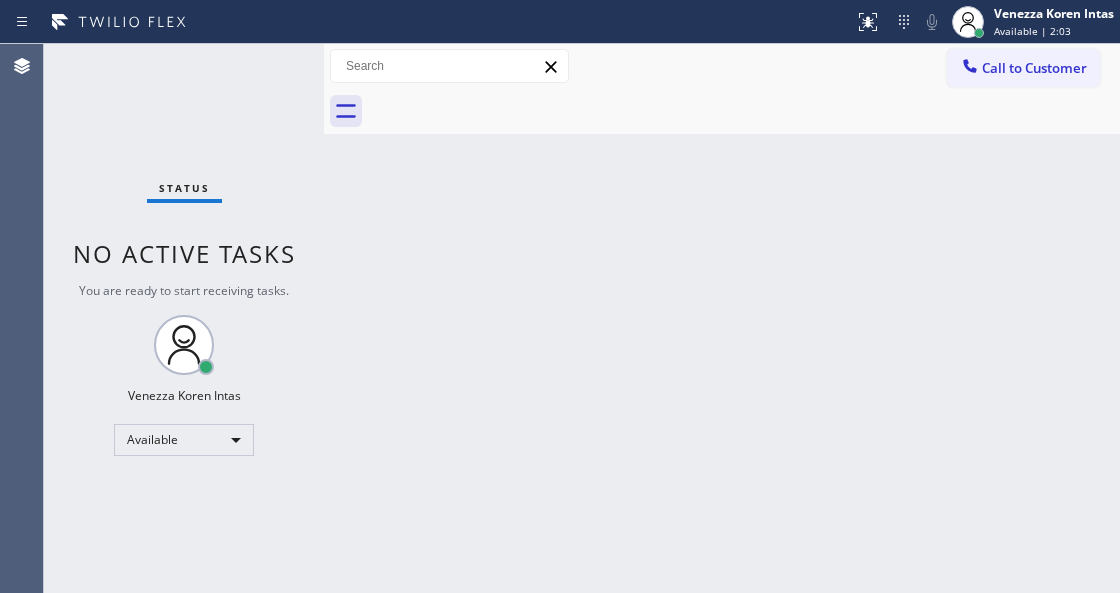 drag, startPoint x: 192, startPoint y: 77, endPoint x: 215, endPoint y: 82, distance: 23.537205 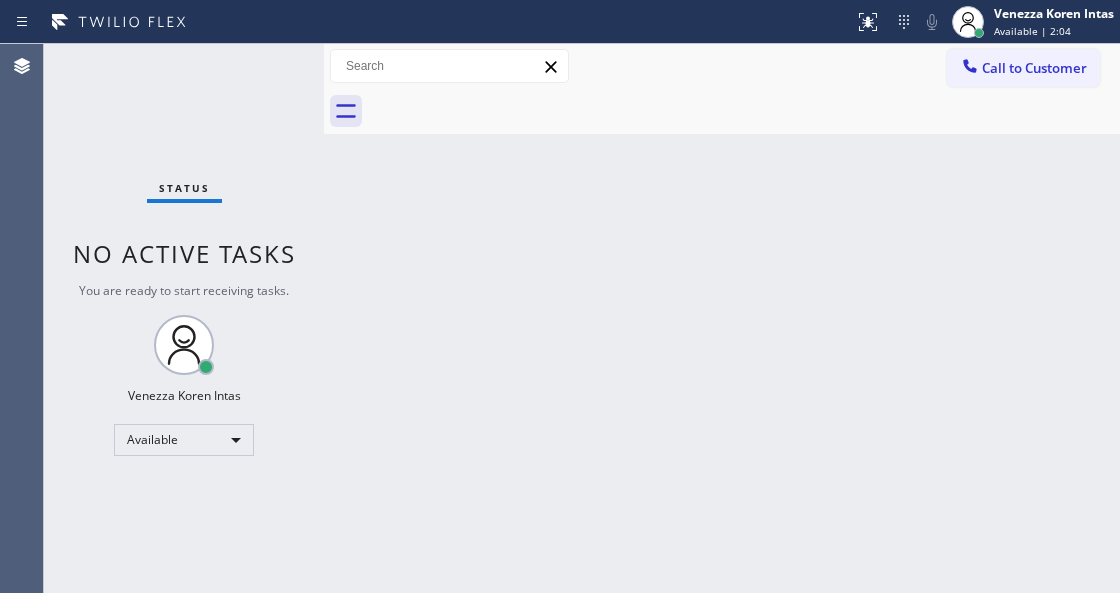 click on "Status   No active tasks     You are ready to start receiving tasks.   [FIRST] [LAST] Available" at bounding box center (184, 318) 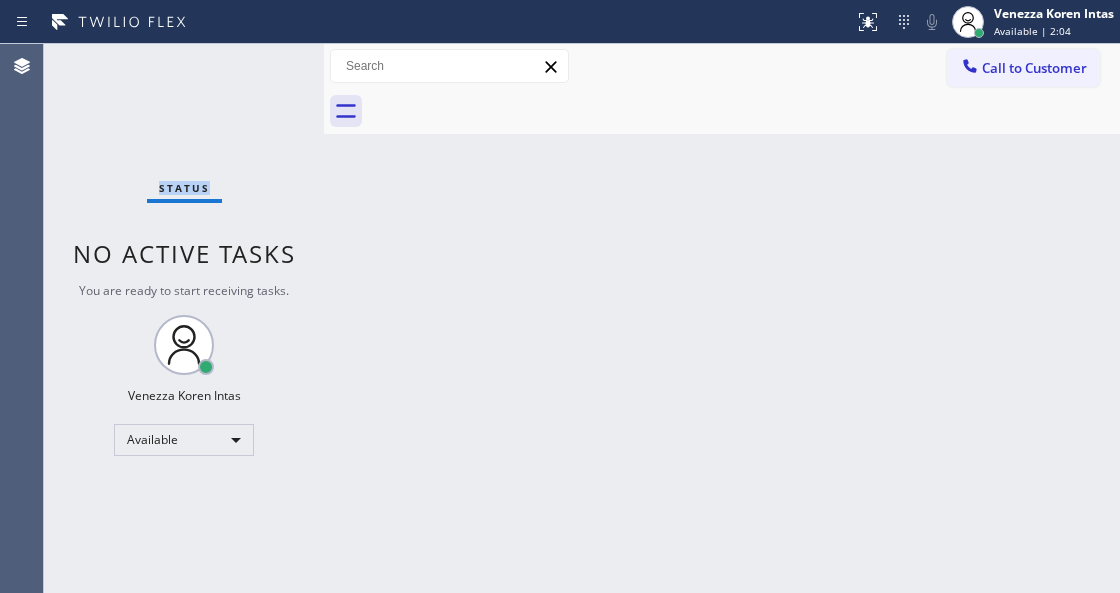 click on "Status   No active tasks     You are ready to start receiving tasks.   [FIRST] [LAST] Available" at bounding box center (184, 318) 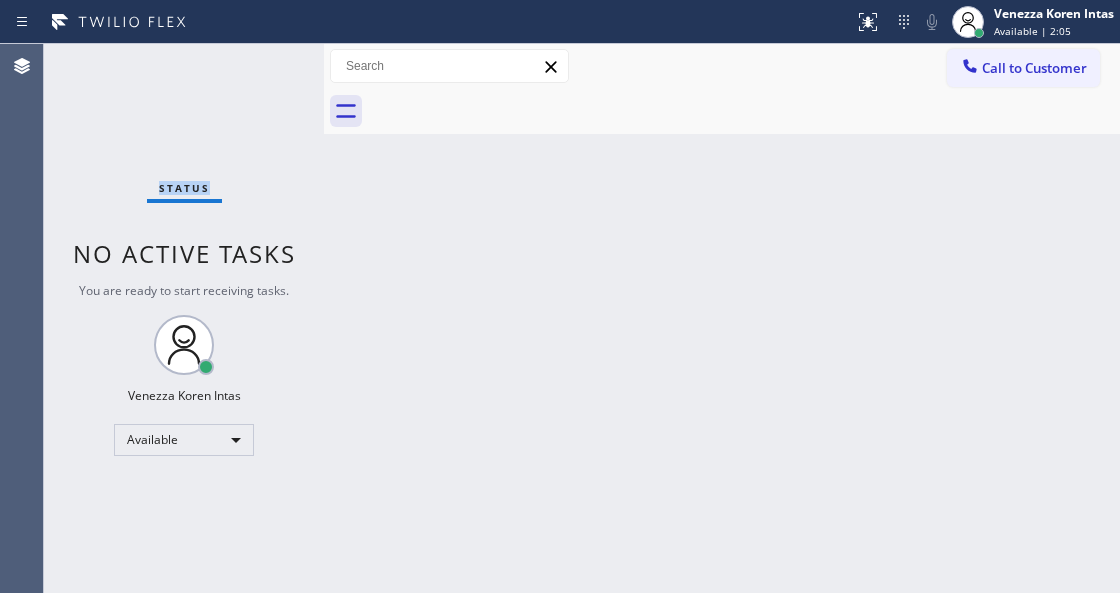 click on "Status   No active tasks     You are ready to start receiving tasks.   [FIRST] [LAST] Available" at bounding box center (184, 318) 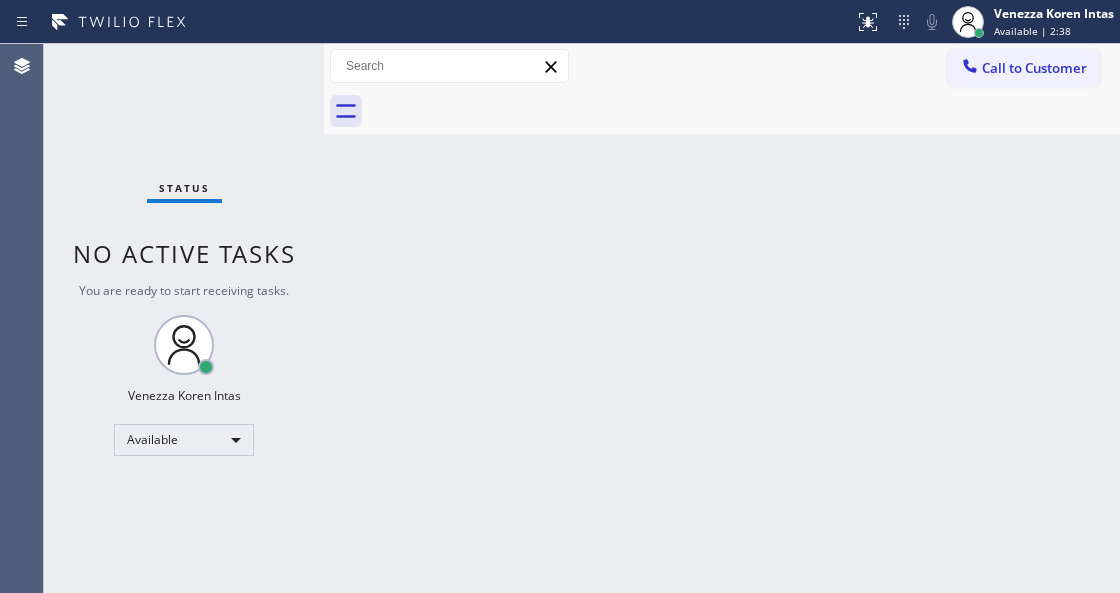 click on "Status   No active tasks     You are ready to start receiving tasks.   [FIRST] [LAST] Available" at bounding box center (184, 318) 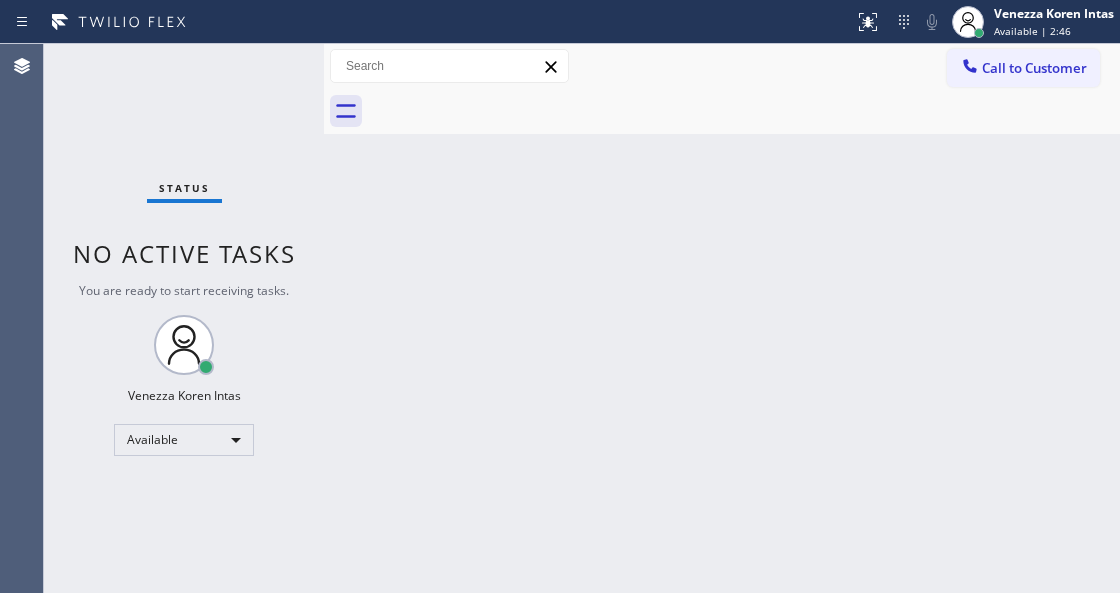 click on "Status   No active tasks     You are ready to start receiving tasks.   [FIRST] [LAST] Available" at bounding box center [184, 318] 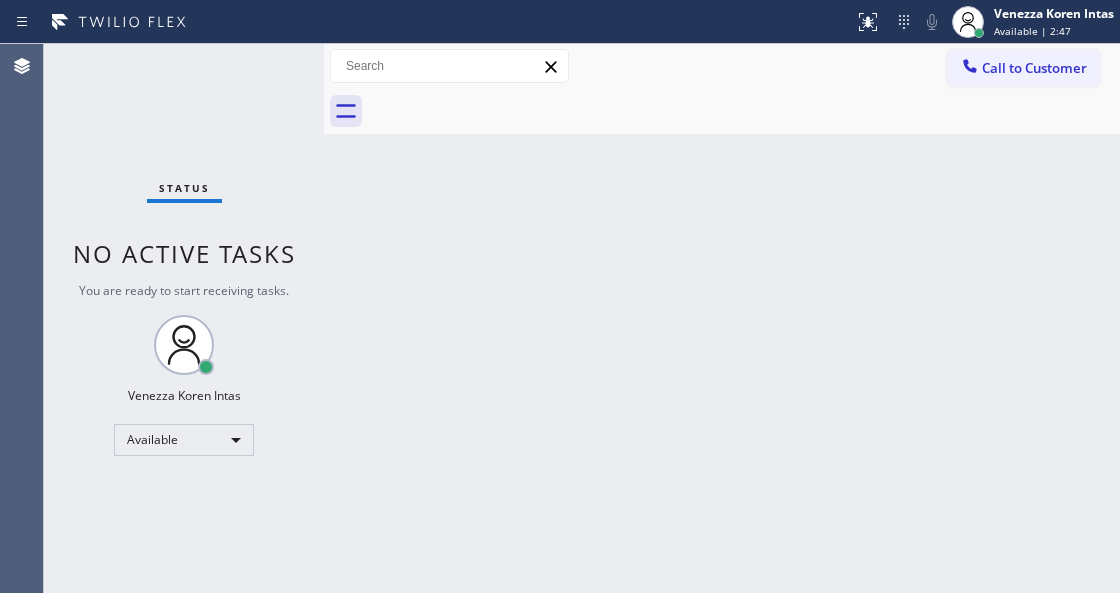 click on "Status   No active tasks     You are ready to start receiving tasks.   [FIRST] [LAST] Available" at bounding box center (184, 318) 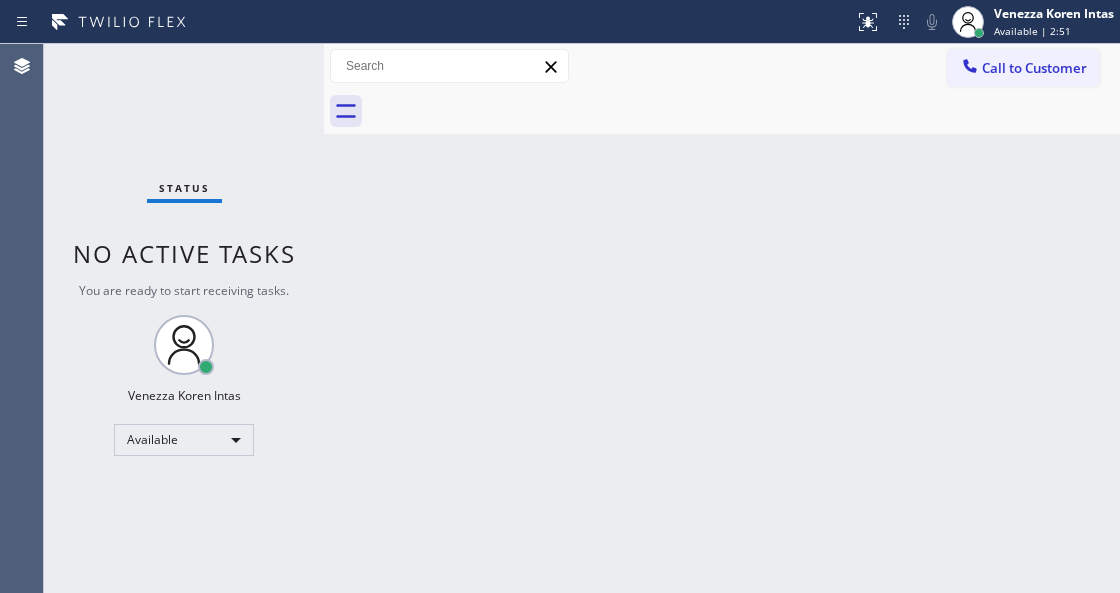 click on "Status   No active tasks     You are ready to start receiving tasks.   [FIRST] [LAST] Available" at bounding box center (184, 318) 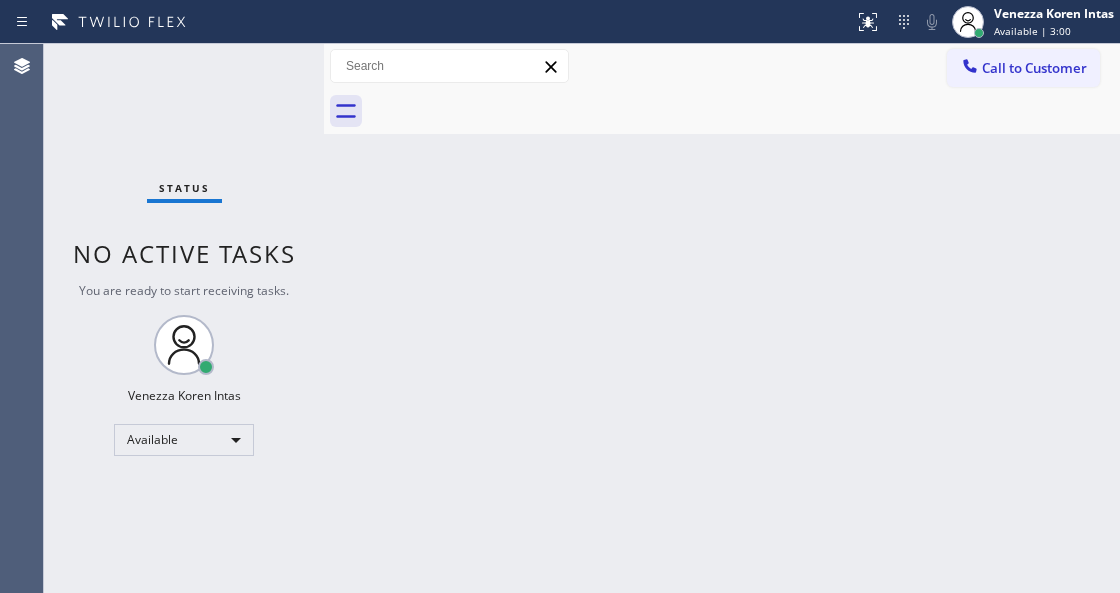 click on "Status   No active tasks     You are ready to start receiving tasks.   [FIRST] [LAST] Available" at bounding box center (184, 318) 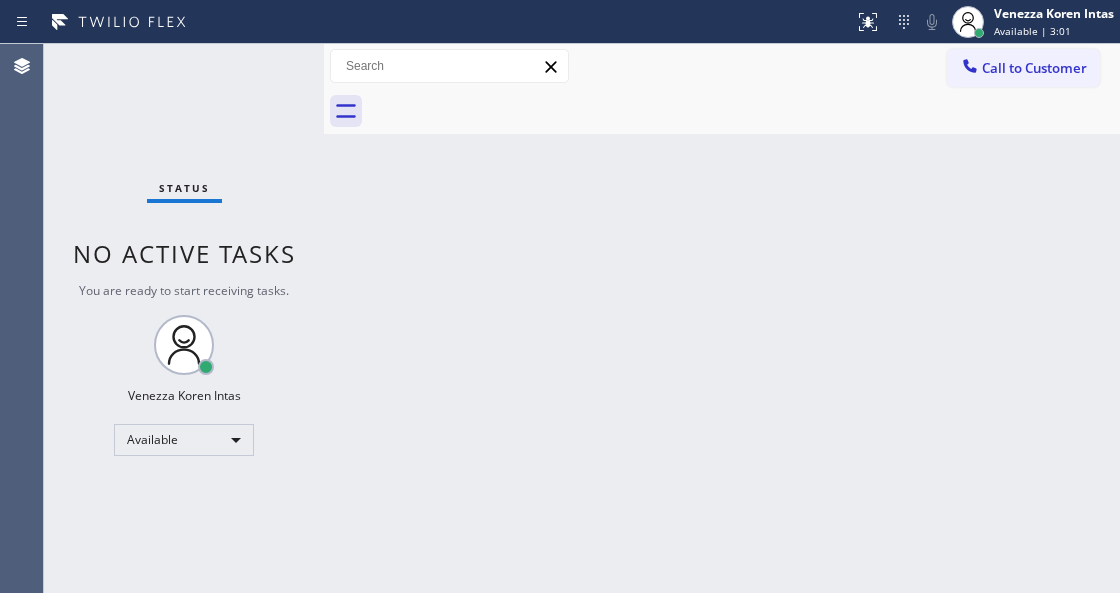 click on "Status   No active tasks     You are ready to start receiving tasks.   [FIRST] [LAST] Available" at bounding box center [184, 318] 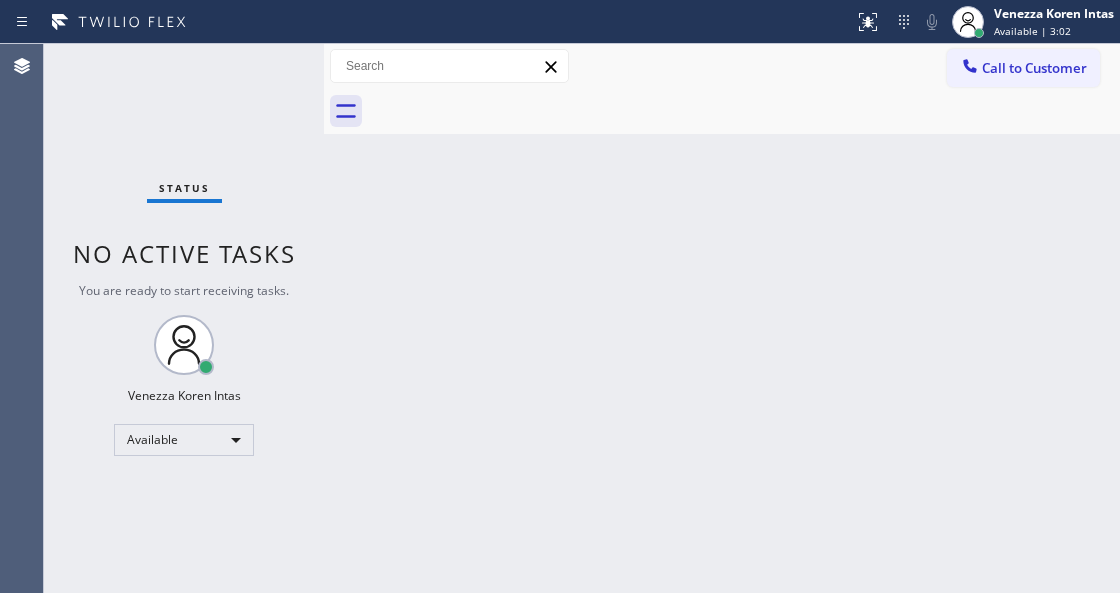 click on "Back to Dashboard Change Sender ID Customers Technicians Select a contact Outbound call Technician Search Technician Your caller id phone number Your caller id phone number Call Technician info Name   Phone none Address none Change Sender ID HVAC +1[PHONE] 5 Star Appliance +1[PHONE] Appliance Repair +1[PHONE] Plumbing +1[PHONE] Air Duct Cleaning +1[PHONE]  Electricians +1[PHONE] Cancel Change Check personal SMS Reset Change No tabs Call to Customer Outbound call Location Thermador Repair Group [CITY] Your caller id phone number ([PHONE]) [PHONE] Customer number Call Outbound call Technician Search Technician Your caller id phone number Your caller id phone number Call" at bounding box center (722, 318) 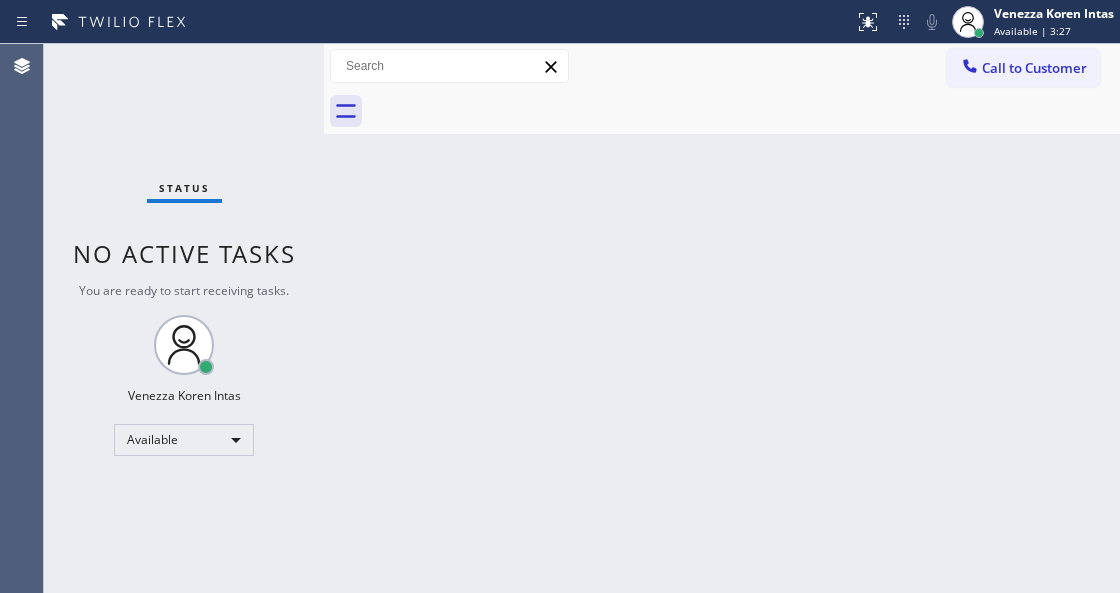 click on "Status   No active tasks     You are ready to start receiving tasks.   [FIRST] [LAST] Available" at bounding box center [184, 318] 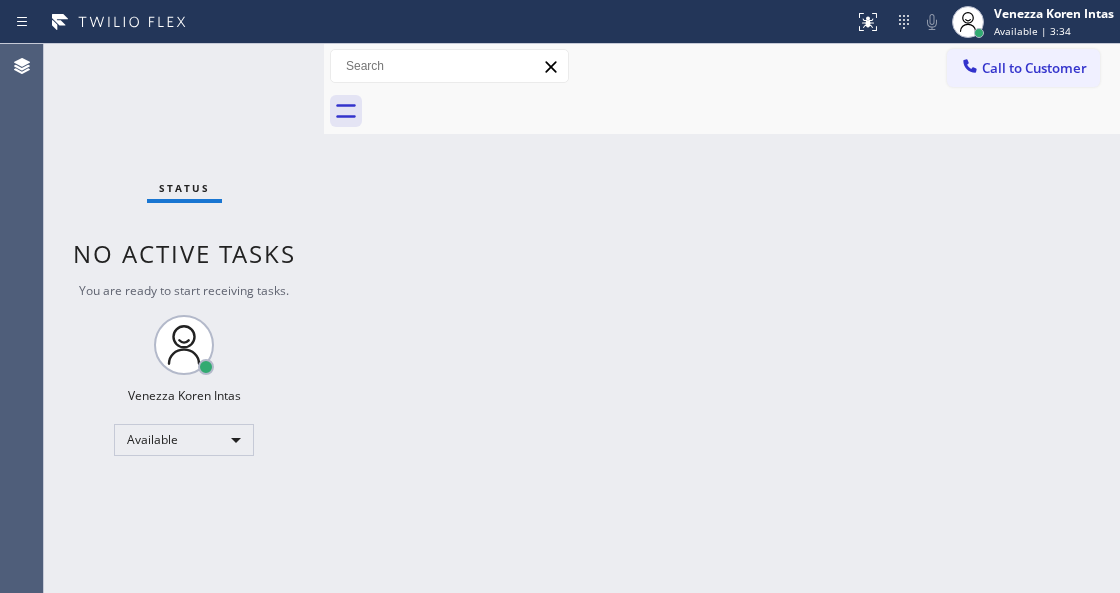 click at bounding box center [427, 22] 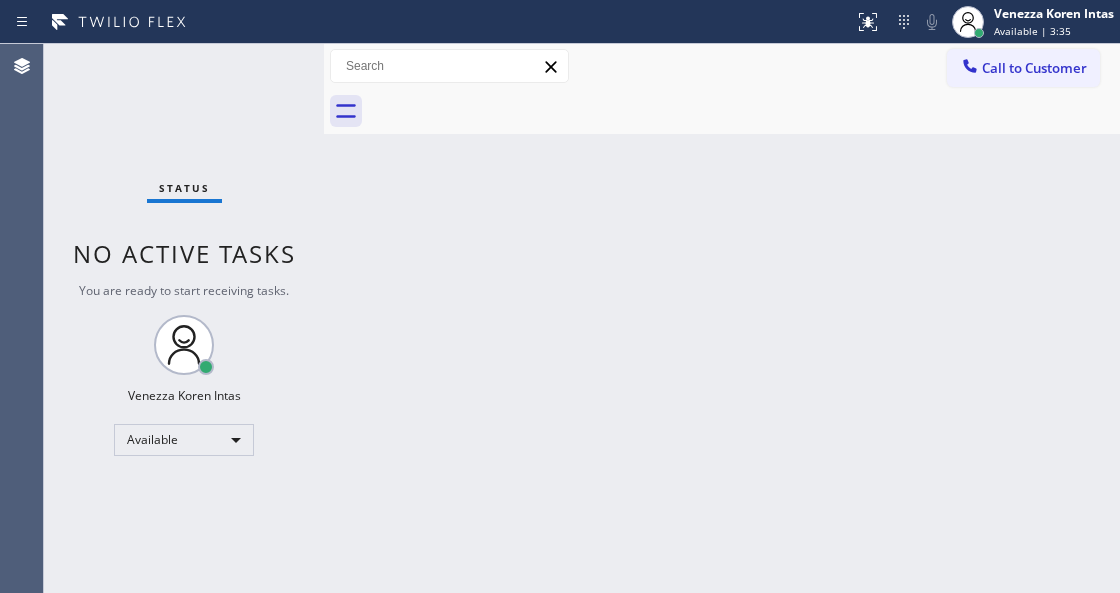 click on "Status   No active tasks     You are ready to start receiving tasks.   [FIRST] [LAST] Available" at bounding box center (184, 318) 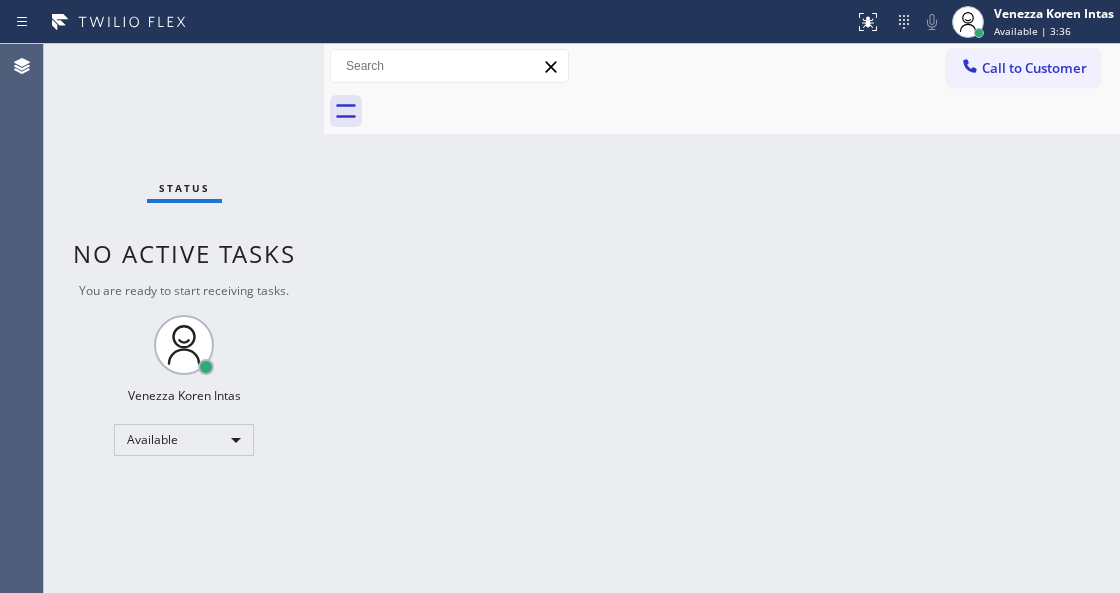 drag, startPoint x: 325, startPoint y: 239, endPoint x: 393, endPoint y: 430, distance: 202.74368 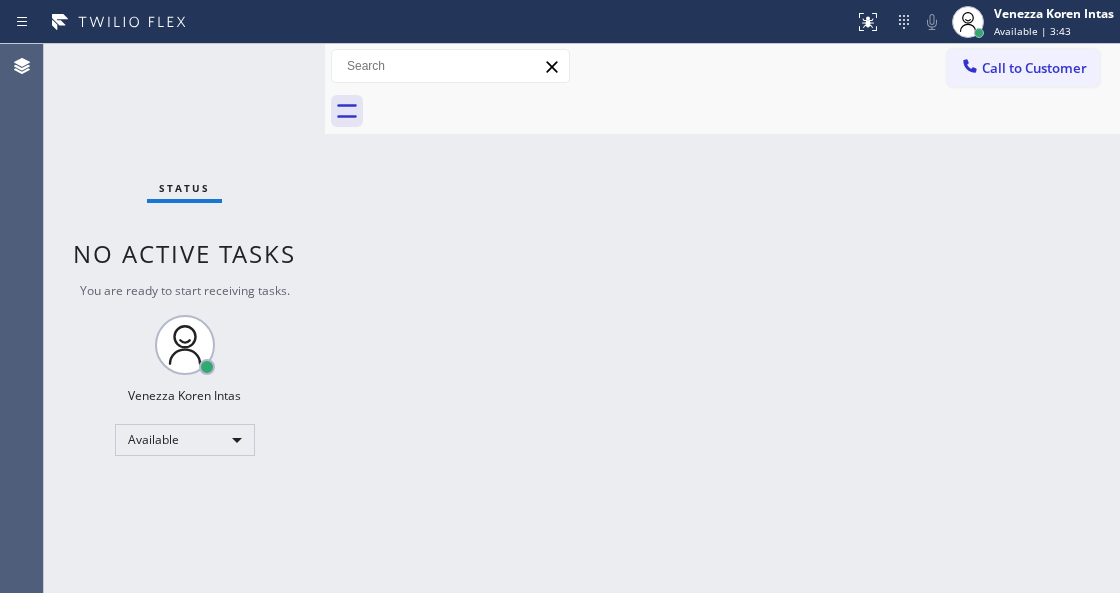 click on "Status   No active tasks     You are ready to start receiving tasks.   [FIRST] [LAST] Available" at bounding box center [184, 318] 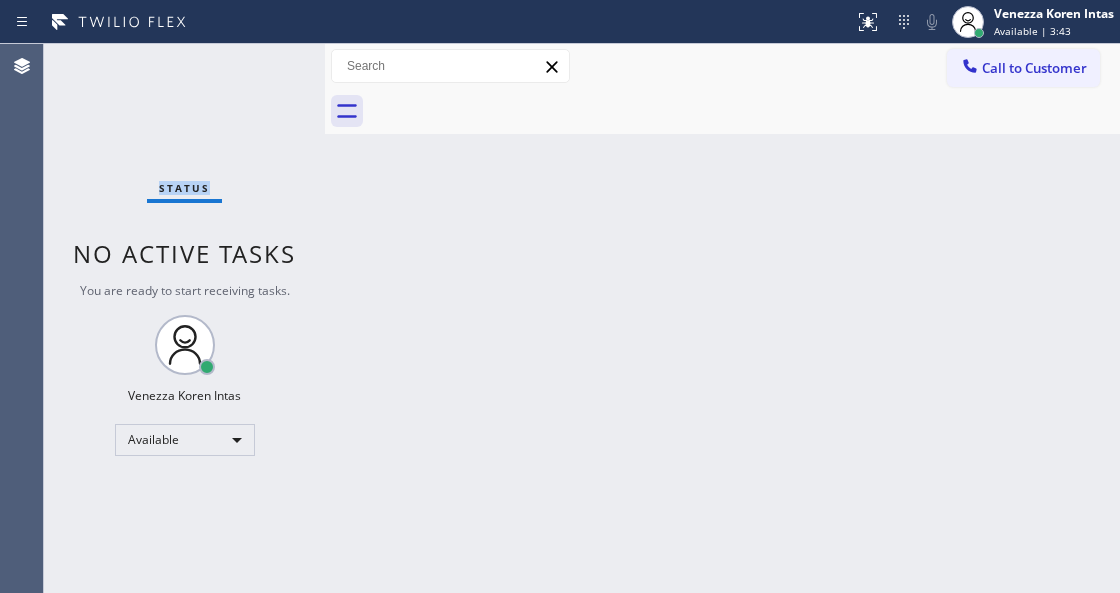 click on "Status   No active tasks     You are ready to start receiving tasks.   [FIRST] [LAST] Available" at bounding box center (184, 318) 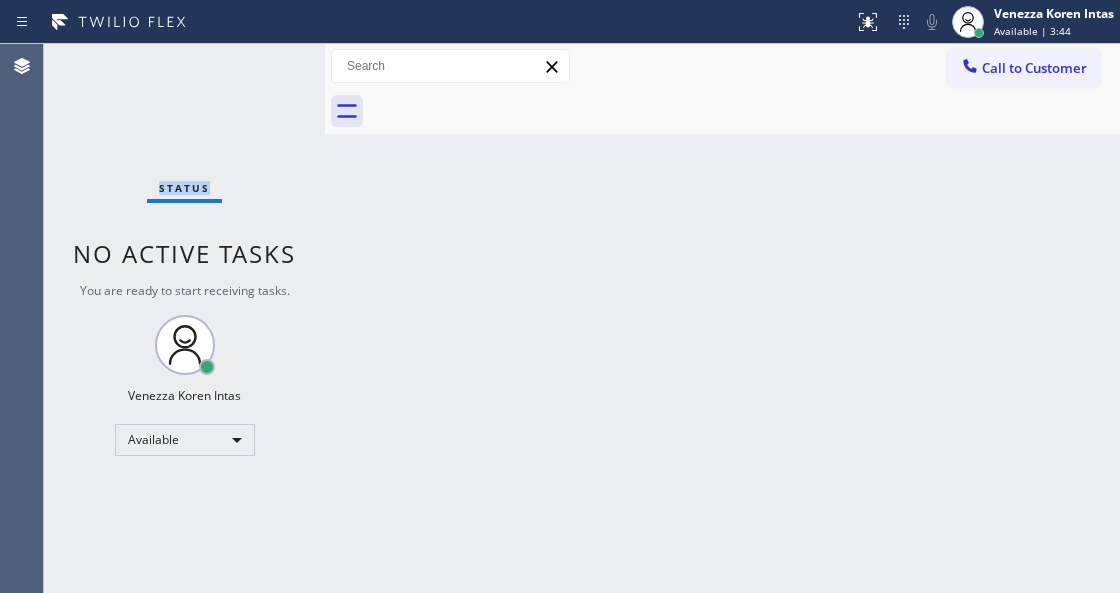 click on "Status   No active tasks     You are ready to start receiving tasks.   [FIRST] [LAST] Available" at bounding box center [184, 318] 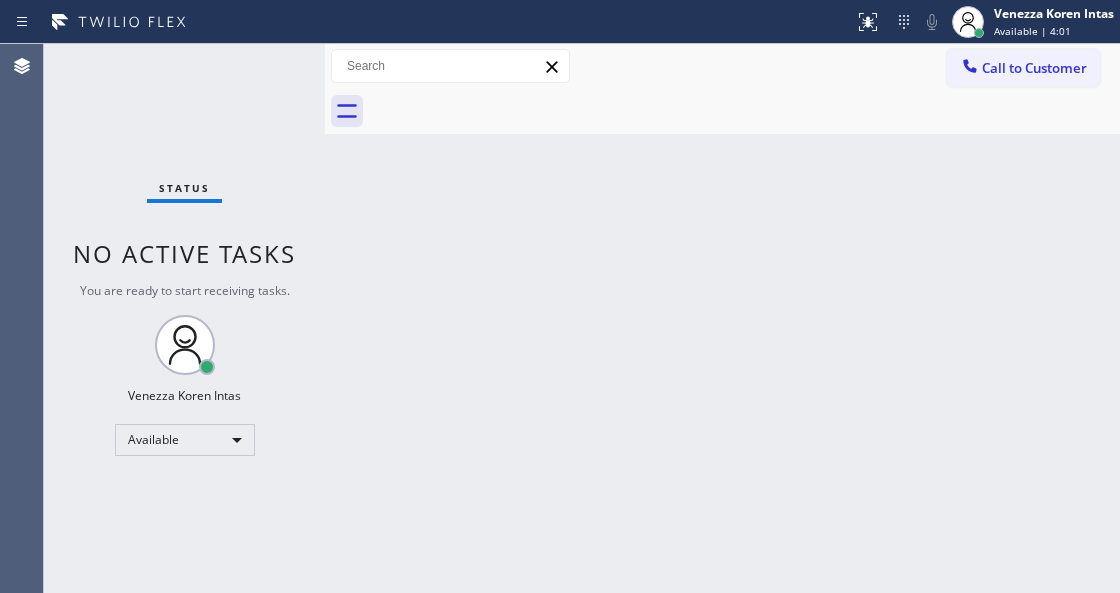 click on "Status   No active tasks     You are ready to start receiving tasks.   [FIRST] [LAST] Available" at bounding box center (184, 318) 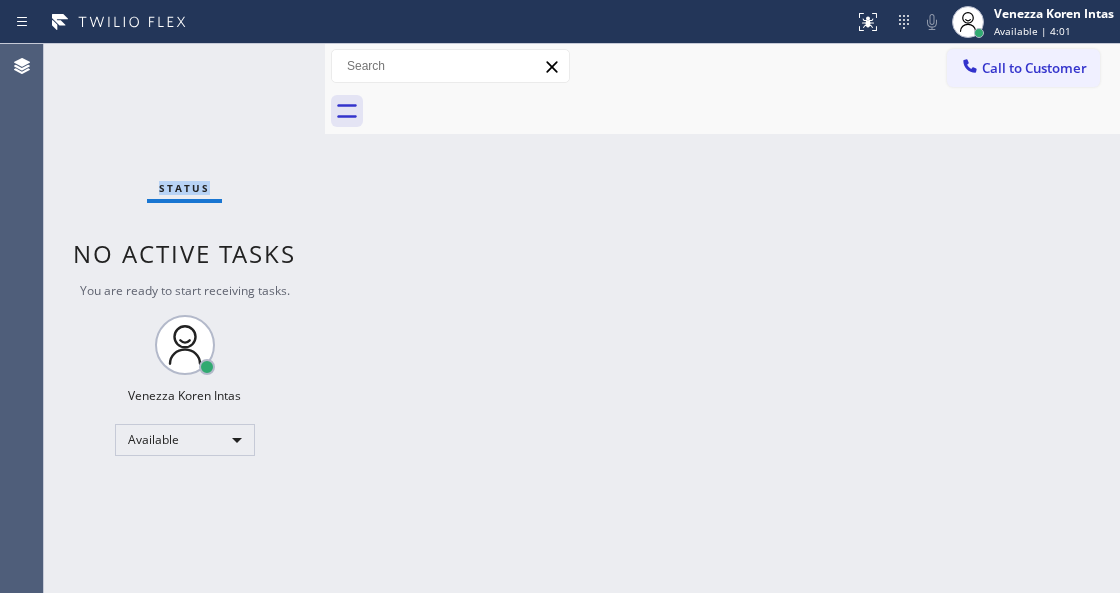 click on "Status   No active tasks     You are ready to start receiving tasks.   [FIRST] [LAST] Available" at bounding box center (184, 318) 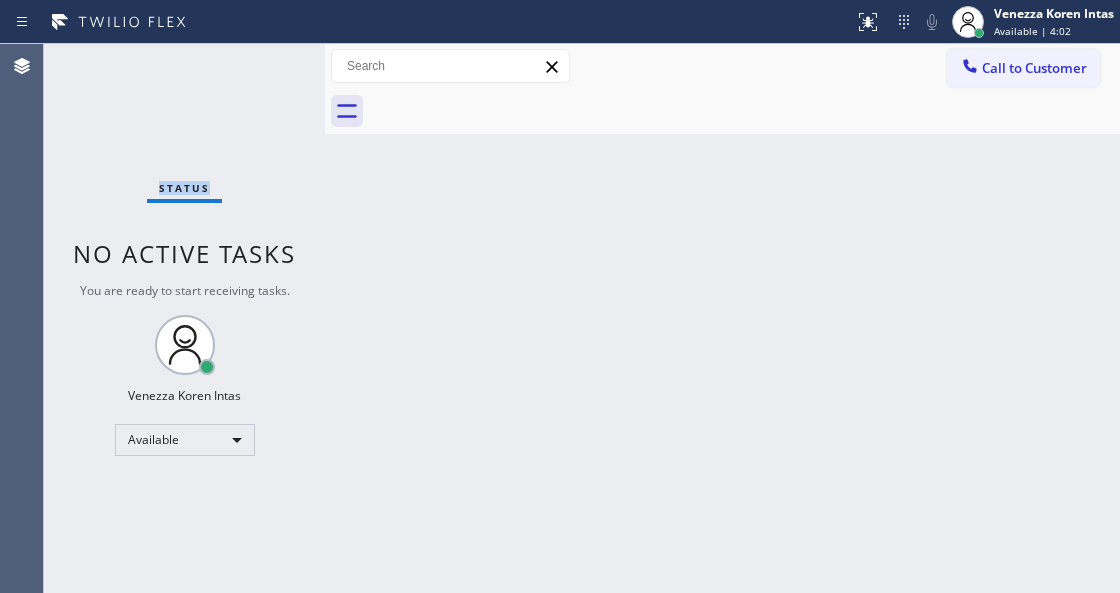 click on "Status   No active tasks     You are ready to start receiving tasks.   [FIRST] [LAST] Available" at bounding box center [184, 318] 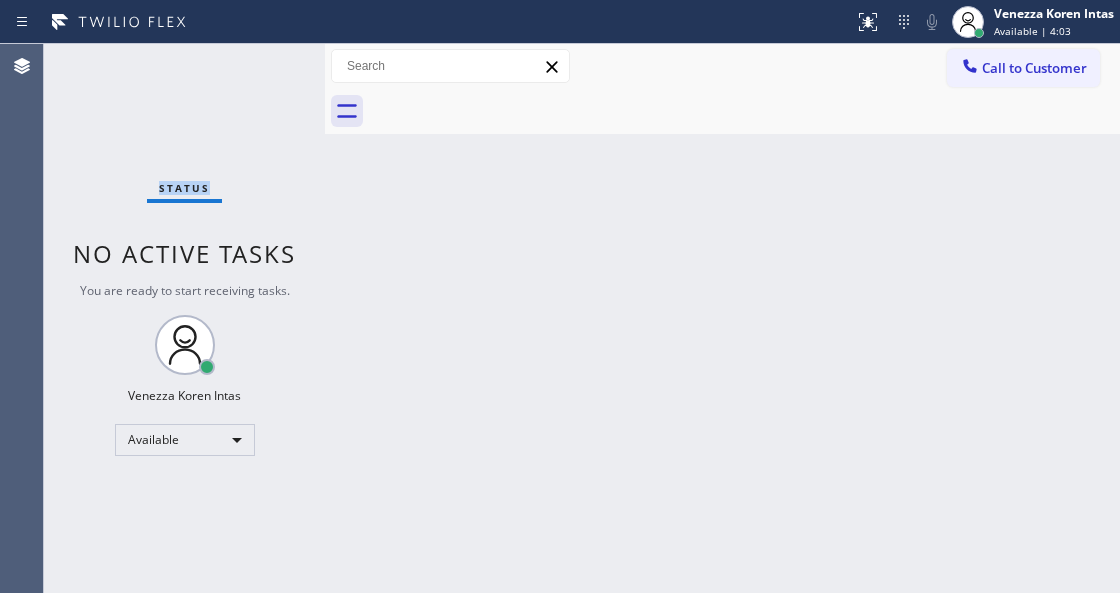 click on "Status   No active tasks     You are ready to start receiving tasks.   [FIRST] [LAST] Available" at bounding box center (184, 318) 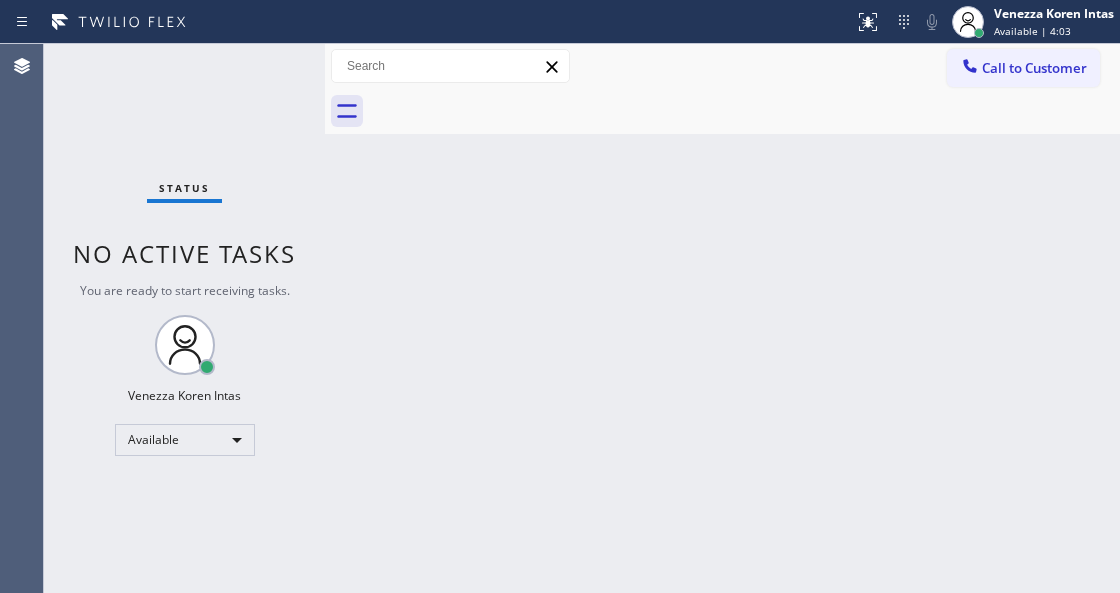 click on "Agent Desktop" at bounding box center (21, 318) 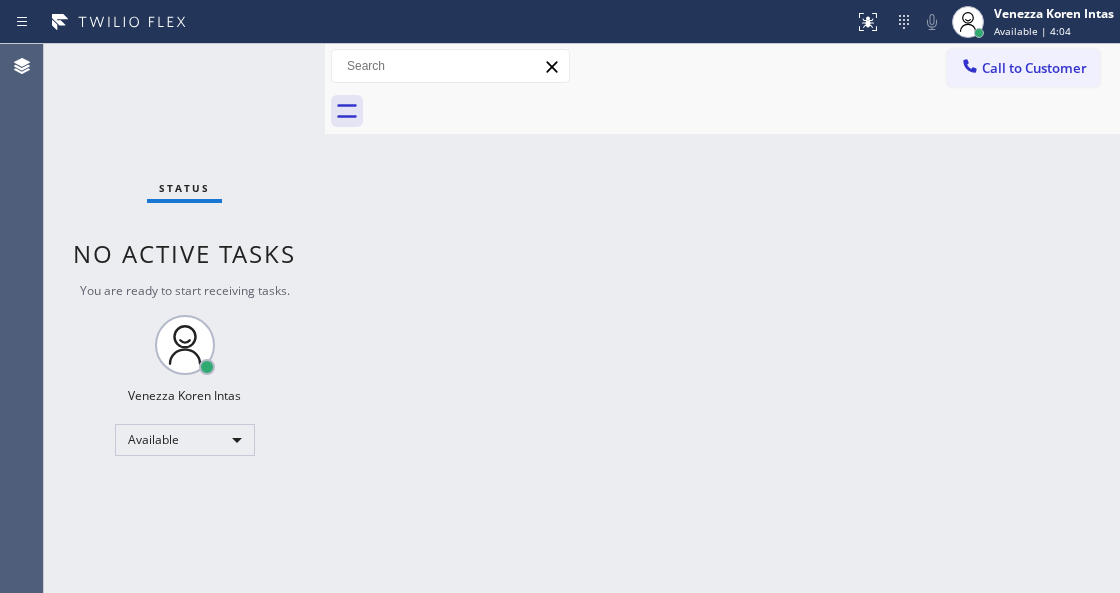 click on "Status   No active tasks     You are ready to start receiving tasks.   [FIRST] [LAST] Available" at bounding box center (184, 318) 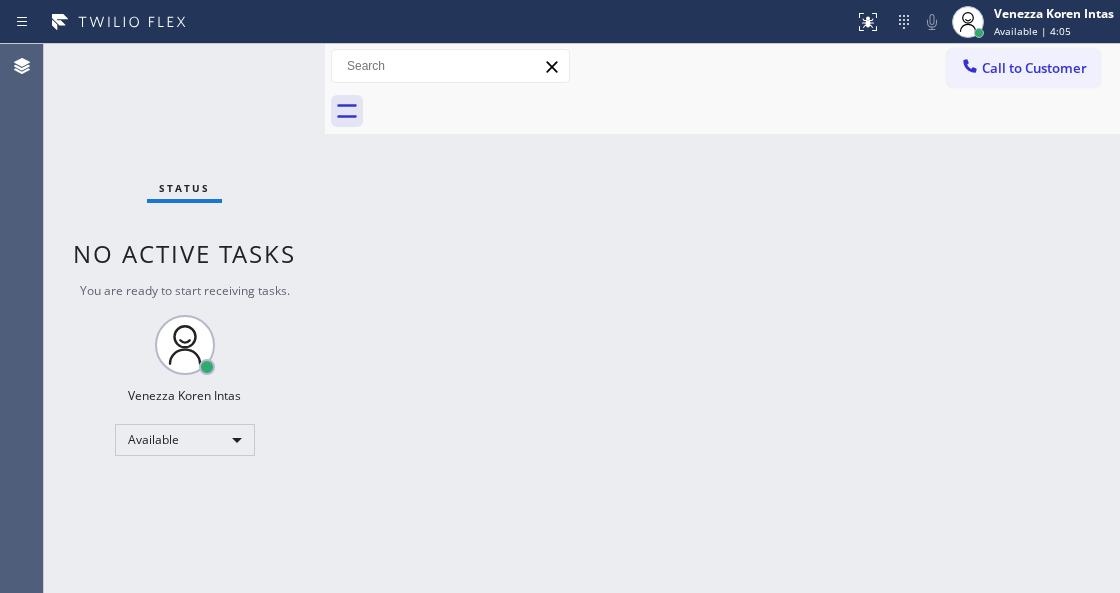 click on "Status   No active tasks     You are ready to start receiving tasks.   [FIRST] [LAST] Available" at bounding box center (184, 318) 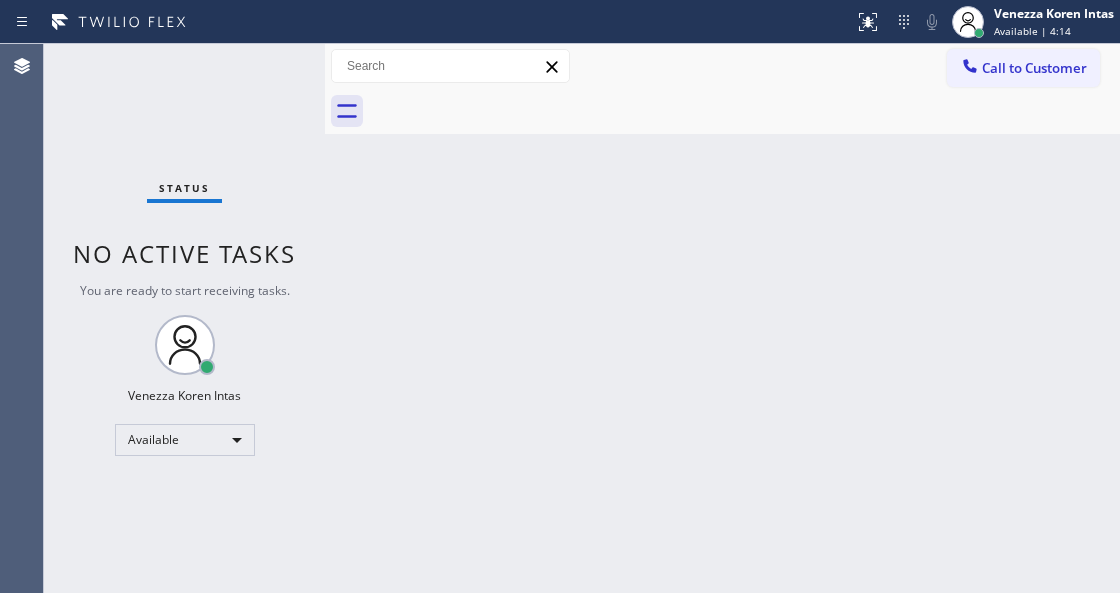 click on "Status   No active tasks     You are ready to start receiving tasks.   [FIRST] [LAST] Available" at bounding box center [184, 318] 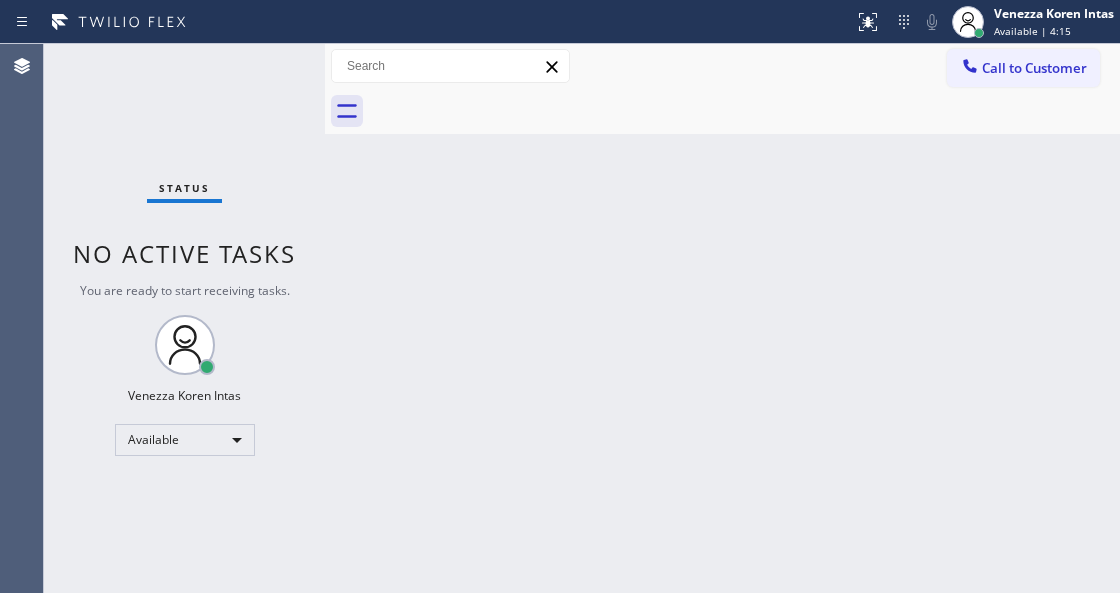 click on "Status   No active tasks     You are ready to start receiving tasks.   [FIRST] [LAST] Available" at bounding box center [184, 318] 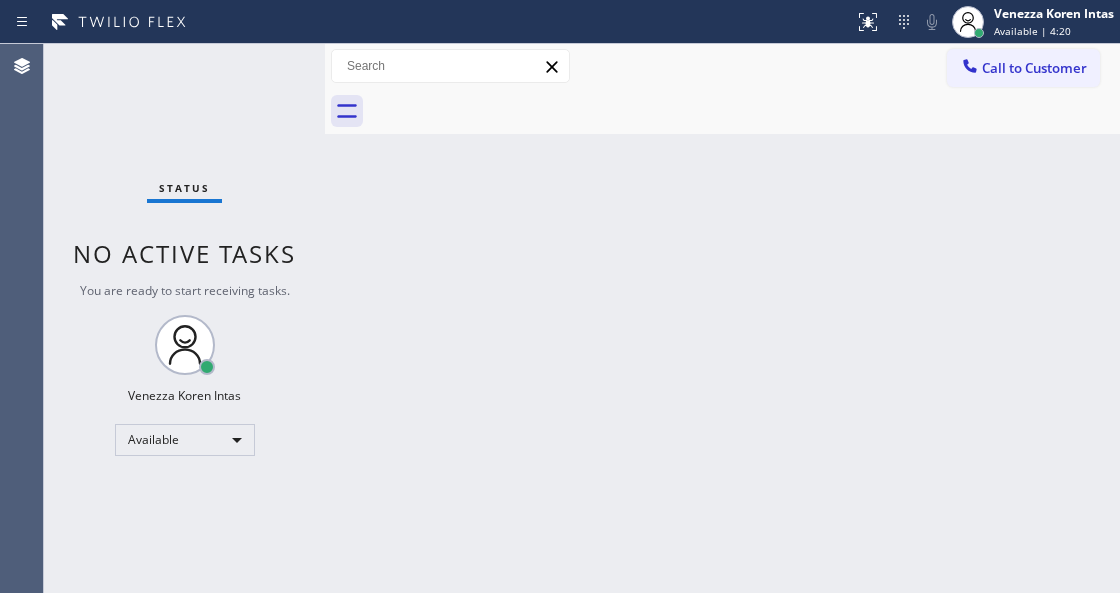 click on "Back to Dashboard Change Sender ID Customers Technicians Select a contact Outbound call Technician Search Technician Your caller id phone number Your caller id phone number Call Technician info Name   Phone none Address none Change Sender ID HVAC +1[PHONE] 5 Star Appliance +1[PHONE] Appliance Repair +1[PHONE] Plumbing +1[PHONE] Air Duct Cleaning +1[PHONE]  Electricians +1[PHONE] Cancel Change Check personal SMS Reset Change No tabs Call to Customer Outbound call Location Thermador Repair Group [CITY] Your caller id phone number ([PHONE]) [PHONE] Customer number Call Outbound call Technician Search Technician Your caller id phone number Your caller id phone number Call" at bounding box center (722, 318) 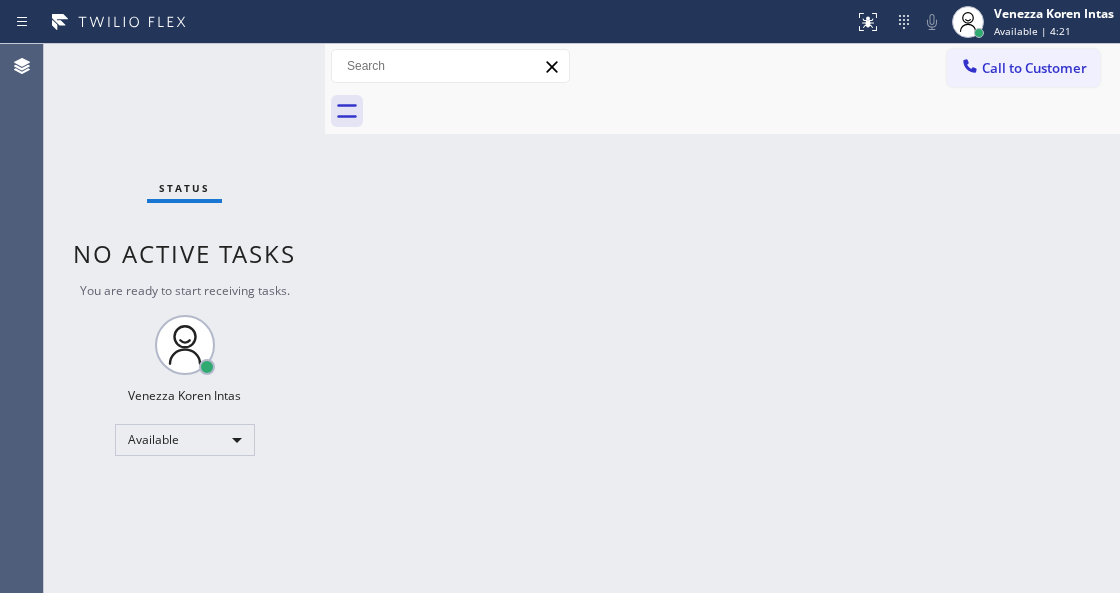 click on "Status   No active tasks     You are ready to start receiving tasks.   [FIRST] [LAST] Available" at bounding box center (184, 318) 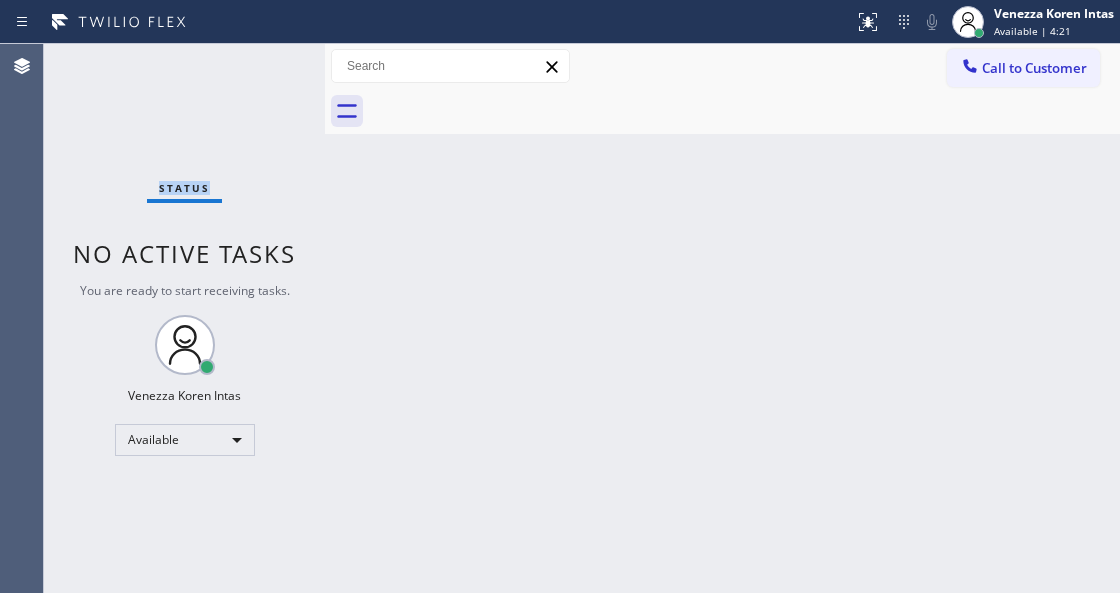click on "Status   No active tasks     You are ready to start receiving tasks.   [FIRST] [LAST] Available" at bounding box center (184, 318) 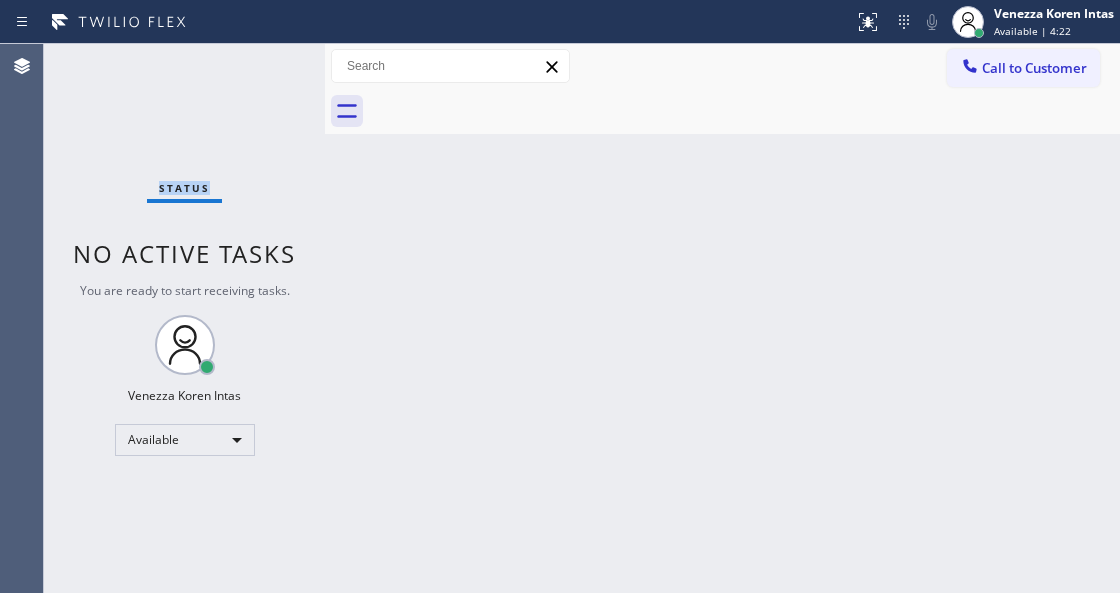 click on "Status   No active tasks     You are ready to start receiving tasks.   [FIRST] [LAST] Available" at bounding box center [184, 318] 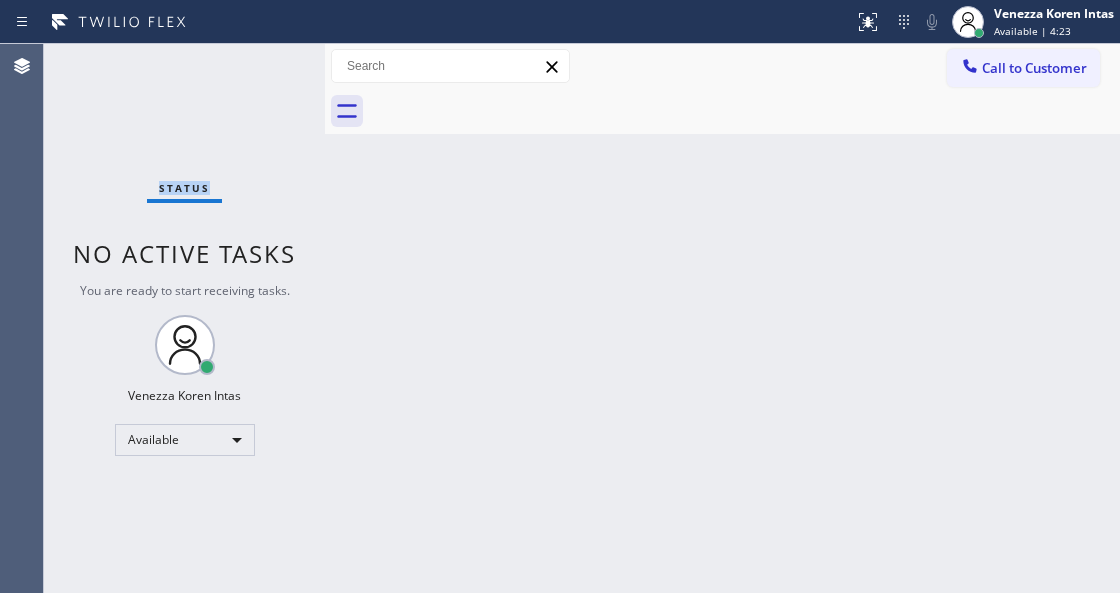 click on "Status   No active tasks     You are ready to start receiving tasks.   [FIRST] [LAST] Available" at bounding box center [184, 318] 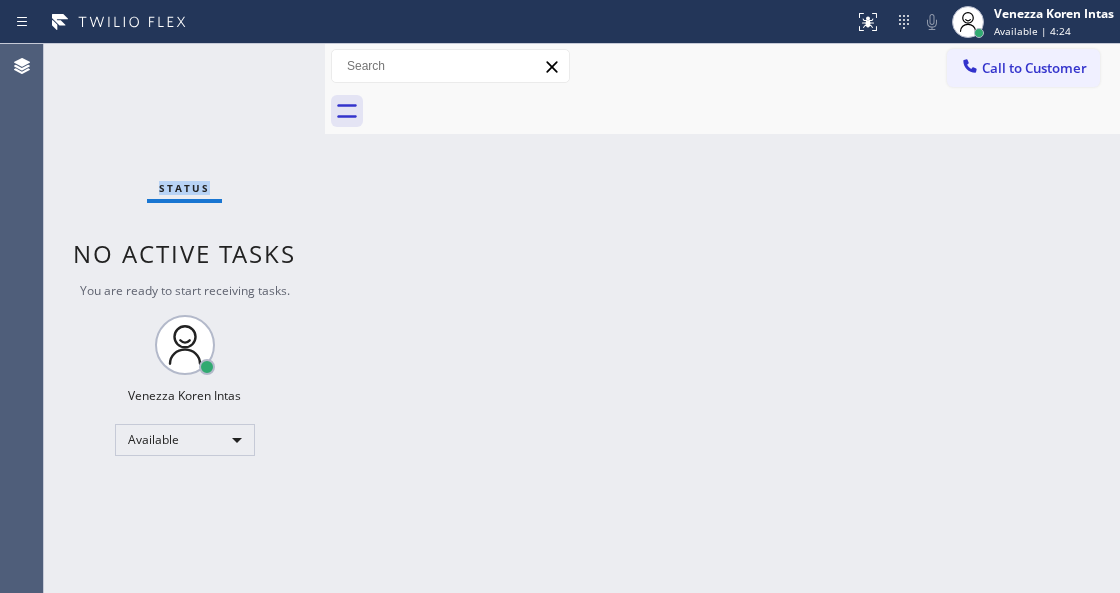 click on "Status   No active tasks     You are ready to start receiving tasks.   [FIRST] [LAST] Available" at bounding box center (184, 318) 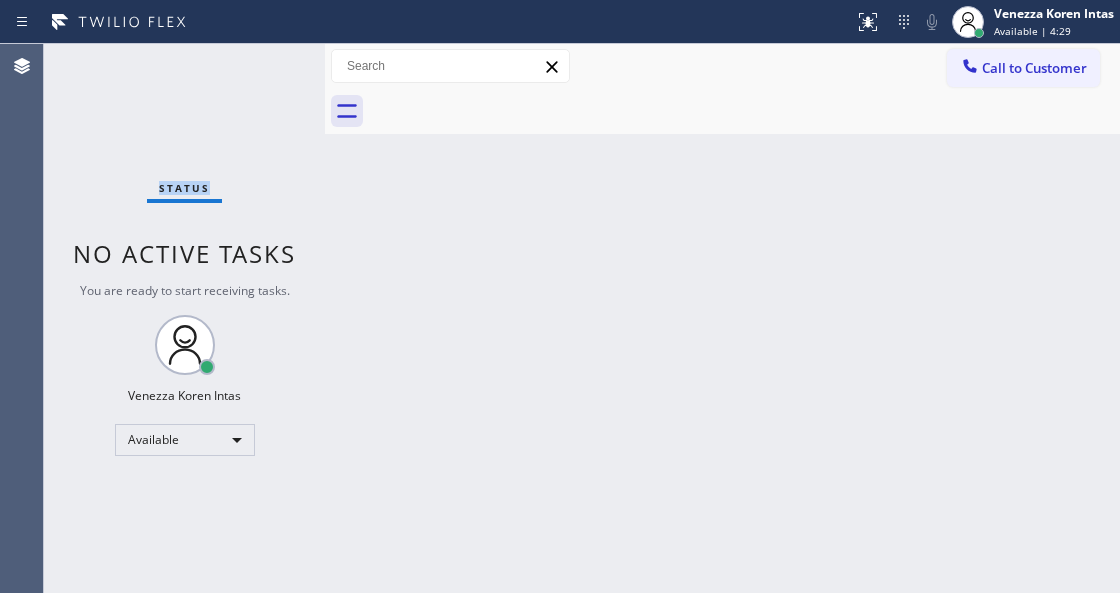 click on "Status   No active tasks     You are ready to start receiving tasks.   [FIRST] [LAST] Available" at bounding box center (184, 318) 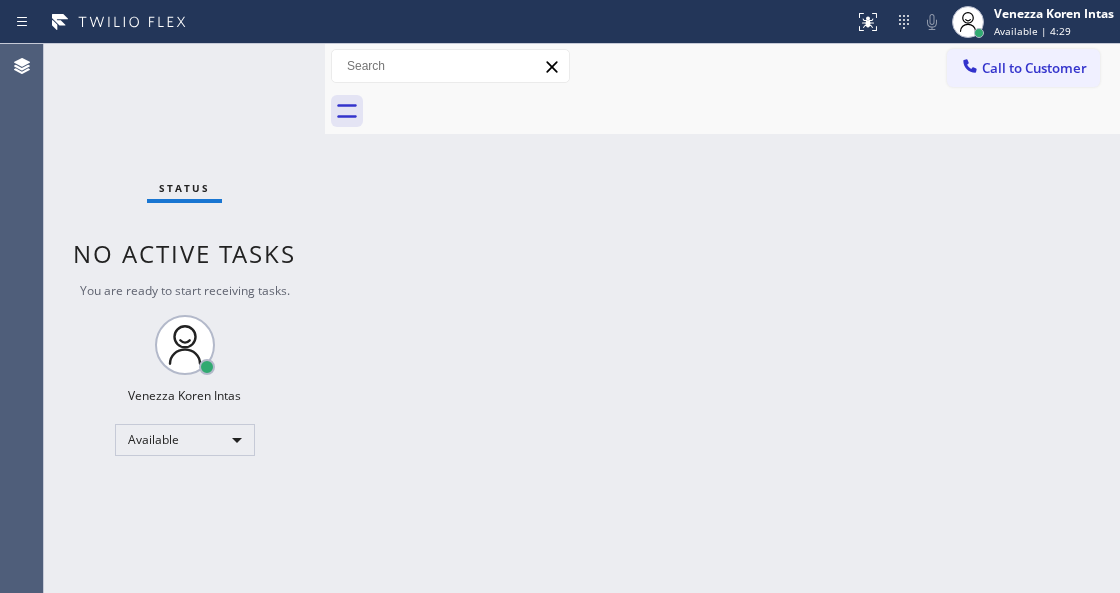click on "Status   No active tasks     You are ready to start receiving tasks.   [FIRST] [LAST] Available" at bounding box center [184, 318] 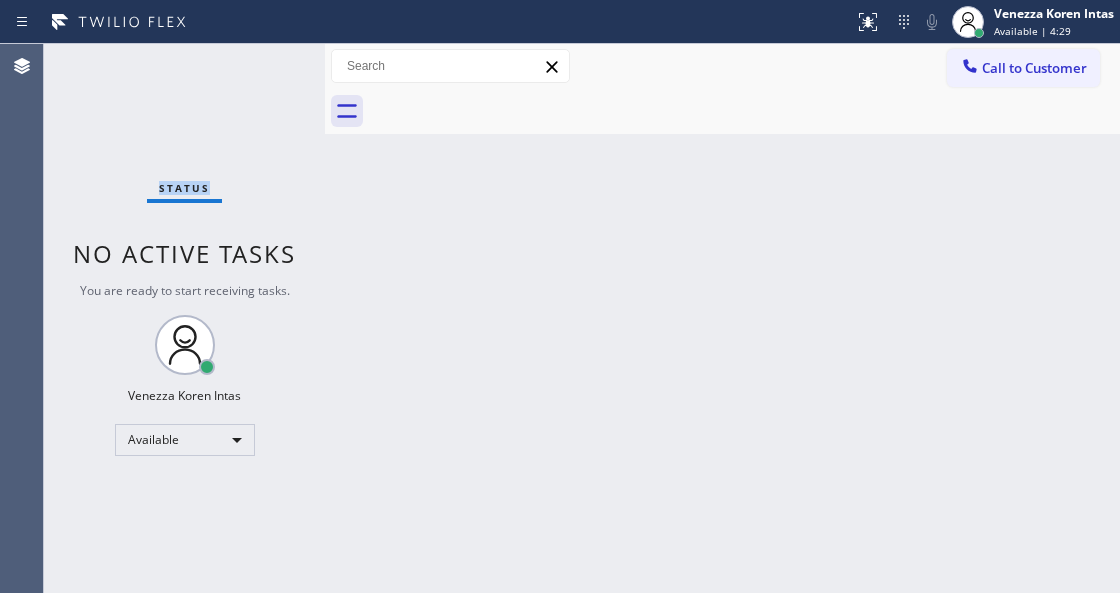 click on "Status   No active tasks     You are ready to start receiving tasks.   [FIRST] [LAST] Available" at bounding box center [184, 318] 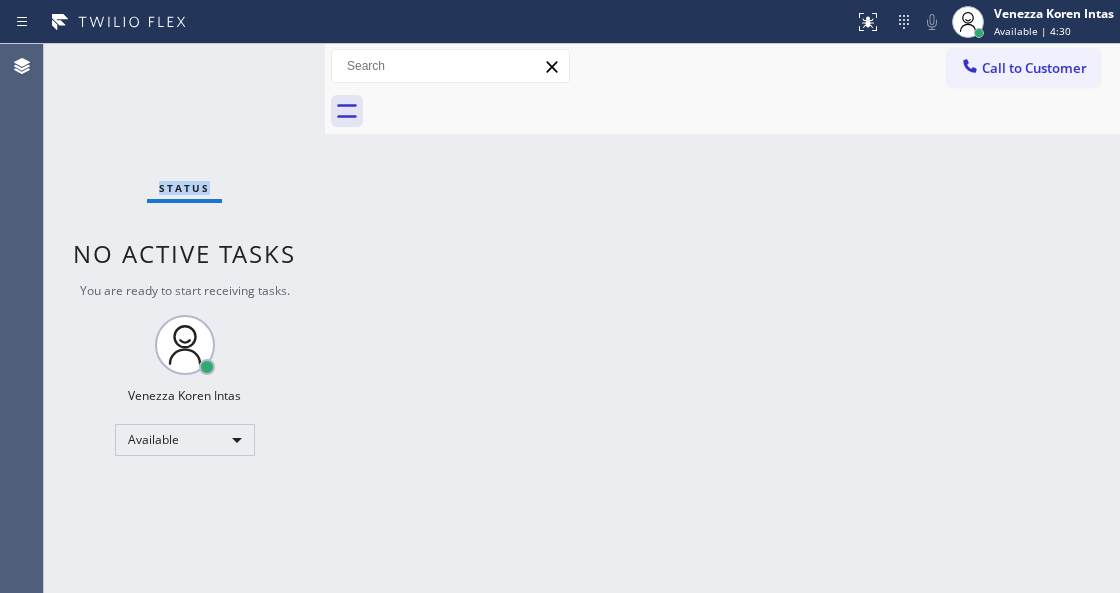 click on "Status   No active tasks     You are ready to start receiving tasks.   [FIRST] [LAST] Available" at bounding box center (184, 318) 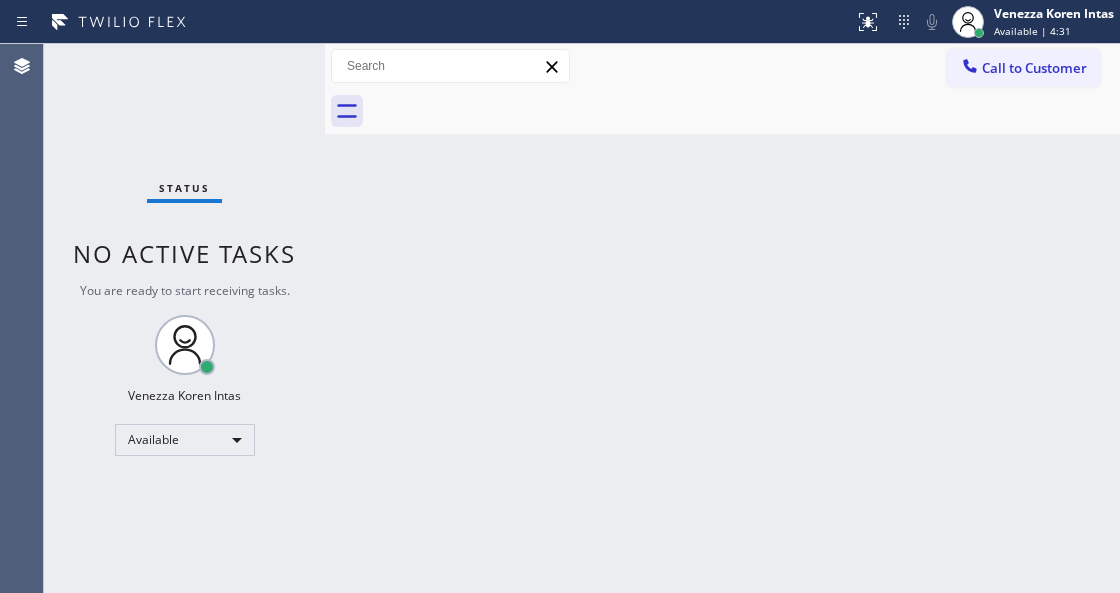 click on "Status   No active tasks     You are ready to start receiving tasks.   [FIRST] [LAST] Available" at bounding box center [184, 318] 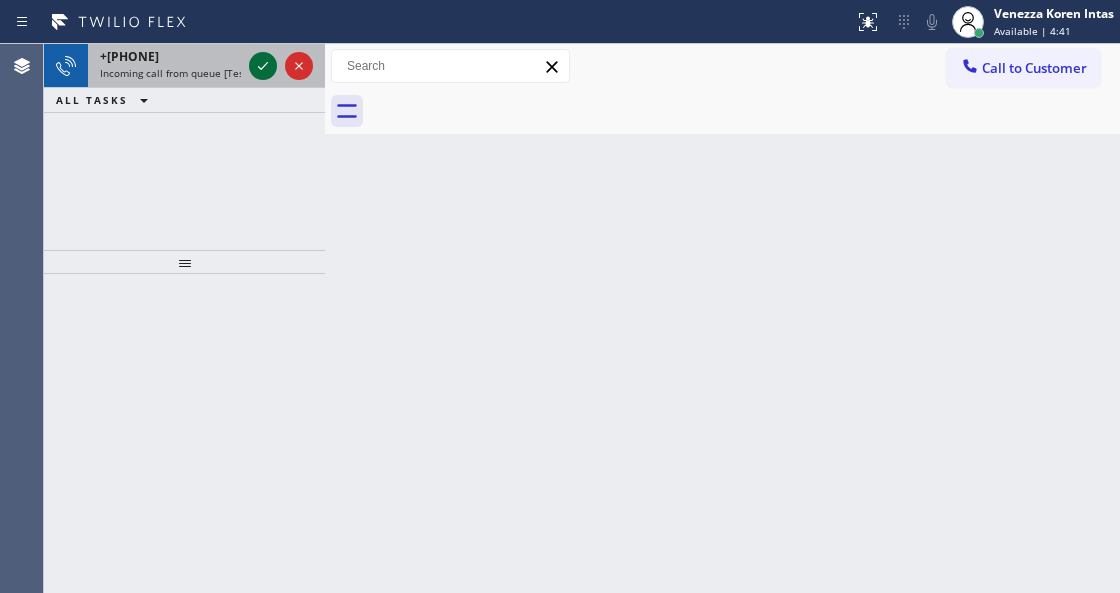 click 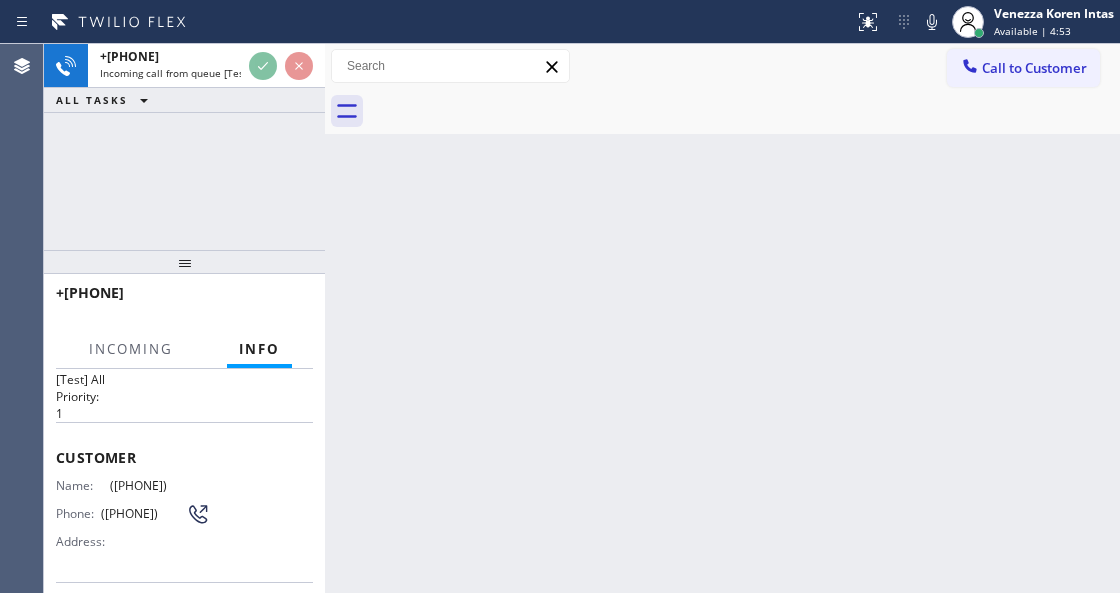 scroll, scrollTop: 0, scrollLeft: 0, axis: both 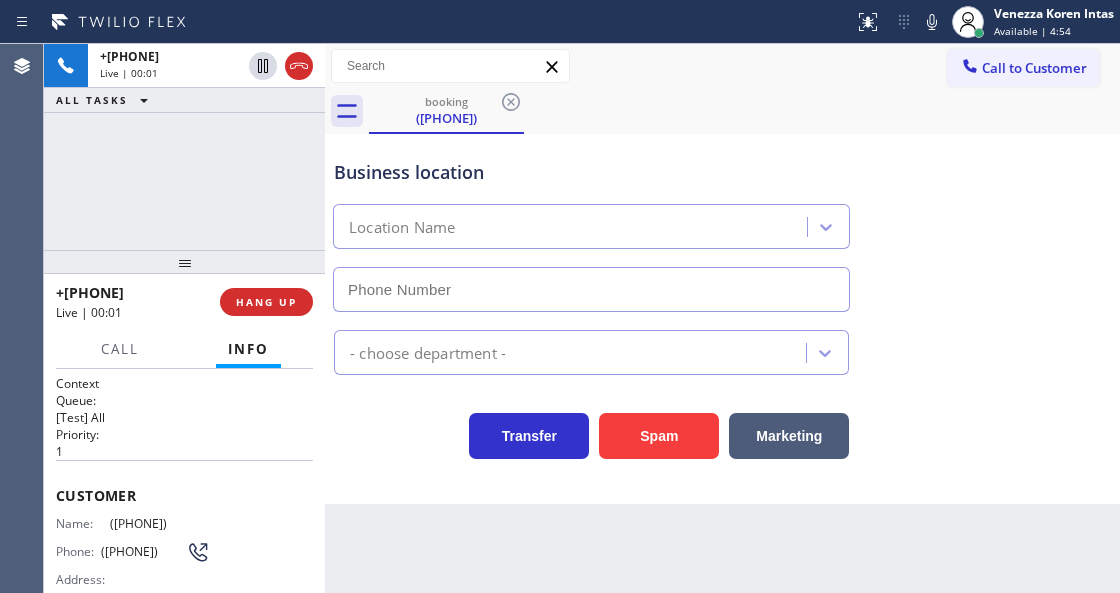 type on "(720) 637-1164" 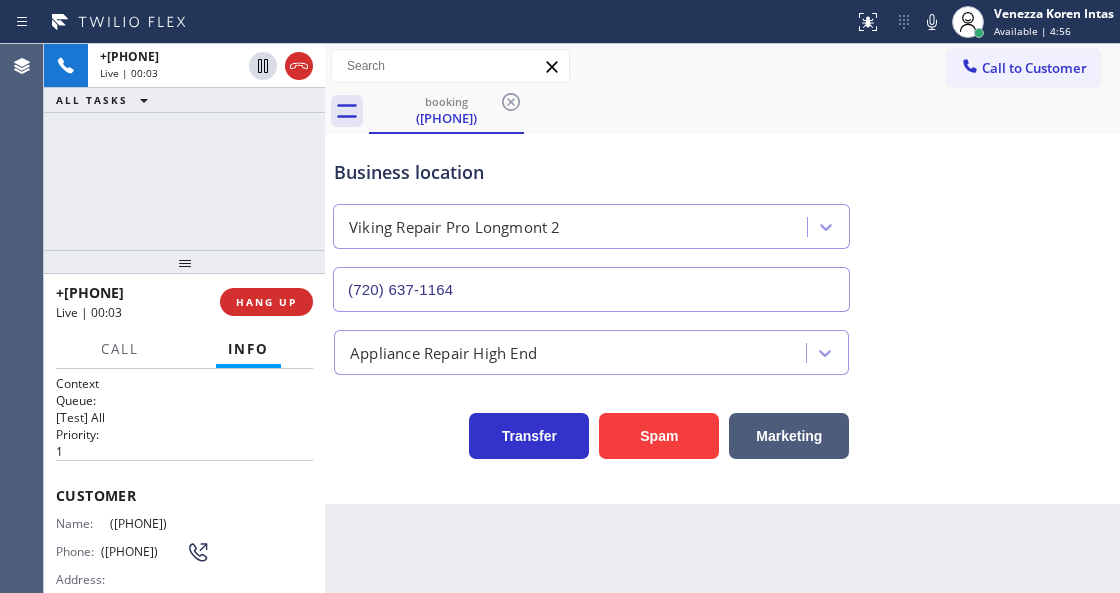 click on "+1[PHONE] Live | 00:03 ALL TASKS ALL TASKS ACTIVE TASKS TASKS IN WRAP UP" at bounding box center (184, 147) 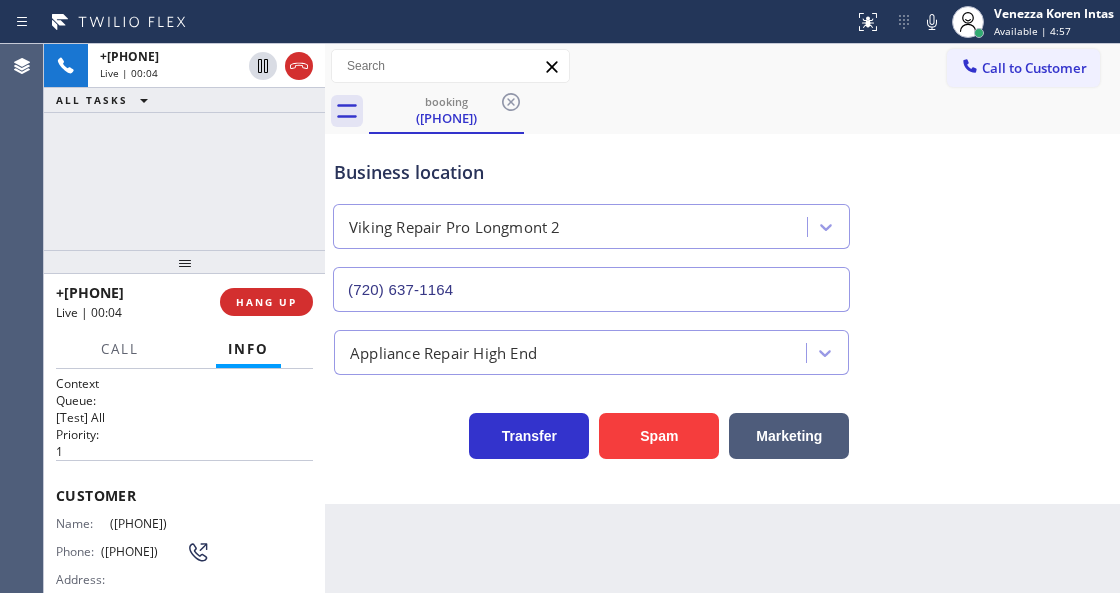 click on "+1[PHONE] Live | 00:04 ALL TASKS ALL TASKS ACTIVE TASKS TASKS IN WRAP UP" at bounding box center (184, 147) 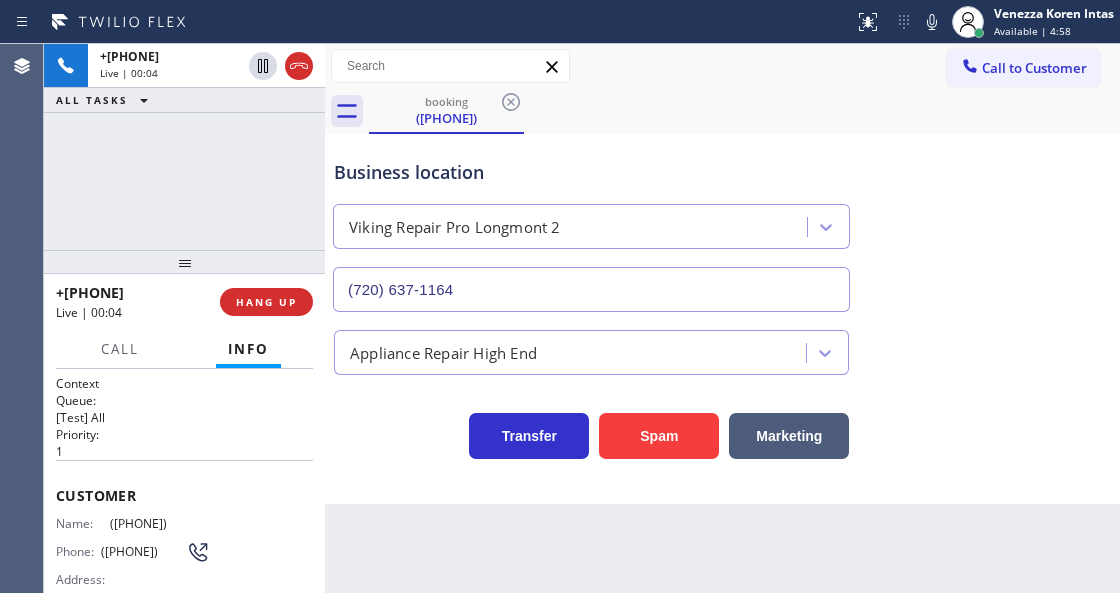 click at bounding box center (325, 318) 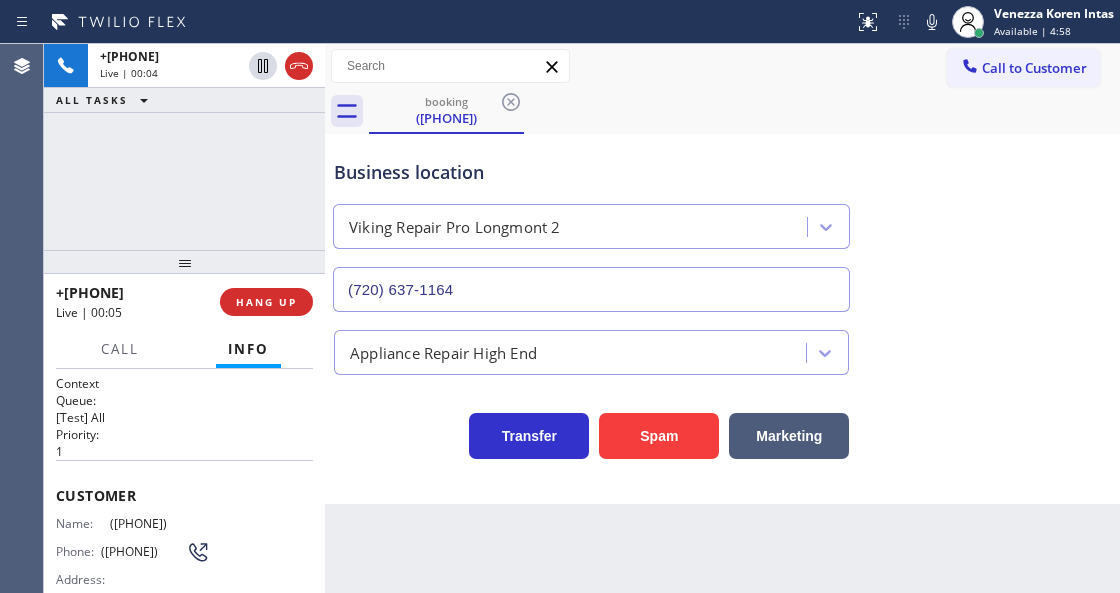 click on "Business location Viking Repair Pro Longmont 2 ([PHONE])" at bounding box center [722, 221] 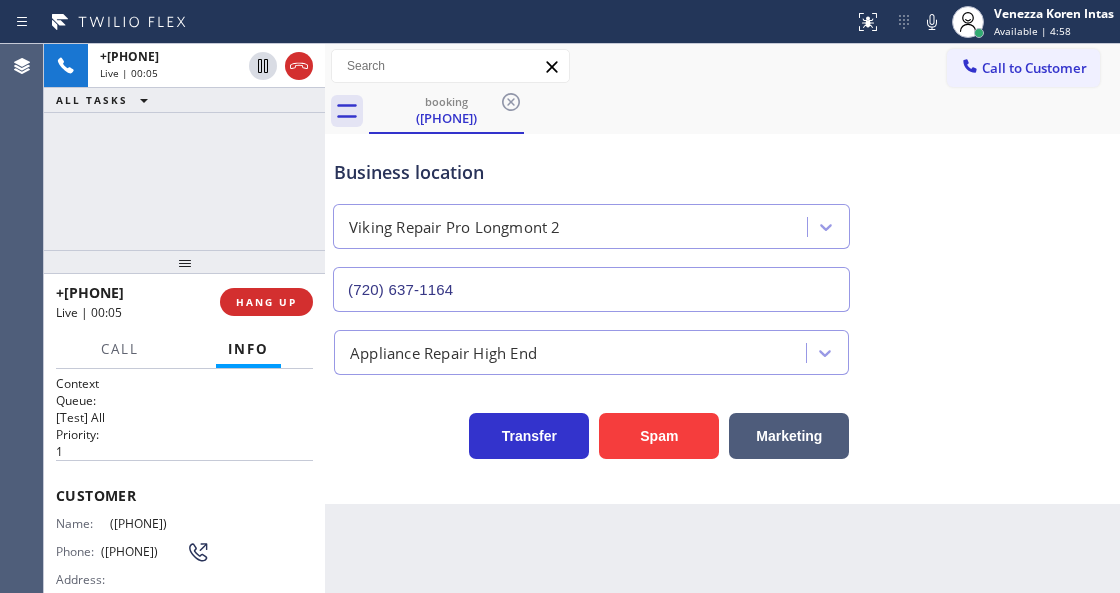 click on "Business location" at bounding box center (591, 172) 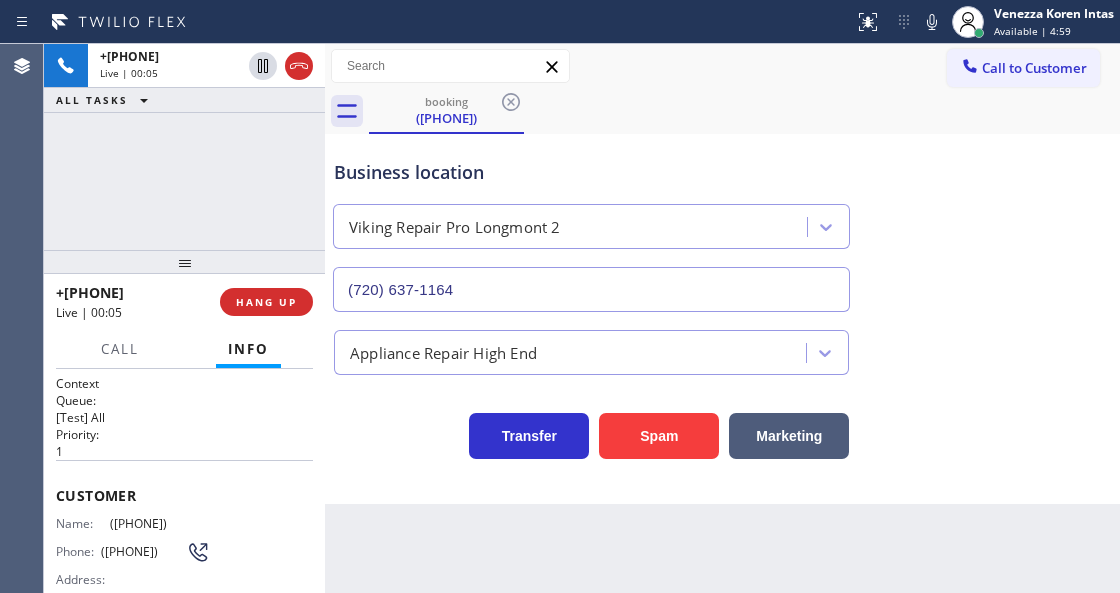 click on "Business location" at bounding box center (591, 172) 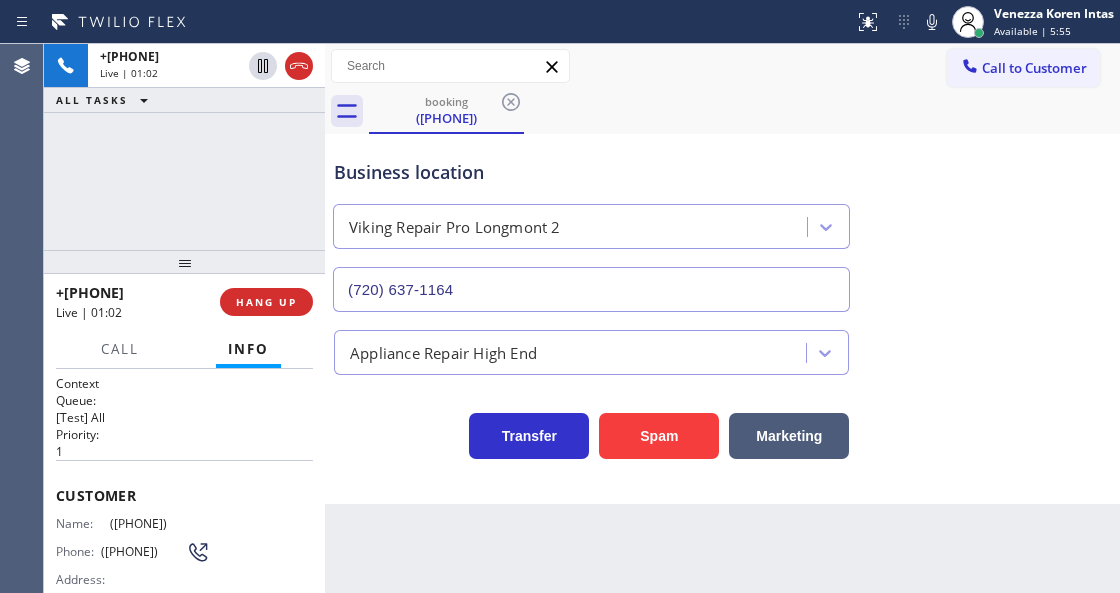 click on "Business location Viking Repair Pro Longmont 2 ([PHONE])" at bounding box center (591, 225) 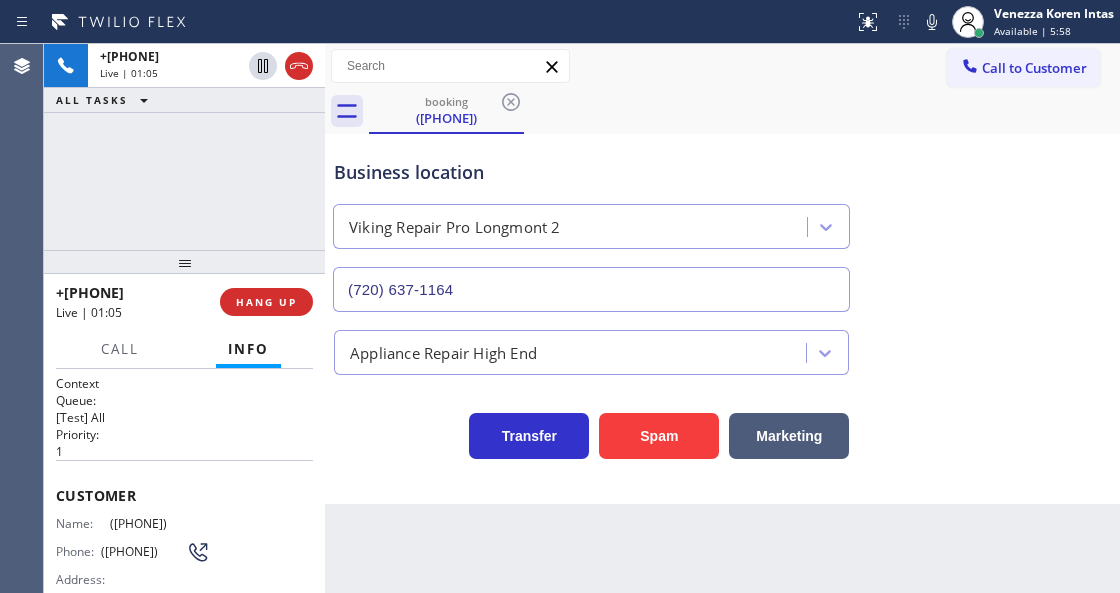 click 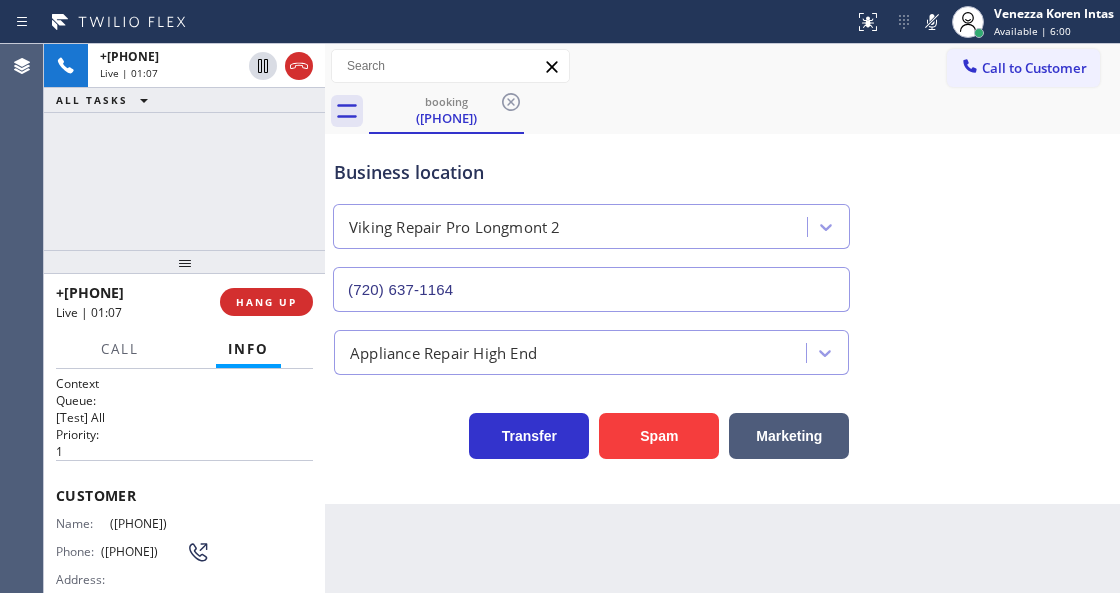 click 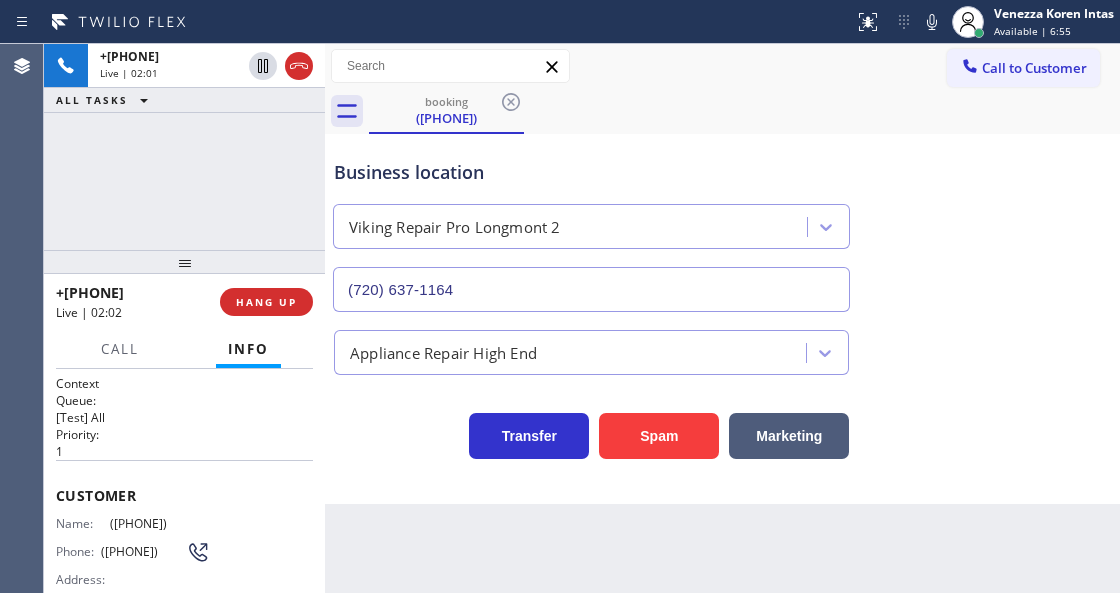 drag, startPoint x: 927, startPoint y: 17, endPoint x: 664, endPoint y: 172, distance: 305.27692 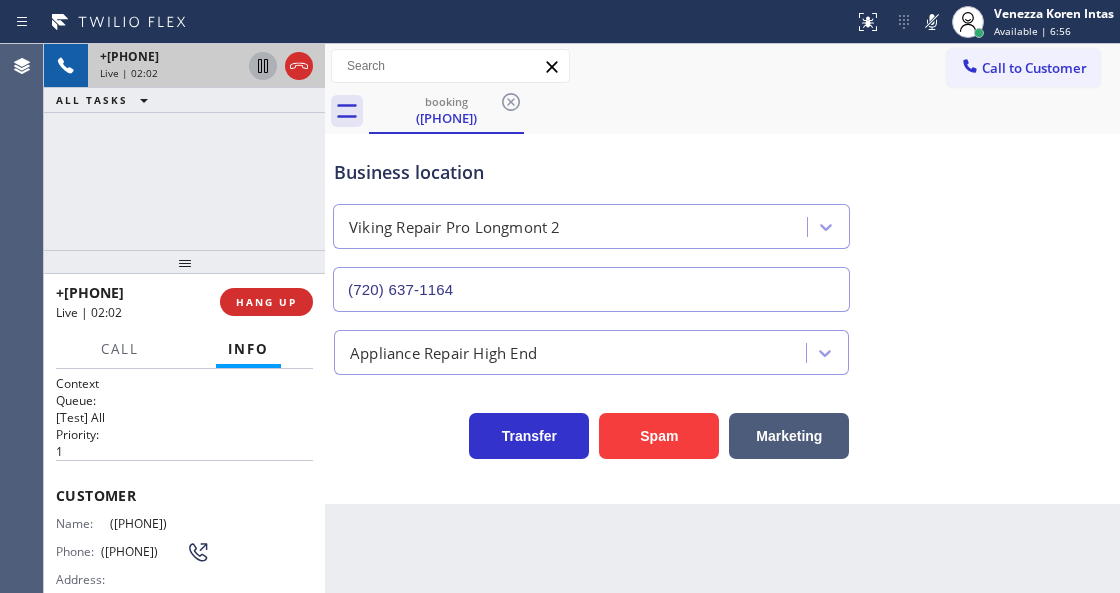 click 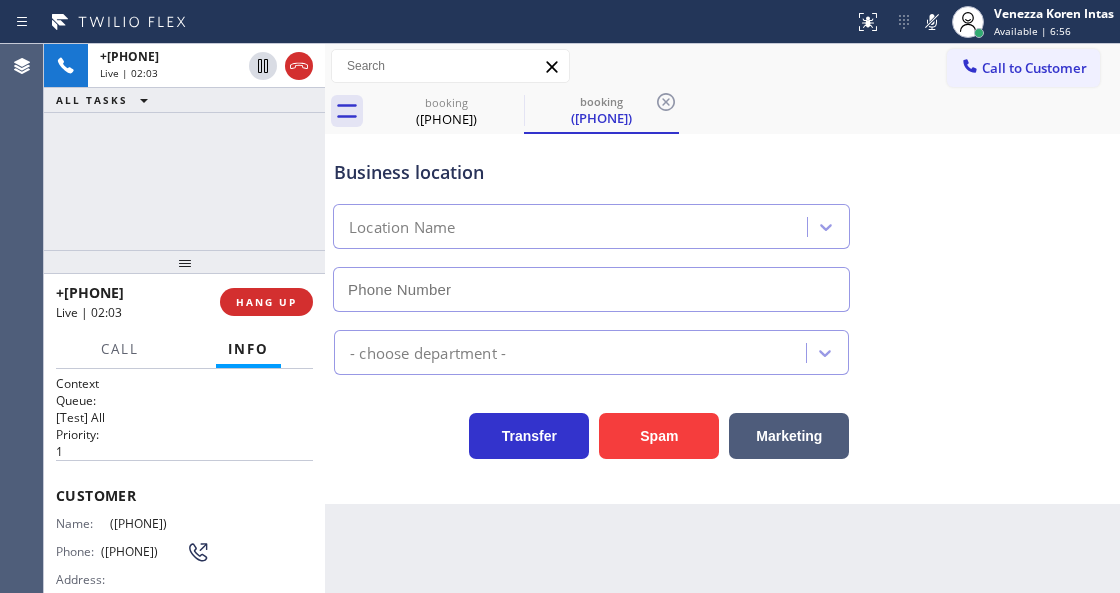 type on "(720) 637-1164" 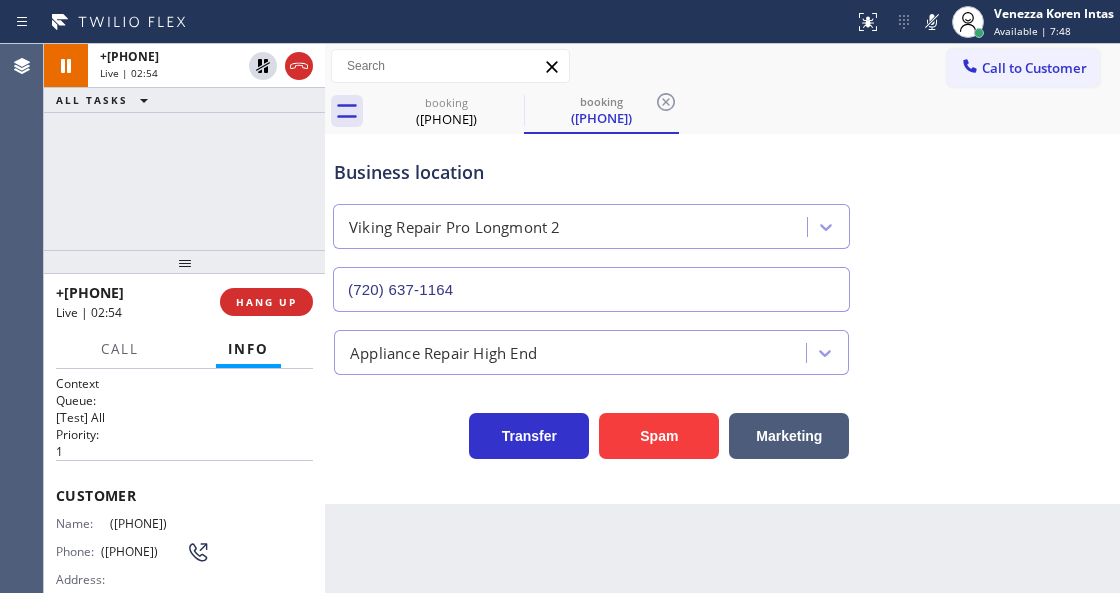 click on "booking ([PHONE]) [PHONE] booking ([PHONE]) [PHONE]" at bounding box center [744, 111] 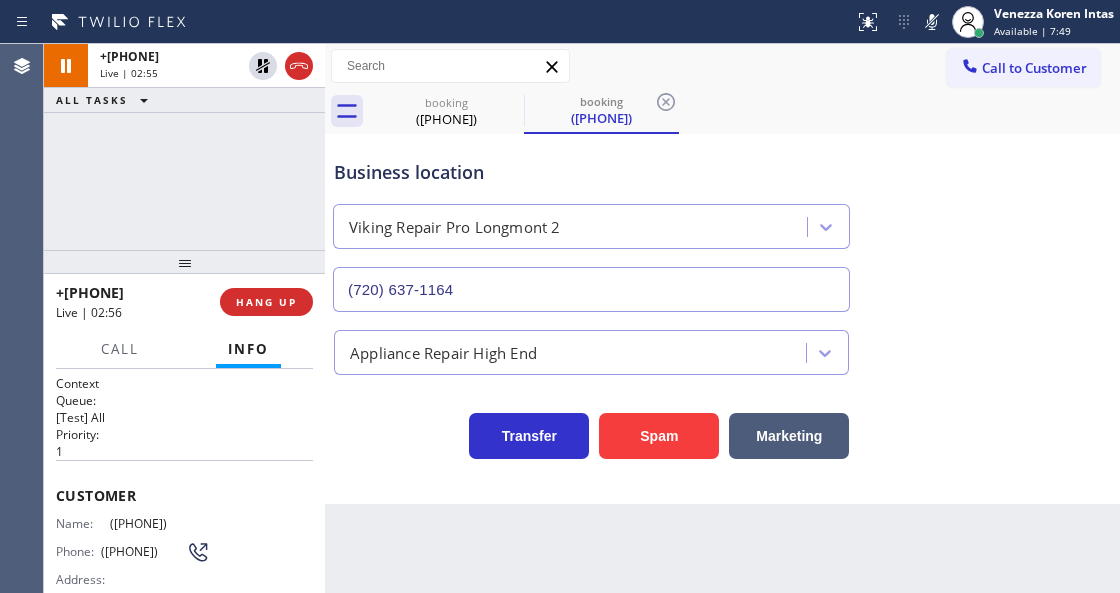 click at bounding box center (427, 22) 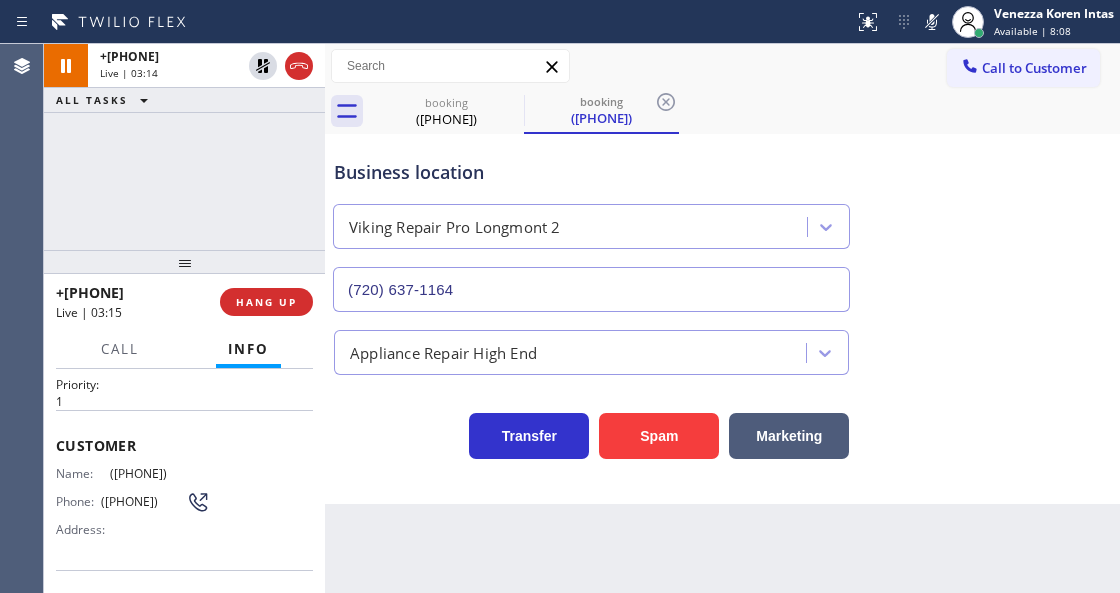 scroll, scrollTop: 200, scrollLeft: 0, axis: vertical 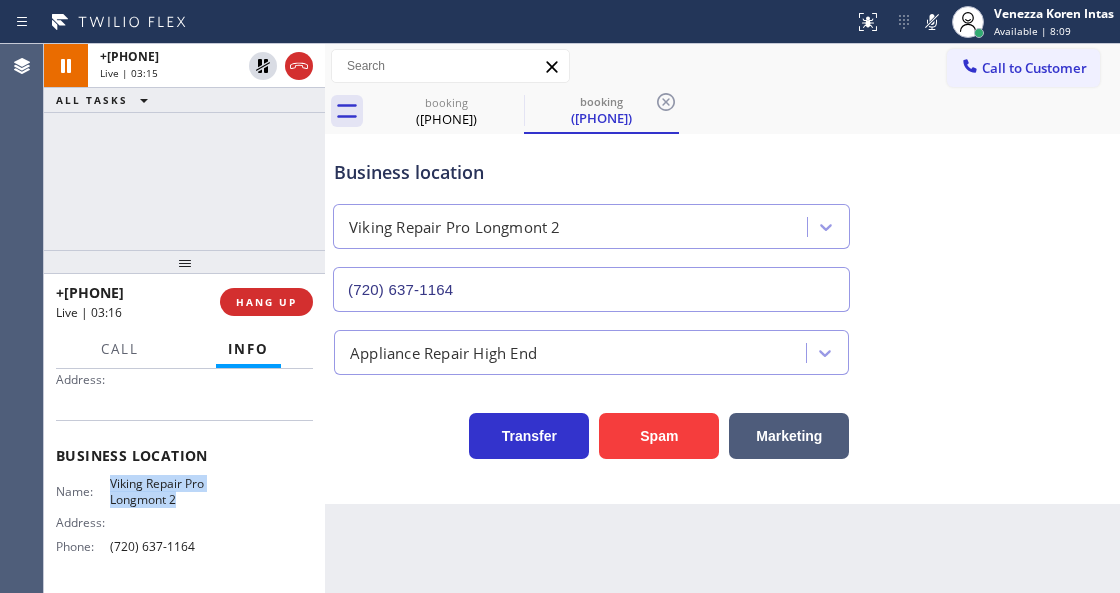 drag, startPoint x: 104, startPoint y: 472, endPoint x: 200, endPoint y: 495, distance: 98.71677 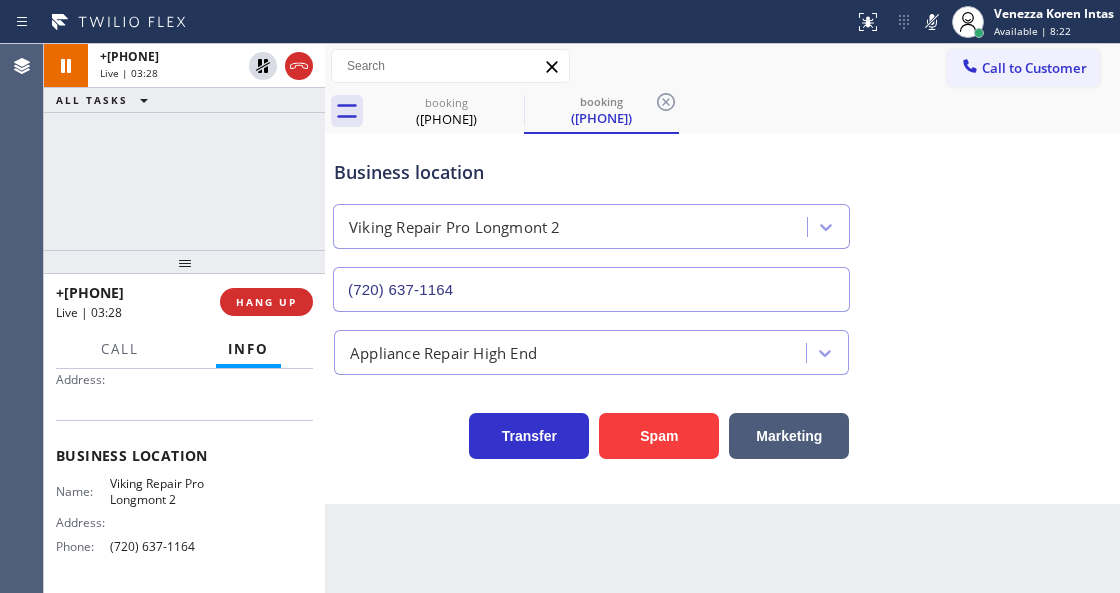 click on "Status report No issues detected If you experience an issue, please download the report and send it to your support team. Download report [FIRST] [LAST] Available | 8:22 Set your status Offline Available Unavailable Break Log out" at bounding box center [983, 22] 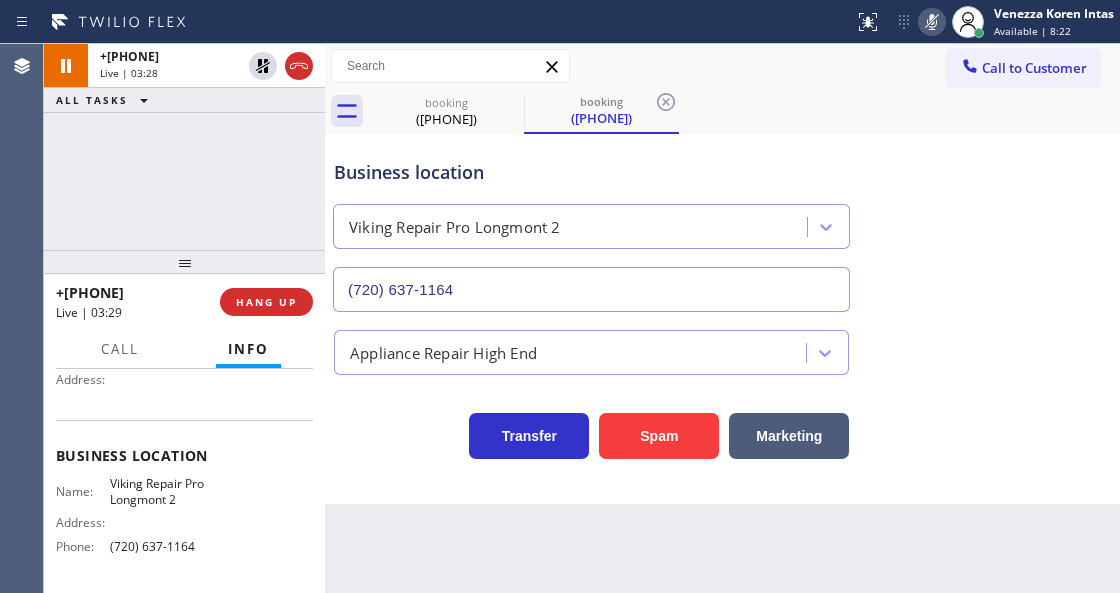 click 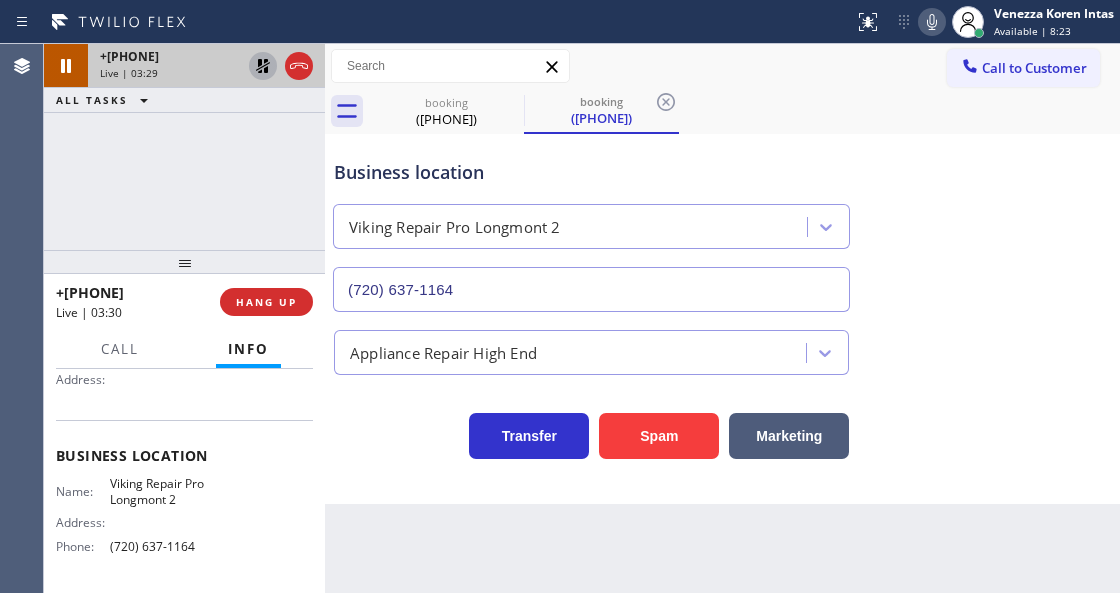 click 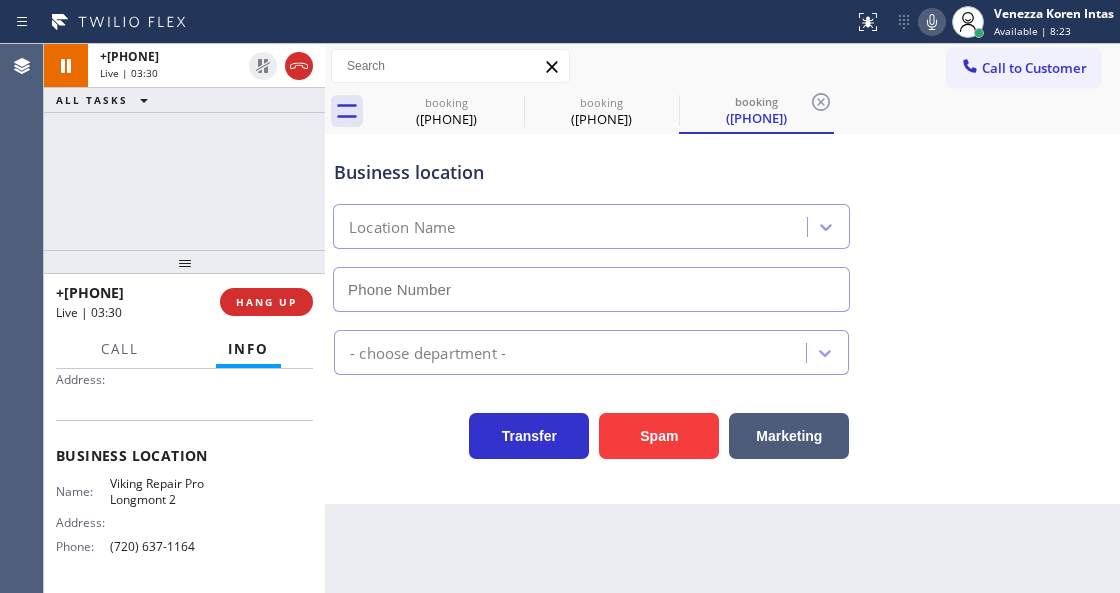 type on "(720) 637-1164" 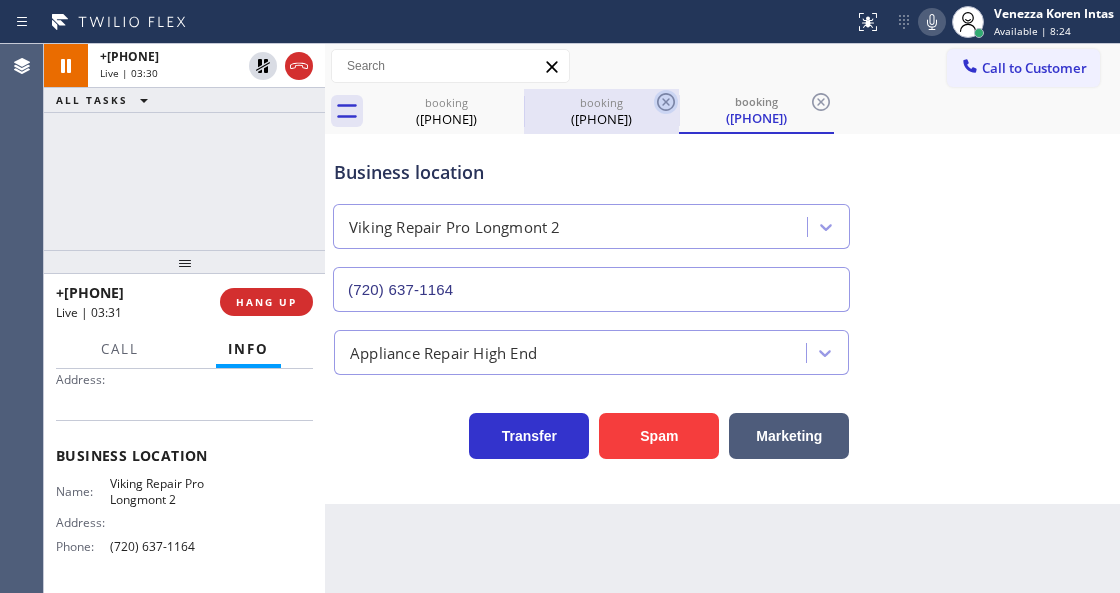 click 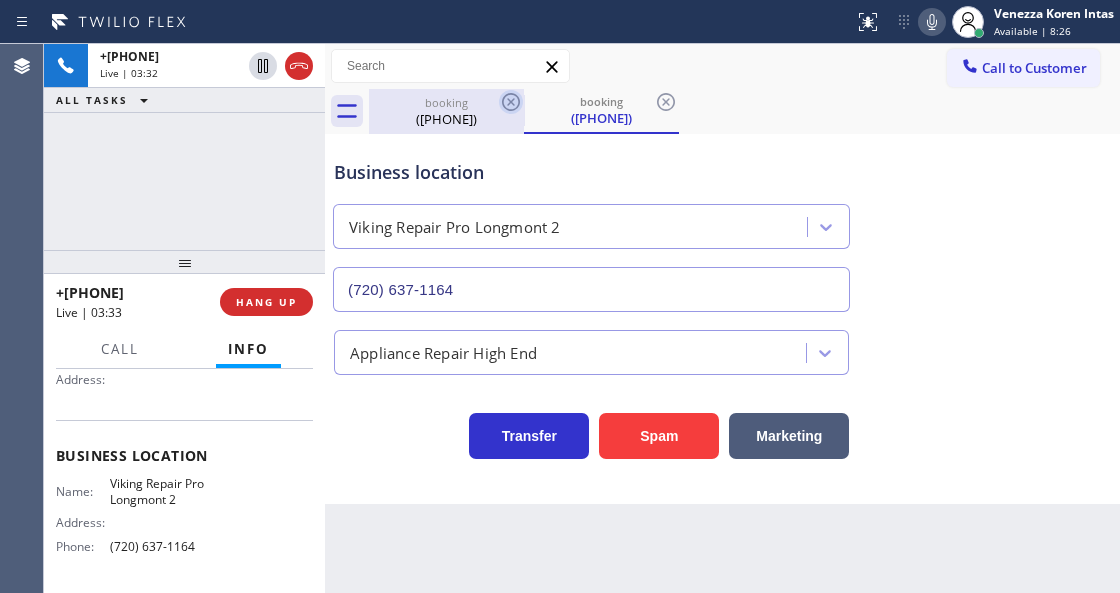 click 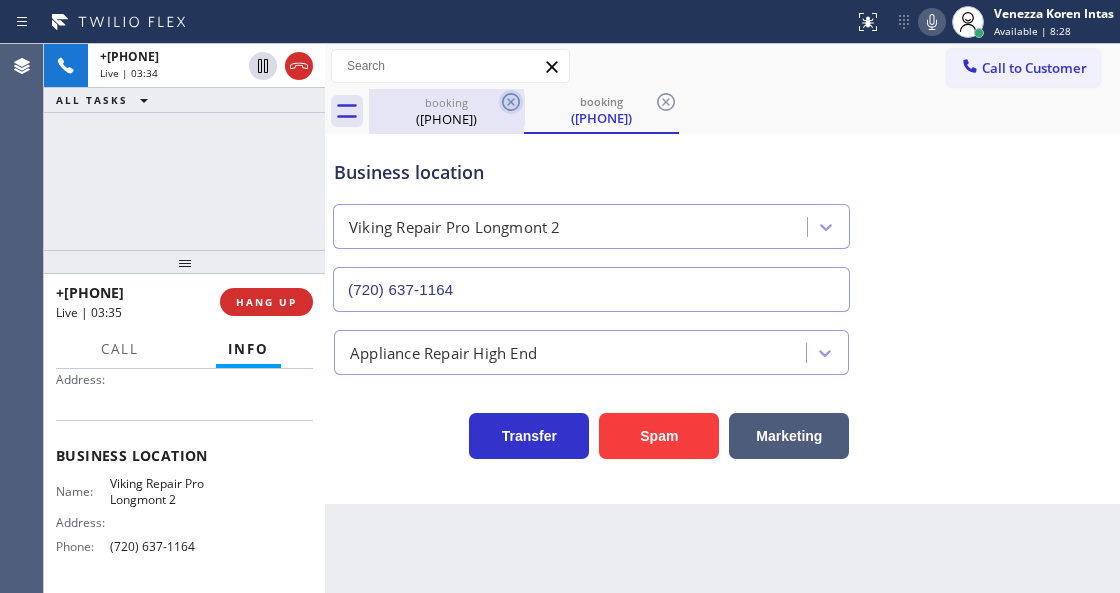 click 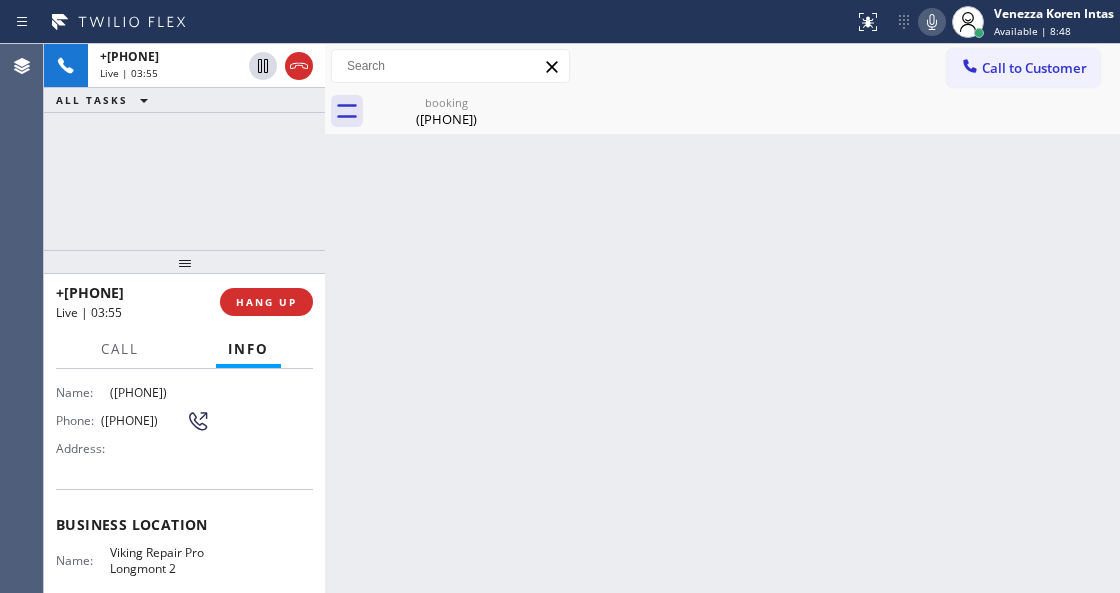 scroll, scrollTop: 66, scrollLeft: 0, axis: vertical 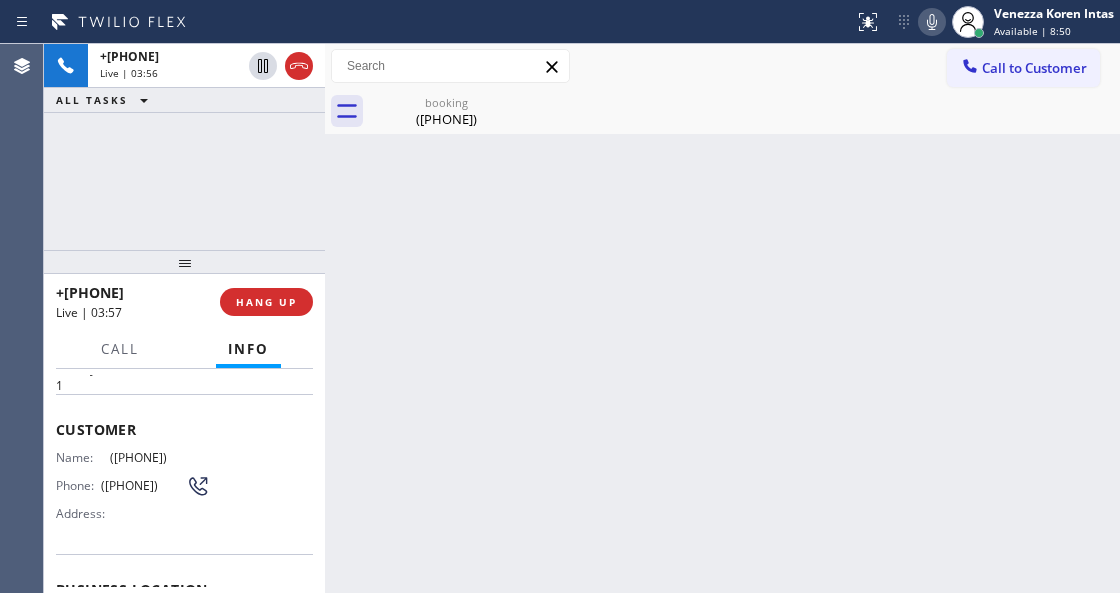 drag, startPoint x: 208, startPoint y: 454, endPoint x: 105, endPoint y: 448, distance: 103.17461 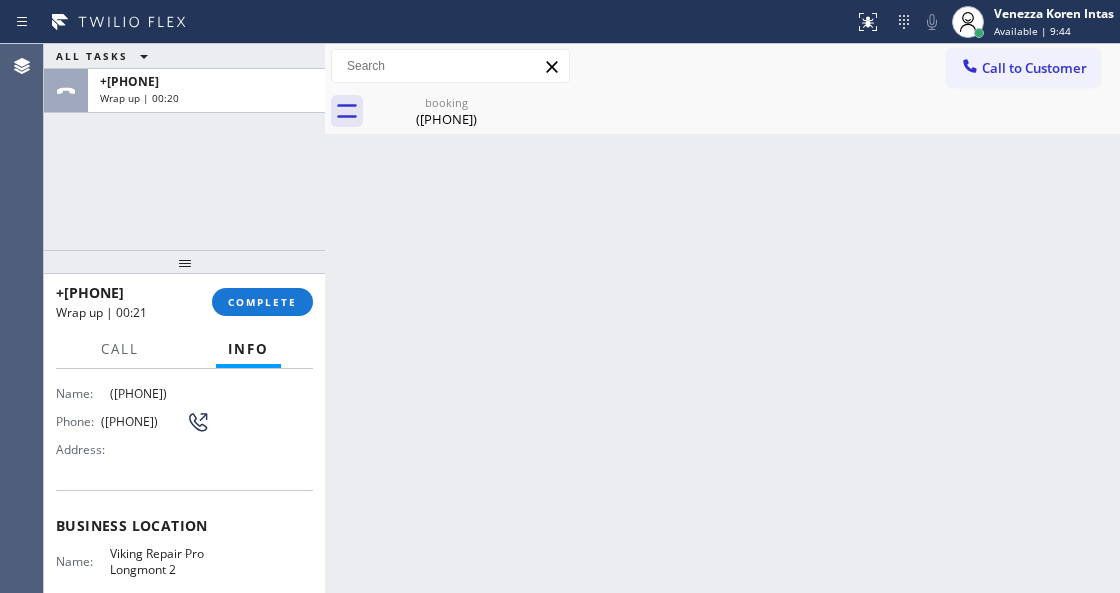 scroll, scrollTop: 200, scrollLeft: 0, axis: vertical 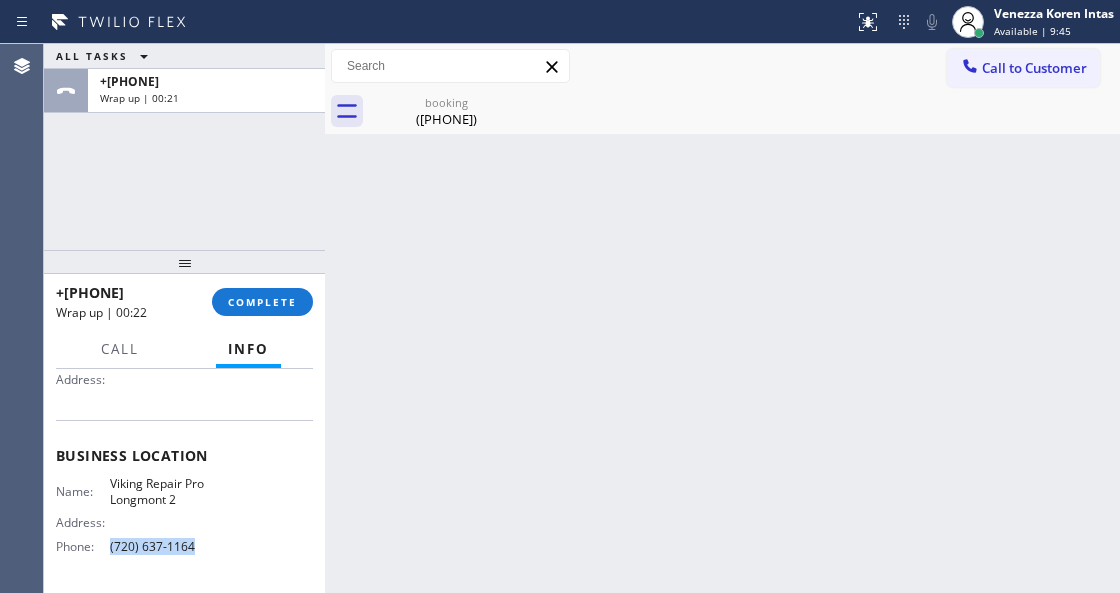 drag, startPoint x: 222, startPoint y: 545, endPoint x: 106, endPoint y: 546, distance: 116.00431 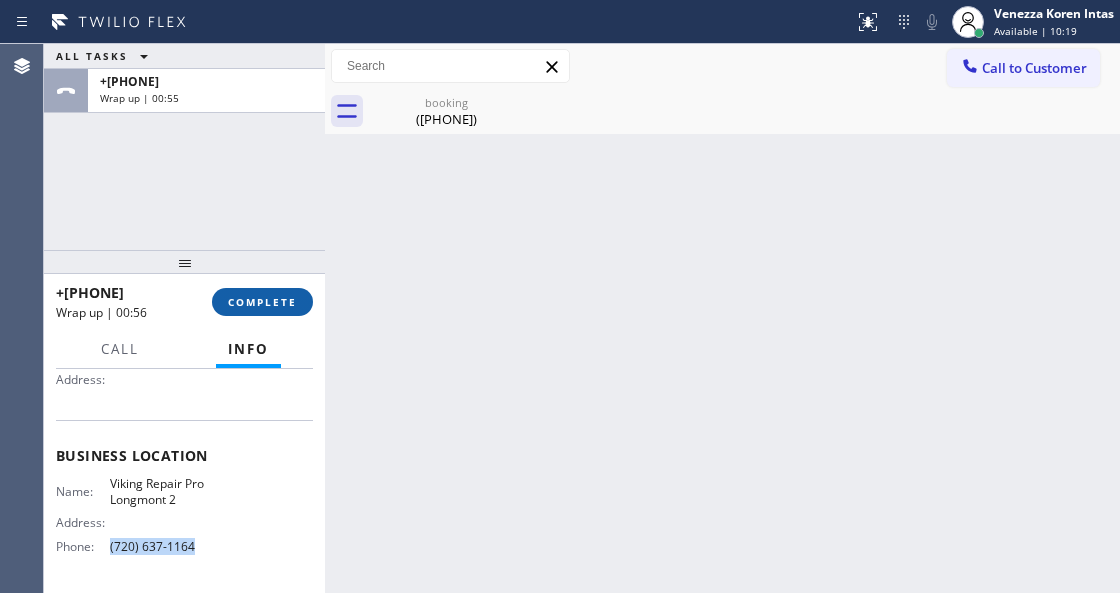 click on "COMPLETE" at bounding box center (262, 302) 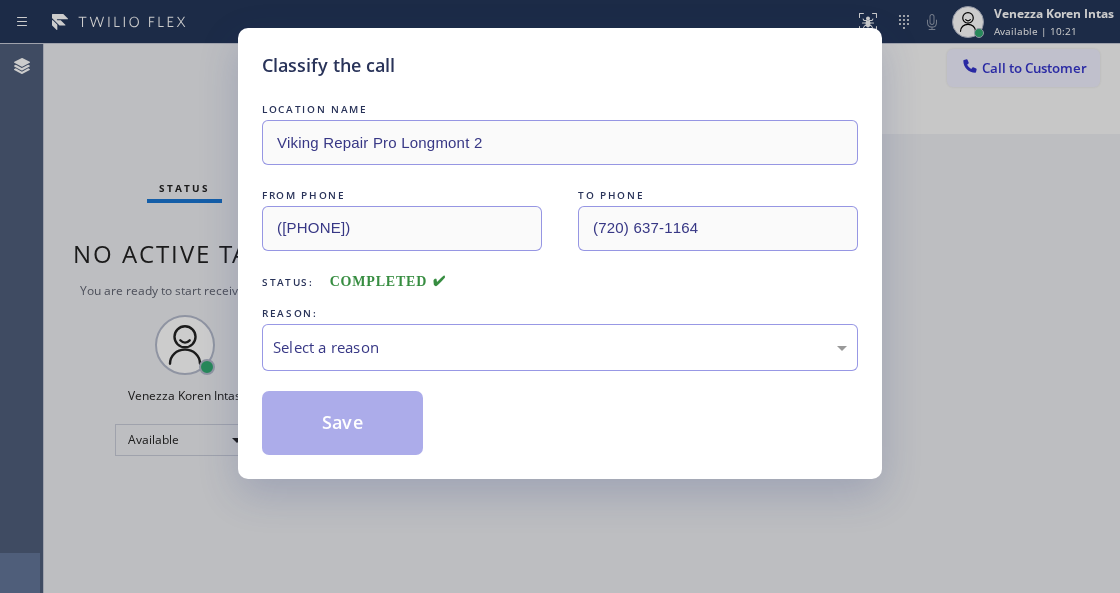 click on "REASON:" at bounding box center [560, 313] 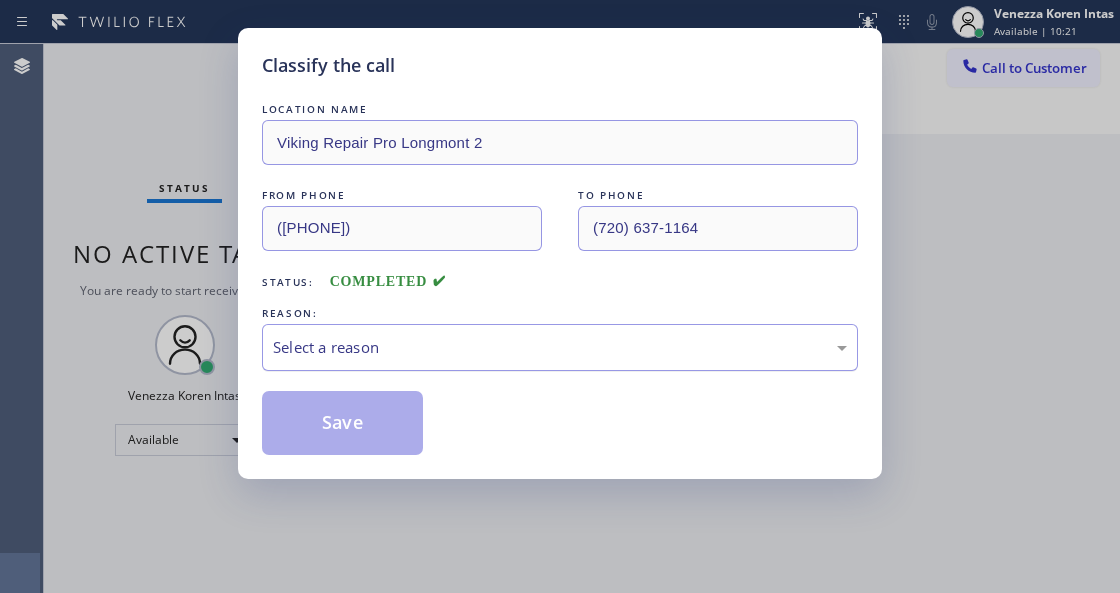 click on "Select a reason" at bounding box center [560, 347] 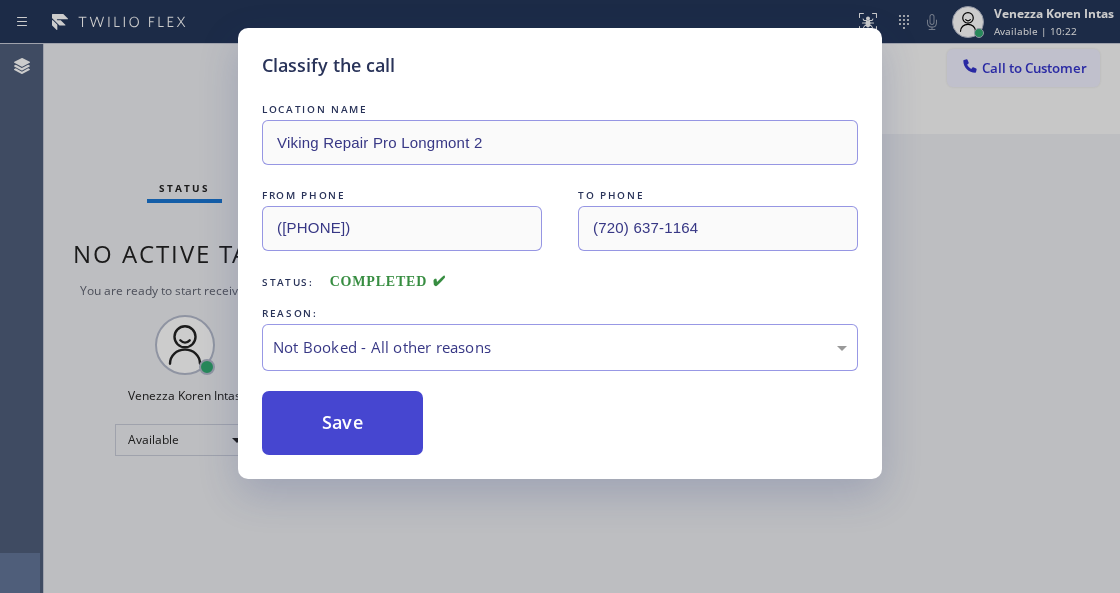 click on "Save" at bounding box center [342, 423] 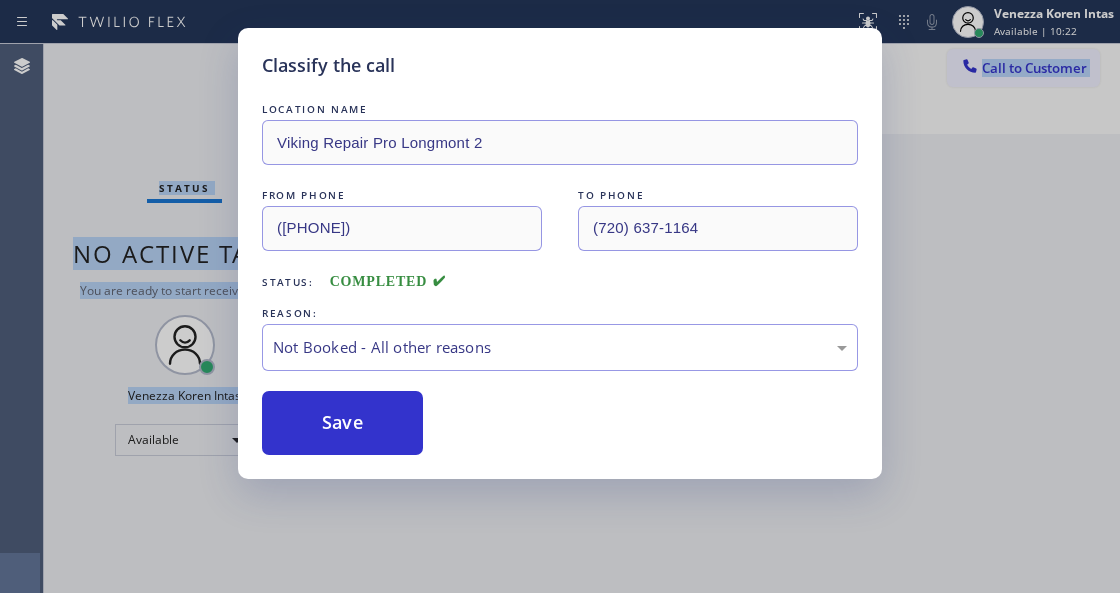 click on "Status report No issues detected If you experience an issue, please download the report and send it to your support team. Download report [FIRST] [LAST] Available | 10:22 Set your status Offline Available Unavailable Break Log out Agent Desktop Classify the call LOCATION NAME Local Trusted Electricians [CITY] FROM PHONE ([PHONE]) [PHONE] TO PHONE ([PHONE]) [PHONE] Status: COMPLETED REASON: Tech, Unknown/didnt ring Save Classify the call LOCATION NAME Top Rated Electric [CITY](Aros Electric) FROM PHONE ([PHONE]) [PHONE] TO PHONE ([PHONE]) [PHONE] Status: COMPLETED REASON: Tech, Unknown/didnt ring Save Classify the call LOCATION NAME Best HVAC Repair FROM PHONE ([PHONE]) [PHONE] TO PHONE ([PHONE]) [PHONE] Status: COMPLETED REASON: Tech, Unknown/didnt ring Save Classify the call LOCATION NAME Fix It Felix Crew FROM PHONE ([PHONE]) [PHONE] TO PHONE ([PHONE]) [PHONE] Status: COMPLETED REASON: Tech, Unknown/didnt ring Save Classify the call LOCATION NAME Home Alliance FROM PHONE ([PHONE]) [PHONE] TO PHONE ([PHONE]) [PHONE] Status: Save" at bounding box center [560, 296] 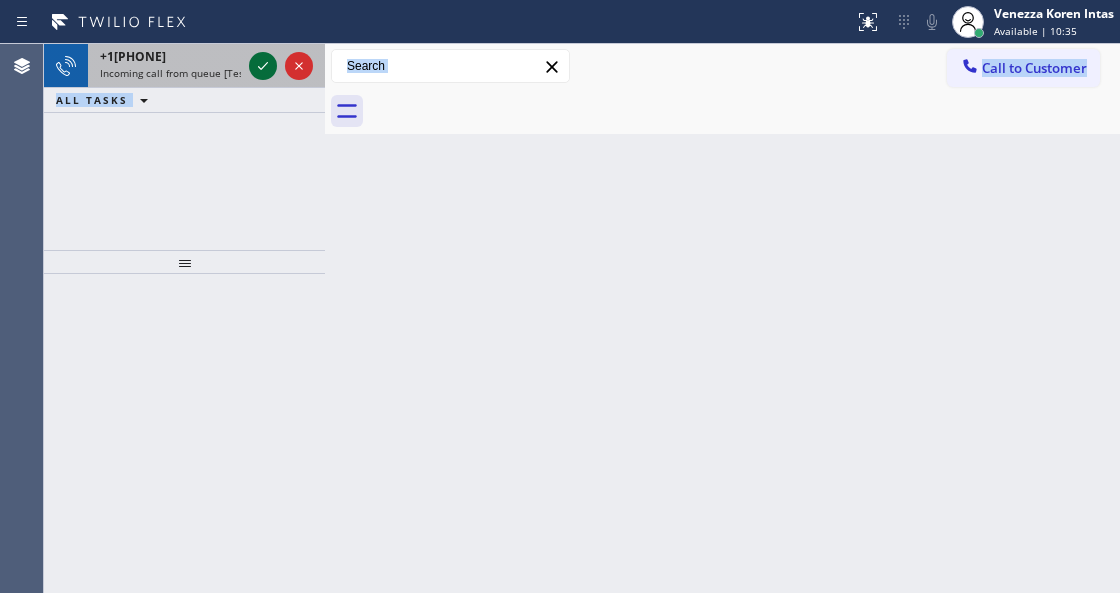 click 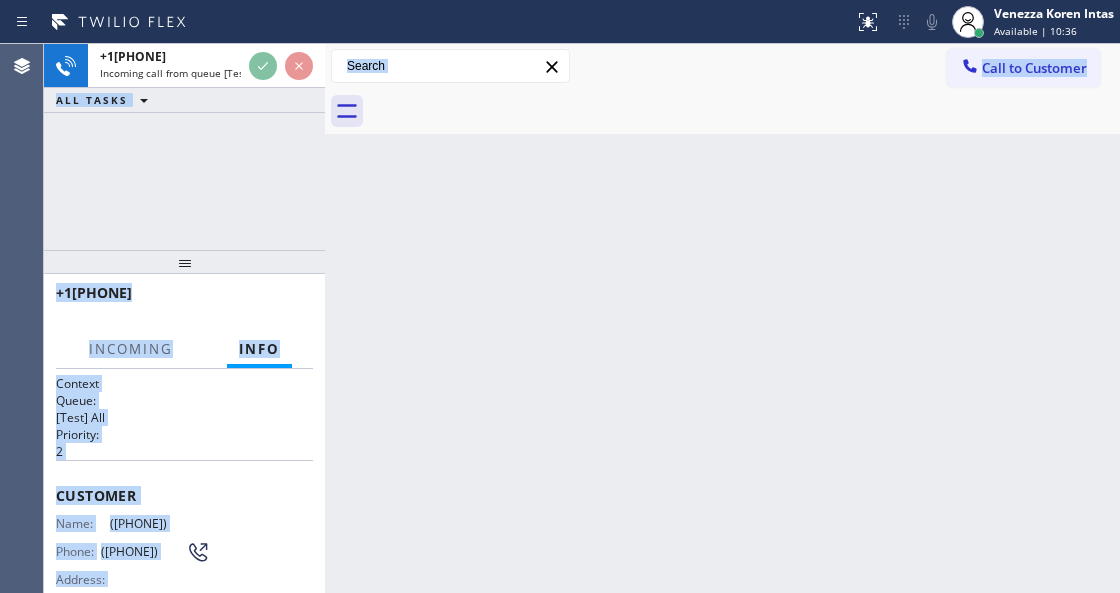 click on "Back to Dashboard Change Sender ID Customers Technicians Select a contact Outbound call Technician Search Technician Your caller id phone number Your caller id phone number Call Technician info Name   Phone none Address none Change Sender ID HVAC +1[PHONE] 5 Star Appliance +1[PHONE] Appliance Repair +1[PHONE] Plumbing +1[PHONE] Air Duct Cleaning +1[PHONE]  Electricians +1[PHONE] Cancel Change Check personal SMS Reset Change No tabs Call to Customer Outbound call Location Thermador Repair Group [CITY] Your caller id phone number ([PHONE]) [PHONE] Customer number Call Outbound call Technician Search Technician Your caller id phone number Your caller id phone number Call" at bounding box center [722, 318] 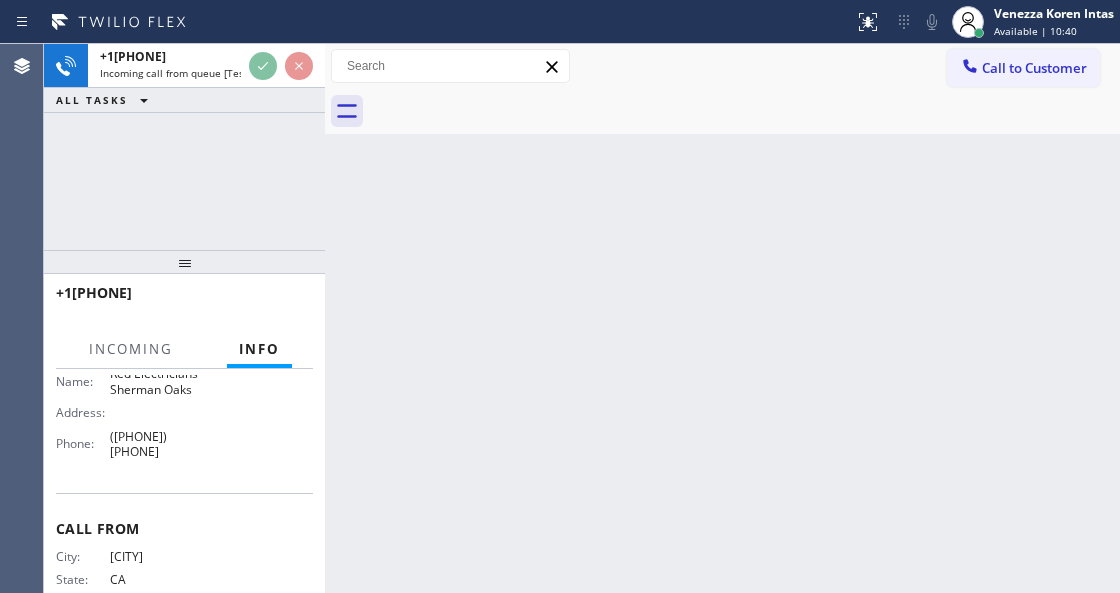 scroll, scrollTop: 333, scrollLeft: 0, axis: vertical 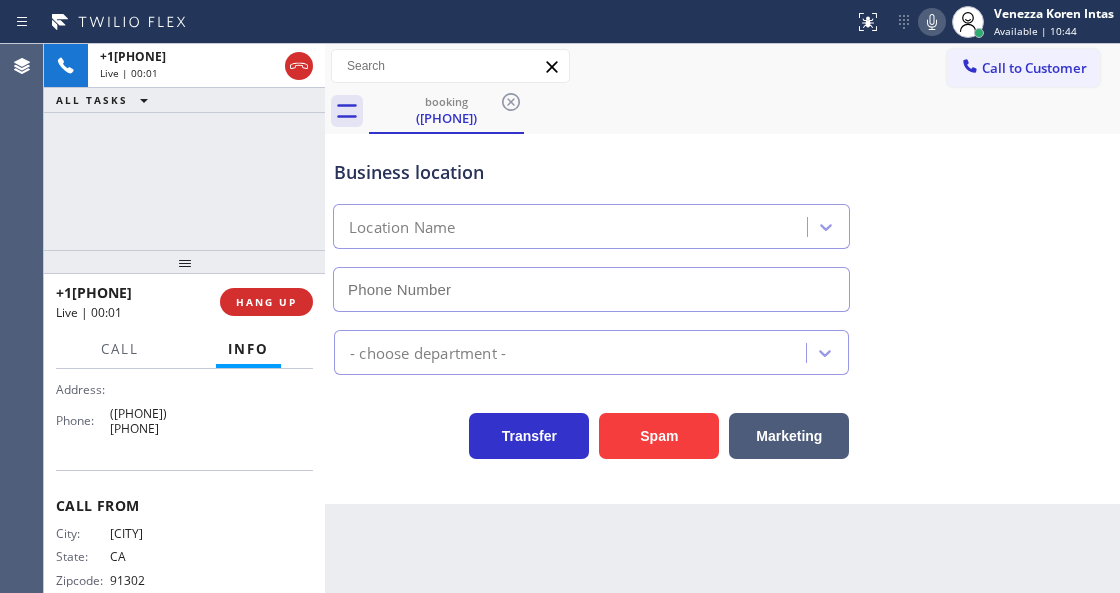 type on "([PHONE]) [PHONE]" 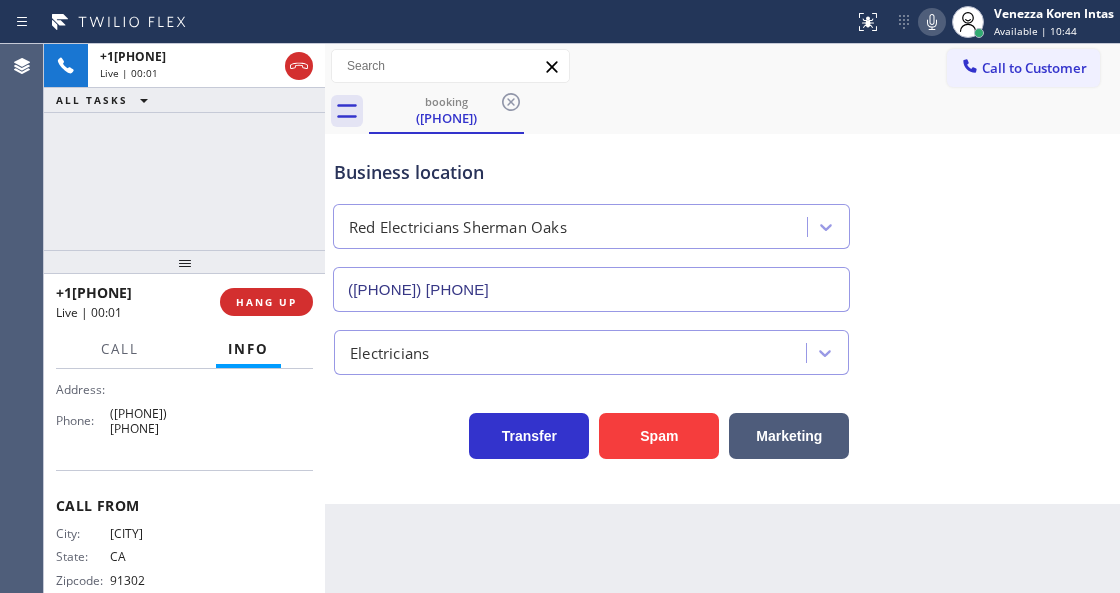 click at bounding box center (325, 318) 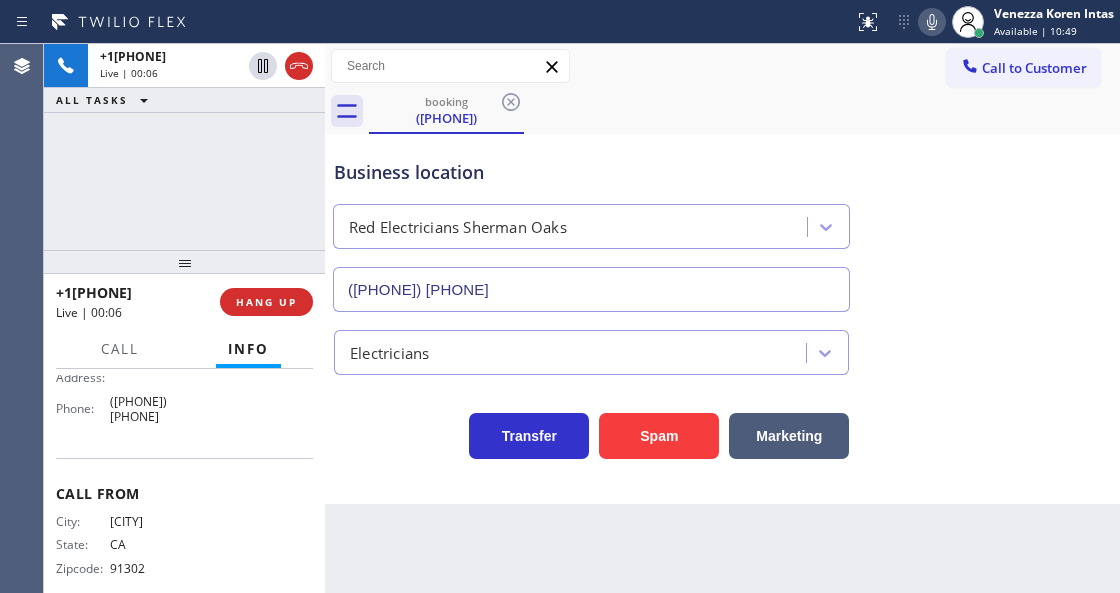 scroll, scrollTop: 348, scrollLeft: 0, axis: vertical 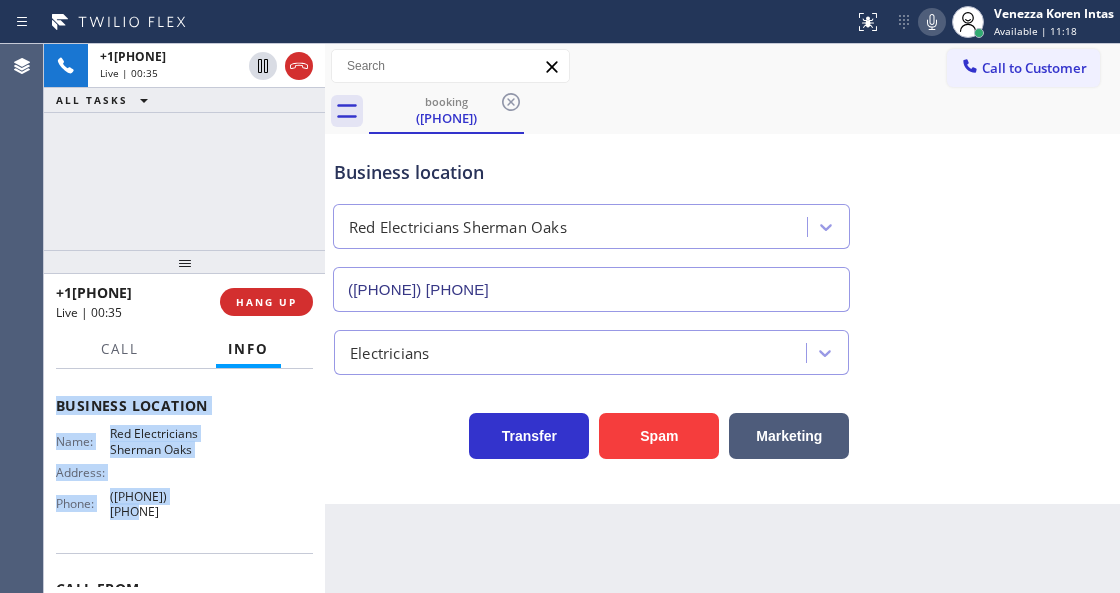 drag, startPoint x: 53, startPoint y: 468, endPoint x: 214, endPoint y: 508, distance: 165.89455 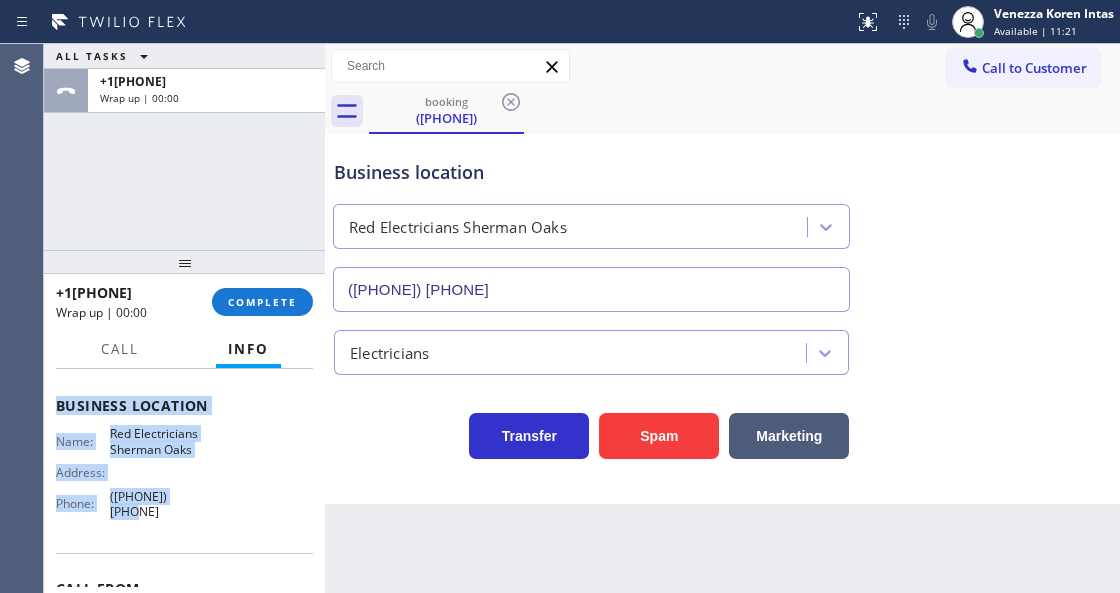 drag, startPoint x: 255, startPoint y: 302, endPoint x: 413, endPoint y: 318, distance: 158.80806 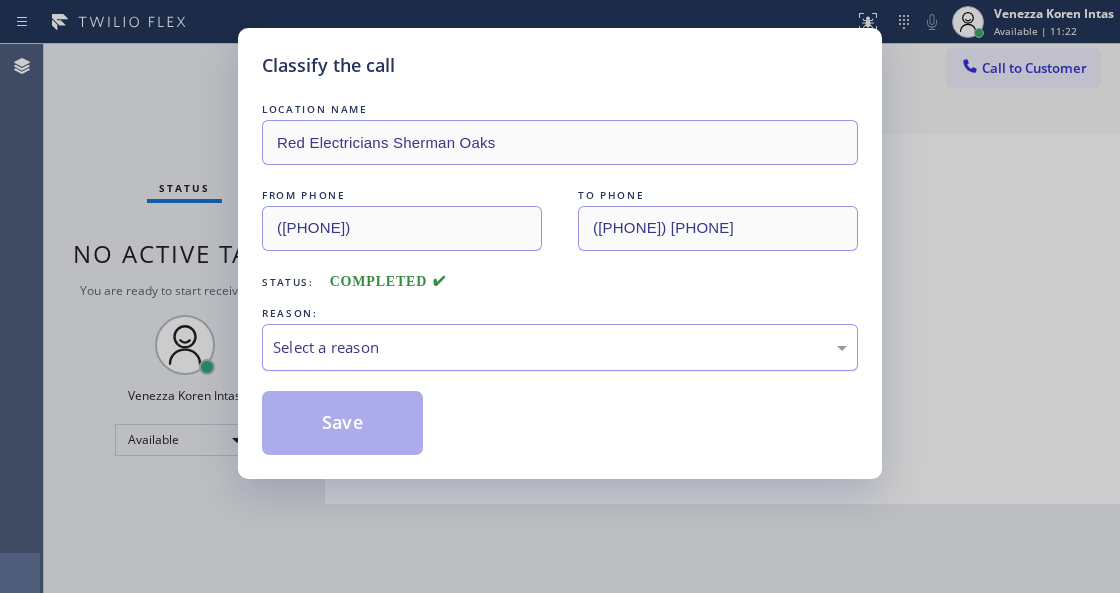 click on "Select a reason" at bounding box center (560, 347) 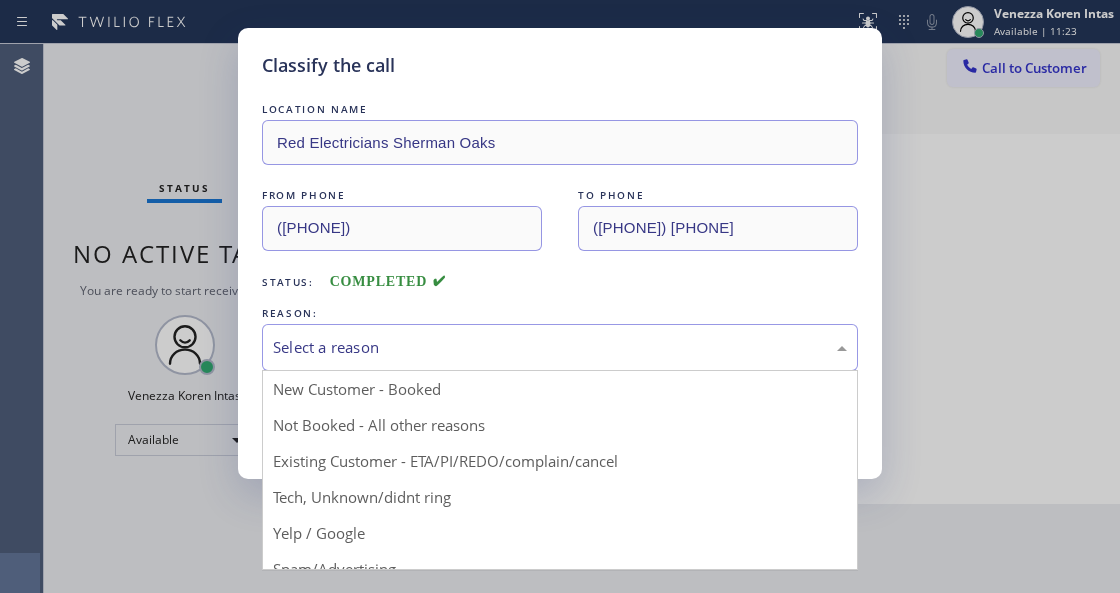 drag, startPoint x: 425, startPoint y: 427, endPoint x: 396, endPoint y: 422, distance: 29.427877 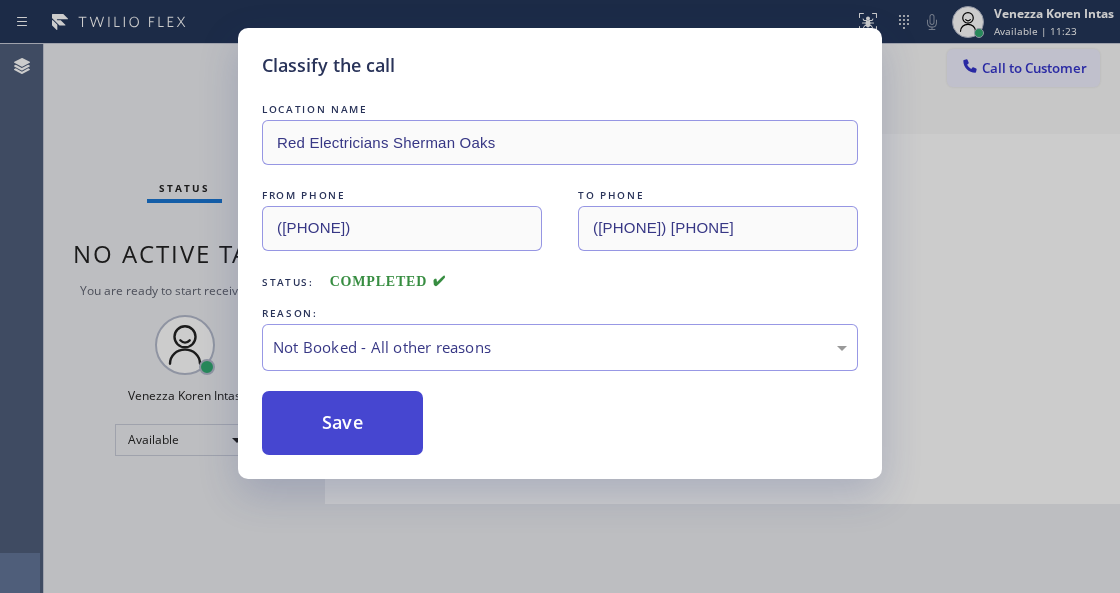 click on "Save" at bounding box center (342, 423) 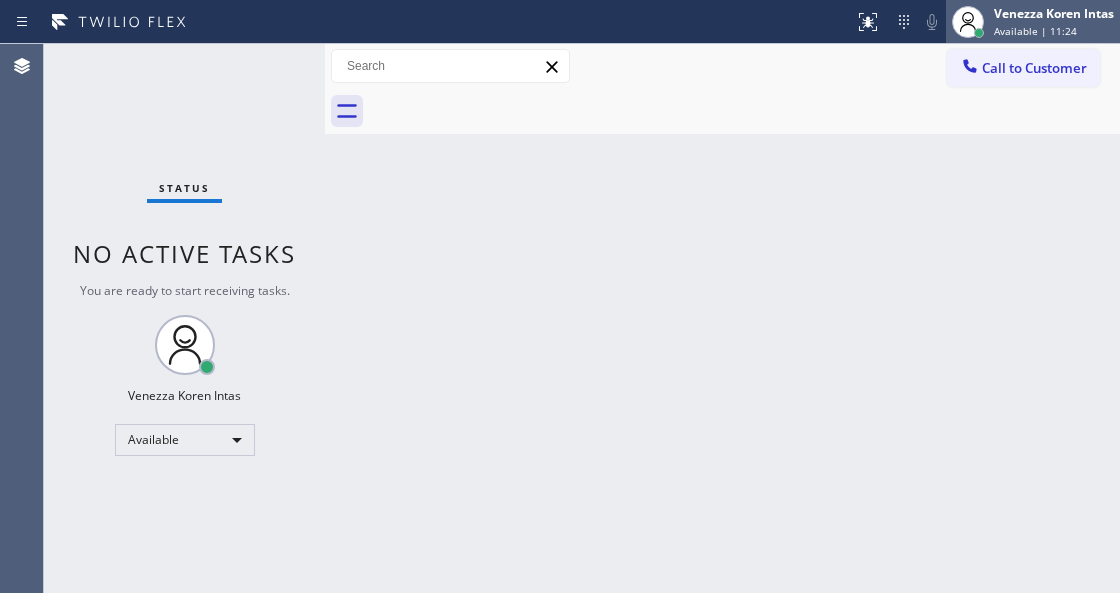 click on "Available | 11:24" at bounding box center (1035, 31) 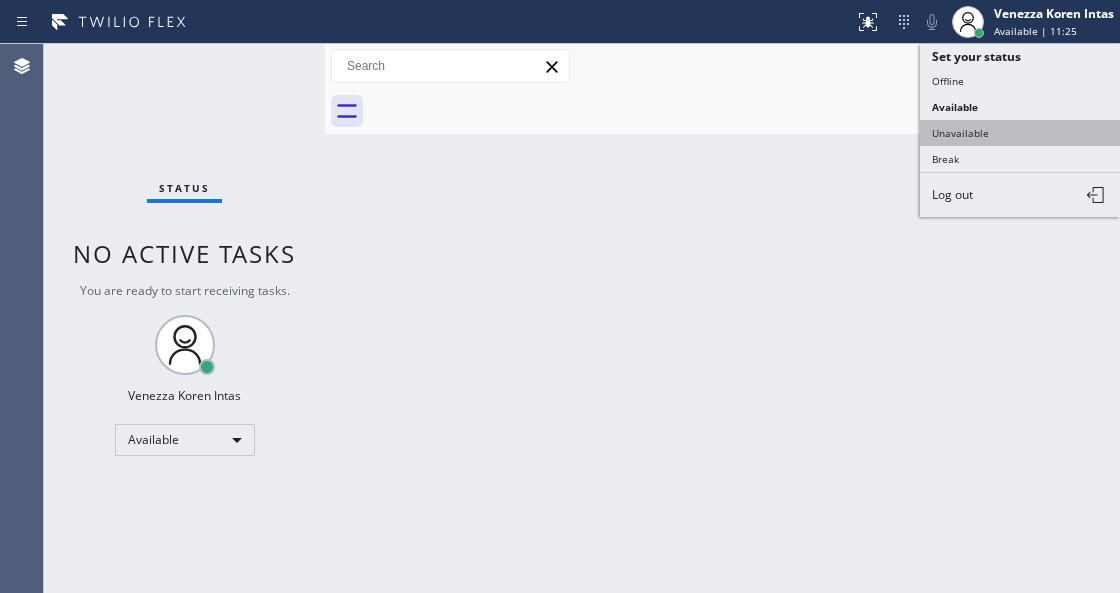 click on "Unavailable" at bounding box center (1020, 133) 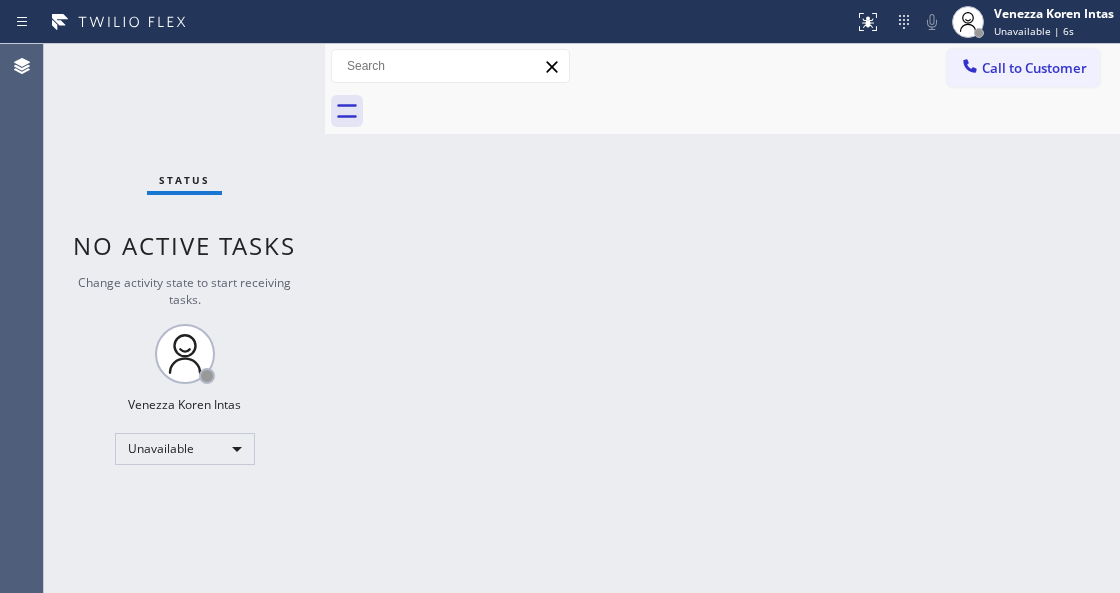 click at bounding box center [325, 318] 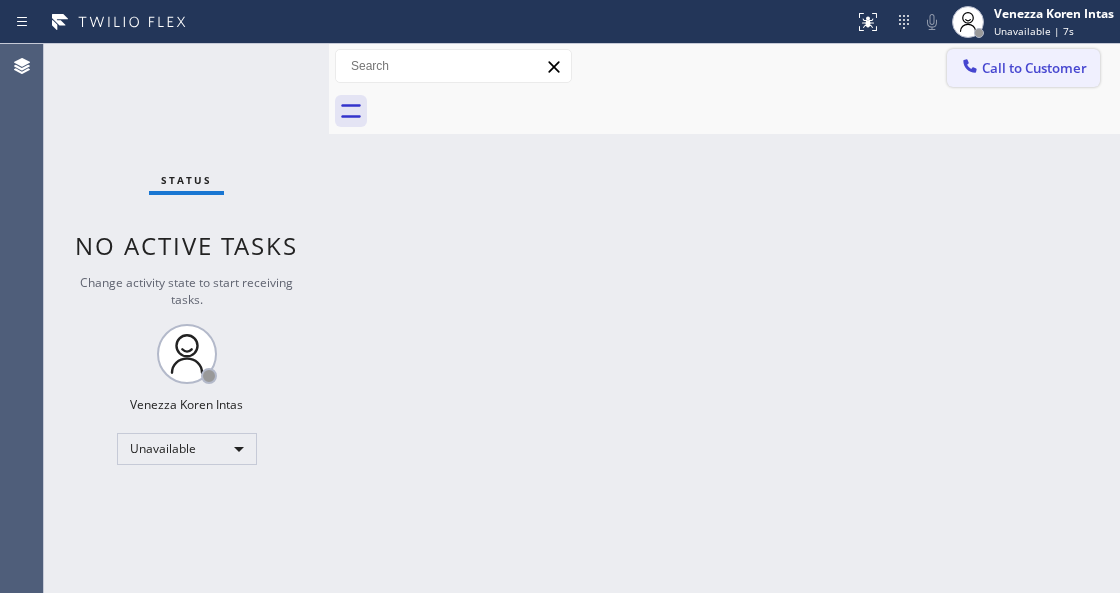 click on "Call to Customer" at bounding box center [1034, 68] 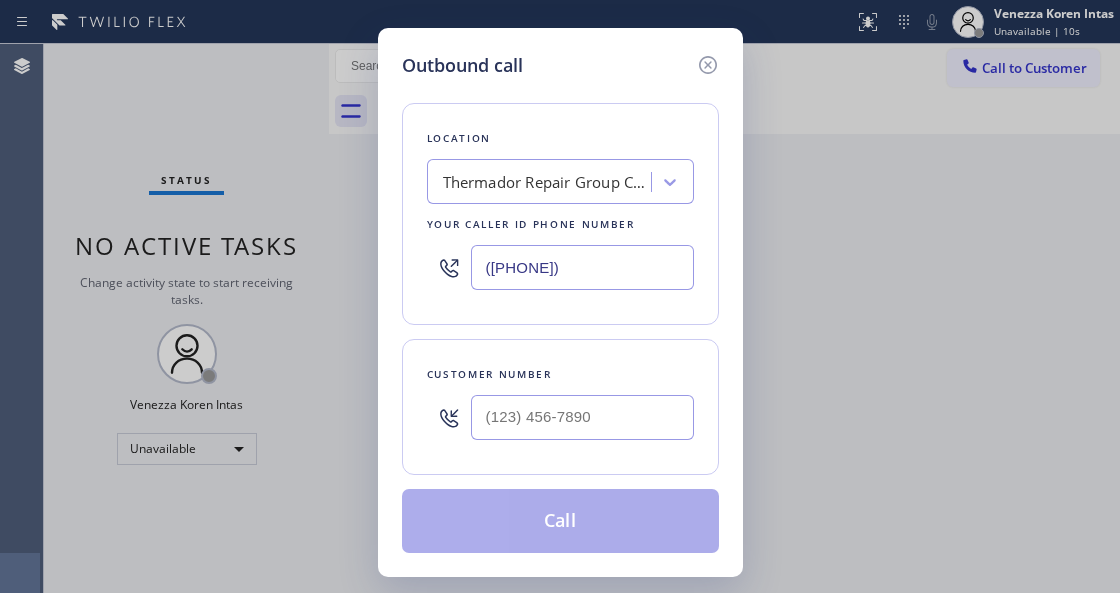 drag, startPoint x: 605, startPoint y: 277, endPoint x: 463, endPoint y: 252, distance: 144.18391 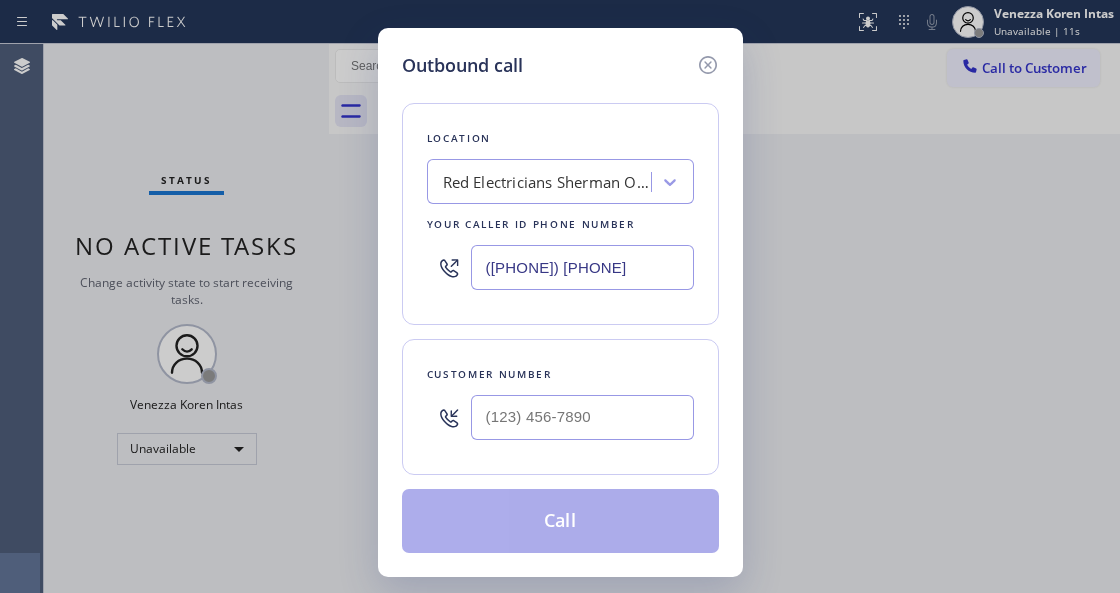 type on "([PHONE]) [PHONE]" 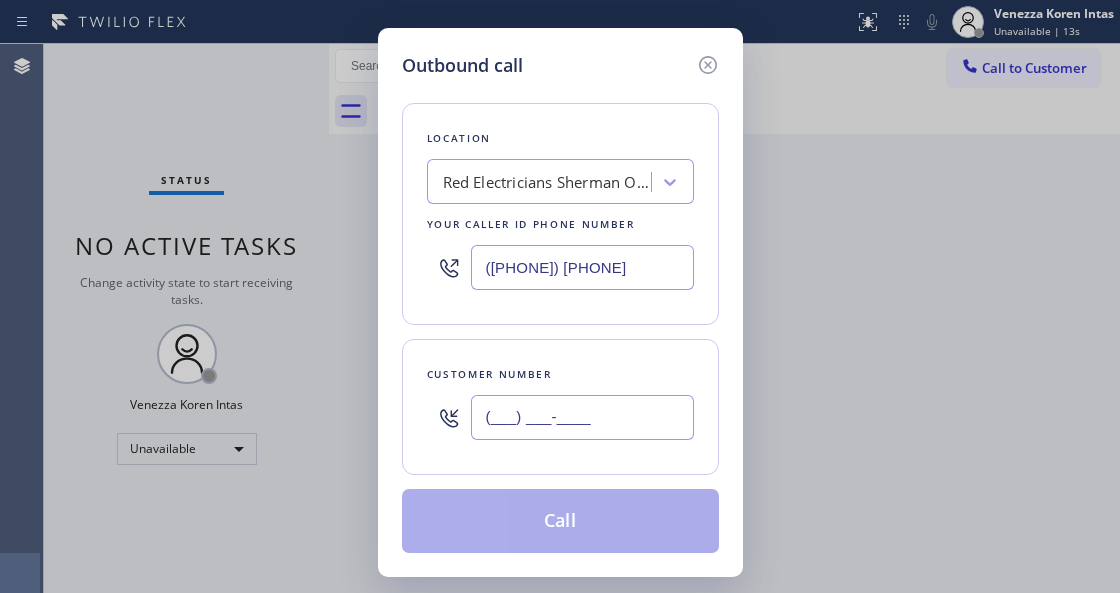 click on "(___) ___-____" at bounding box center [582, 417] 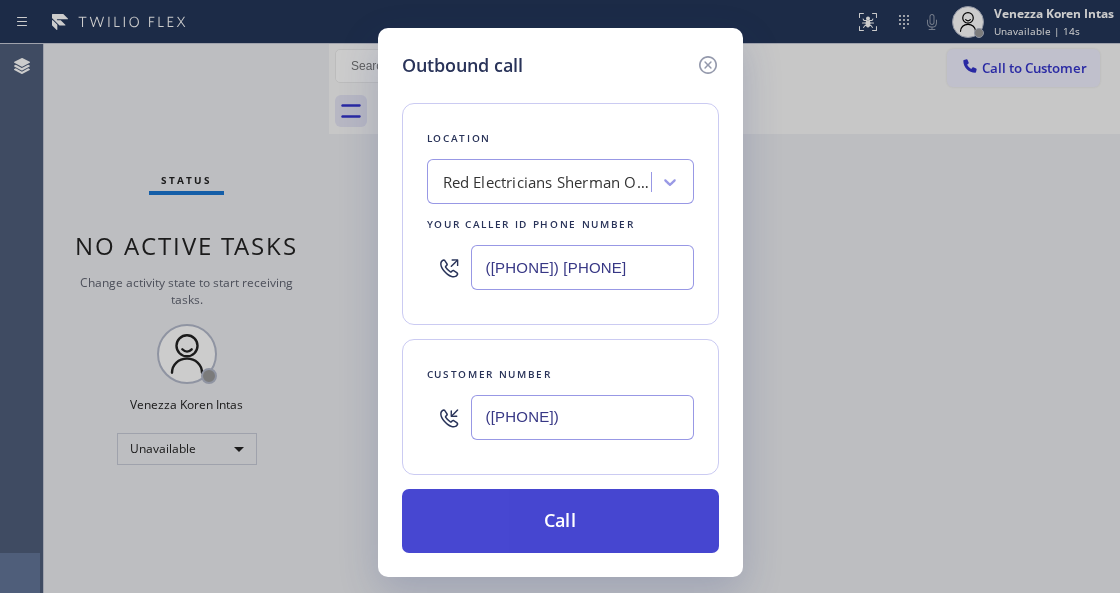 type on "([PHONE])" 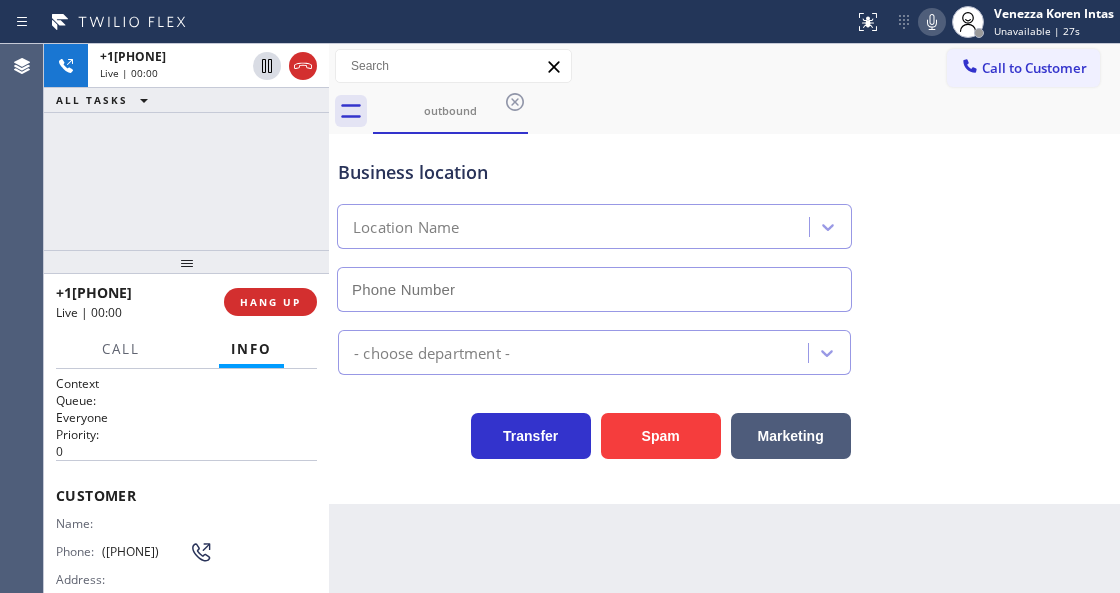 type on "([PHONE]) [PHONE]" 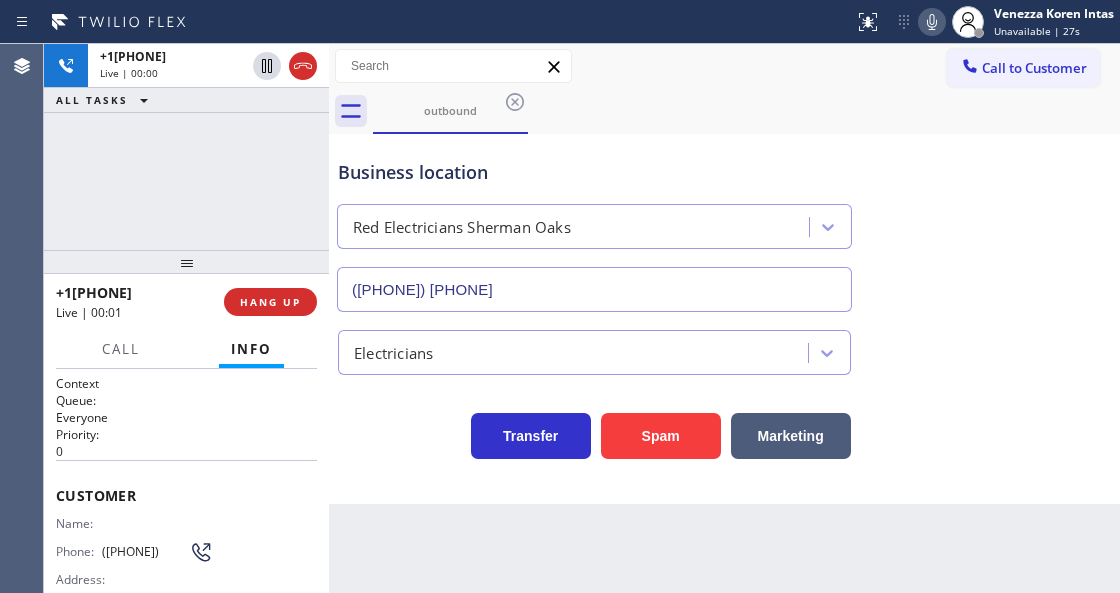 click on "+1[PHONE] Live | 00:00 ALL TASKS ALL TASKS ACTIVE TASKS TASKS IN WRAP UP" at bounding box center [186, 147] 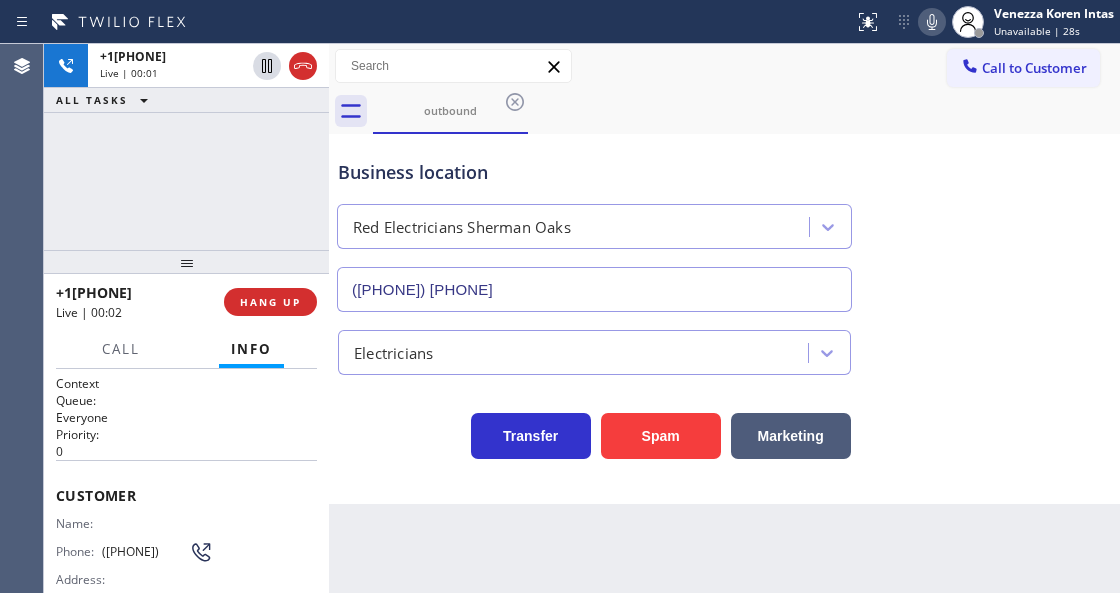 click on "Business location" at bounding box center (594, 172) 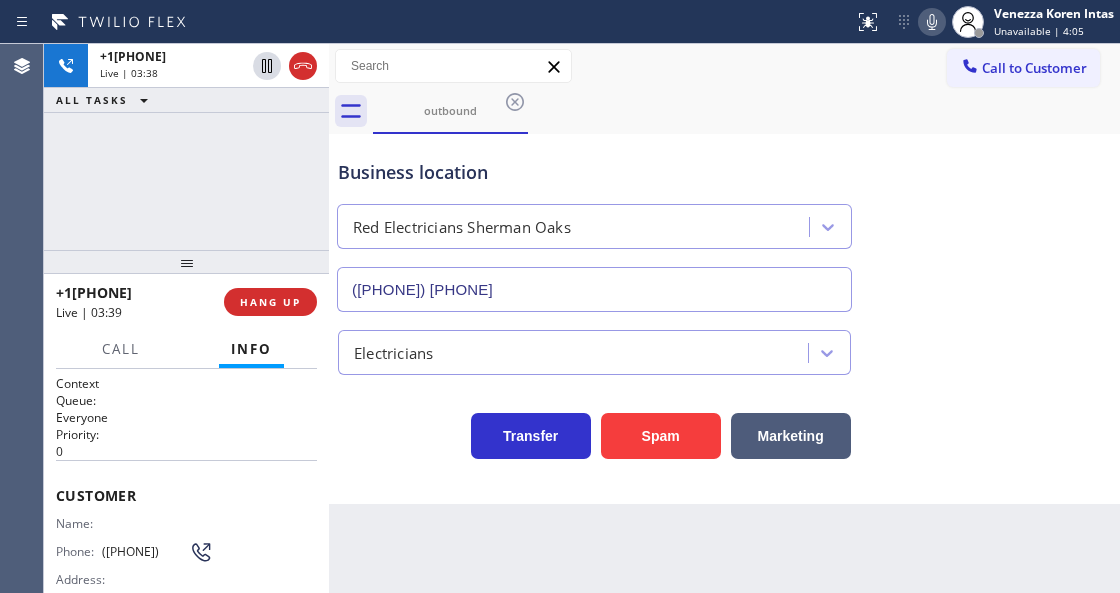 click 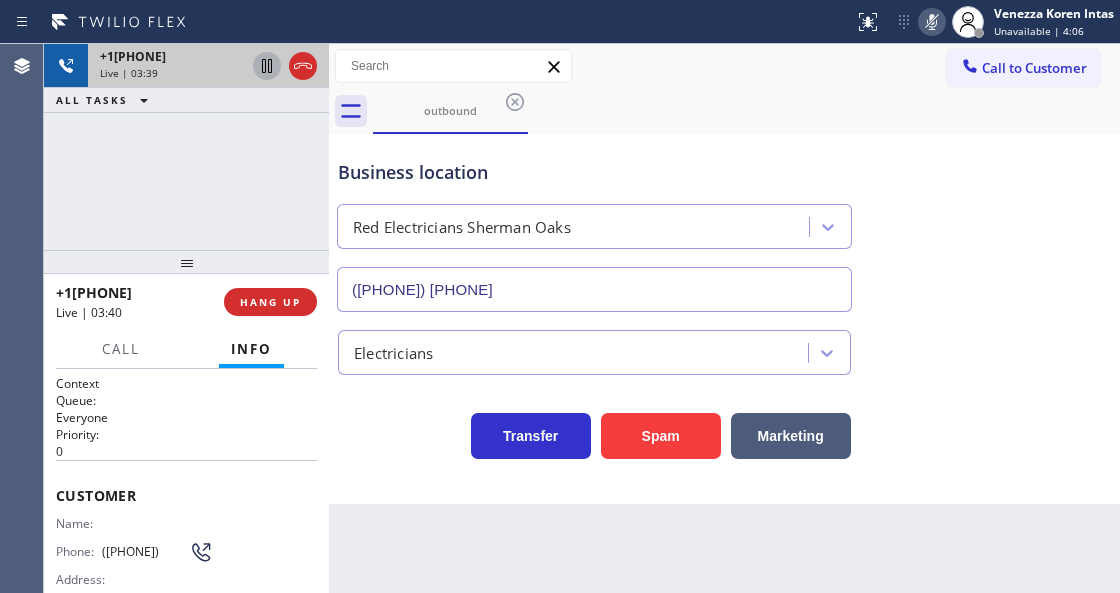 click 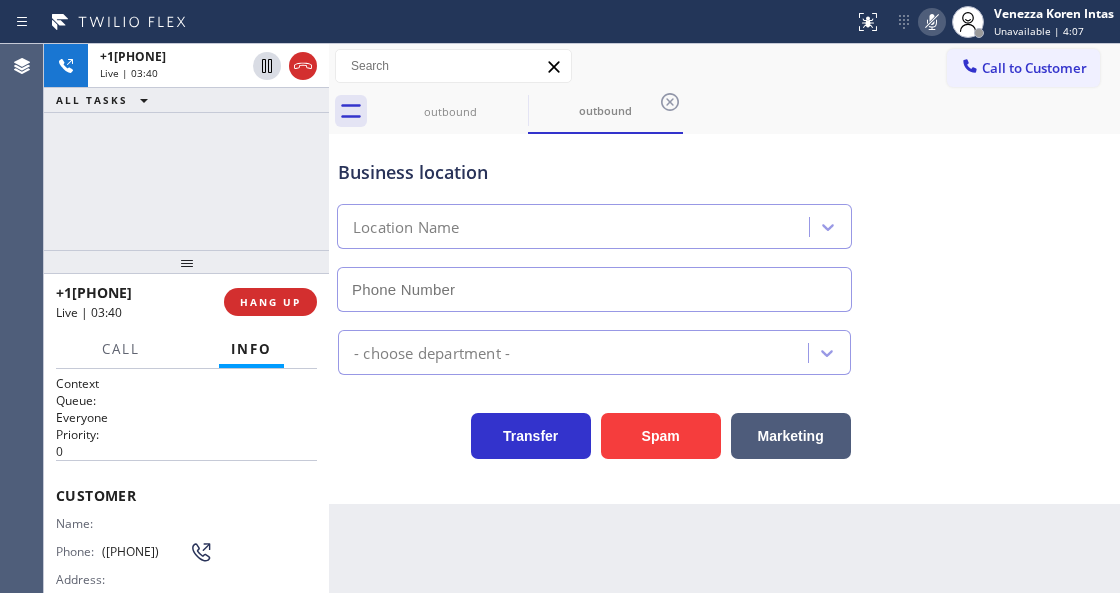 type on "([PHONE]) [PHONE]" 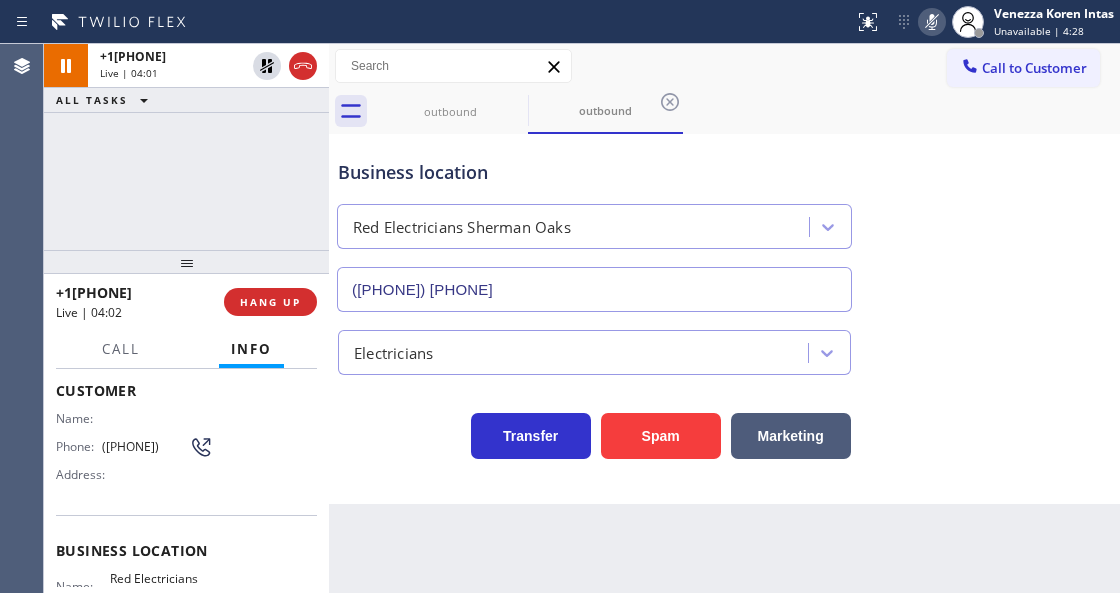 scroll, scrollTop: 200, scrollLeft: 0, axis: vertical 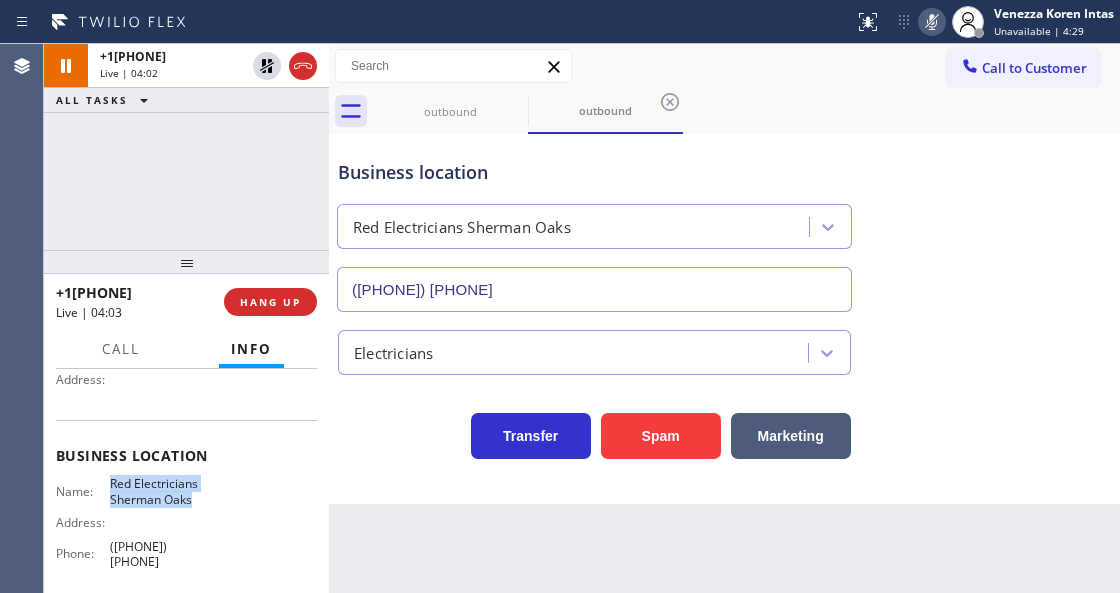 drag, startPoint x: 106, startPoint y: 478, endPoint x: 222, endPoint y: 500, distance: 118.06778 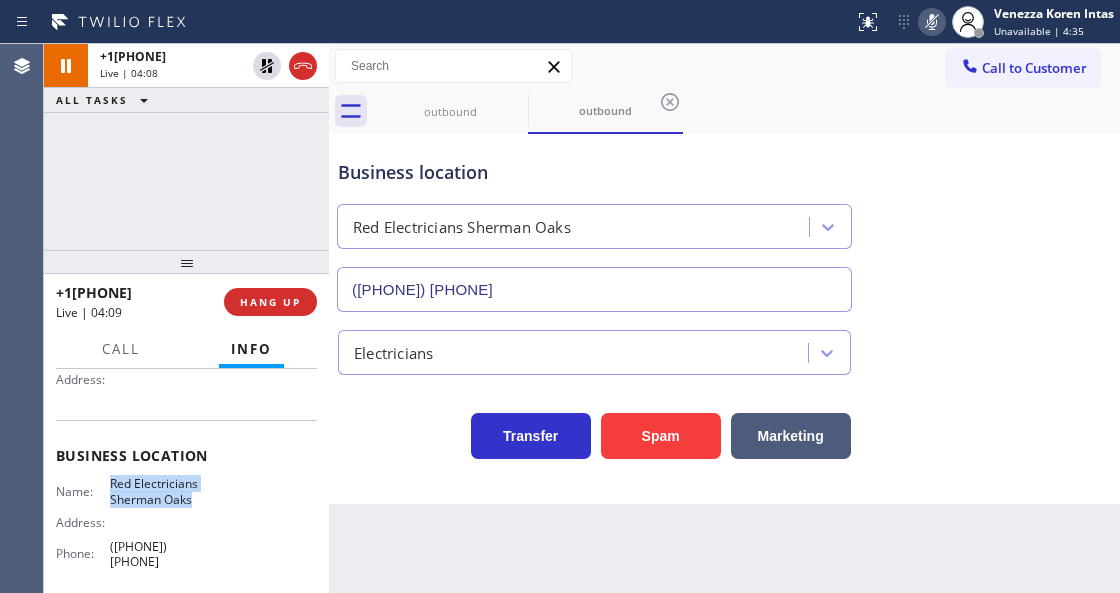 click 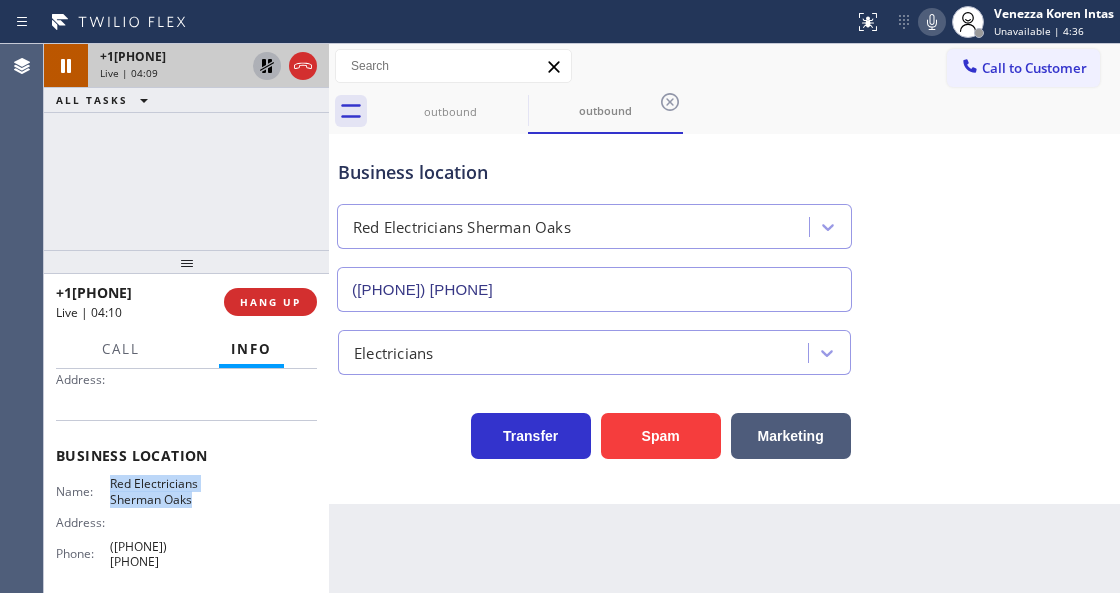 click 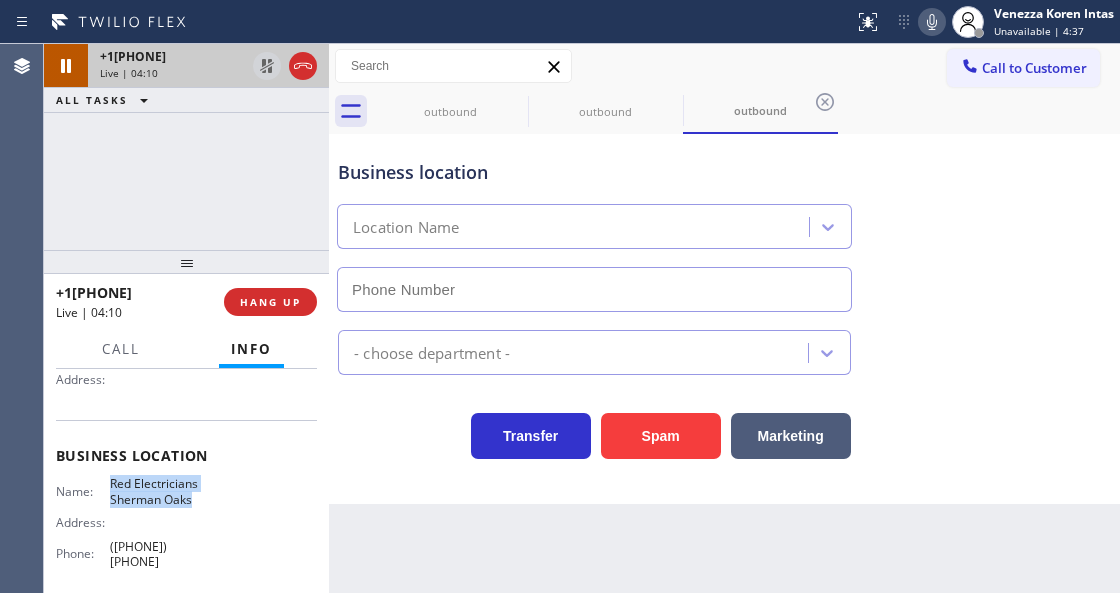 type on "([PHONE]) [PHONE]" 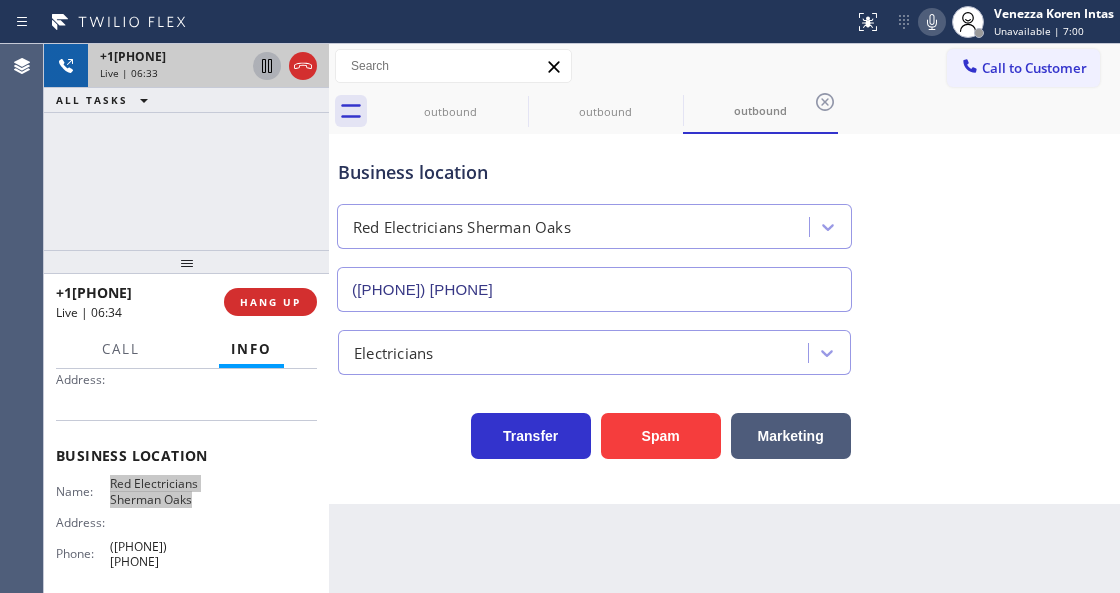 scroll, scrollTop: 0, scrollLeft: 0, axis: both 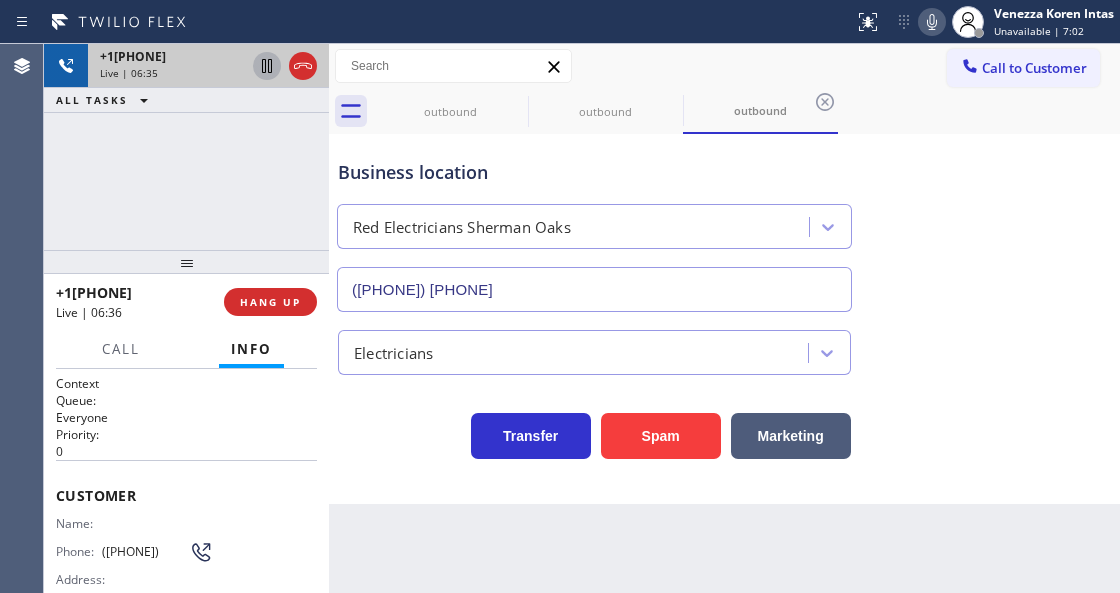 drag, startPoint x: 150, startPoint y: 565, endPoint x: 101, endPoint y: 542, distance: 54.129475 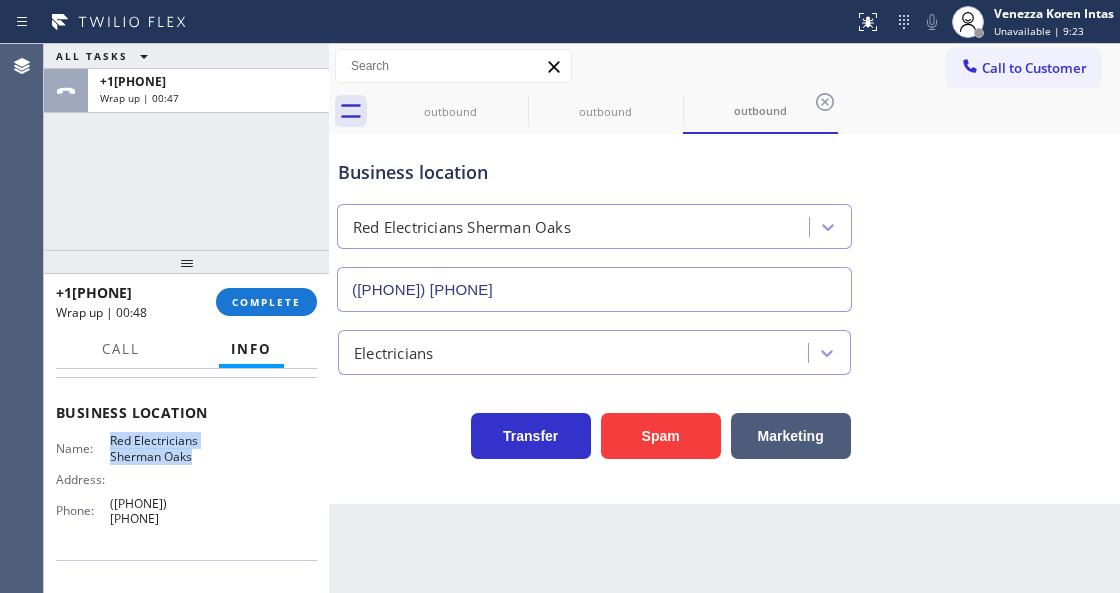 scroll, scrollTop: 266, scrollLeft: 0, axis: vertical 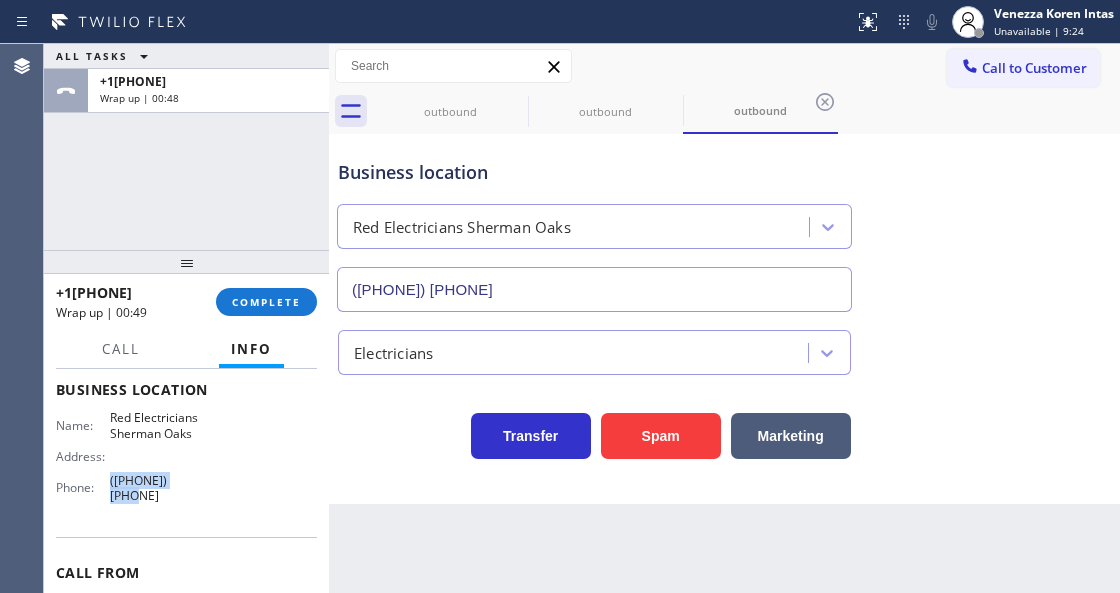 drag, startPoint x: 213, startPoint y: 479, endPoint x: 104, endPoint y: 484, distance: 109.11462 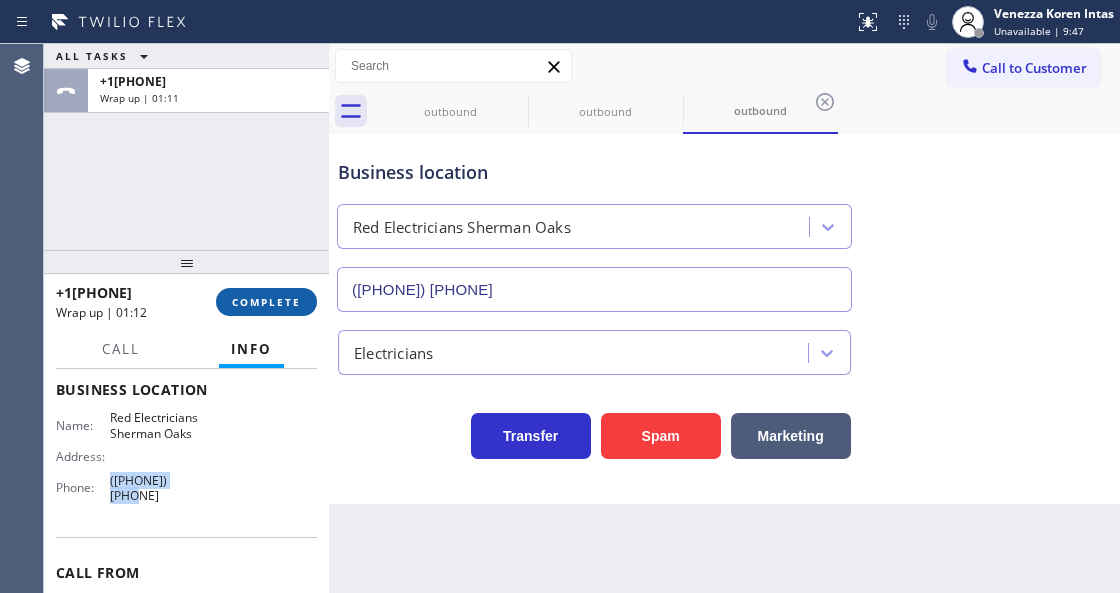 click on "COMPLETE" at bounding box center (266, 302) 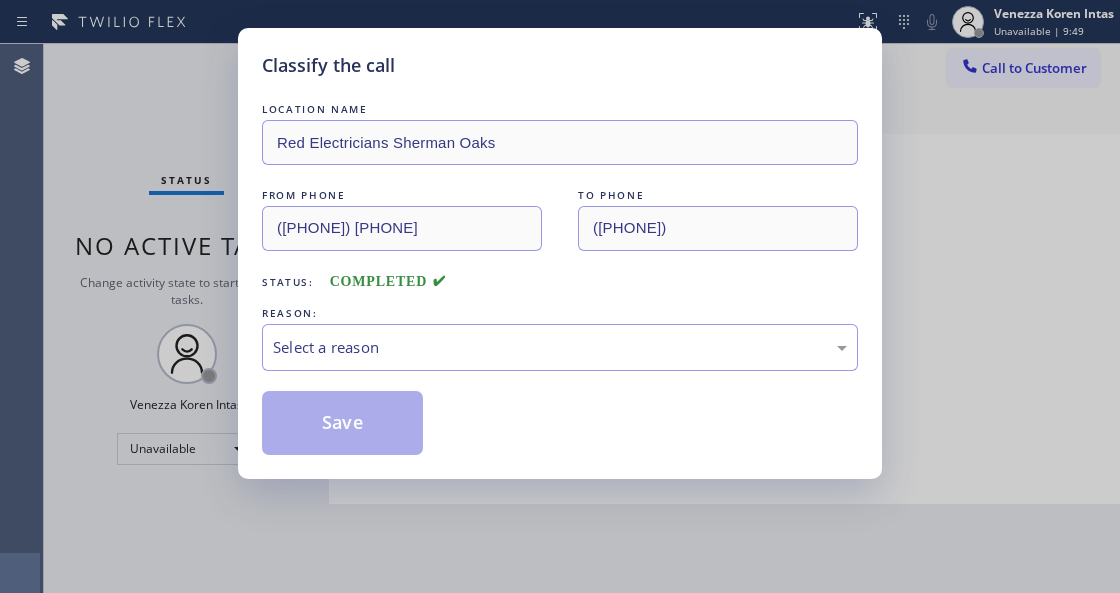click on "Select a reason" at bounding box center [560, 347] 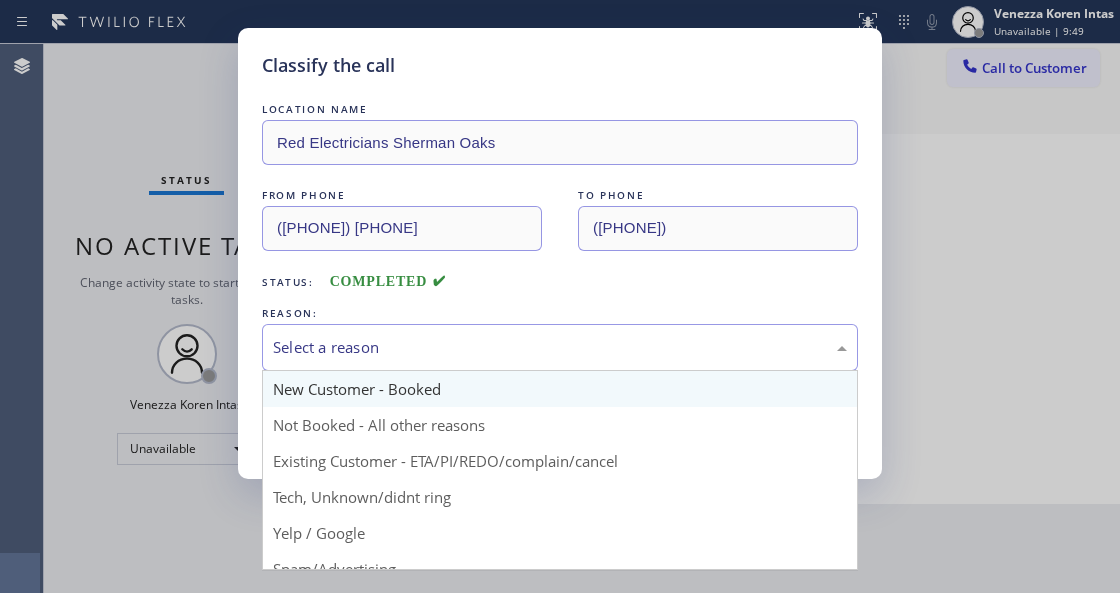 drag, startPoint x: 432, startPoint y: 400, endPoint x: 384, endPoint y: 436, distance: 60 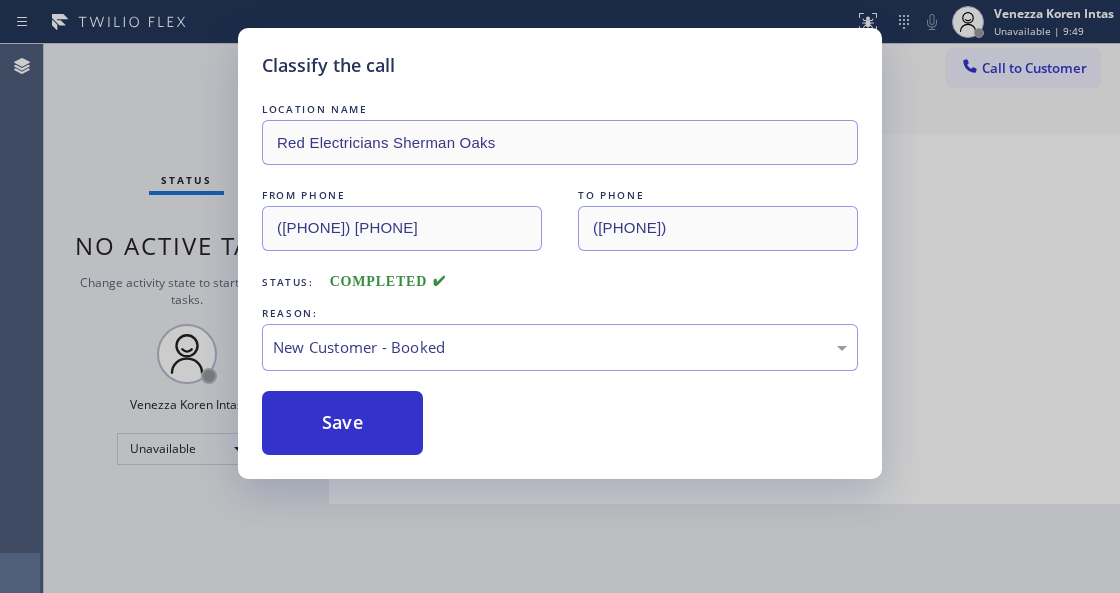 click on "Save" at bounding box center (342, 423) 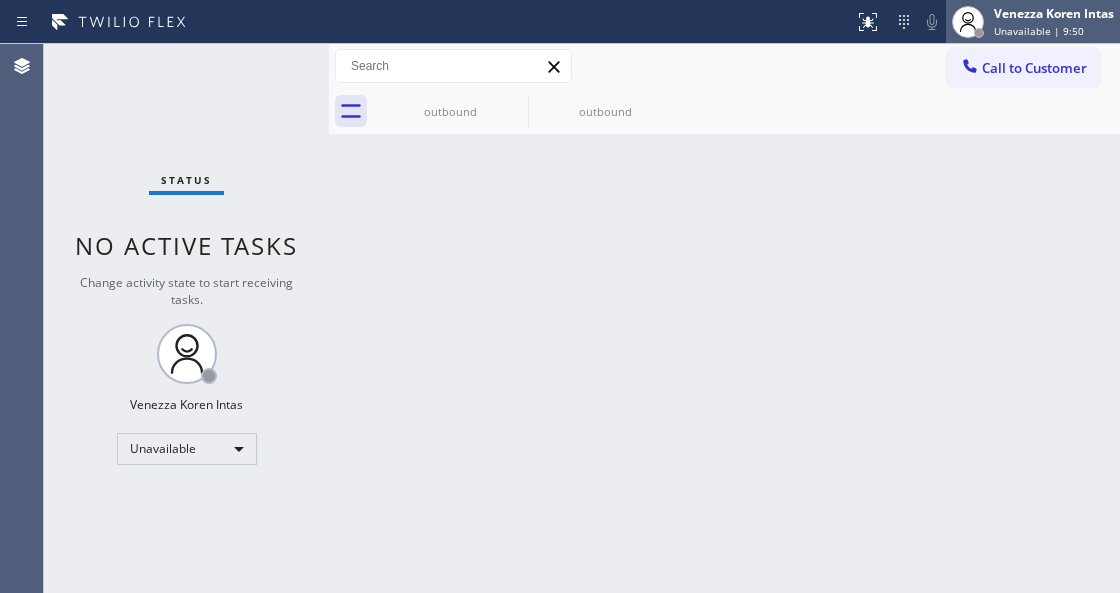 click on "Unavailable | 9:50" at bounding box center (1039, 31) 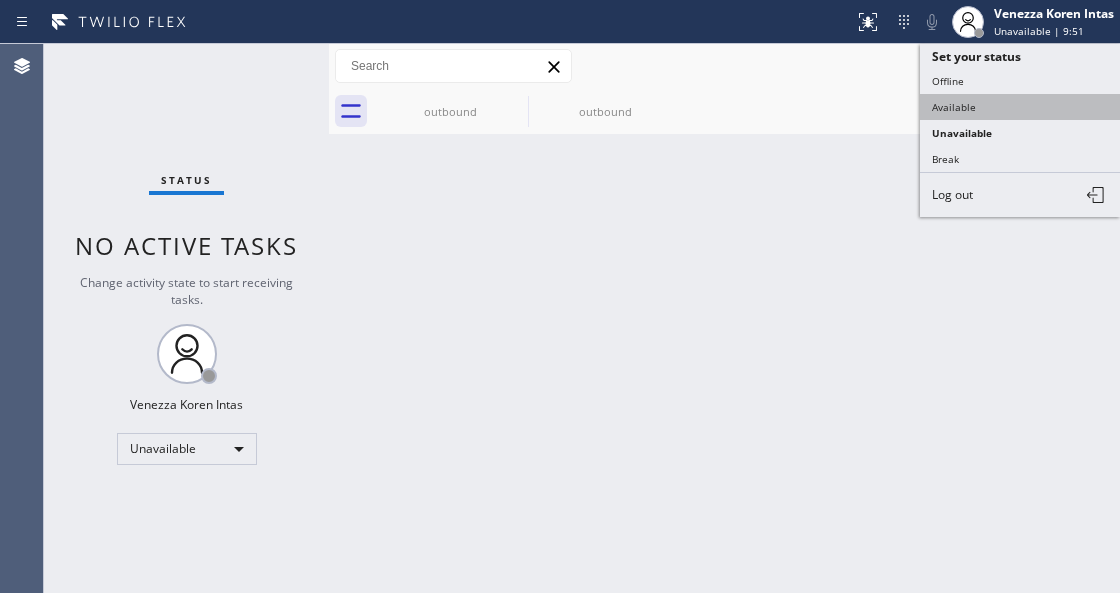 click on "Available" at bounding box center [1020, 107] 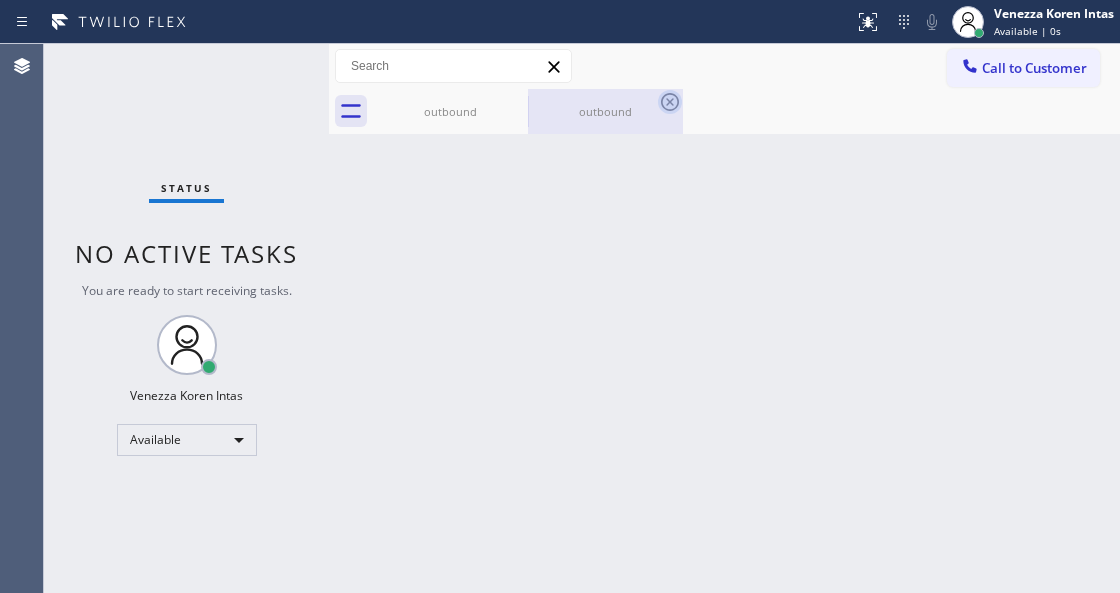 click 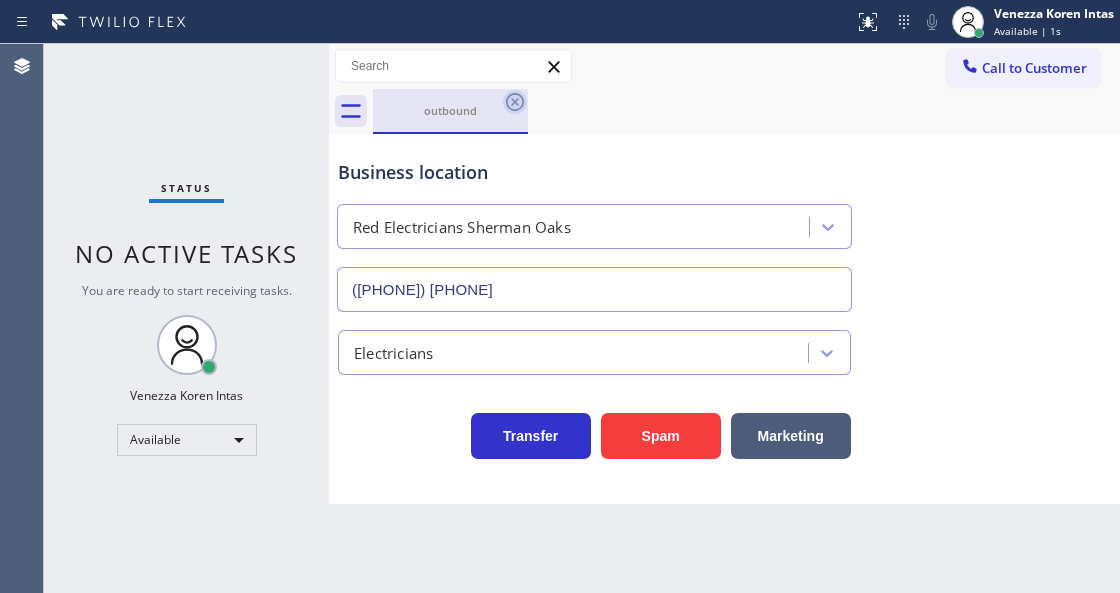 click 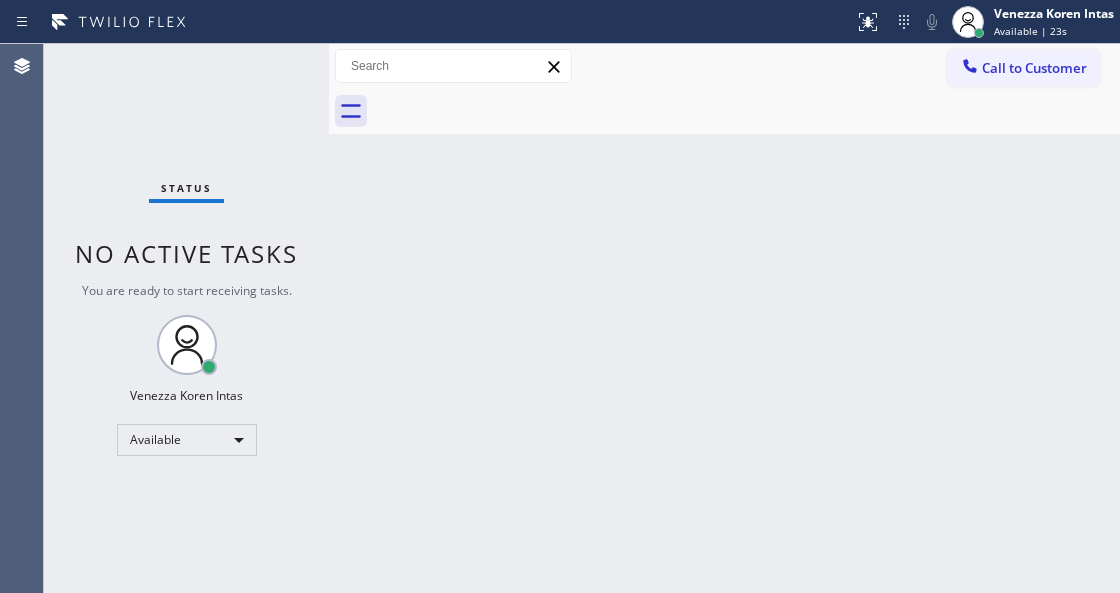 click on "Back to Dashboard Change Sender ID Customers Technicians Select a contact Outbound call Technician Search Technician Your caller id phone number Your caller id phone number Call Technician info Name   Phone none Address none Change Sender ID HVAC [PHONE] 5 Star Appliance [PHONE] Appliance Repair [PHONE] Plumbing [PHONE] Air Duct Cleaning [PHONE]  Electricians [PHONE] Cancel Change Check personal SMS Reset Change No tabs Call to Customer Outbound call Location Red Electricians Sherman Oaks Your caller id phone number ([PHONE]) Customer number Call Outbound call Technician Search Technician Your caller id phone number Your caller id phone number Call" at bounding box center [724, 318] 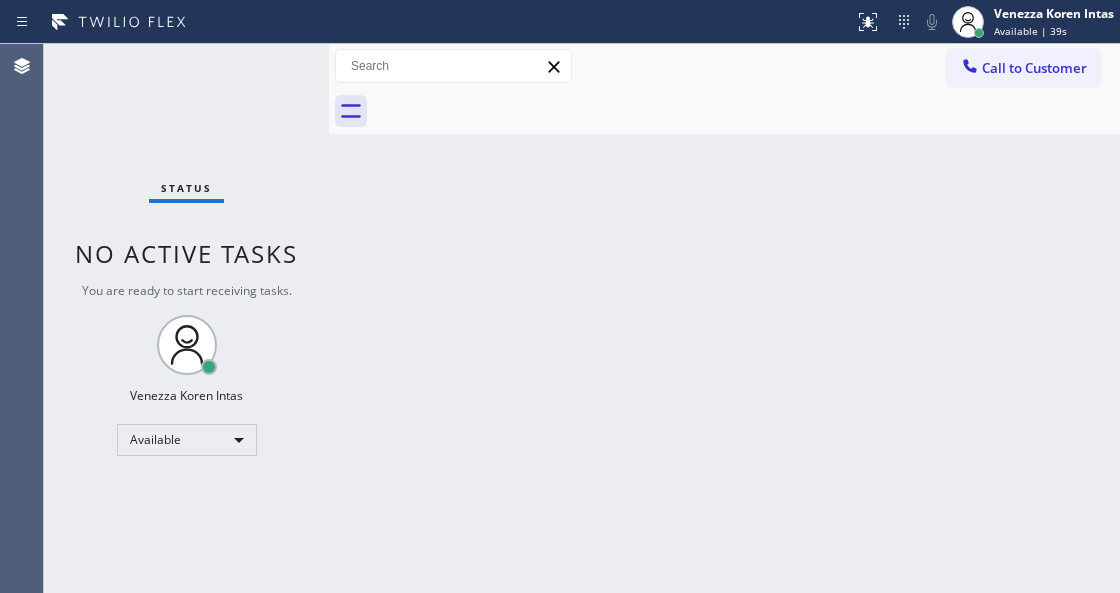 click on "Back to Dashboard Change Sender ID Customers Technicians Select a contact Outbound call Technician Search Technician Your caller id phone number Your caller id phone number Call Technician info Name   Phone none Address none Change Sender ID HVAC [PHONE] 5 Star Appliance [PHONE] Appliance Repair [PHONE] Plumbing [PHONE] Air Duct Cleaning [PHONE]  Electricians [PHONE] Cancel Change Check personal SMS Reset Change No tabs Call to Customer Outbound call Location Red Electricians Sherman Oaks Your caller id phone number ([PHONE]) Customer number Call Outbound call Technician Search Technician Your caller id phone number Your caller id phone number Call" at bounding box center (724, 318) 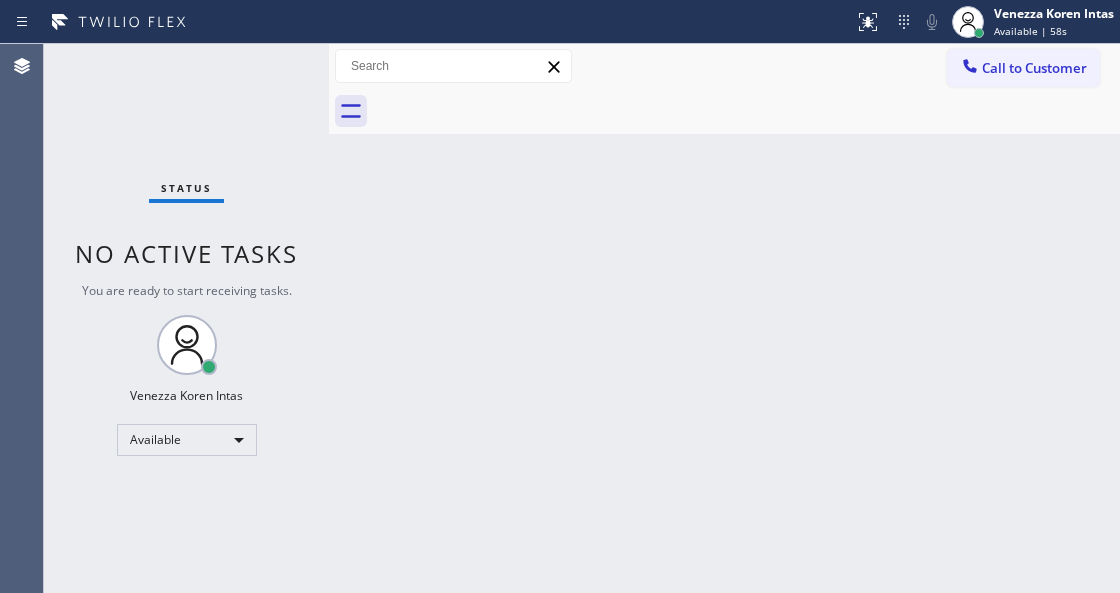 drag, startPoint x: 308, startPoint y: 172, endPoint x: 356, endPoint y: 304, distance: 140.4564 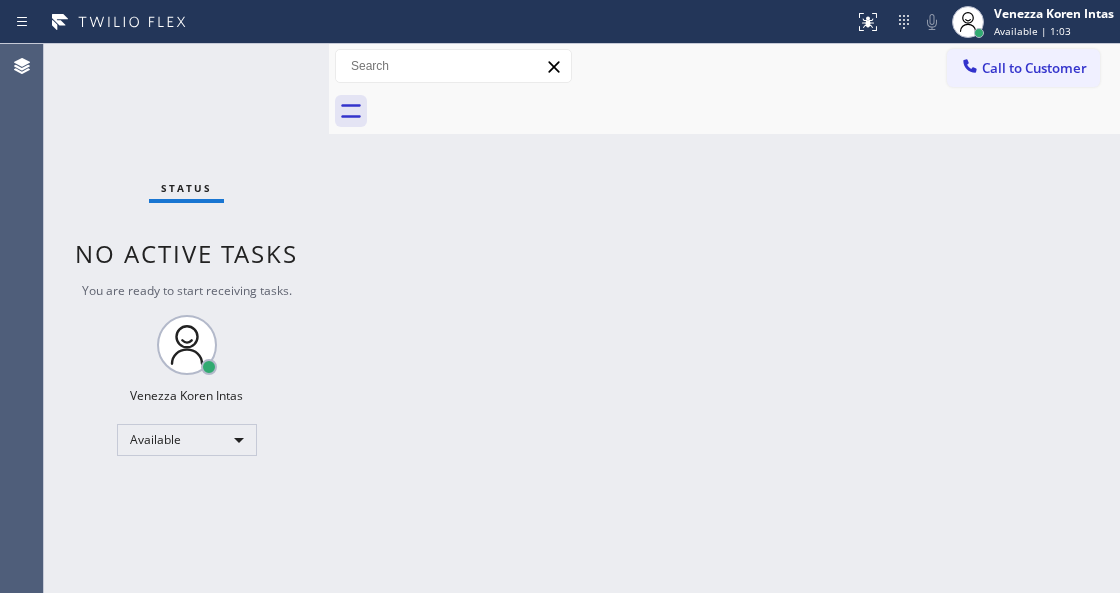 click on "Back to Dashboard Change Sender ID Customers Technicians Select a contact Outbound call Technician Search Technician Your caller id phone number Your caller id phone number Call Technician info Name   Phone none Address none Change Sender ID HVAC [PHONE] 5 Star Appliance [PHONE] Appliance Repair [PHONE] Plumbing [PHONE] Air Duct Cleaning [PHONE]  Electricians [PHONE] Cancel Change Check personal SMS Reset Change No tabs Call to Customer Outbound call Location Red Electricians Sherman Oaks Your caller id phone number ([PHONE]) Customer number Call Outbound call Technician Search Technician Your caller id phone number Your caller id phone number Call" at bounding box center (724, 318) 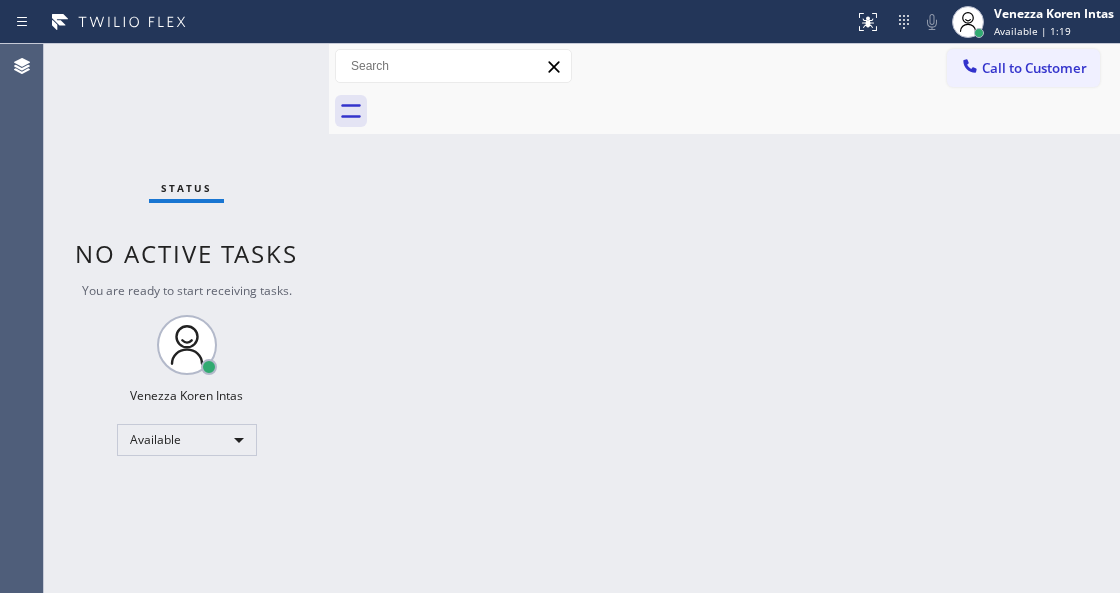 click on "Back to Dashboard Change Sender ID Customers Technicians Select a contact Outbound call Technician Search Technician Your caller id phone number Your caller id phone number Call Technician info Name   Phone none Address none Change Sender ID HVAC [PHONE] 5 Star Appliance [PHONE] Appliance Repair [PHONE] Plumbing [PHONE] Air Duct Cleaning [PHONE]  Electricians [PHONE] Cancel Change Check personal SMS Reset Change No tabs Call to Customer Outbound call Location Red Electricians Sherman Oaks Your caller id phone number ([PHONE]) Customer number Call Outbound call Technician Search Technician Your caller id phone number Your caller id phone number Call" at bounding box center (724, 318) 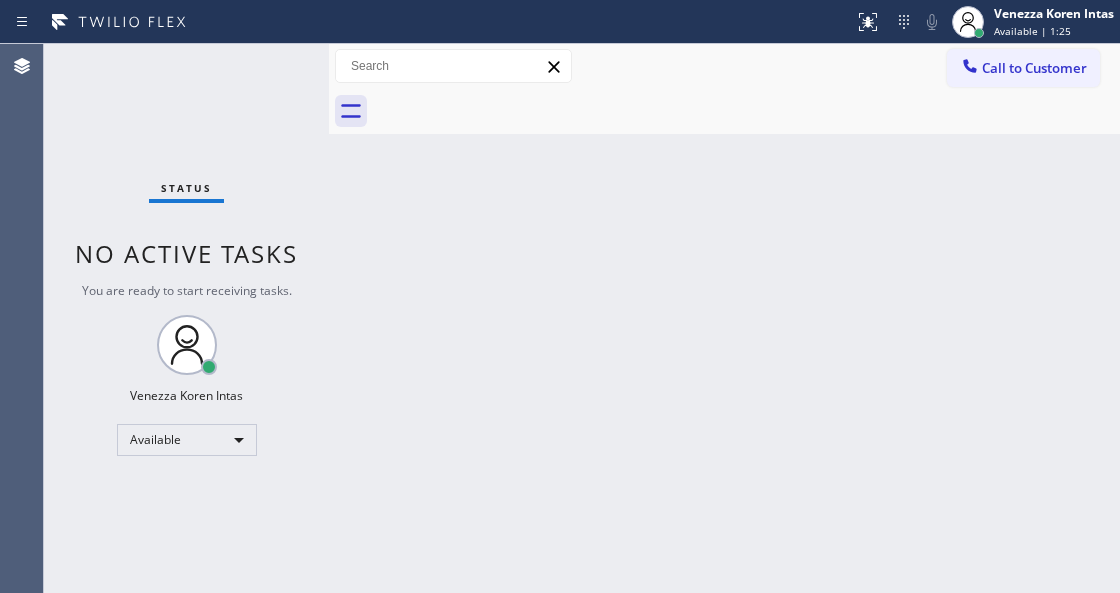 click on "Back to Dashboard Change Sender ID Customers Technicians Select a contact Outbound call Technician Search Technician Your caller id phone number Your caller id phone number Call Technician info Name   Phone none Address none Change Sender ID HVAC [PHONE] 5 Star Appliance [PHONE] Appliance Repair [PHONE] Plumbing [PHONE] Air Duct Cleaning [PHONE]  Electricians [PHONE] Cancel Change Check personal SMS Reset Change No tabs Call to Customer Outbound call Location Red Electricians Sherman Oaks Your caller id phone number ([PHONE]) Customer number Call Outbound call Technician Search Technician Your caller id phone number Your caller id phone number Call" at bounding box center (724, 318) 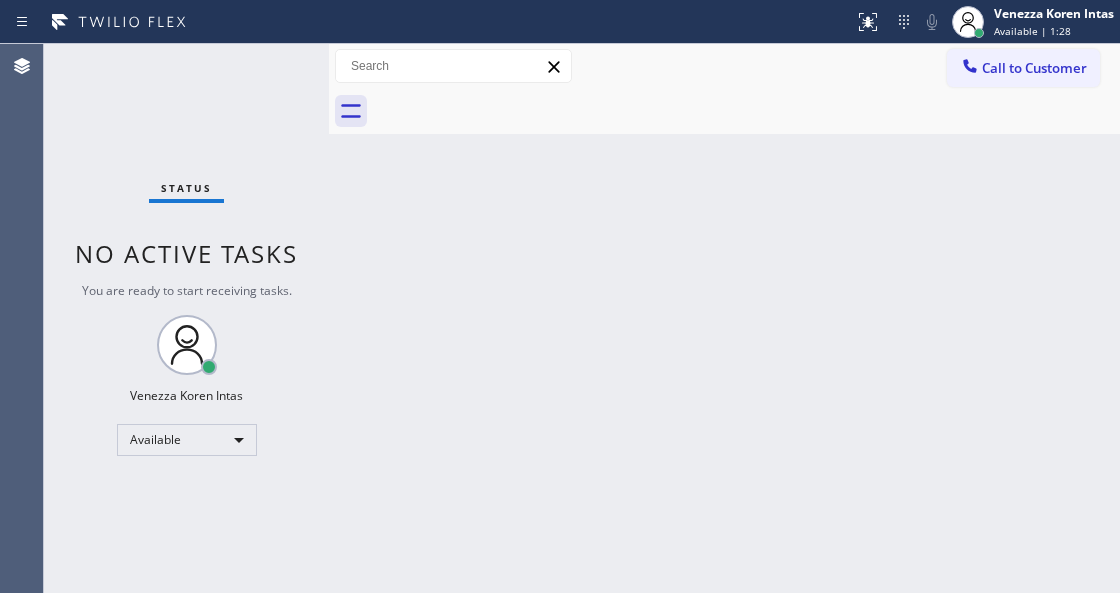 click on "Status   No active tasks     You are ready to start receiving tasks.   [FIRST] [LAST] Available" at bounding box center [186, 318] 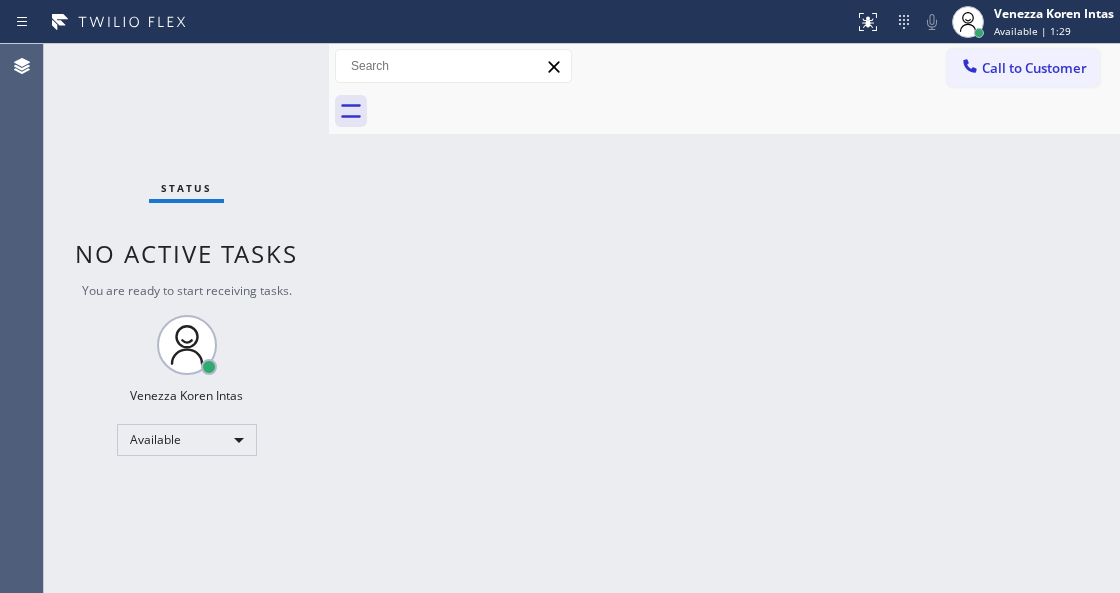 click on "Status   No active tasks     You are ready to start receiving tasks.   [FIRST] [LAST] Available" at bounding box center [186, 318] 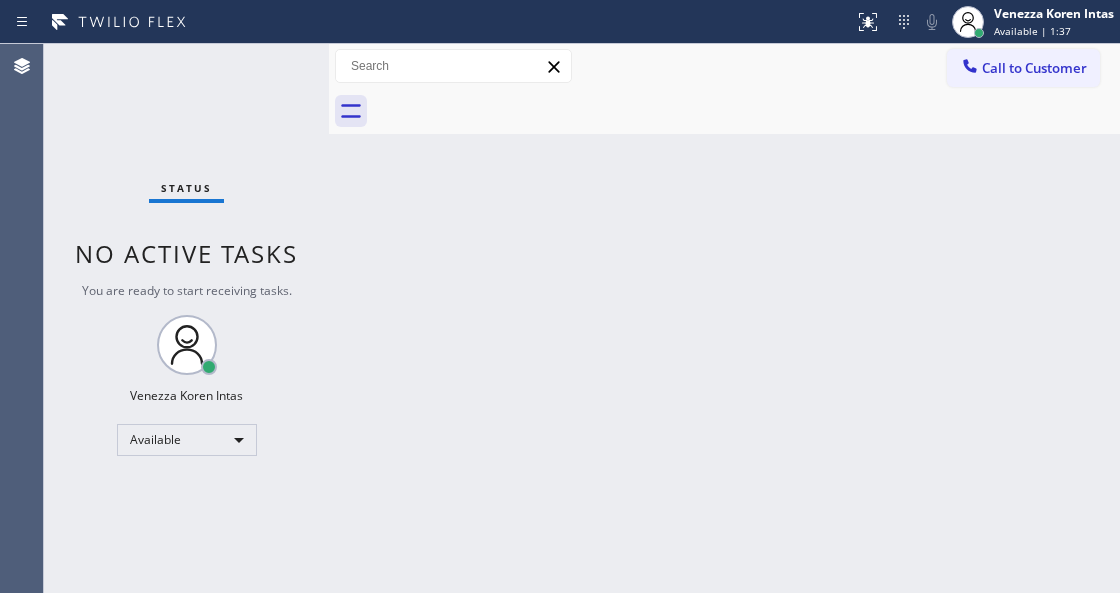 click on "Back to Dashboard Change Sender ID Customers Technicians Select a contact Outbound call Technician Search Technician Your caller id phone number Your caller id phone number Call Technician info Name   Phone none Address none Change Sender ID HVAC [PHONE] 5 Star Appliance [PHONE] Appliance Repair [PHONE] Plumbing [PHONE] Air Duct Cleaning [PHONE]  Electricians [PHONE] Cancel Change Check personal SMS Reset Change No tabs Call to Customer Outbound call Location Red Electricians Sherman Oaks Your caller id phone number ([PHONE]) Customer number Call Outbound call Technician Search Technician Your caller id phone number Your caller id phone number Call" at bounding box center (724, 318) 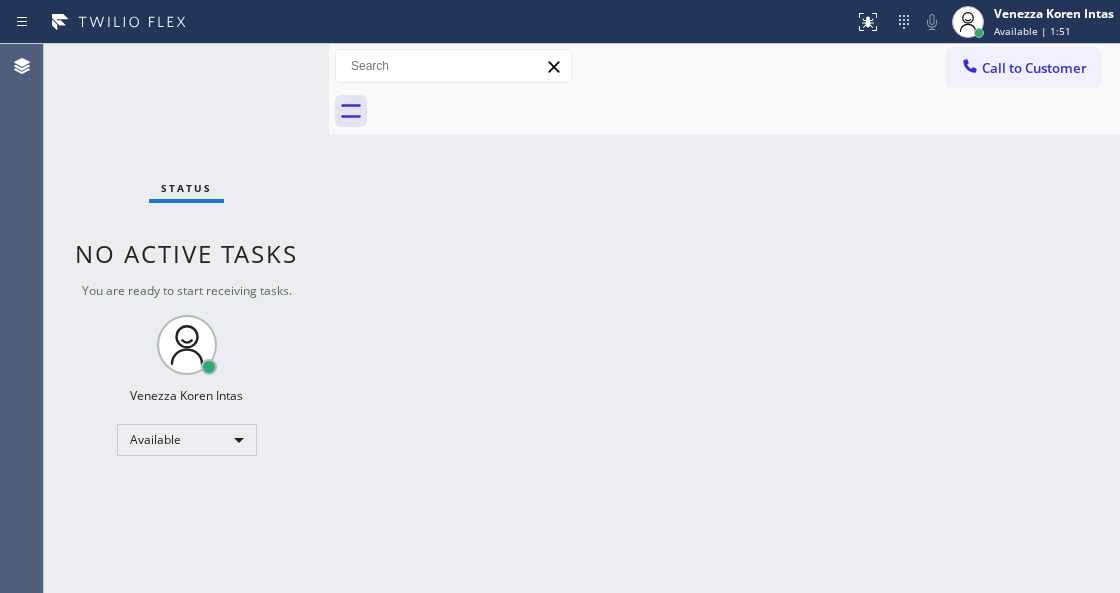 drag, startPoint x: 482, startPoint y: 354, endPoint x: 384, endPoint y: 396, distance: 106.62083 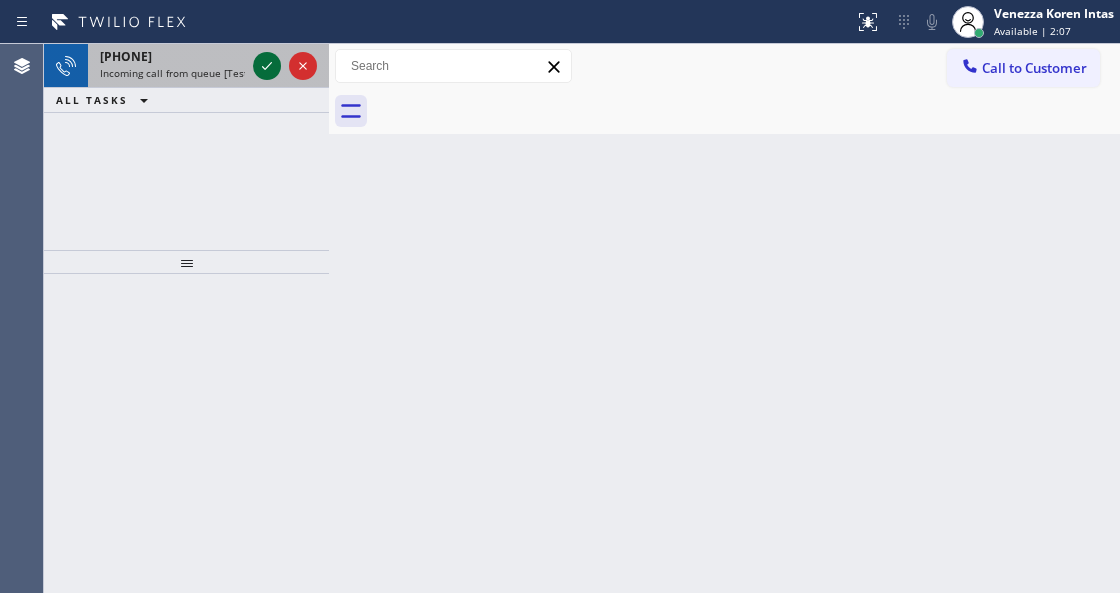 click 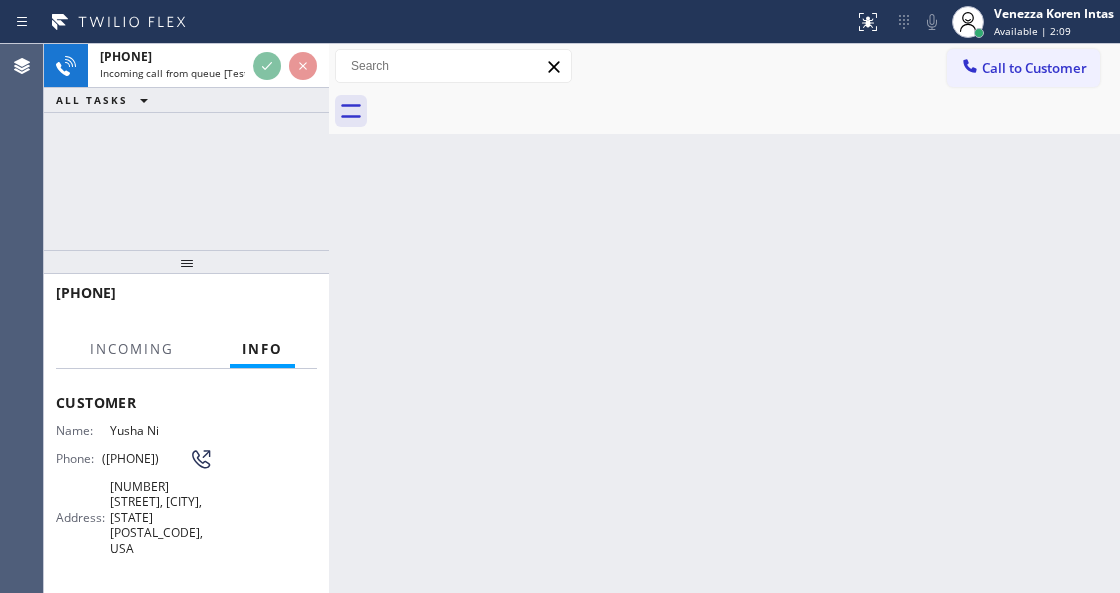 scroll, scrollTop: 200, scrollLeft: 0, axis: vertical 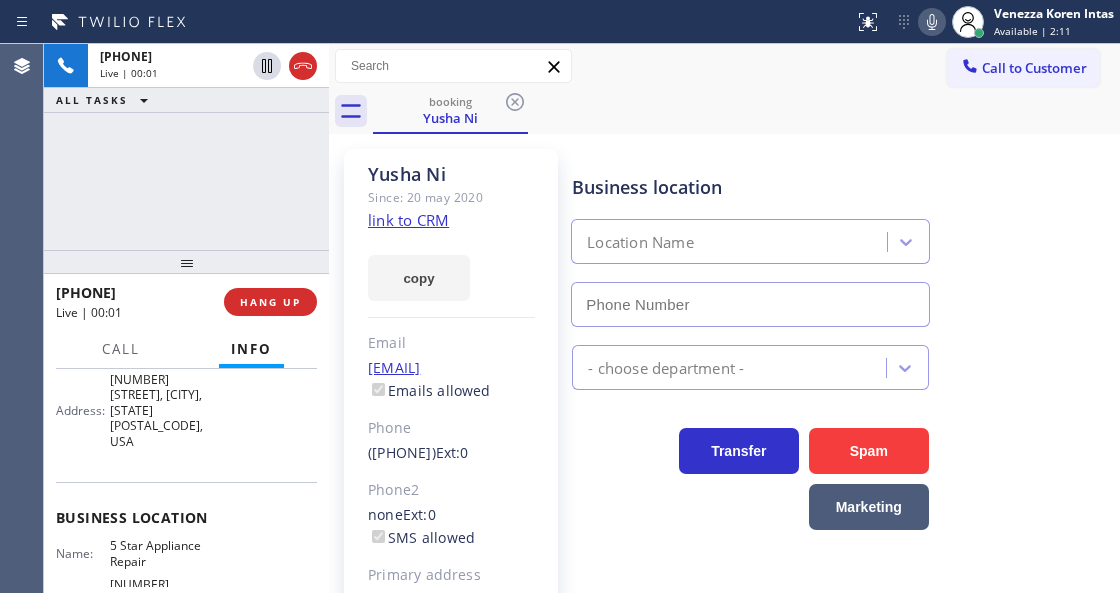 type on "([PHONE]) [PHONE]" 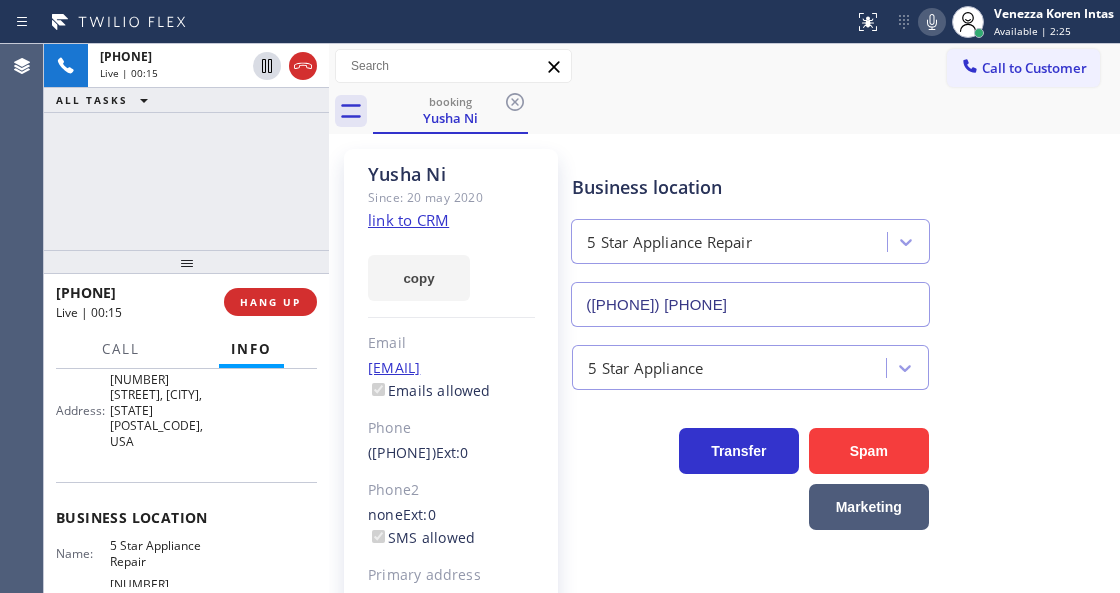 click on "link to CRM" 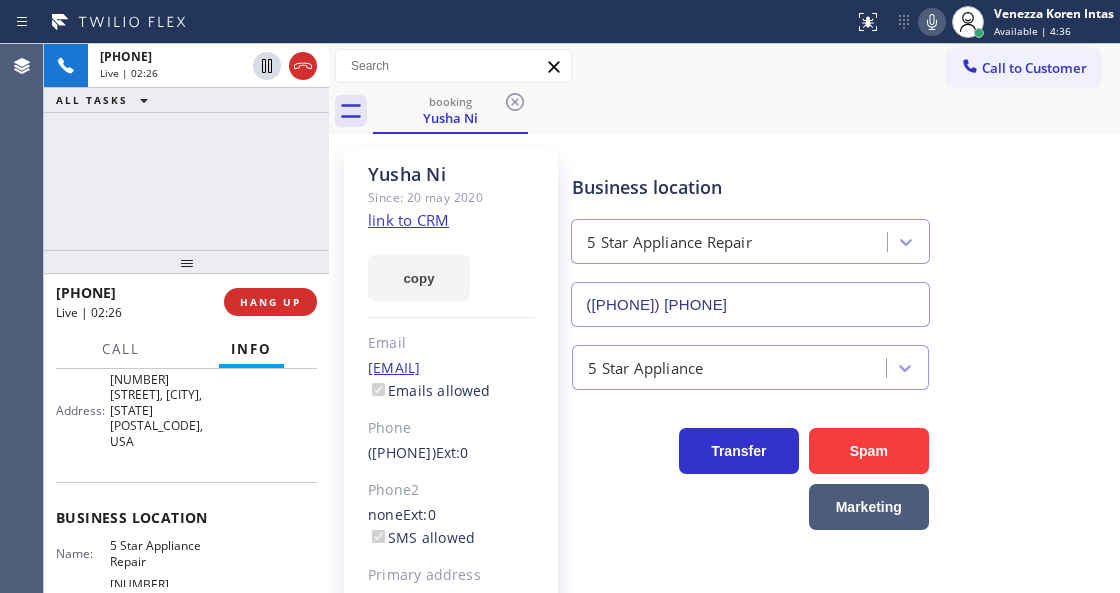 click 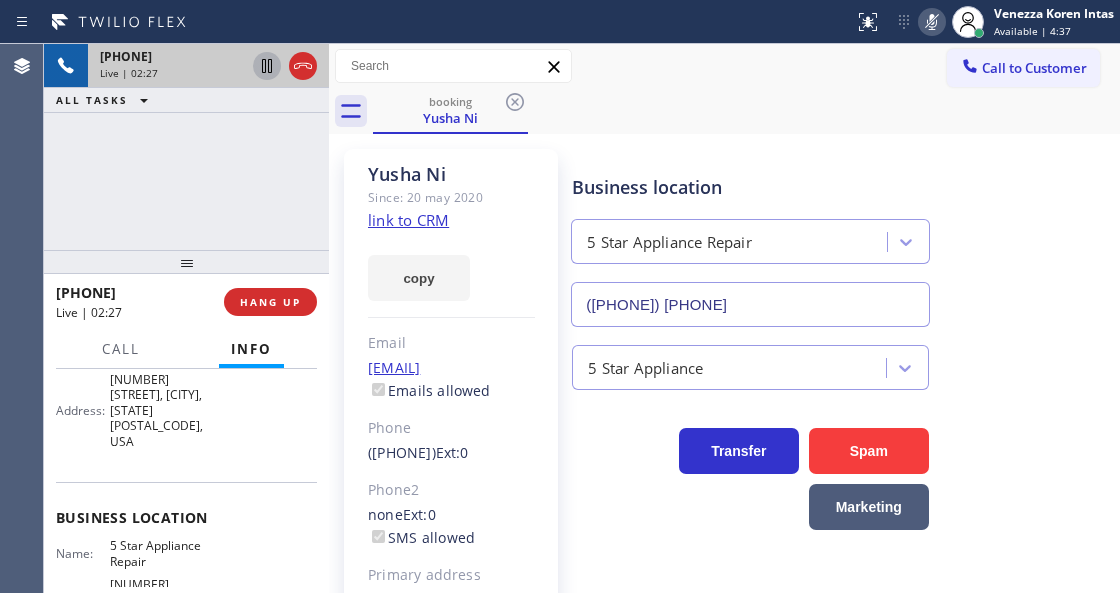 click 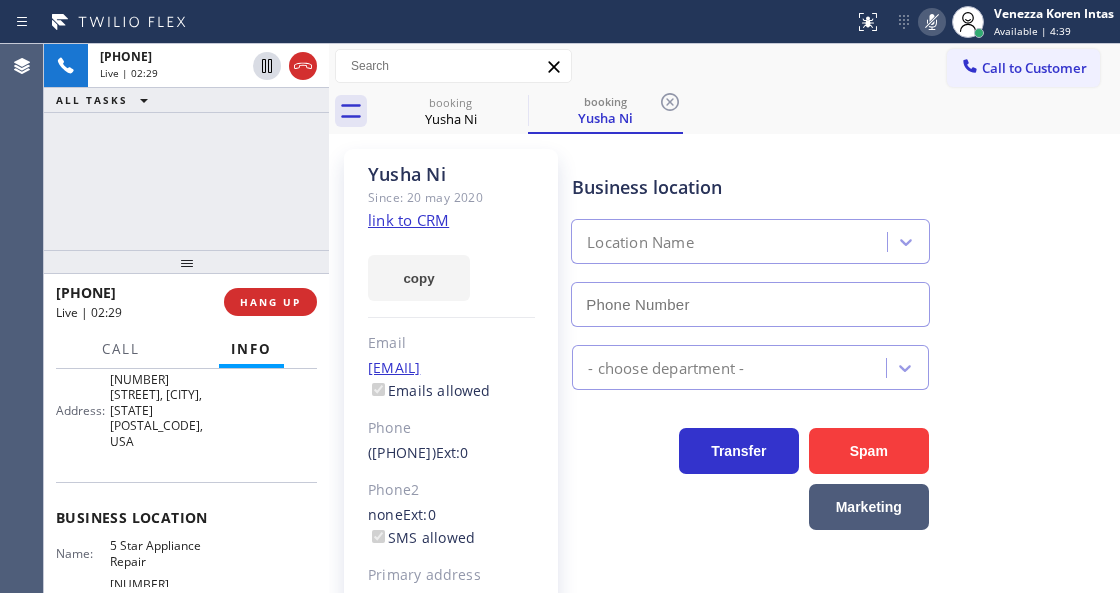 type on "([PHONE]) [PHONE]" 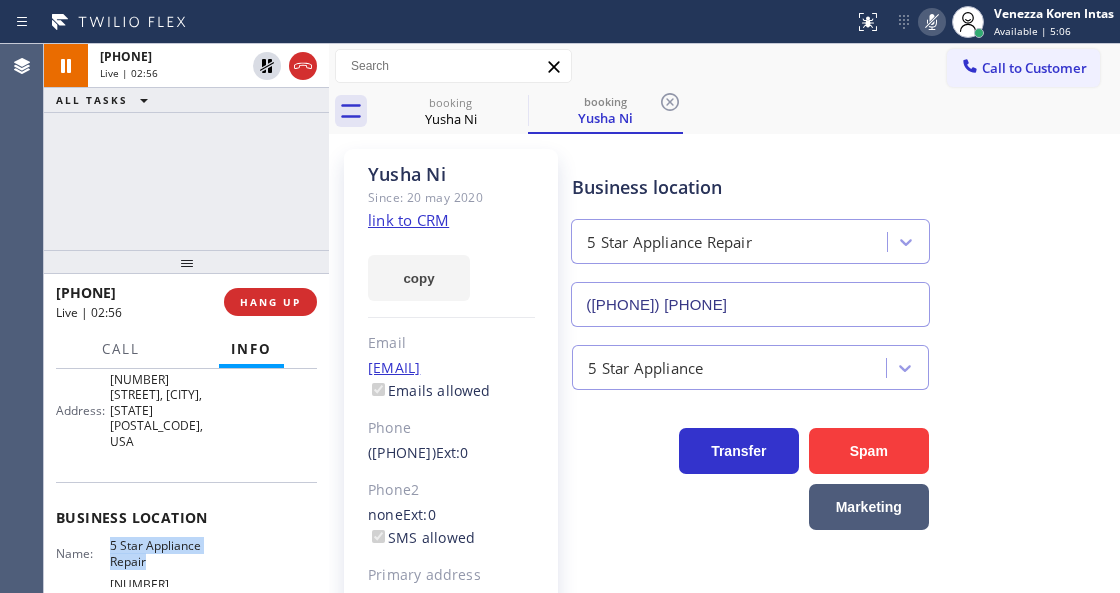 drag, startPoint x: 107, startPoint y: 512, endPoint x: 154, endPoint y: 529, distance: 49.979996 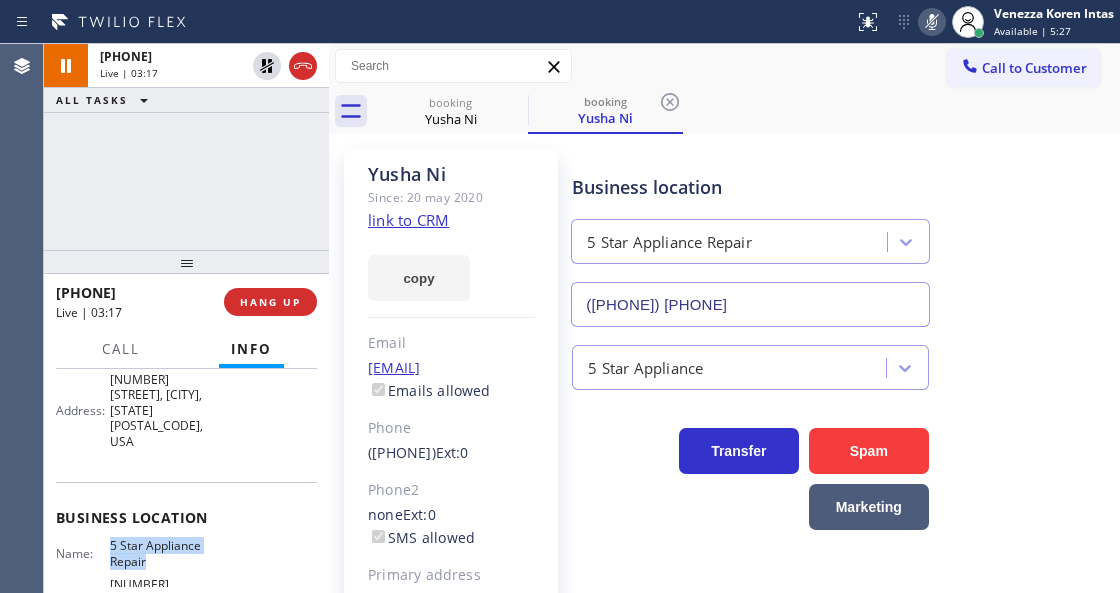 click 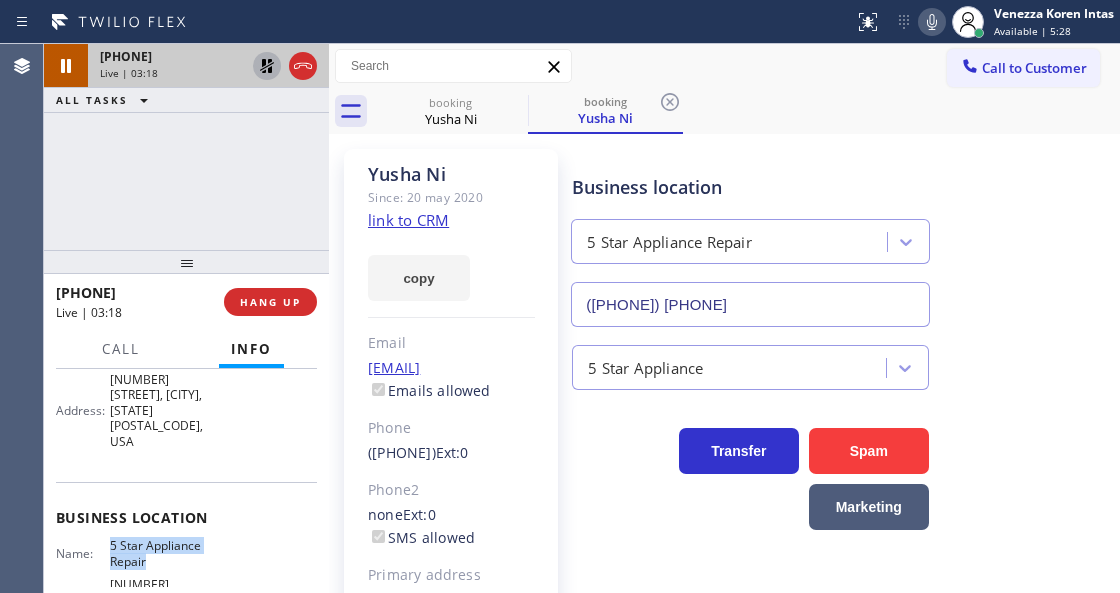 click 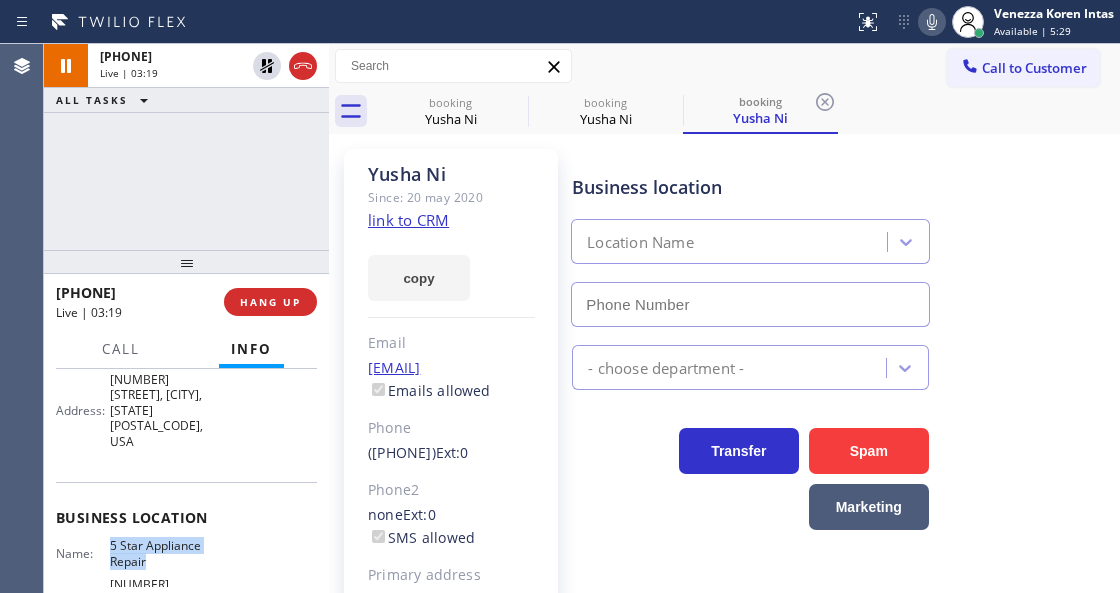 type on "([PHONE]) [PHONE]" 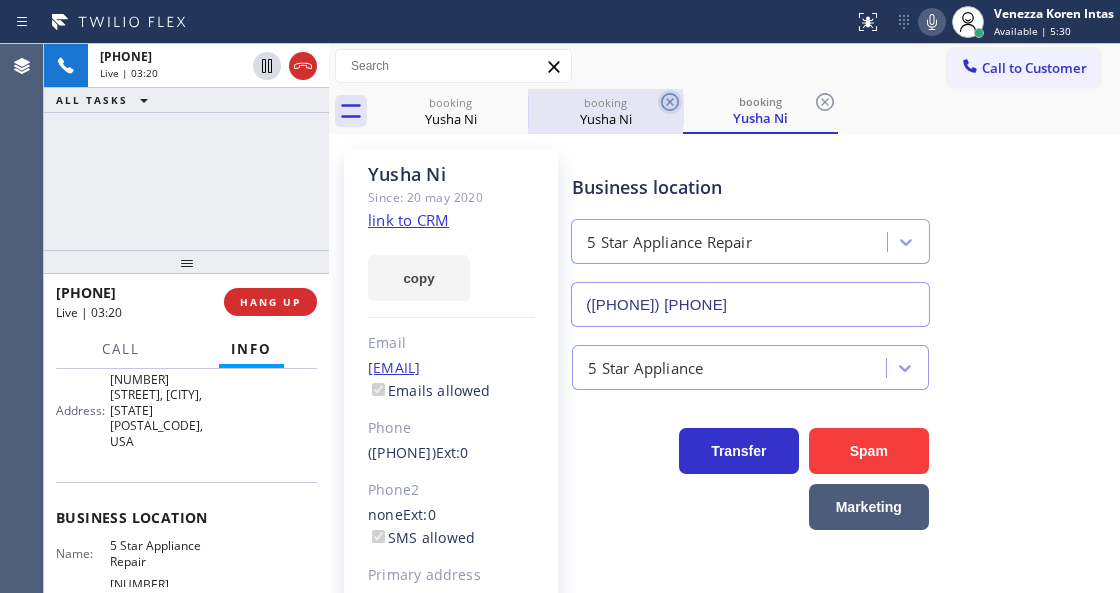 drag, startPoint x: 683, startPoint y: 104, endPoint x: 669, endPoint y: 104, distance: 14 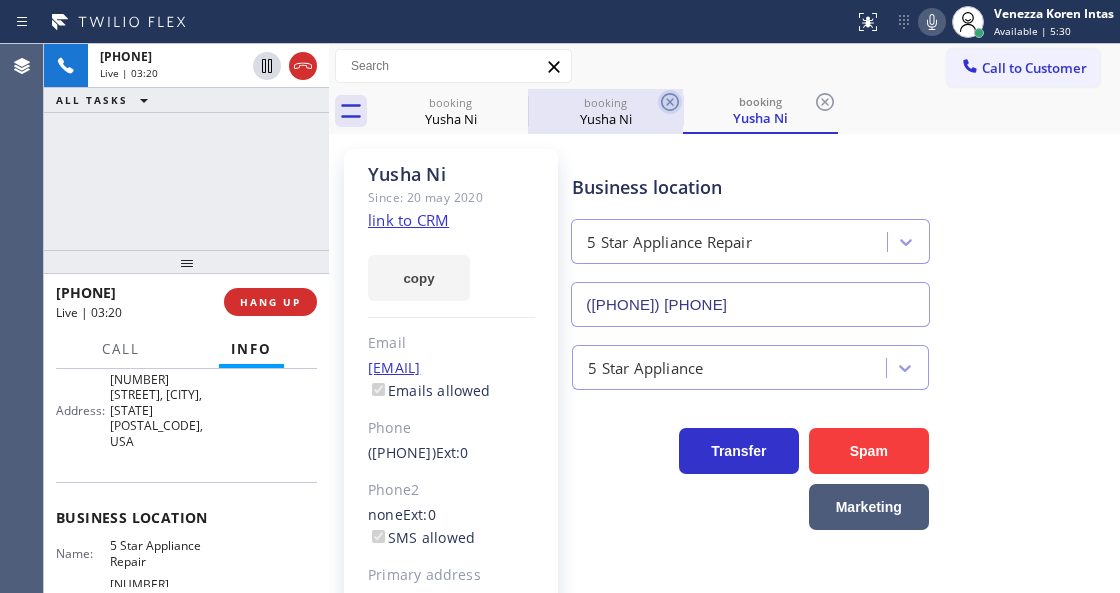 click 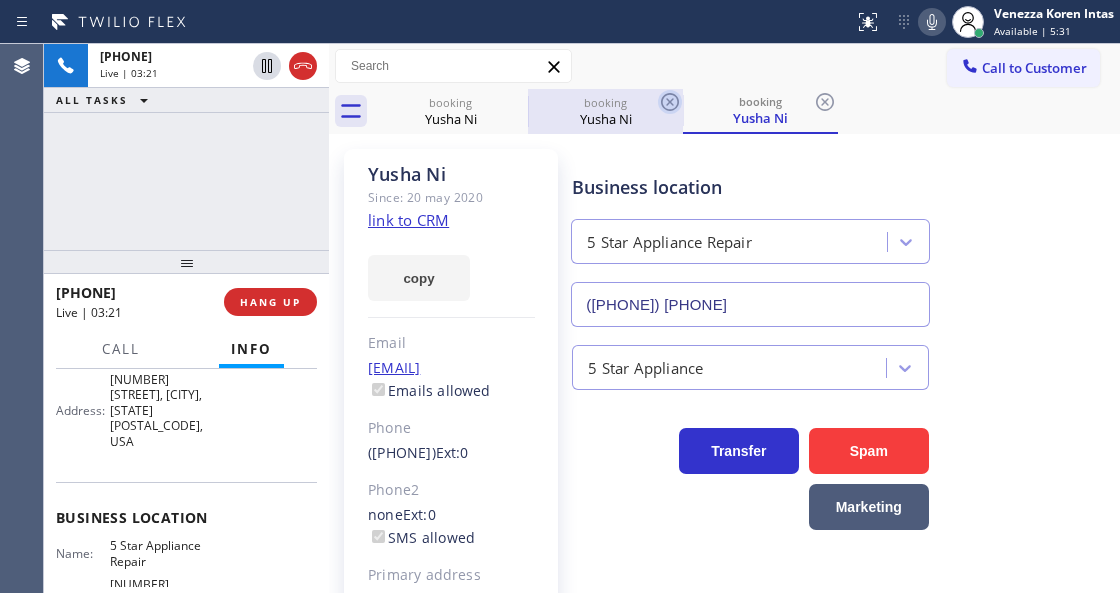 click 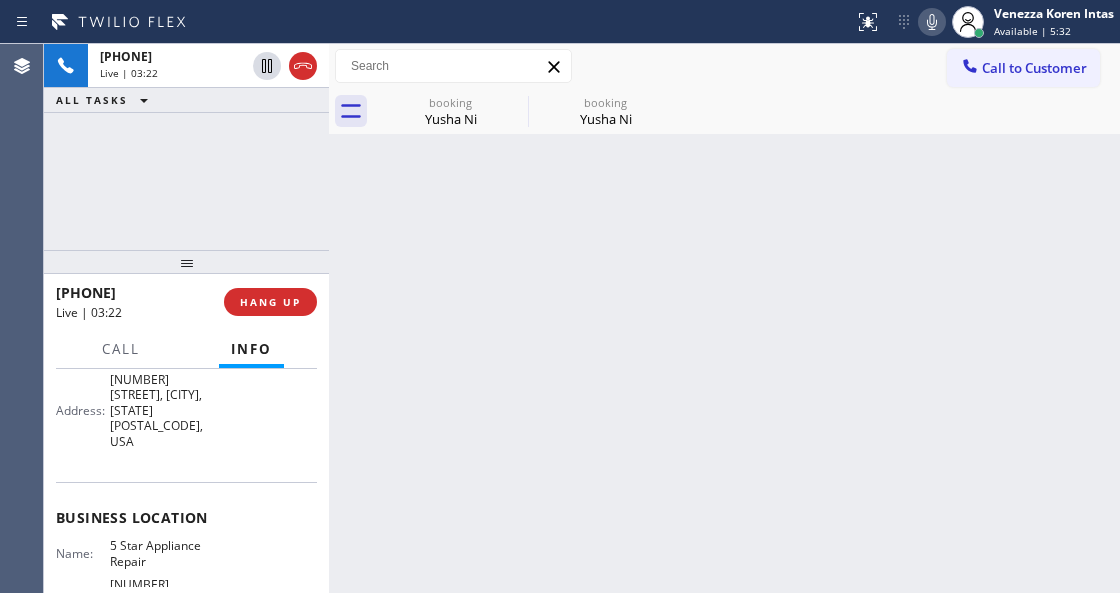 click 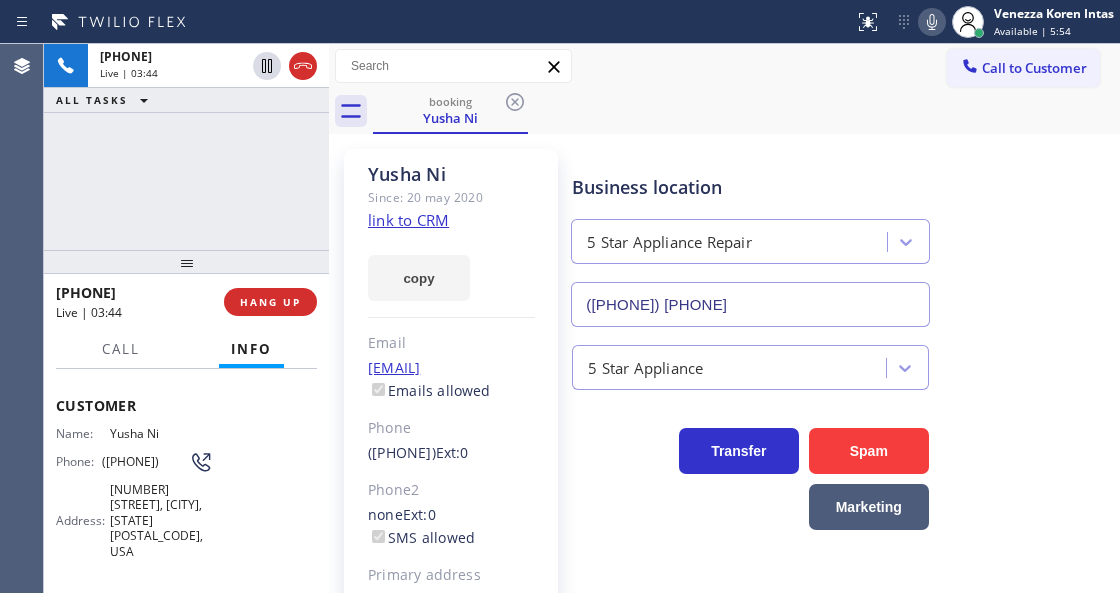 scroll, scrollTop: 66, scrollLeft: 0, axis: vertical 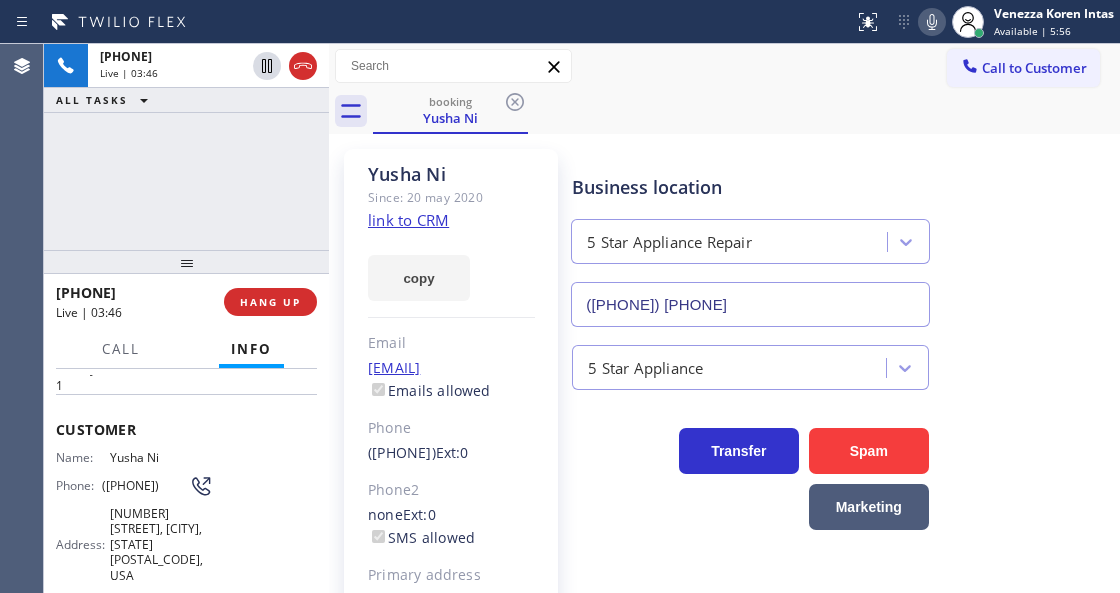 drag, startPoint x: 144, startPoint y: 494, endPoint x: 100, endPoint y: 478, distance: 46.818798 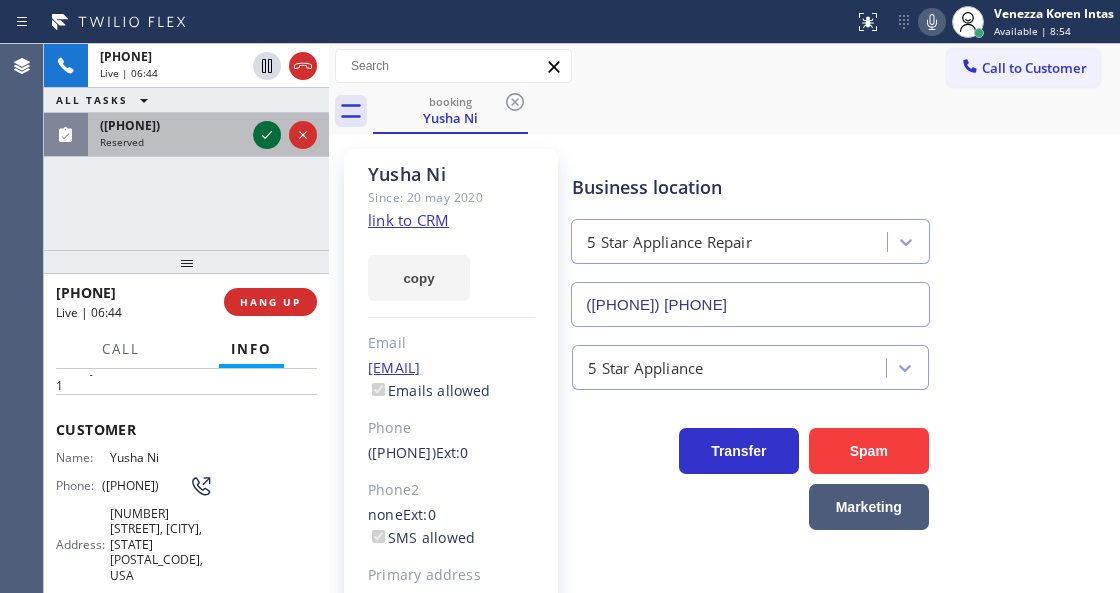 click 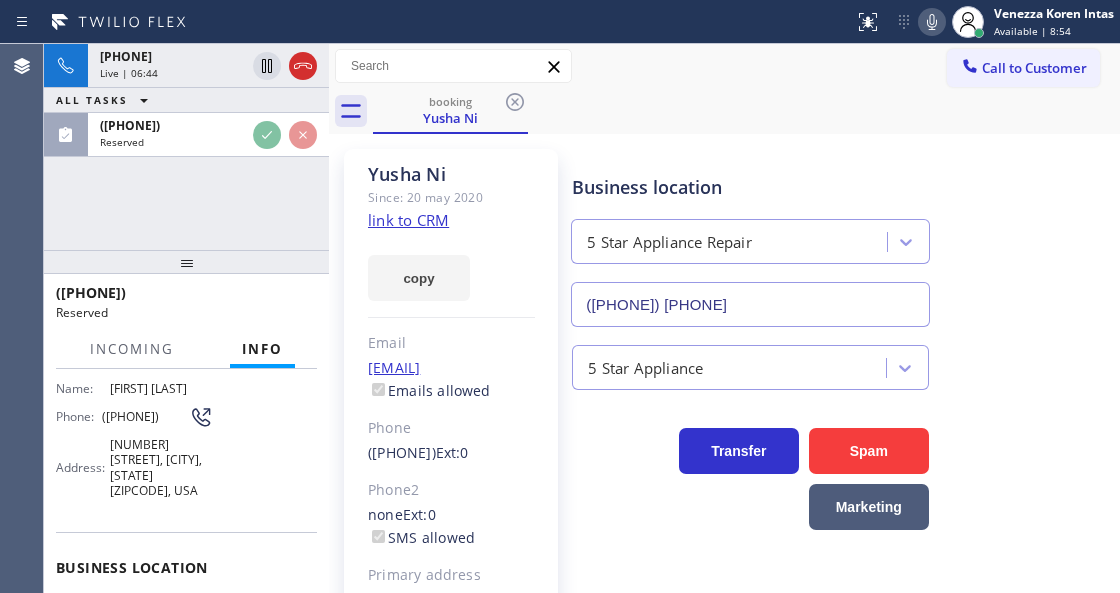 scroll, scrollTop: 266, scrollLeft: 0, axis: vertical 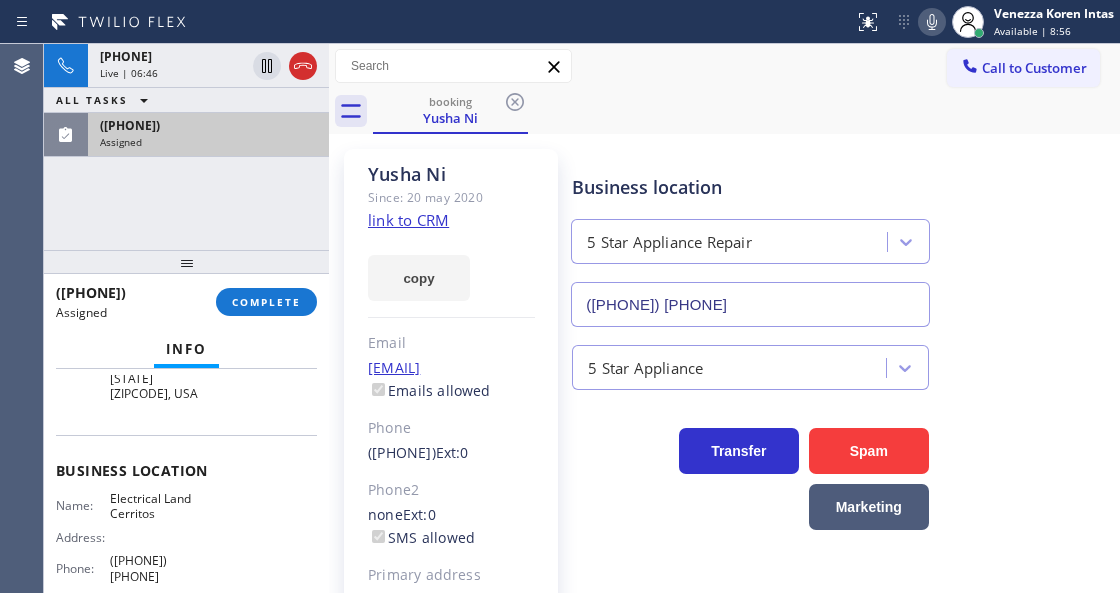 click on "([PHONE])" at bounding box center [208, 125] 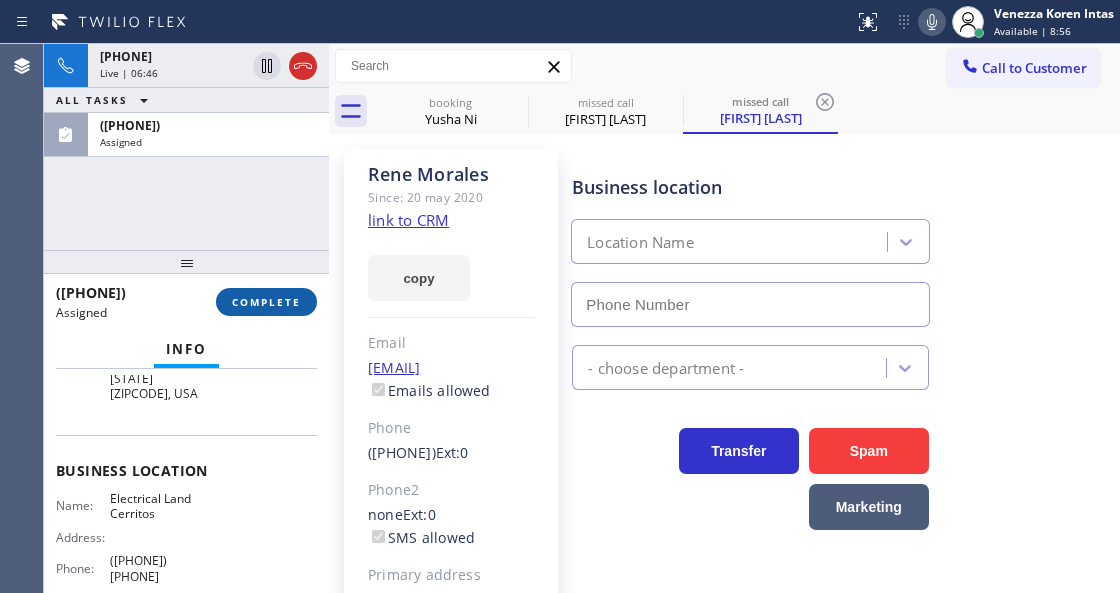 click on "COMPLETE" at bounding box center [266, 302] 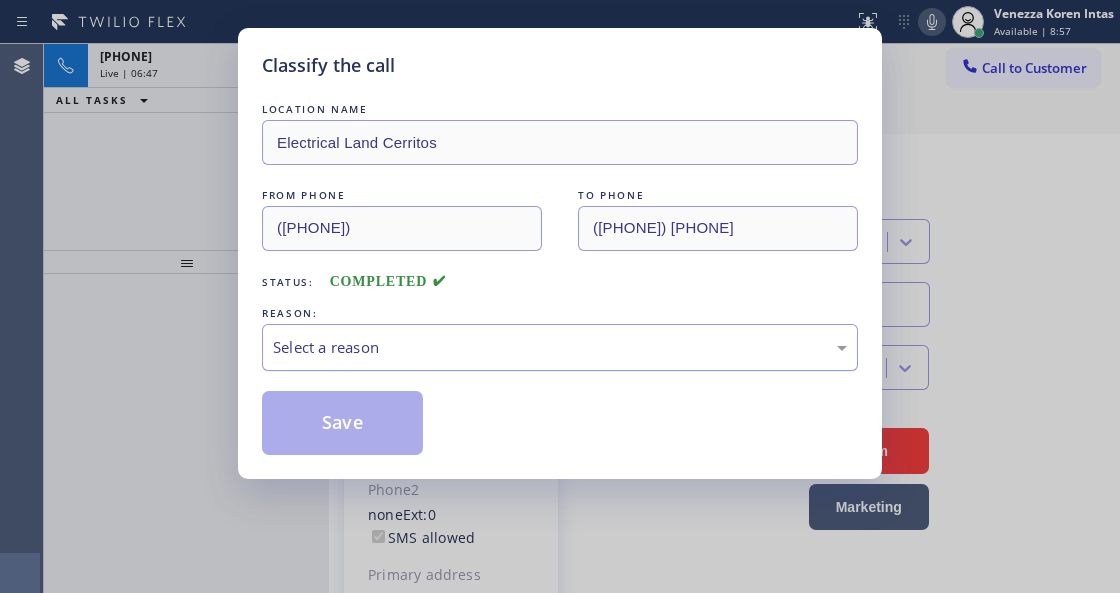 type on "([PHONE]) [PHONE]" 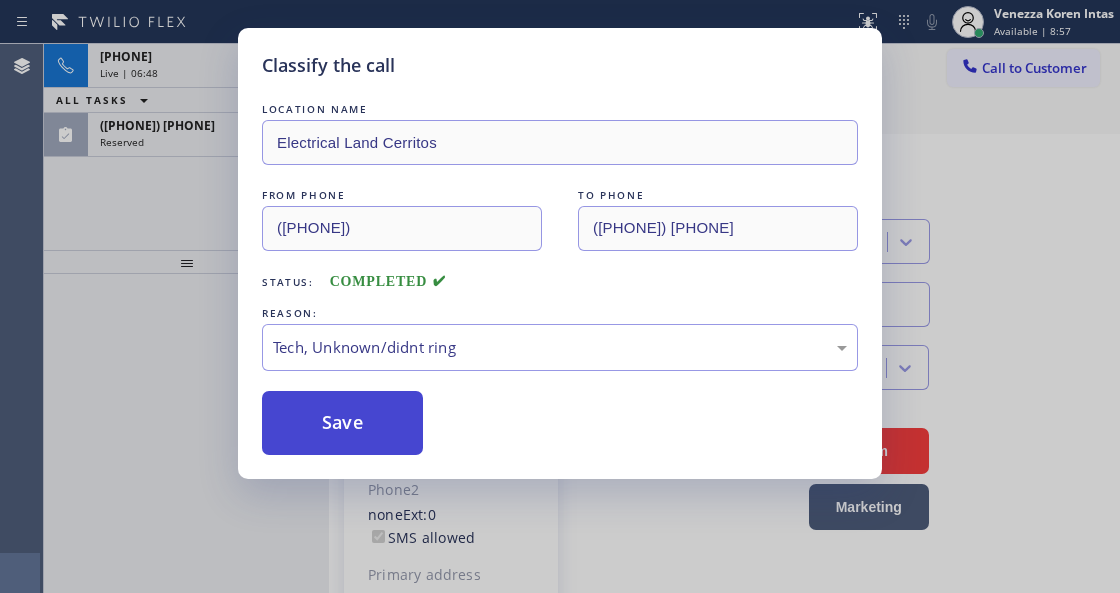 click on "Save" at bounding box center [342, 423] 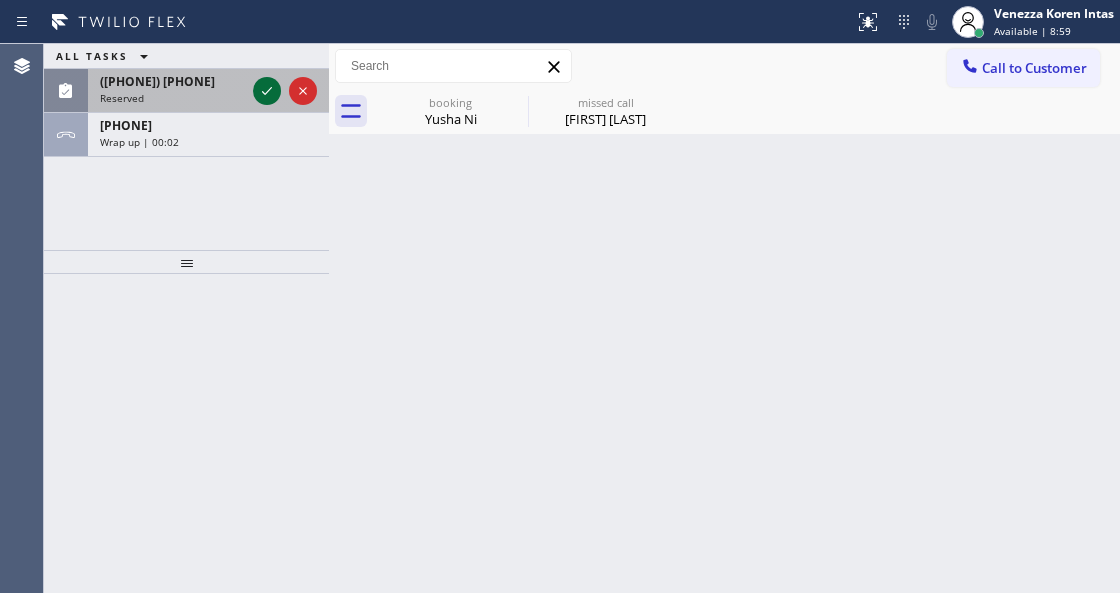click 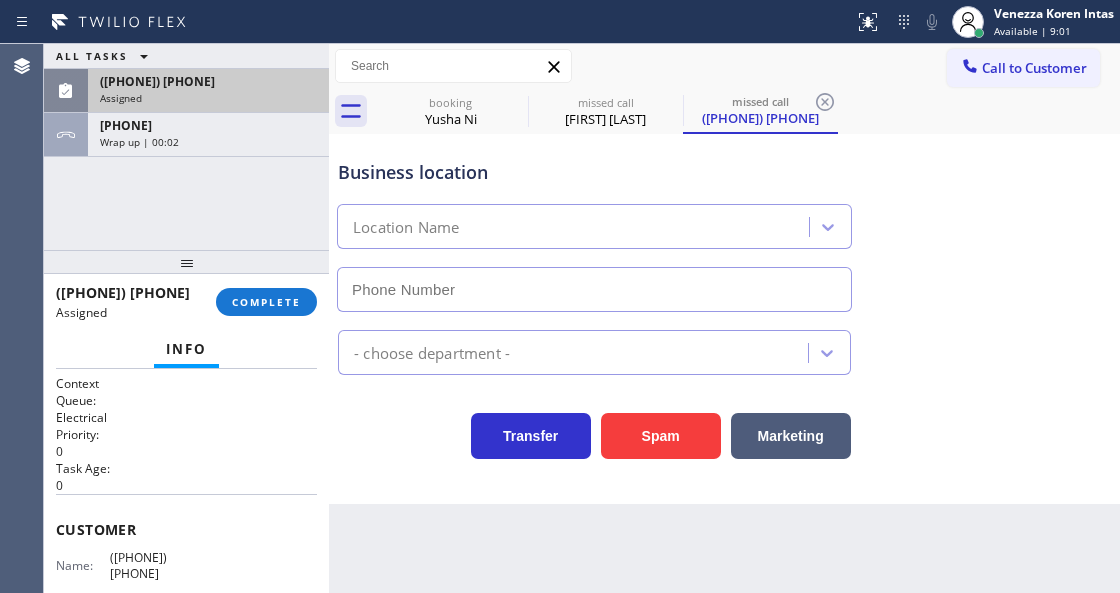 type on "([PHONE])" 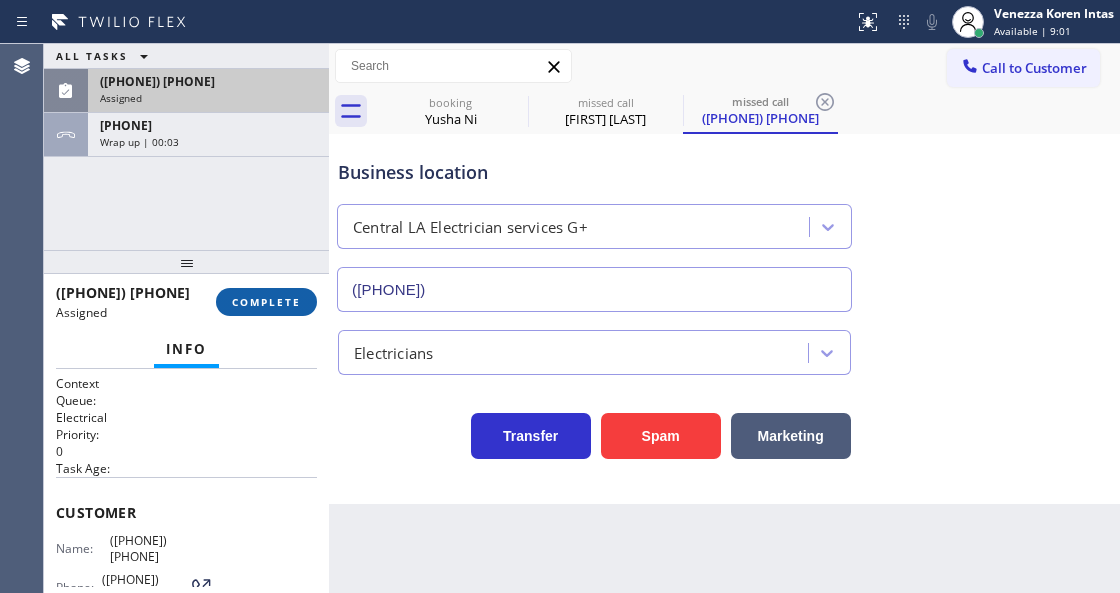click on "COMPLETE" at bounding box center (266, 302) 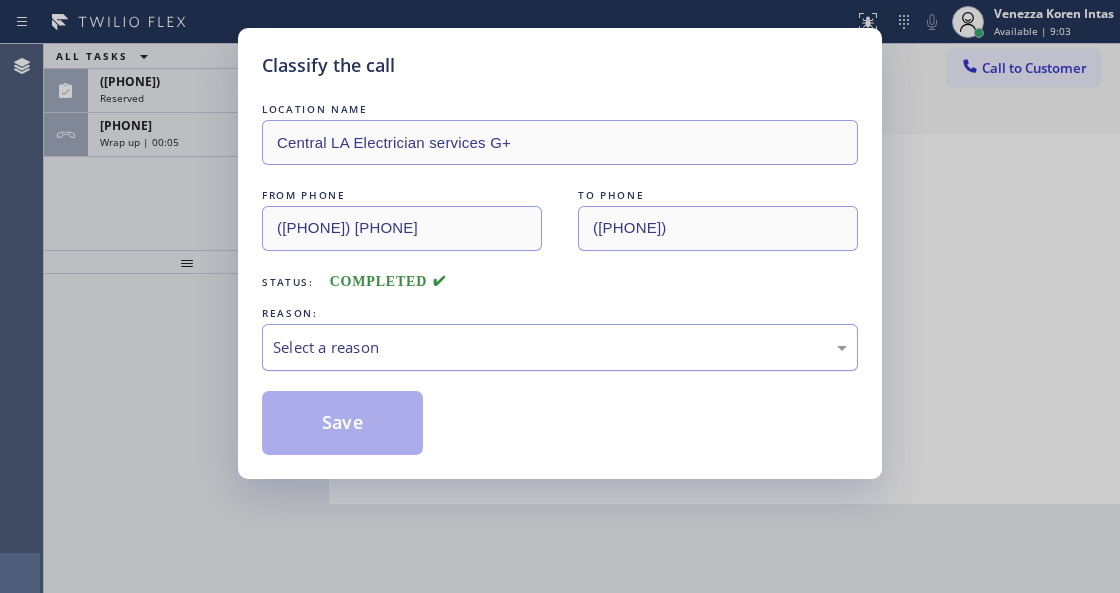 click on "Select a reason" at bounding box center (560, 347) 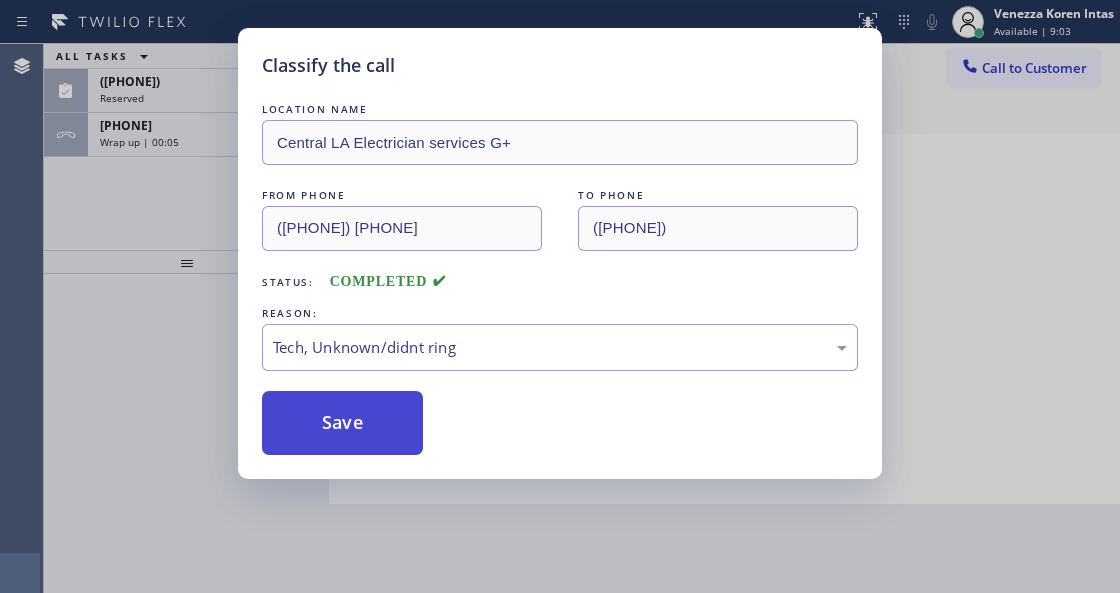 click on "Save" at bounding box center (342, 423) 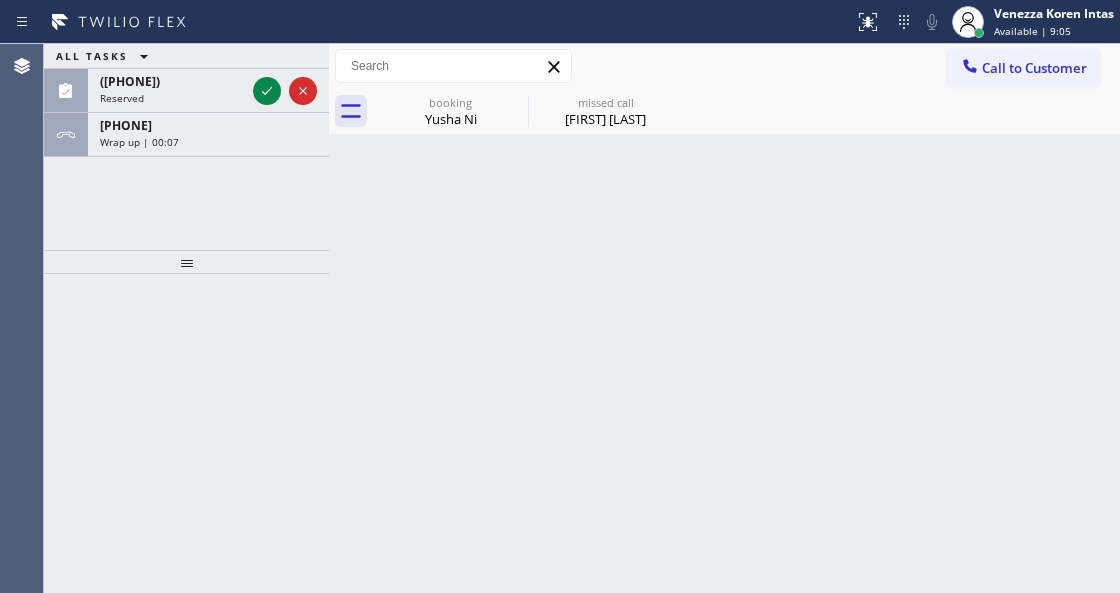drag, startPoint x: 266, startPoint y: 91, endPoint x: 302, endPoint y: 164, distance: 81.394104 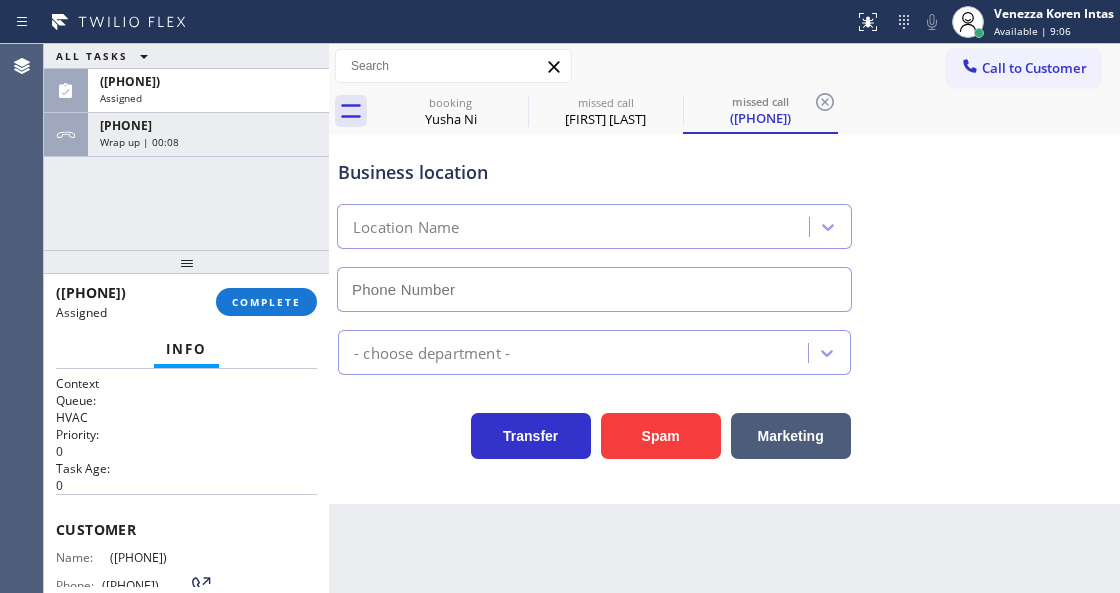 type on "(424) 772-3921" 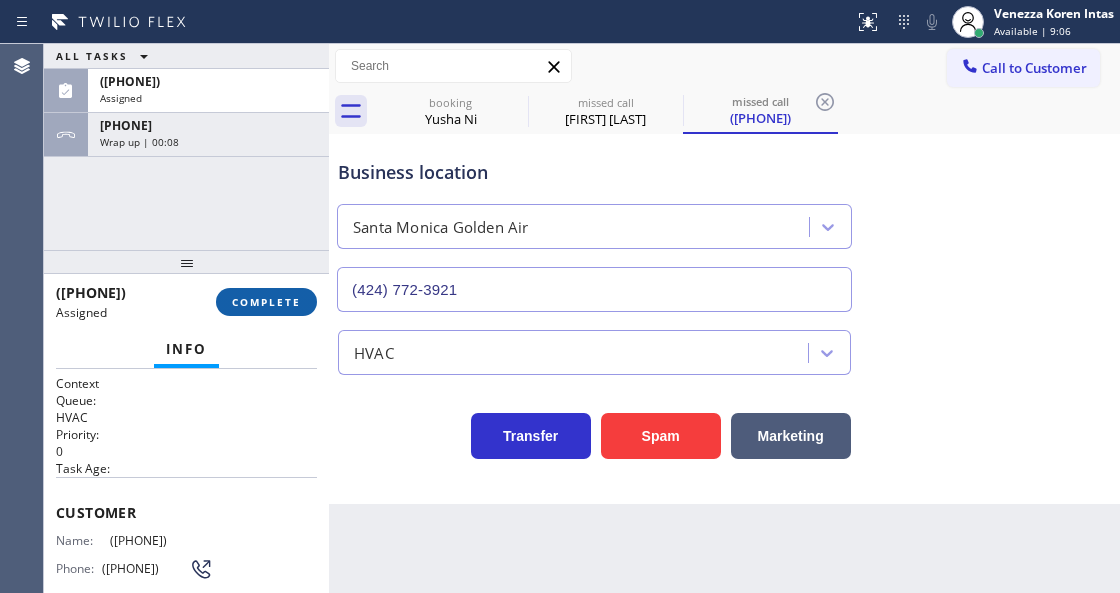 click on "COMPLETE" at bounding box center [266, 302] 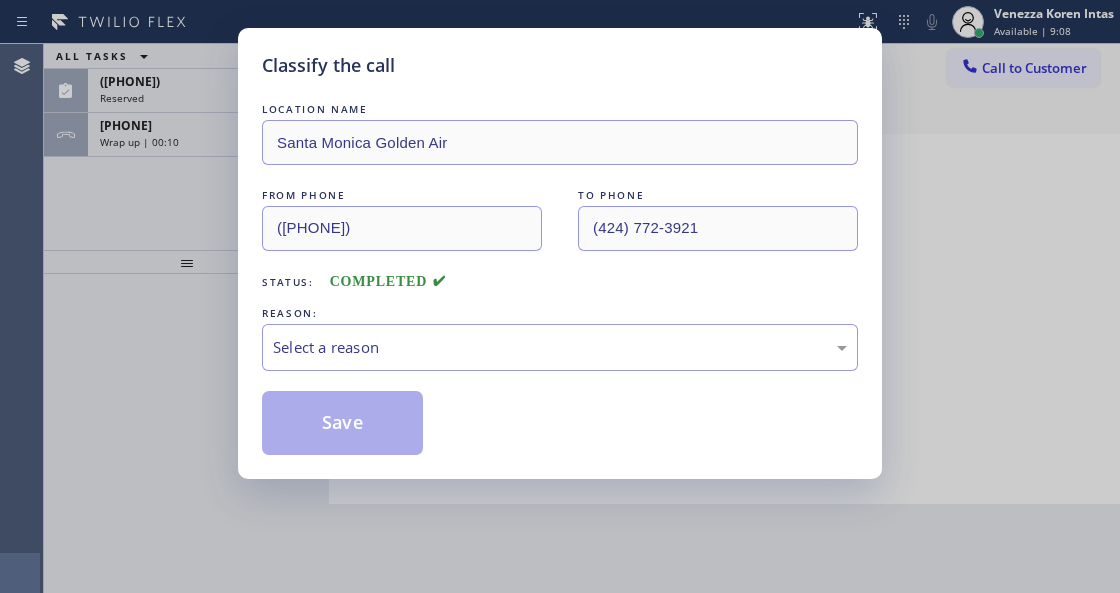click on "Select a reason" at bounding box center (560, 347) 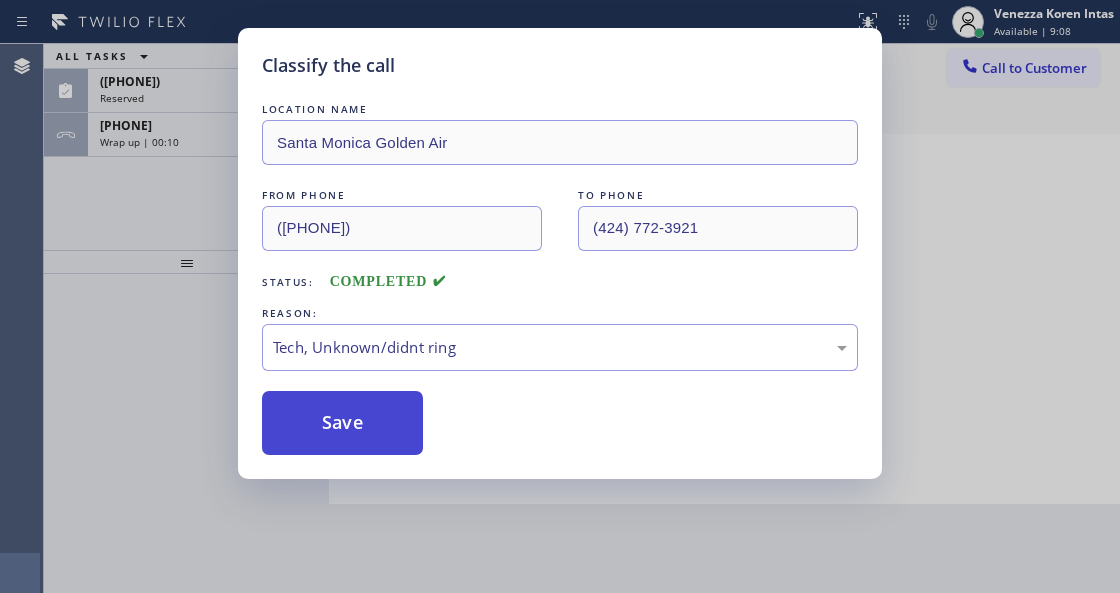 click on "Save" at bounding box center (342, 423) 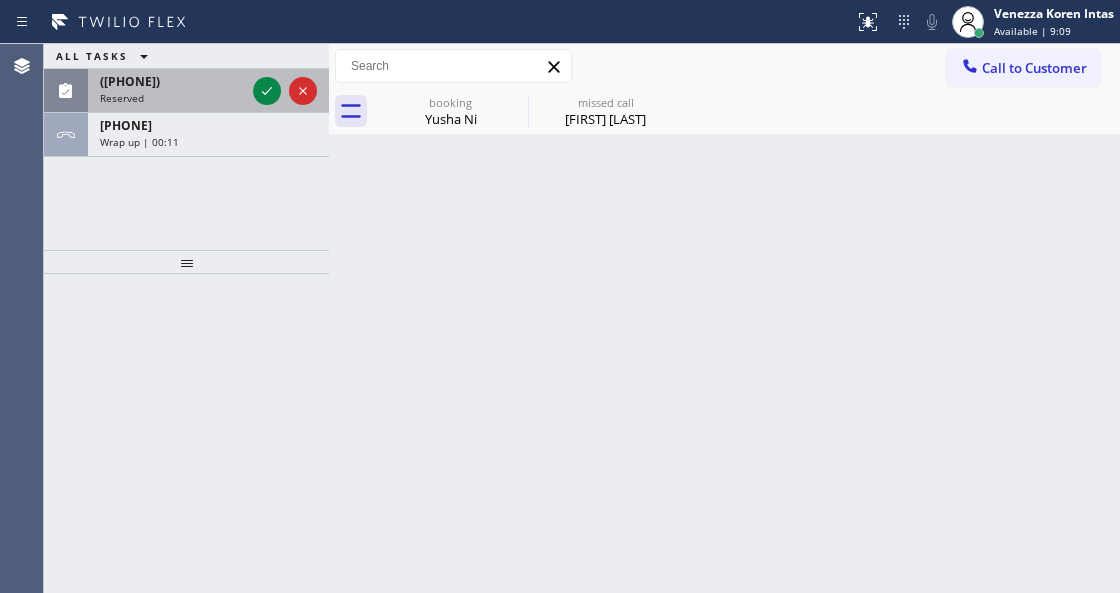 click 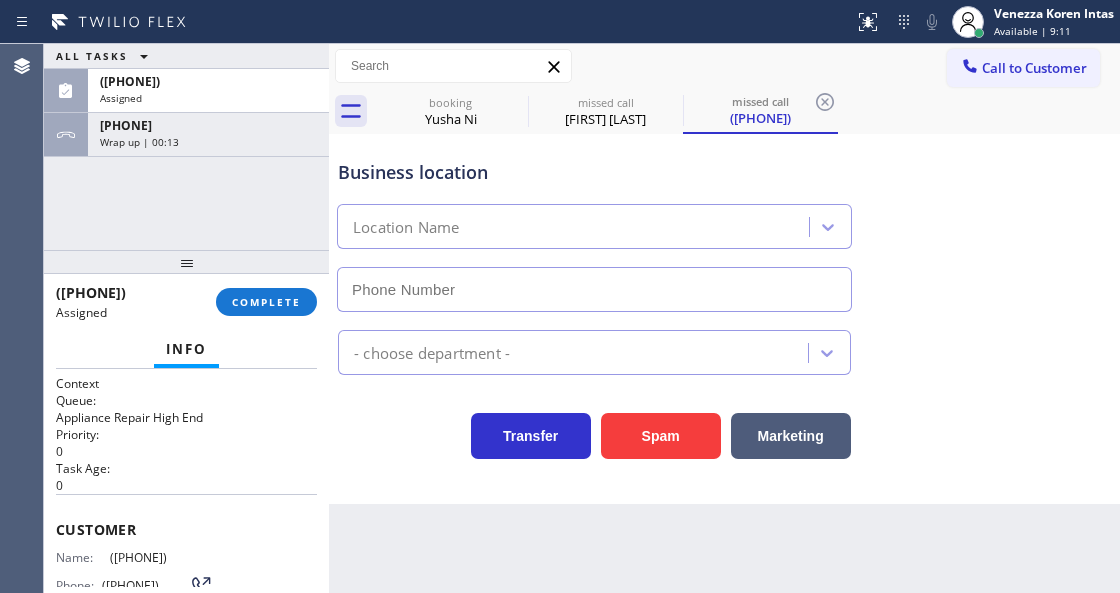 type on "([PHONE])" 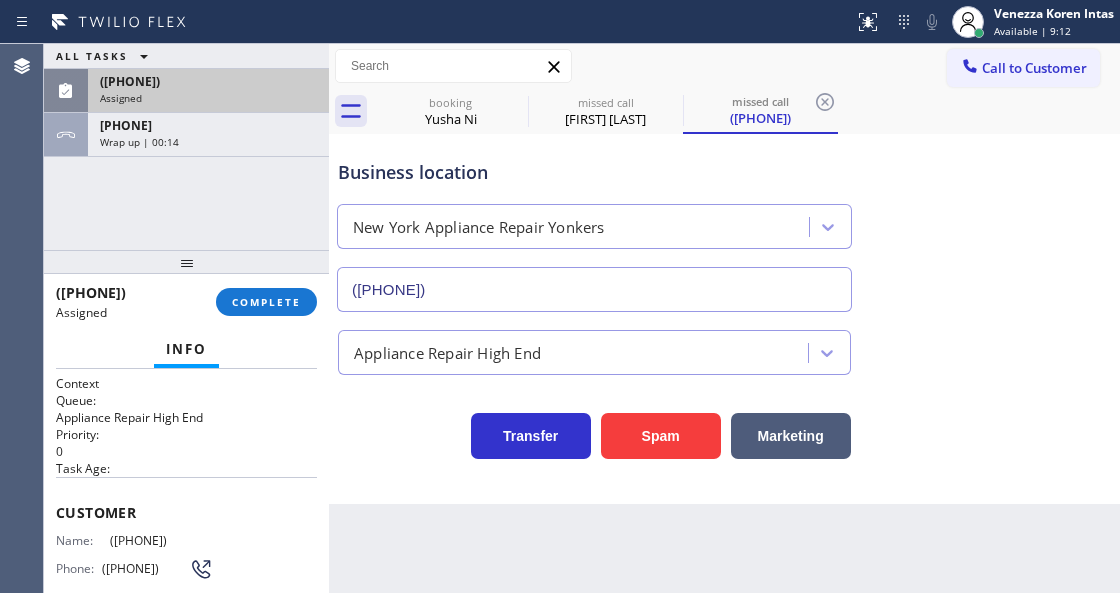 click on "Assigned" at bounding box center [208, 98] 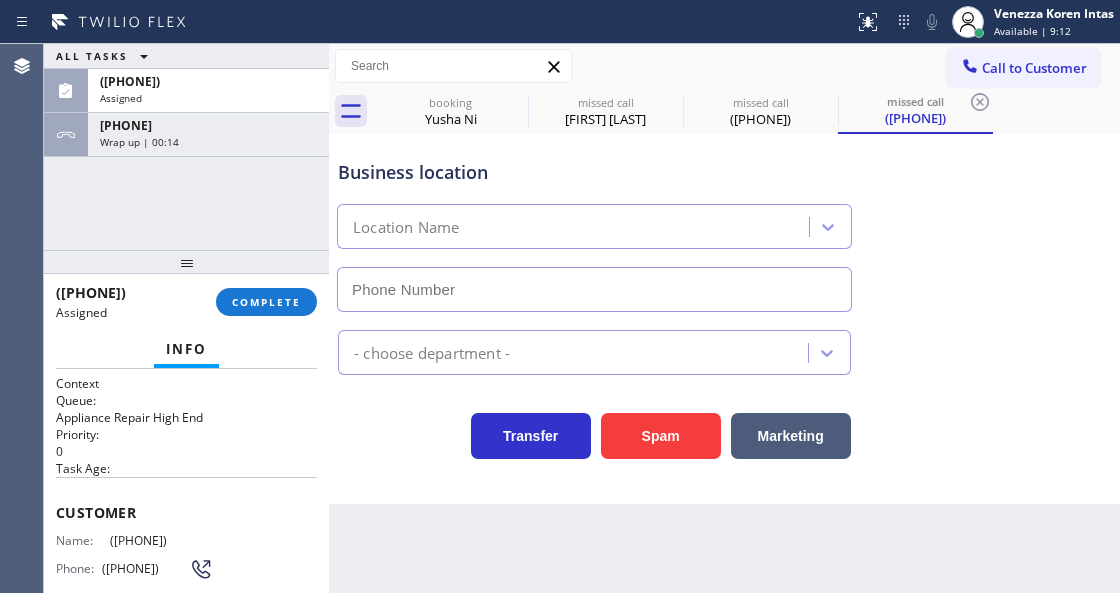 type on "([PHONE])" 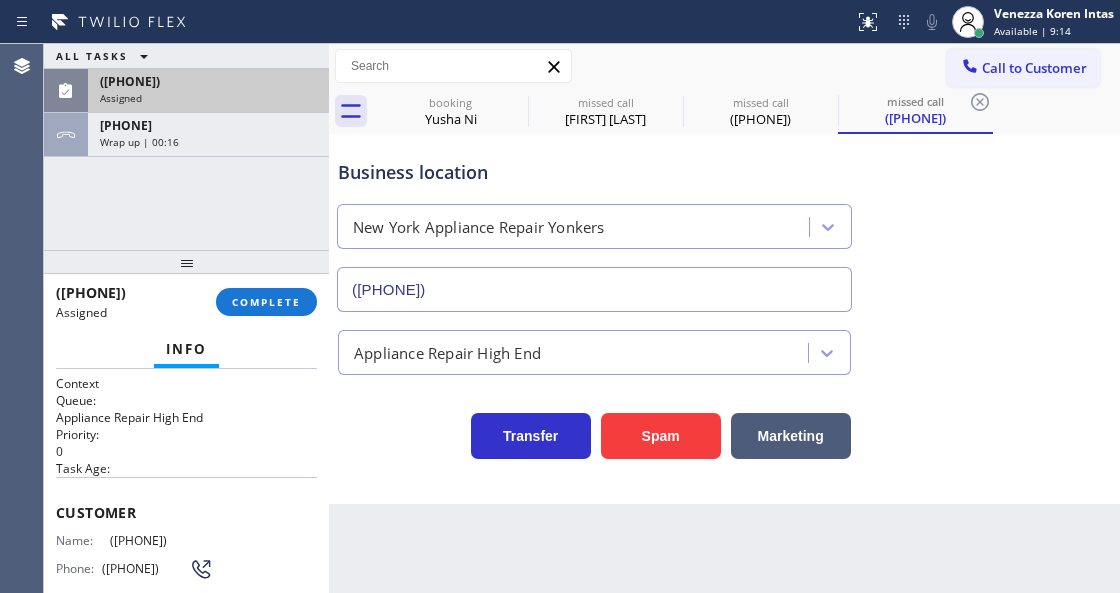 click on "Assigned" at bounding box center [208, 98] 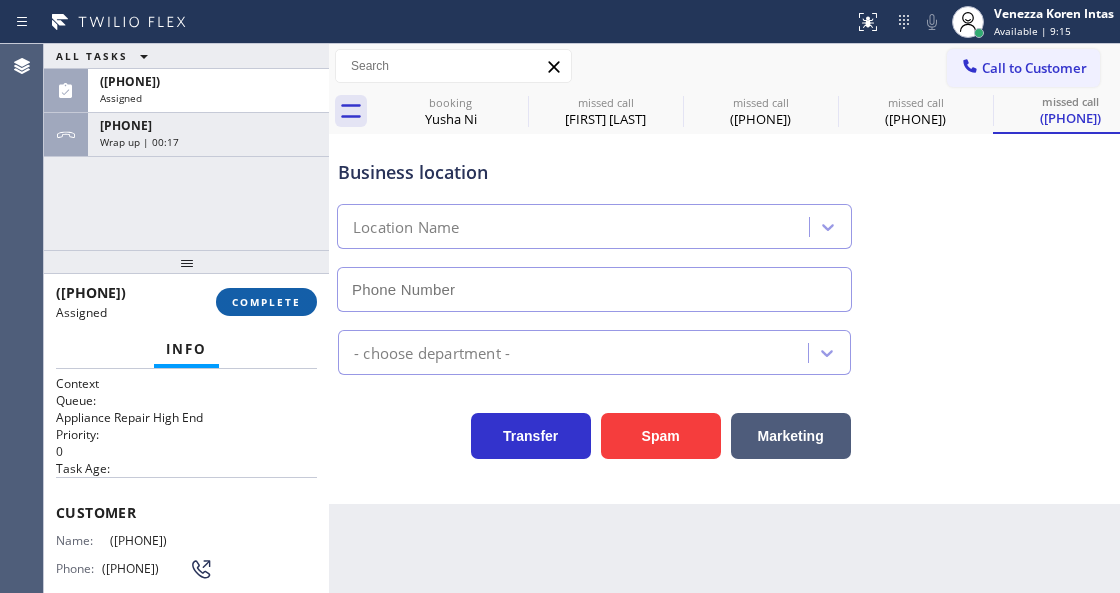 type on "([PHONE])" 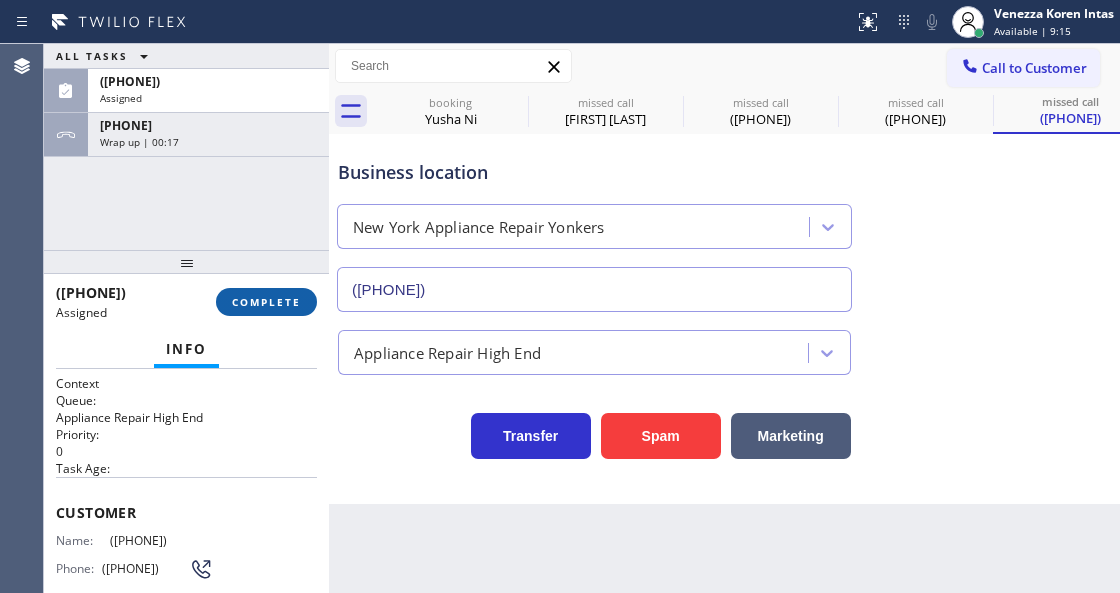 click on "COMPLETE" at bounding box center (266, 302) 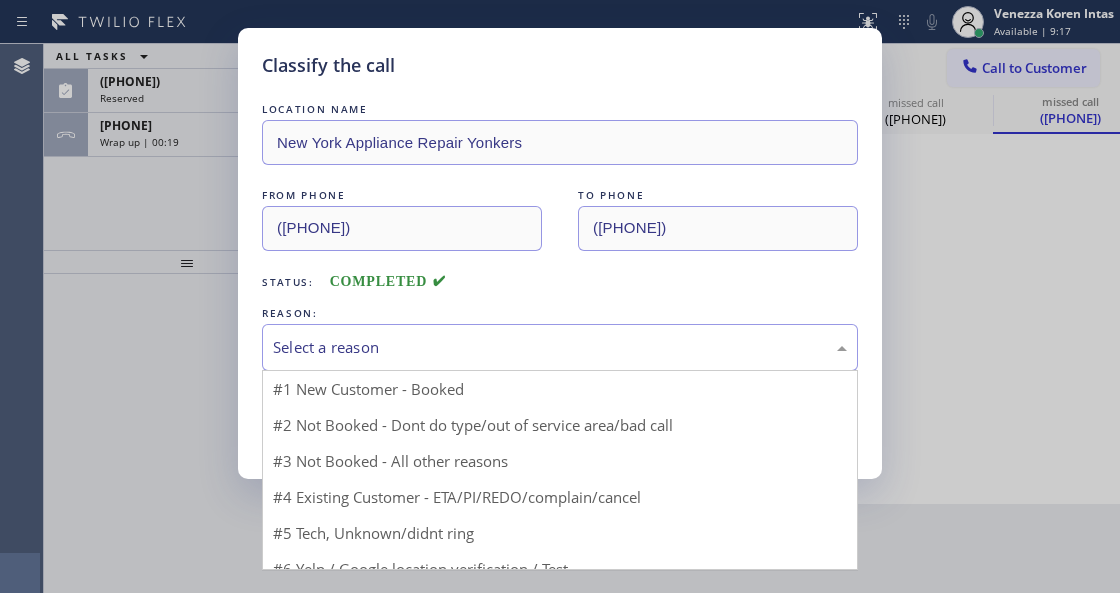 click on "Select a reason" at bounding box center [560, 347] 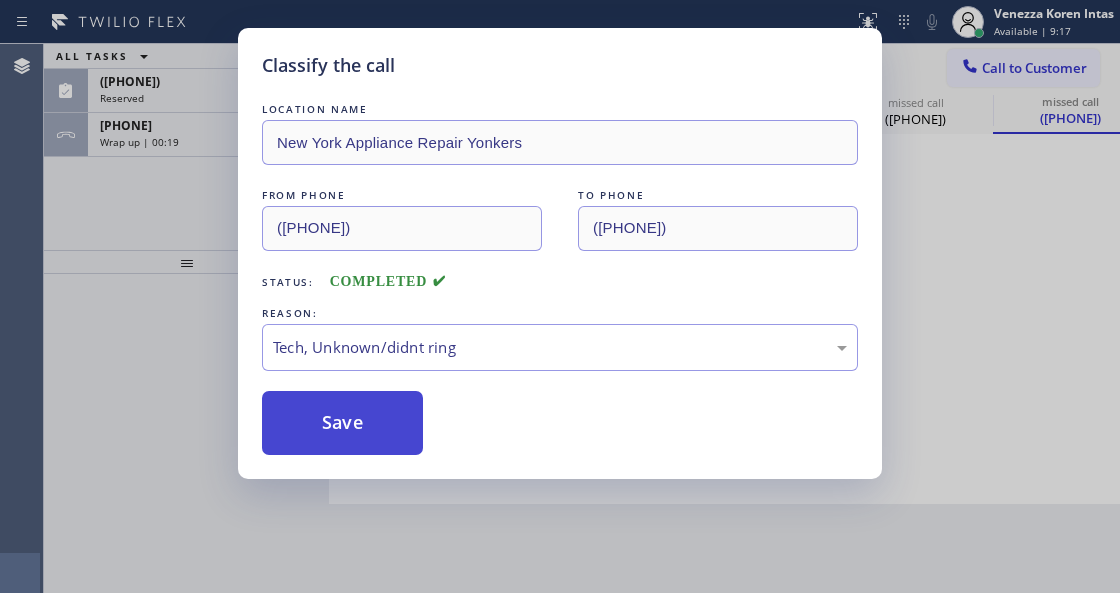 click on "Save" at bounding box center [342, 423] 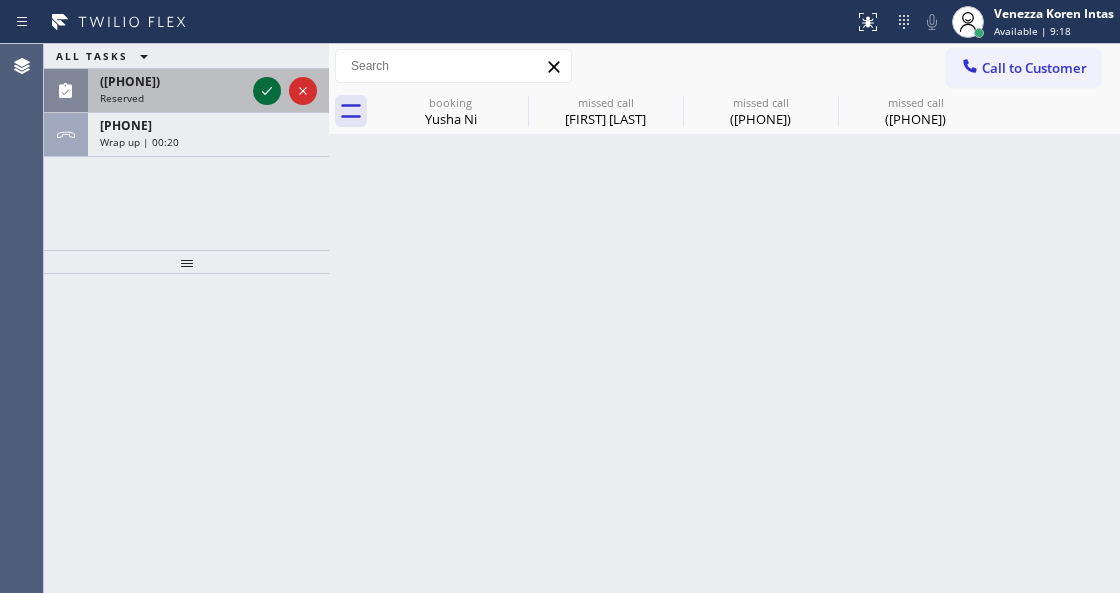 click 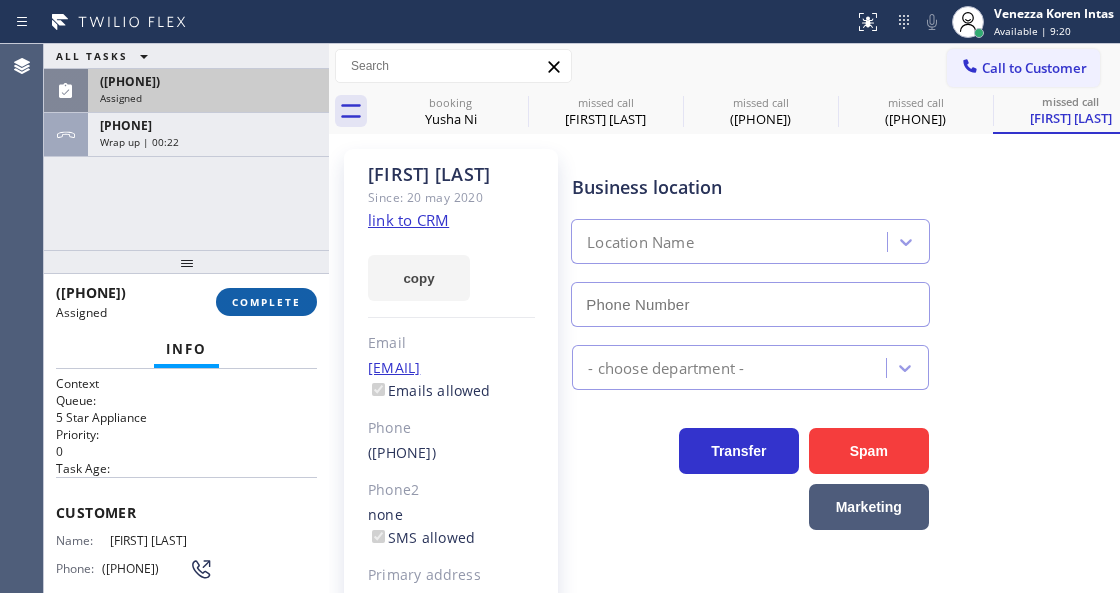 click on "COMPLETE" at bounding box center [266, 302] 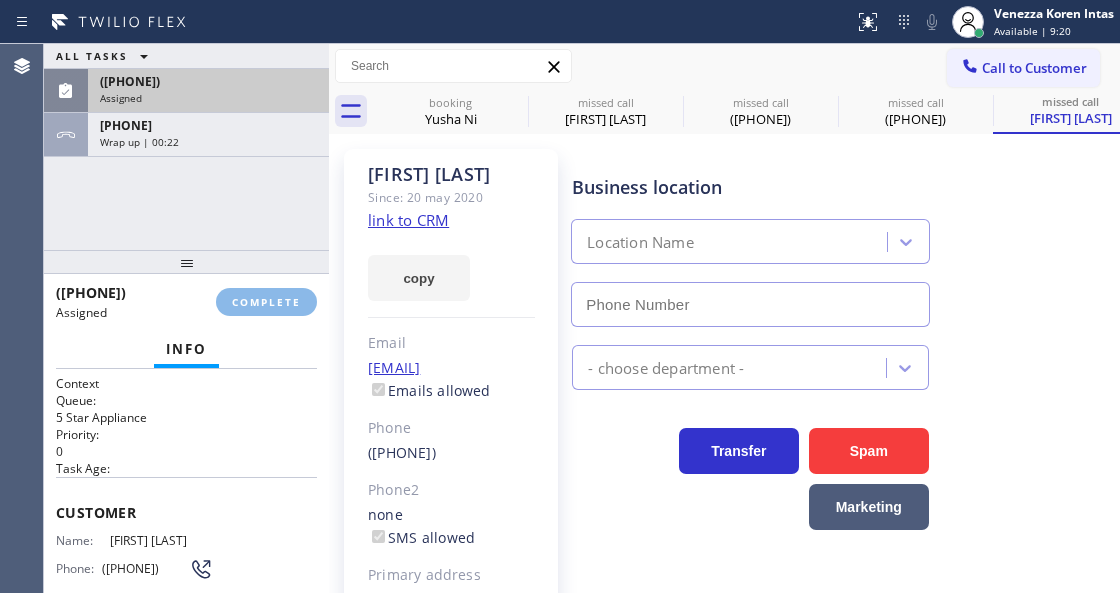 type on "([PHONE]) [PHONE]" 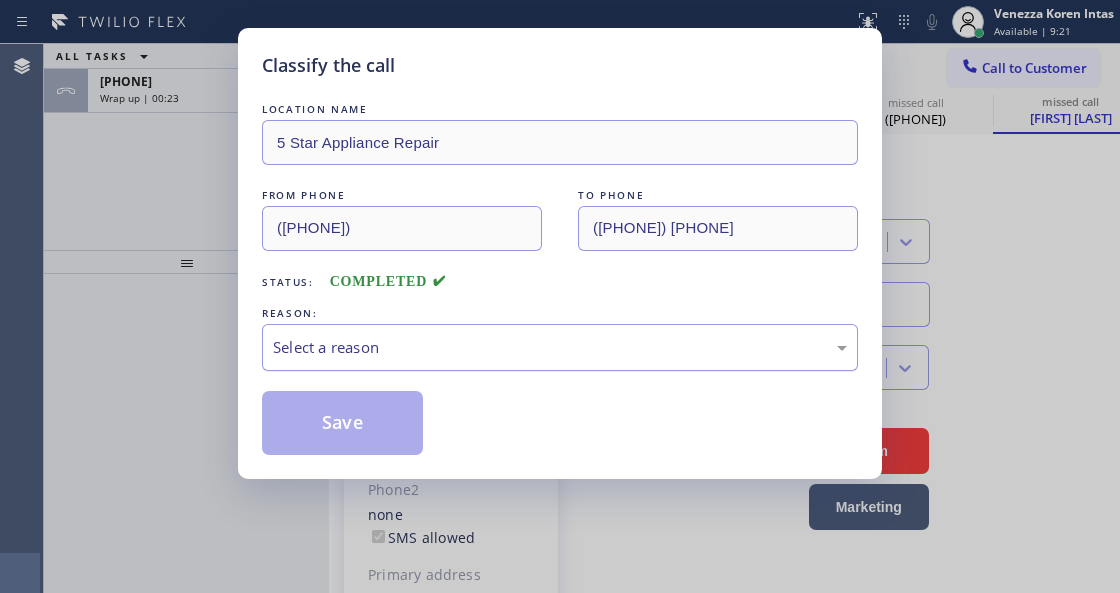 drag, startPoint x: 464, startPoint y: 355, endPoint x: 458, endPoint y: 368, distance: 14.3178215 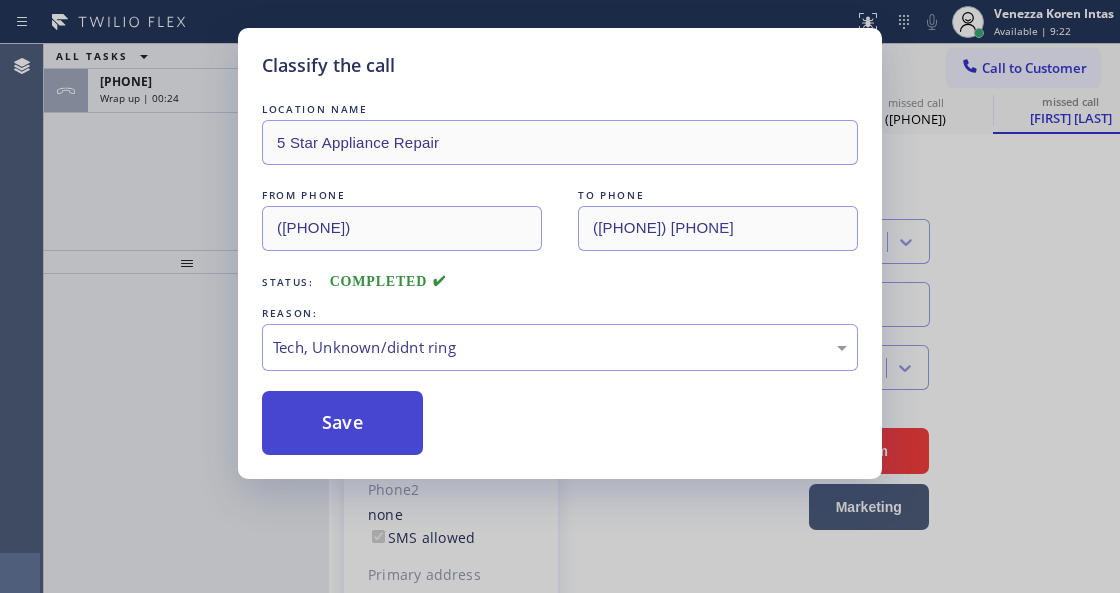click on "Save" at bounding box center (342, 423) 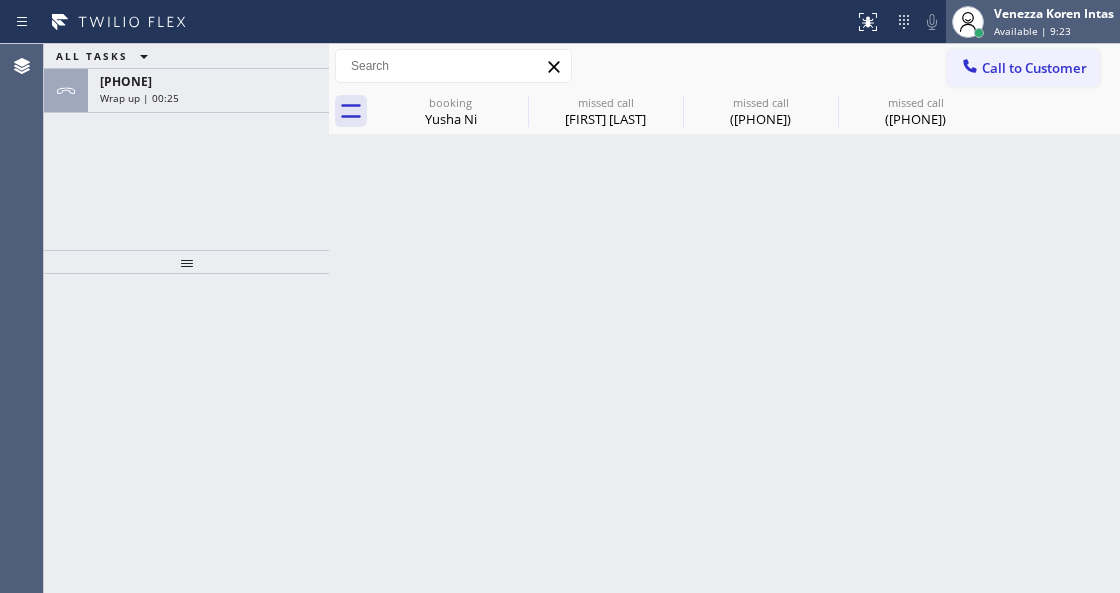 click on "[FIRST] [LAST] Available | 9:23" at bounding box center [1055, 21] 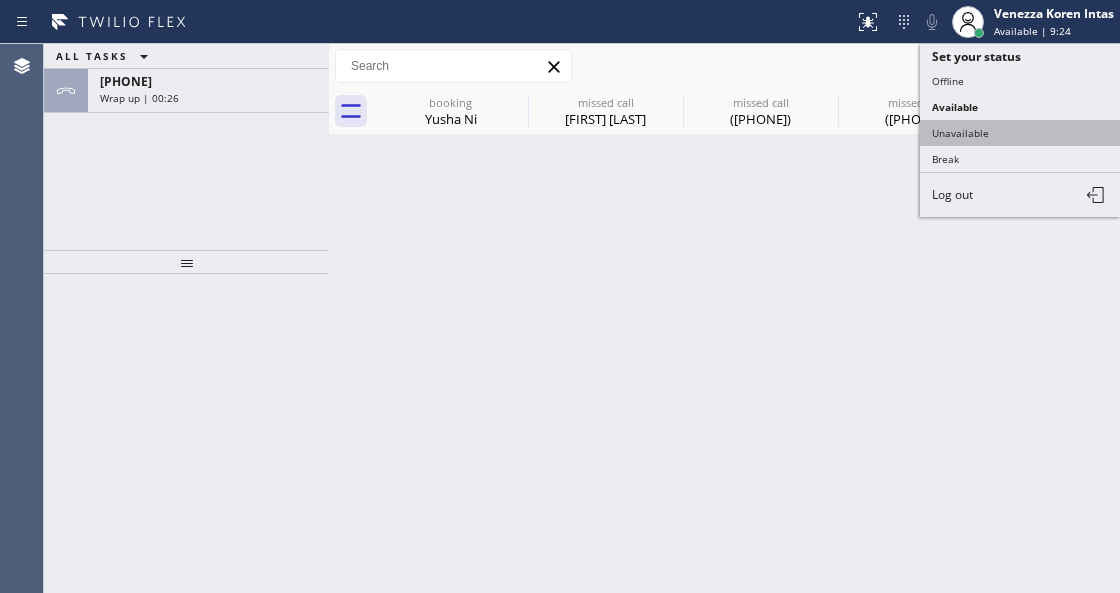 click on "Unavailable" at bounding box center (1020, 133) 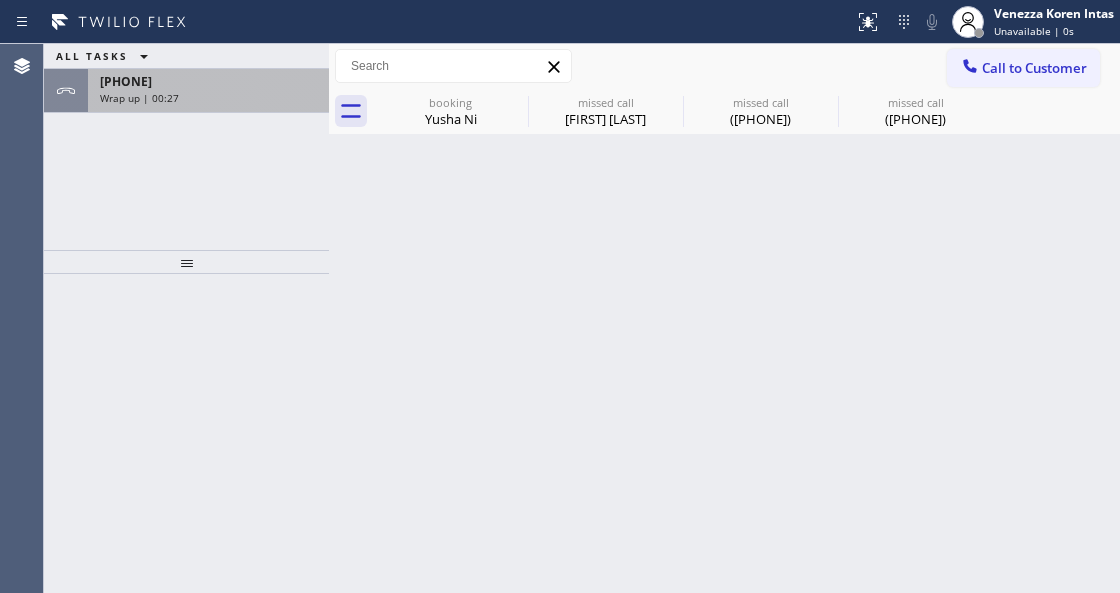 click on "Wrap up | 00:27" at bounding box center [208, 98] 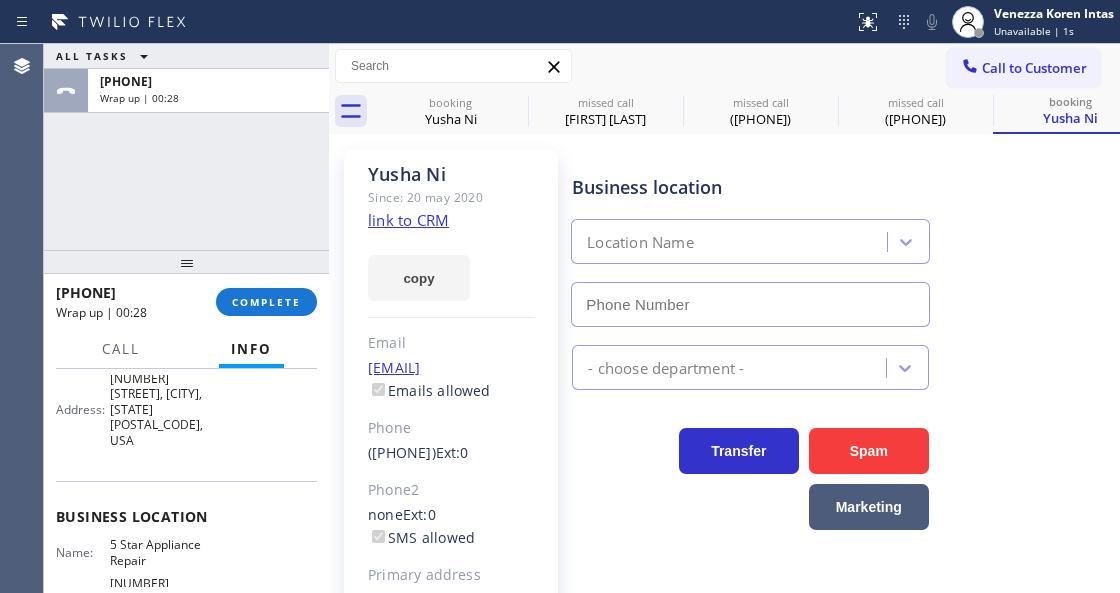 type on "([PHONE]) [PHONE]" 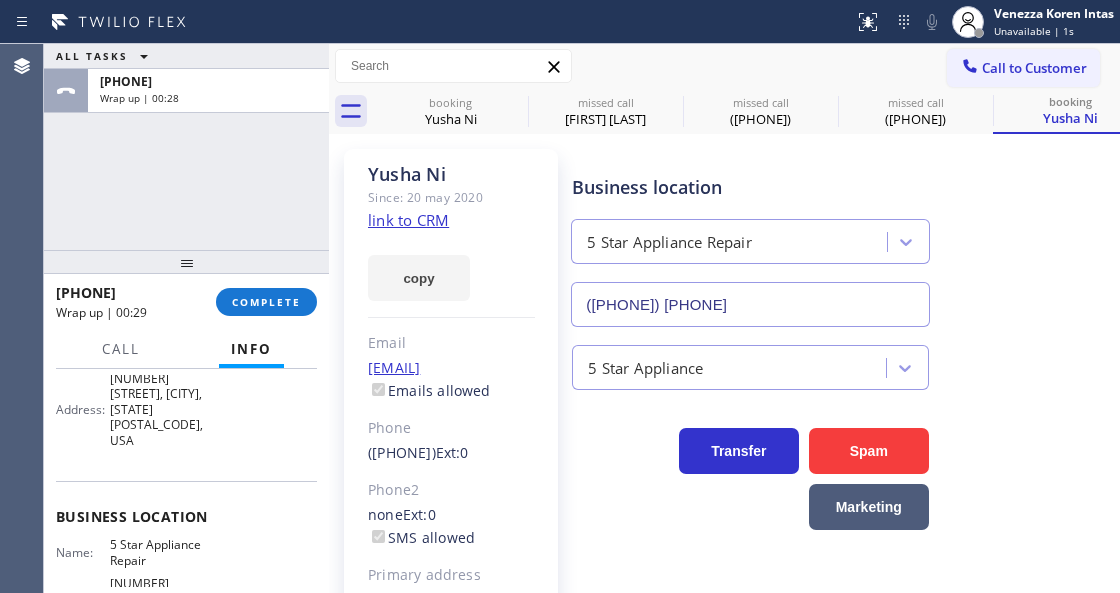 scroll, scrollTop: 266, scrollLeft: 0, axis: vertical 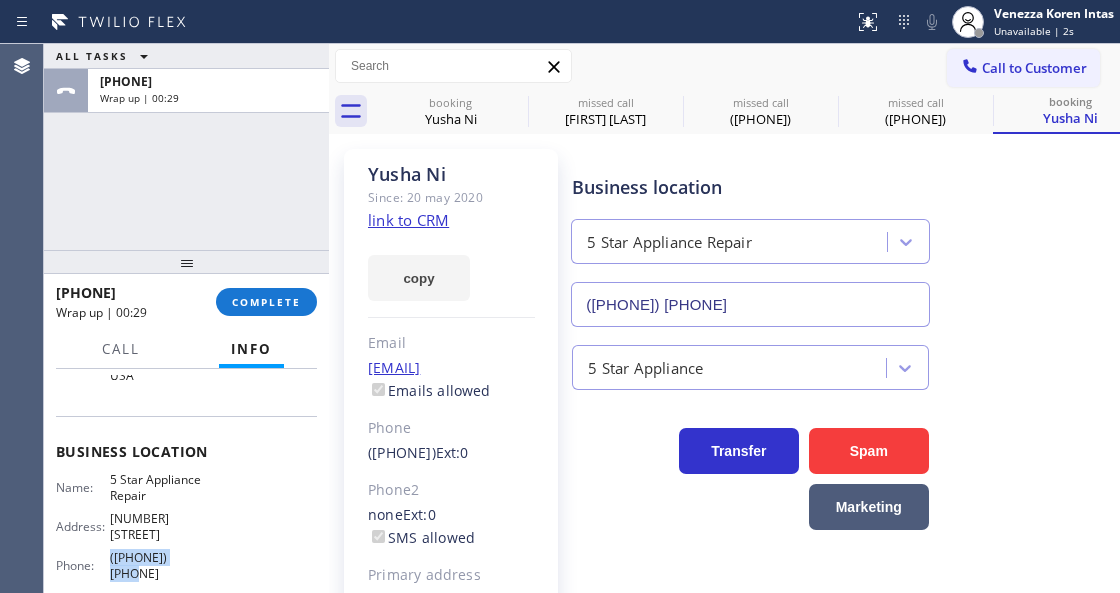 drag, startPoint x: 211, startPoint y: 517, endPoint x: 102, endPoint y: 518, distance: 109.004585 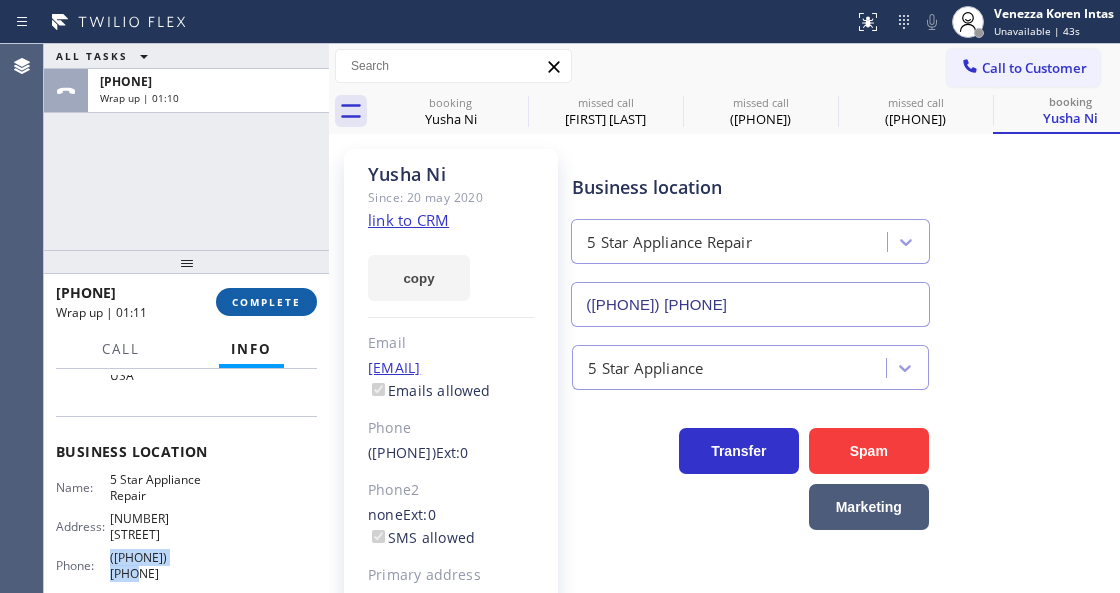 click on "COMPLETE" at bounding box center (266, 302) 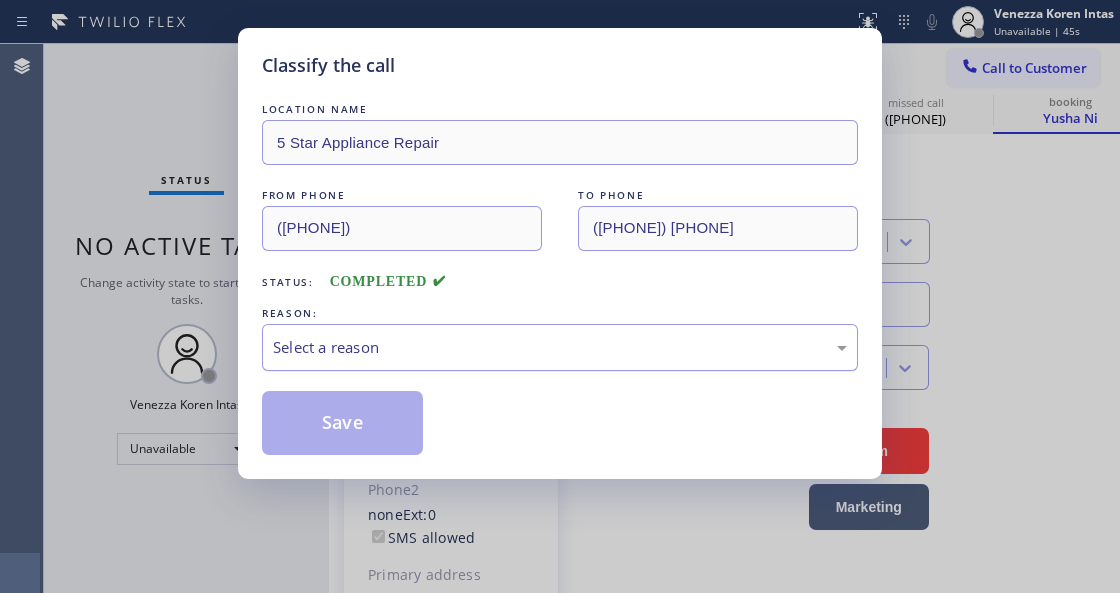click on "Select a reason" at bounding box center [560, 347] 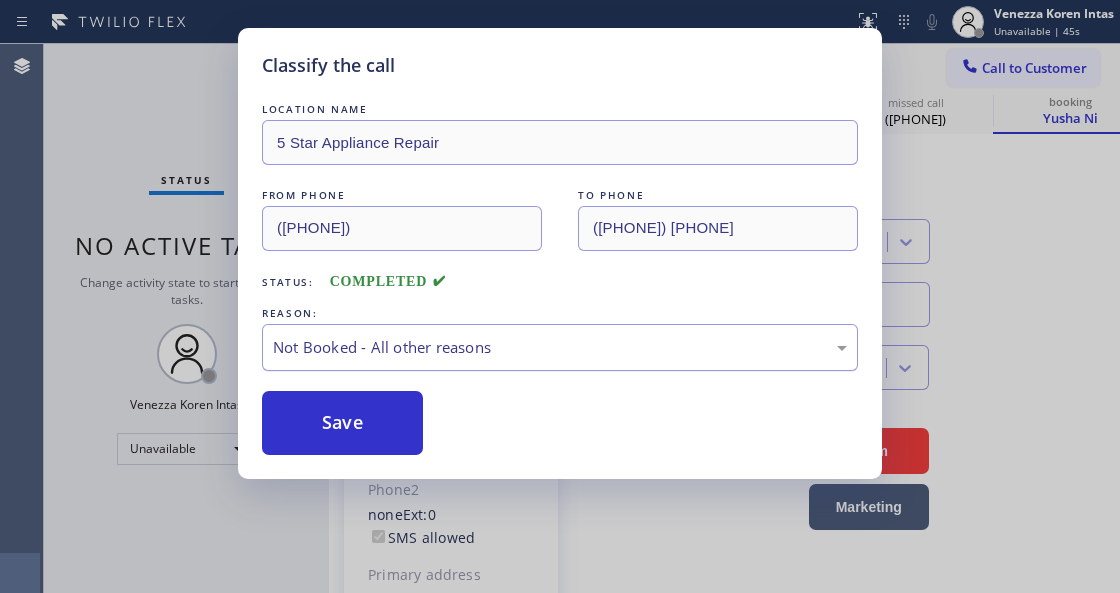 click on "Not Booked - All other reasons" at bounding box center (560, 347) 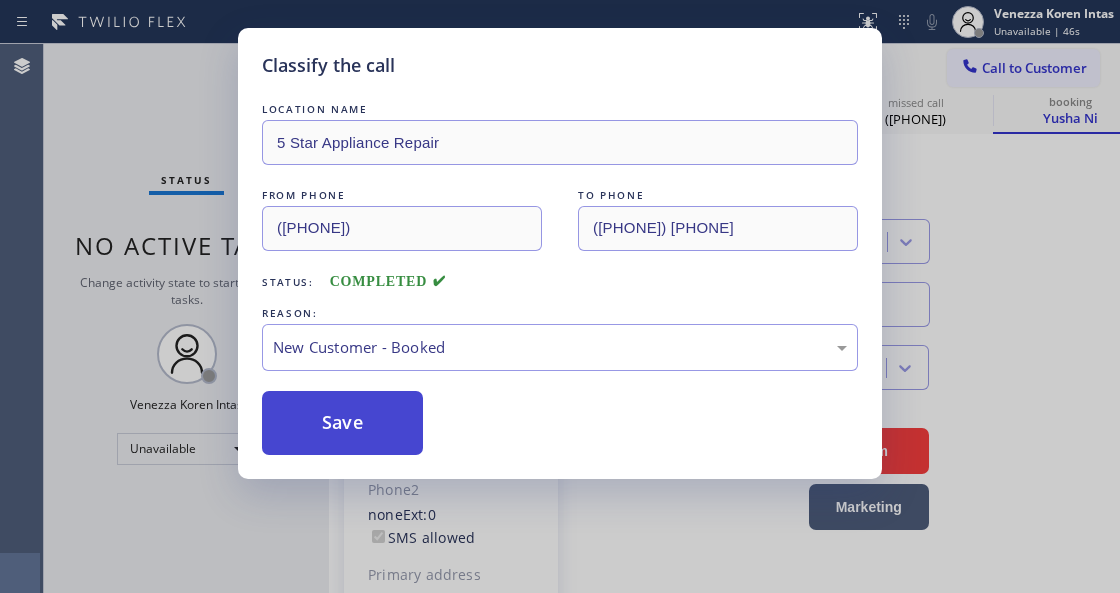 click on "Save" at bounding box center (342, 423) 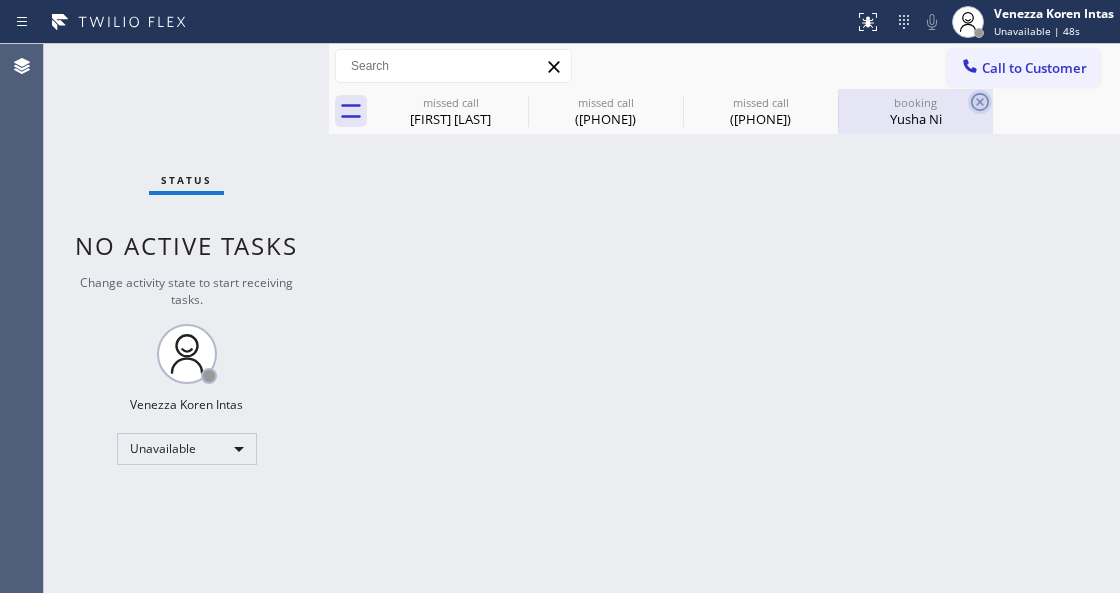 click 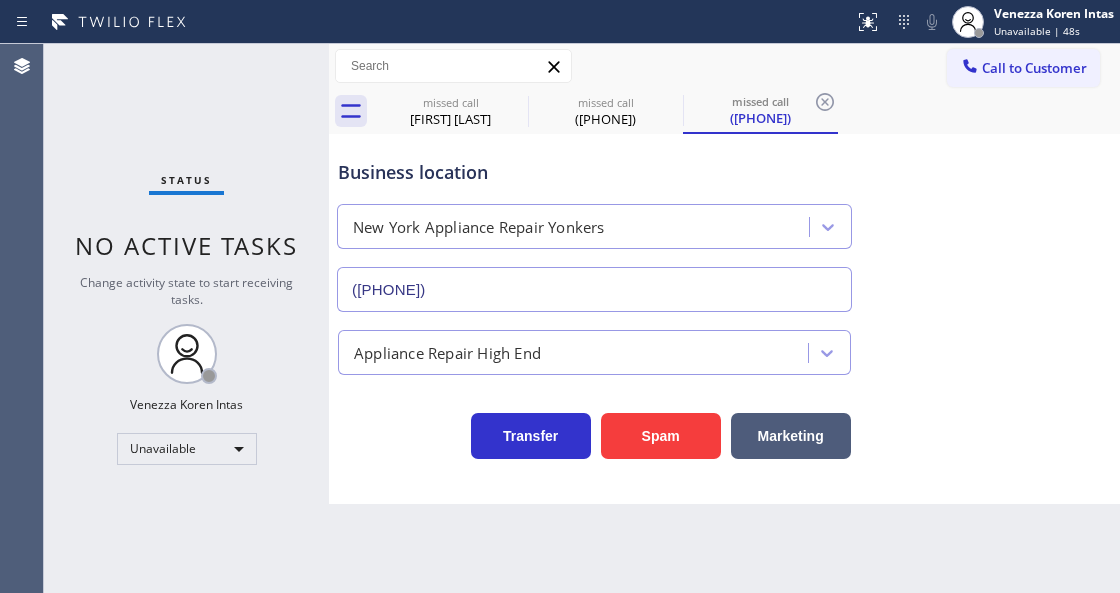 click on "missed call [FIRST] [LAST] missed call ([PHONE]) missed call ([PHONE])" at bounding box center [746, 111] 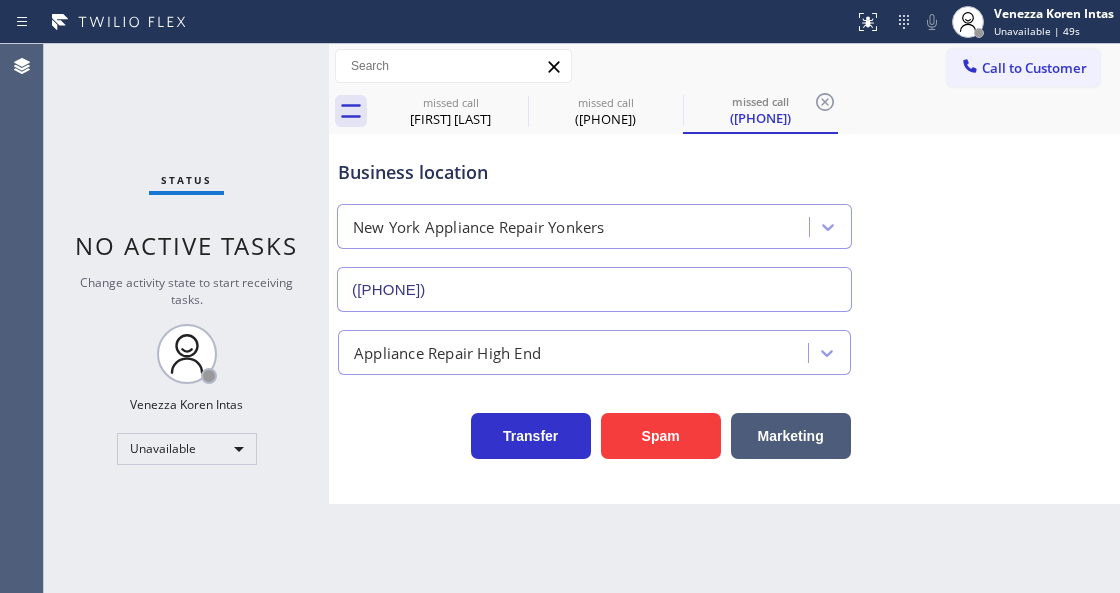 click 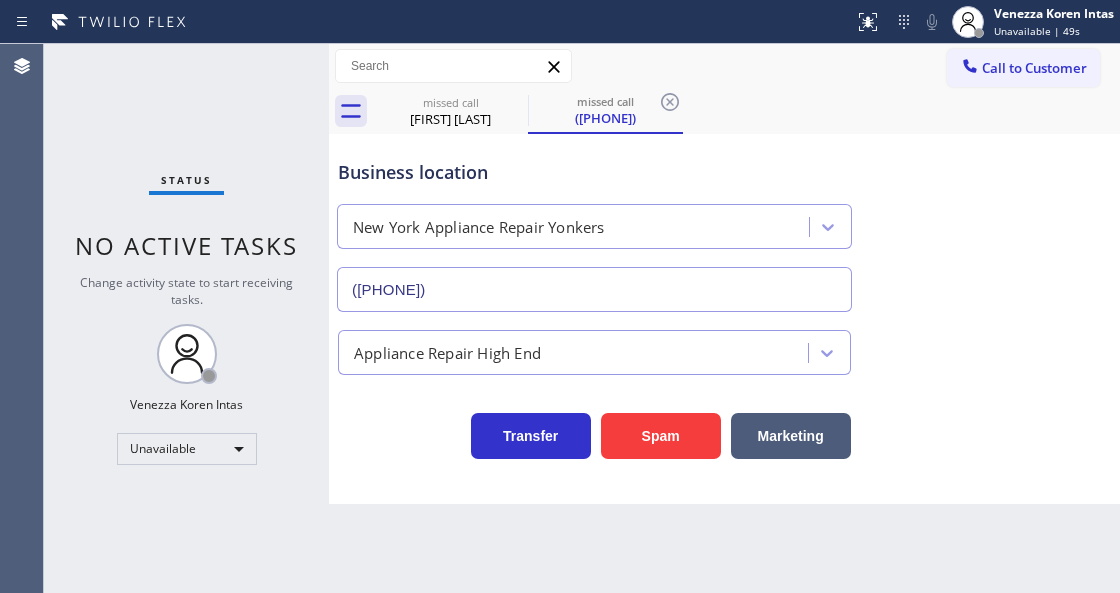 drag, startPoint x: 677, startPoint y: 103, endPoint x: 557, endPoint y: 108, distance: 120.10412 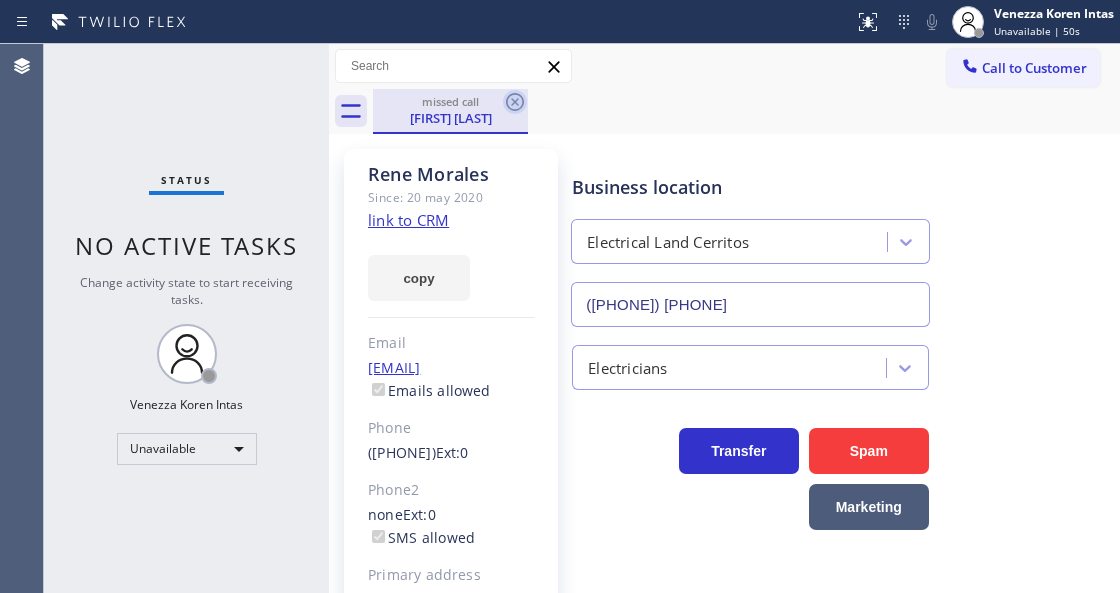 click 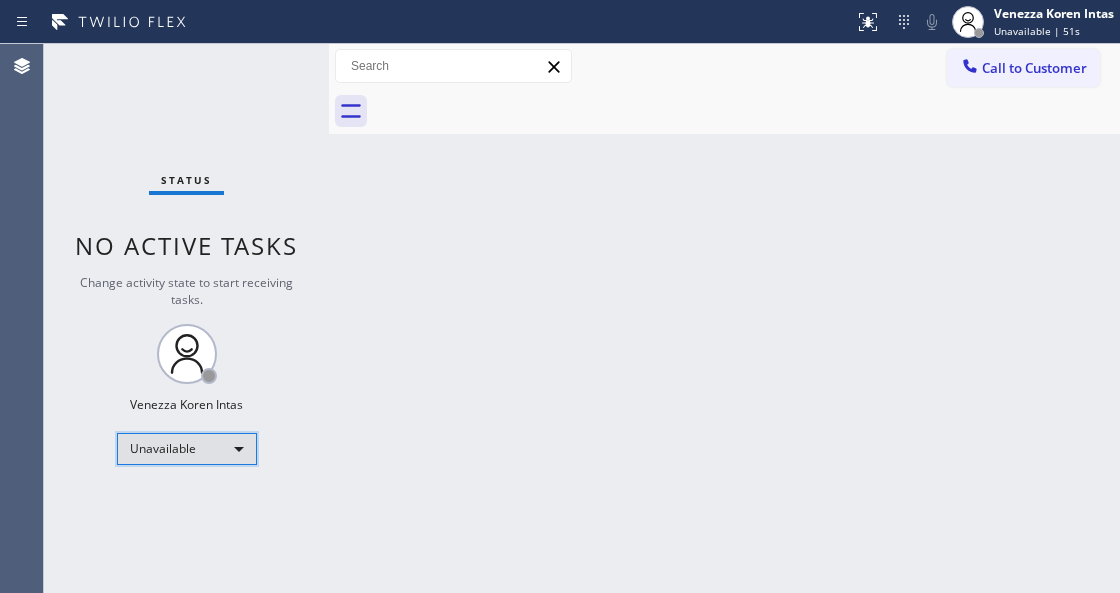 click on "Unavailable" at bounding box center [187, 449] 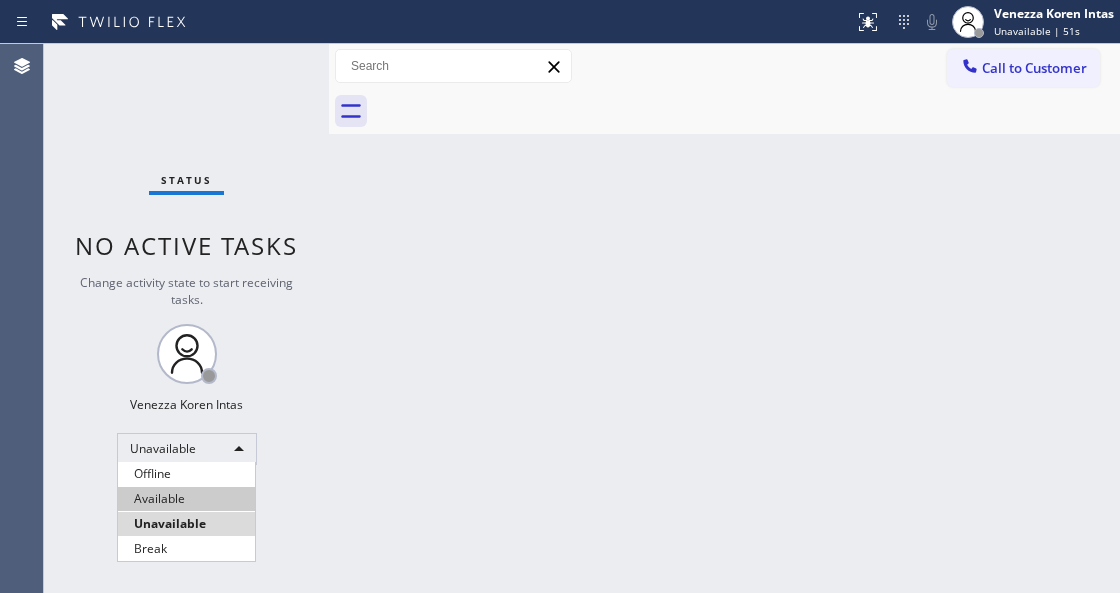 click on "Available" at bounding box center [186, 499] 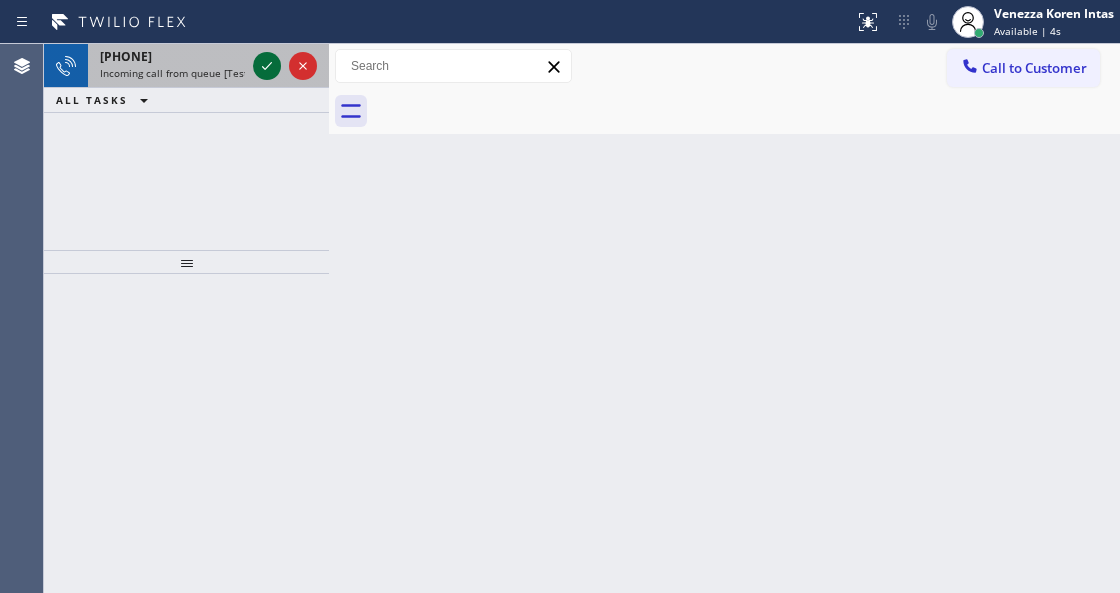 click 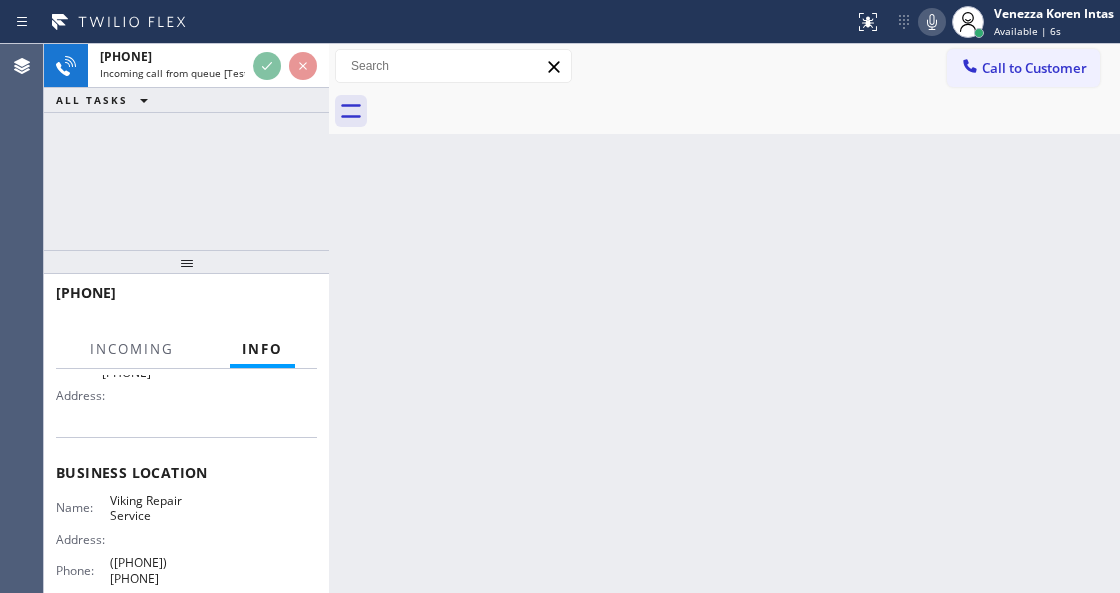 scroll, scrollTop: 266, scrollLeft: 0, axis: vertical 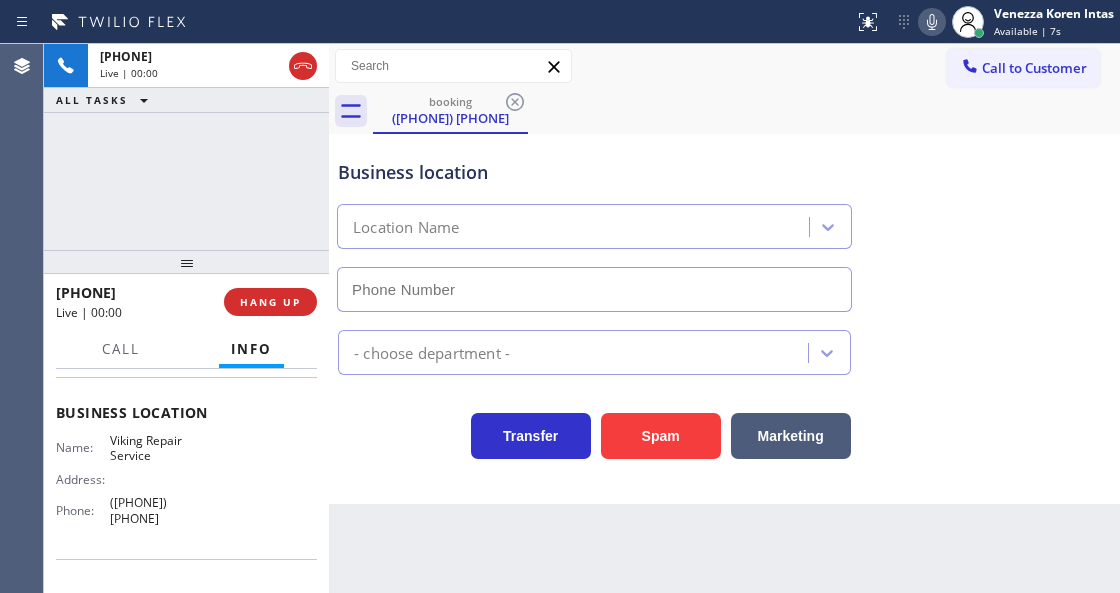 type on "([PHONE]) [PHONE]" 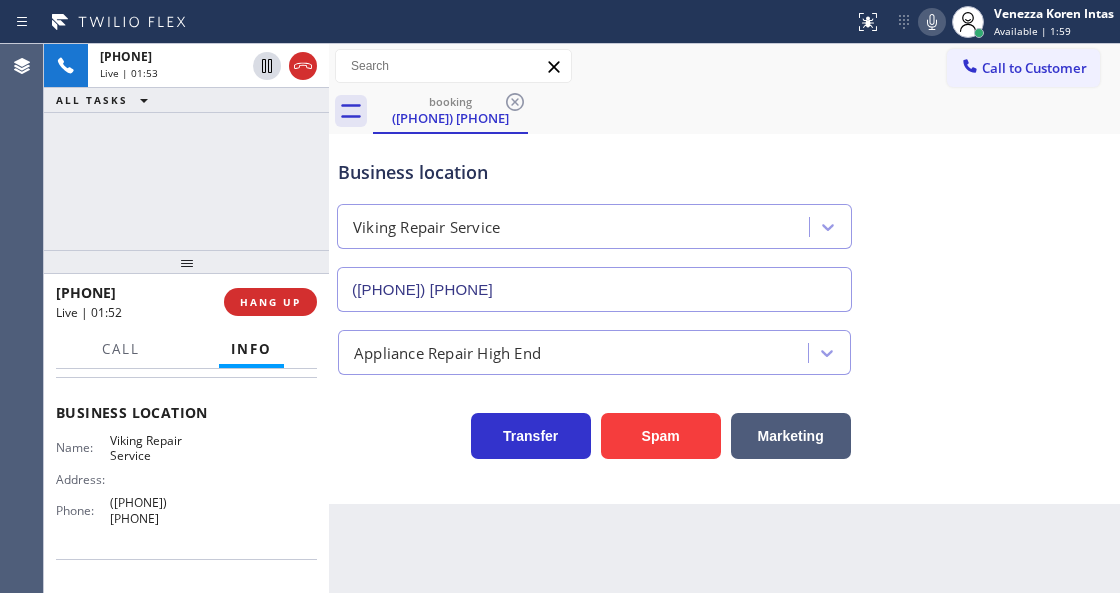 click on "[PHONE] Live | 01:53 ALL TASKS ALL TASKS ACTIVE TASKS TASKS IN WRAP UP" at bounding box center (186, 147) 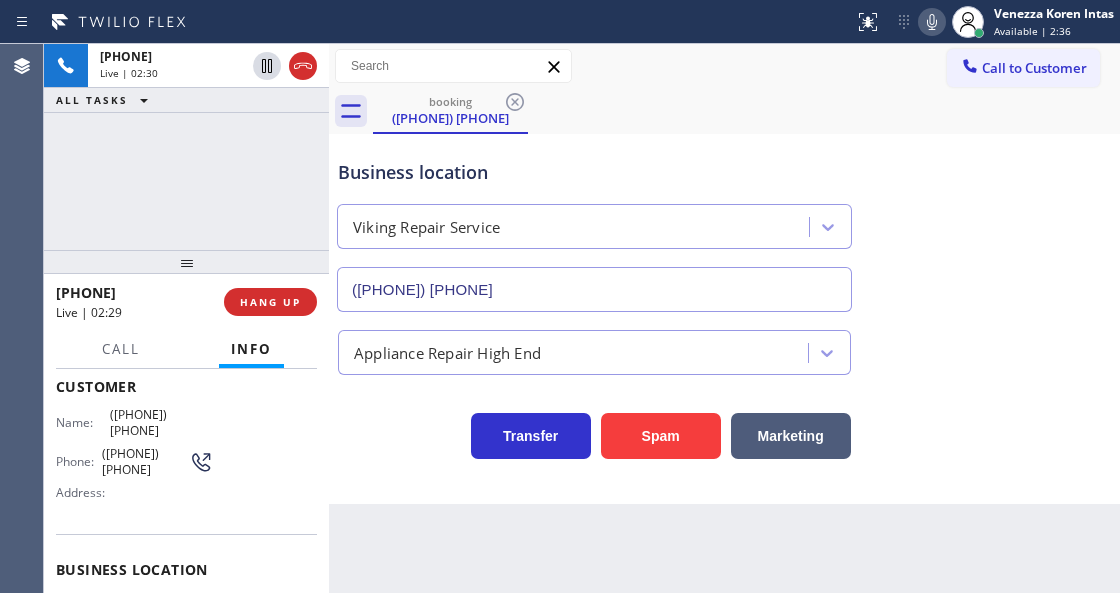 scroll, scrollTop: 200, scrollLeft: 0, axis: vertical 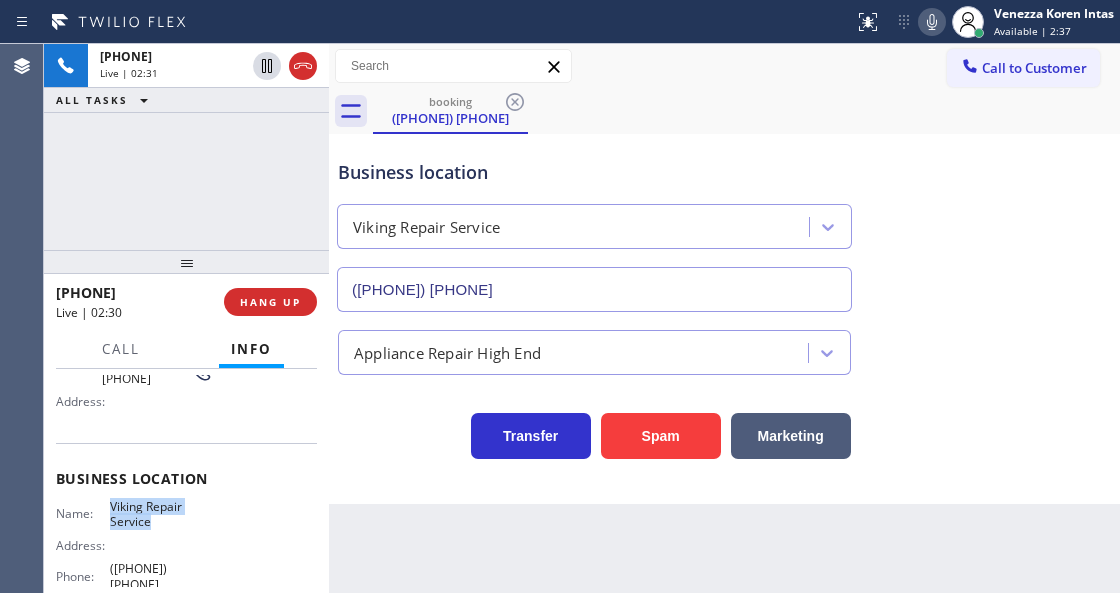 drag, startPoint x: 112, startPoint y: 481, endPoint x: 170, endPoint y: 503, distance: 62.03225 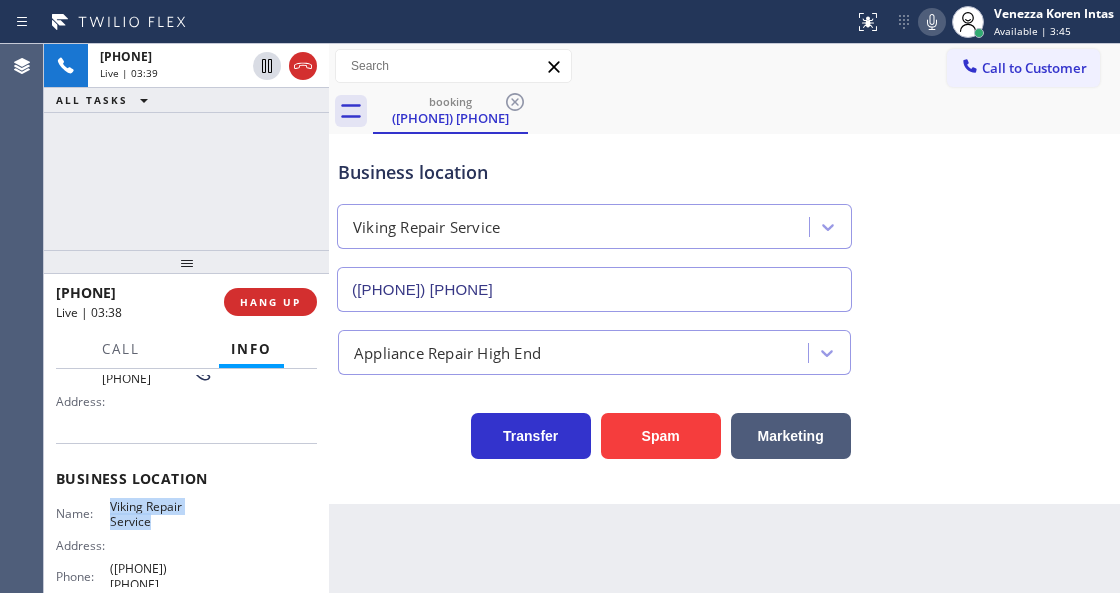 scroll, scrollTop: 66, scrollLeft: 0, axis: vertical 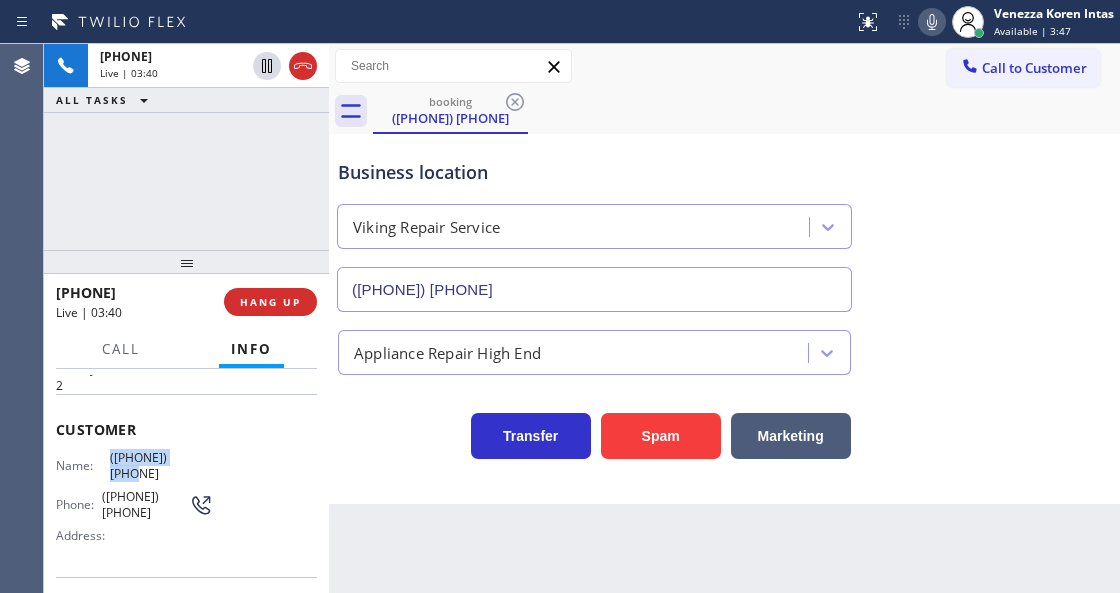 drag, startPoint x: 191, startPoint y: 455, endPoint x: 108, endPoint y: 452, distance: 83.0542 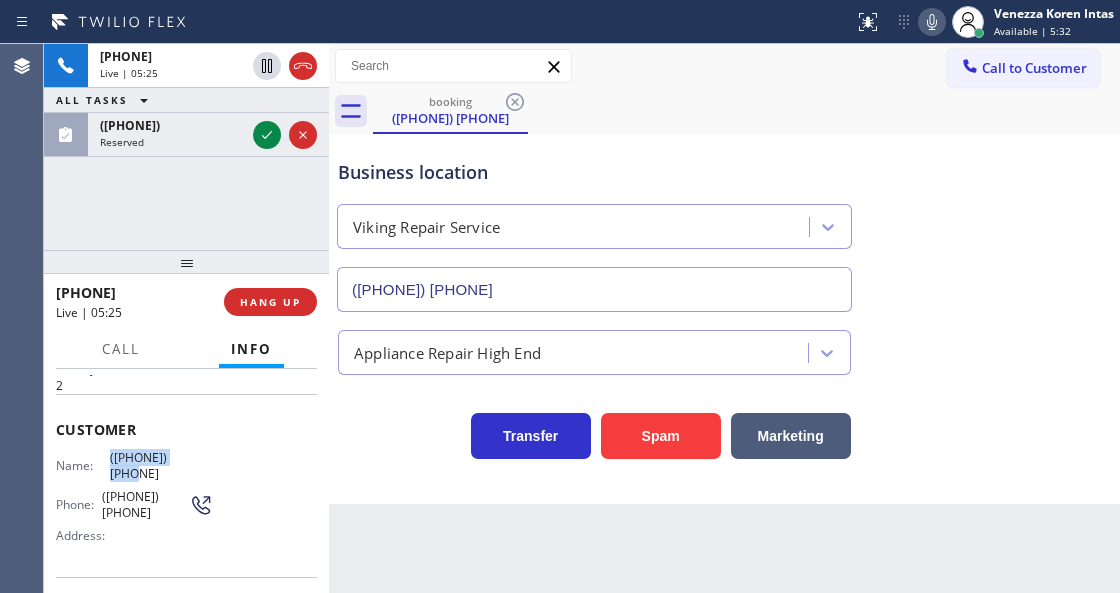 click 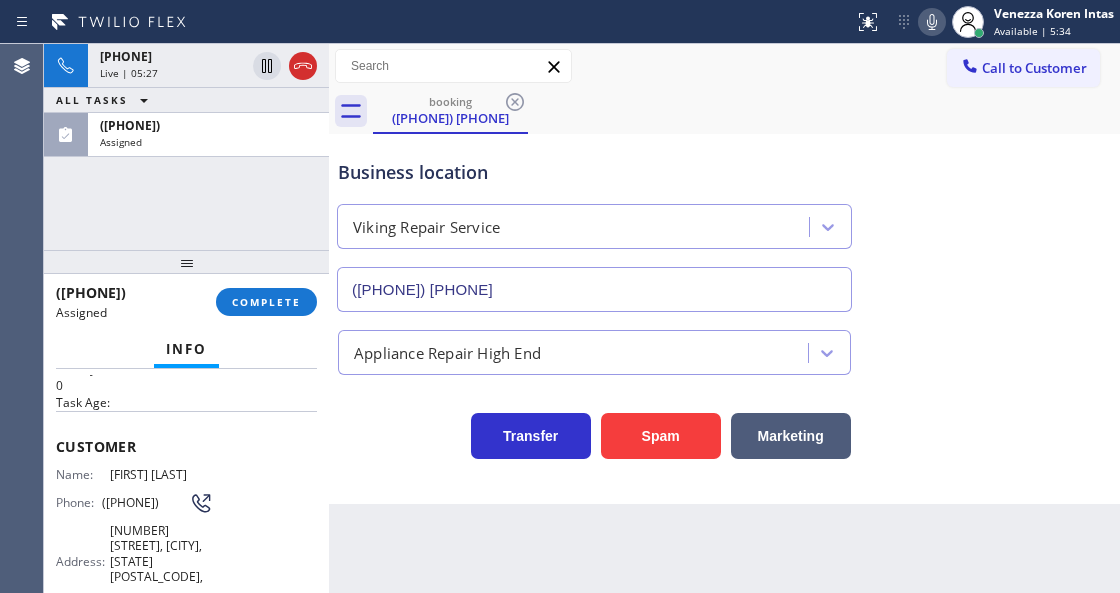 click on "Assigned" at bounding box center (208, 142) 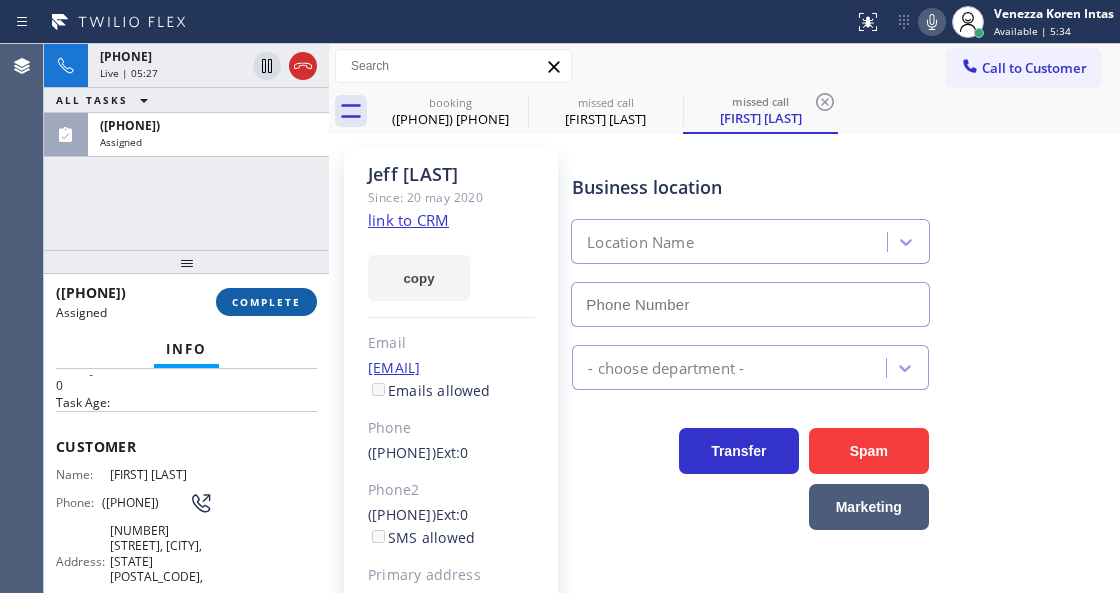 click on "COMPLETE" at bounding box center [266, 302] 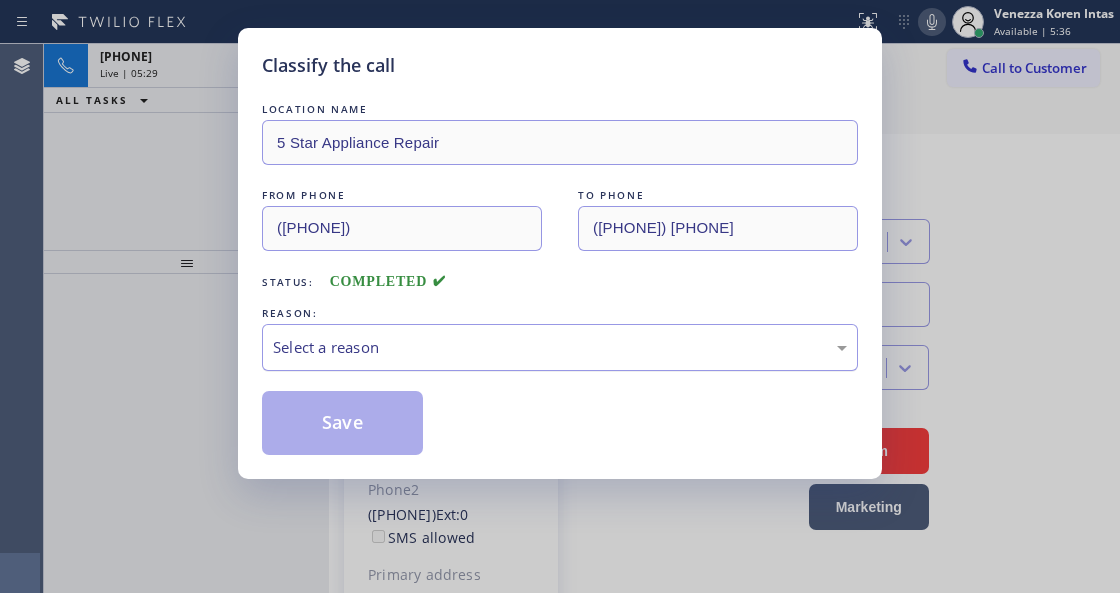 type on "([PHONE]) [PHONE]" 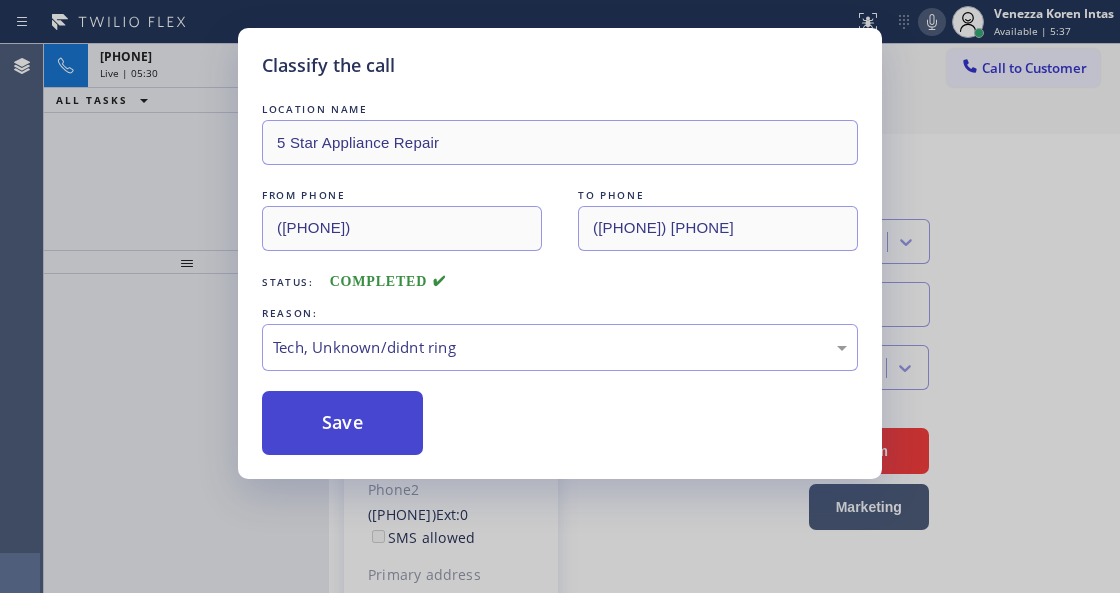 click on "Save" at bounding box center [342, 423] 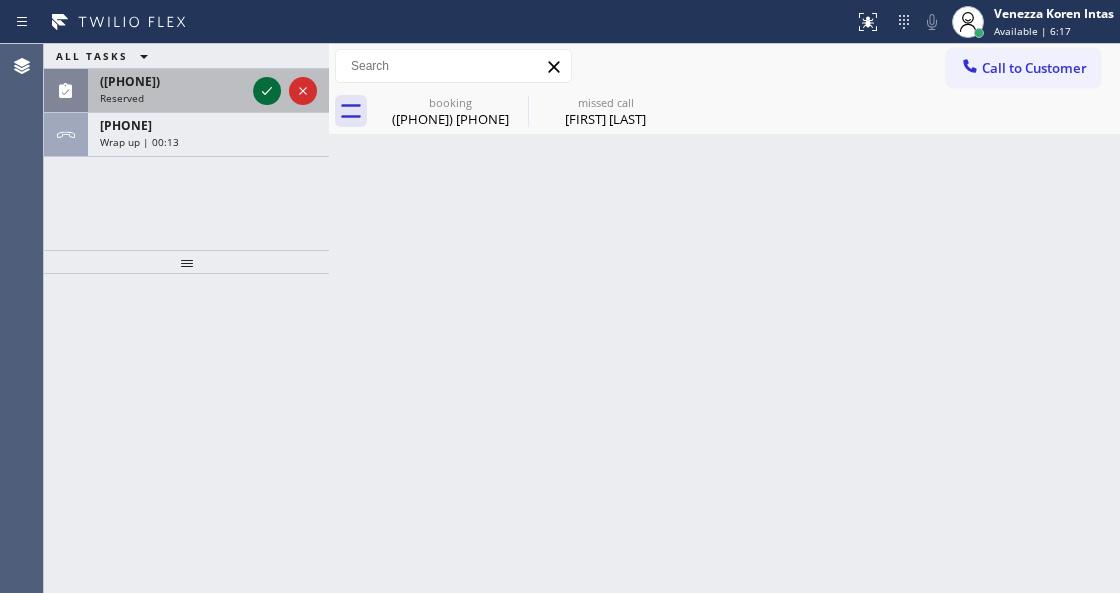 click 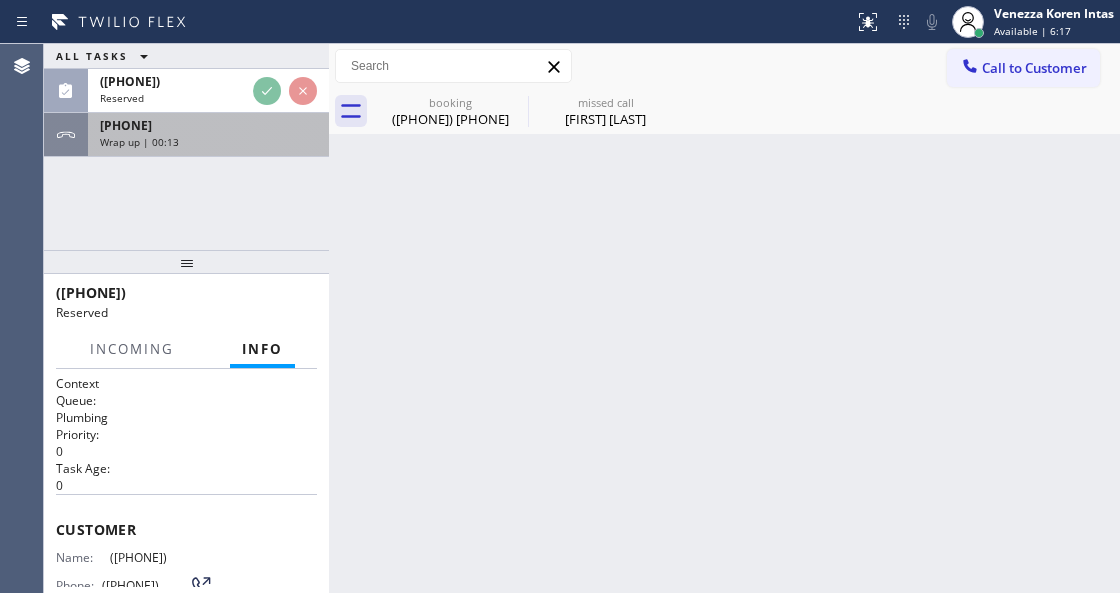 click on "+1[PHONE] Wrap up | 00:13" at bounding box center (204, 135) 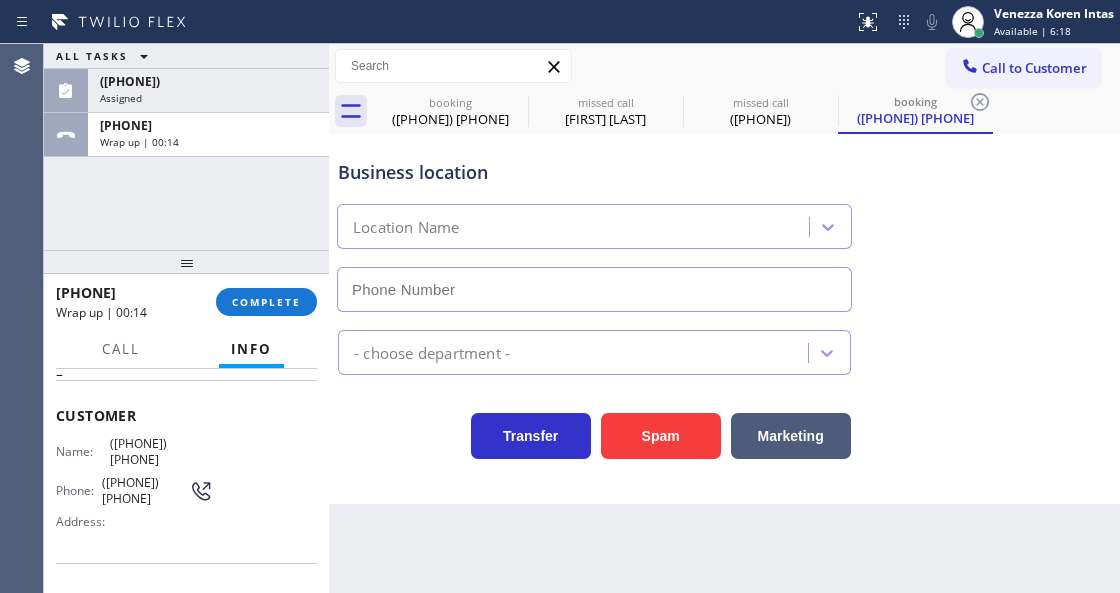 type on "([PHONE]) [PHONE]" 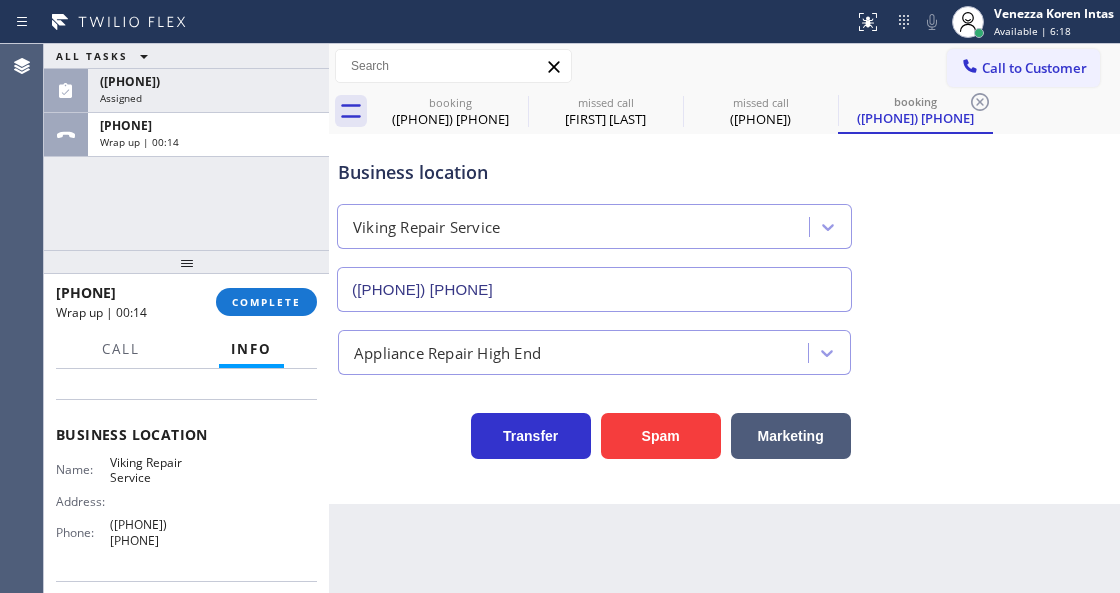 scroll, scrollTop: 266, scrollLeft: 0, axis: vertical 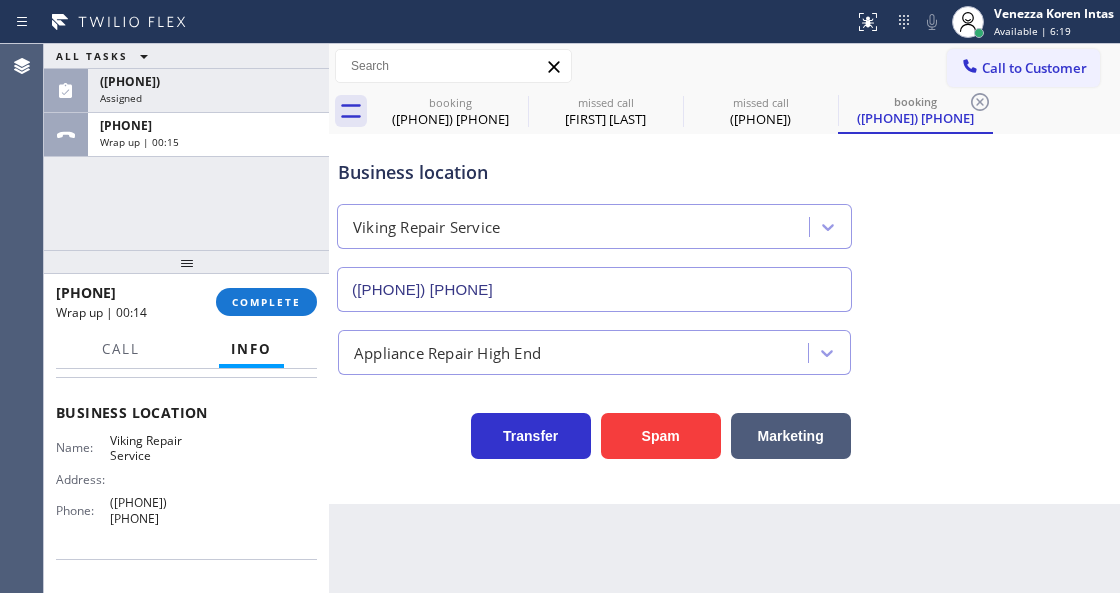 click on "Name: Viking Repair  Service Address:   Phone: ([PHONE])" at bounding box center [186, 483] 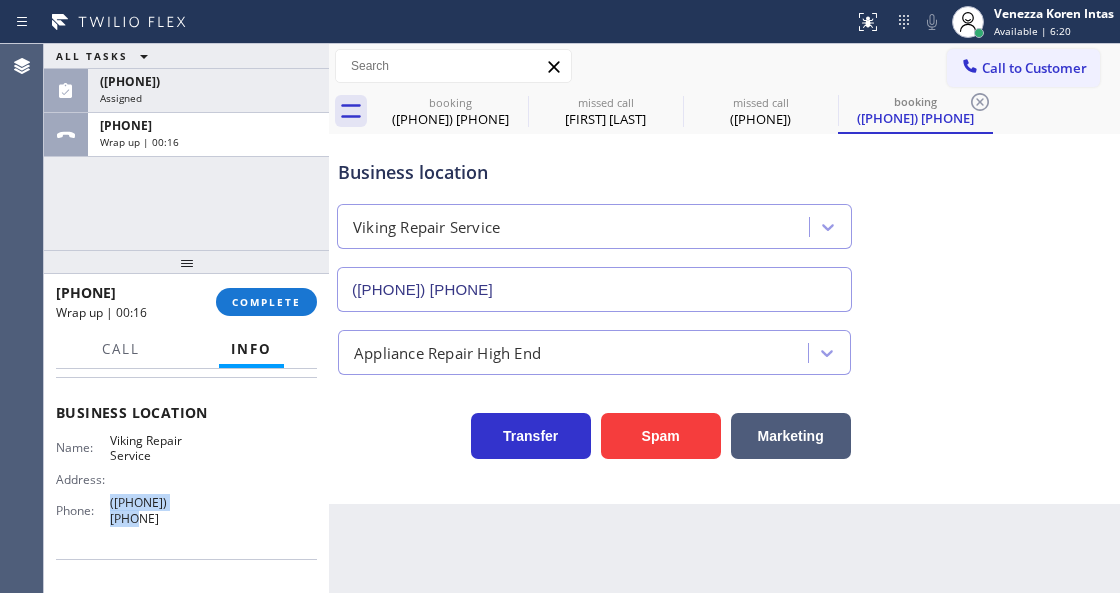 drag, startPoint x: 227, startPoint y: 490, endPoint x: 107, endPoint y: 482, distance: 120.26637 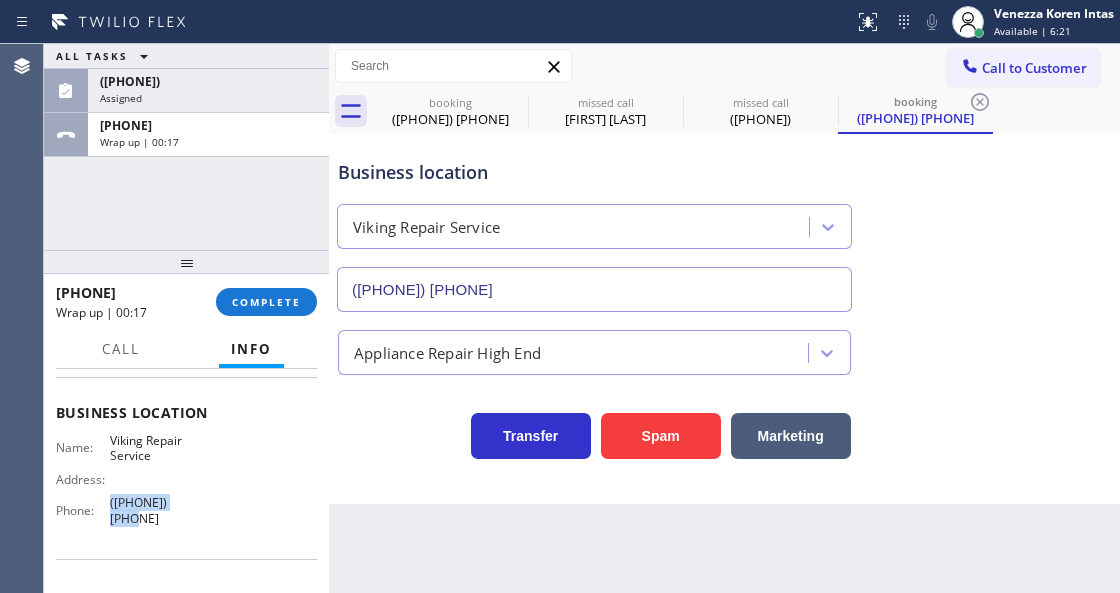 scroll, scrollTop: 0, scrollLeft: 0, axis: both 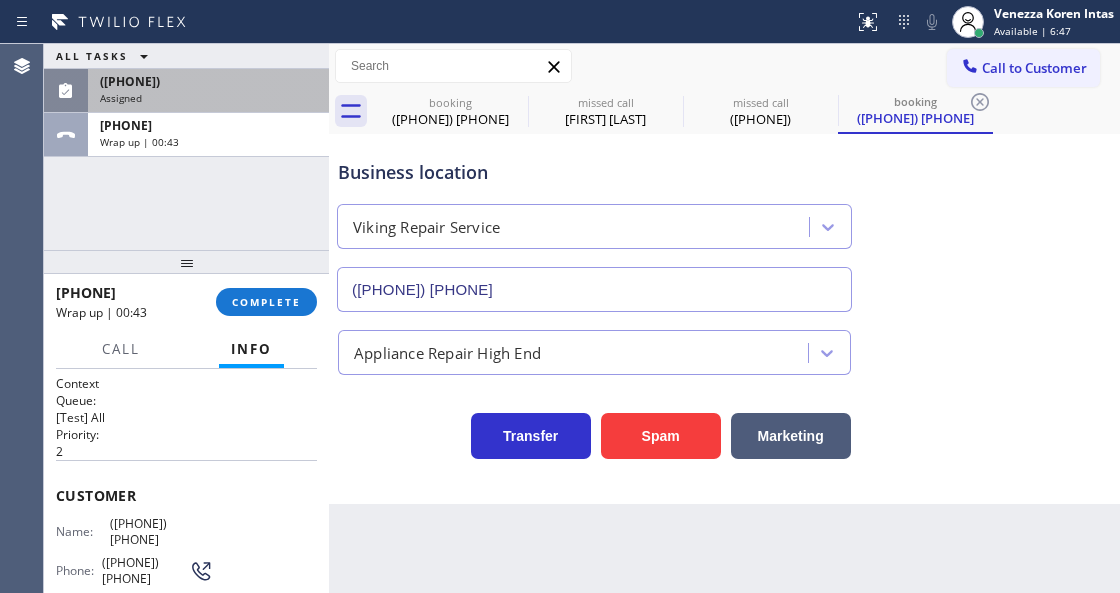 click on "([PHONE])" at bounding box center [208, 81] 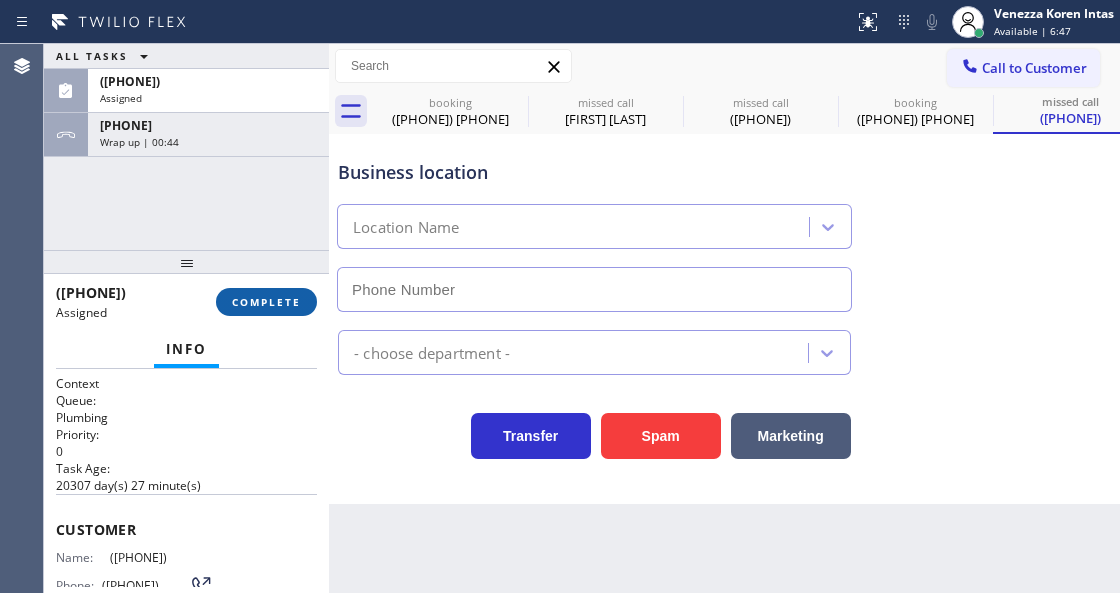 click on "COMPLETE" at bounding box center [266, 302] 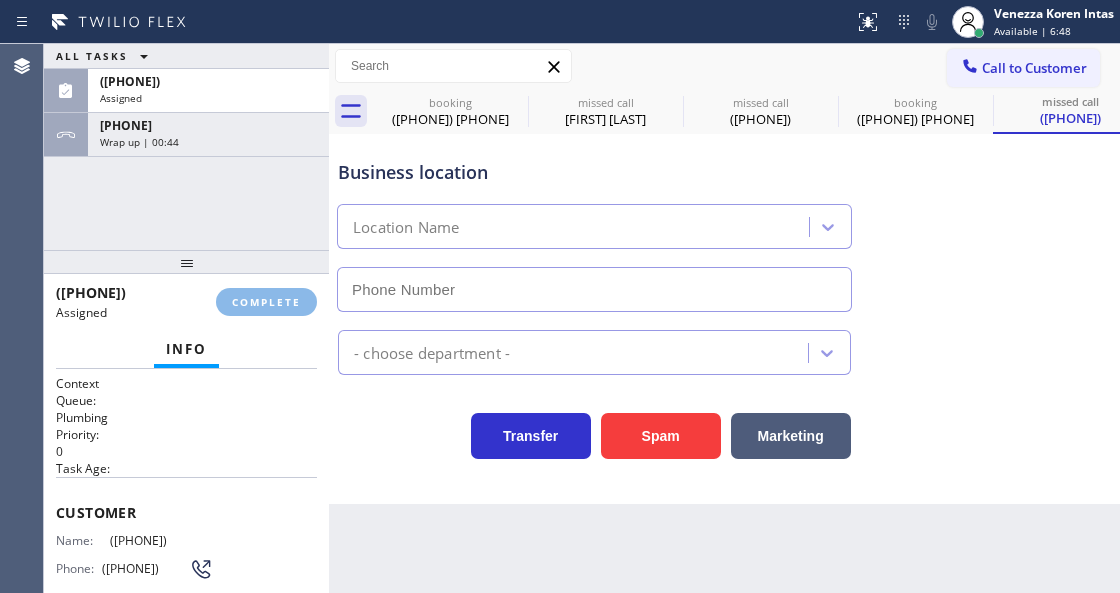 type on "([PHONE])" 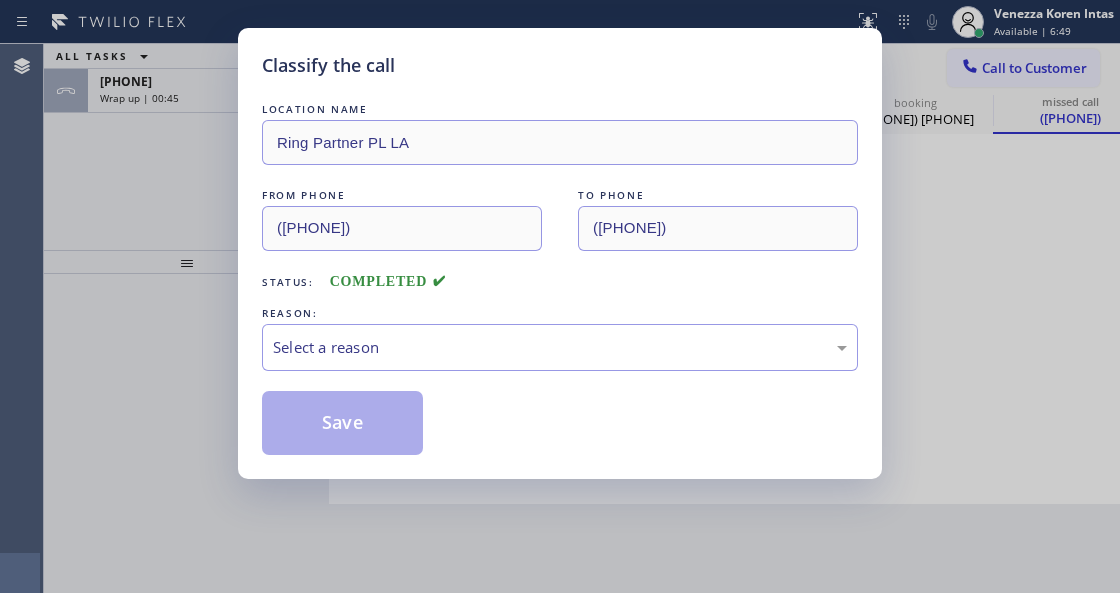 click on "Select a reason" at bounding box center [560, 347] 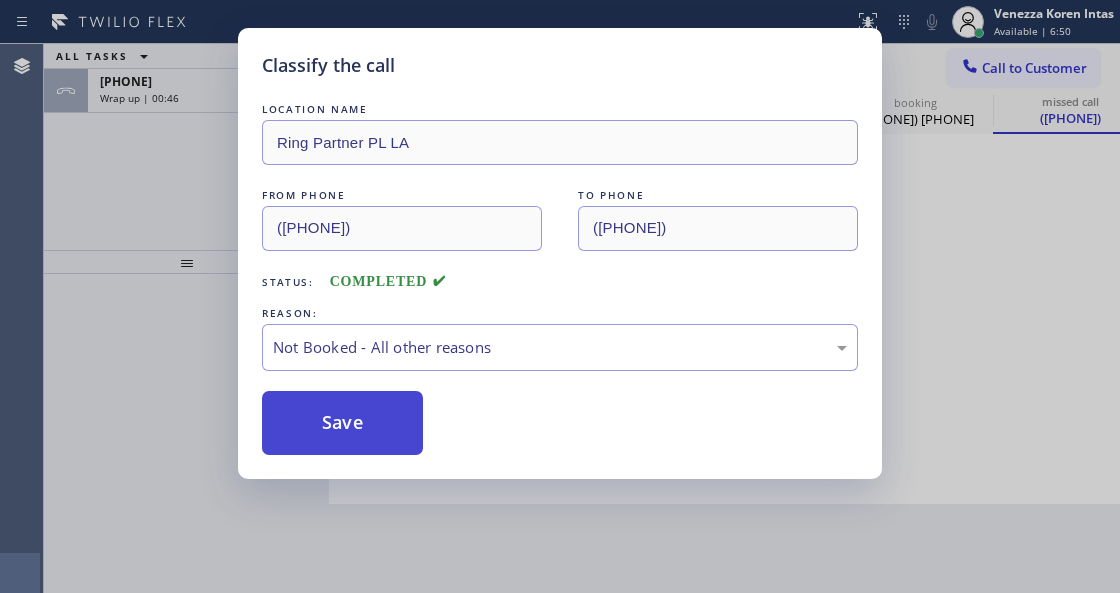 click on "Save" at bounding box center (342, 423) 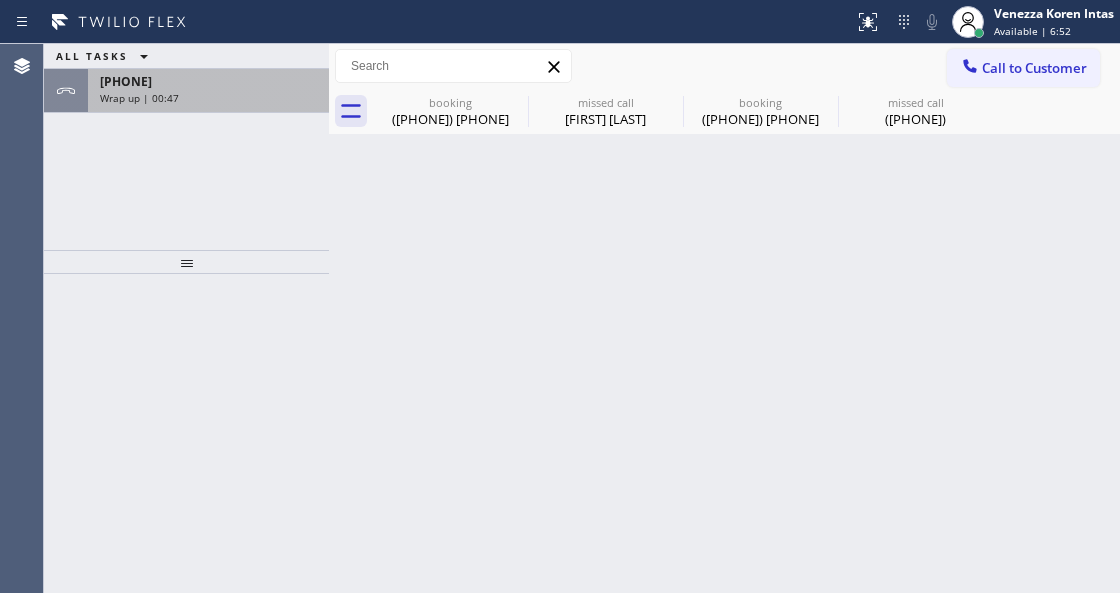 click on "[PHONE]" at bounding box center [208, 81] 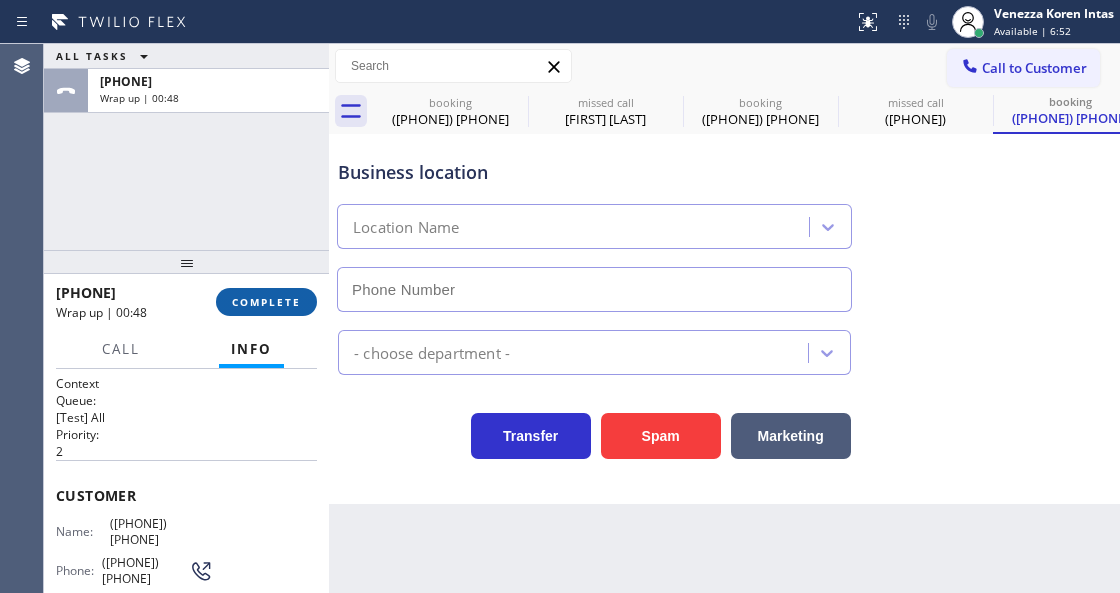 click on "COMPLETE" at bounding box center (266, 302) 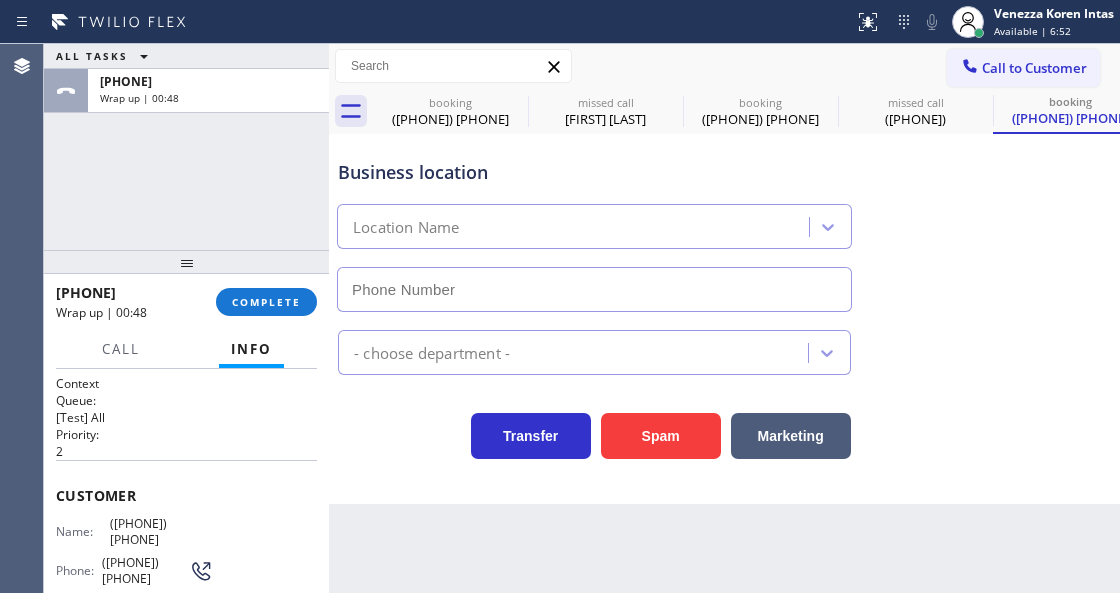 type on "([PHONE]) [PHONE]" 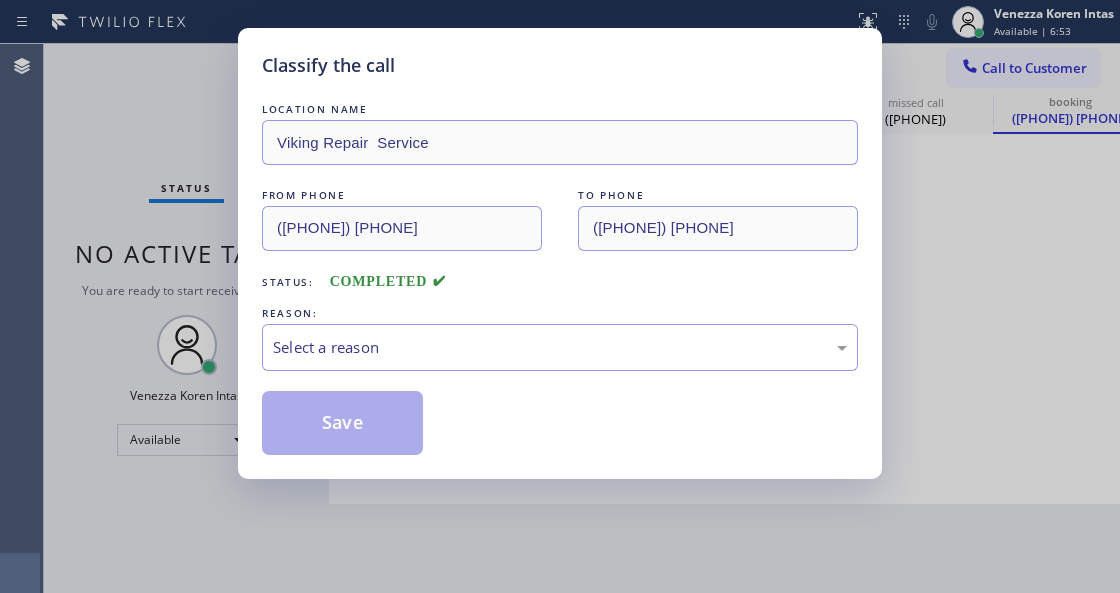 click on "Select a reason" at bounding box center (560, 347) 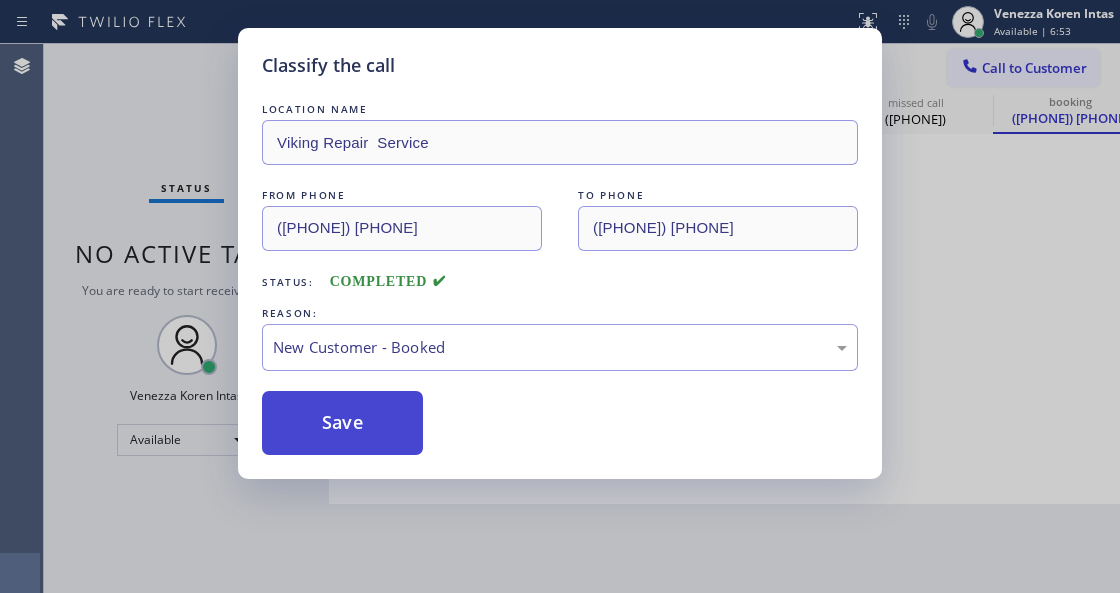 click on "Save" at bounding box center (342, 423) 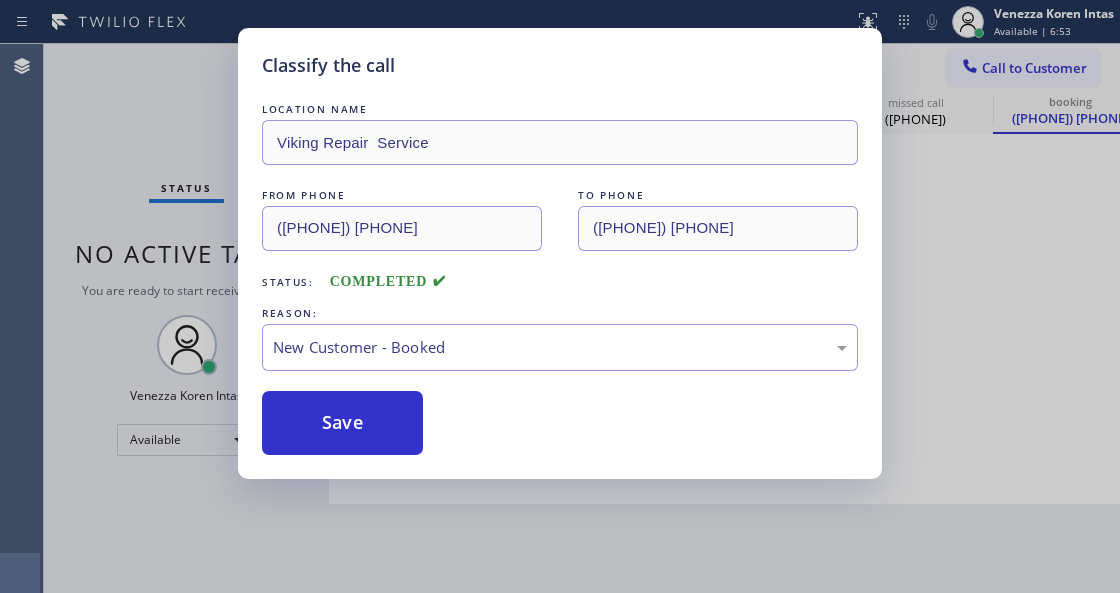 type on "([PHONE]) [PHONE]" 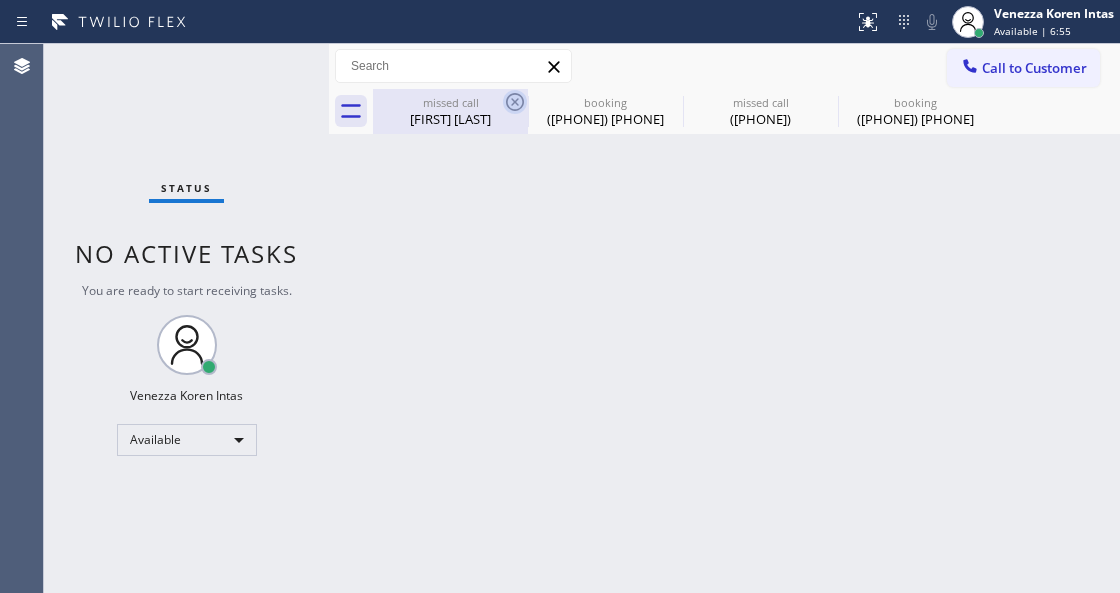 click 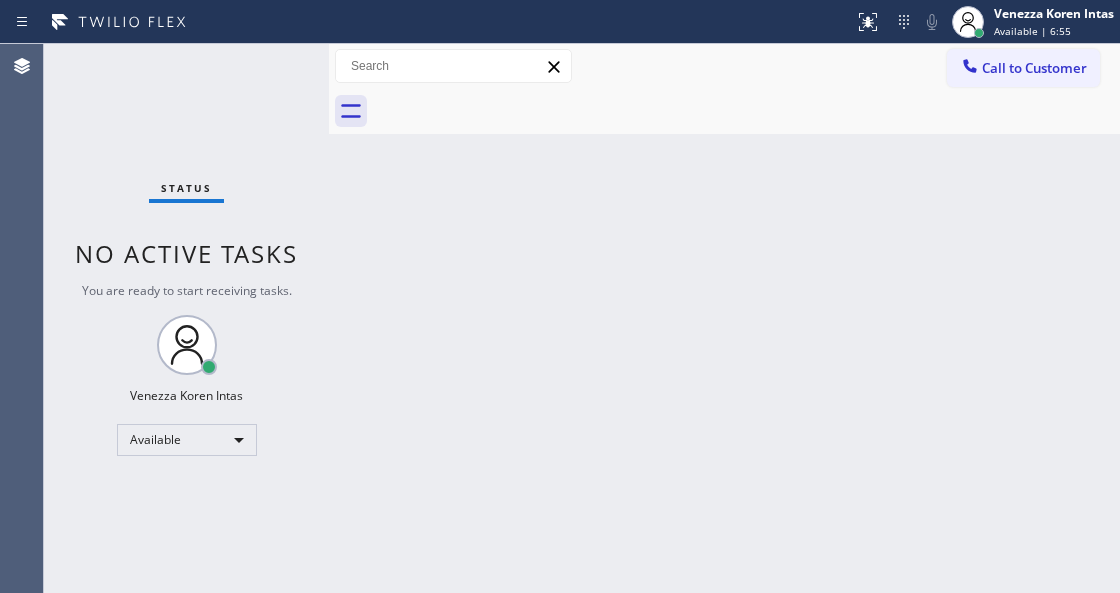 click at bounding box center (746, 111) 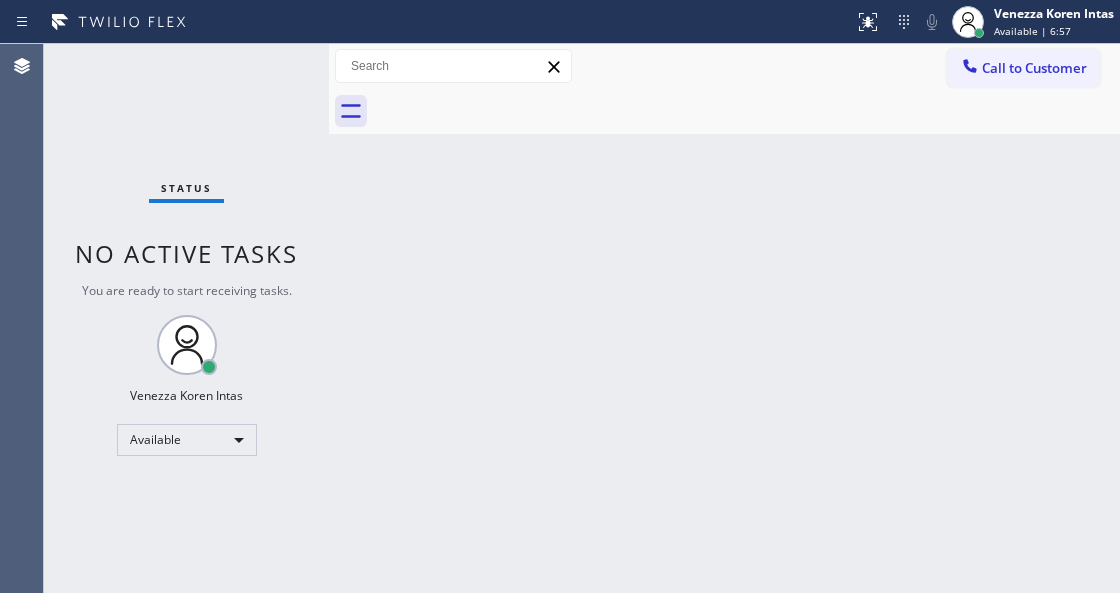 click at bounding box center [746, 111] 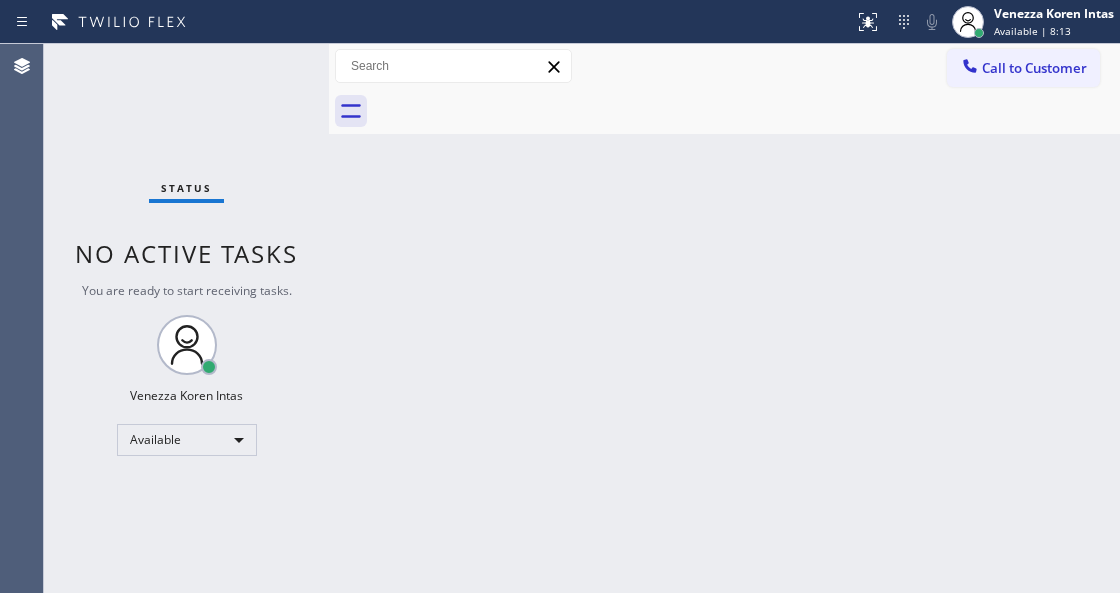 drag, startPoint x: 554, startPoint y: 213, endPoint x: 548, endPoint y: 260, distance: 47.38143 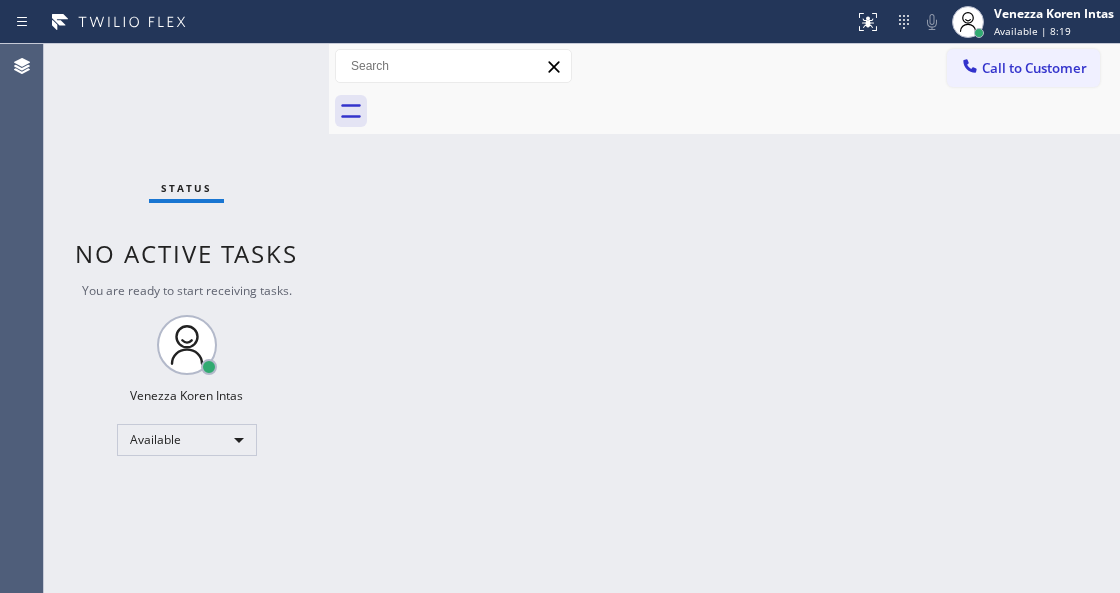 click on "Status   No active tasks     You are ready to start receiving tasks.   [FIRST] [LAST] Available" at bounding box center (186, 318) 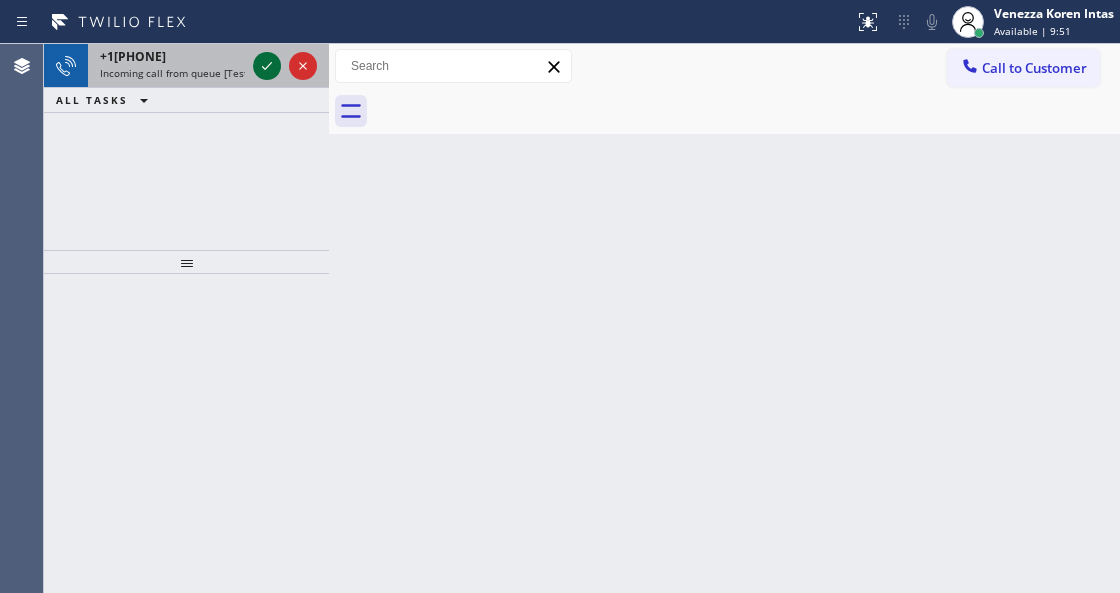 click 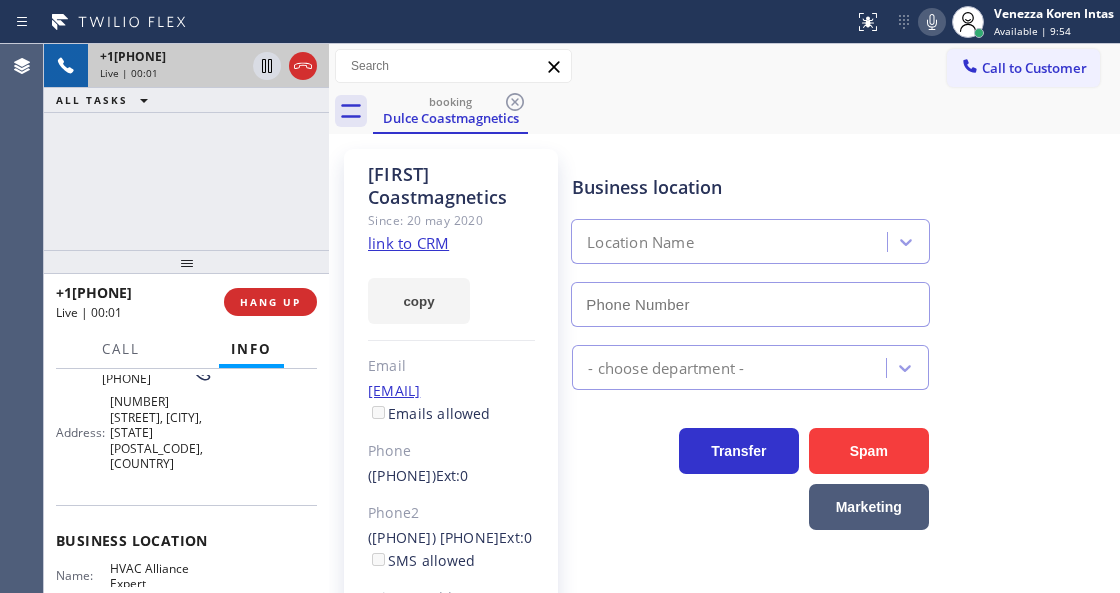 type on "([PHONE]) [PHONE]" 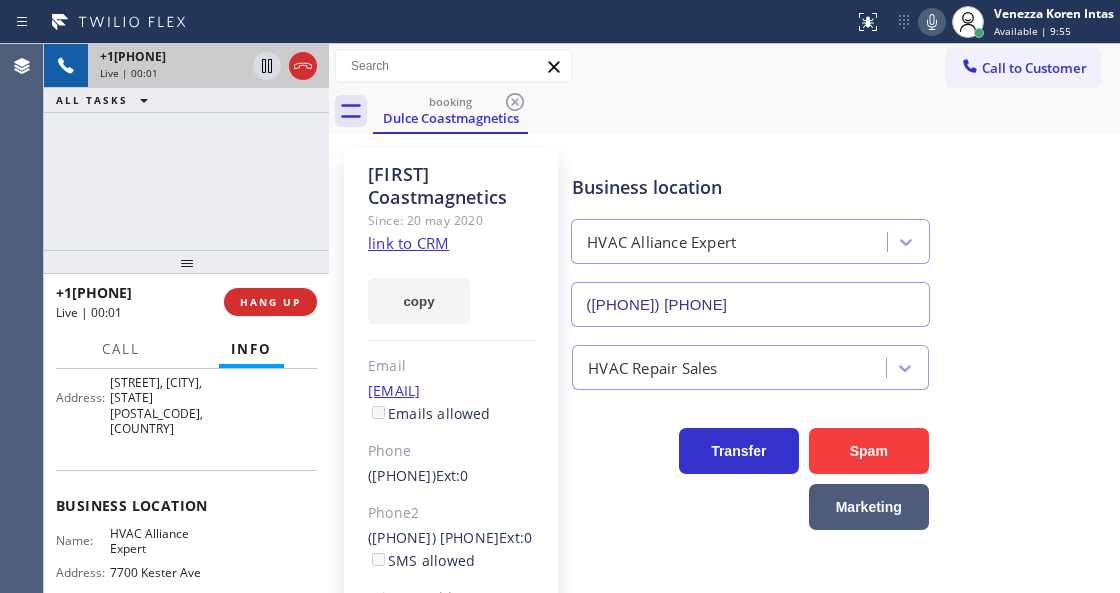 scroll, scrollTop: 266, scrollLeft: 0, axis: vertical 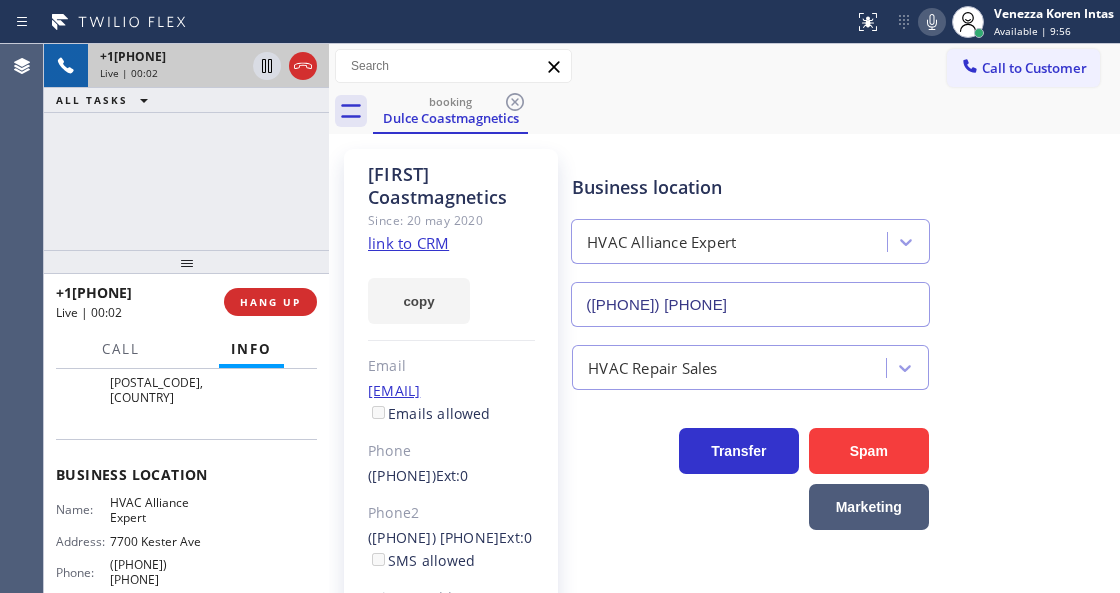 click on "link to CRM" 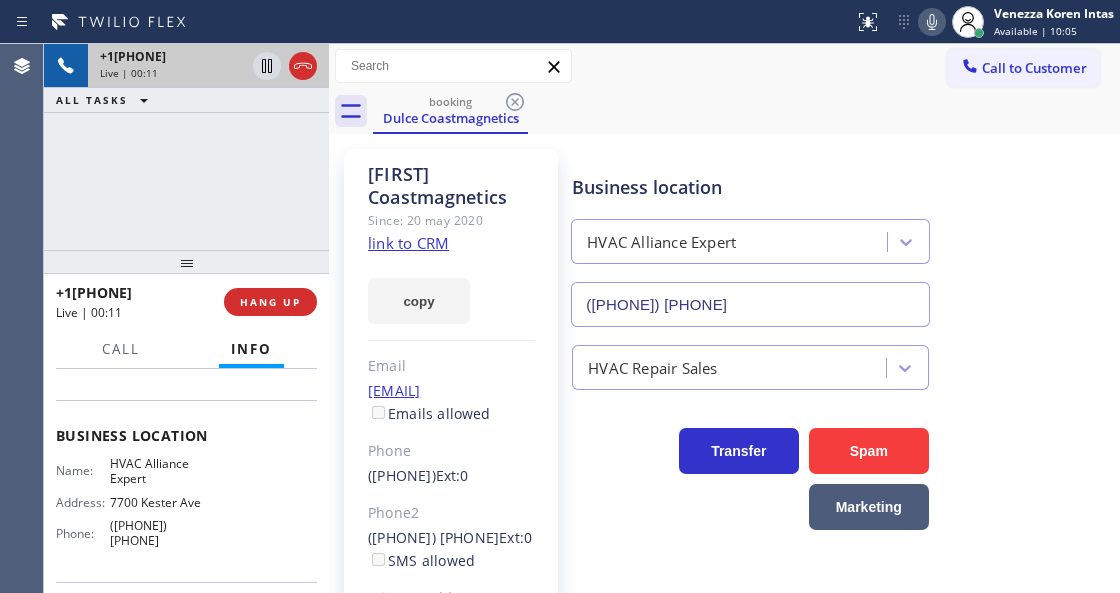 scroll, scrollTop: 198, scrollLeft: 0, axis: vertical 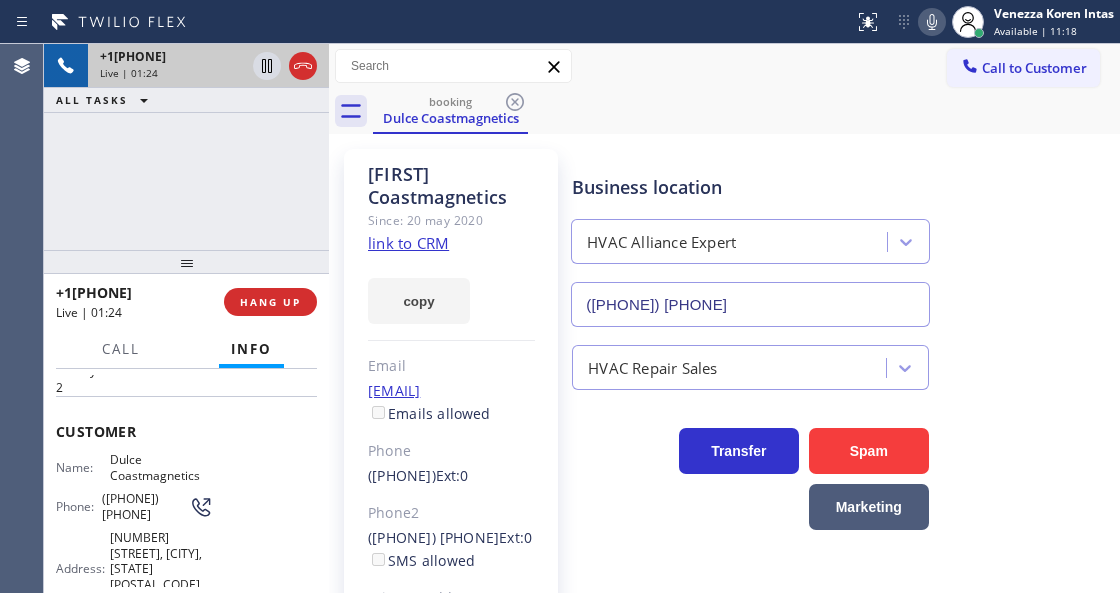 click on "([PHONE]) [PHONE]" at bounding box center (145, 506) 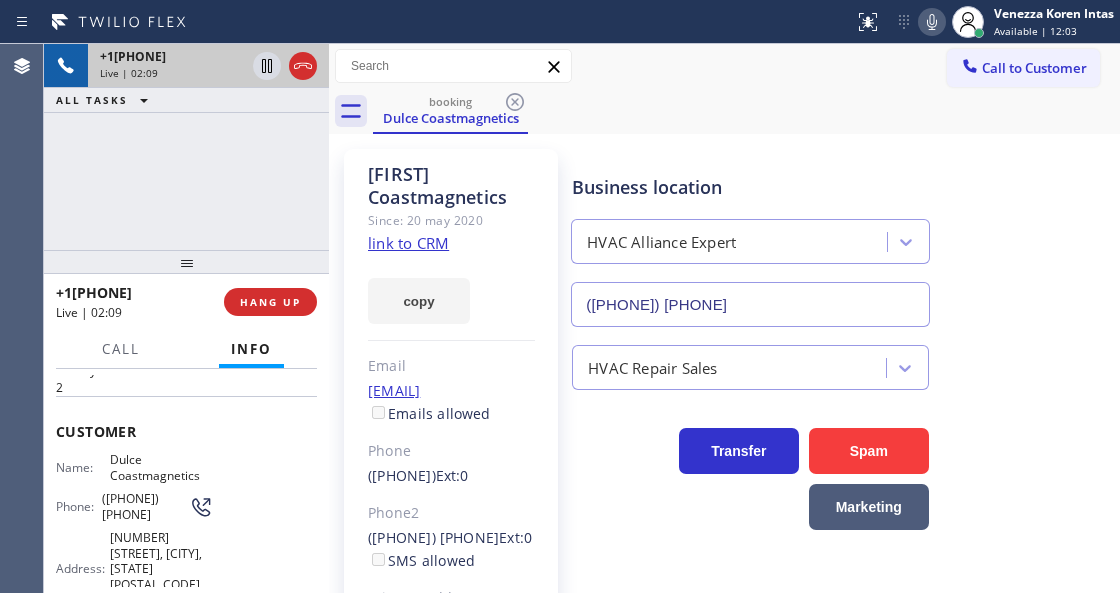 click on "Business location" at bounding box center (750, 187) 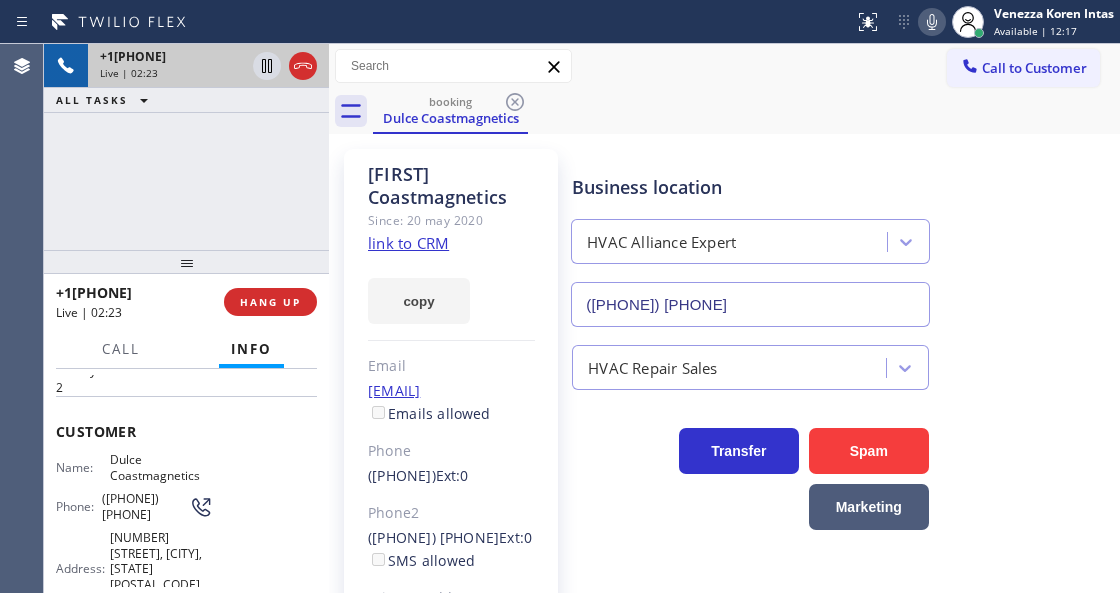 click on "[PHONE] Live | 02:23 ALL TASKS ALL TASKS ACTIVE TASKS TASKS IN WRAP UP" at bounding box center (186, 147) 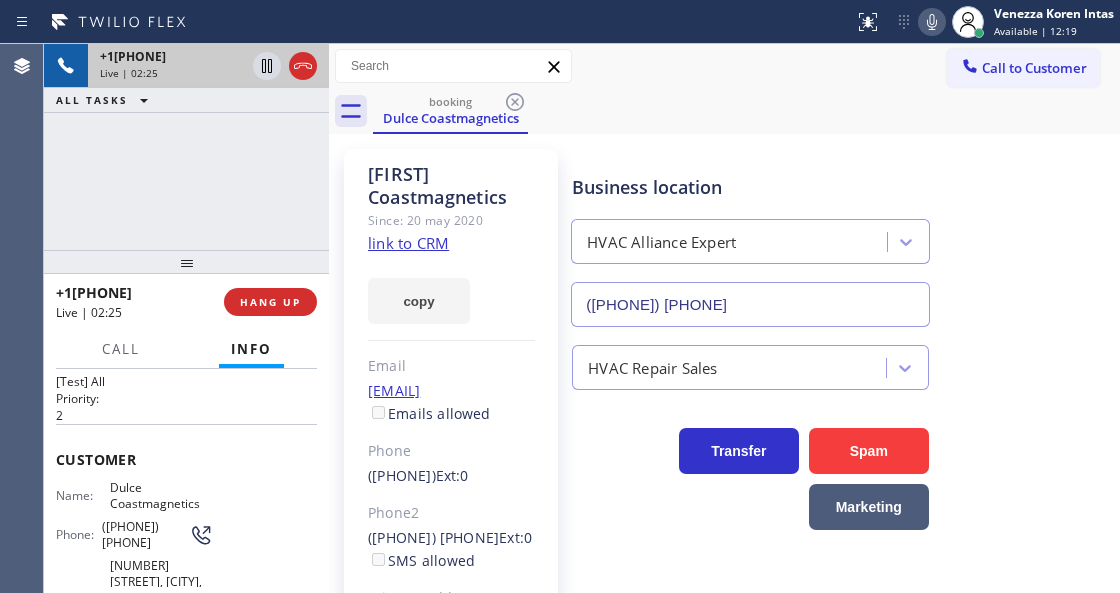 scroll, scrollTop: 66, scrollLeft: 0, axis: vertical 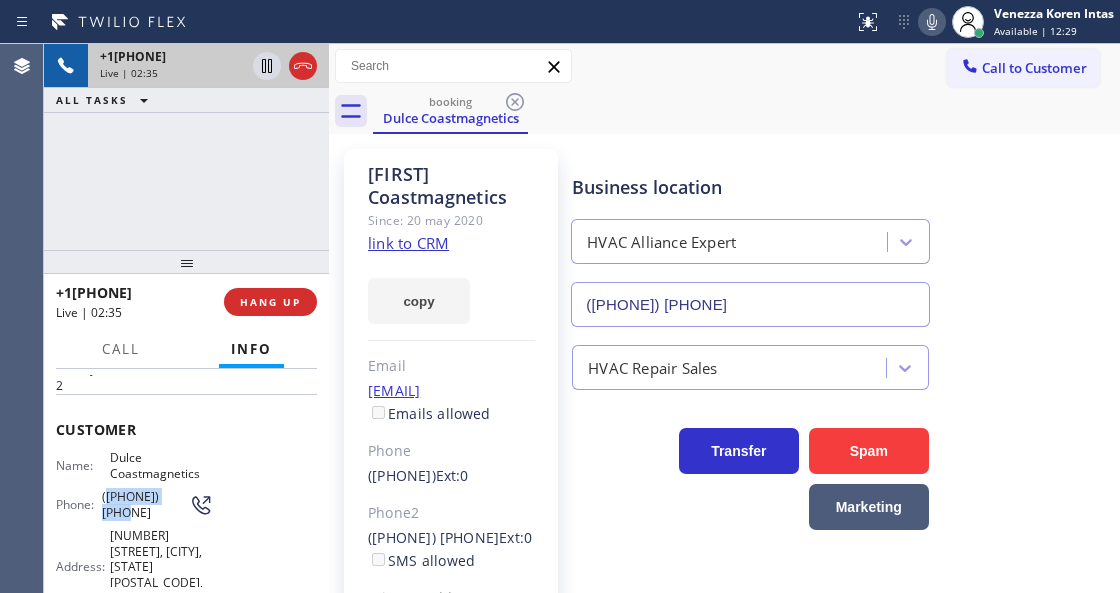 drag, startPoint x: 146, startPoint y: 512, endPoint x: 102, endPoint y: 484, distance: 52.153618 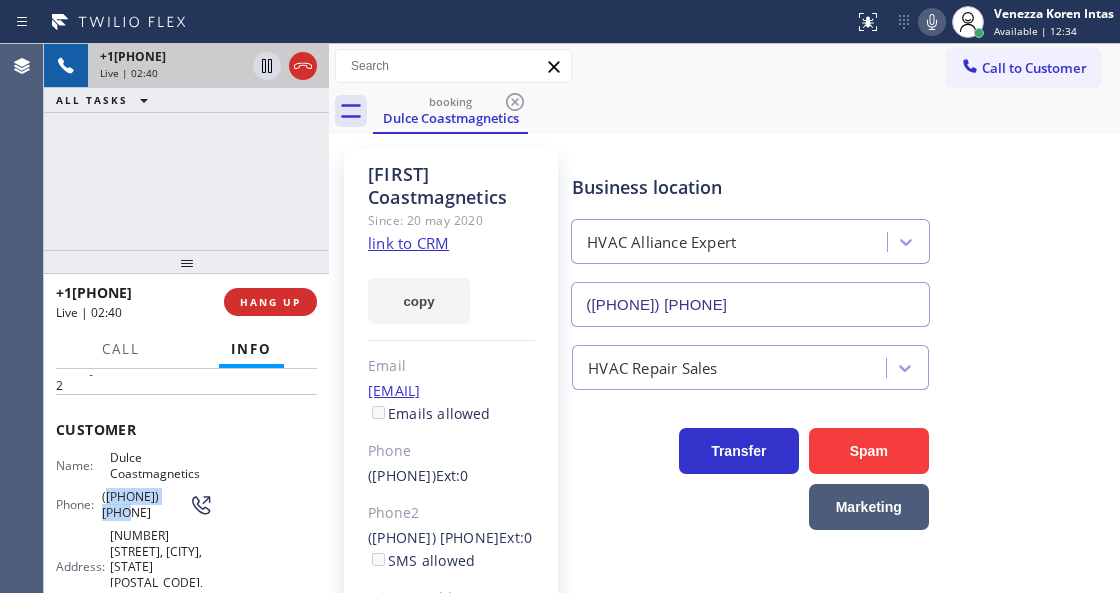 click on "link to CRM" 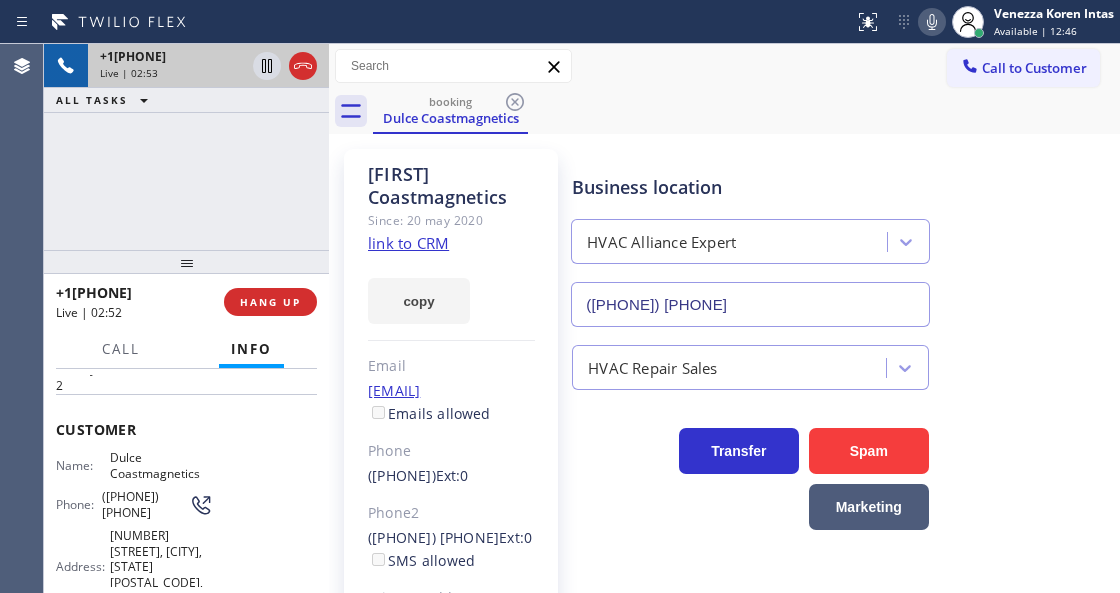 click on "[FIRST] [LAST] Coastmagnetics Since: 20 [MONTH] [YEAR] link to CRM copy Email [EMAIL]  Emails allowed Phone ([PHONE])  Ext:  0 Phone2 ([PHONE])  Ext:  0  SMS allowed Primary address  [NUMBER] [STREET] [CITY], [POSTAL_CODE] [STATE] EDIT Outbound call Location HVAC Alliance Expert Your caller id phone number ([PHONE]) Customer number Call Benefits  Business location HVAC Alliance Expert ([PHONE]) HVAC Repair Sales Transfer Spam Marketing" at bounding box center [724, 469] 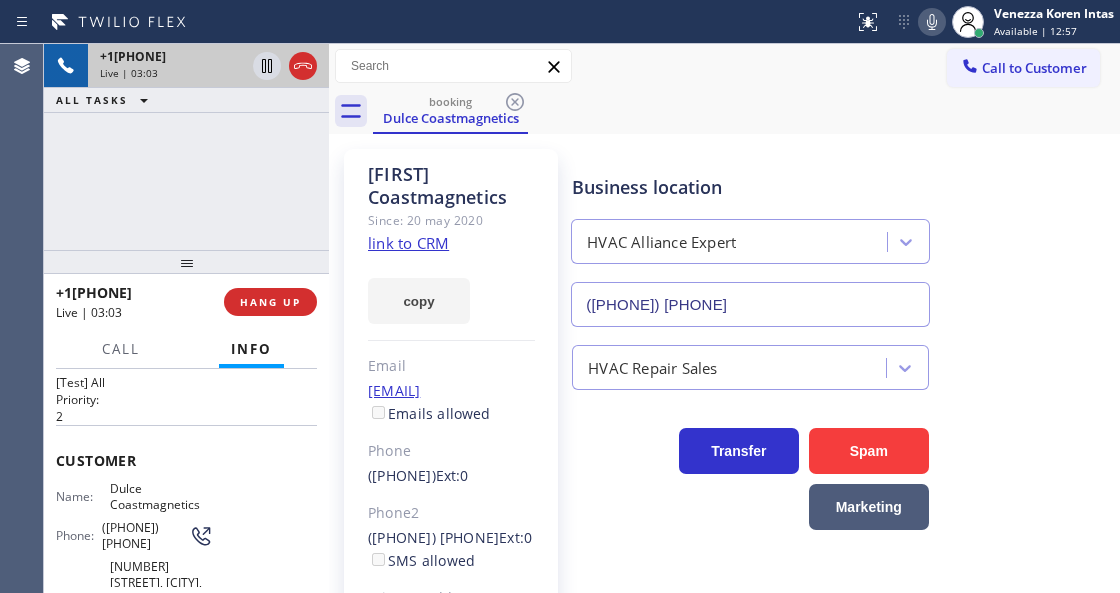 scroll, scrollTop: 66, scrollLeft: 0, axis: vertical 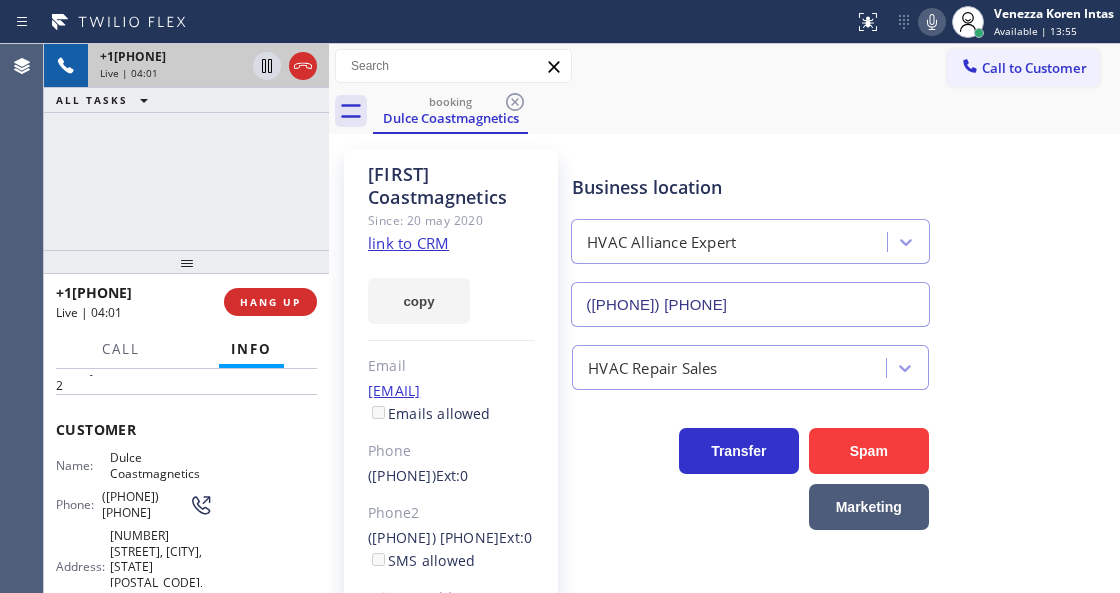 click on "booking Dulce Coastmagnetics" at bounding box center (746, 111) 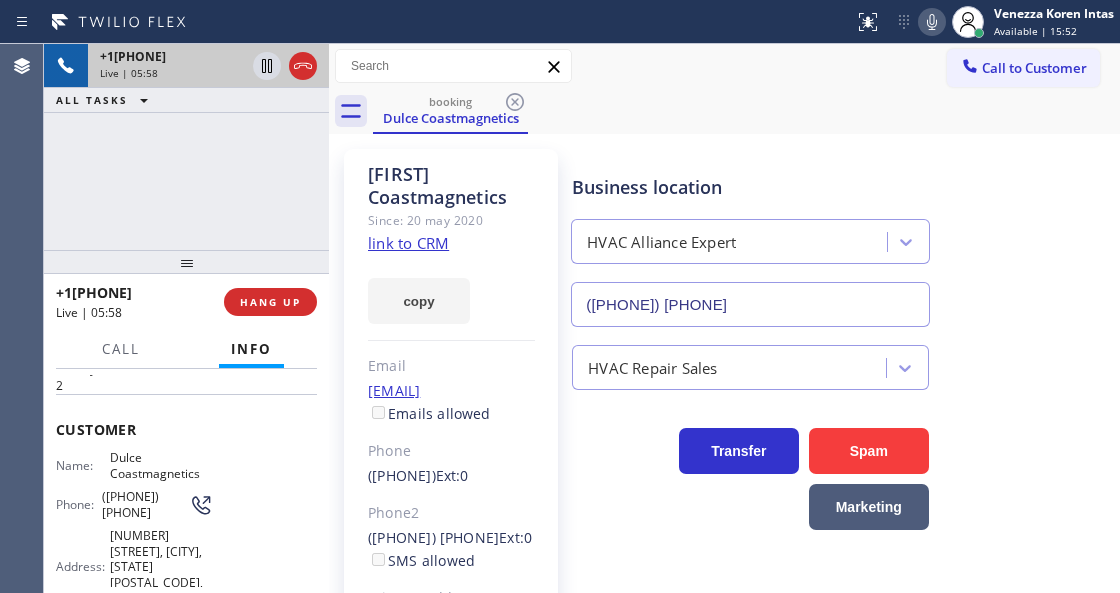 click on "booking Dulce Coastmagnetics" at bounding box center [746, 111] 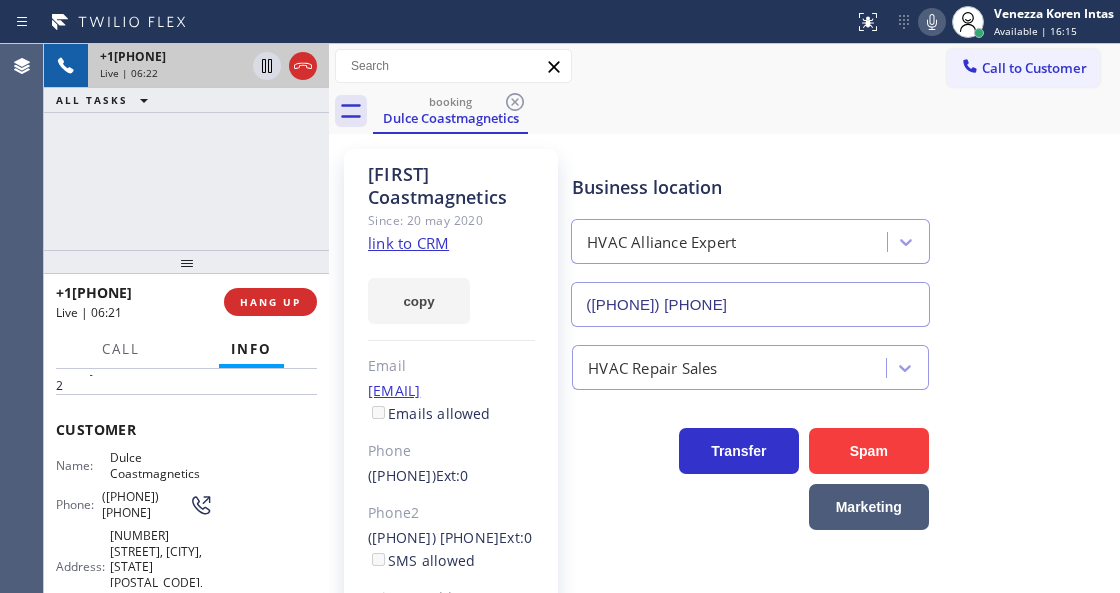 click on "booking Dulce Coastmagnetics" at bounding box center [746, 111] 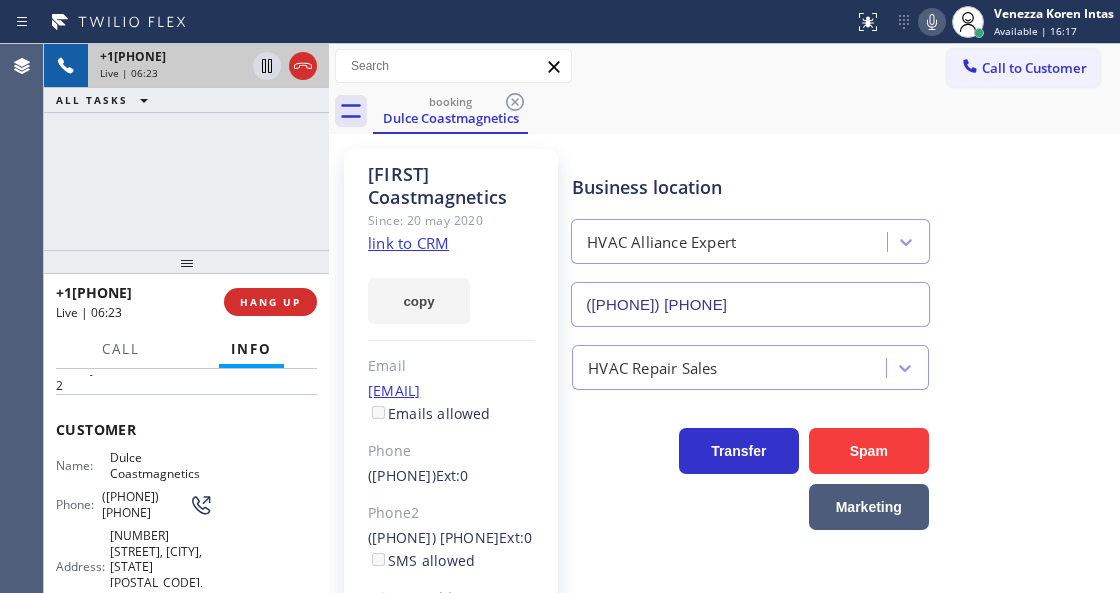 click on "booking Dulce Coastmagnetics" at bounding box center (746, 111) 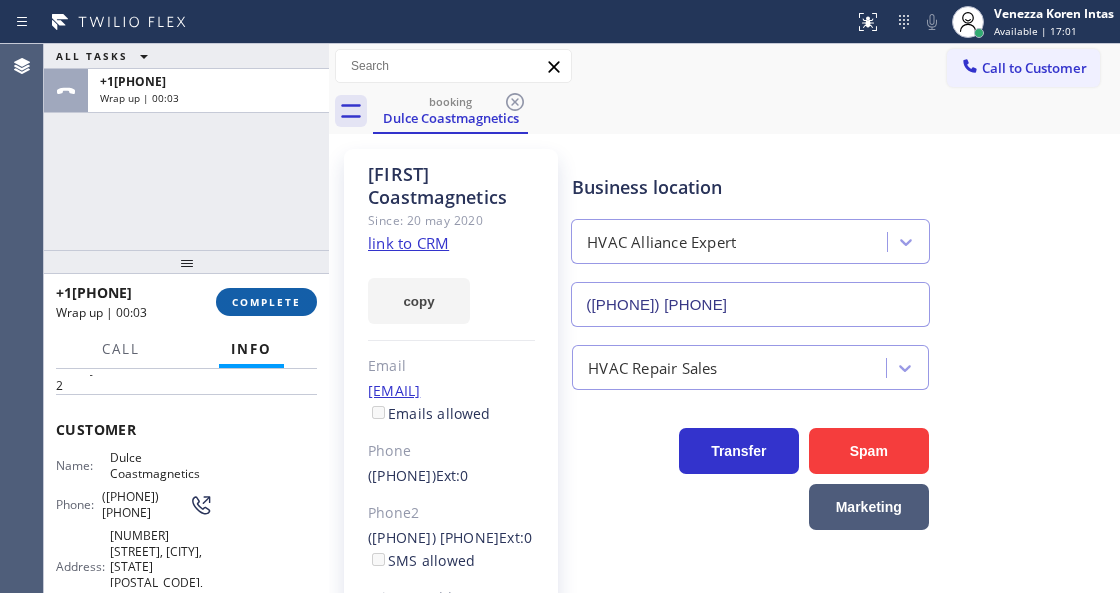 click on "[PHONE] Wrap up | 00:03 COMPLETE" at bounding box center (186, 302) 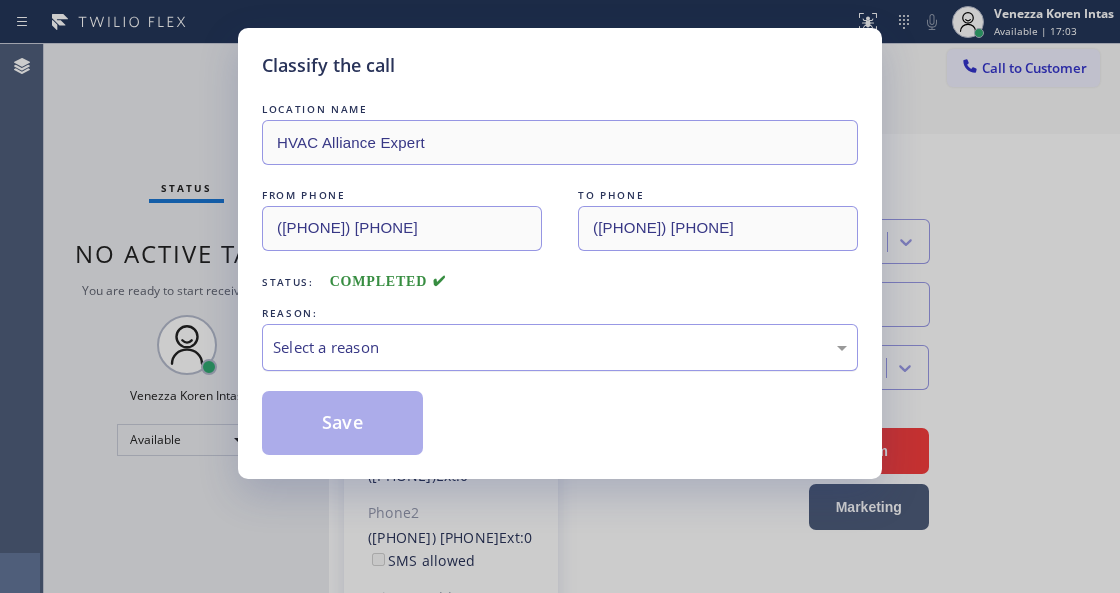 click on "Select a reason" at bounding box center [560, 347] 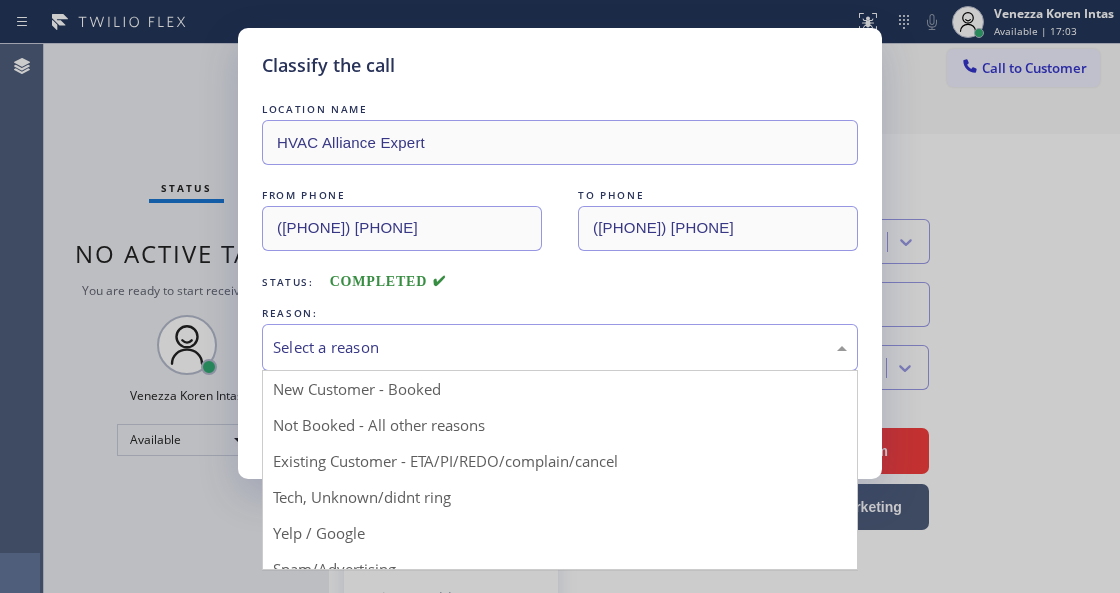 drag, startPoint x: 542, startPoint y: 476, endPoint x: 411, endPoint y: 452, distance: 133.18033 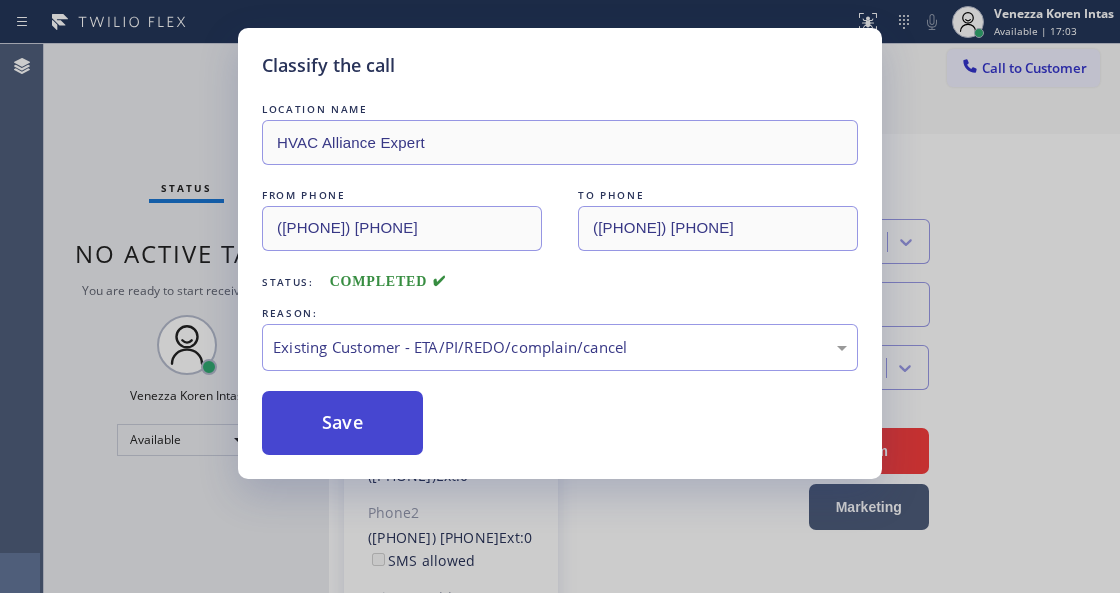 click on "Save" at bounding box center (342, 423) 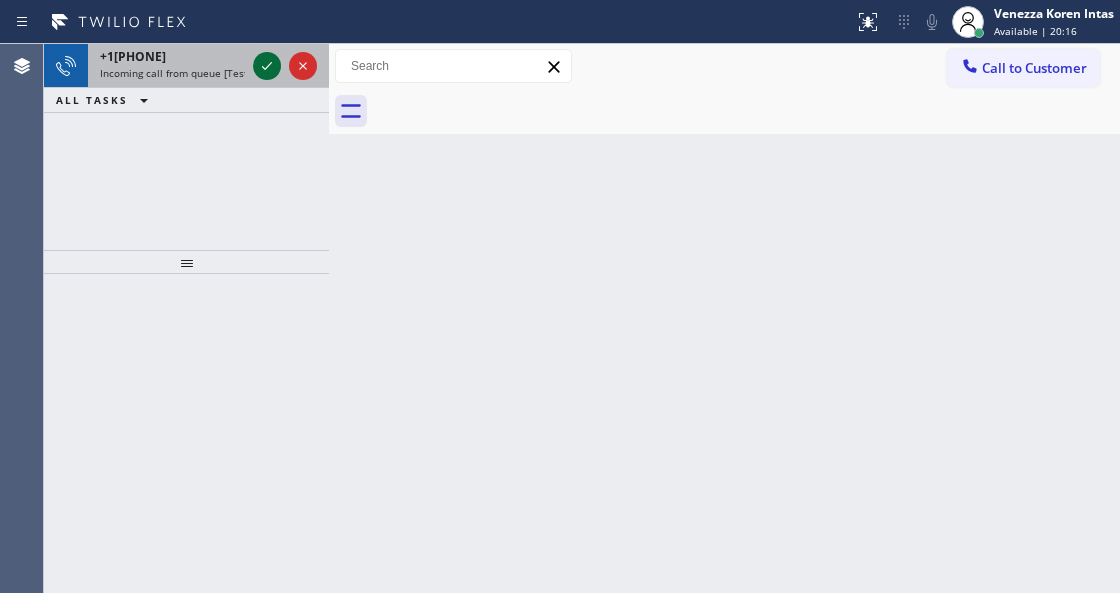 click 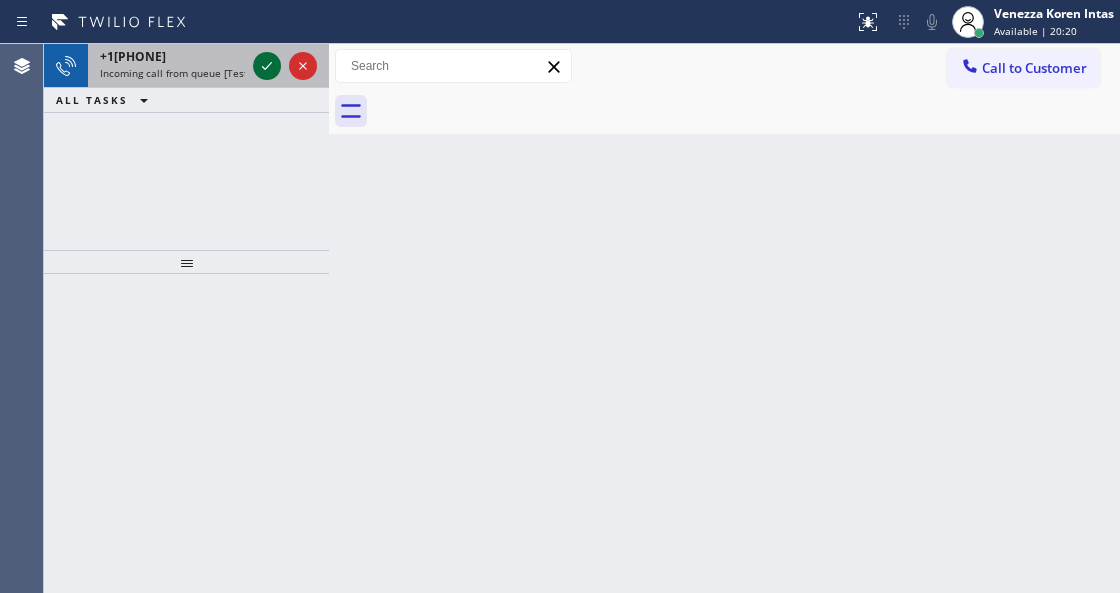 click 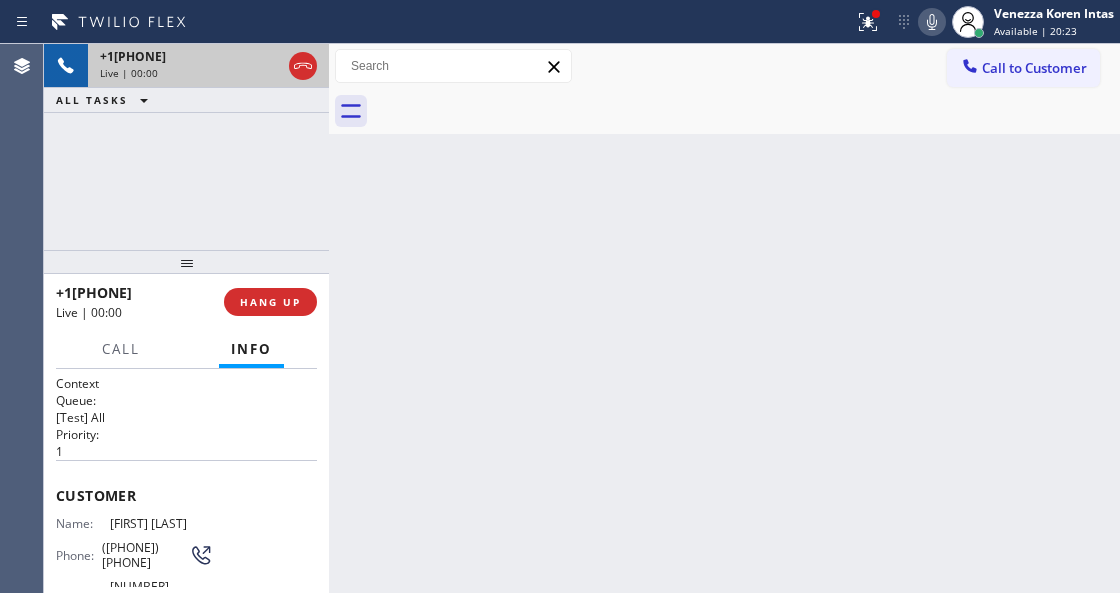 scroll, scrollTop: 200, scrollLeft: 0, axis: vertical 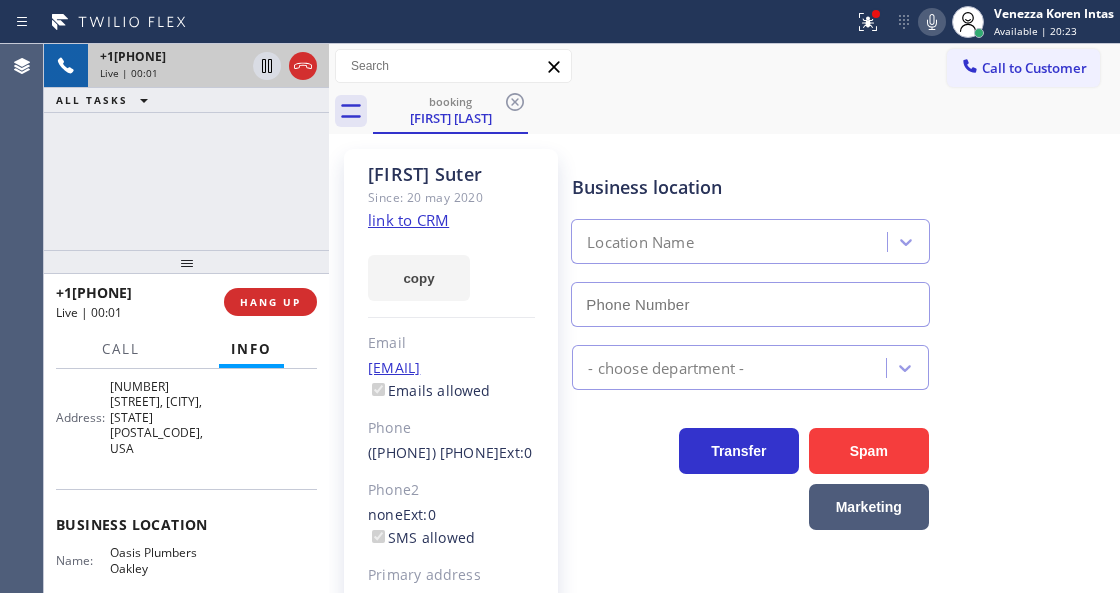 type on "([PHONE])" 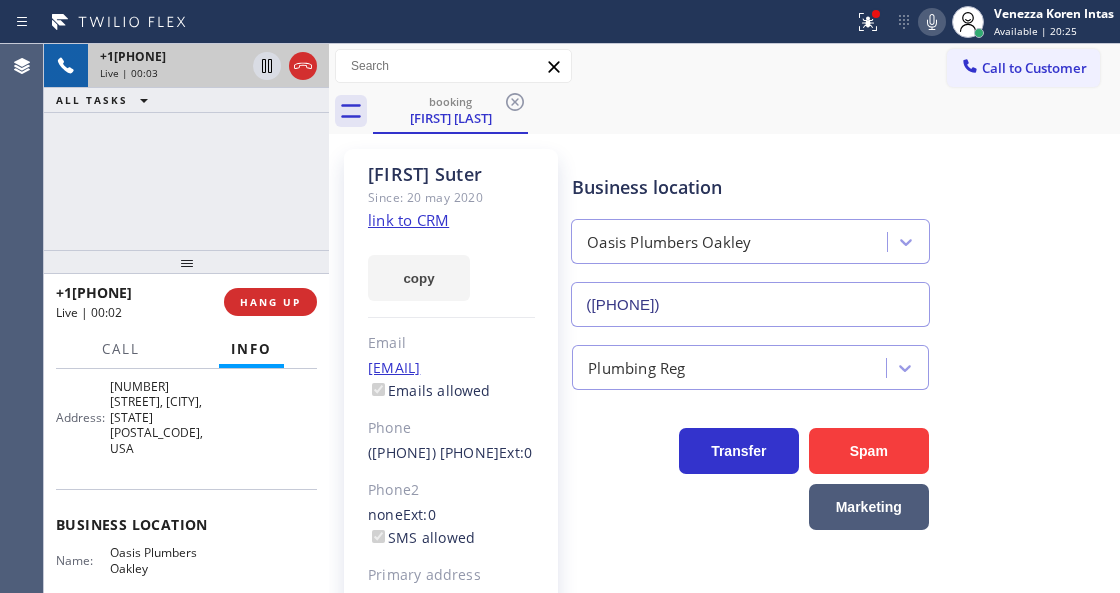 click on "link to CRM" 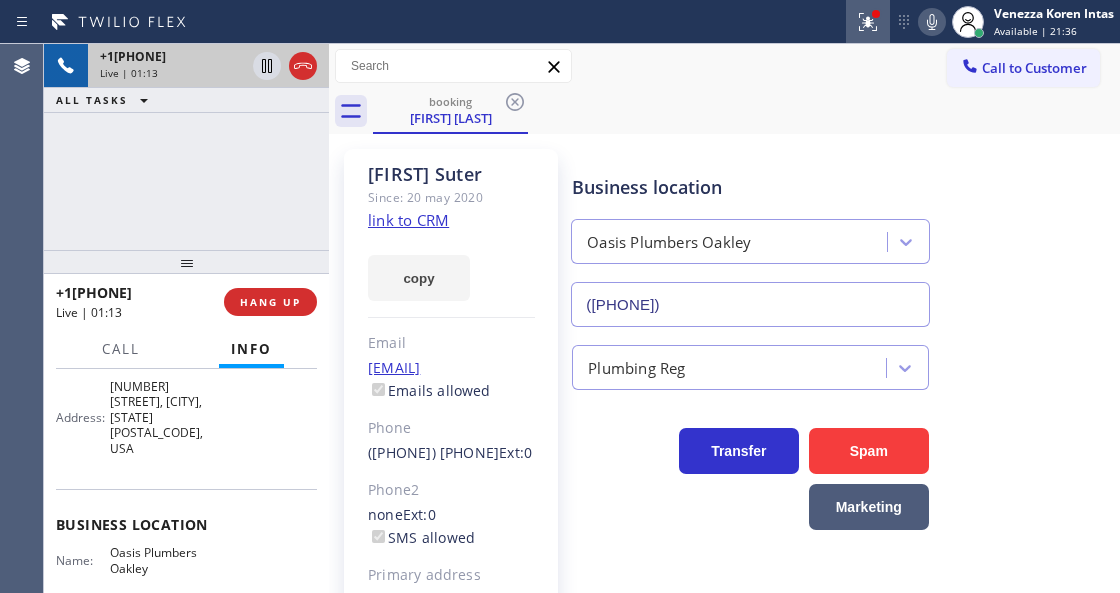 click 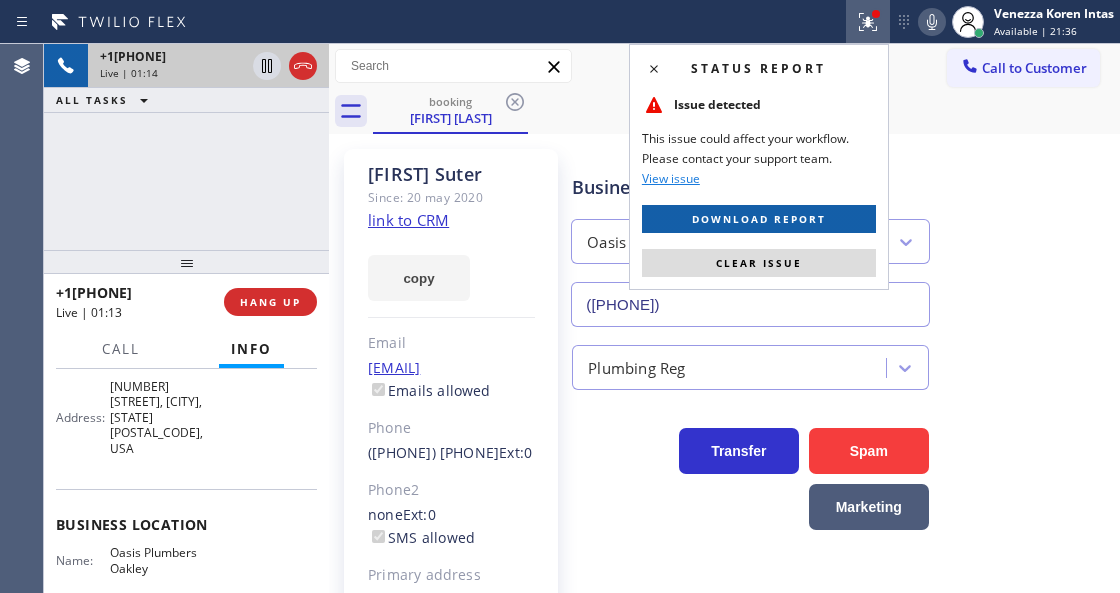 click on "Download report" at bounding box center [759, 219] 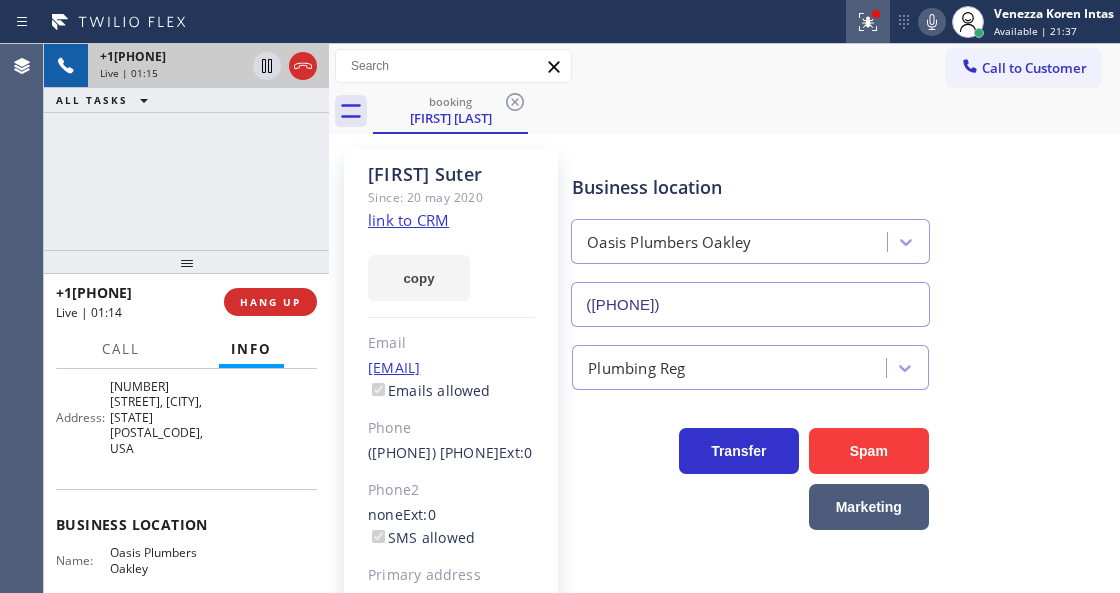 click at bounding box center (868, 22) 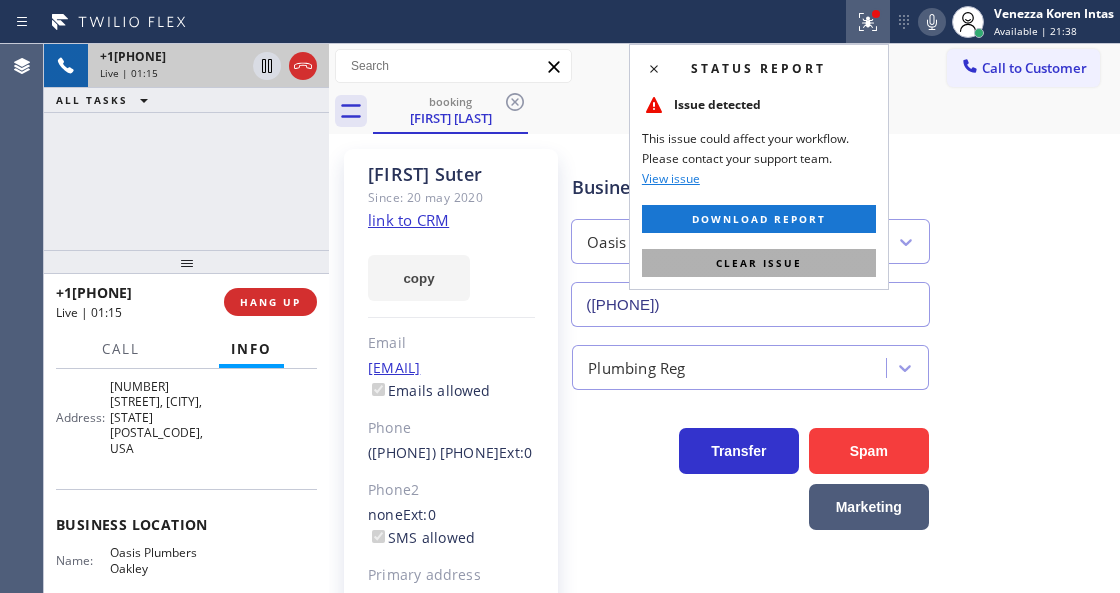 click on "Clear issue" at bounding box center (759, 263) 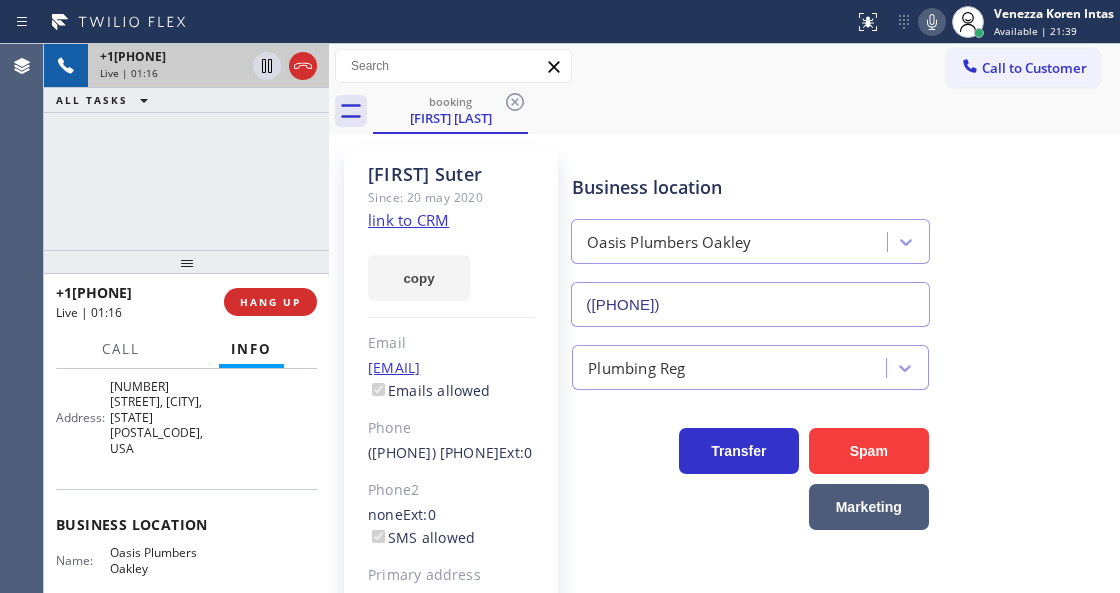 click 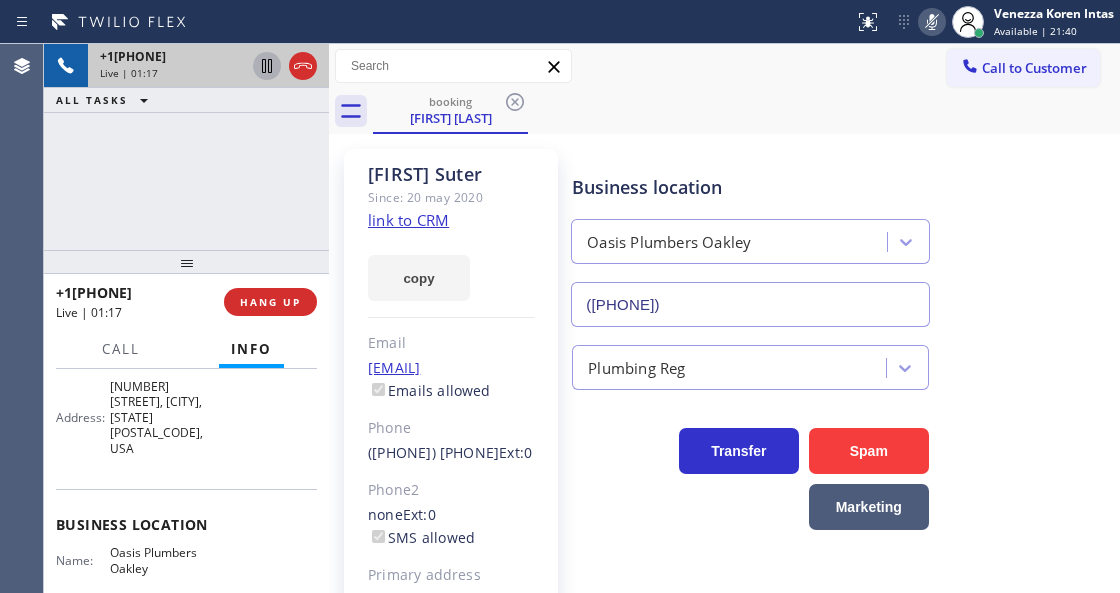 click 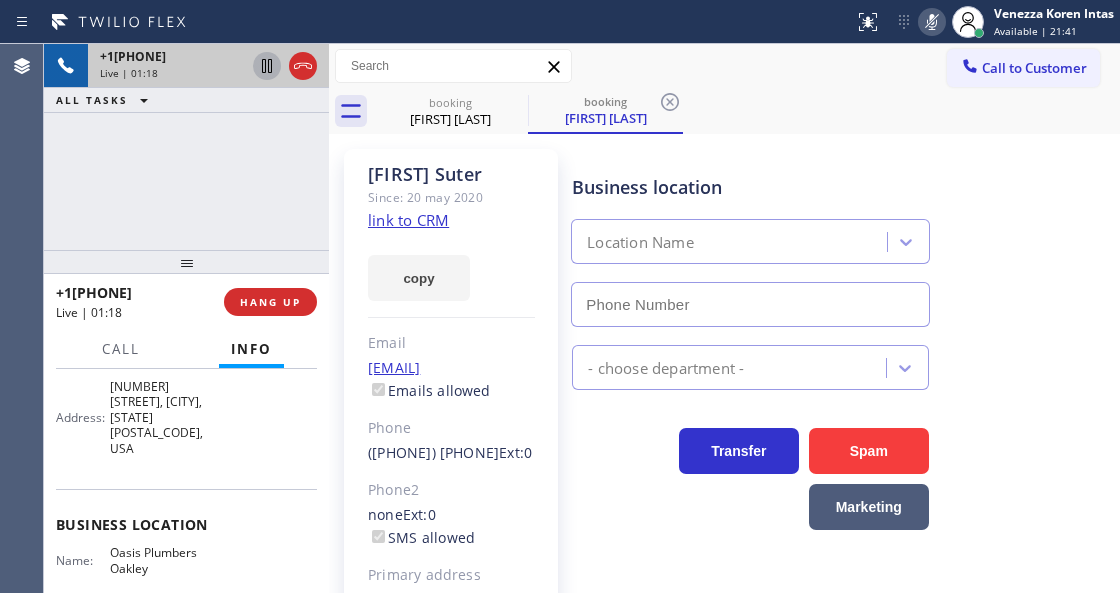 type on "([PHONE])" 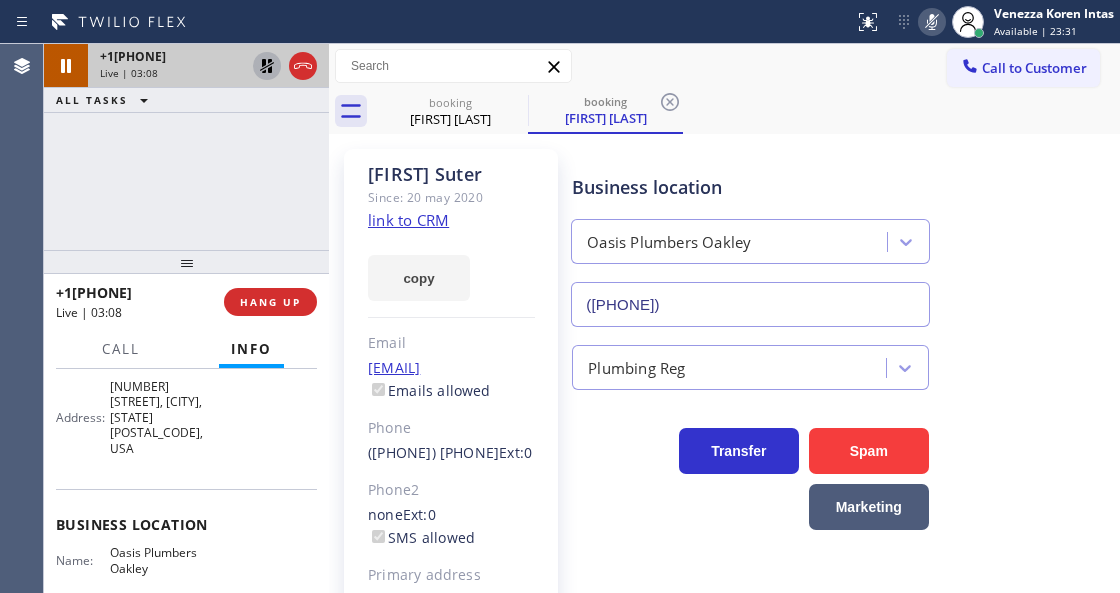 click 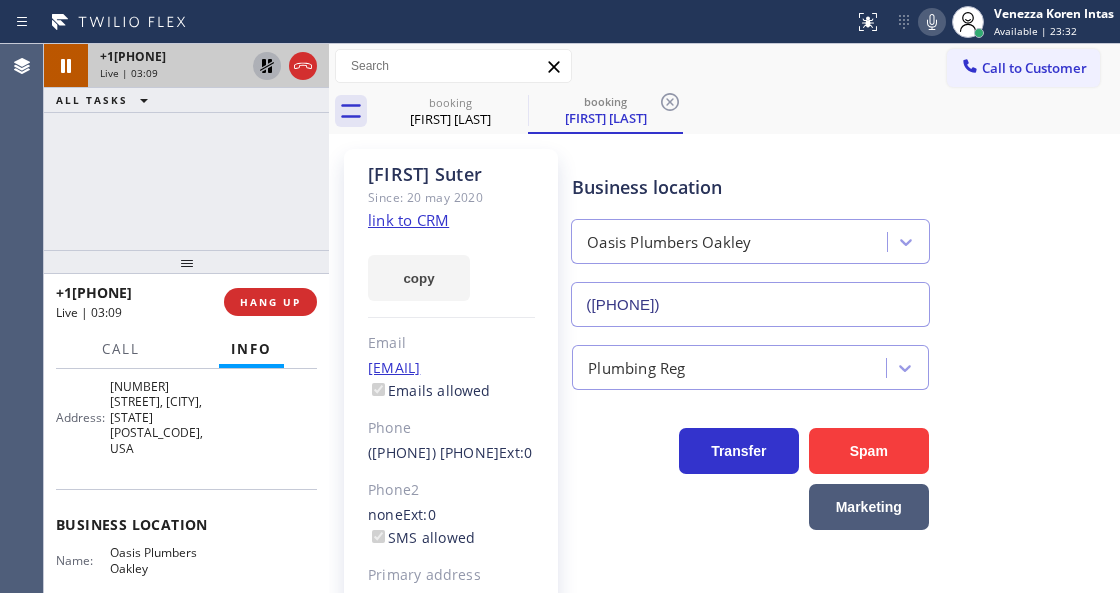 click 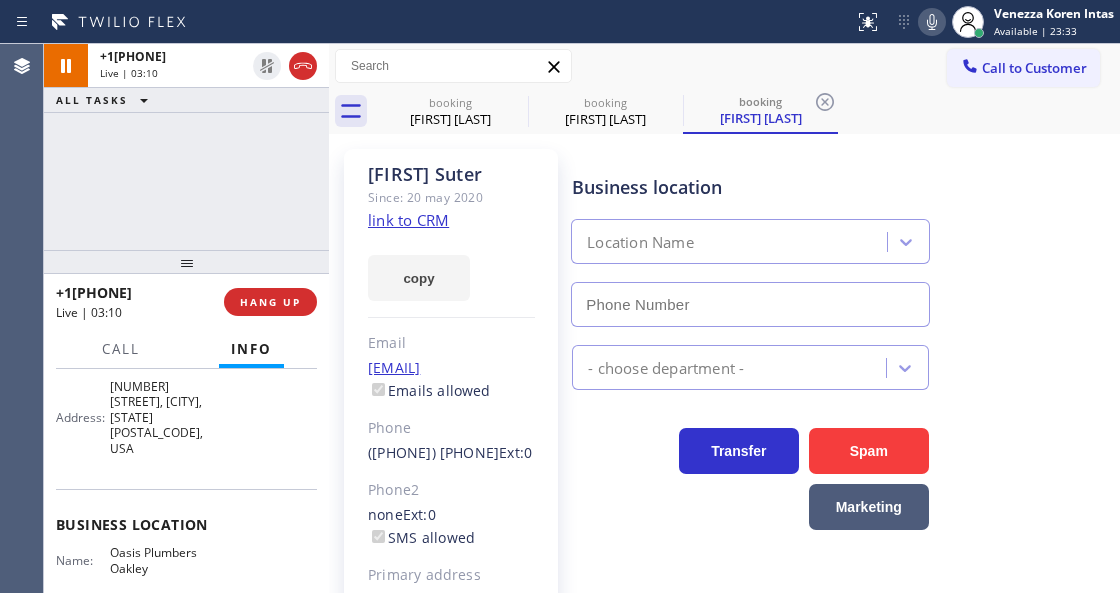 type on "([PHONE])" 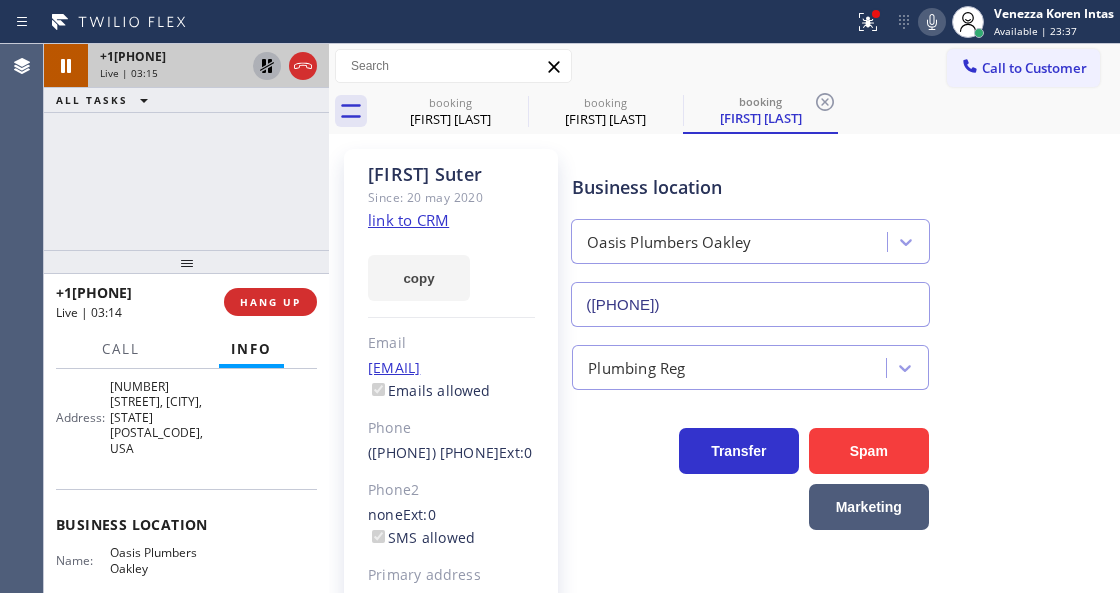 click 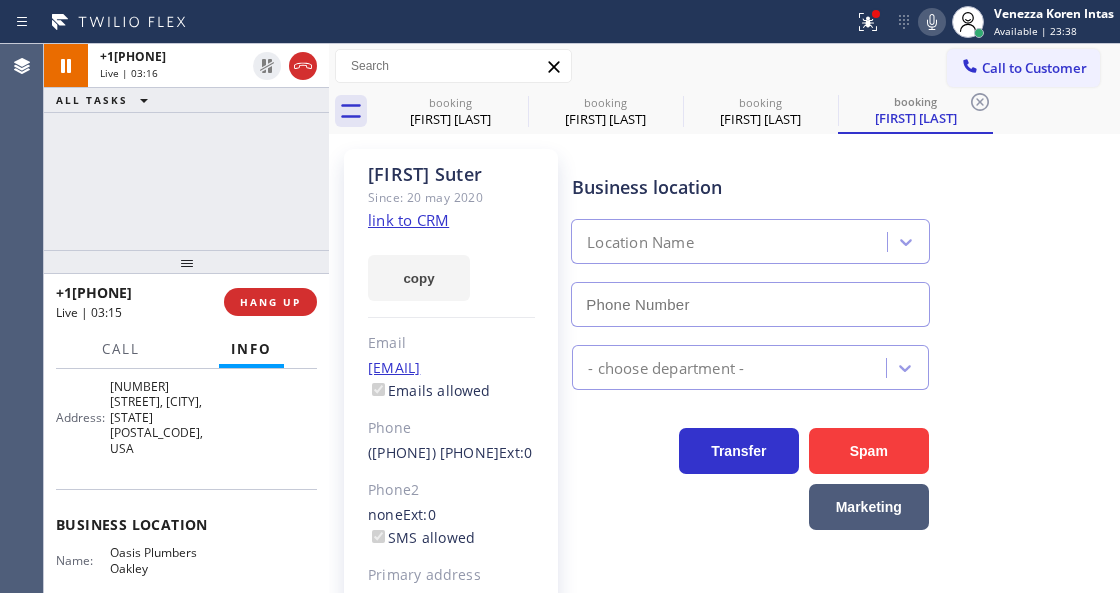 type on "([PHONE])" 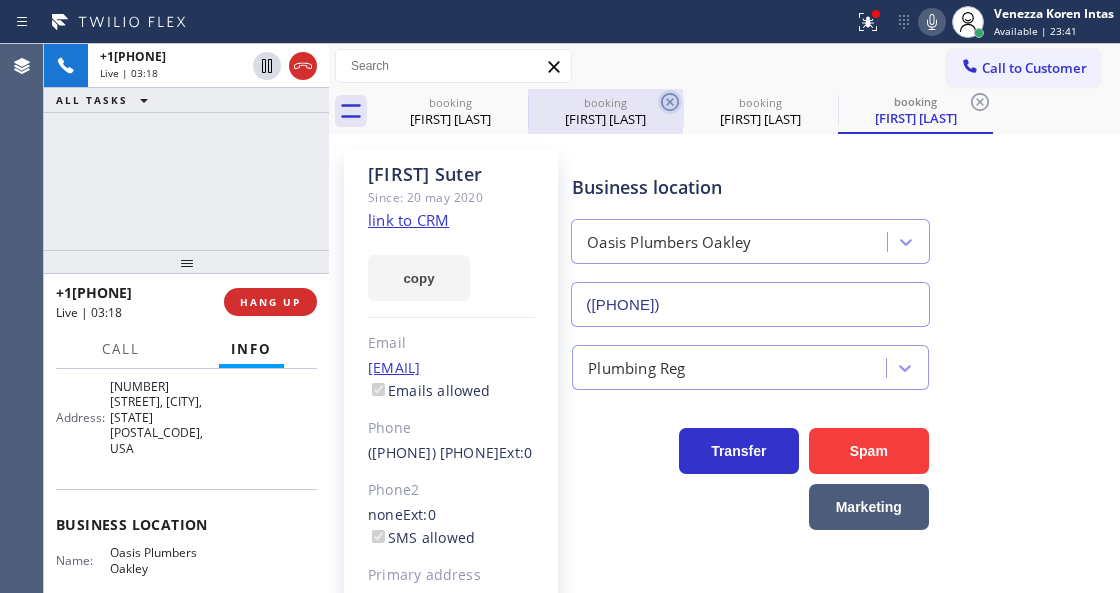 click 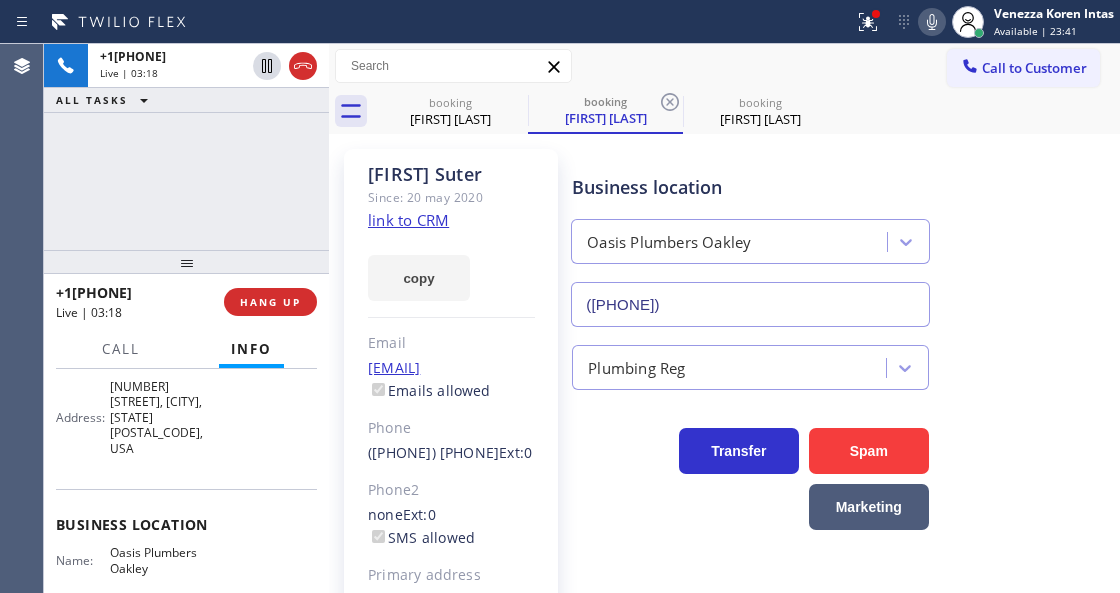click 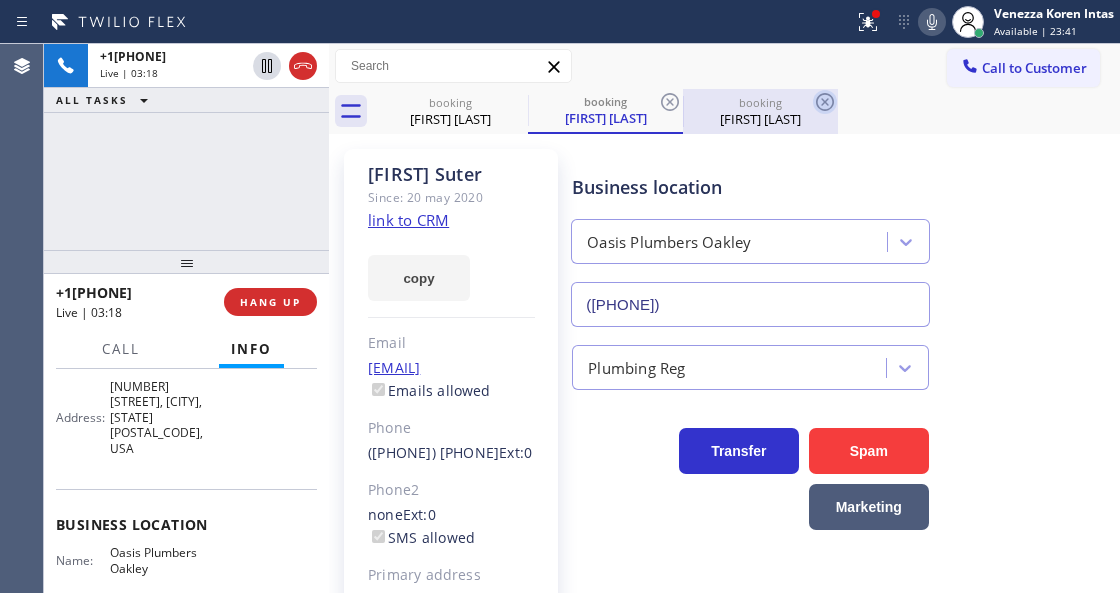click 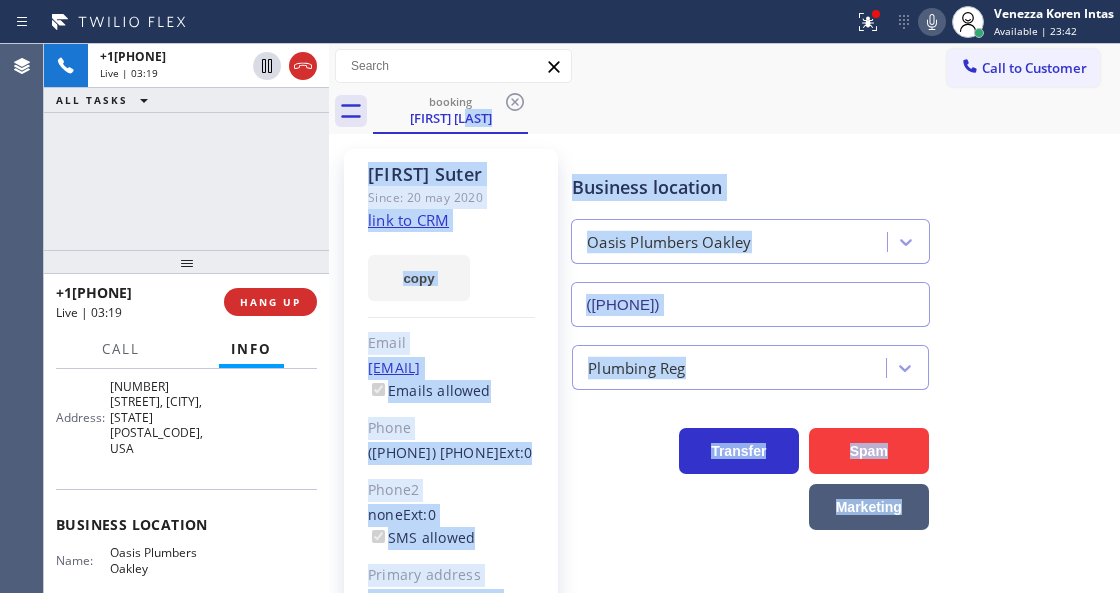click on "Business location Oasis Plumbers [CITY] ([PHONE]) [PHONE]" at bounding box center (841, 236) 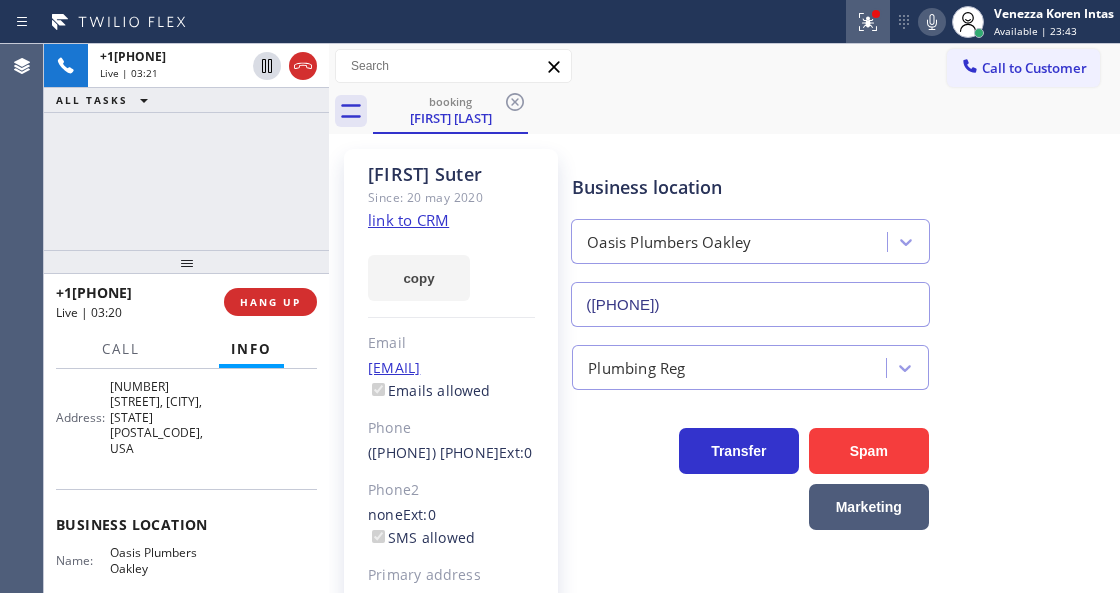 click at bounding box center [868, 22] 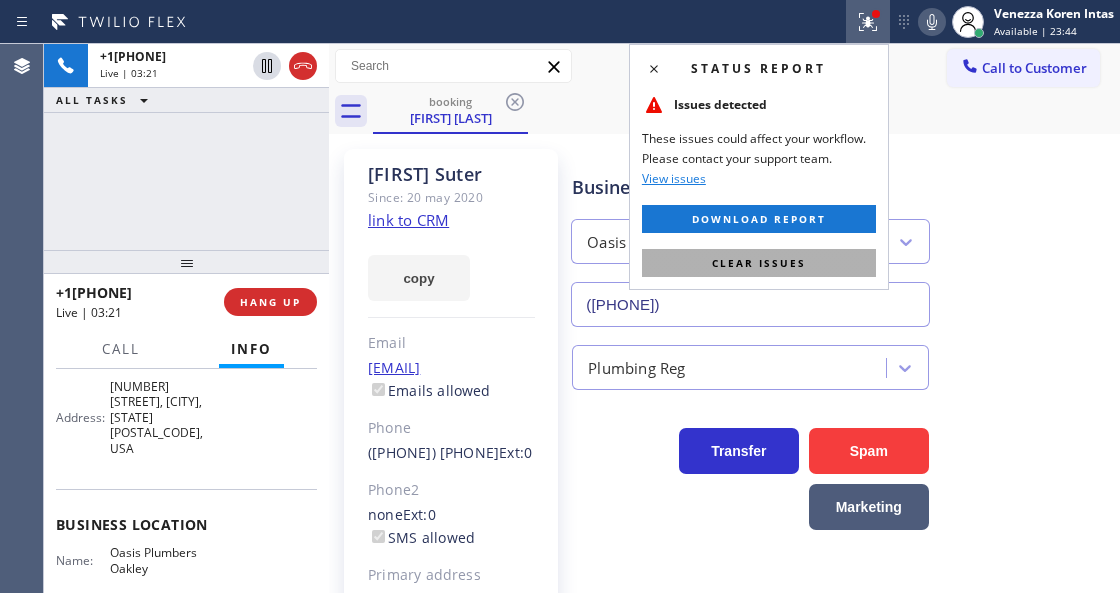click on "Clear issues" at bounding box center (759, 263) 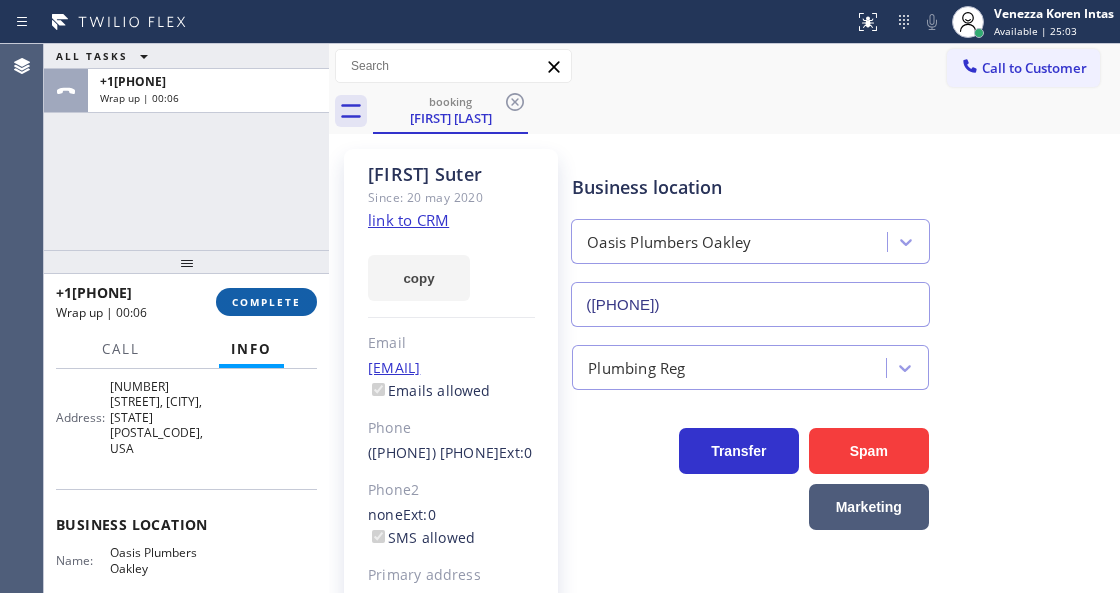 click on "COMPLETE" at bounding box center [266, 302] 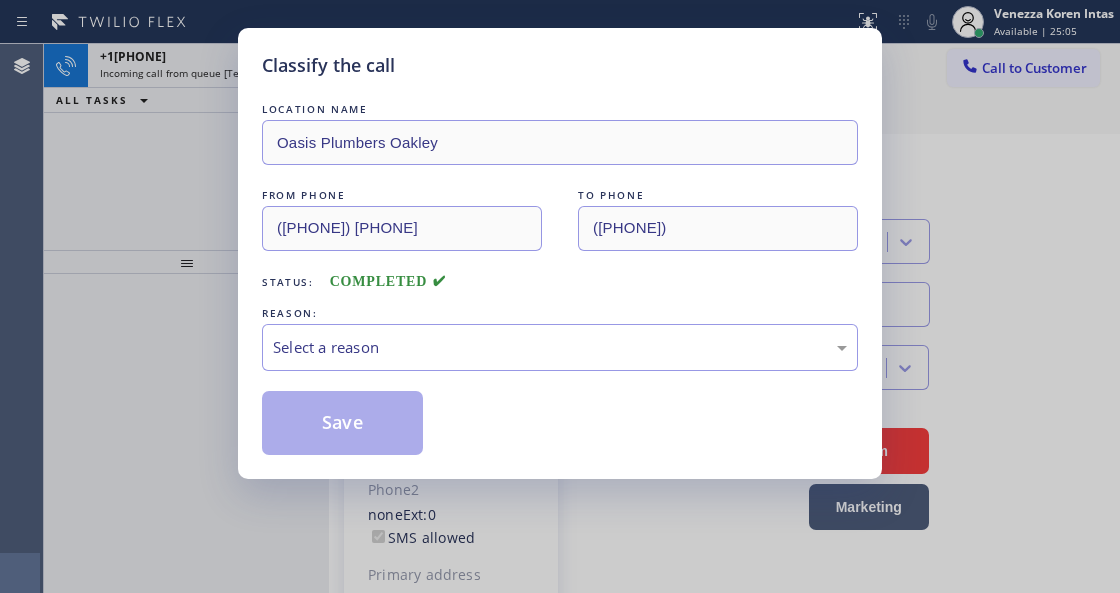 click on "Select a reason" at bounding box center [560, 347] 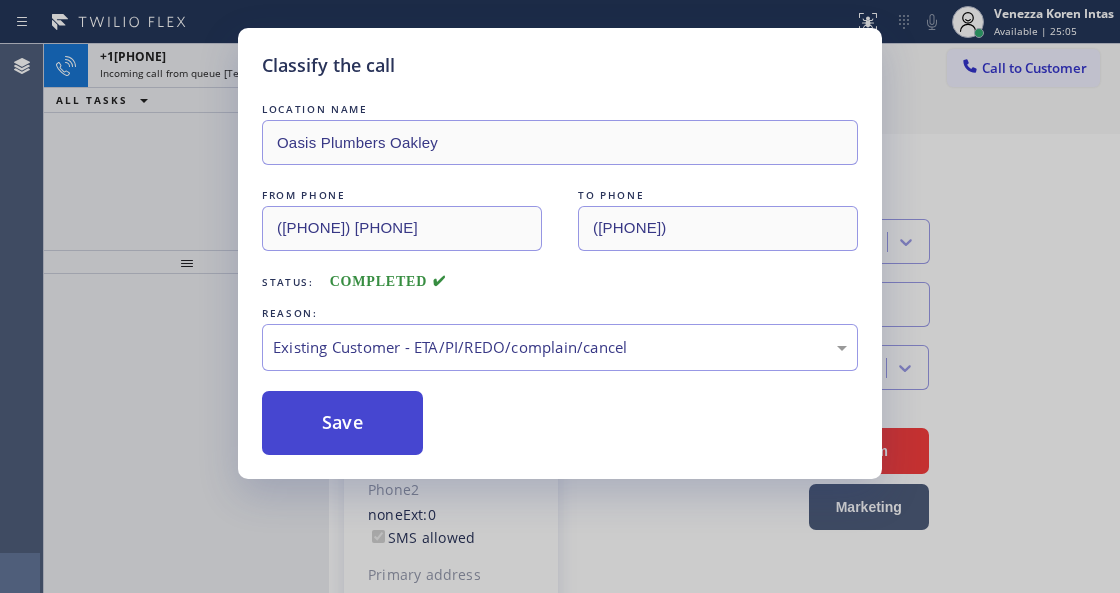 click on "Save" at bounding box center [342, 423] 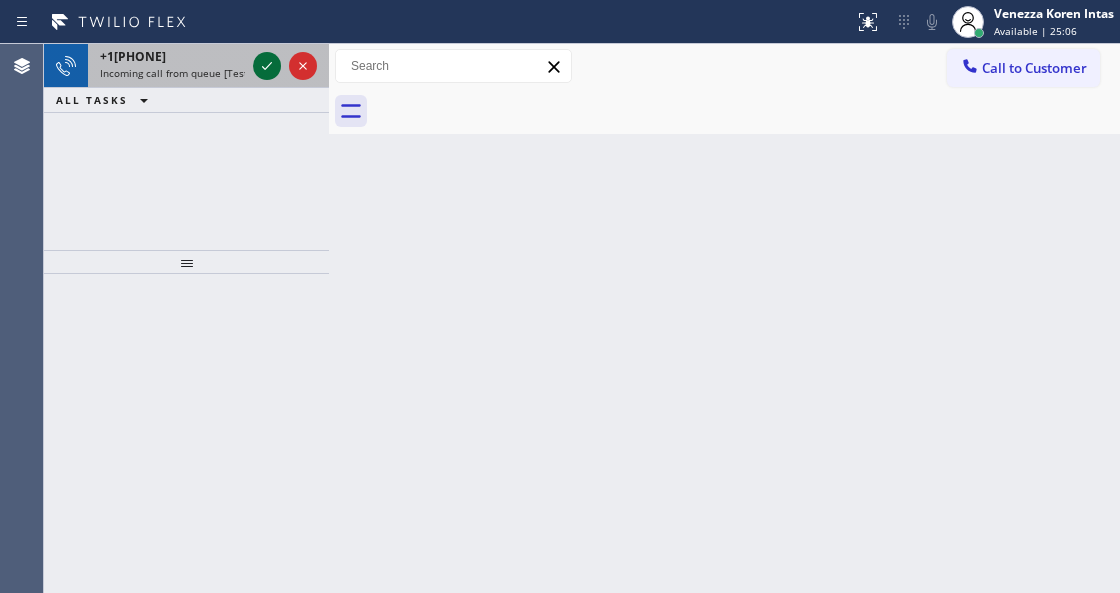 click 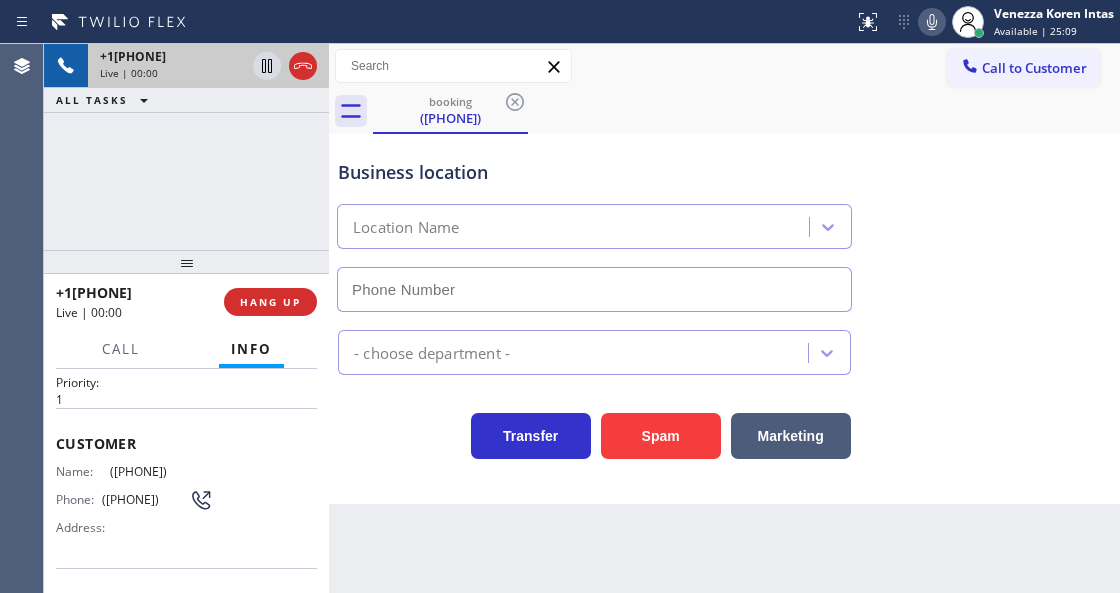 scroll, scrollTop: 200, scrollLeft: 0, axis: vertical 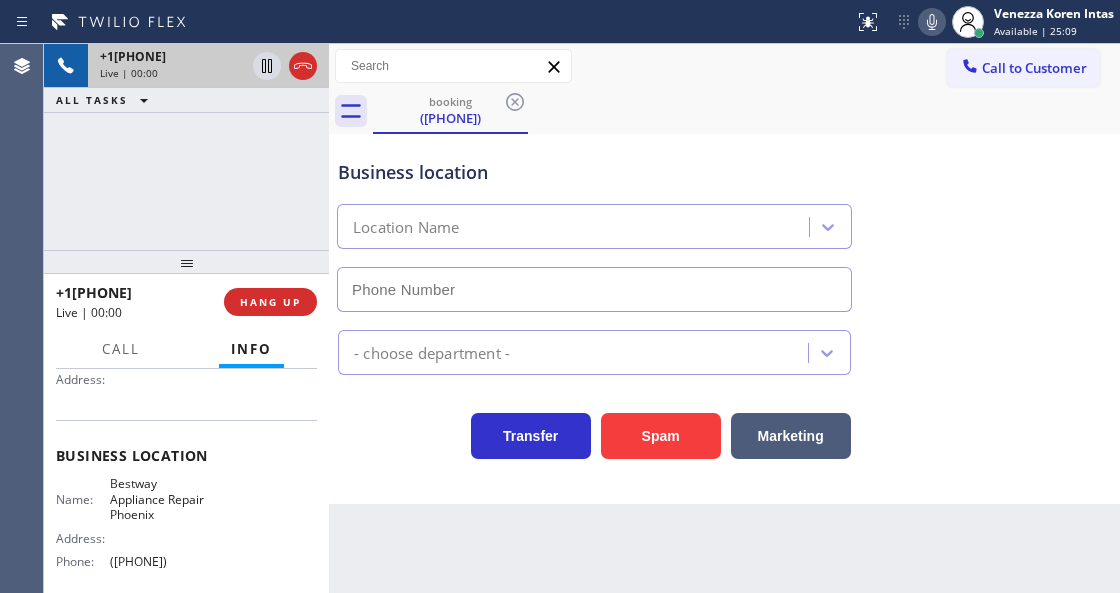 type on "([PHONE])" 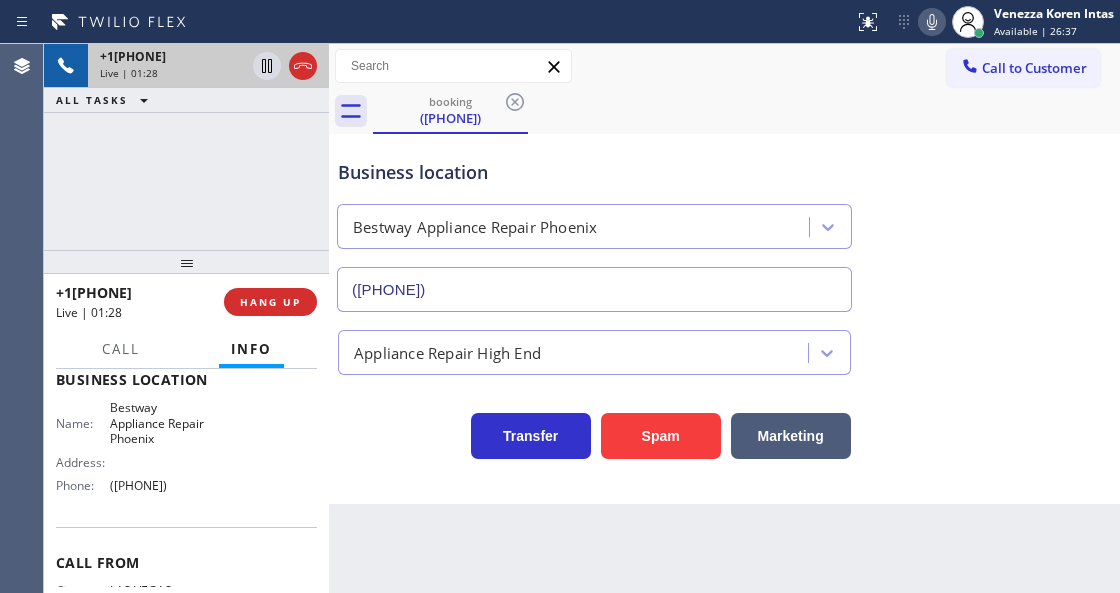 scroll, scrollTop: 167, scrollLeft: 0, axis: vertical 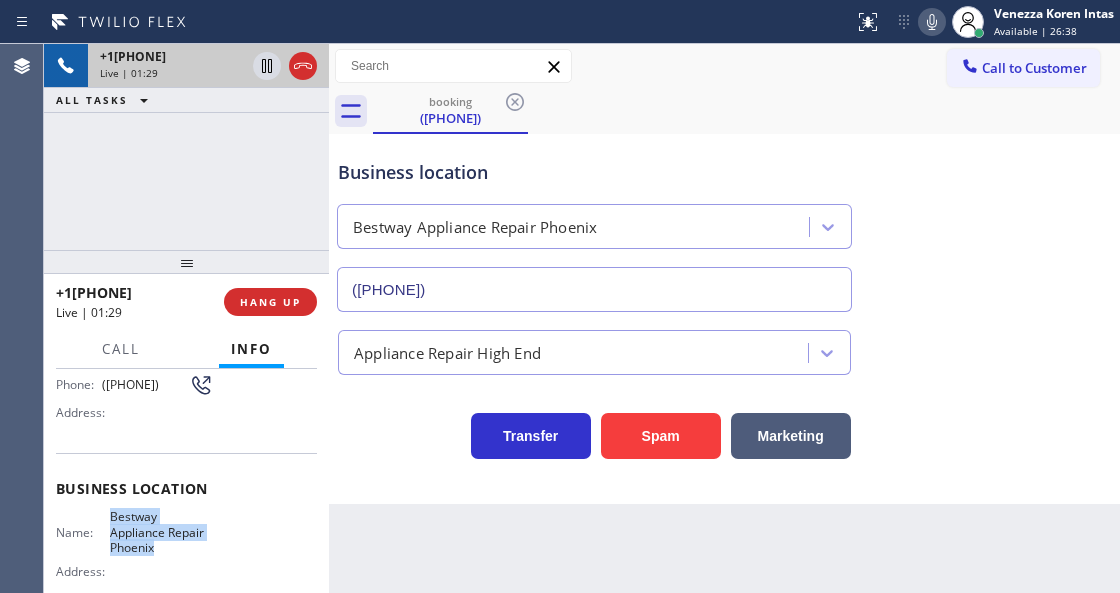 drag, startPoint x: 106, startPoint y: 509, endPoint x: 159, endPoint y: 546, distance: 64.63745 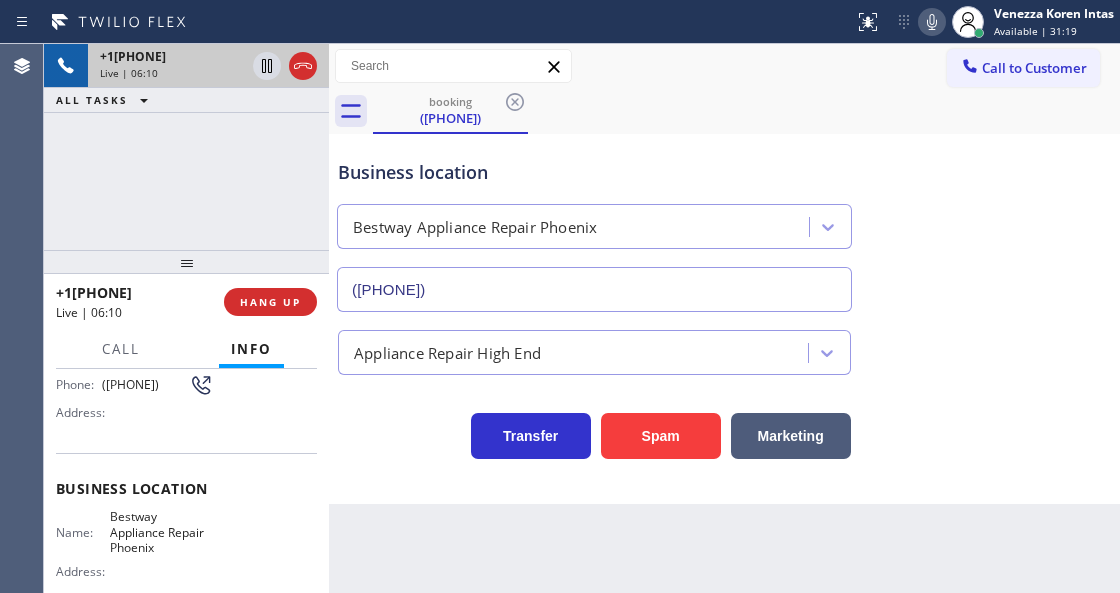 click on "Business location" at bounding box center [594, 172] 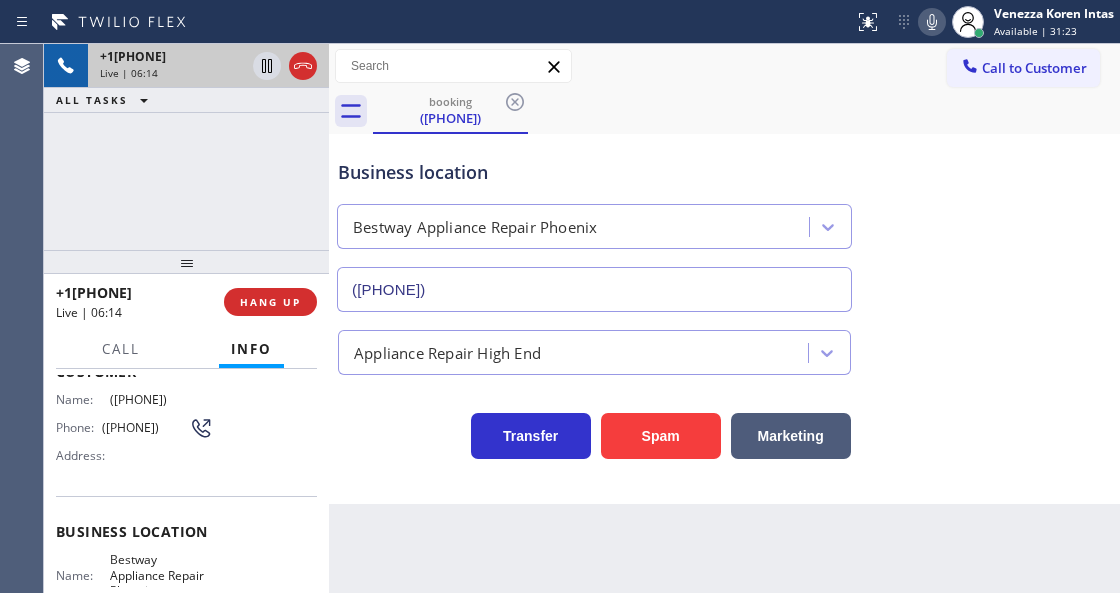 scroll, scrollTop: 100, scrollLeft: 0, axis: vertical 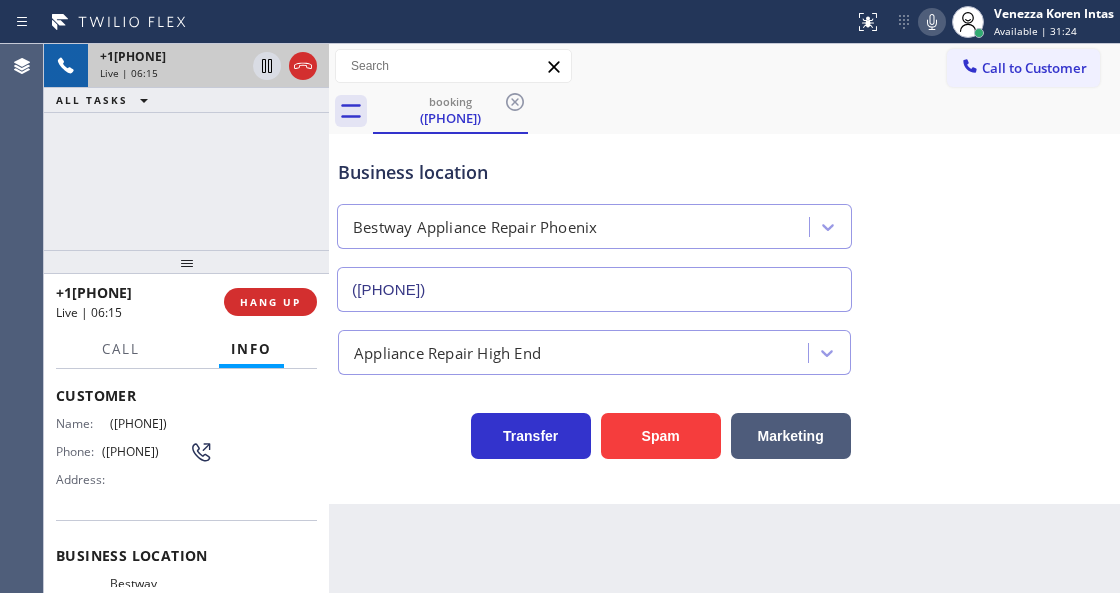 drag, startPoint x: 222, startPoint y: 410, endPoint x: 104, endPoint y: 418, distance: 118.270874 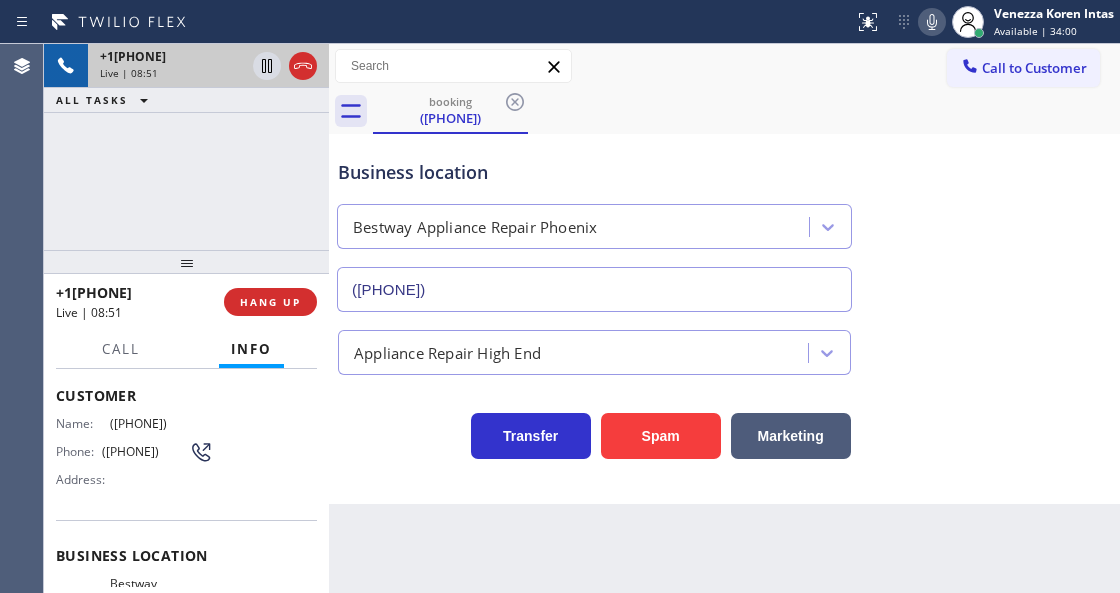 click on "Business location" at bounding box center (594, 172) 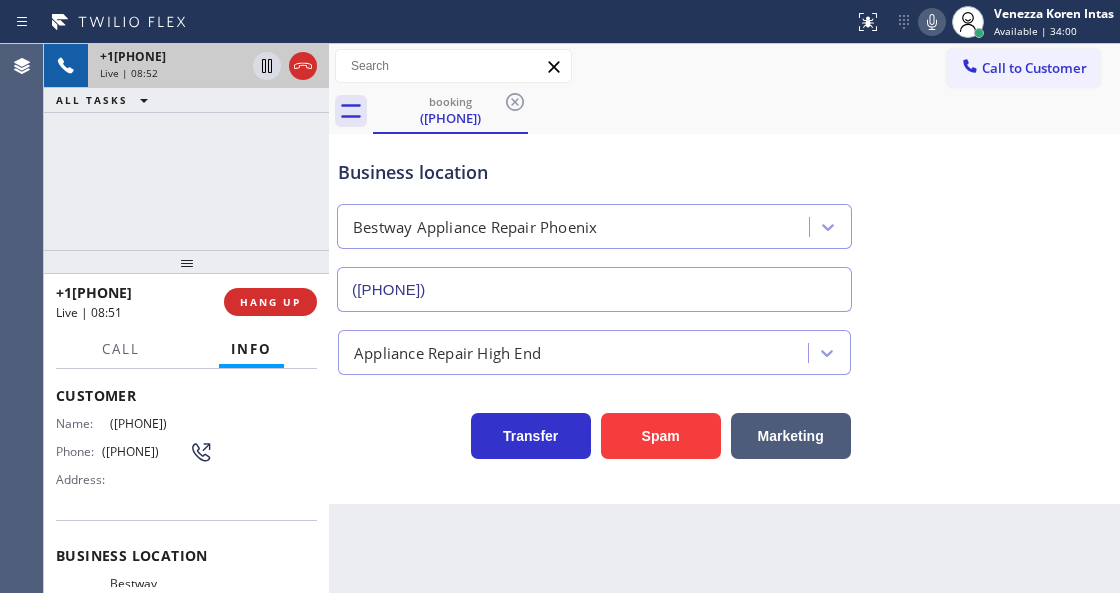 click on "booking ([PHONE])" at bounding box center (746, 111) 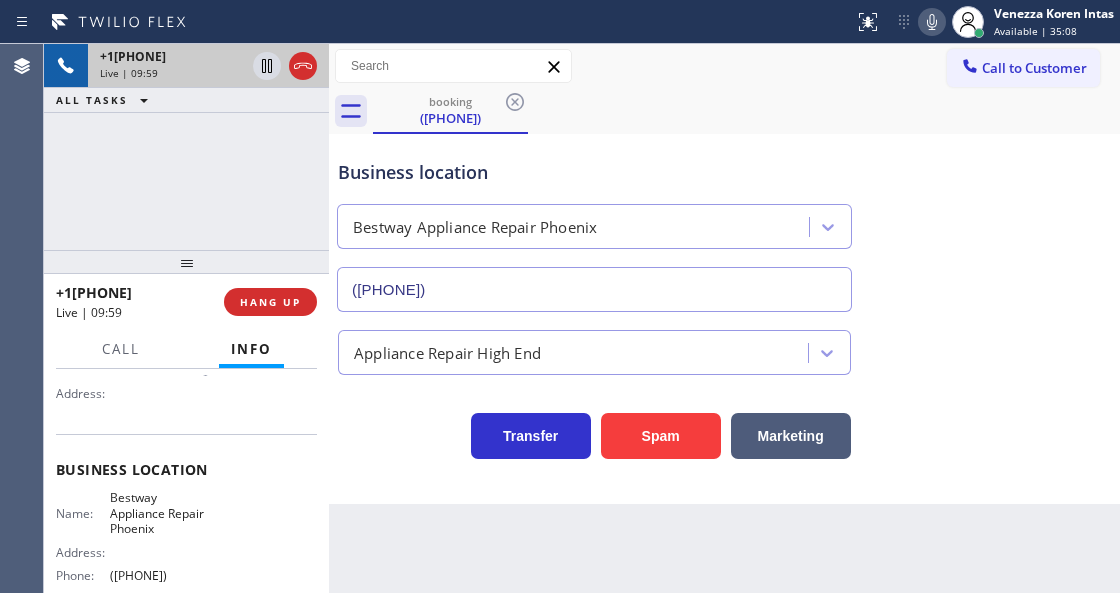 scroll, scrollTop: 300, scrollLeft: 0, axis: vertical 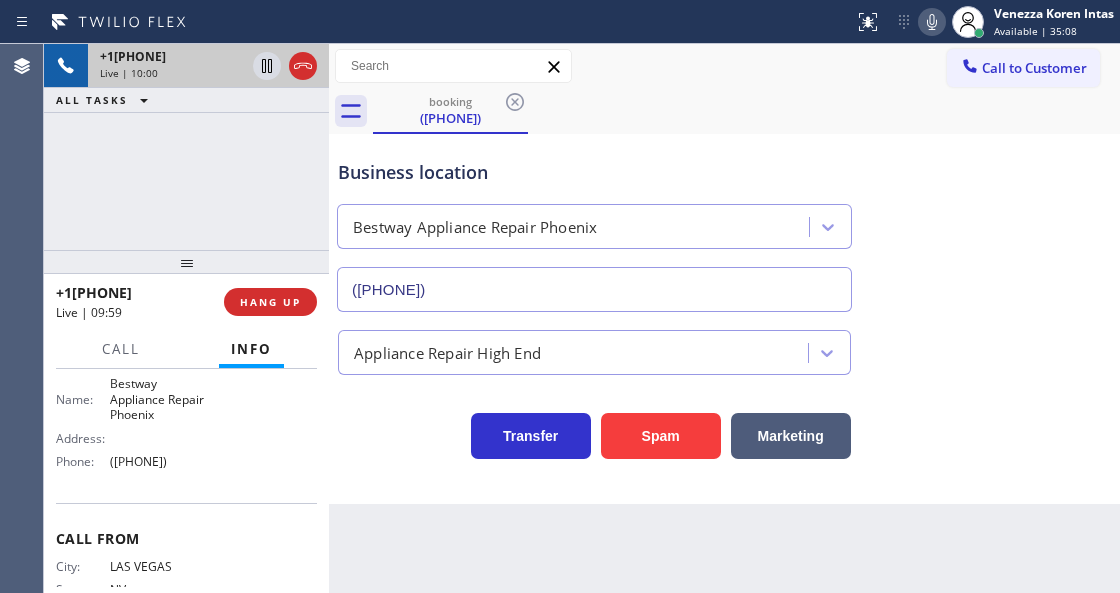 click on "LAS VEGAS" at bounding box center (161, 566) 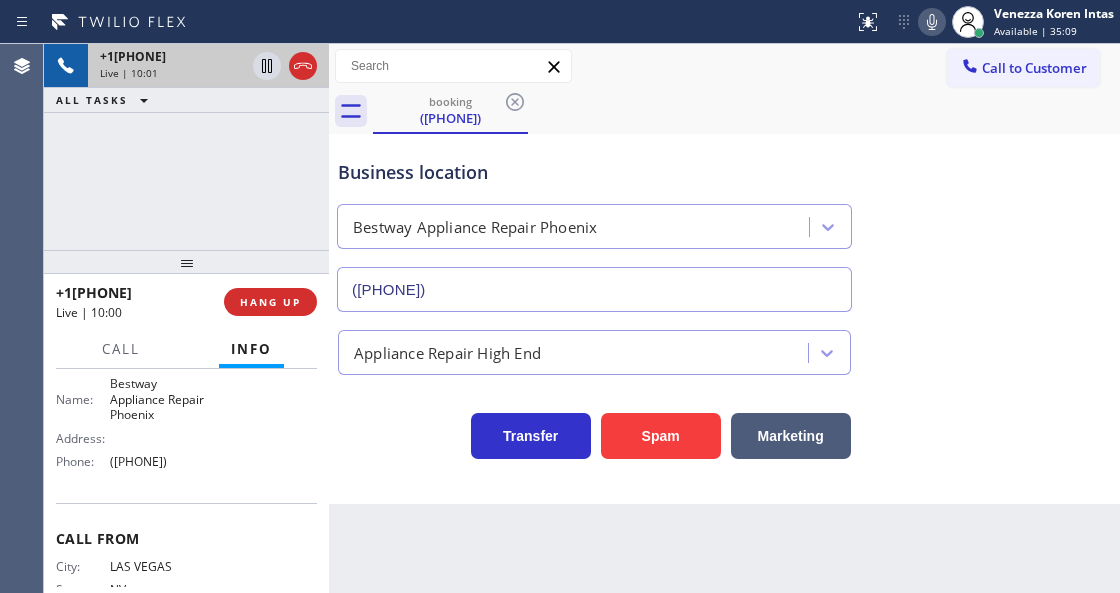 drag, startPoint x: 210, startPoint y: 460, endPoint x: 102, endPoint y: 453, distance: 108.226616 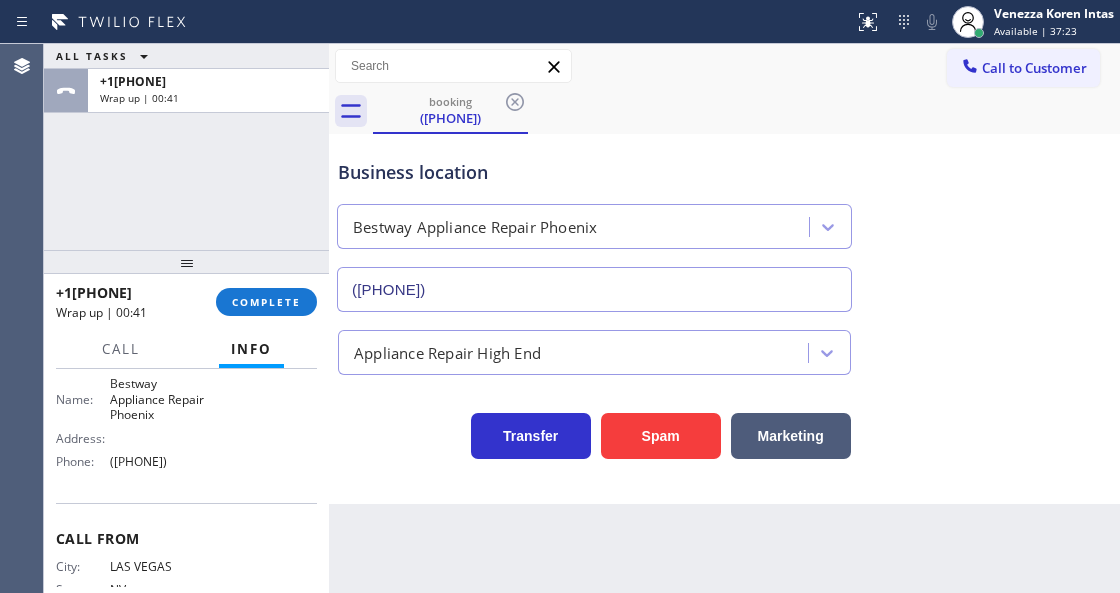 click on "+1[PHONE] Wrap up | 00:41 COMPLETE" at bounding box center [186, 302] 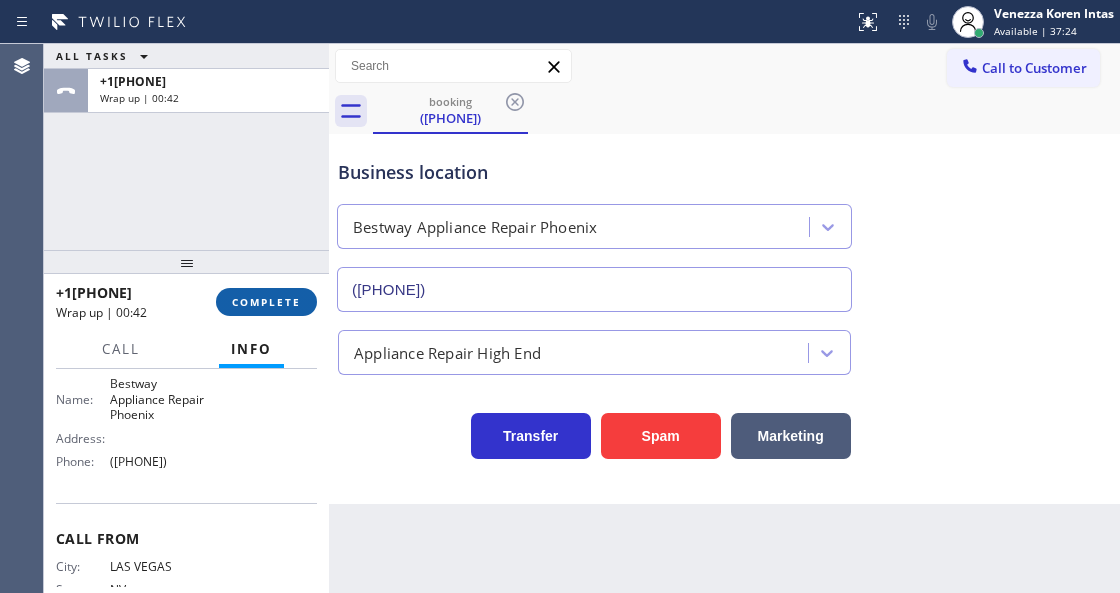 click on "COMPLETE" at bounding box center (266, 302) 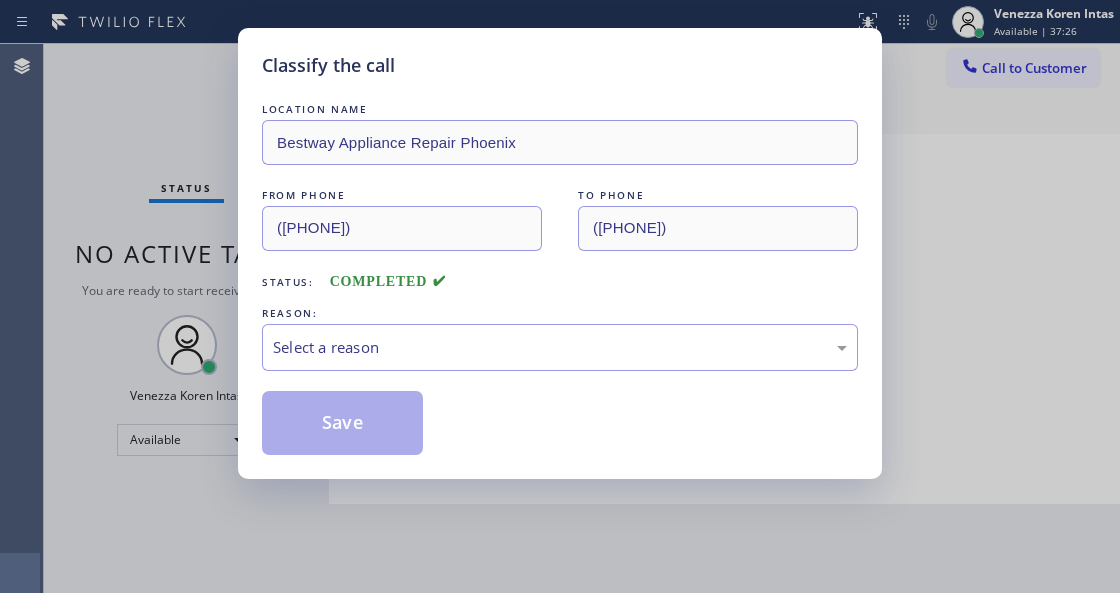 click on "Select a reason" at bounding box center (560, 347) 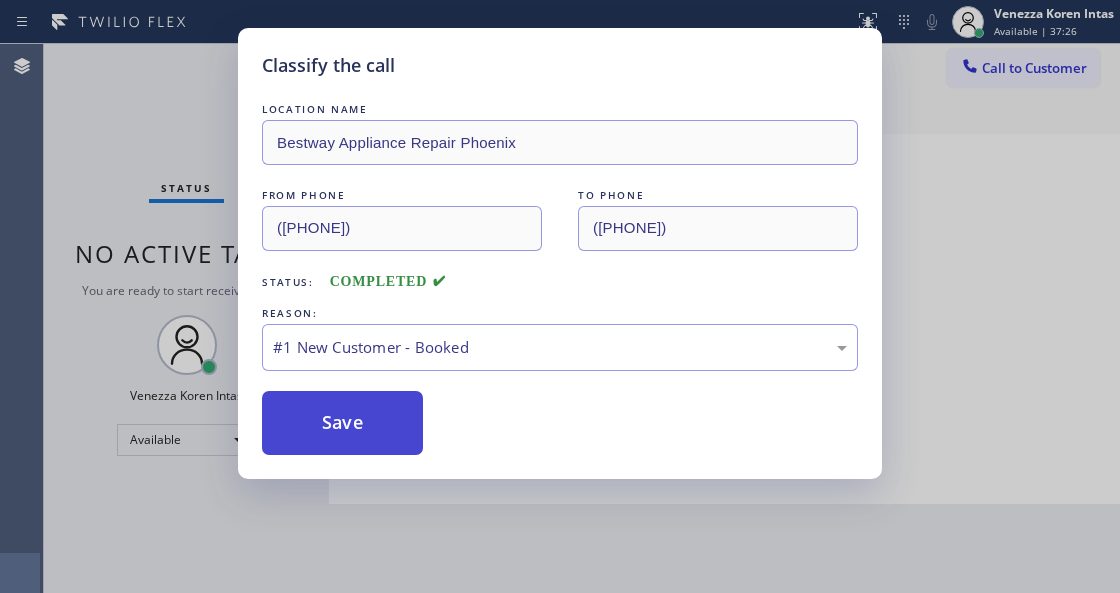 click on "Save" at bounding box center (342, 423) 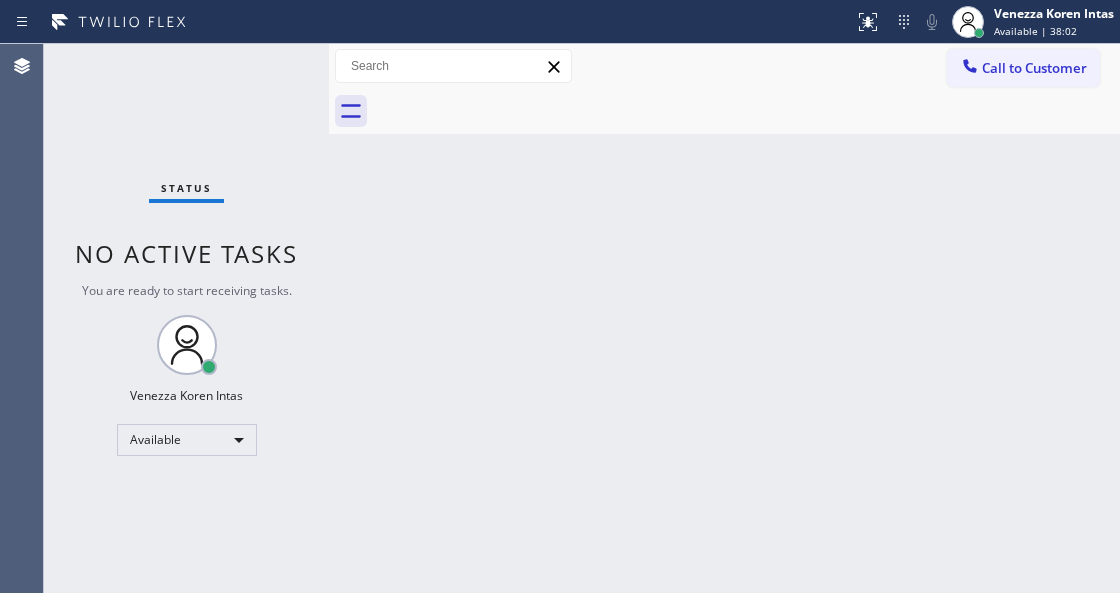 click on "Back to Dashboard Change Sender ID Customers Technicians Select a contact Outbound call Technician Search Technician Your caller id phone number Your caller id phone number Call Technician info Name   Phone none Address none Change Sender ID HVAC [PHONE] 5 Star Appliance [PHONE] Appliance Repair [PHONE] Plumbing [PHONE] Air Duct Cleaning [PHONE]  Electricians [PHONE] Cancel Change Check personal SMS Reset Change No tabs Call to Customer Outbound call Location Red Electricians Sherman Oaks Your caller id phone number ([PHONE]) Customer number Call Outbound call Technician Search Technician Your caller id phone number Your caller id phone number Call" at bounding box center [724, 318] 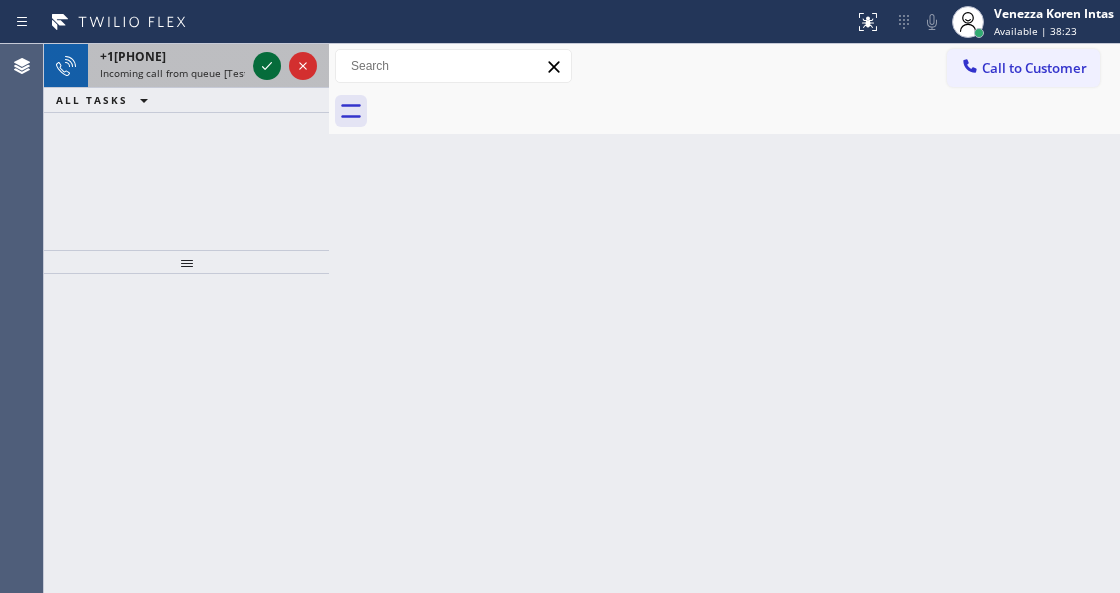 click 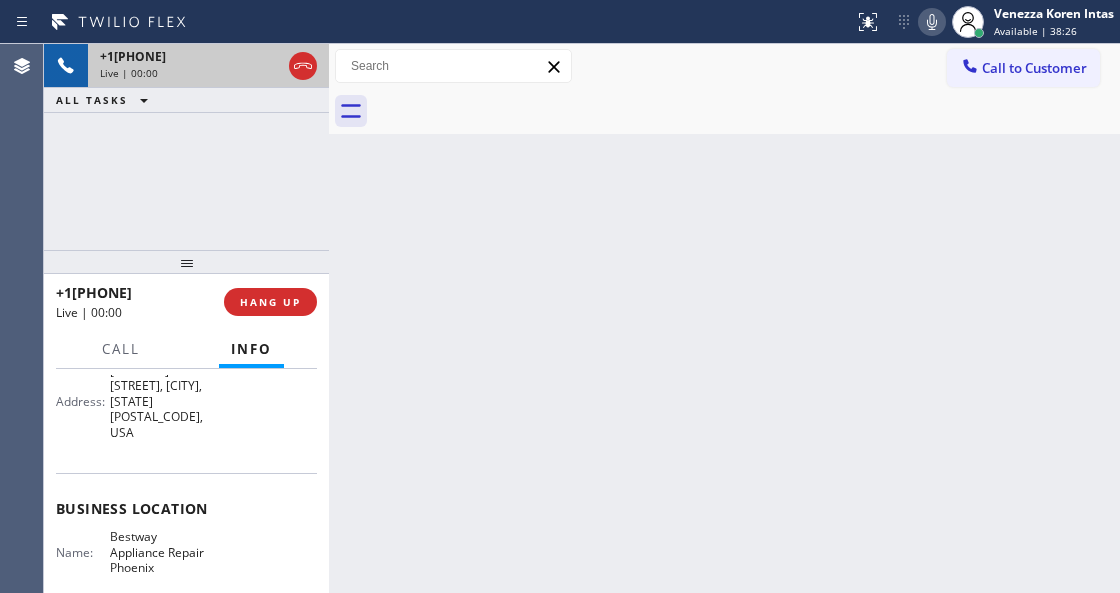 scroll, scrollTop: 266, scrollLeft: 0, axis: vertical 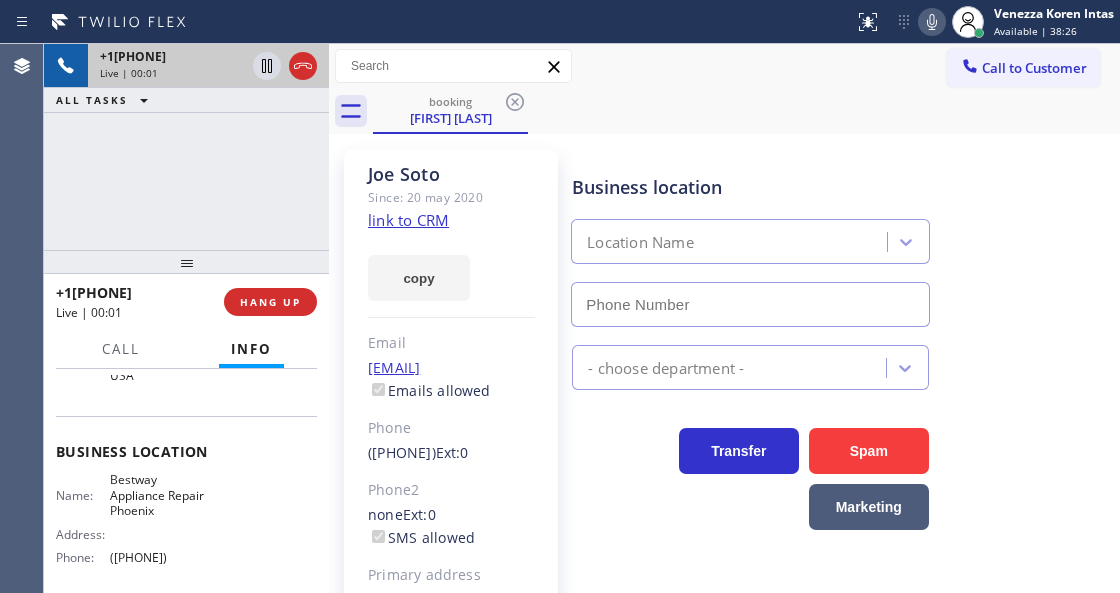 type on "([PHONE])" 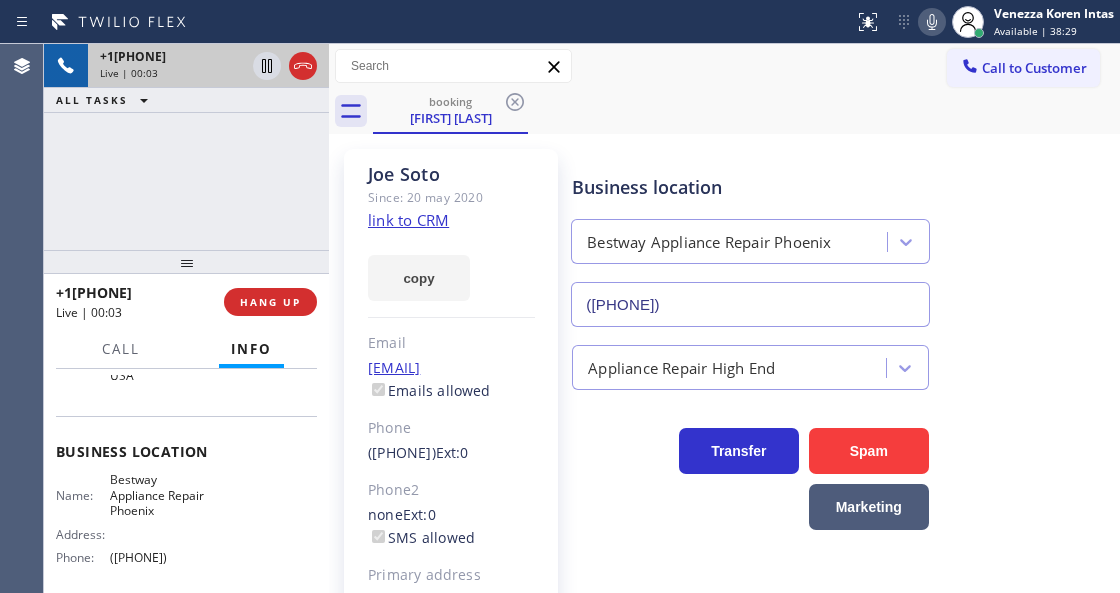 click on "Name: [FIRST] [LAST] Since: 20 [MONTH] [YEAR] link to CRM copy Email [EMAIL]  Emails allowed Phone ([PHONE])  Ext:  0 Phone2 none  Ext:  0  SMS allowed Primary address  [NUMBER] [STREET] [CITY], [POSTAL_CODE] [STATE] EDIT" at bounding box center (451, 458) 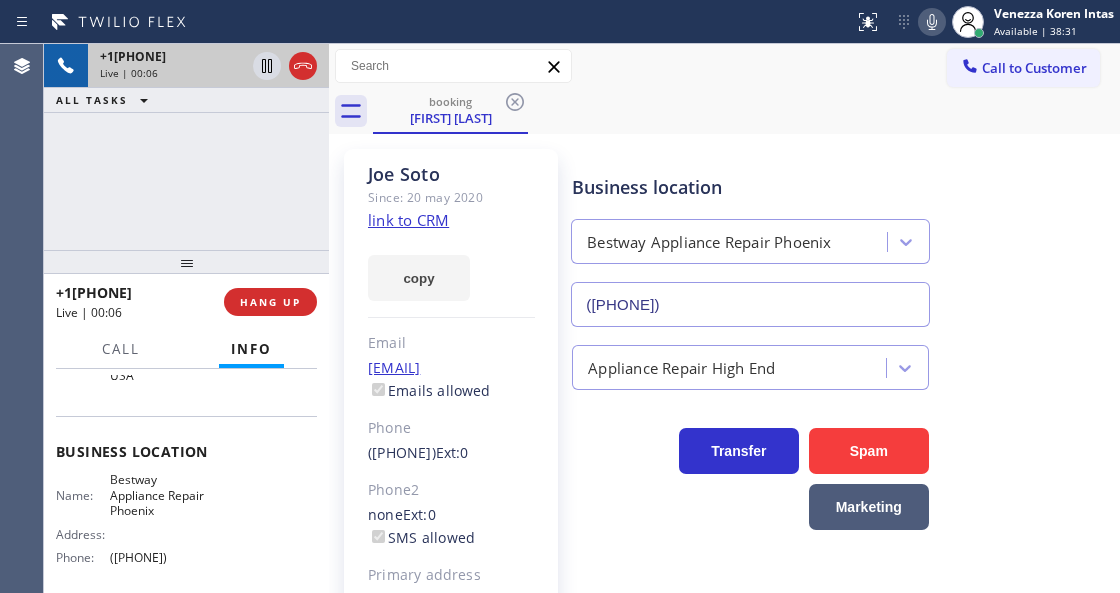 click on "link to CRM" 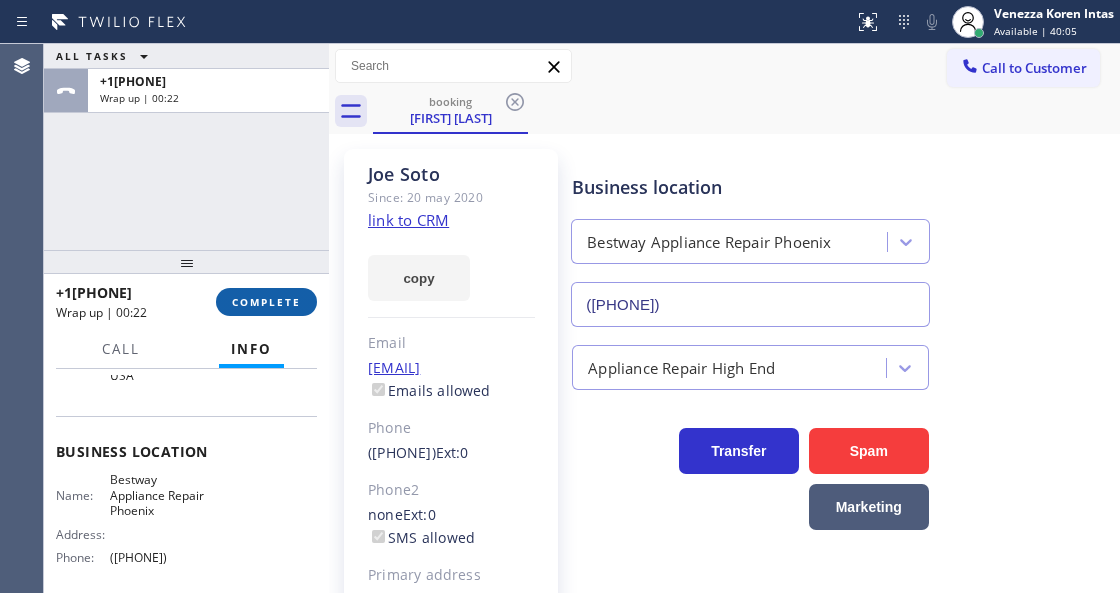 click on "COMPLETE" at bounding box center [266, 302] 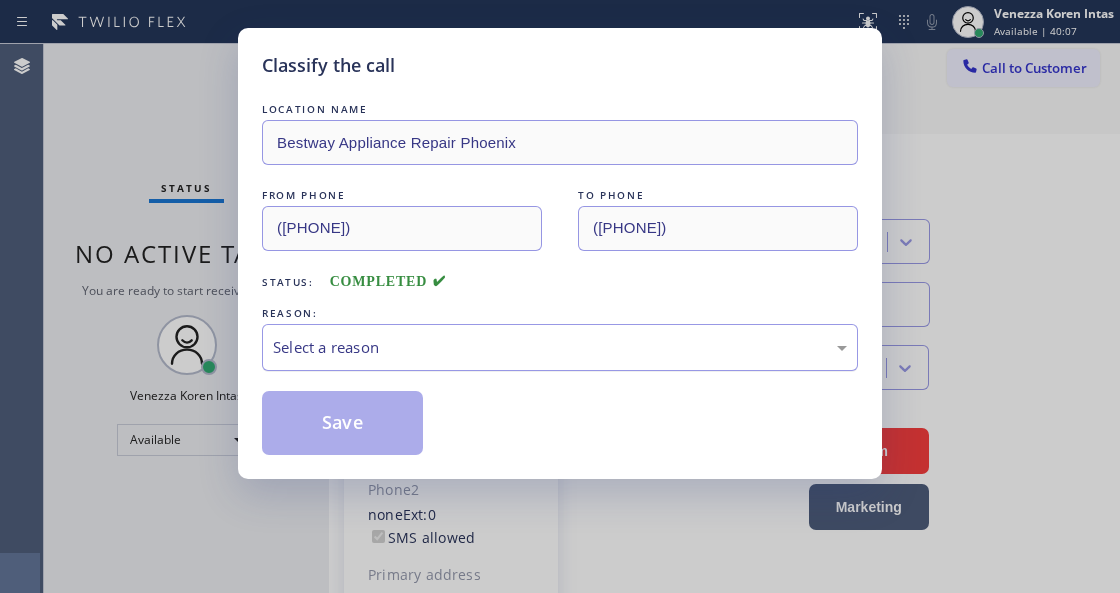 click on "Select a reason" at bounding box center (560, 347) 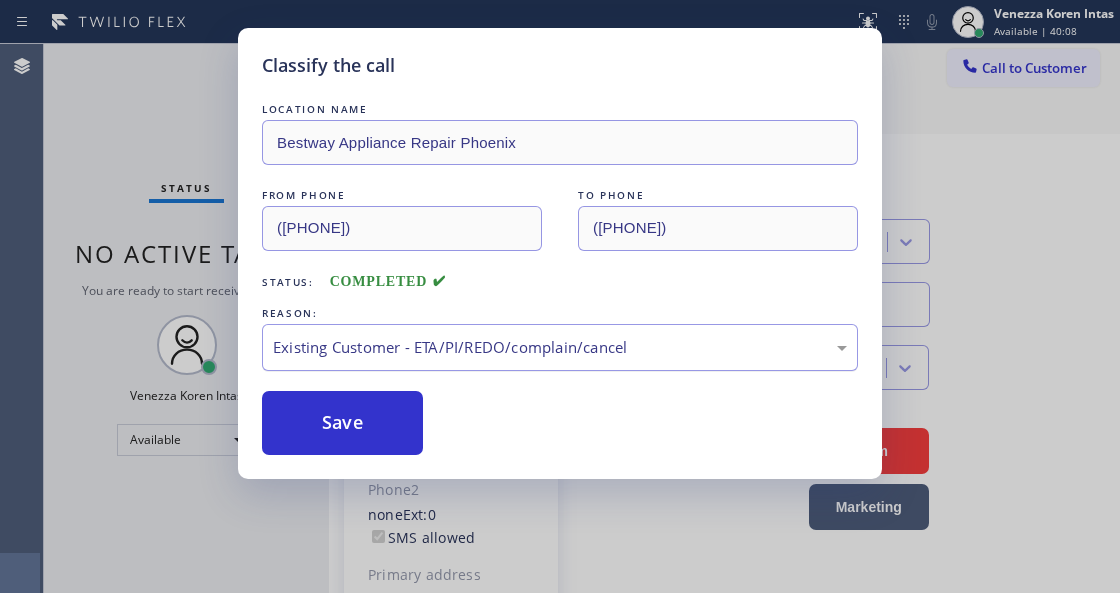 click on "Save" at bounding box center (342, 423) 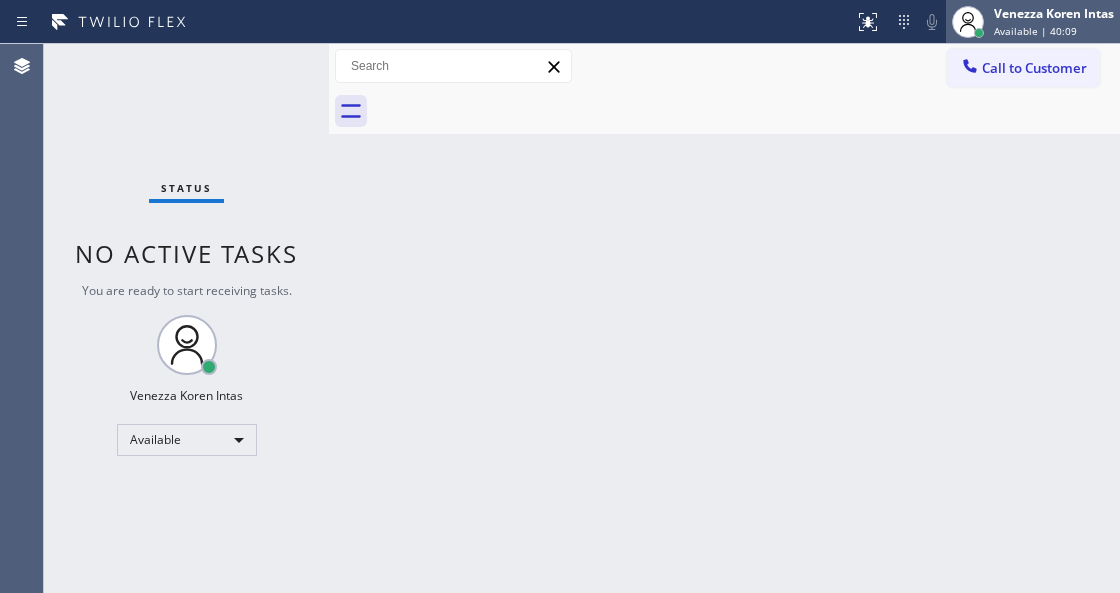 click on "Available | 40:09" at bounding box center (1054, 31) 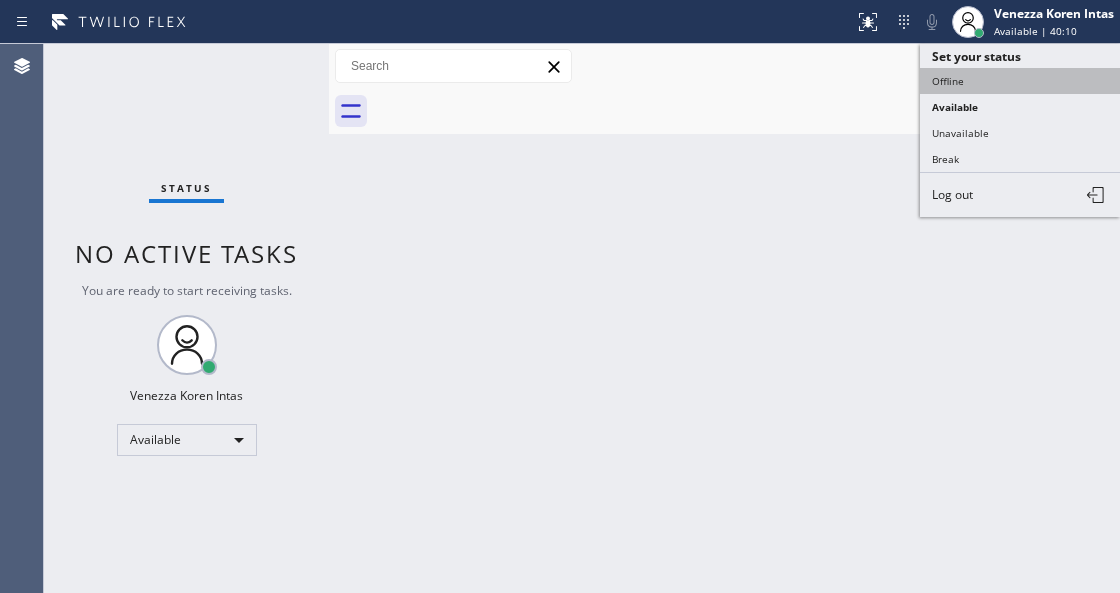 click on "Offline" at bounding box center (1020, 81) 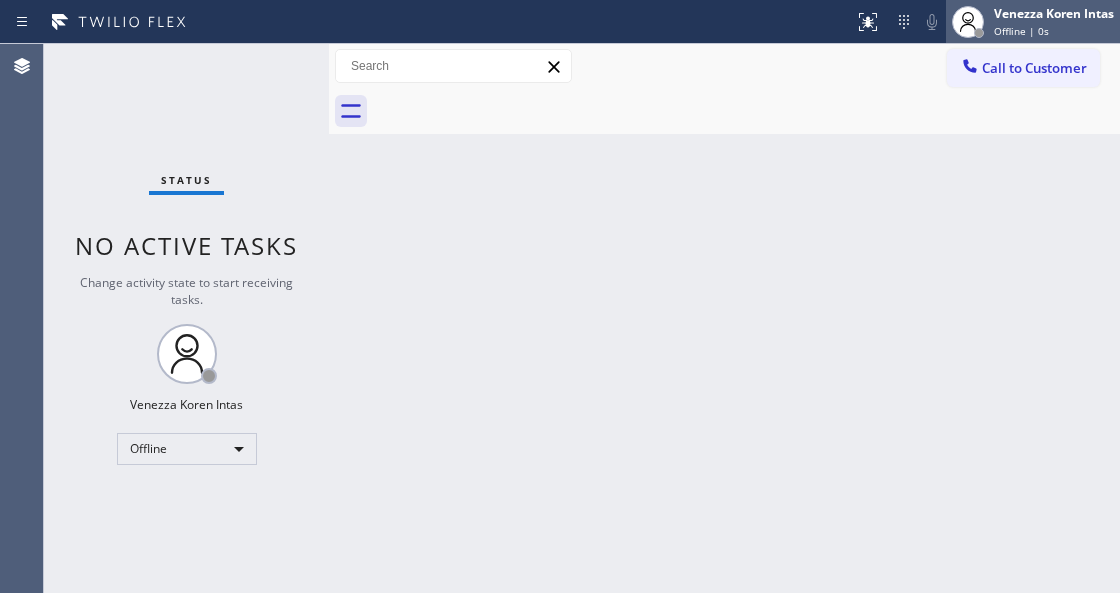 click on "[FIRST] [LAST] Offline | 0s" at bounding box center (1033, 22) 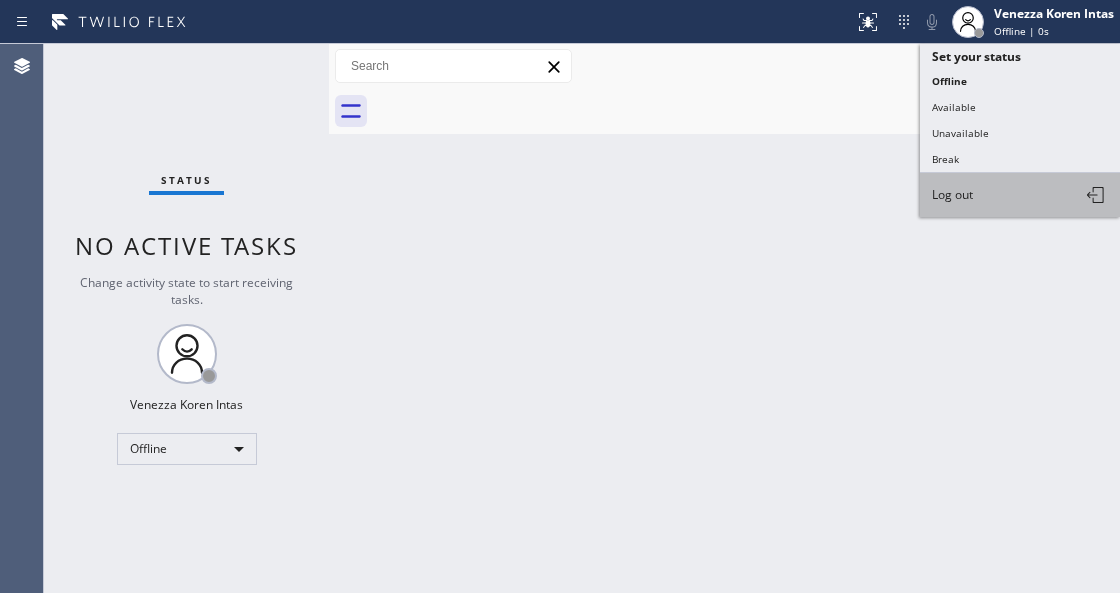 click on "Log out" at bounding box center (1020, 195) 